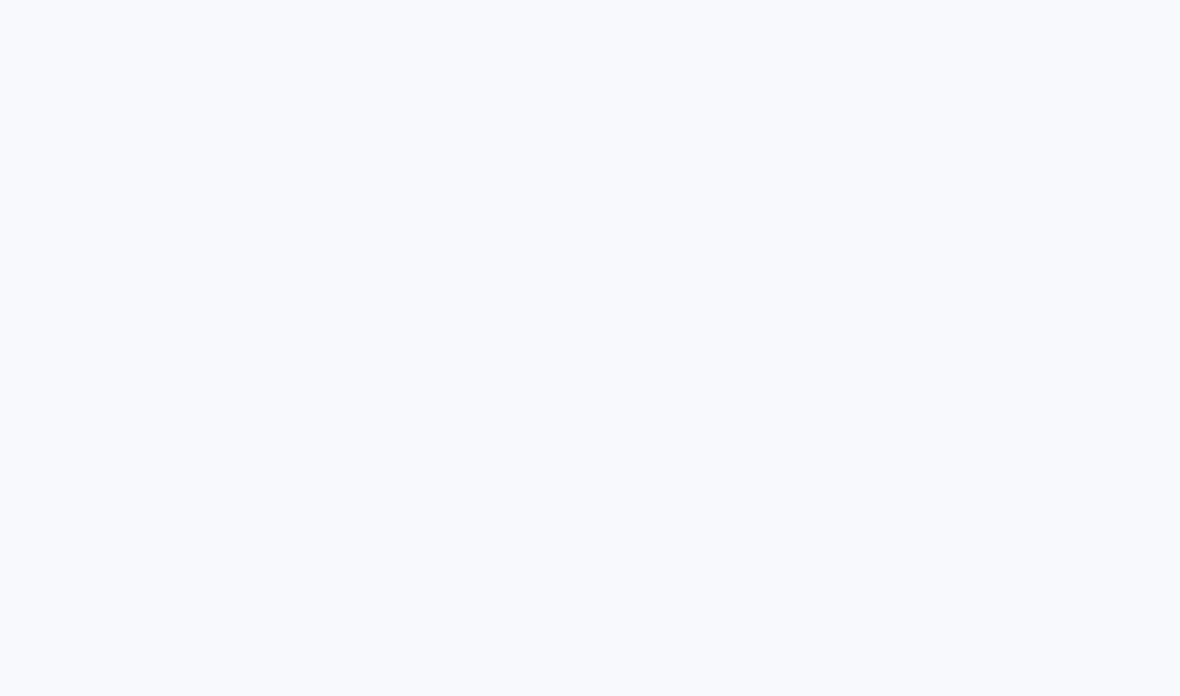 scroll, scrollTop: 0, scrollLeft: 0, axis: both 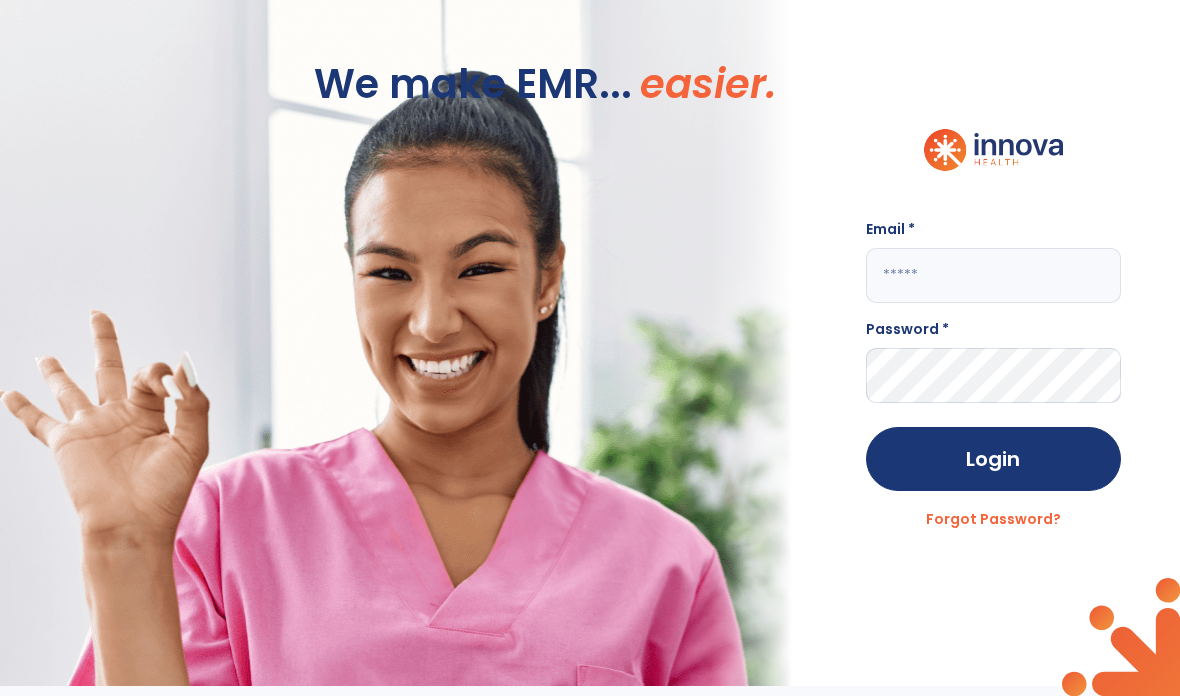 click 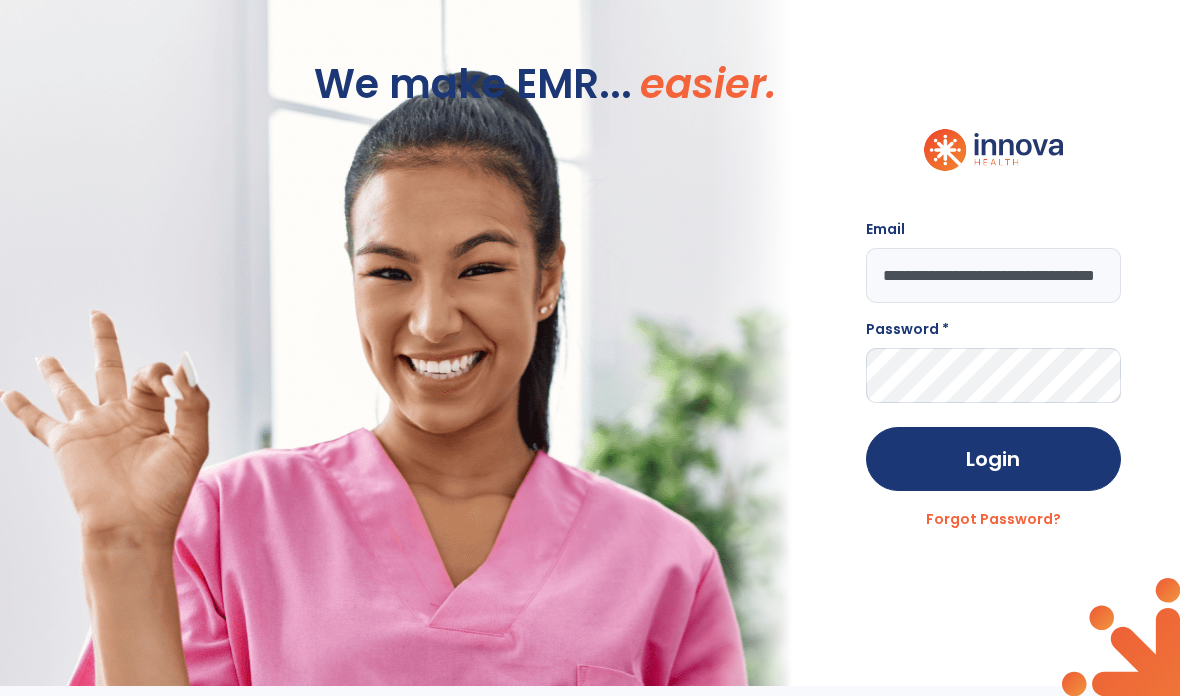 type on "**********" 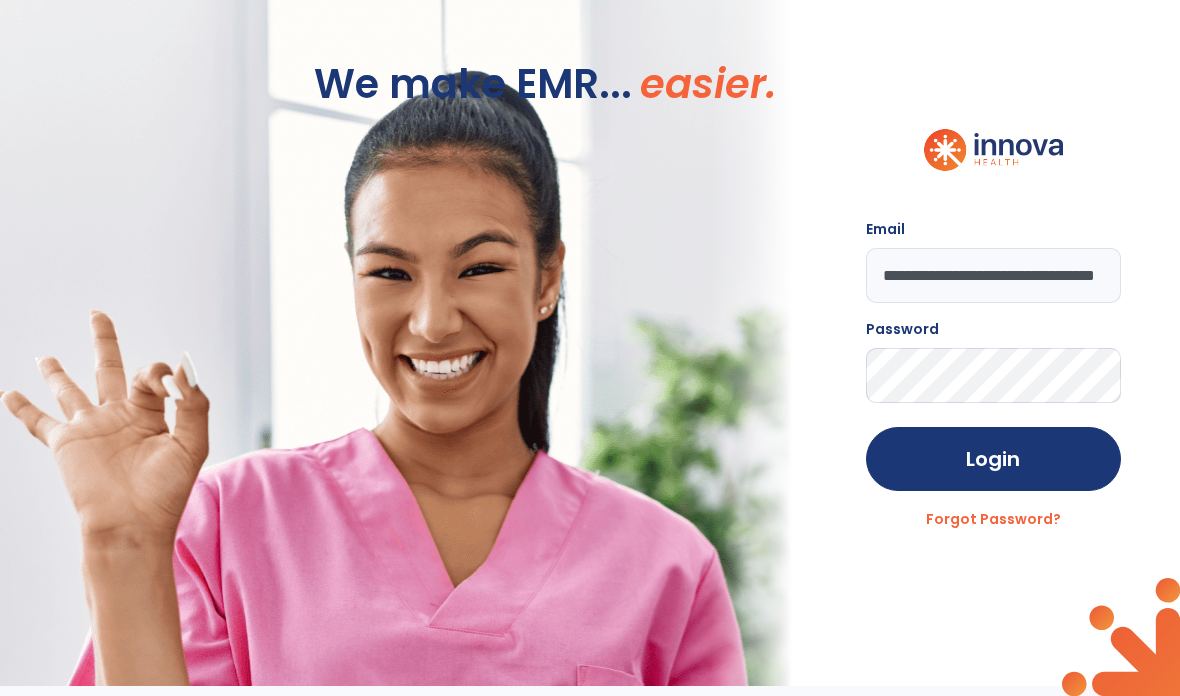click on "Login" 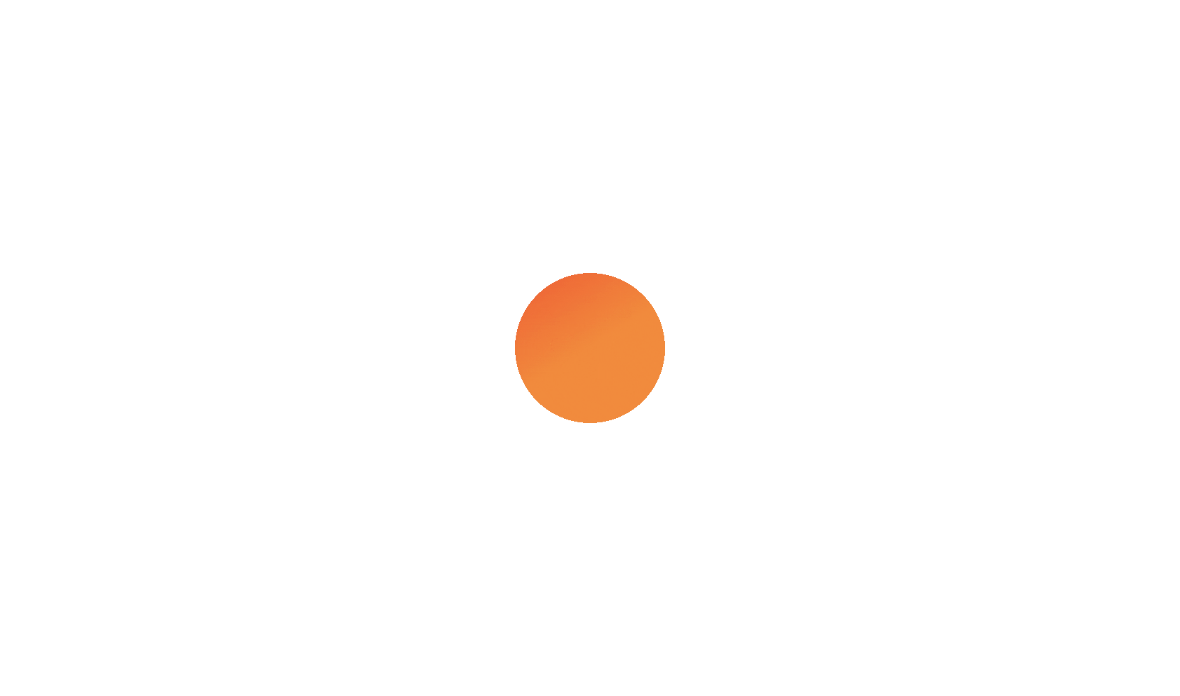 scroll, scrollTop: 0, scrollLeft: 0, axis: both 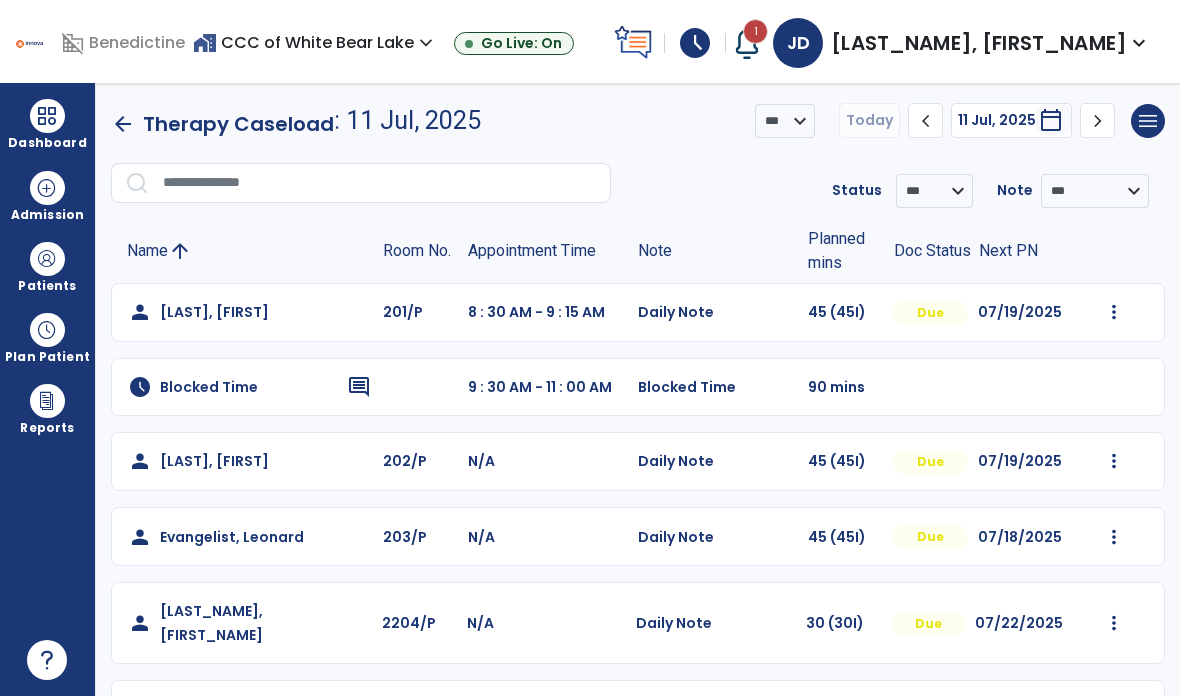 click on "[LAST_NAME], [FIRST_NAME]" at bounding box center [979, 43] 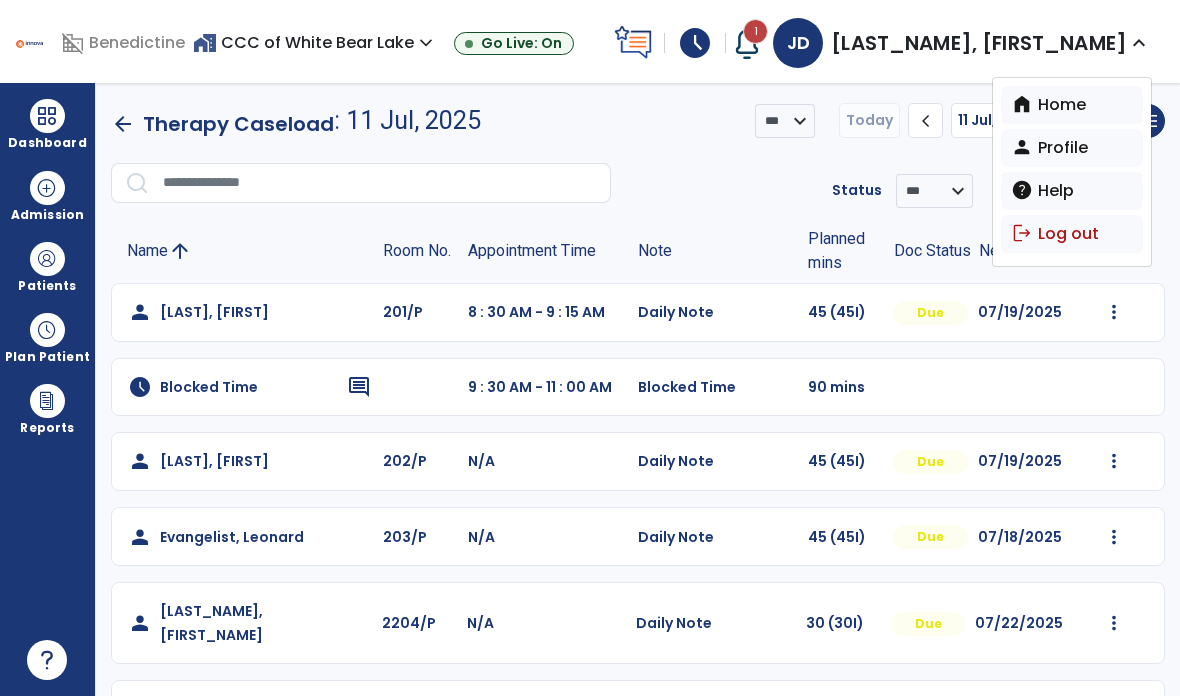 click on "logout   Log out" at bounding box center (1072, 234) 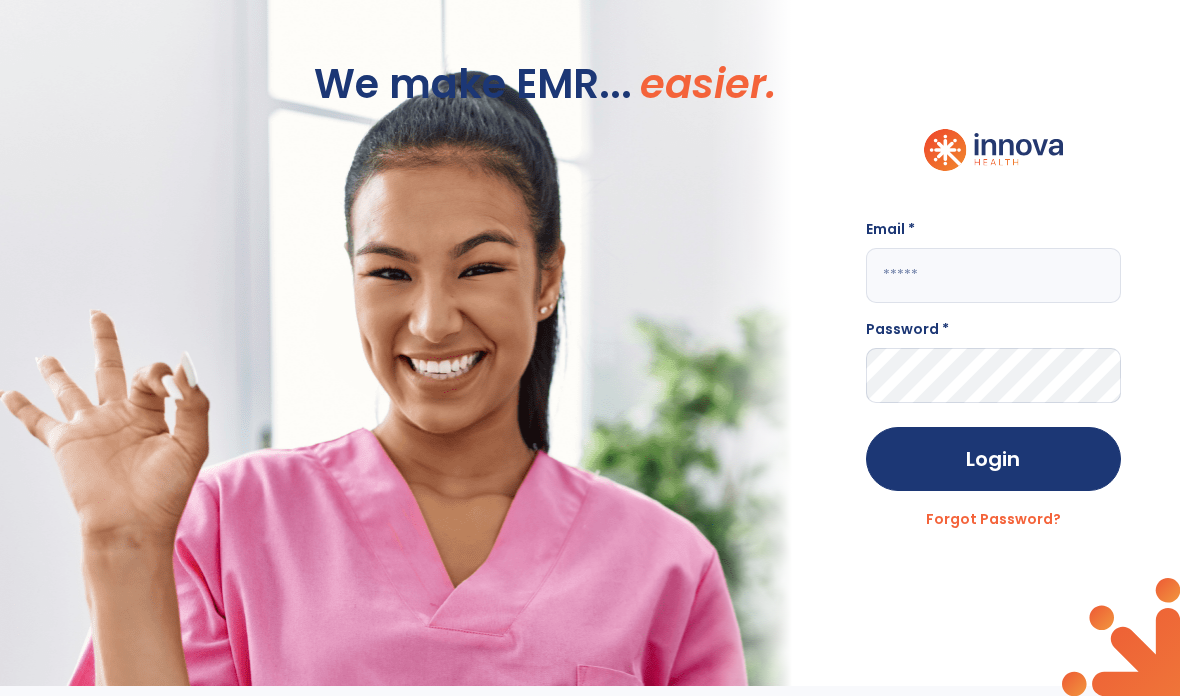 click 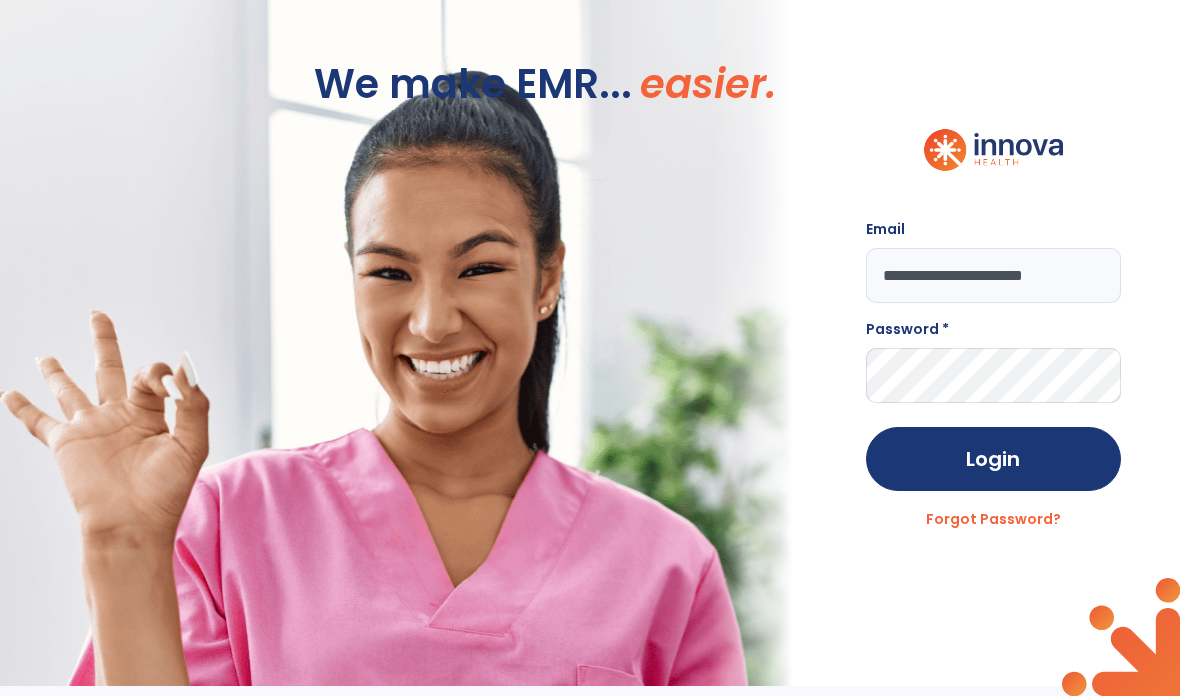 type on "**********" 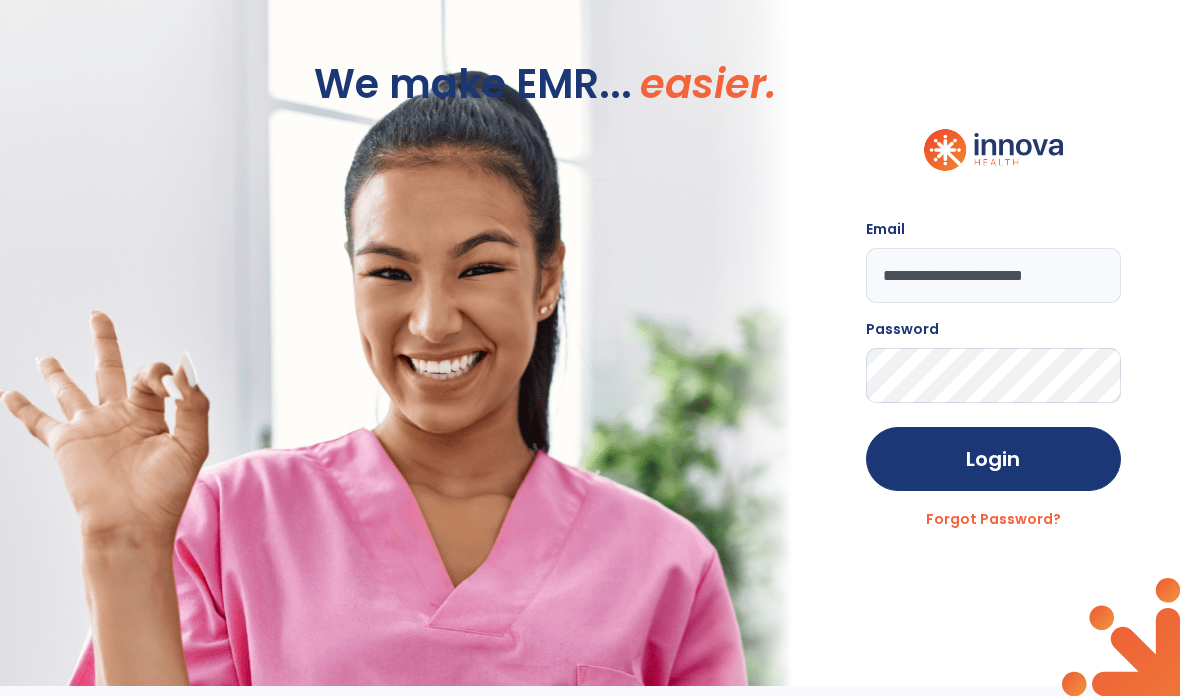 click on "Login" 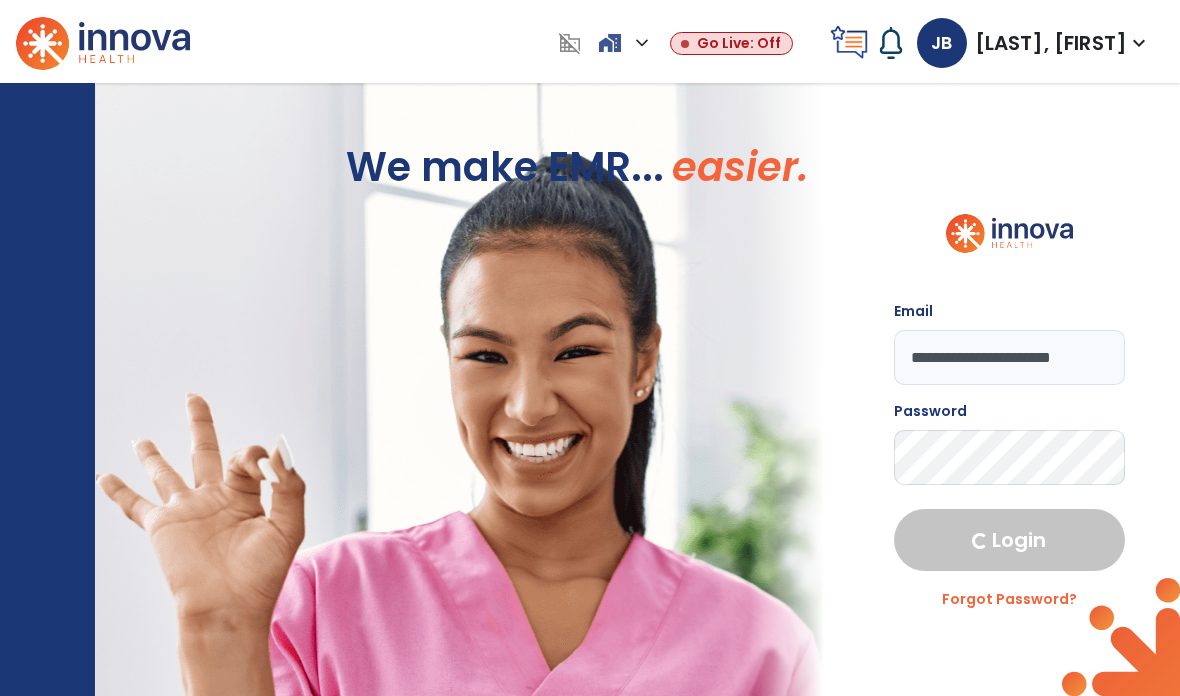 select on "****" 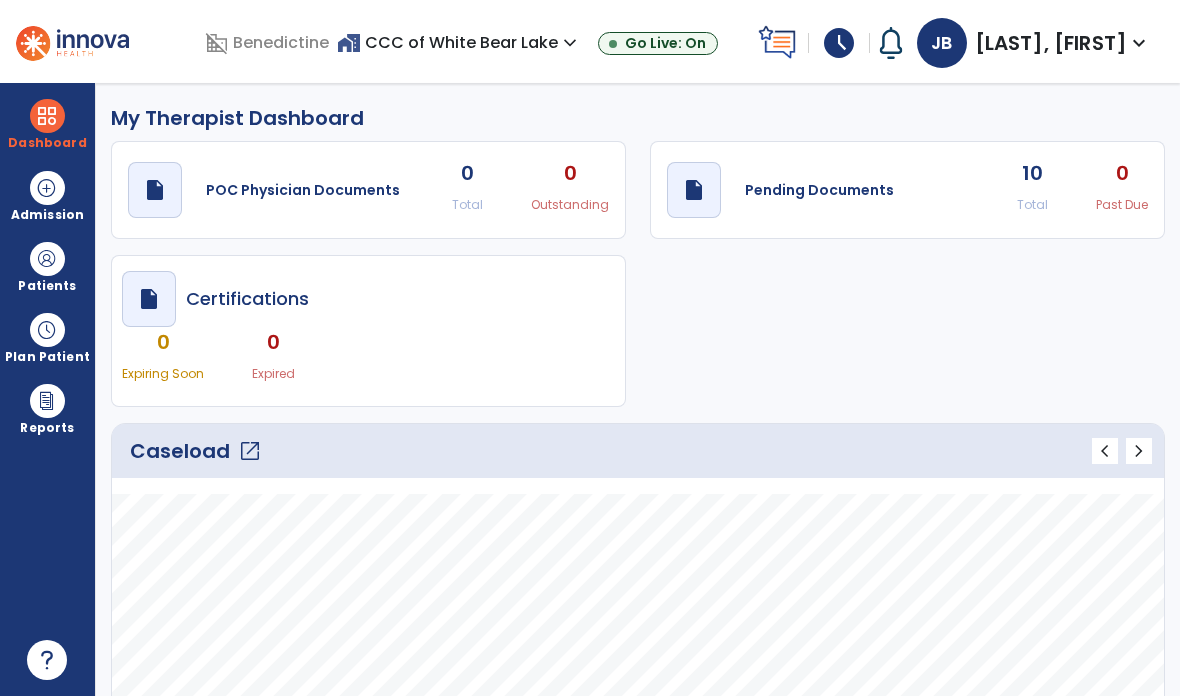 scroll, scrollTop: 2, scrollLeft: 0, axis: vertical 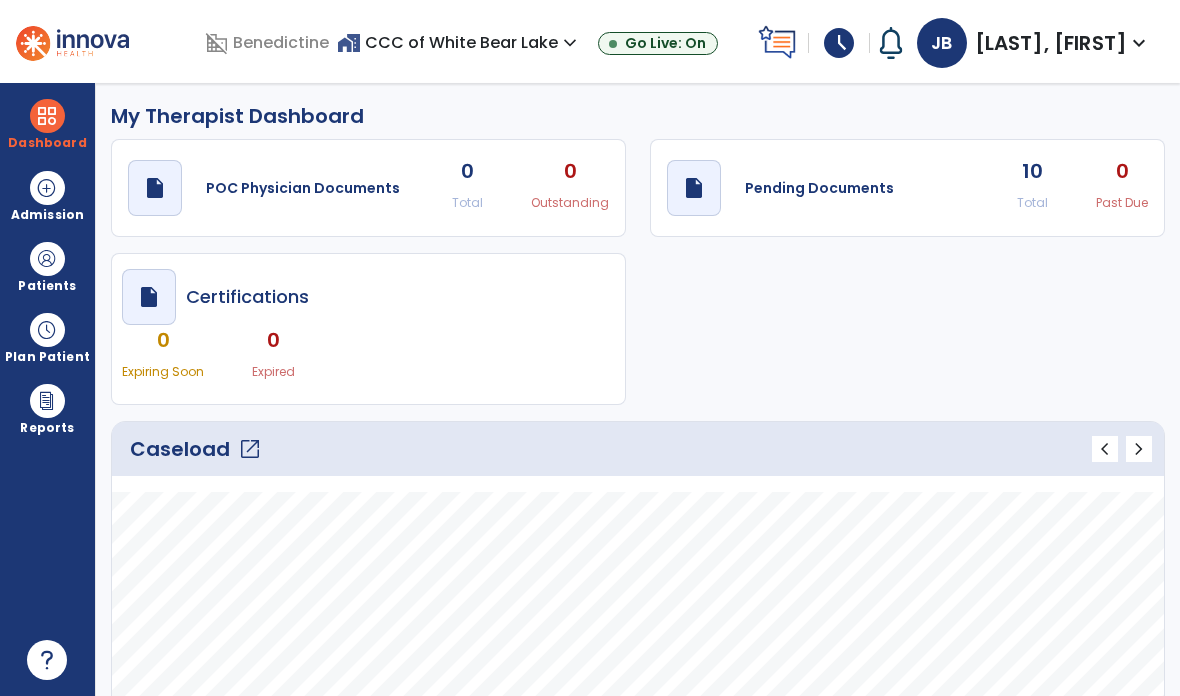 click on "chevron_left" 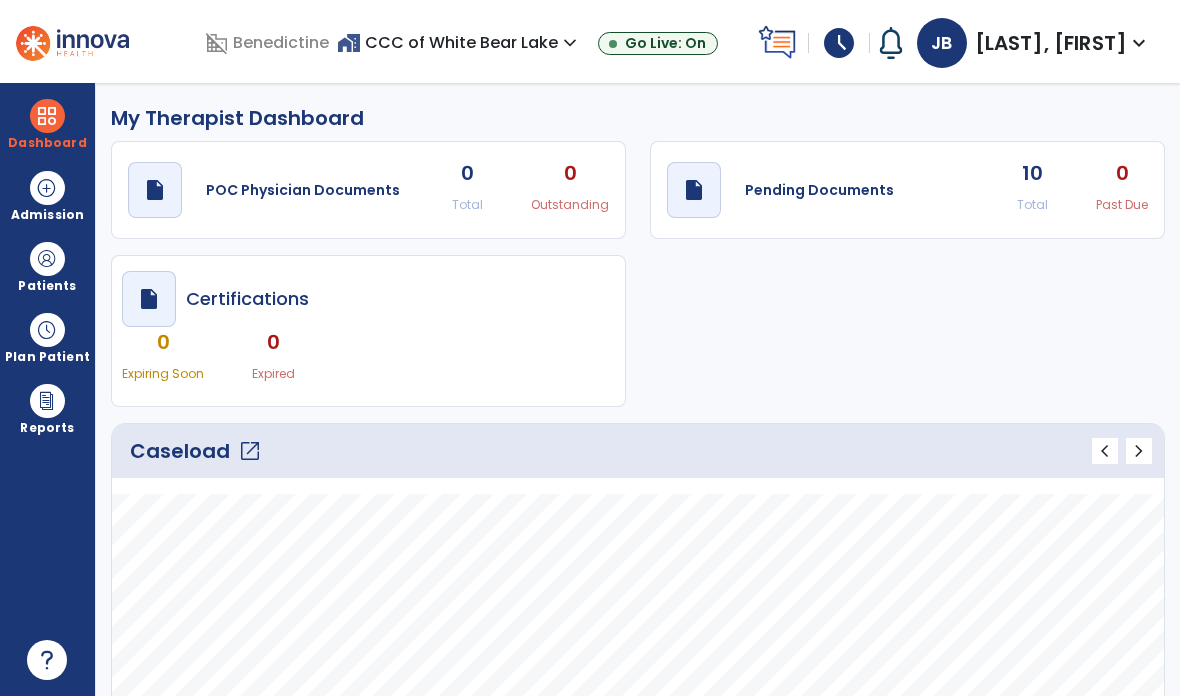 scroll, scrollTop: 0, scrollLeft: 0, axis: both 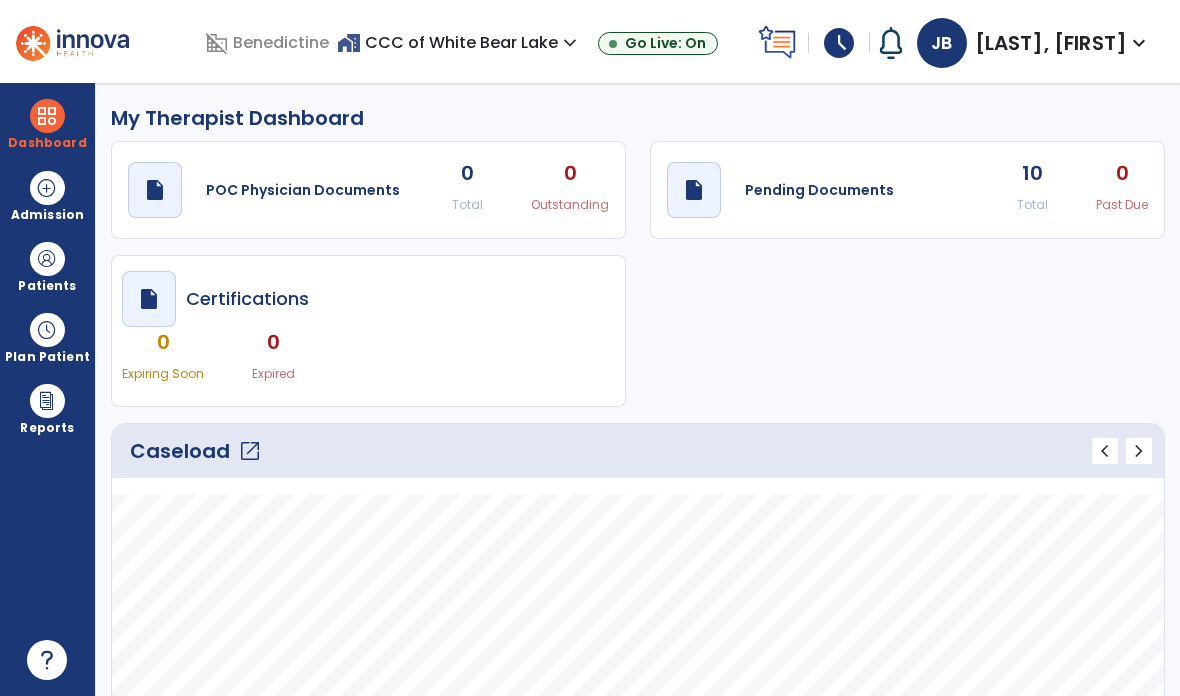 click at bounding box center [47, 259] 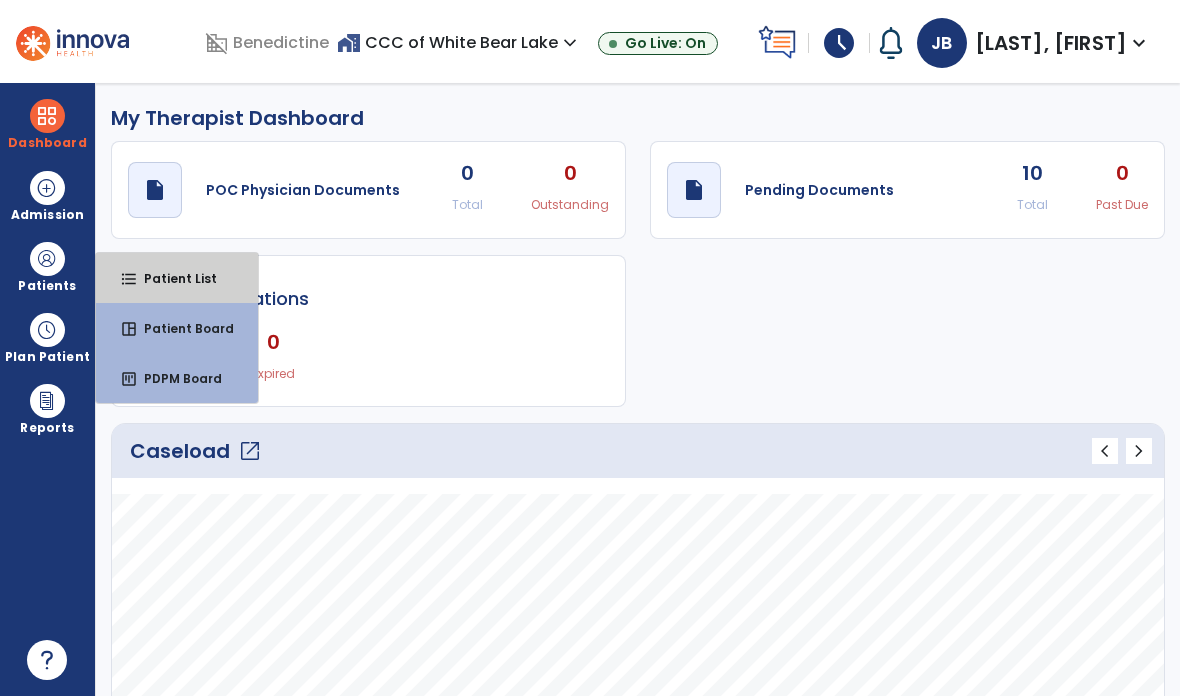click on "Patient List" at bounding box center [172, 278] 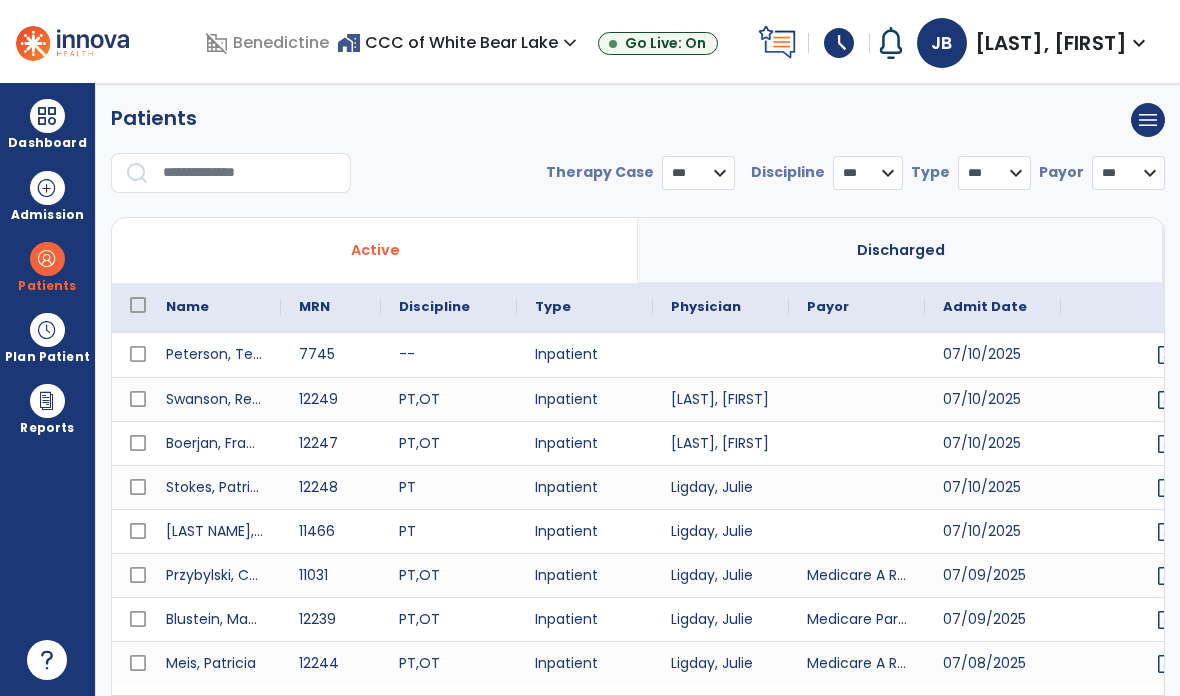 select on "***" 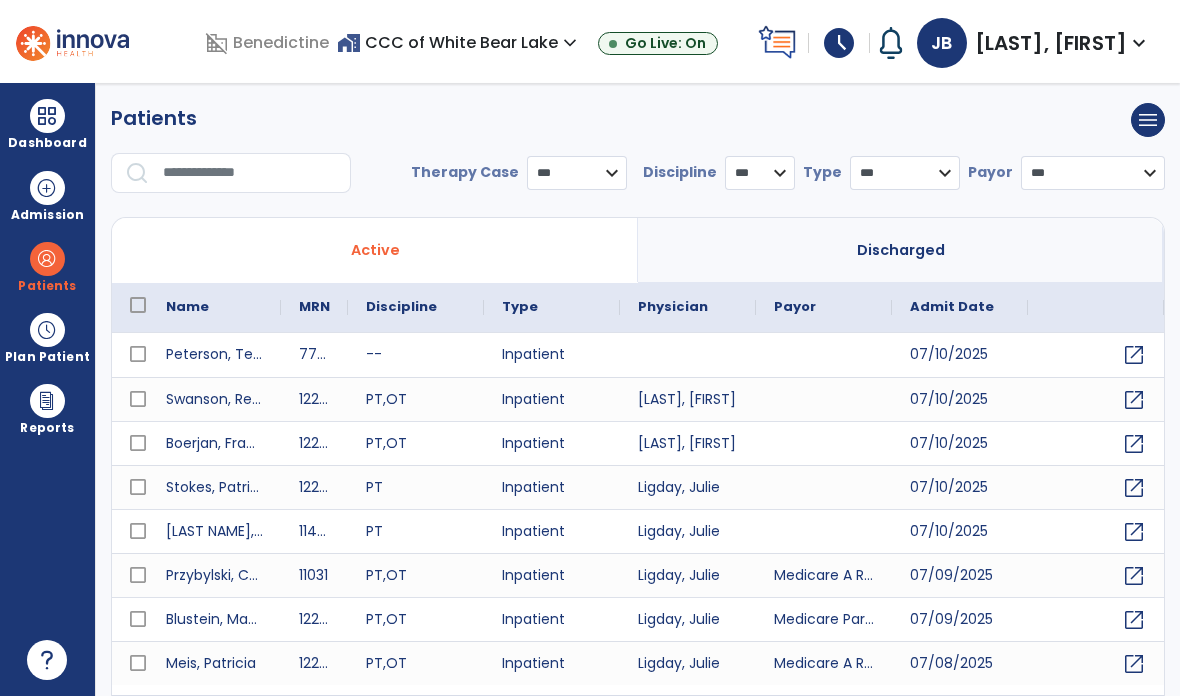 click at bounding box center (250, 173) 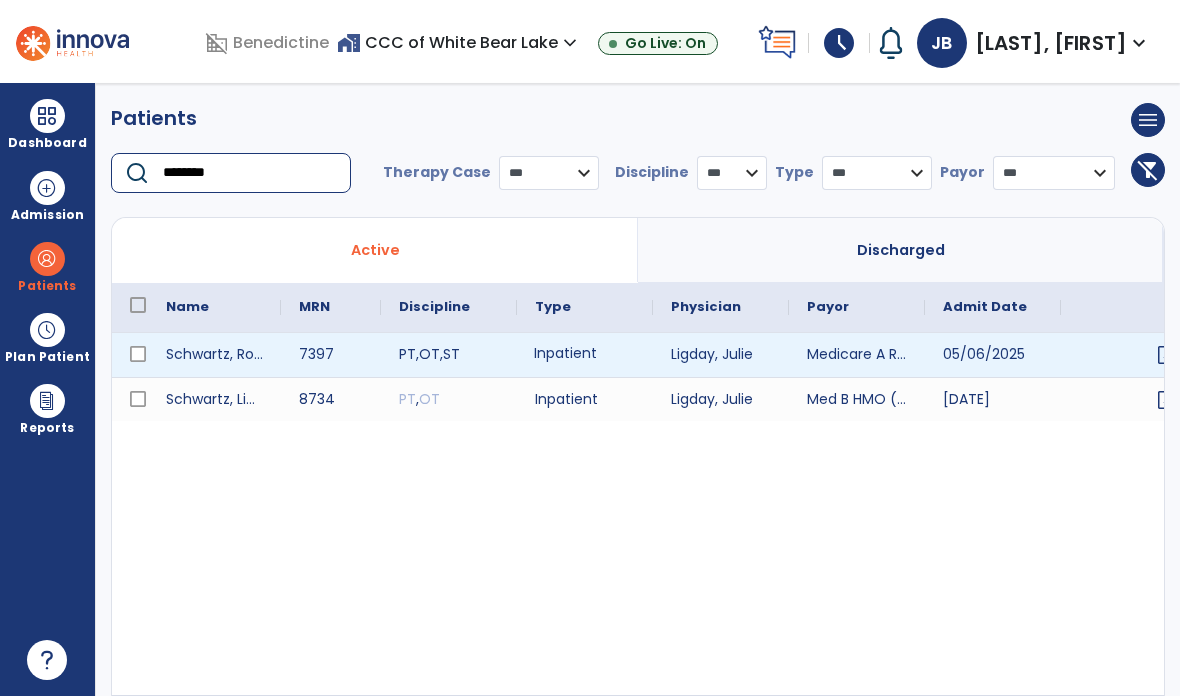 type on "********" 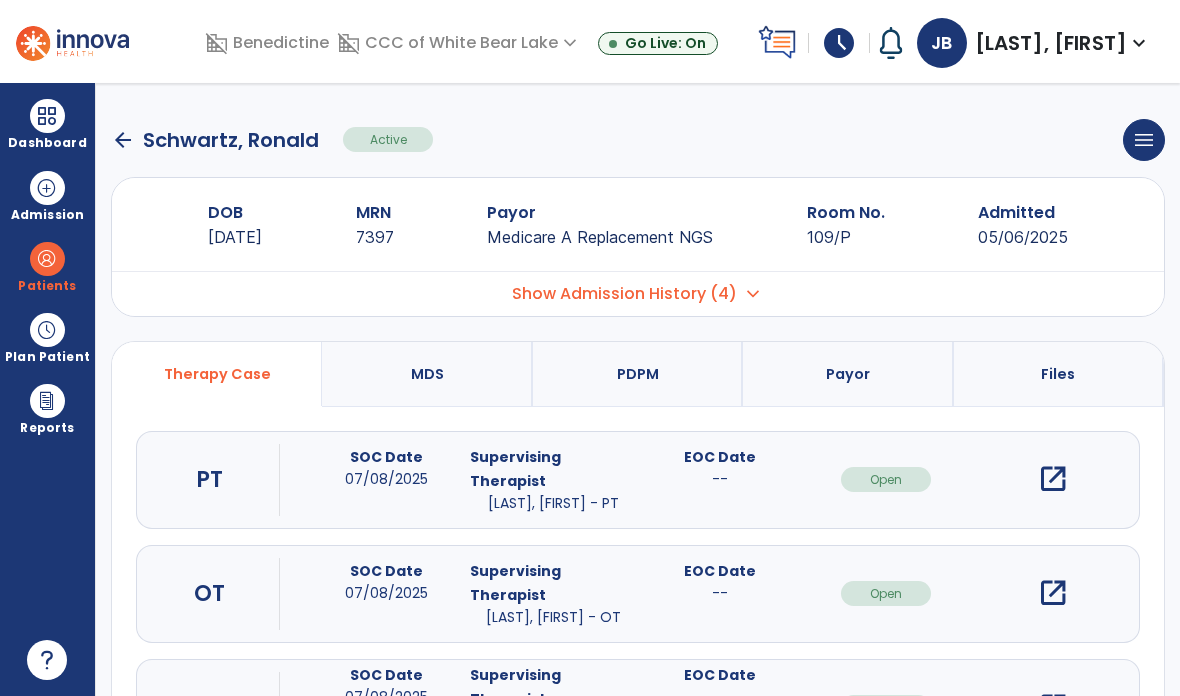 click on "open_in_new" at bounding box center (1053, 479) 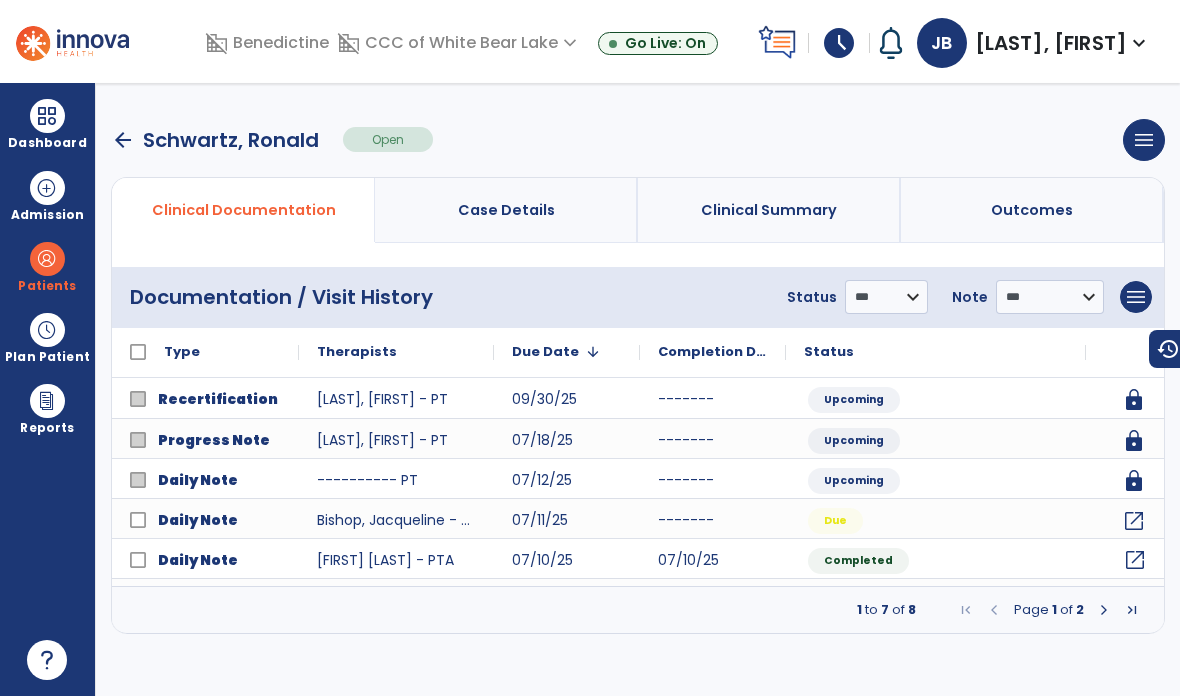 click on "open_in_new" 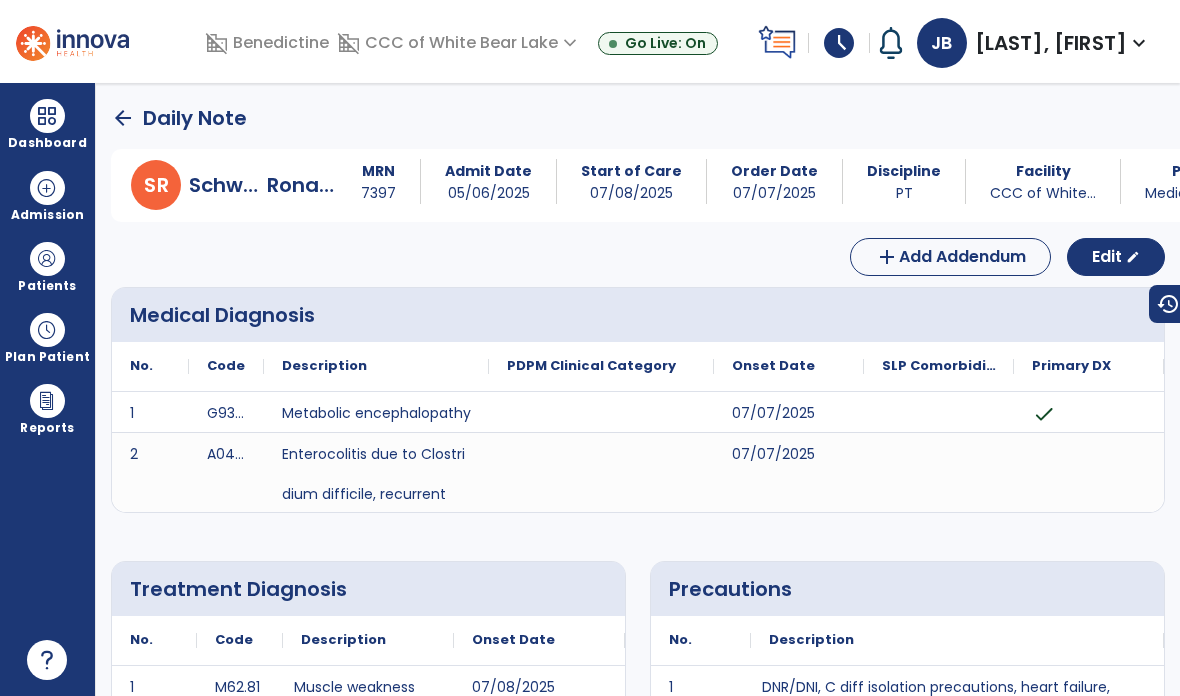 scroll, scrollTop: 0, scrollLeft: 0, axis: both 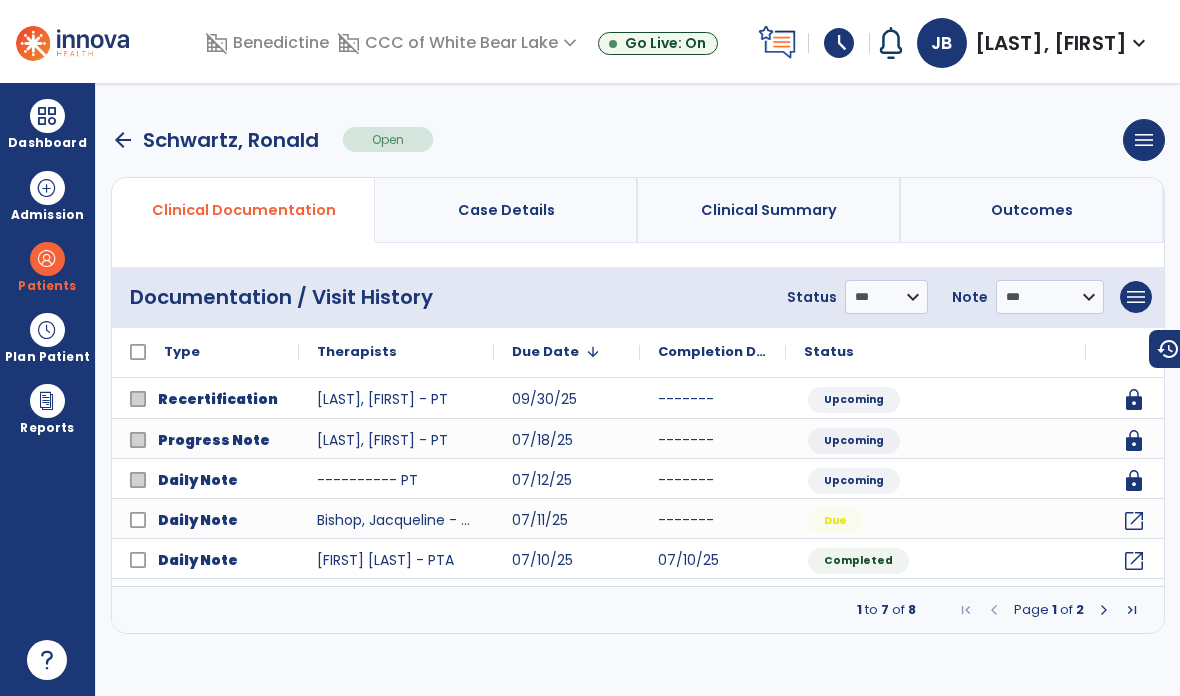click on "arrow_back" at bounding box center [123, 140] 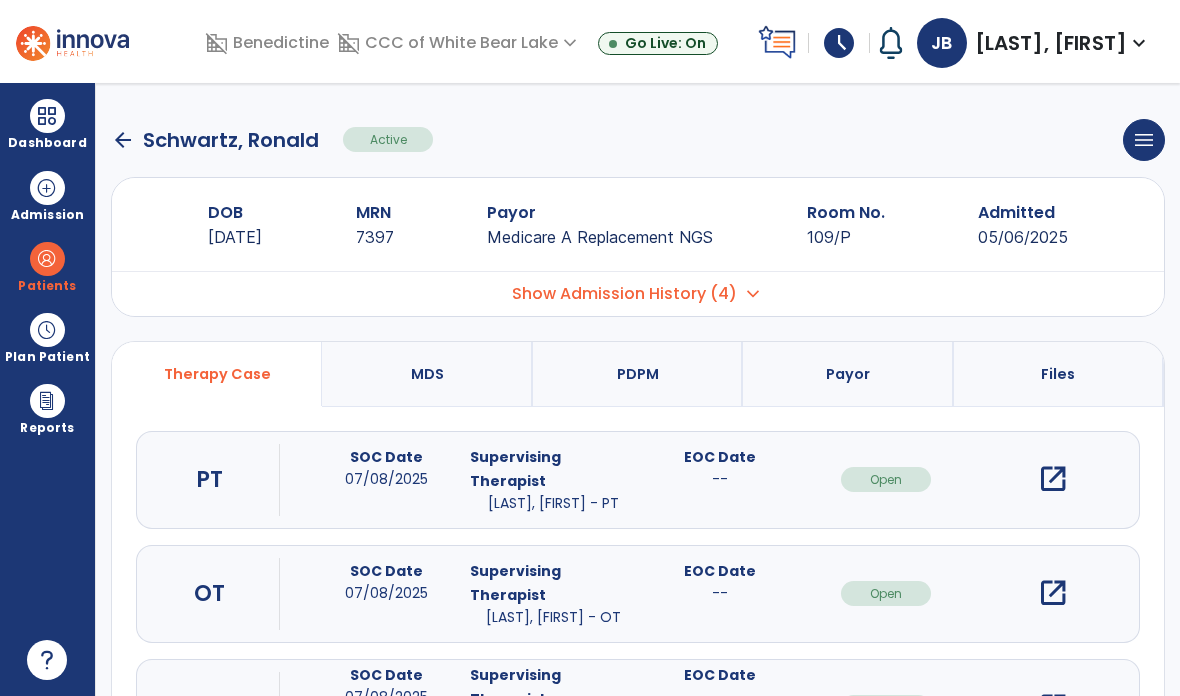 click on "arrow_back" 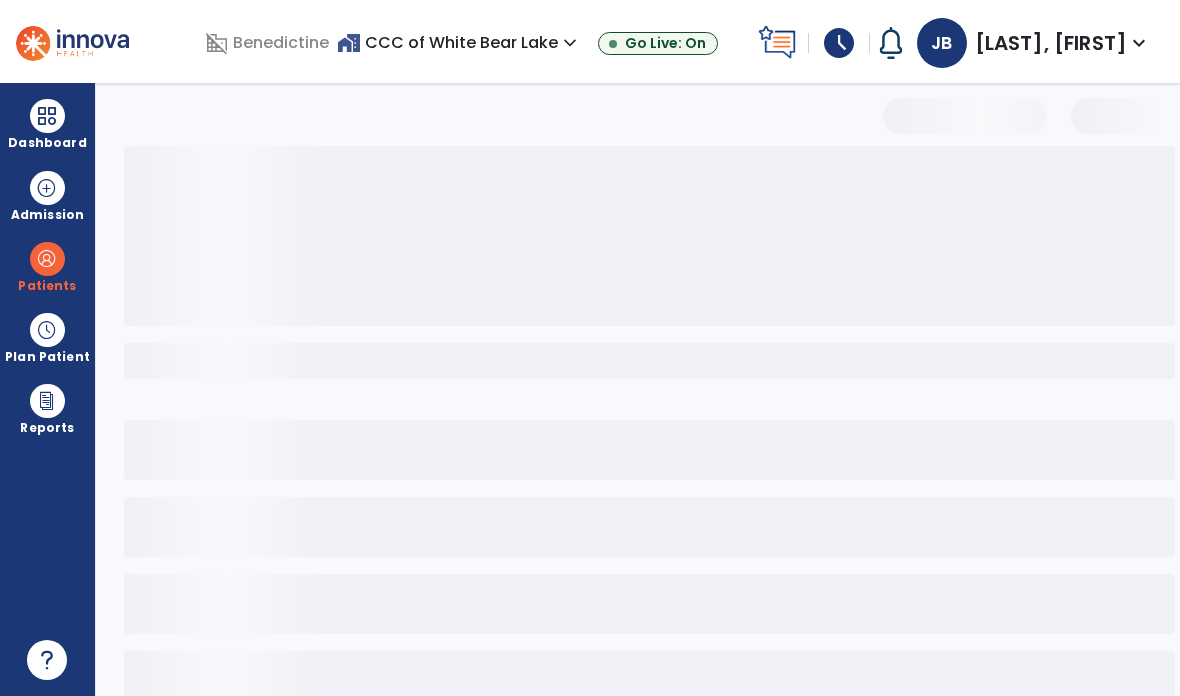 select on "***" 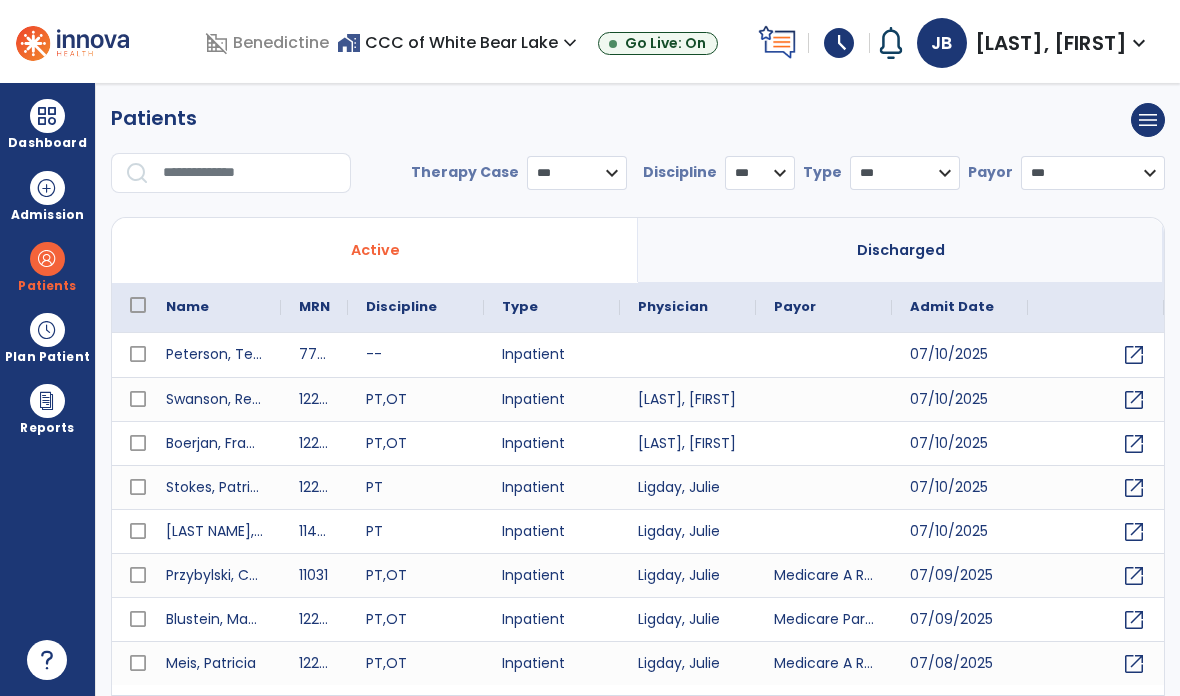 click at bounding box center [250, 173] 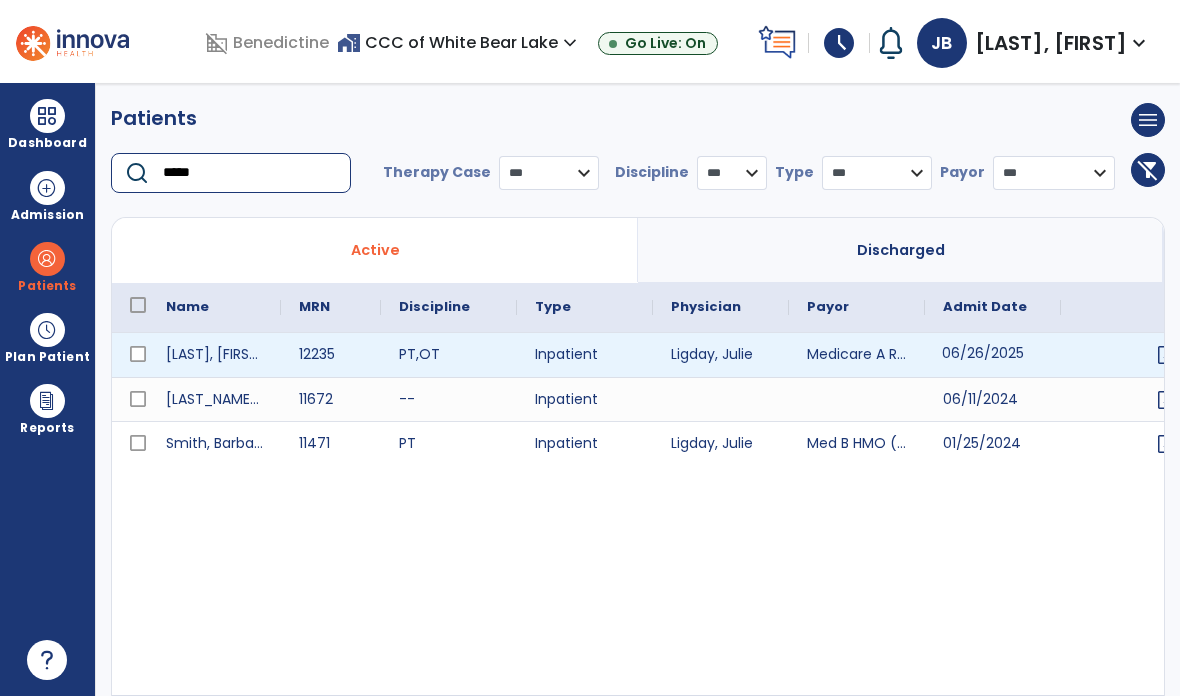 type on "*****" 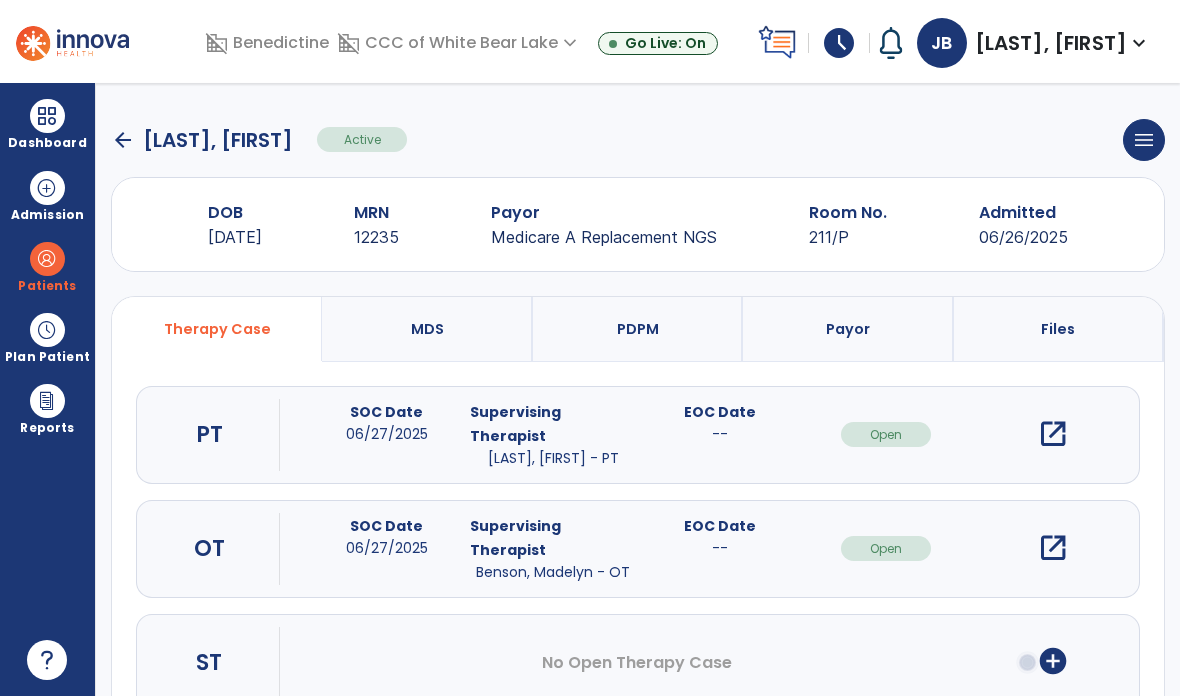 click on "open_in_new" at bounding box center [1053, 434] 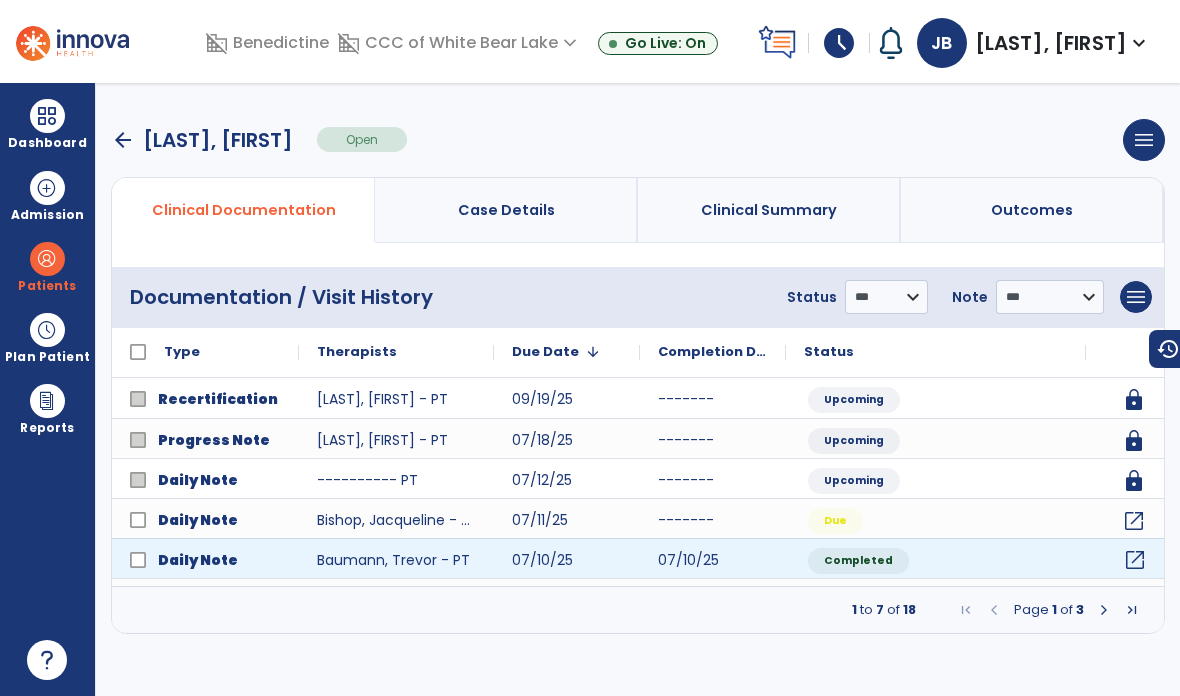 click on "open_in_new" 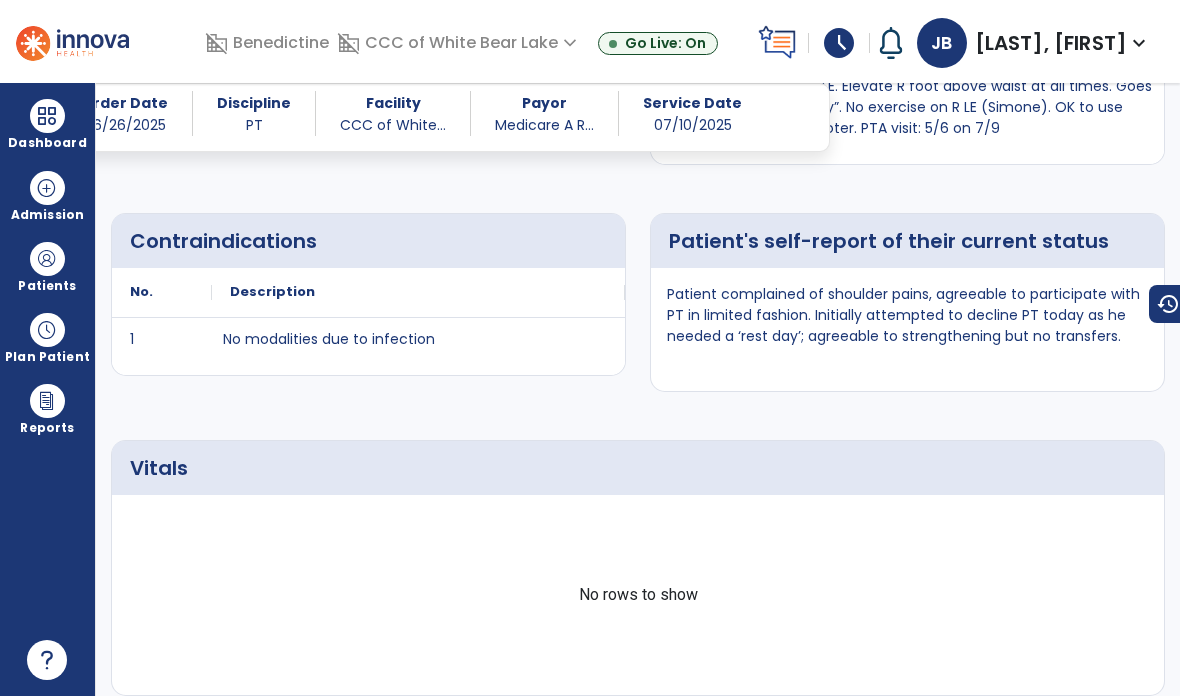 scroll, scrollTop: 615, scrollLeft: 0, axis: vertical 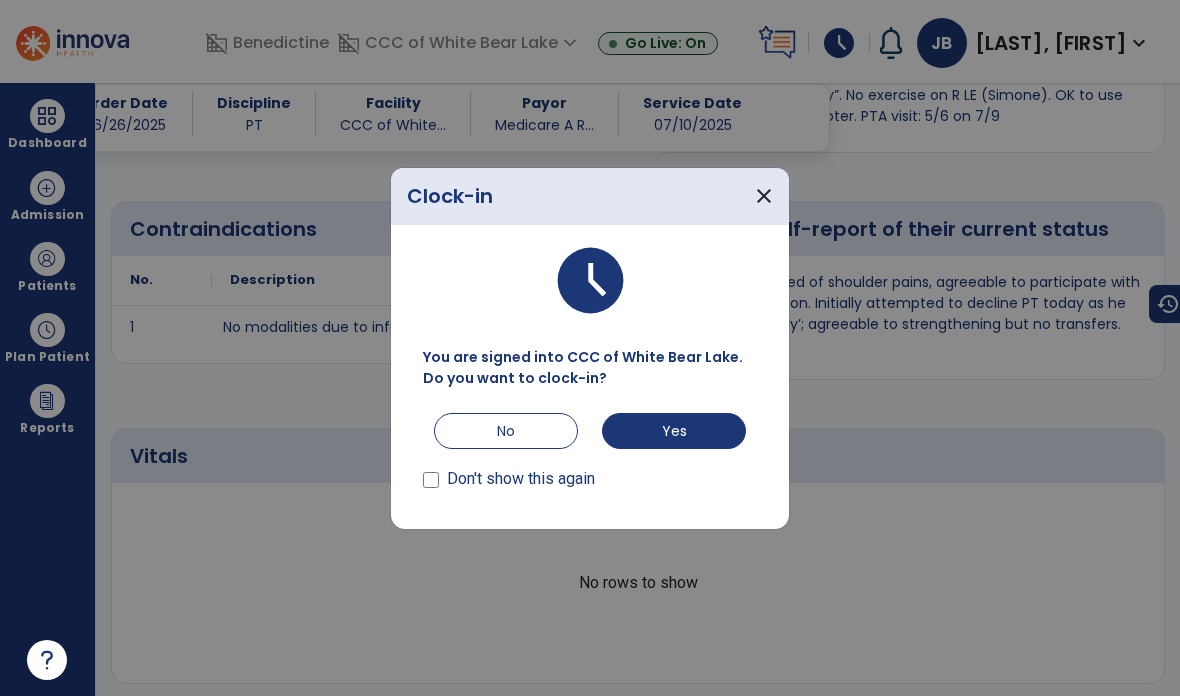 click on "Yes" at bounding box center [674, 431] 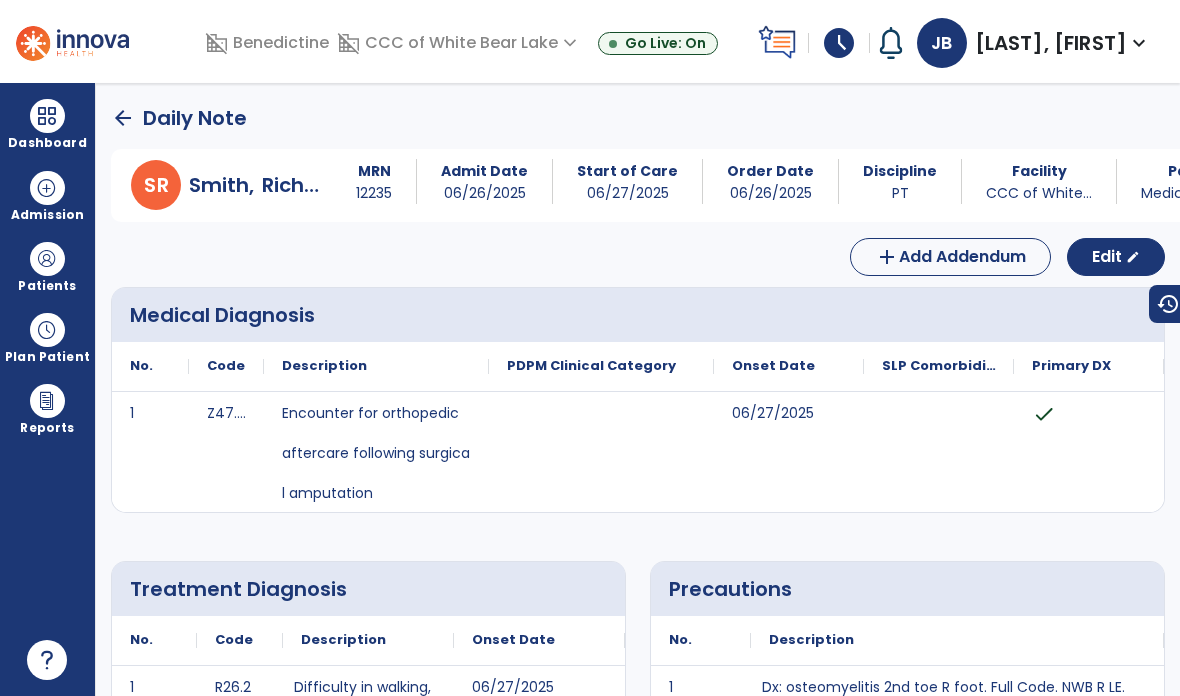 scroll, scrollTop: 0, scrollLeft: 0, axis: both 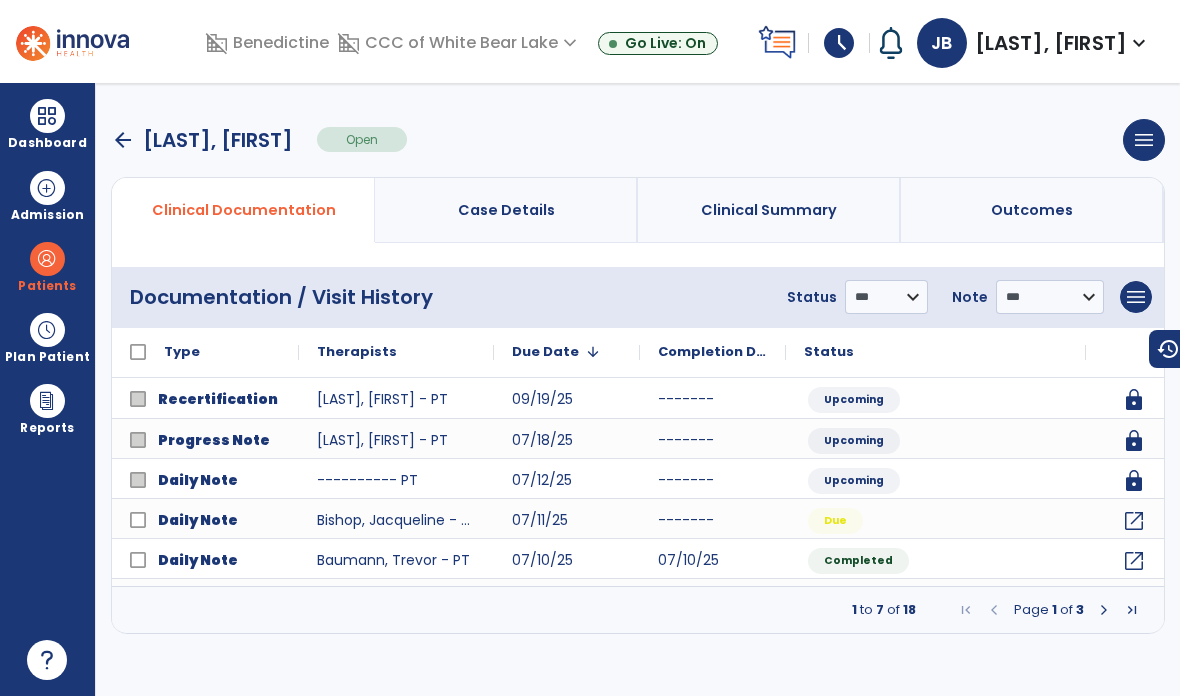 click on "arrow_back" at bounding box center [123, 140] 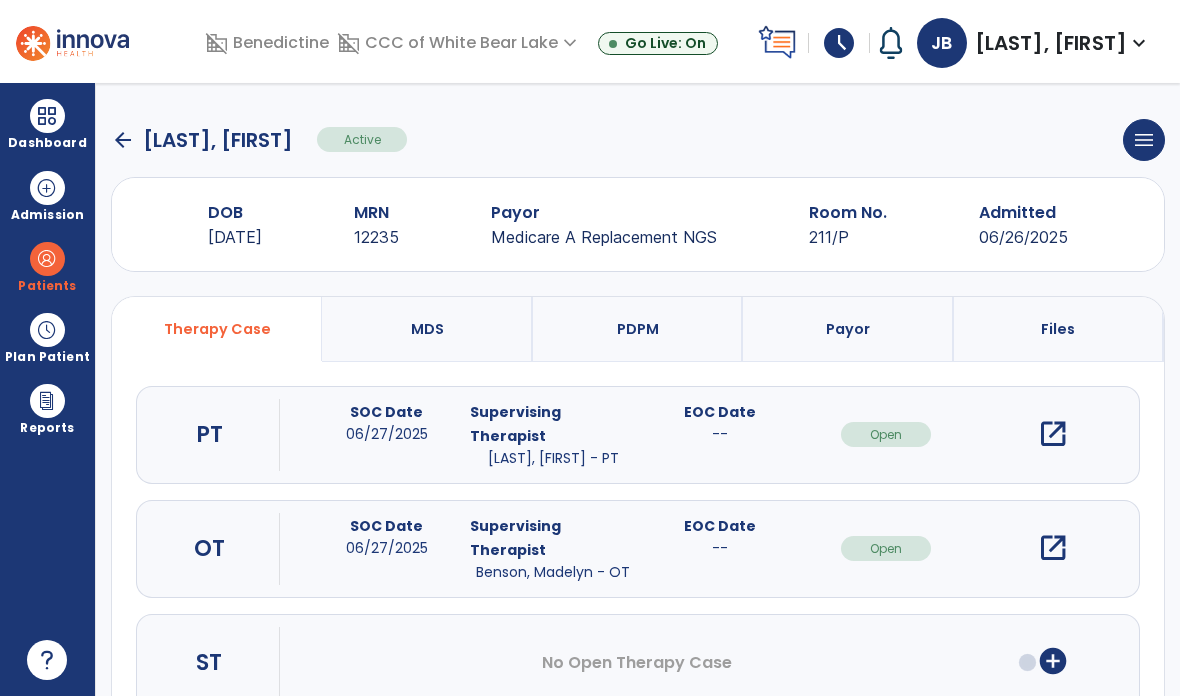 click on "arrow_back" 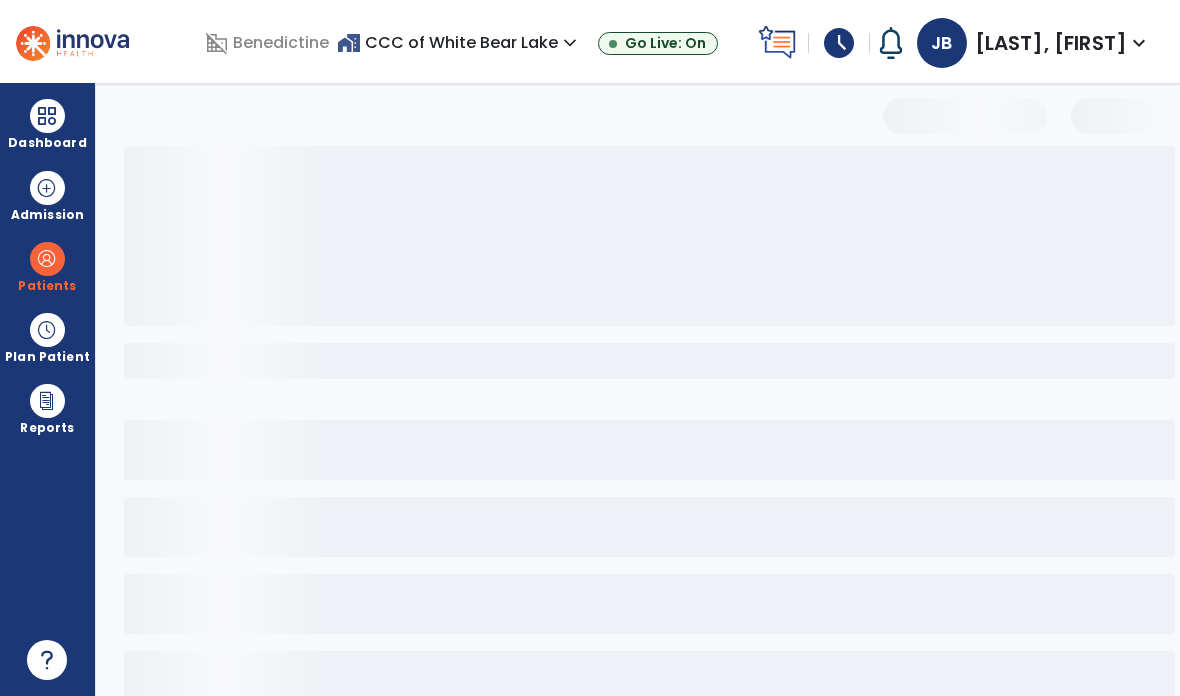 select on "***" 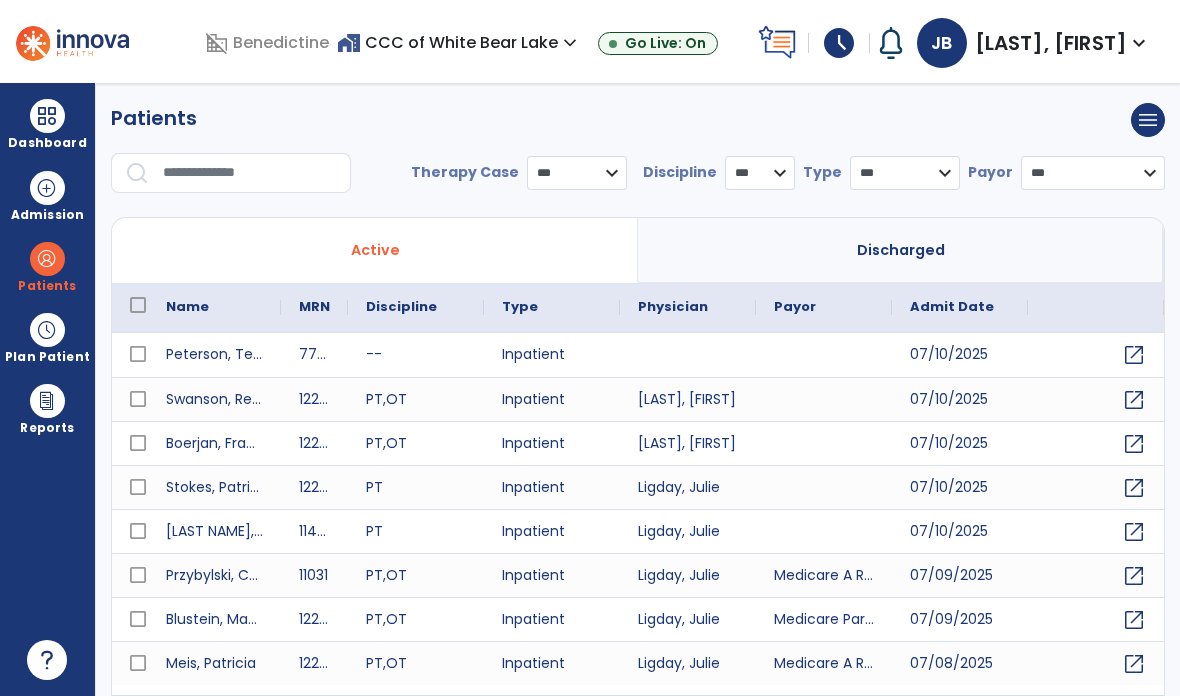 click at bounding box center (250, 173) 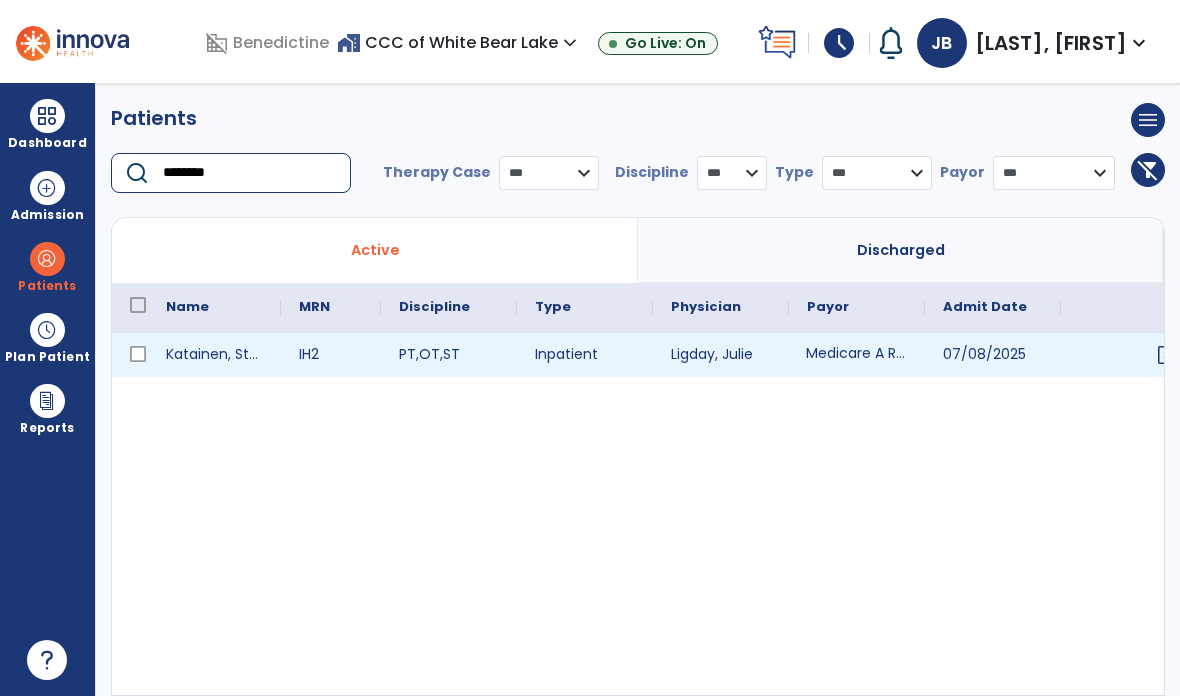 type on "********" 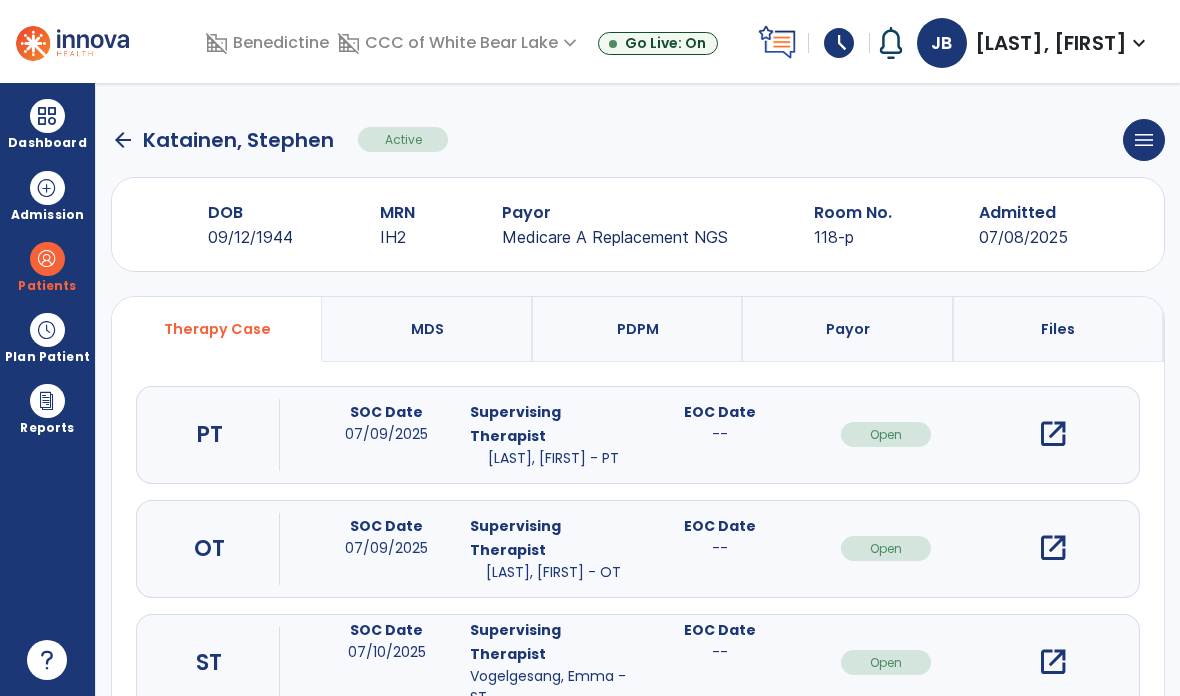 click on "open_in_new" at bounding box center [1053, 434] 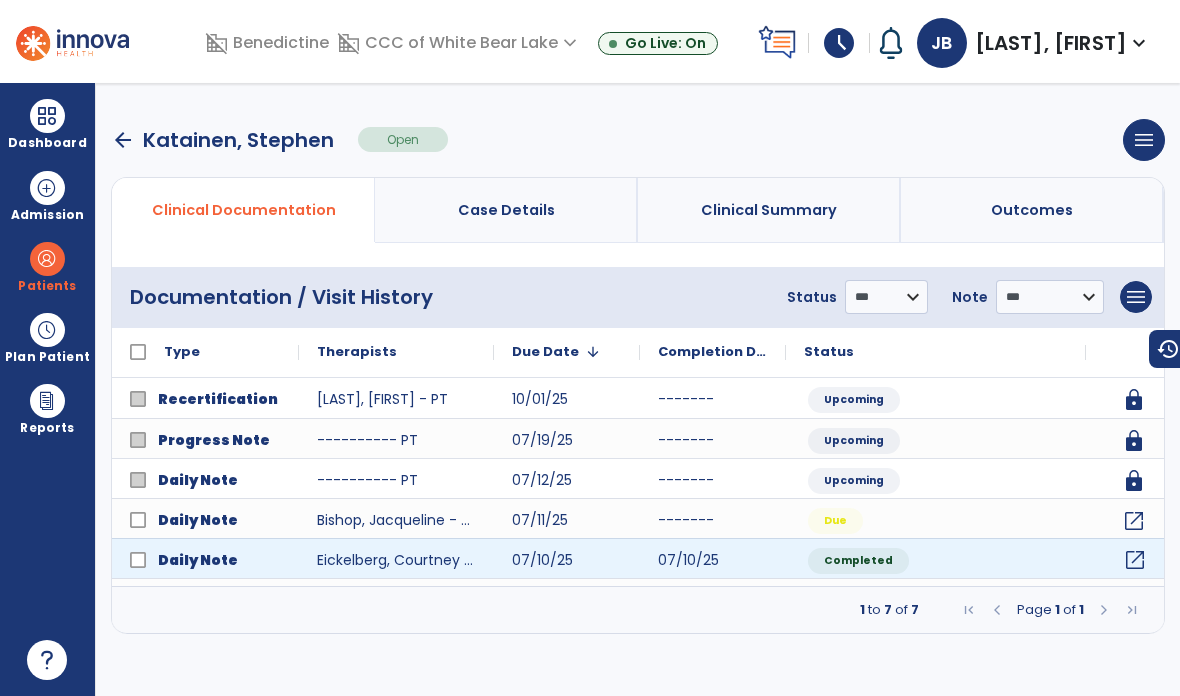 click on "open_in_new" 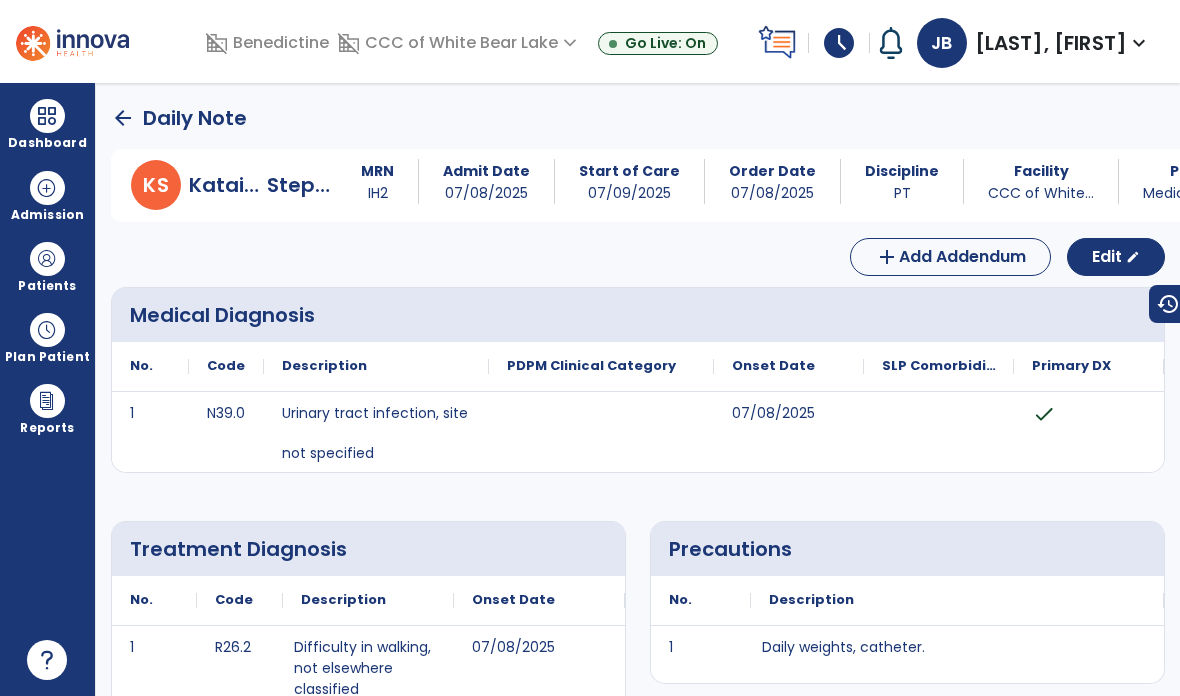scroll, scrollTop: 0, scrollLeft: 0, axis: both 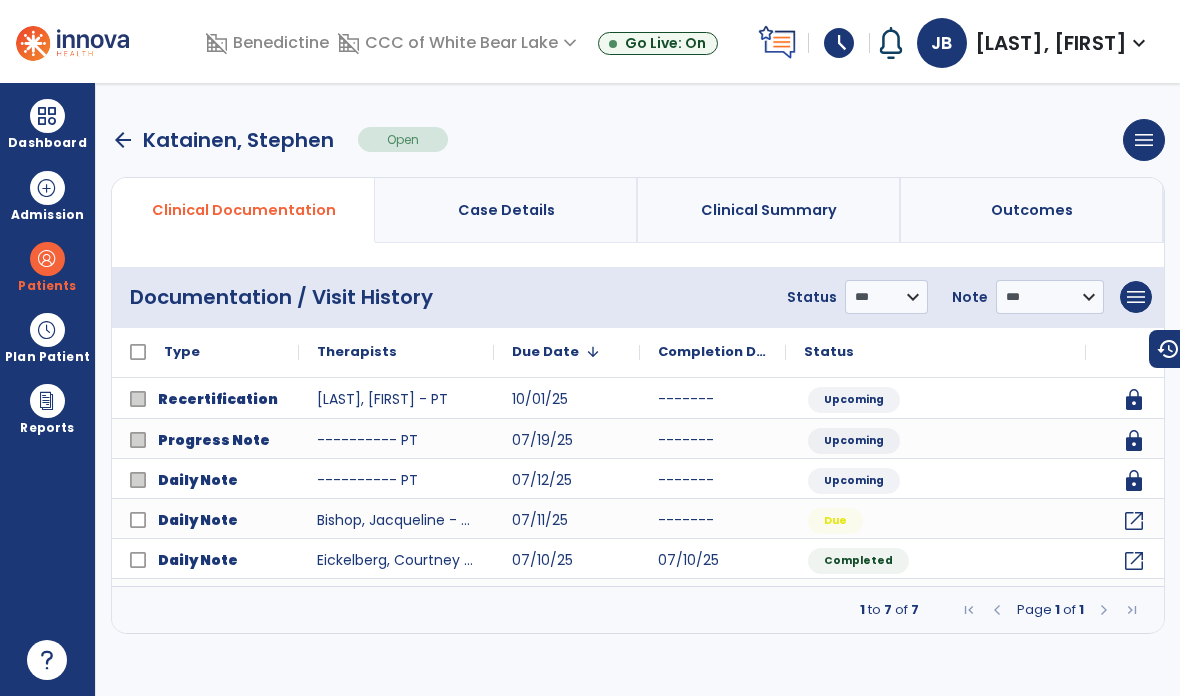 click on "arrow_back" at bounding box center (123, 140) 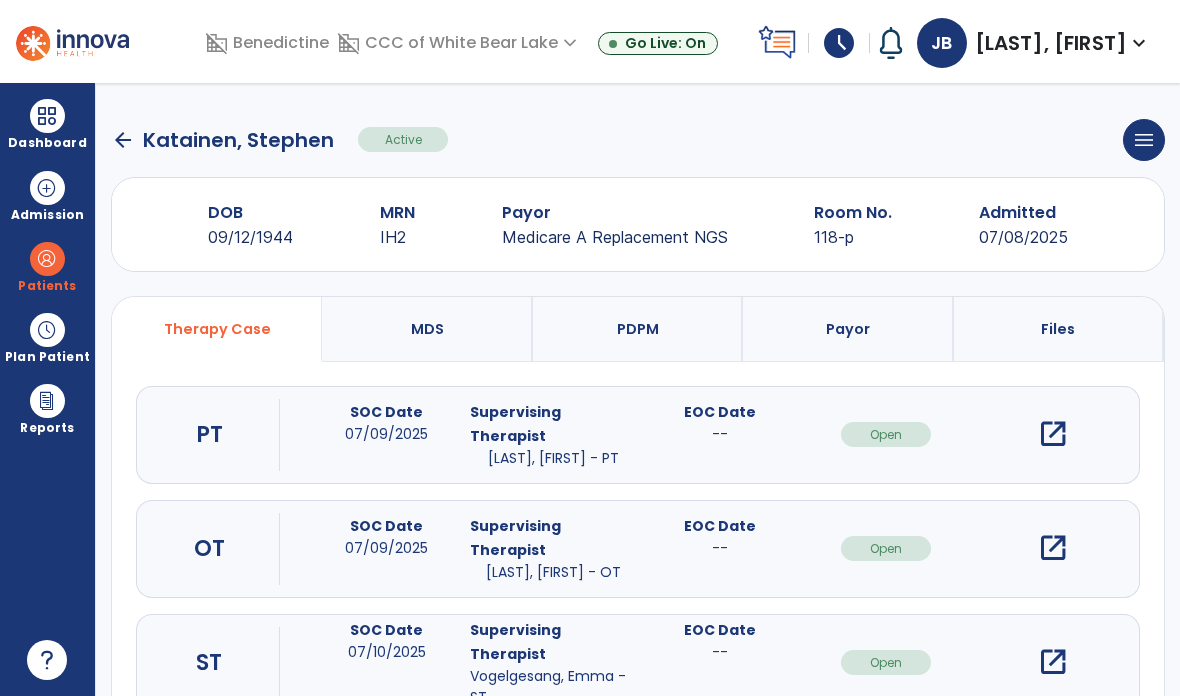 click on "arrow_back" 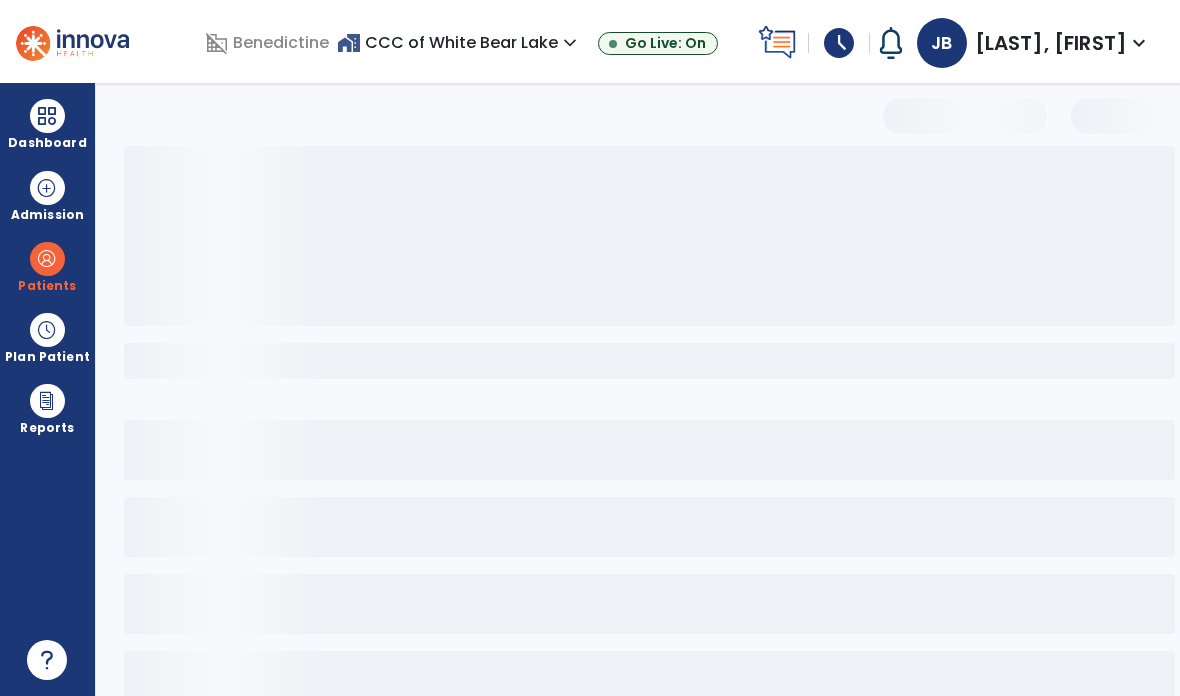 select on "***" 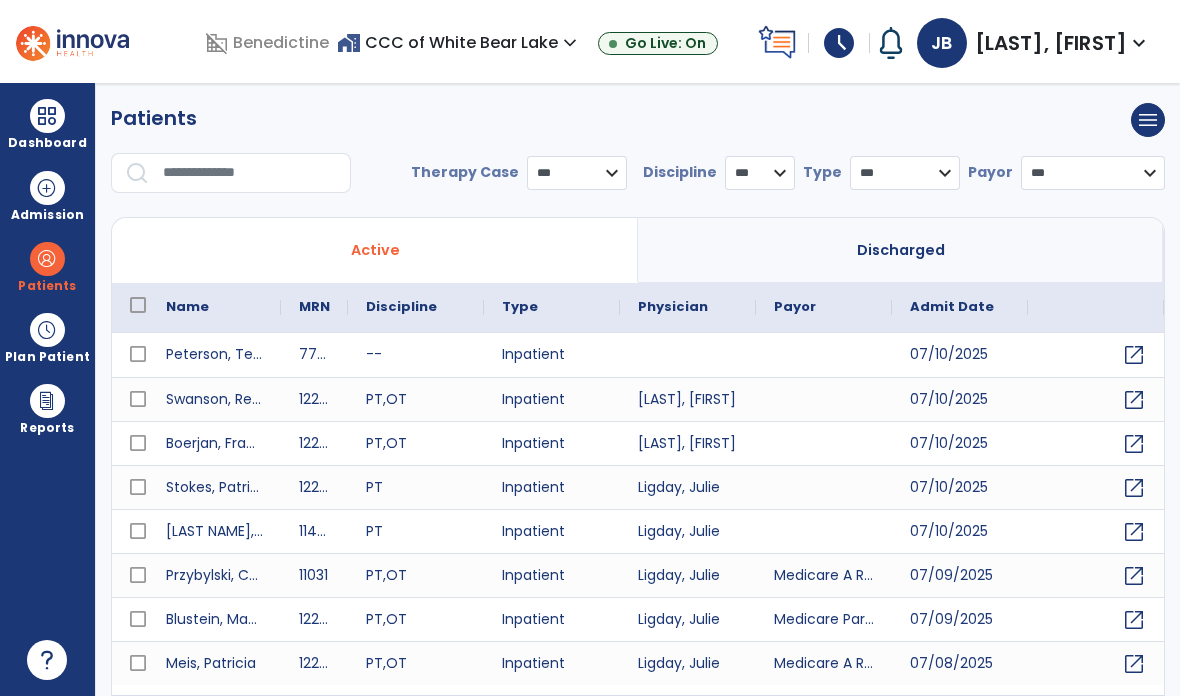 click at bounding box center (250, 173) 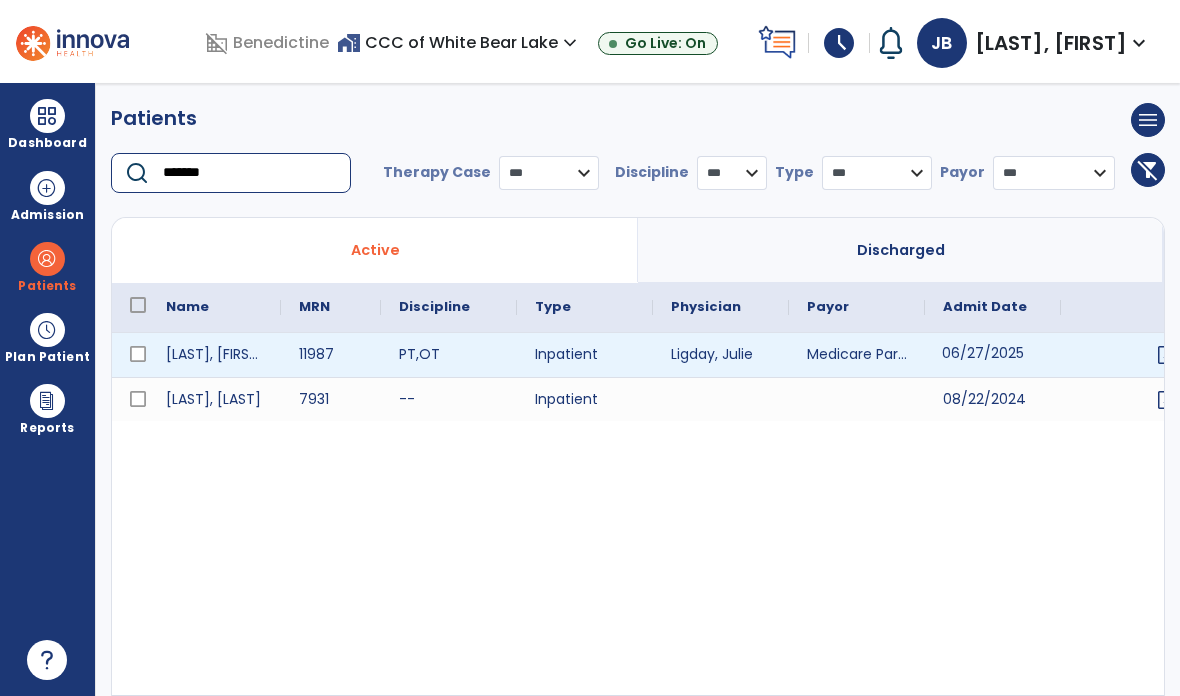 type on "*******" 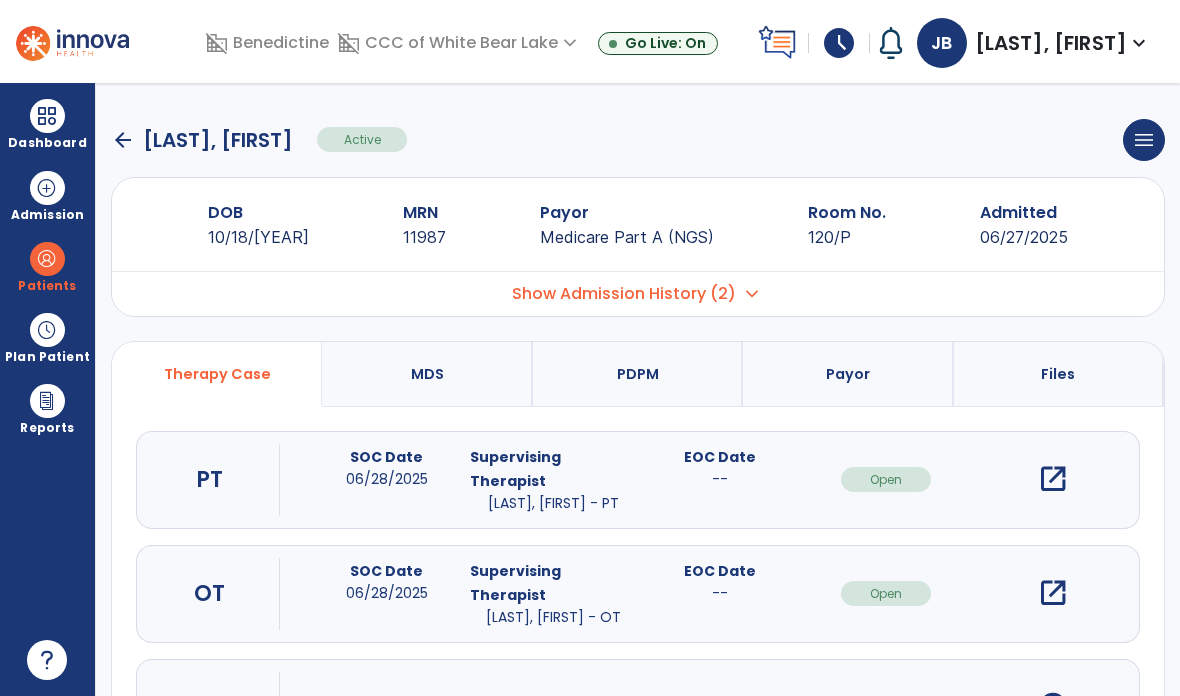 click on "open_in_new" at bounding box center (1053, 479) 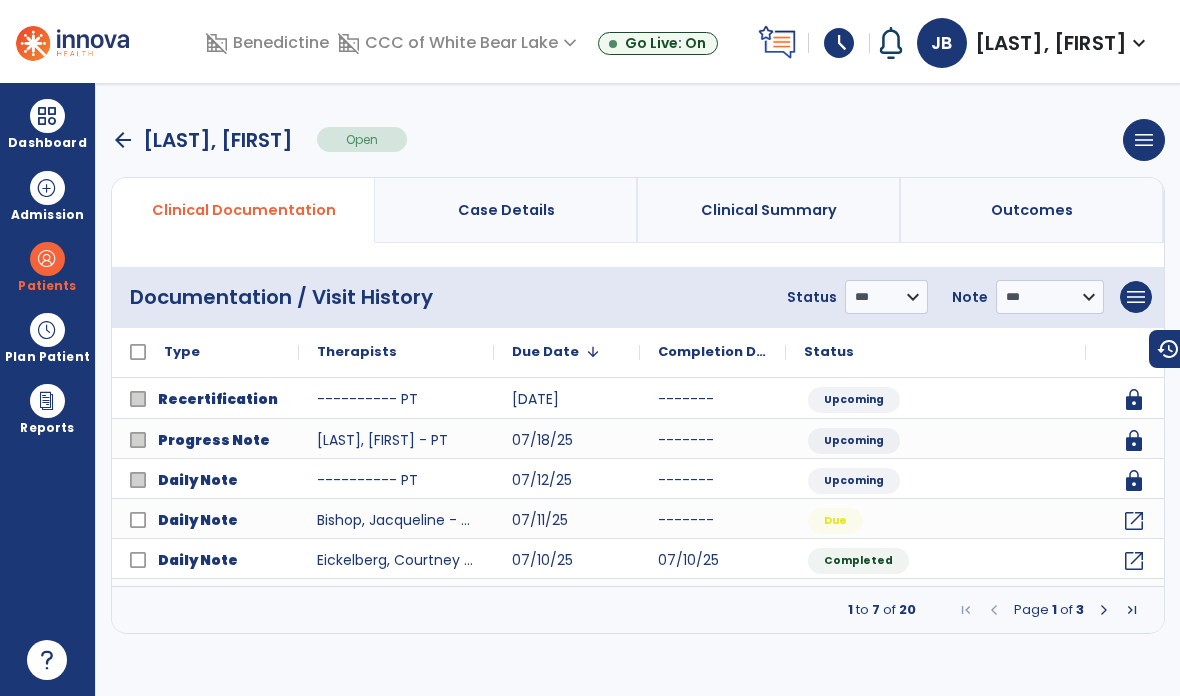 click on "open_in_new" 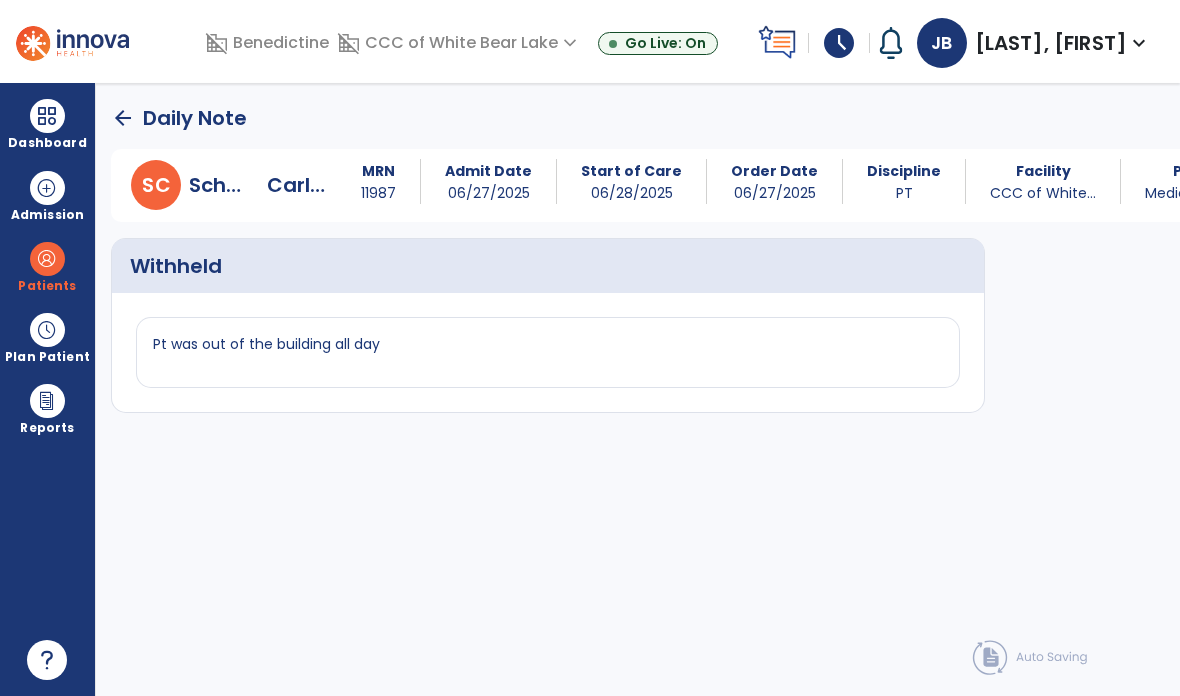 click on "arrow_back" 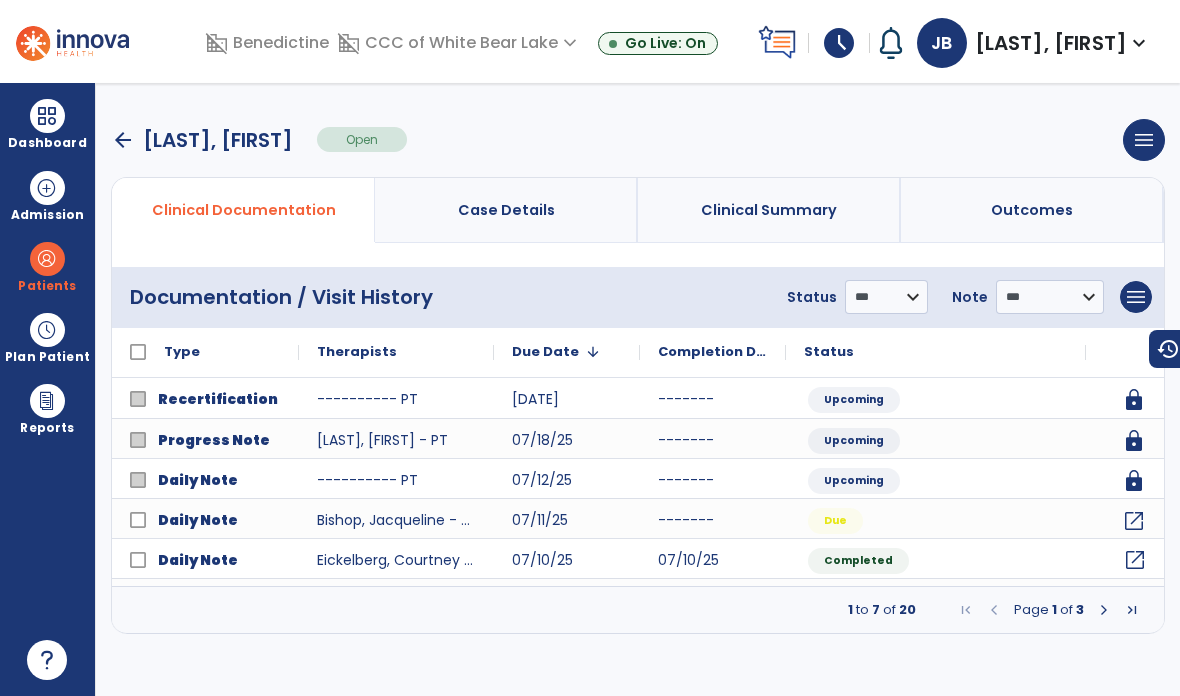 click on "open_in_new" 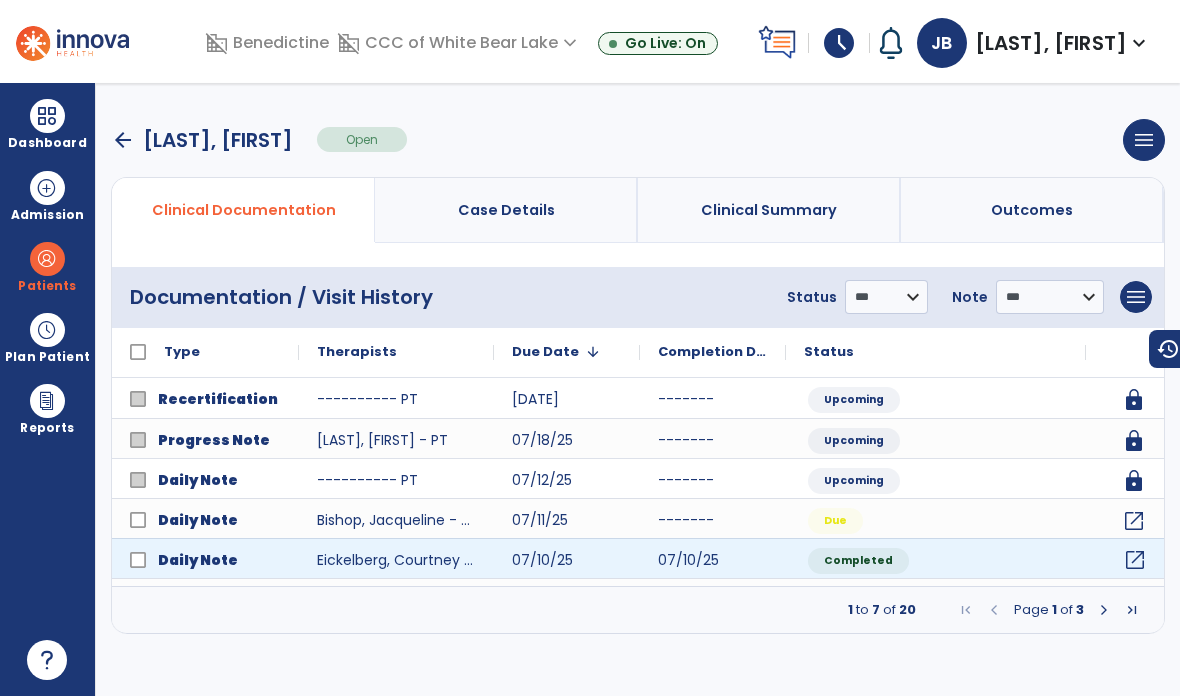 click on "open_in_new" 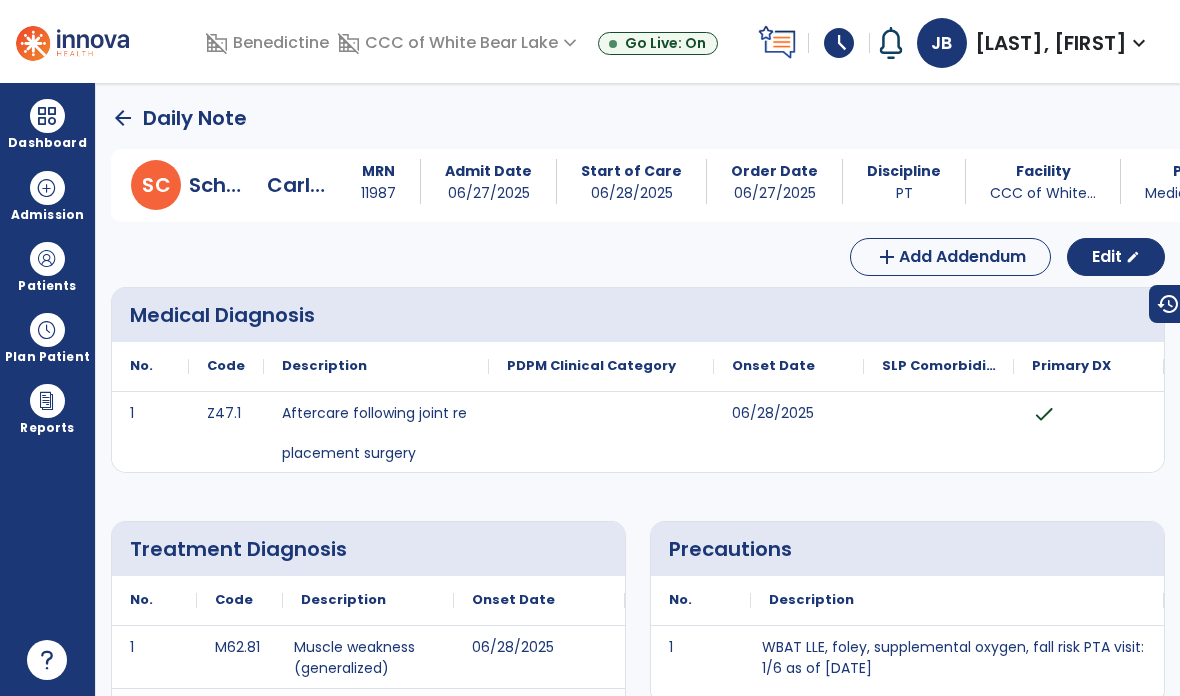 scroll, scrollTop: 0, scrollLeft: 0, axis: both 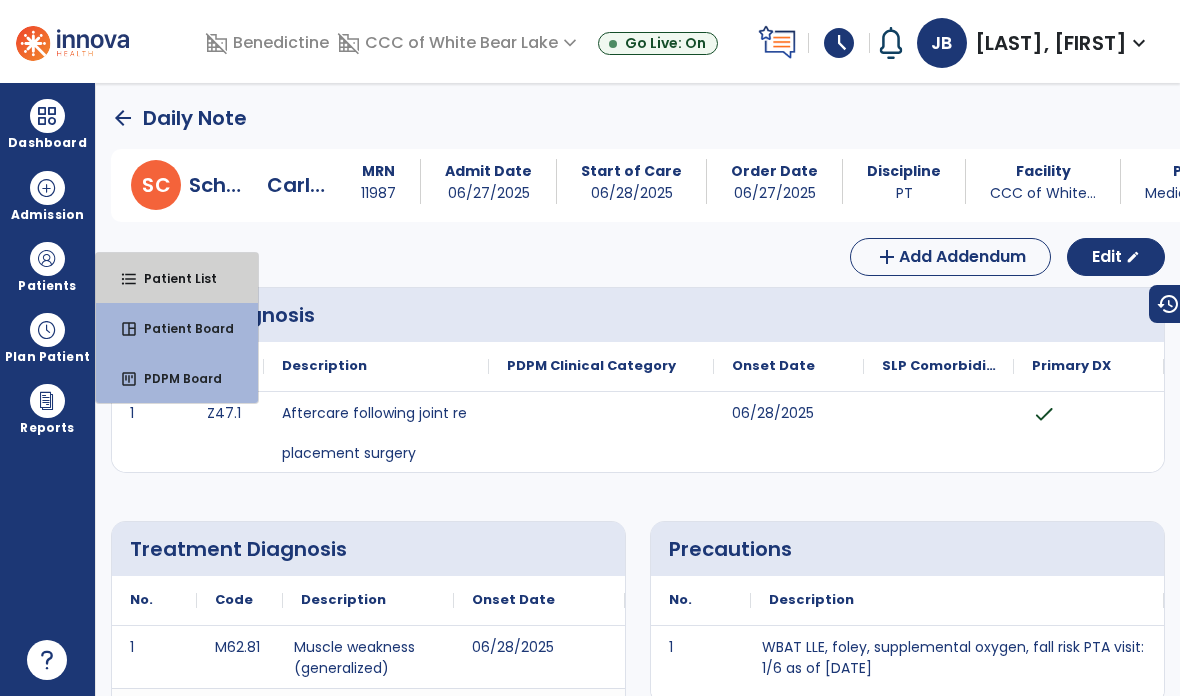click on "Patient List" at bounding box center [172, 278] 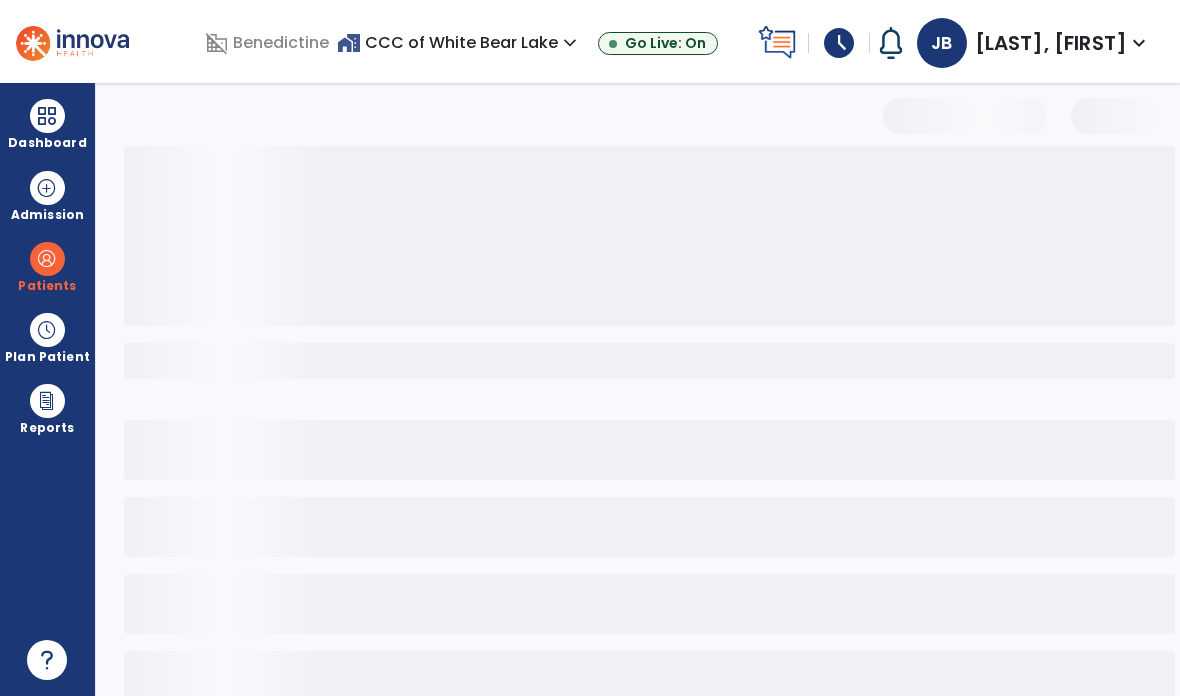select on "***" 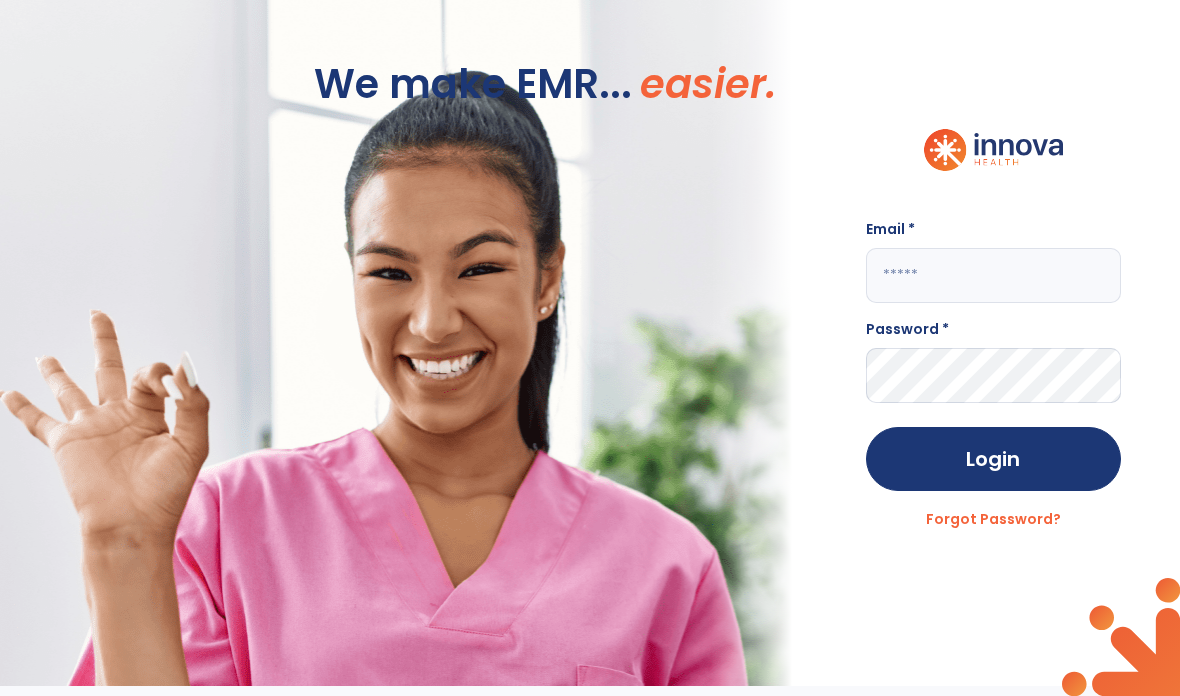 click 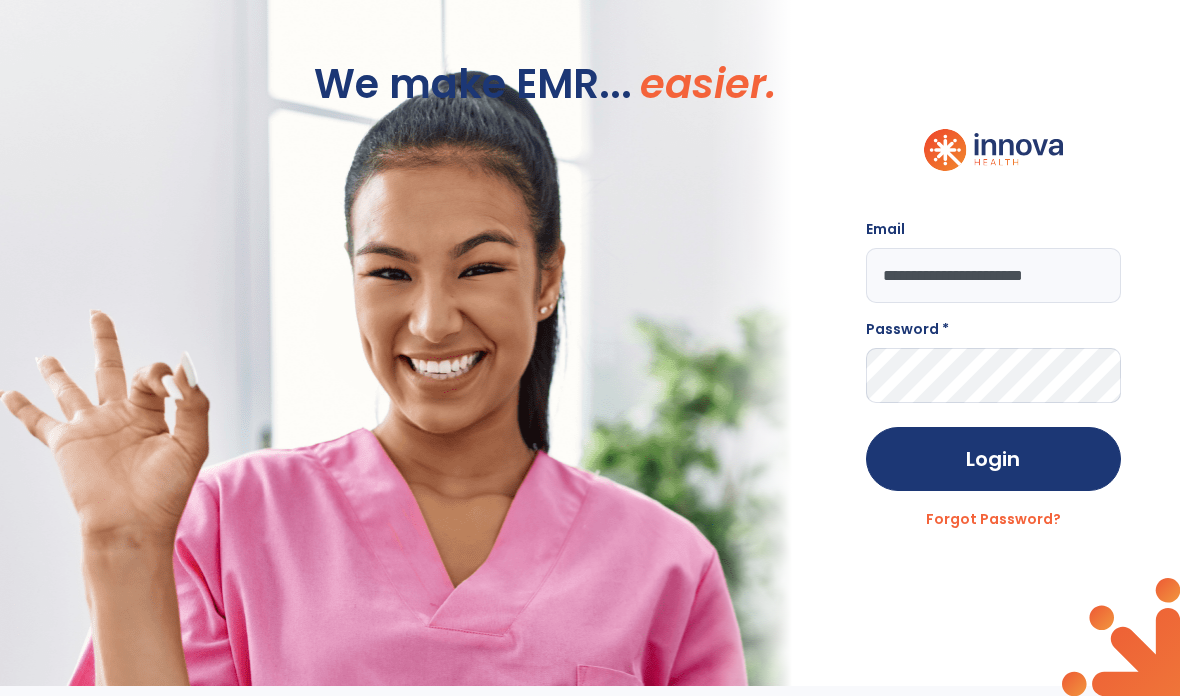 type on "**********" 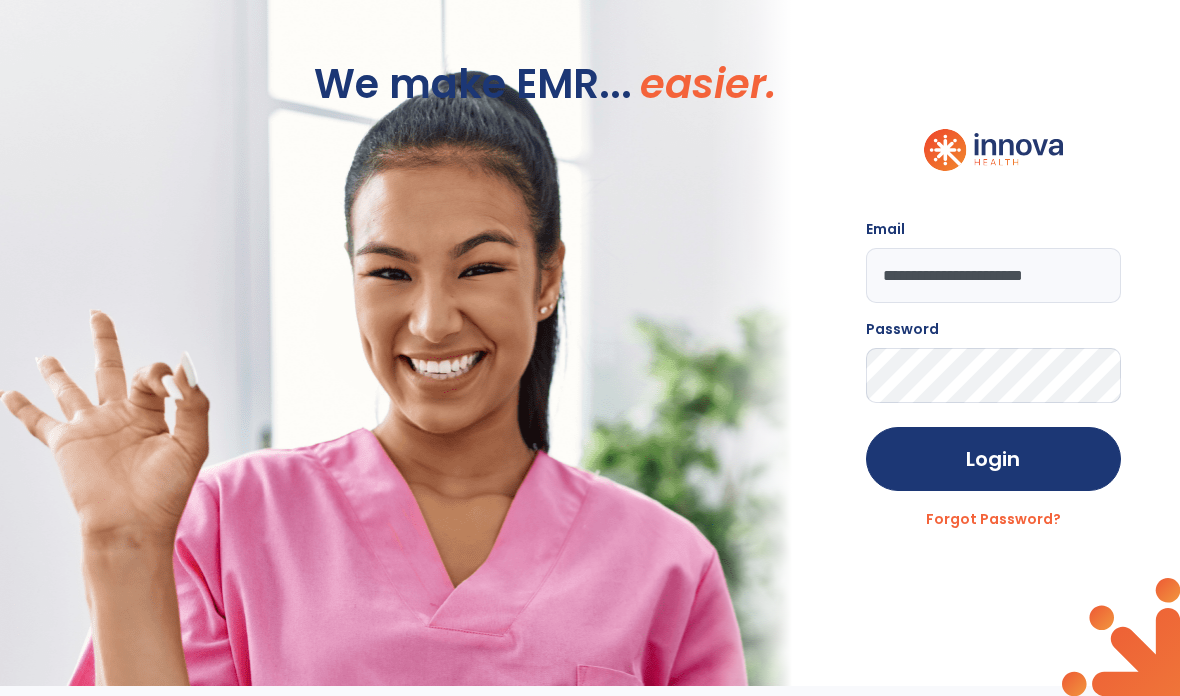 click on "Login" 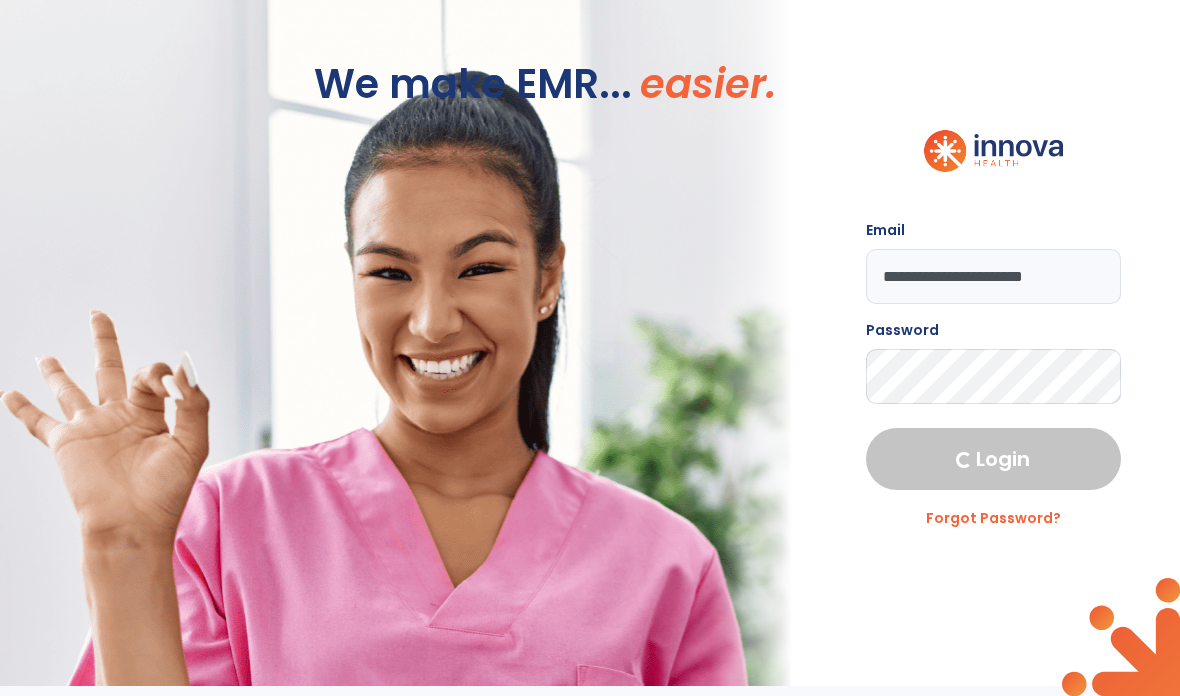 select on "****" 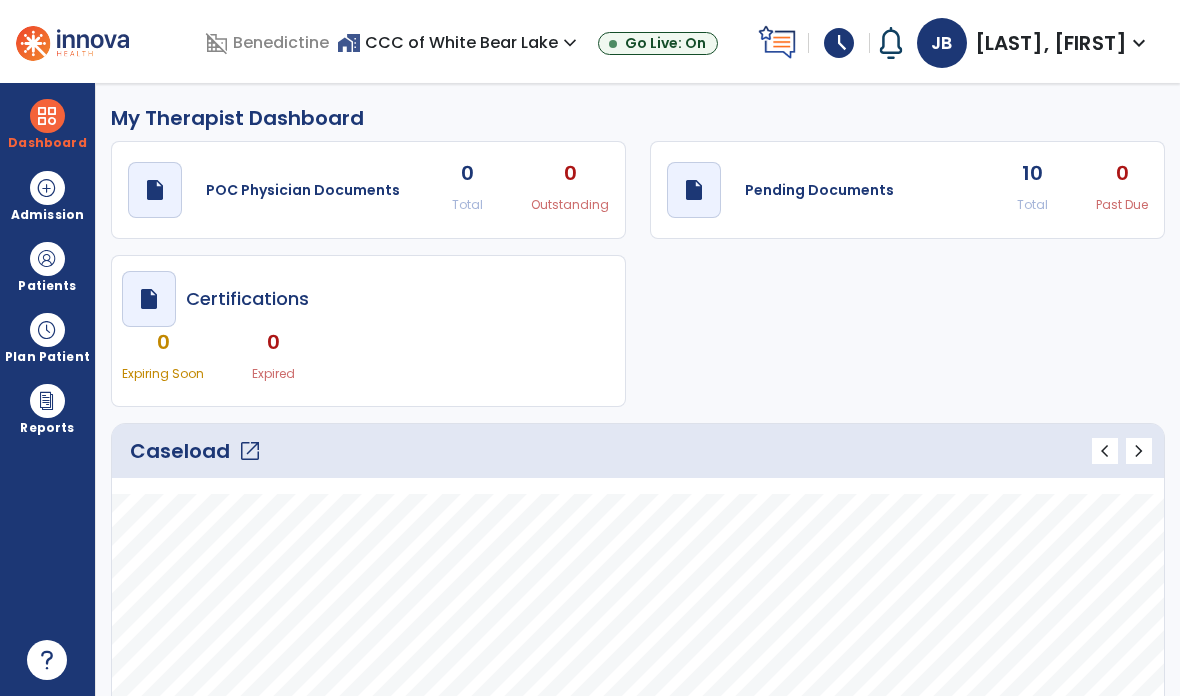 click on "draft   open_in_new  Pending Documents 10 Total 0 Past Due" 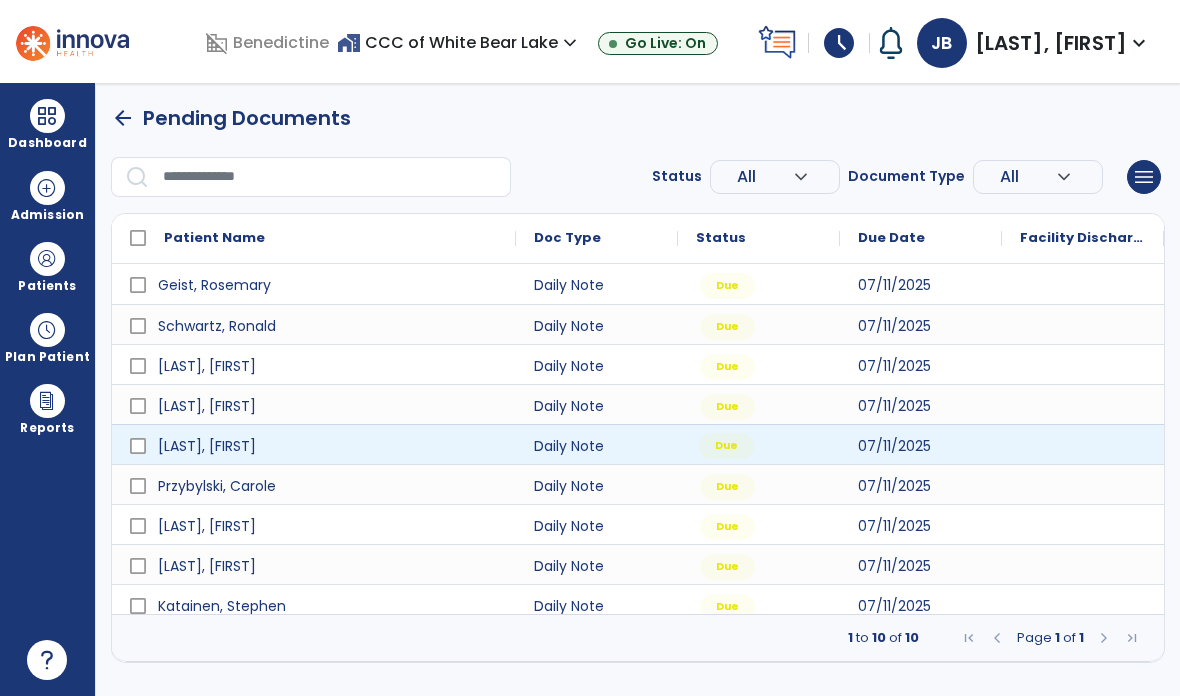 click on "Due" at bounding box center (724, 445) 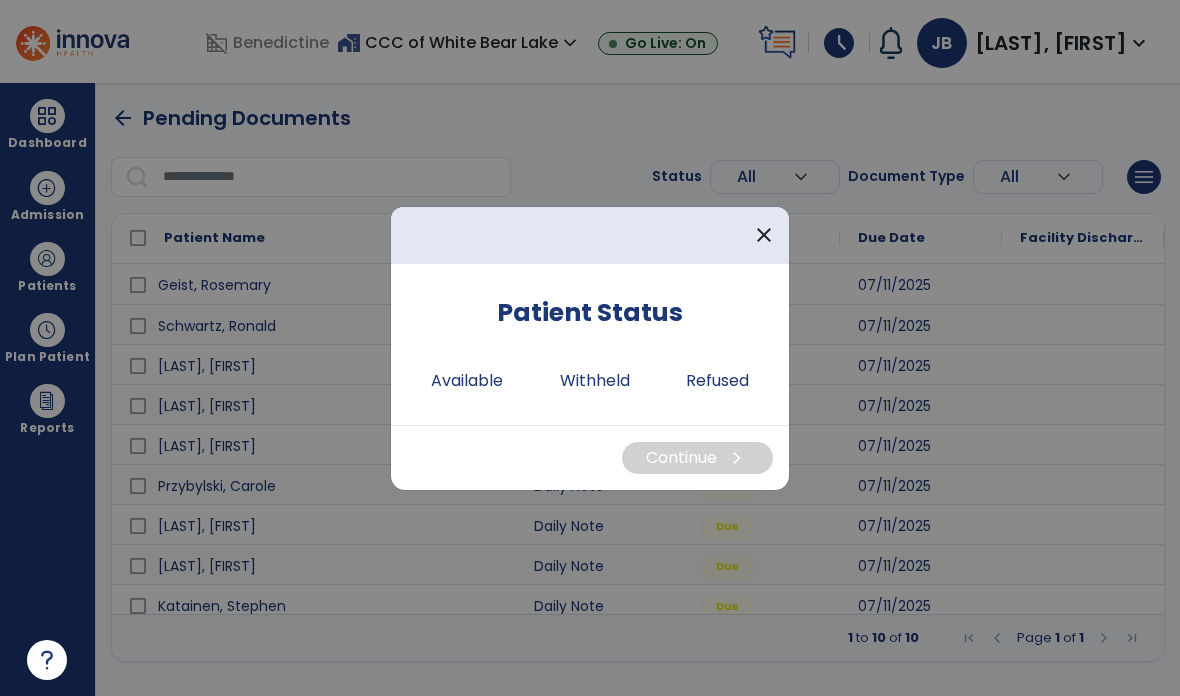 click on "Available" at bounding box center [467, 381] 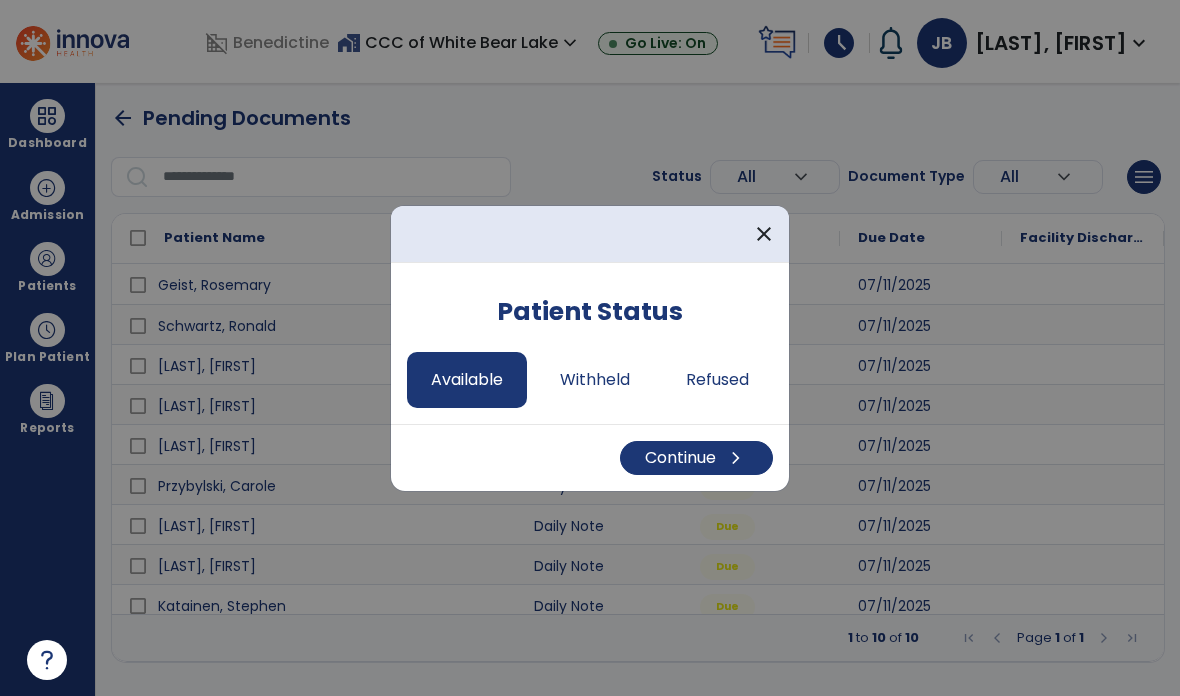 click on "Continue   chevron_right" at bounding box center (696, 458) 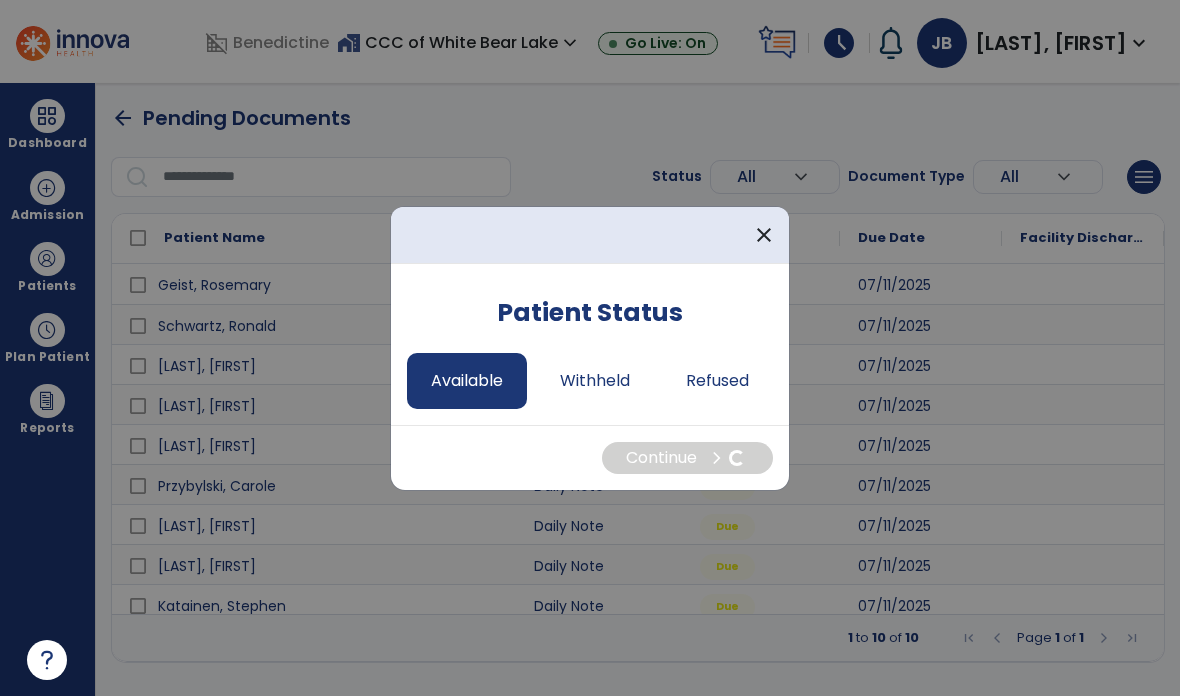select on "*" 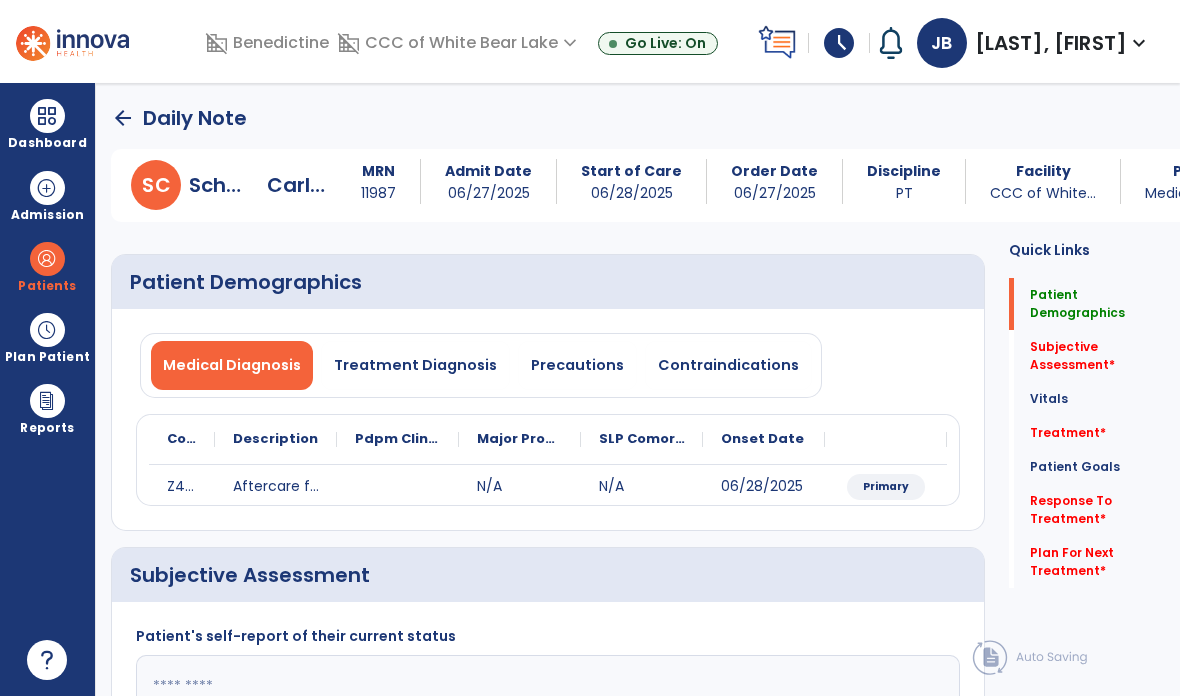 click on "Precautions" at bounding box center [577, 365] 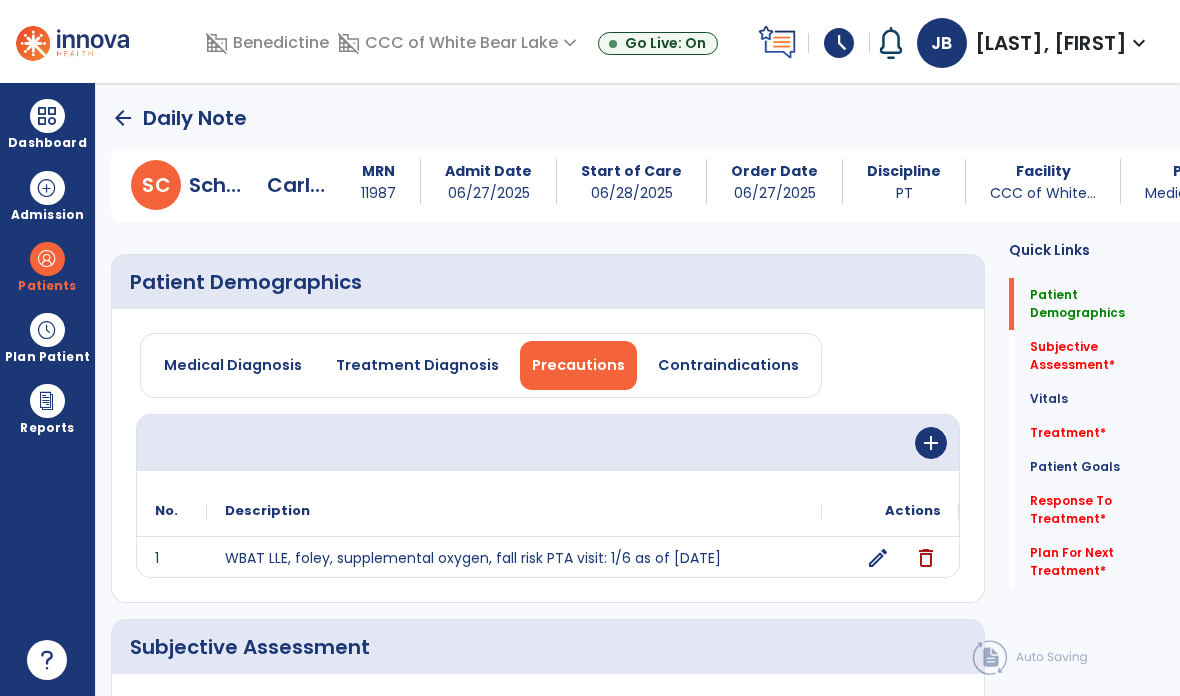 click on "edit" 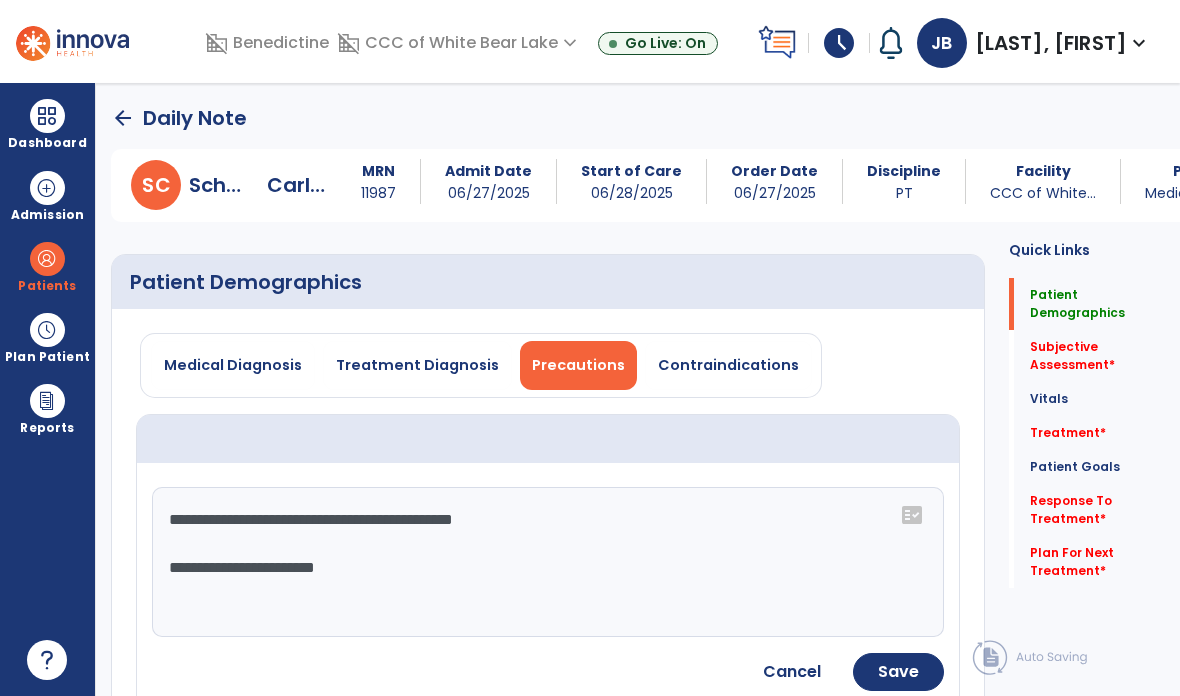 click on "**********" 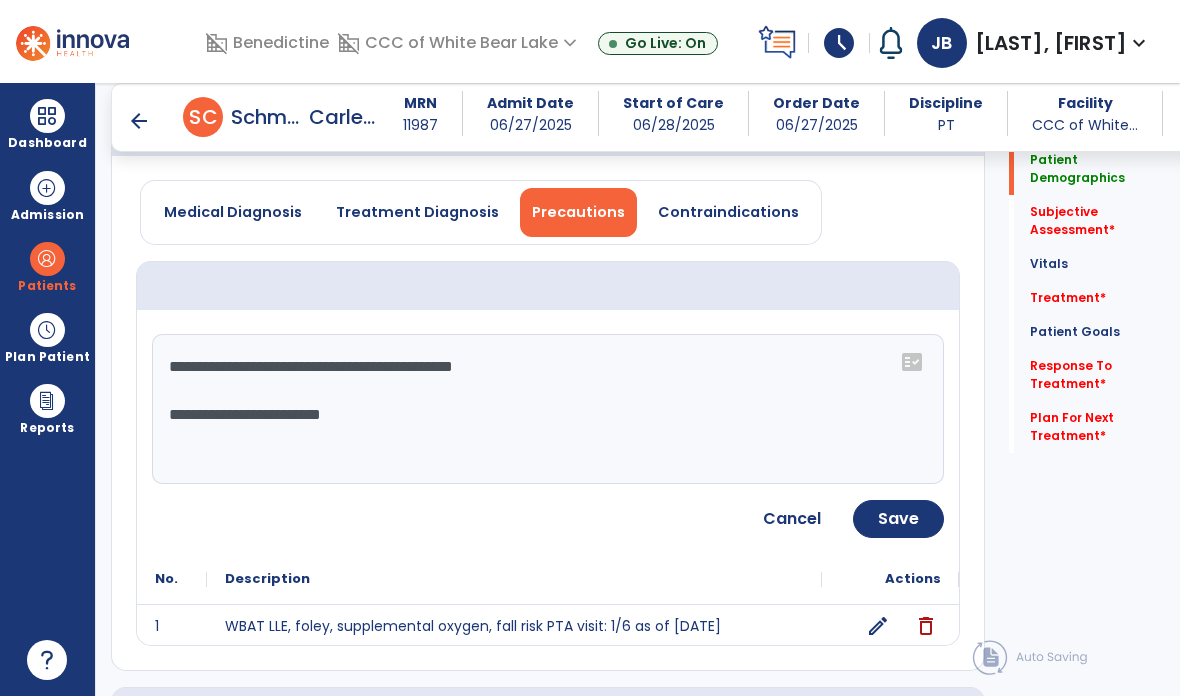 scroll, scrollTop: 146, scrollLeft: 0, axis: vertical 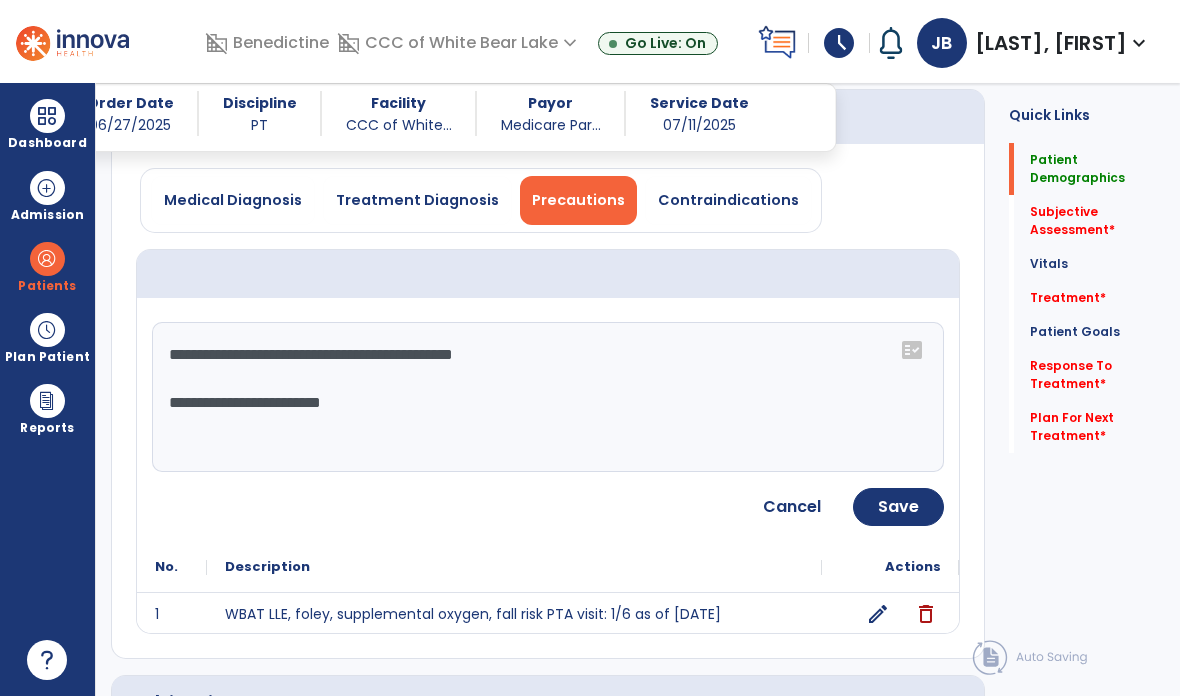 click on "Save" 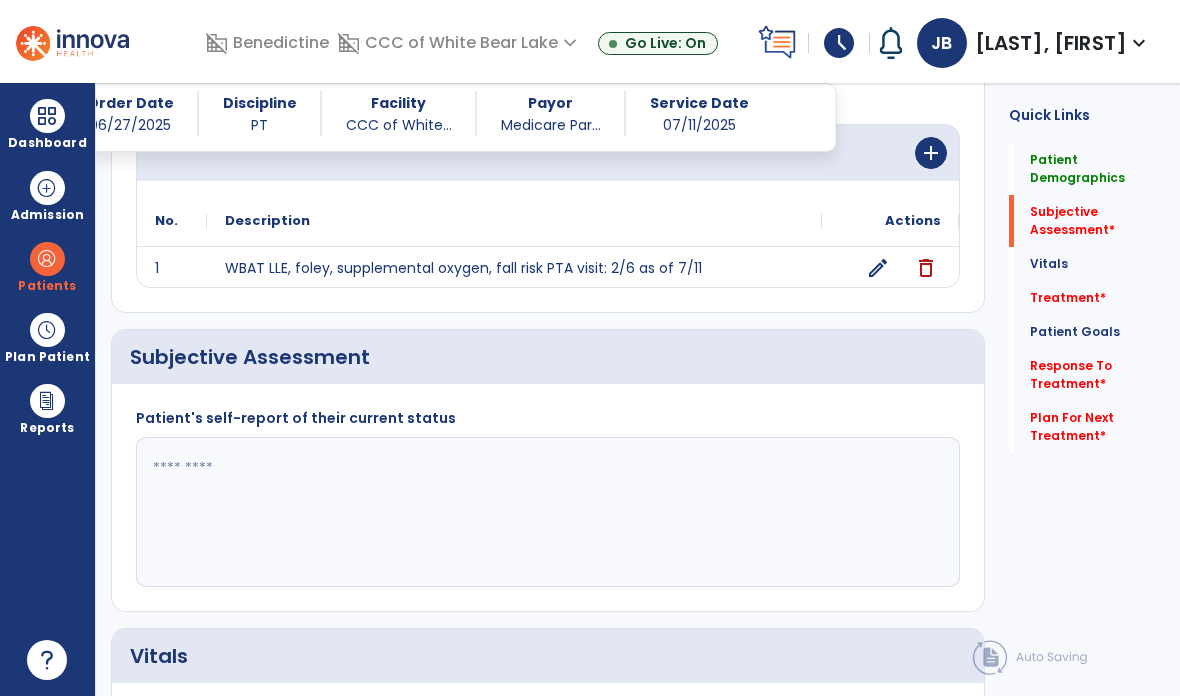 scroll, scrollTop: 273, scrollLeft: 0, axis: vertical 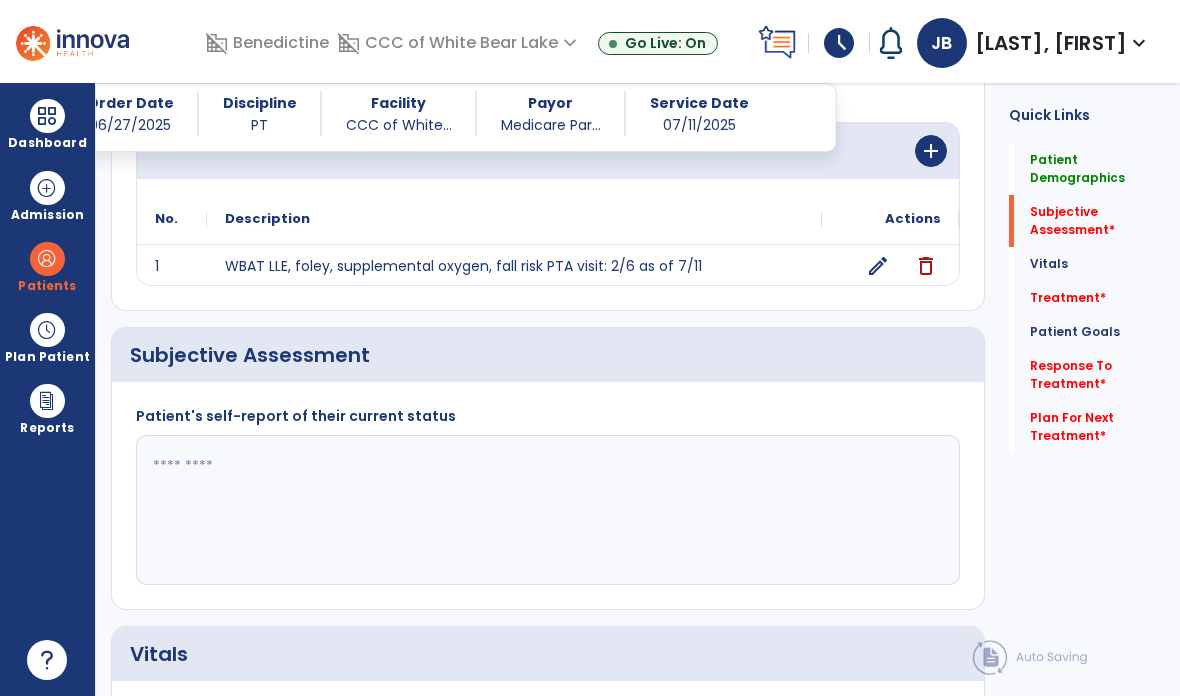 click 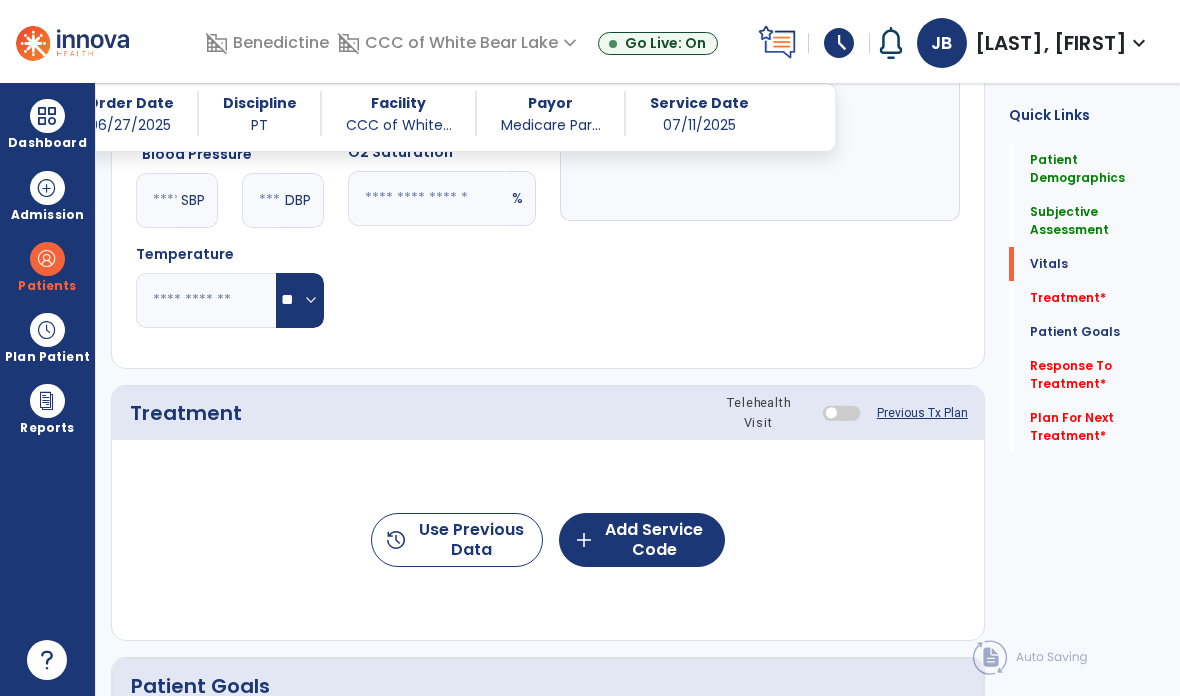 scroll, scrollTop: 954, scrollLeft: 0, axis: vertical 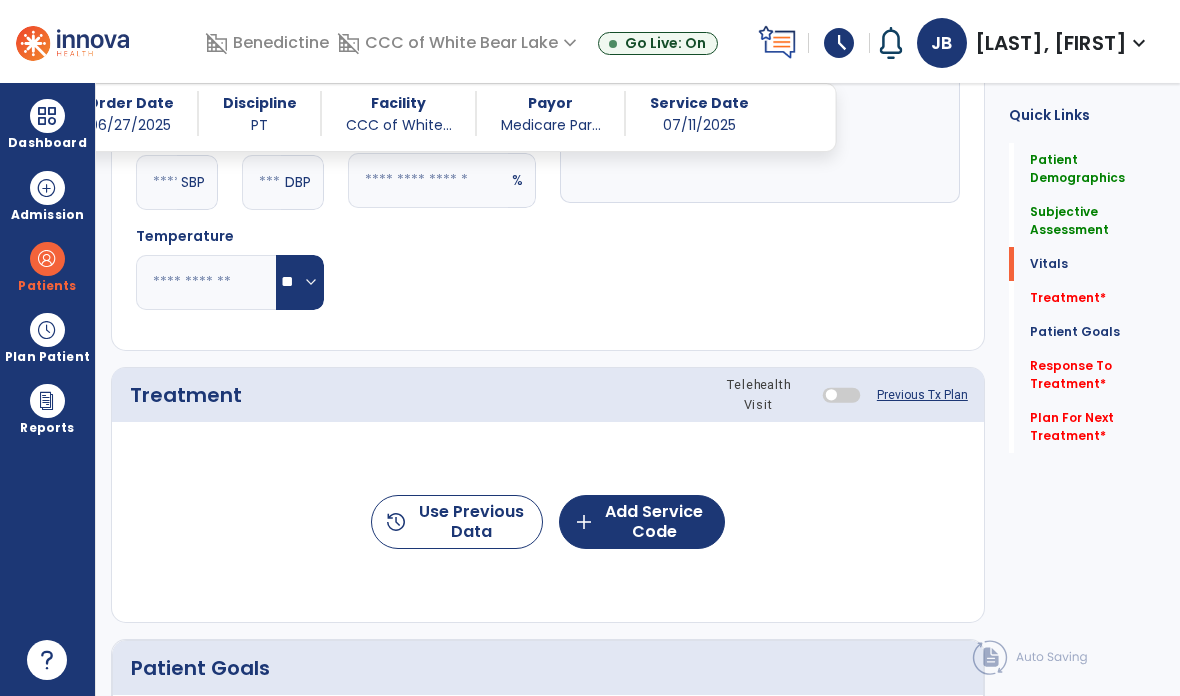 type on "**********" 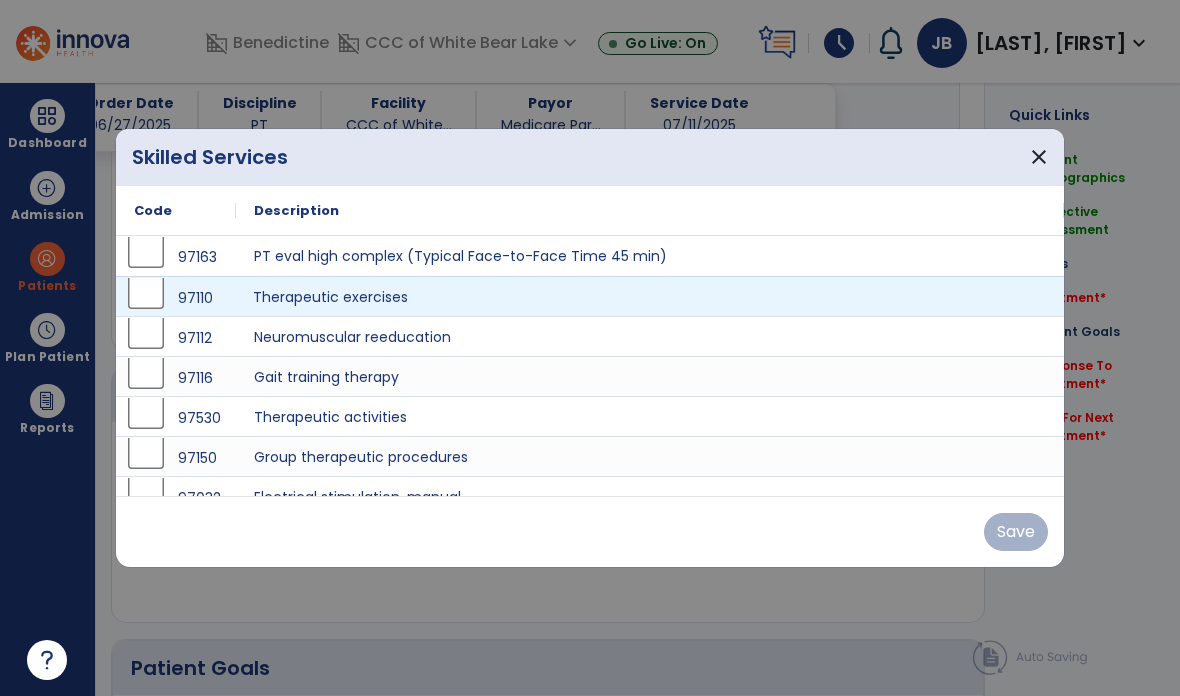 click on "Therapeutic exercises" at bounding box center (650, 296) 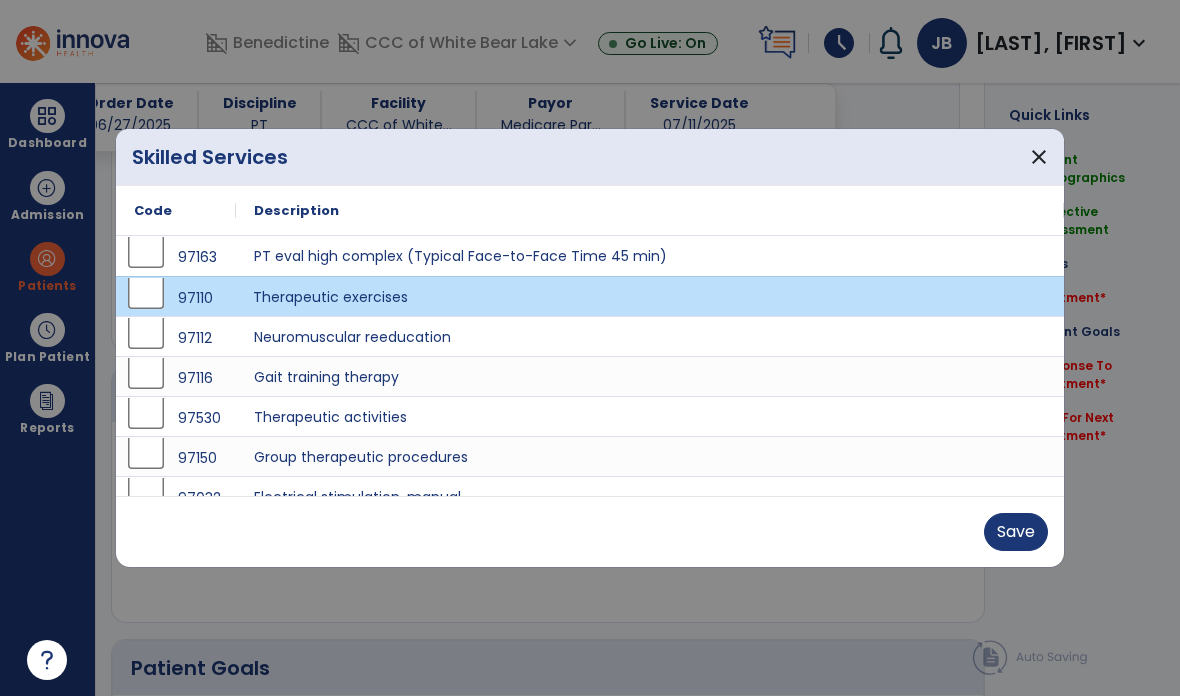 click on "Save" at bounding box center [1016, 532] 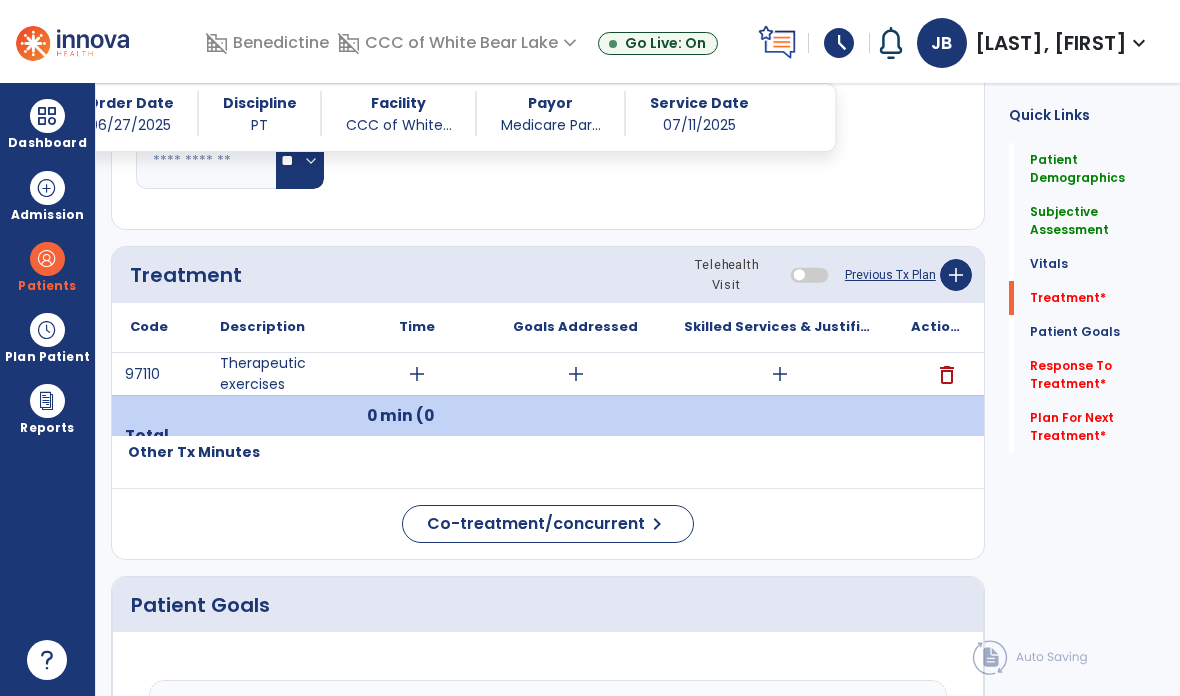 scroll, scrollTop: 1060, scrollLeft: 0, axis: vertical 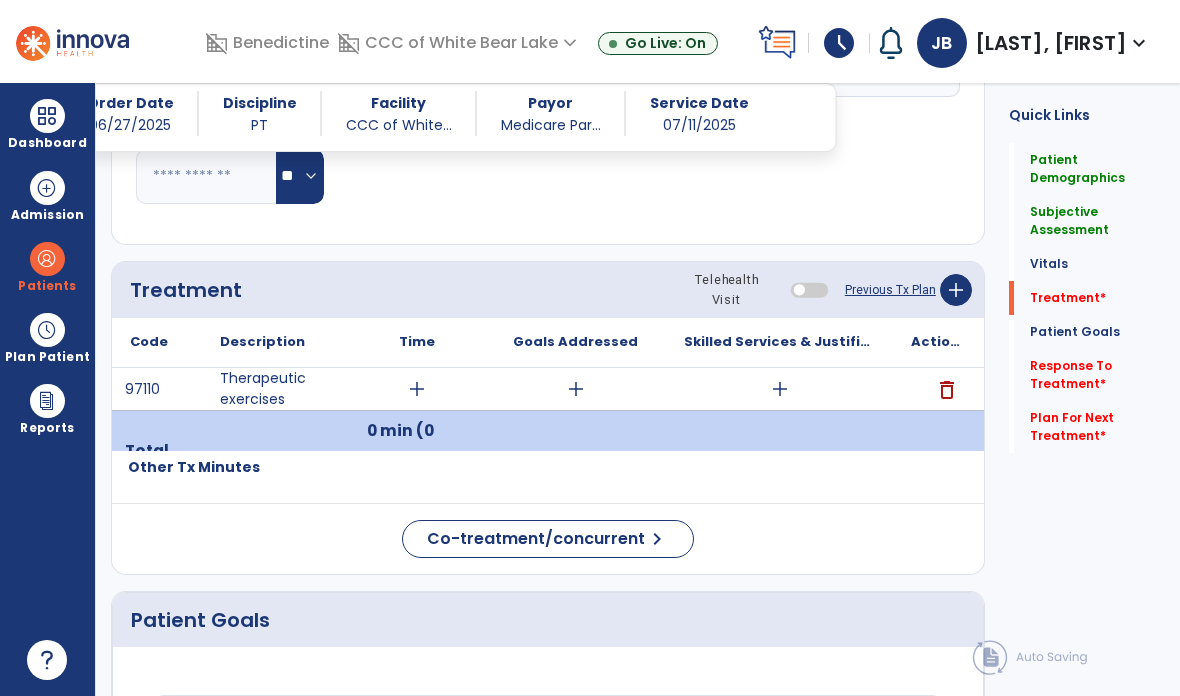 click on "add" at bounding box center (417, 389) 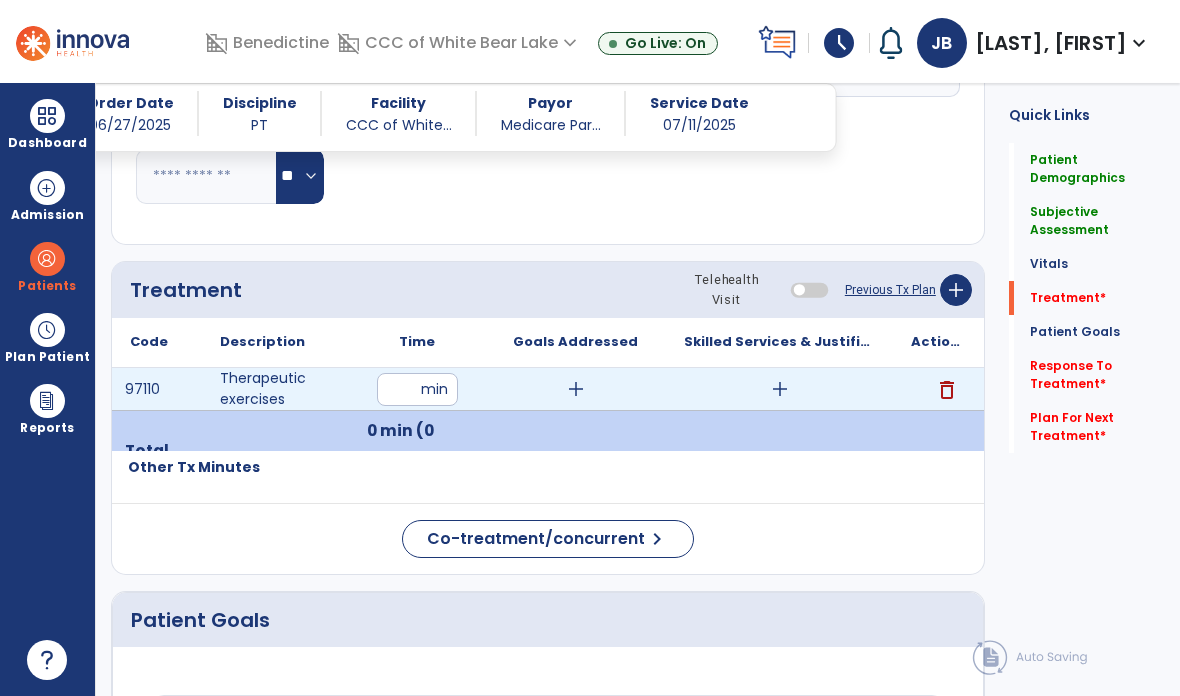 type on "**" 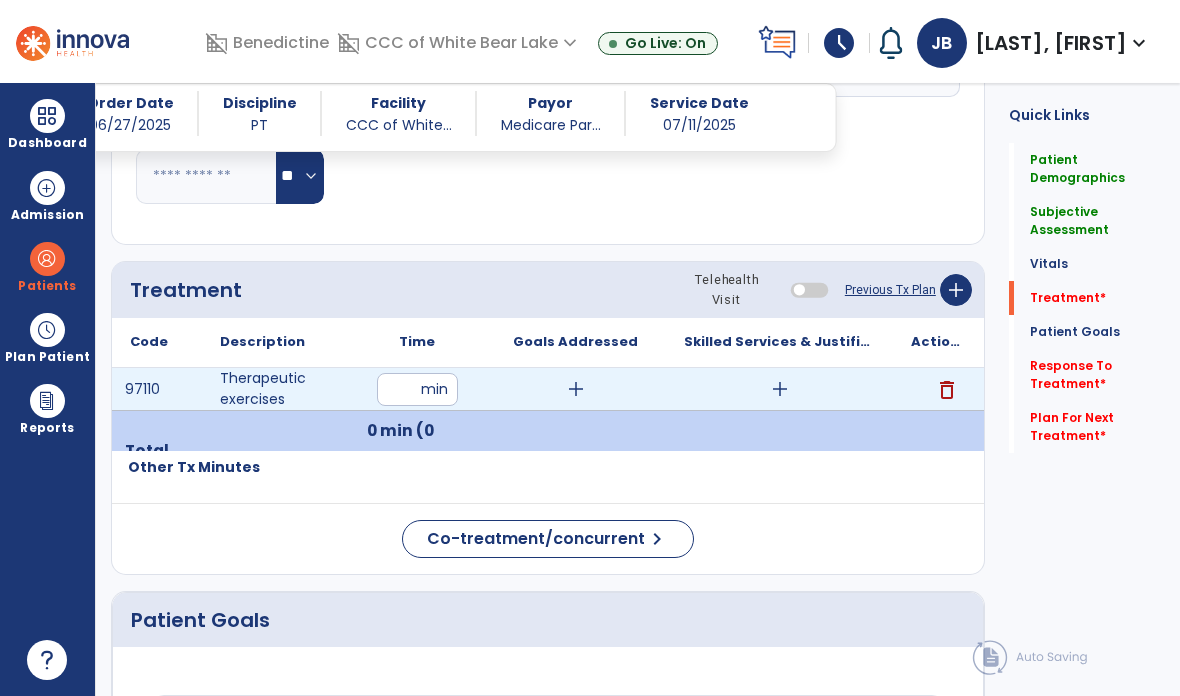 click on "Quick Links  Patient Demographics   Patient Demographics   Subjective Assessment   Subjective Assessment   Vitals   Vitals   Treatment   *  Treatment   *  Patient Goals   Patient Goals   Response To Treatment   *  Response To Treatment   *  Plan For Next Treatment   *  Plan For Next Treatment   *" 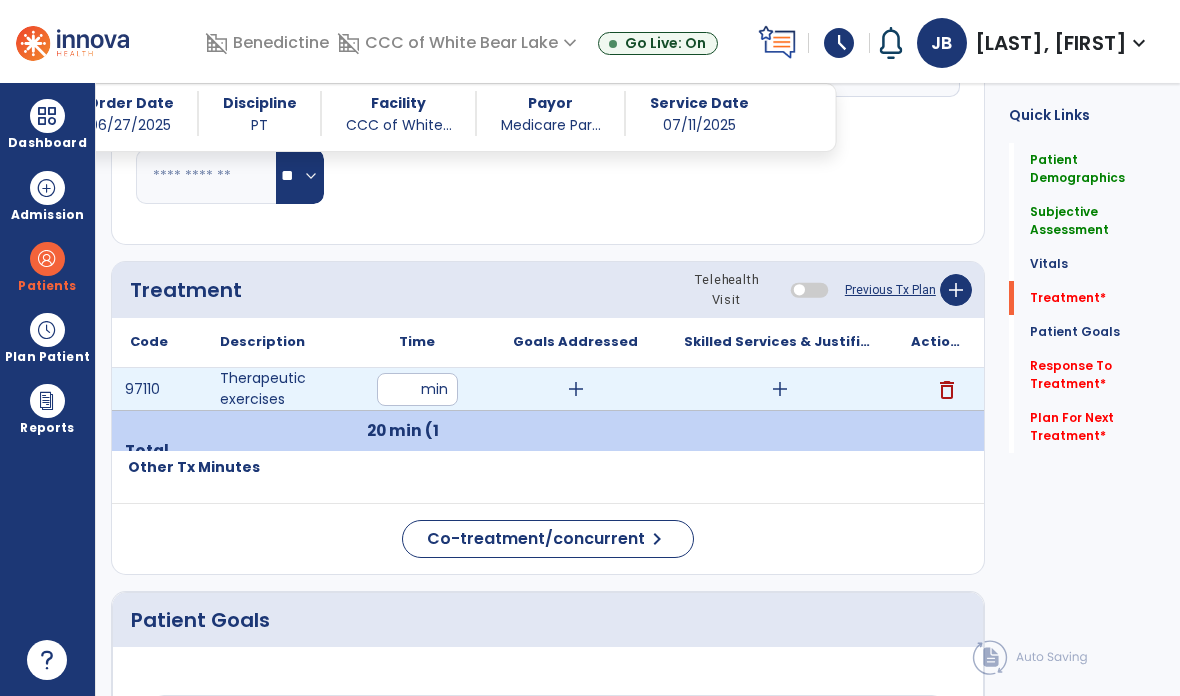 click on "add" at bounding box center (780, 389) 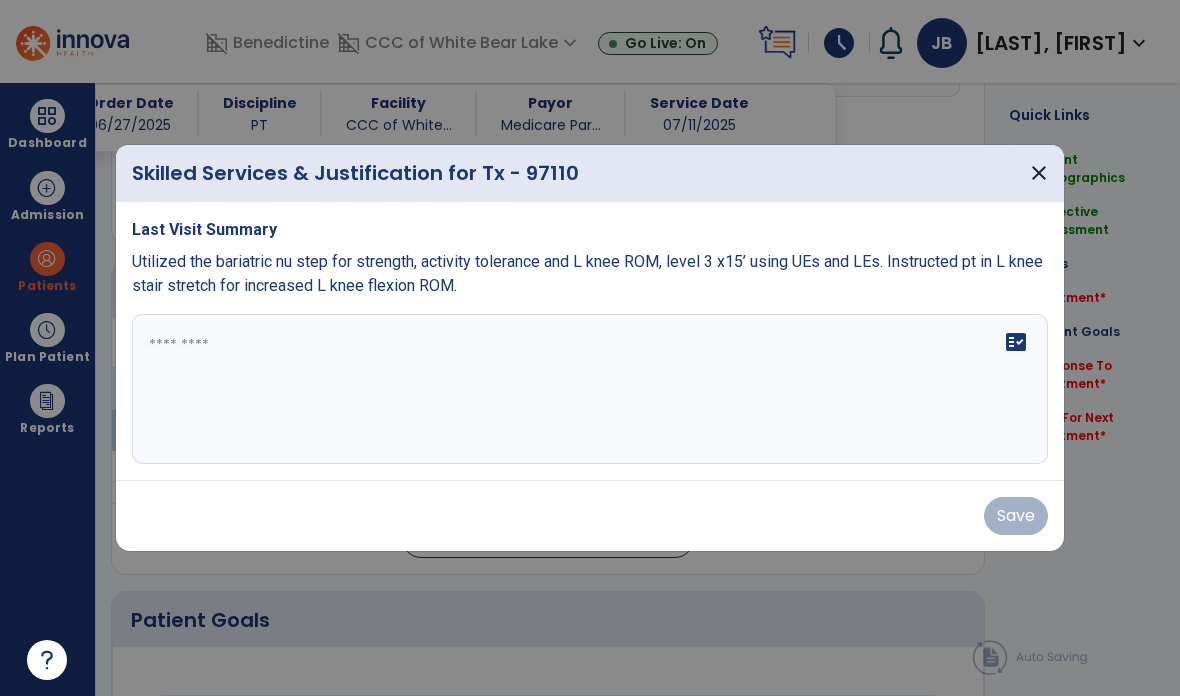 click on "fact_check" at bounding box center [590, 389] 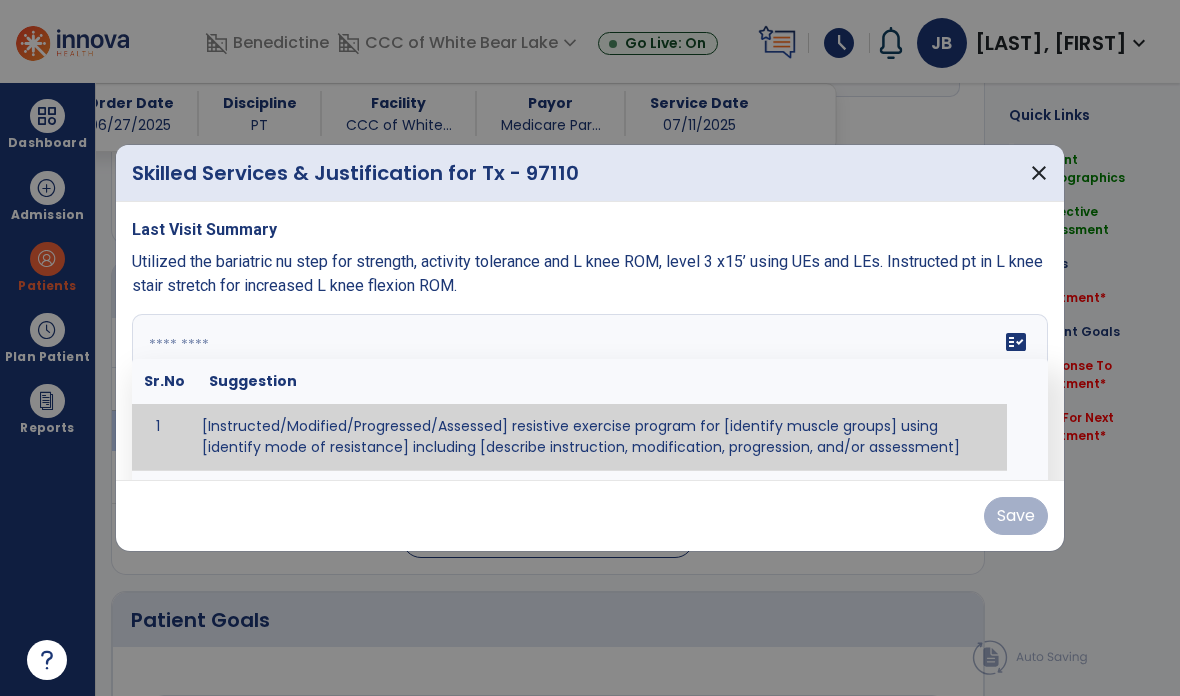 type on "*" 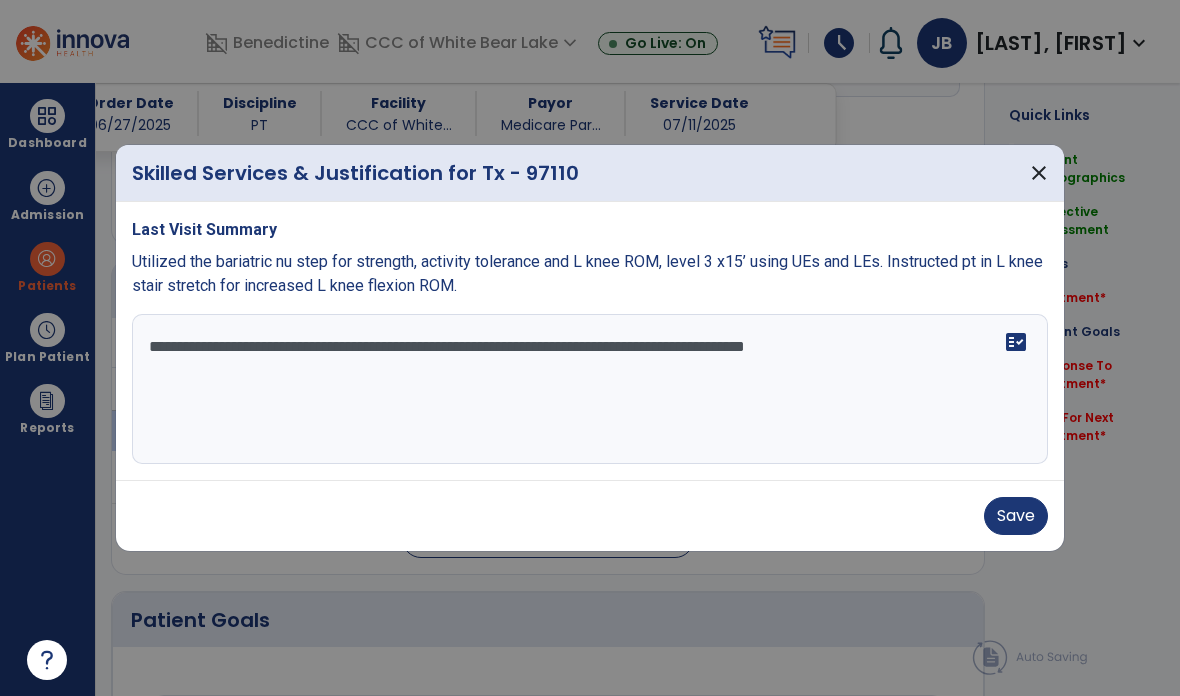 click on "**********" at bounding box center [590, 389] 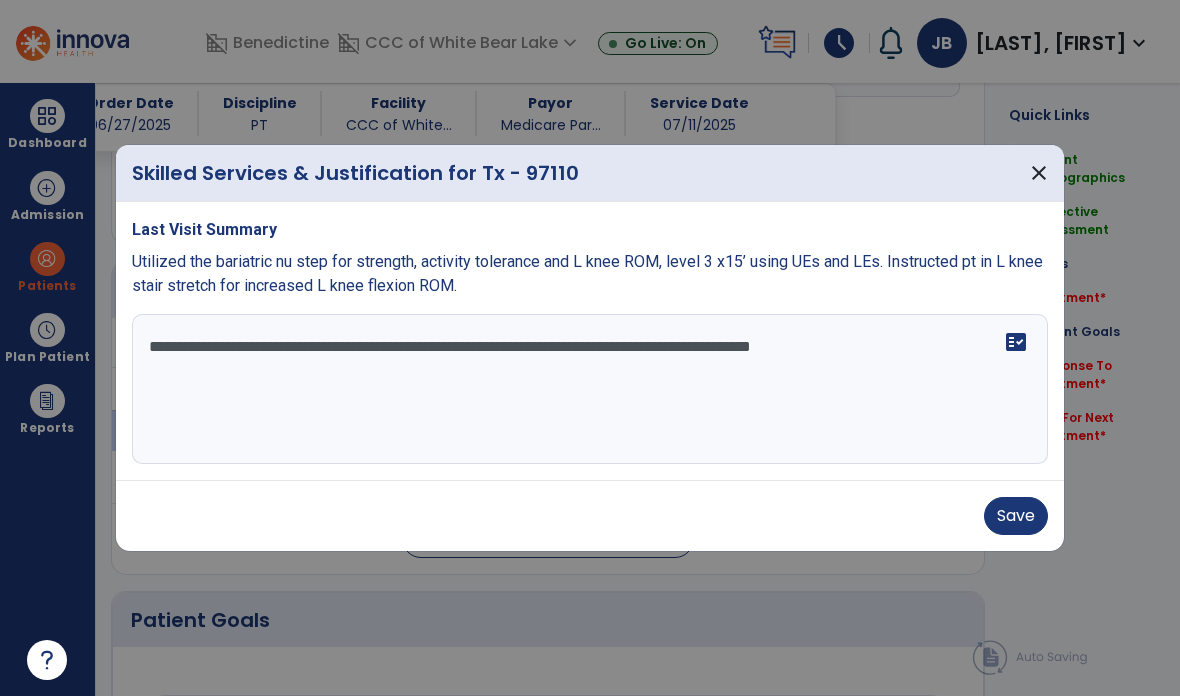 click on "**********" at bounding box center [590, 389] 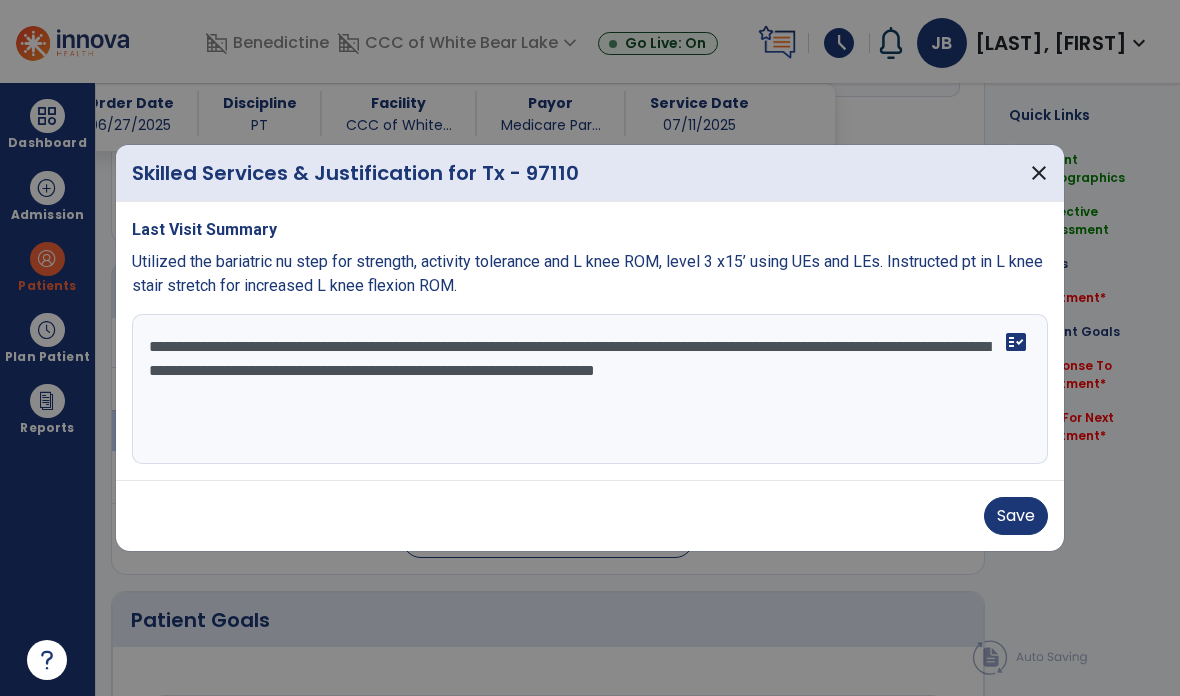 type on "**********" 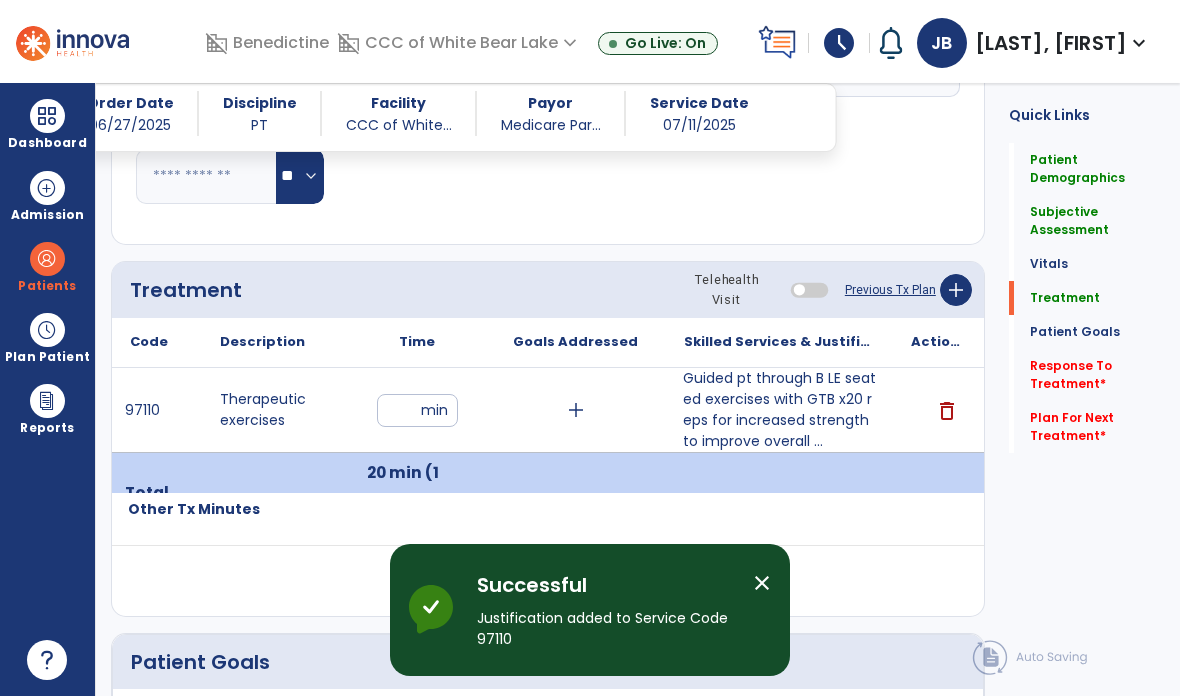 click on "add" 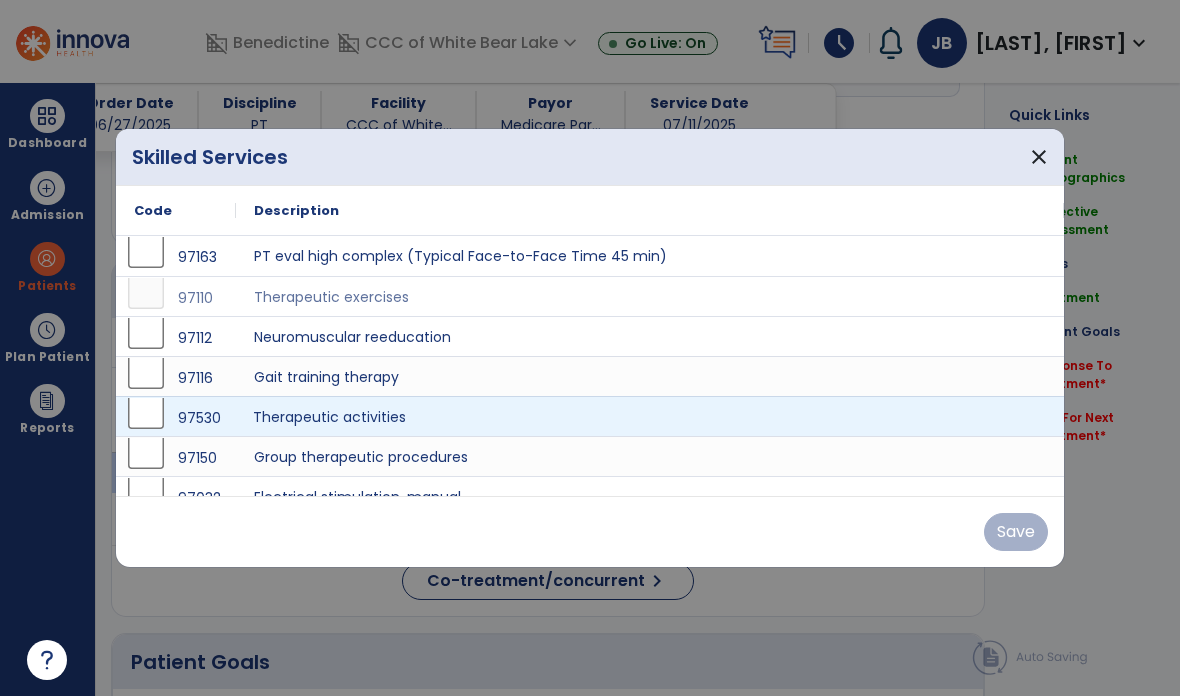 click on "Therapeutic activities" at bounding box center [650, 416] 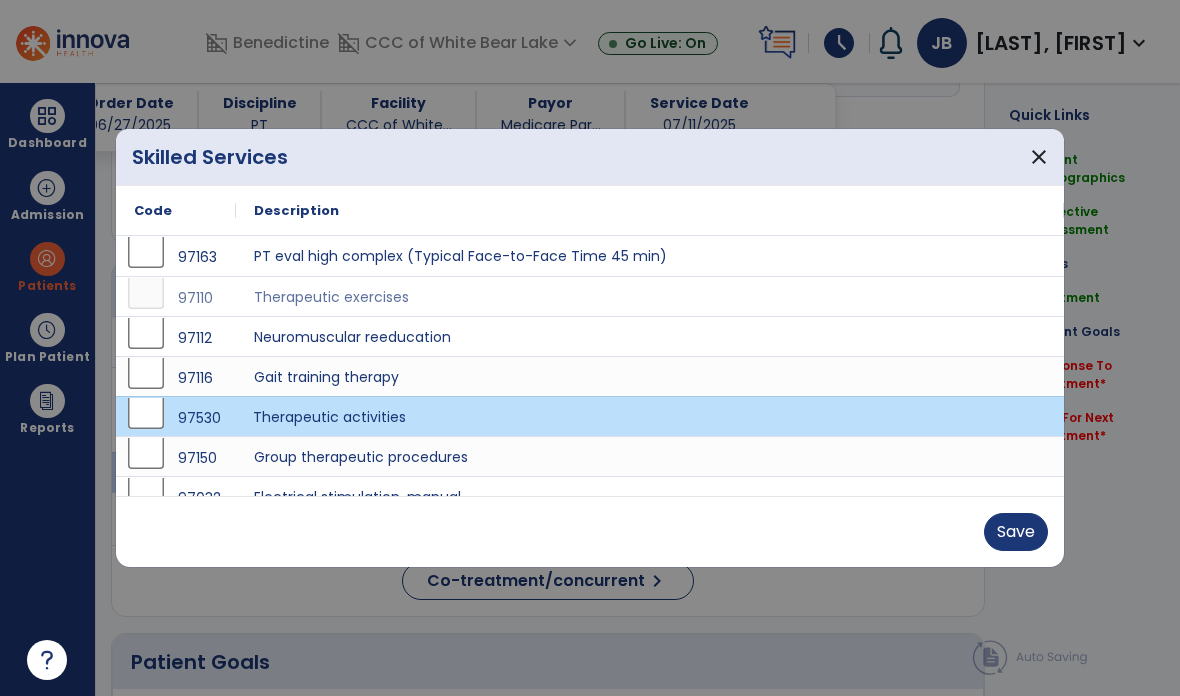 click on "Save" at bounding box center (1016, 532) 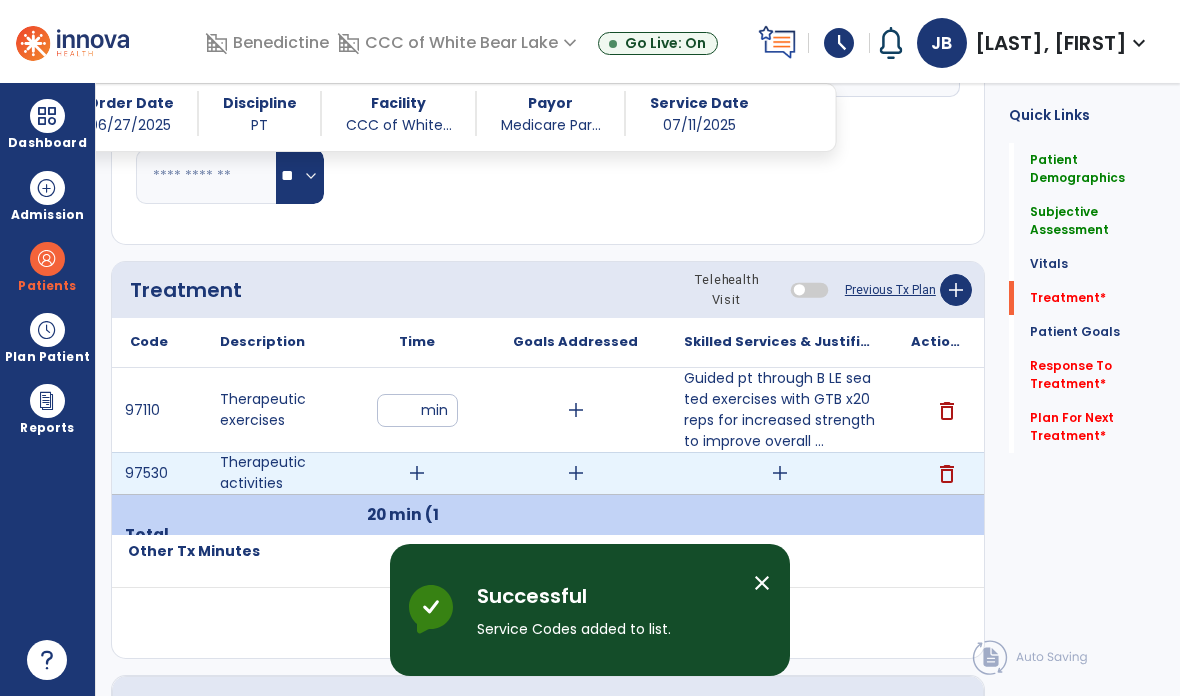 click on "add" at bounding box center (780, 473) 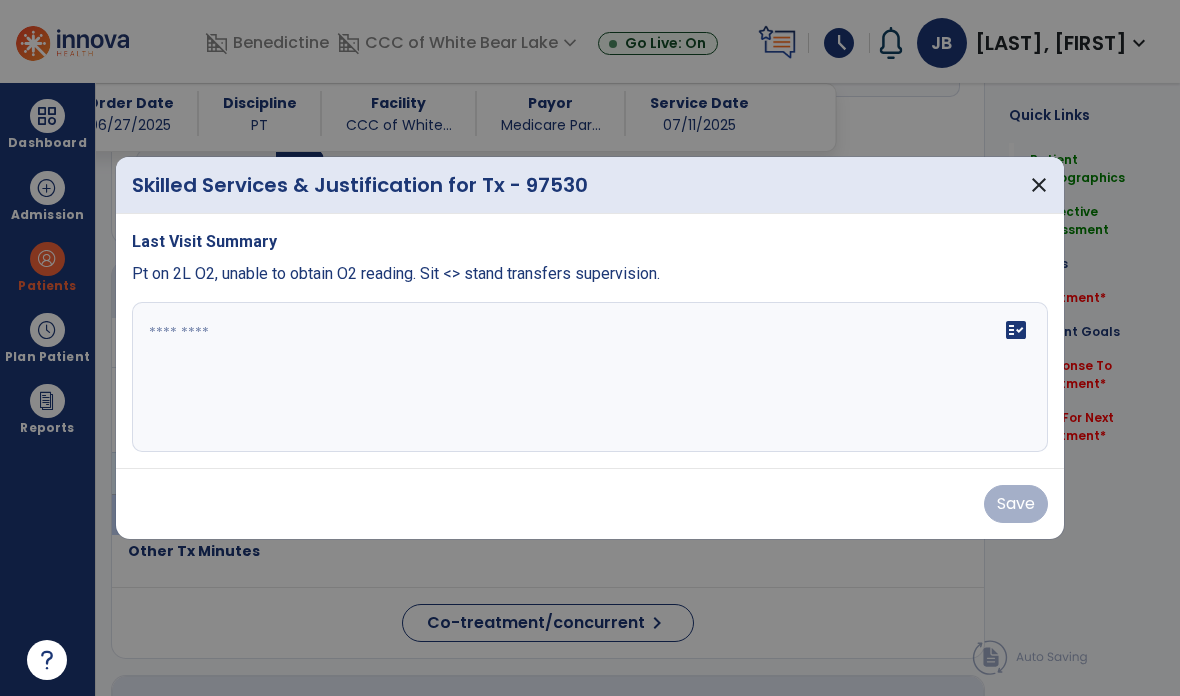 click on "fact_check" at bounding box center [590, 377] 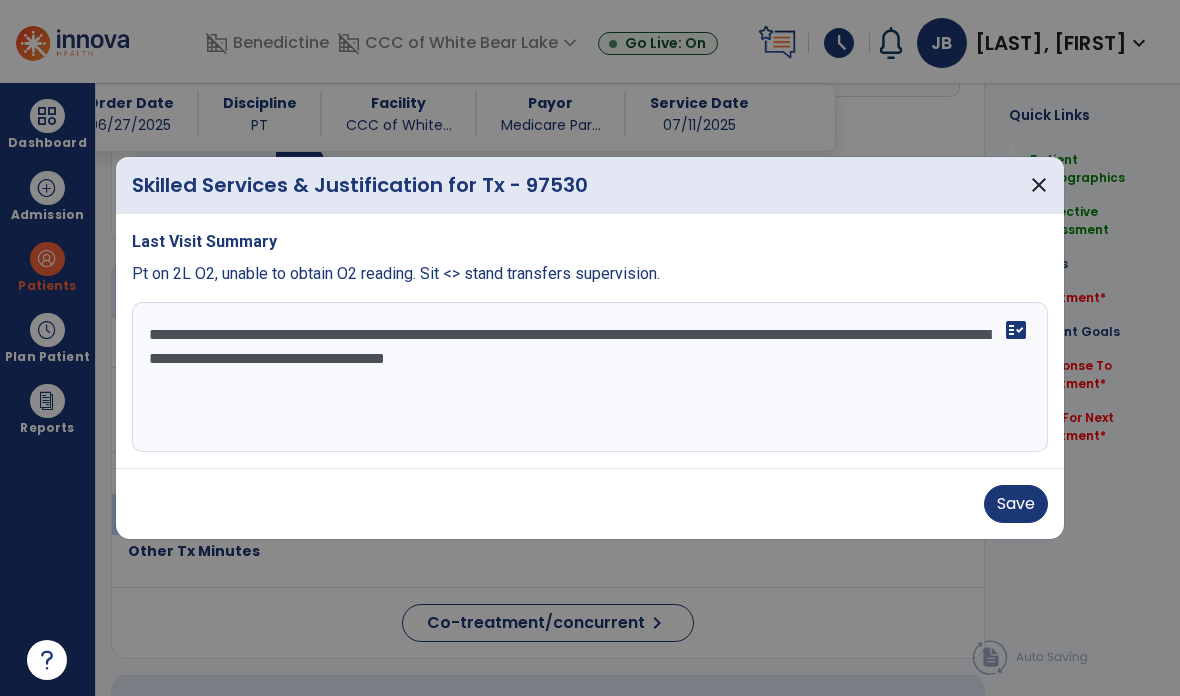 type on "**********" 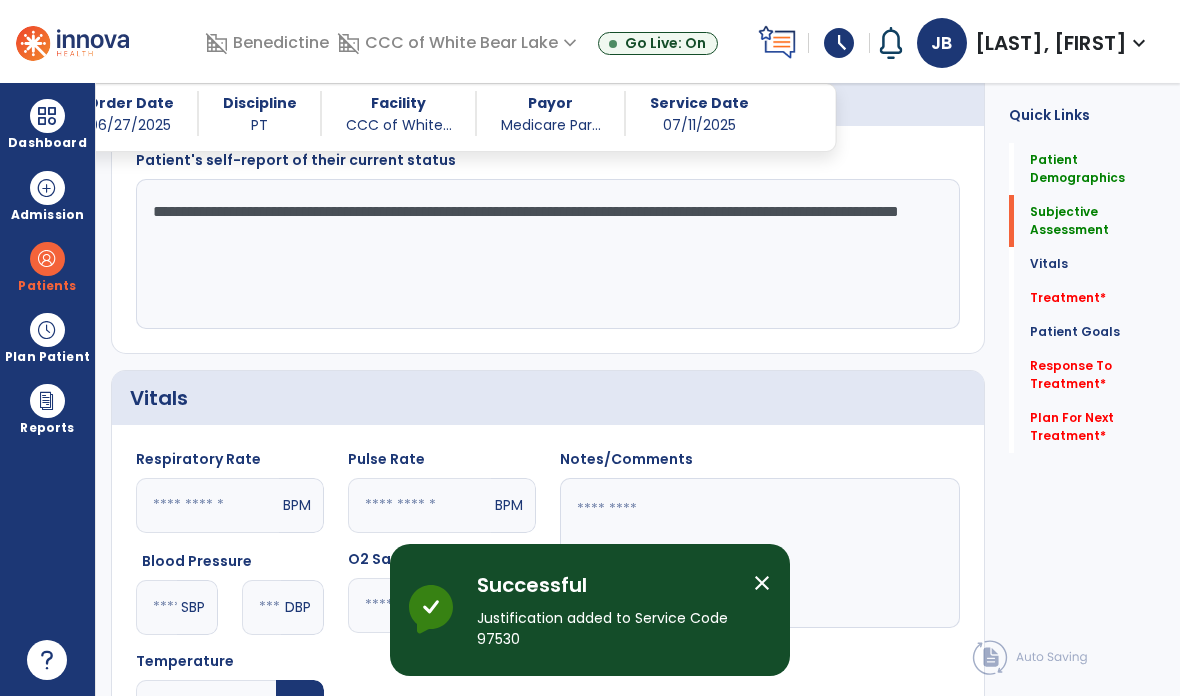 scroll, scrollTop: 414, scrollLeft: 0, axis: vertical 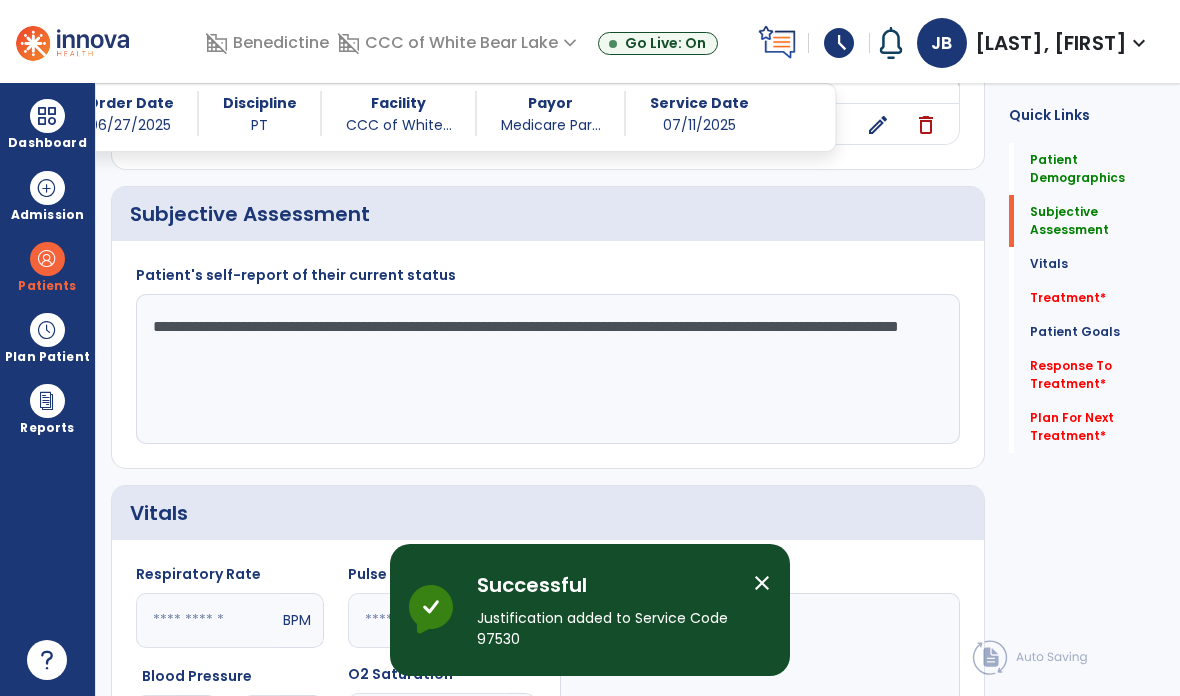 click on "**********" 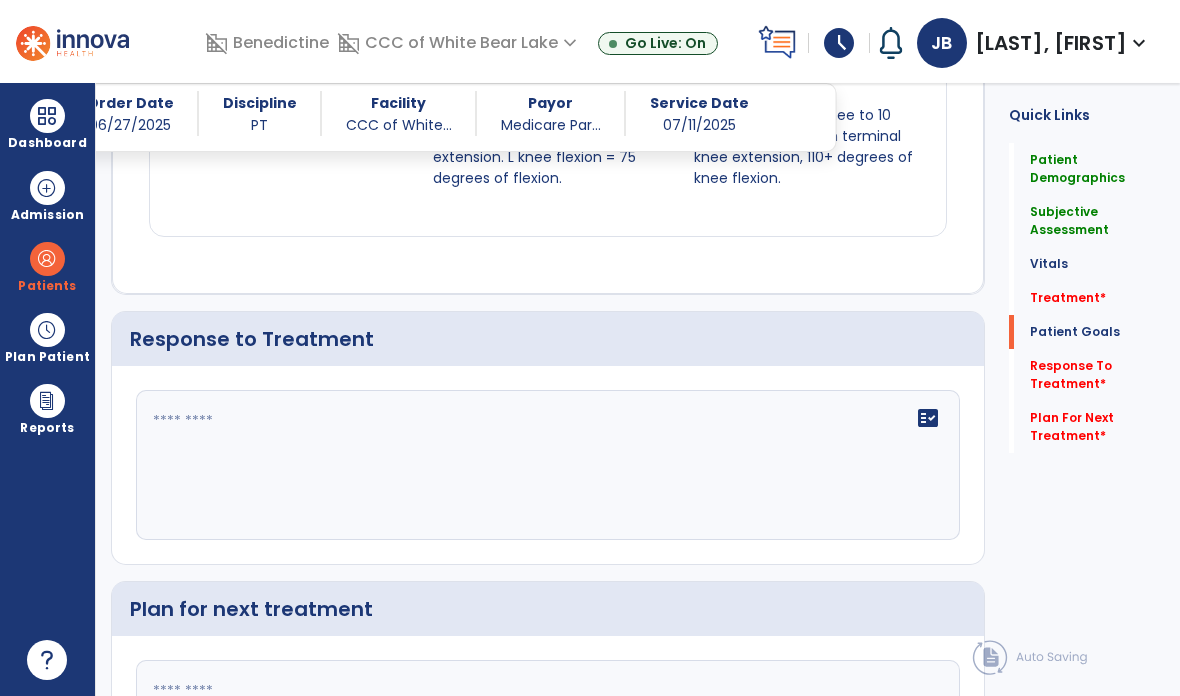 scroll, scrollTop: 2480, scrollLeft: 0, axis: vertical 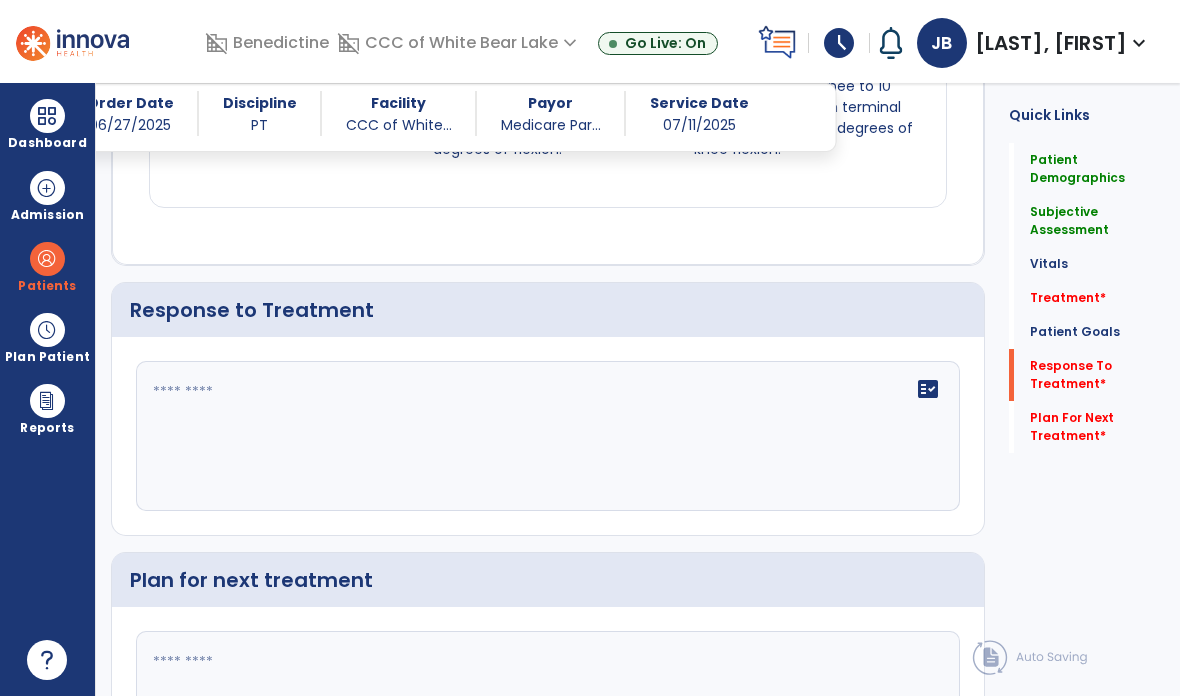 type on "**********" 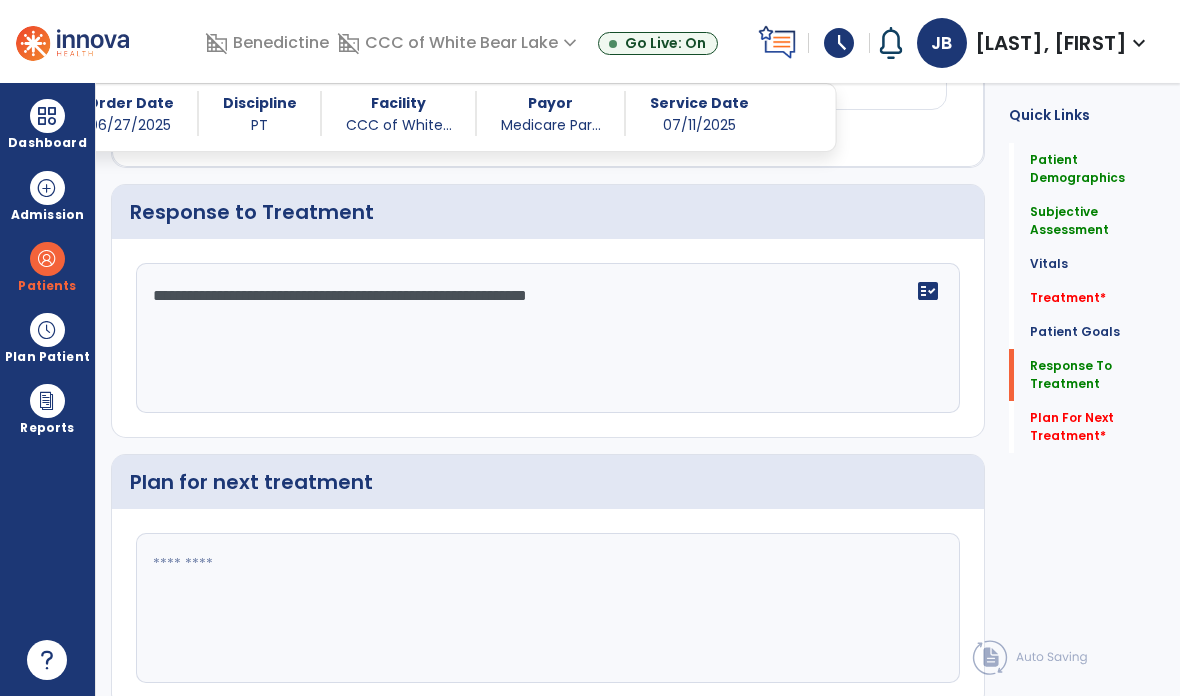 scroll, scrollTop: 2577, scrollLeft: 0, axis: vertical 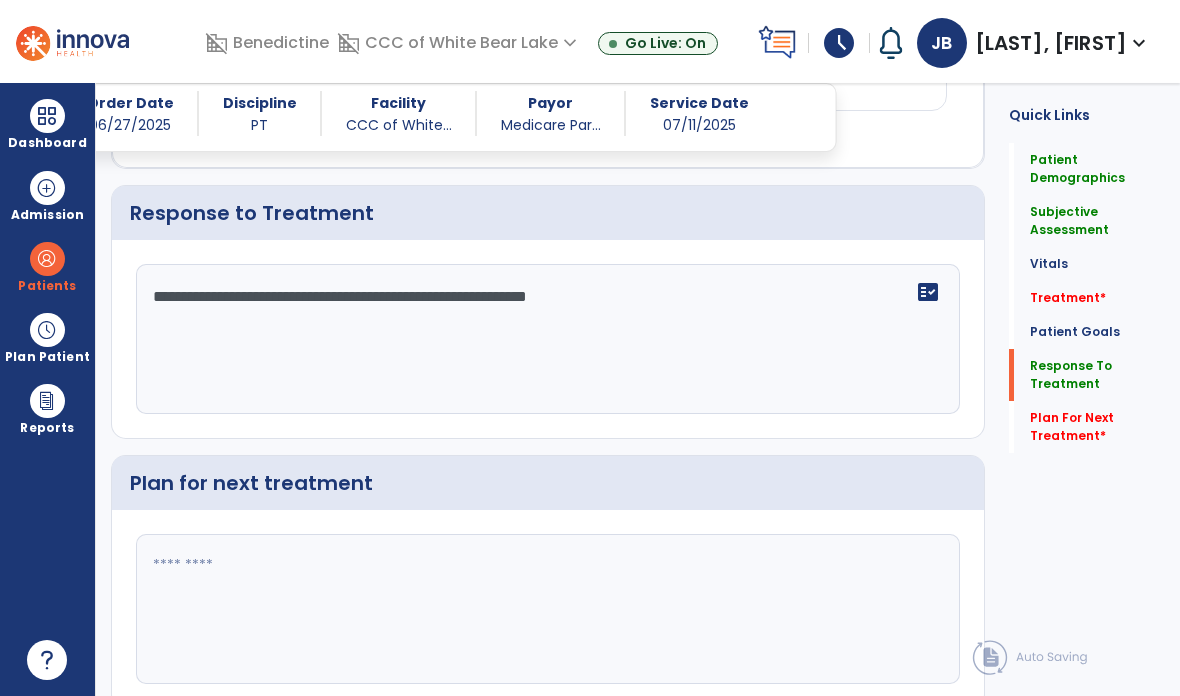 type on "**********" 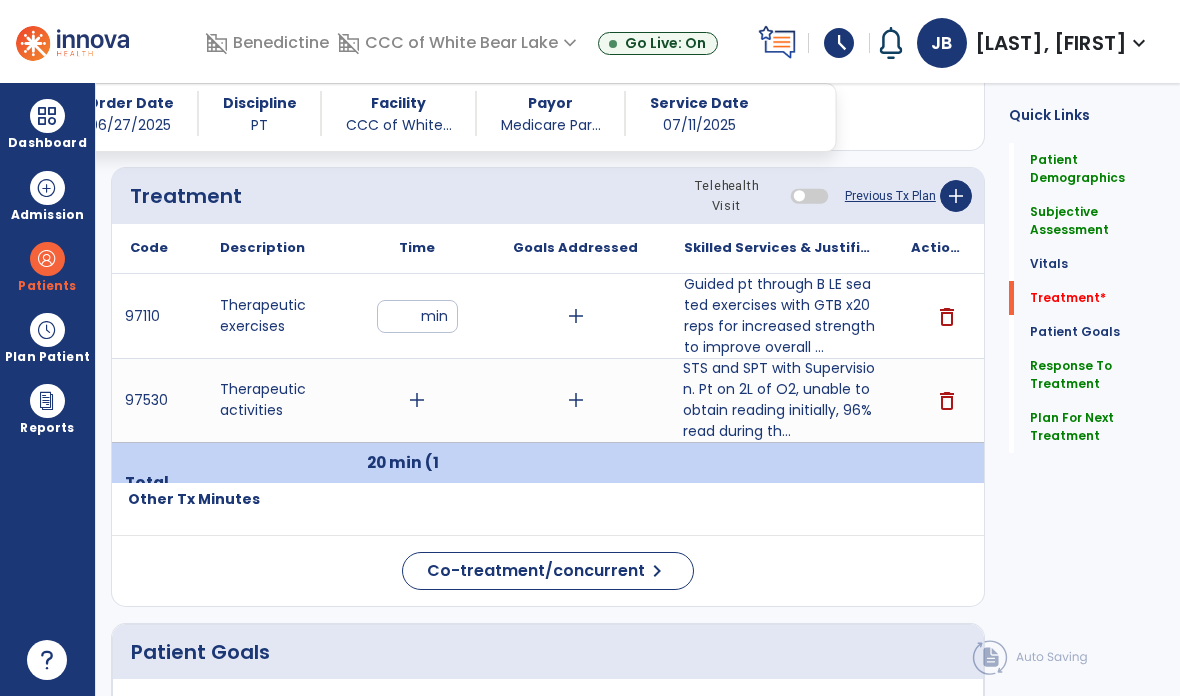 scroll, scrollTop: 1154, scrollLeft: 0, axis: vertical 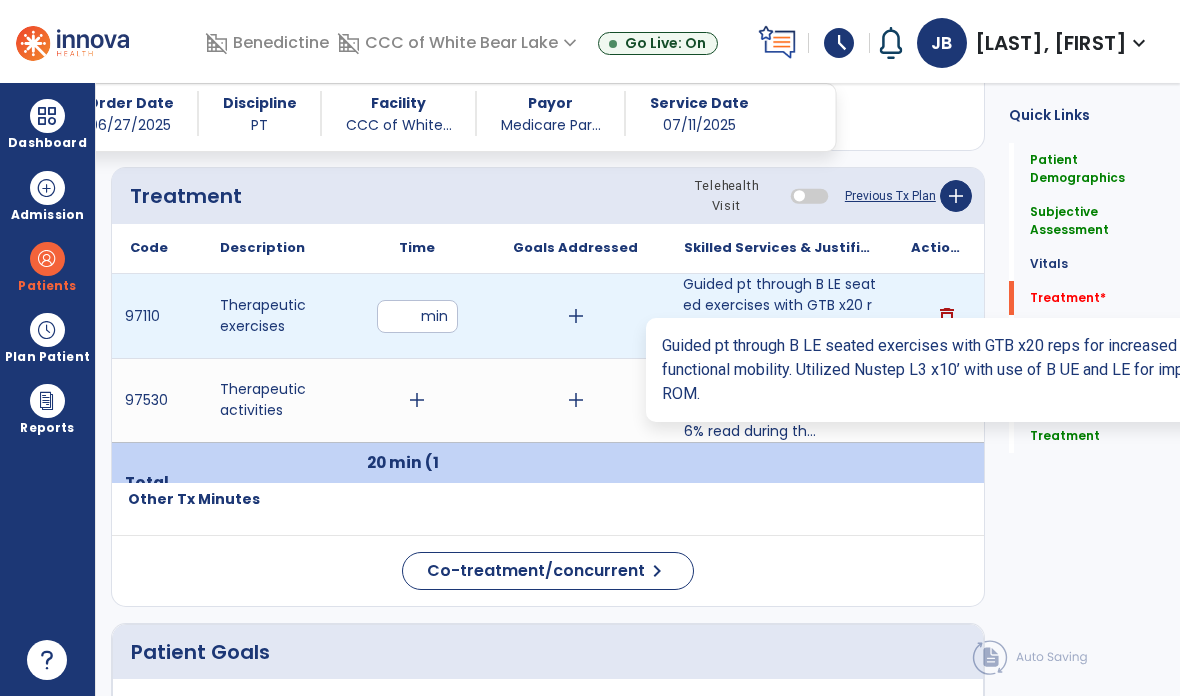 type on "**********" 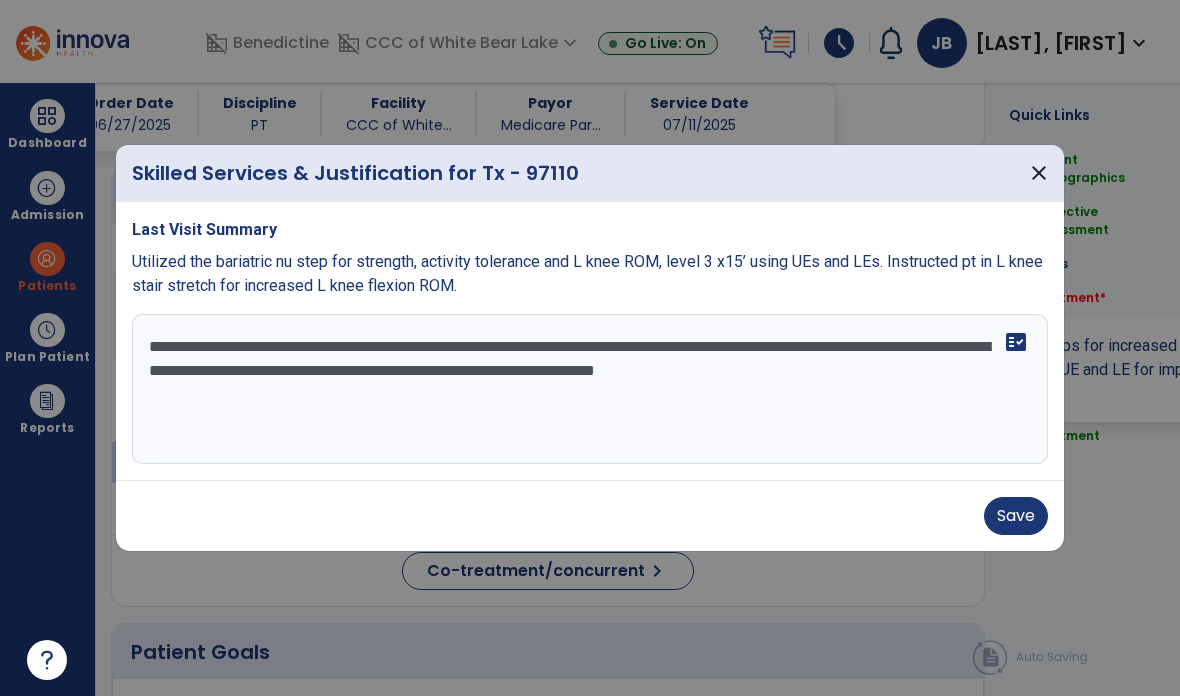 click on "**********" at bounding box center [590, 389] 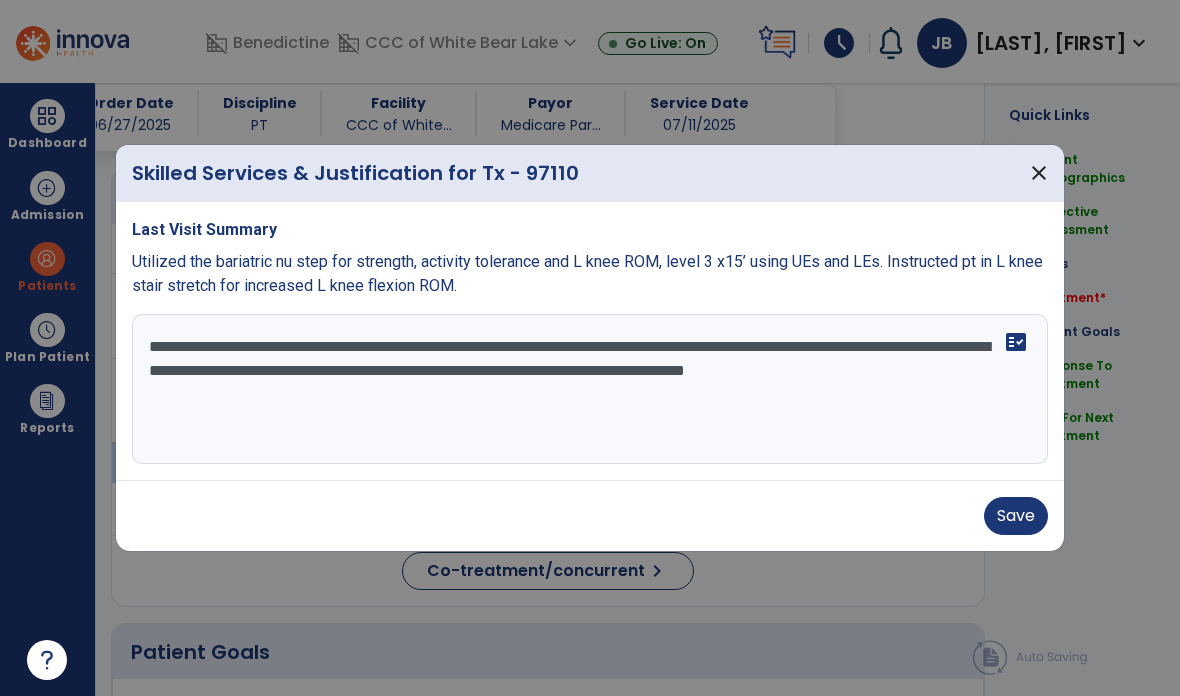 type on "**********" 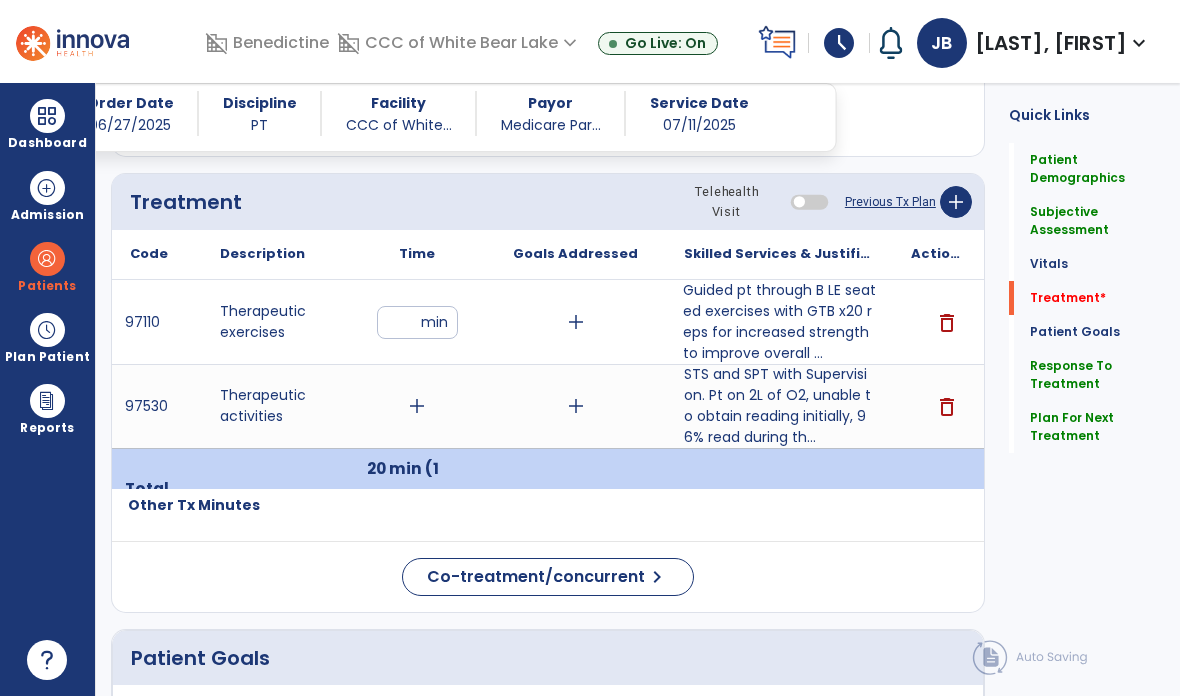 scroll, scrollTop: 1147, scrollLeft: 0, axis: vertical 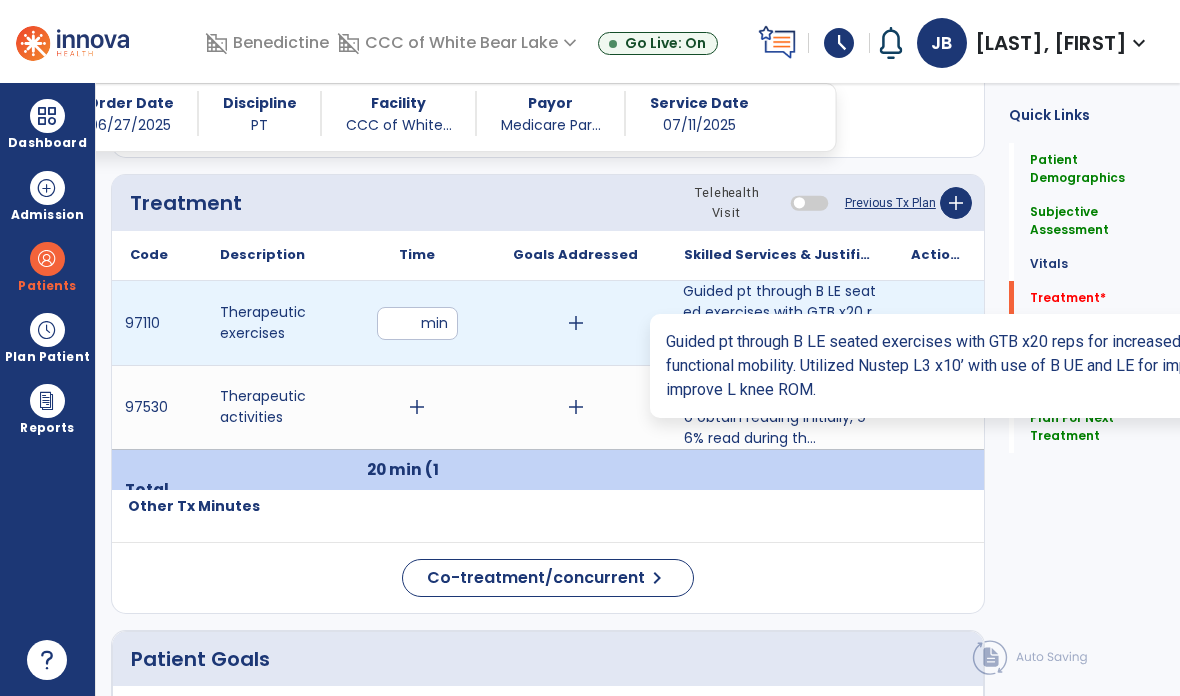 click on "Guided pt through B LE seated exercises with GTB x20 reps for increased strength to improve overall ..." at bounding box center [779, 323] 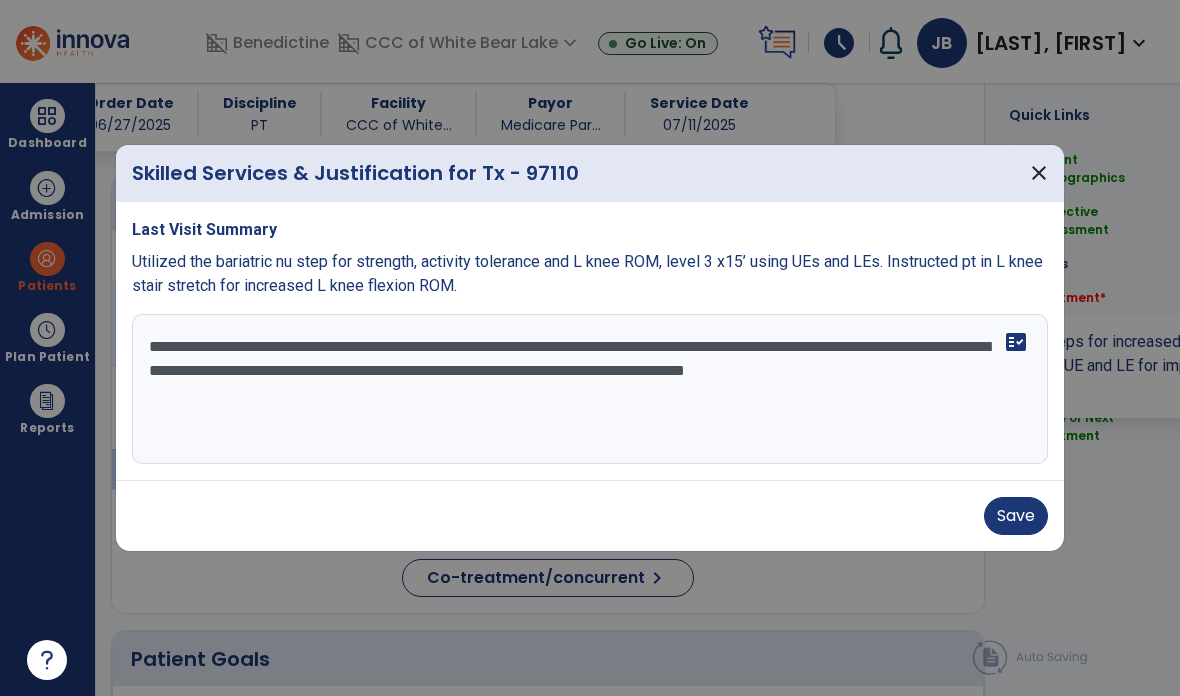 click on "Save" at bounding box center (1016, 516) 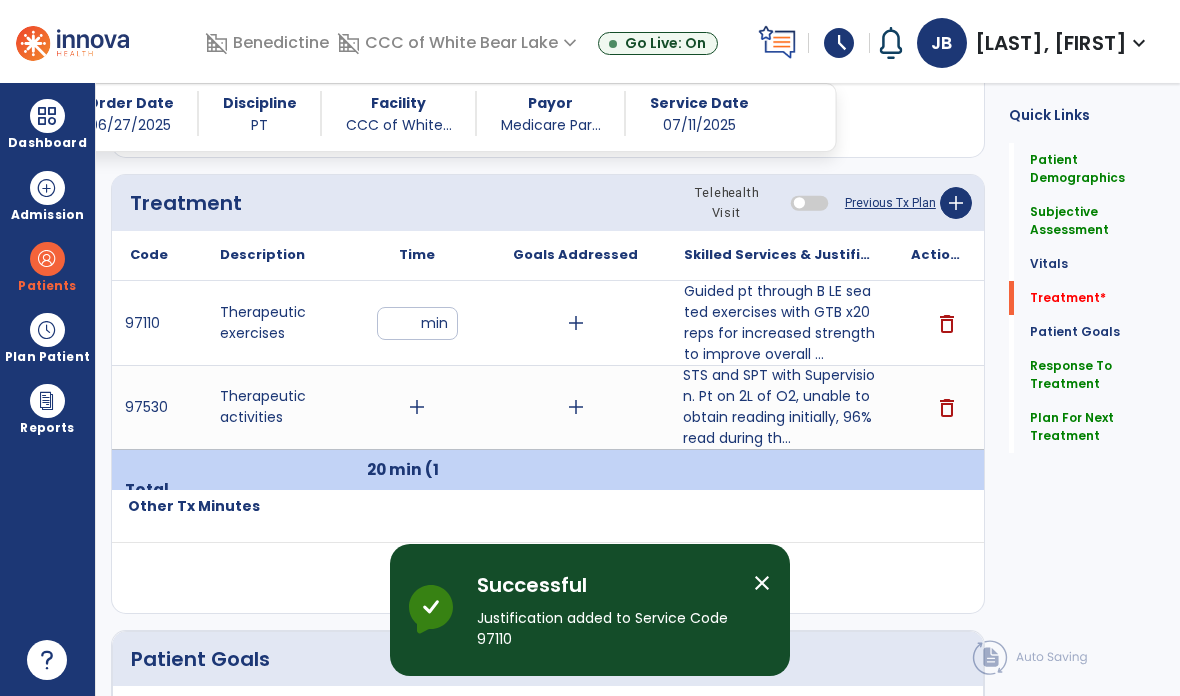click on "STS and SPT with Supervision. Pt on 2L of O2, unable to obtain reading initially, 96% read during th..." at bounding box center (779, 407) 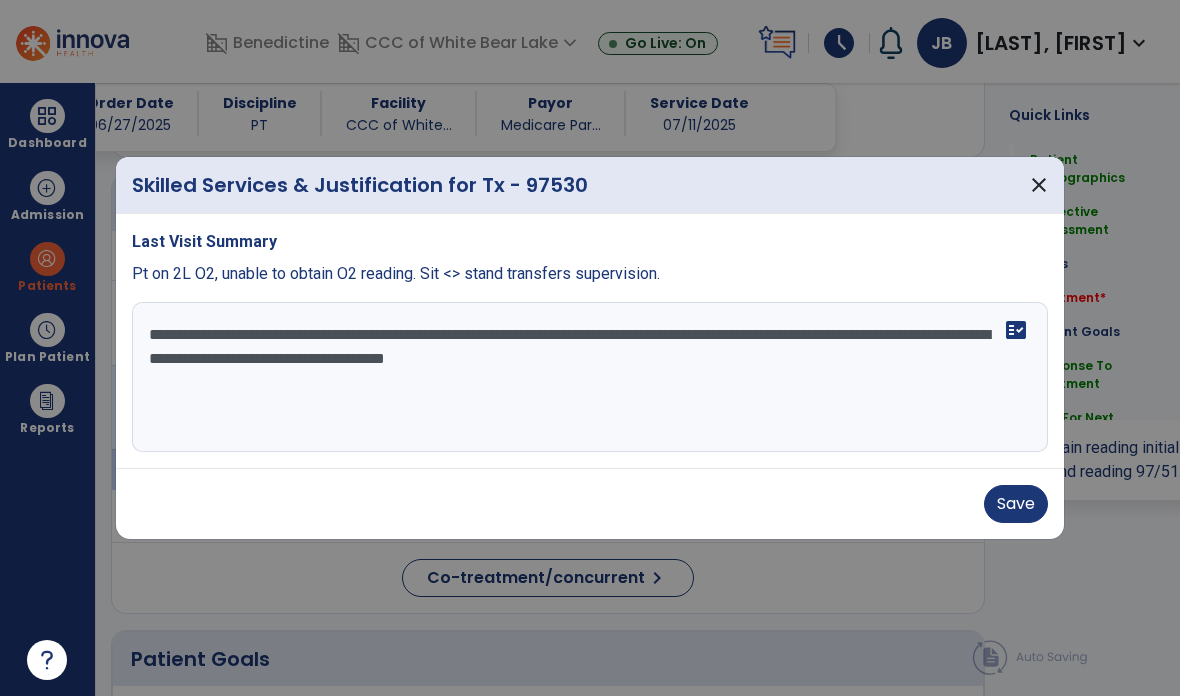 click on "**********" at bounding box center [590, 377] 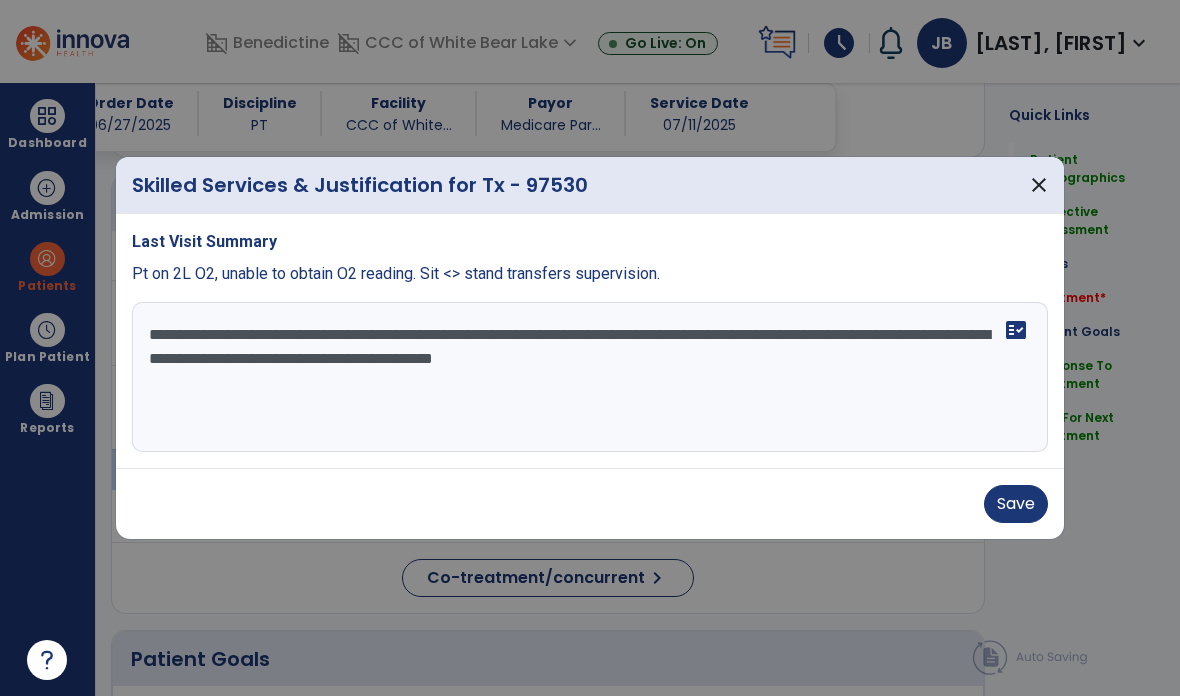 click on "**********" at bounding box center (590, 377) 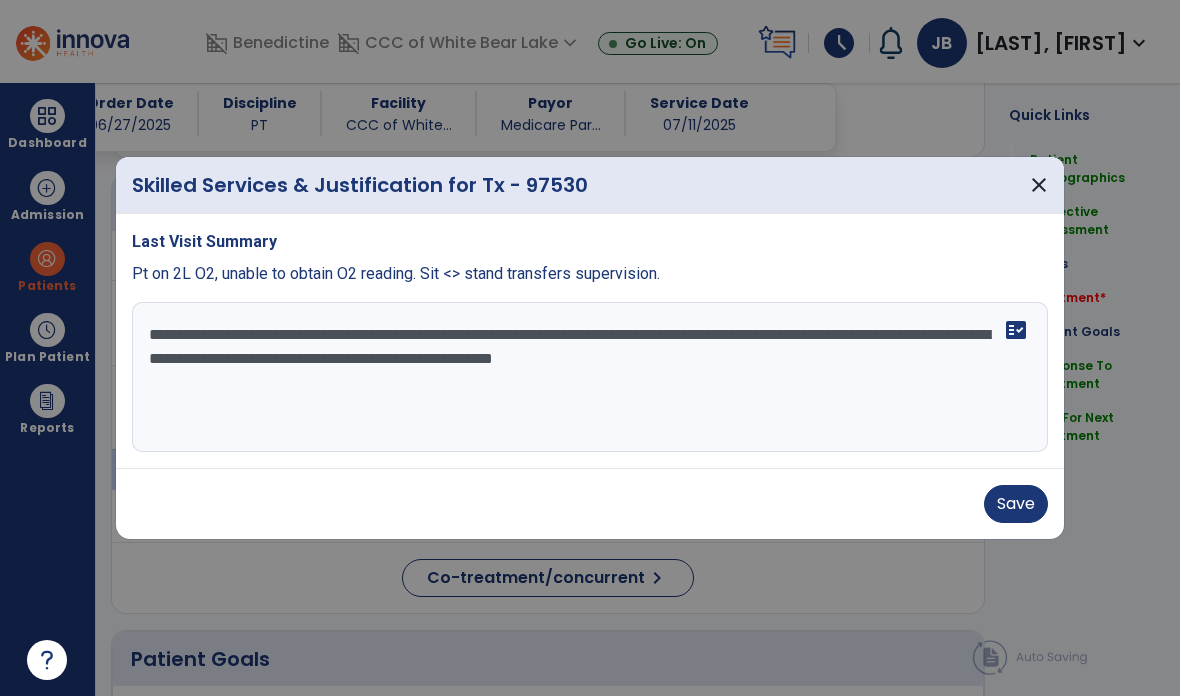 click on "**********" at bounding box center [590, 377] 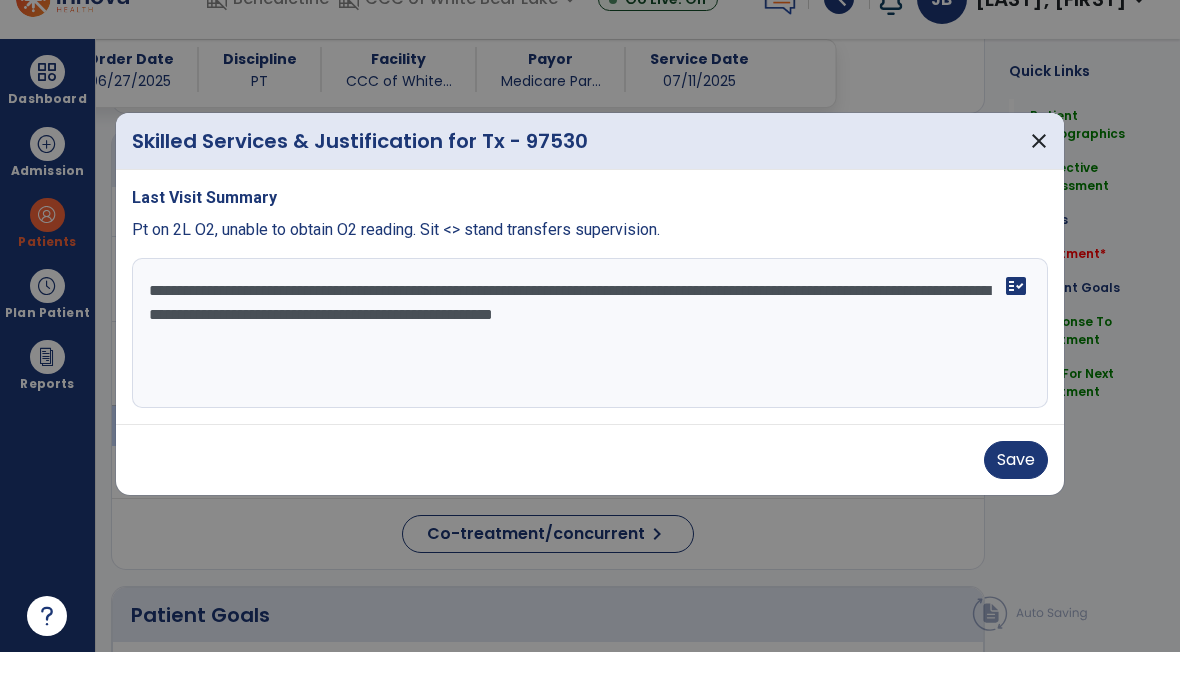 type on "**********" 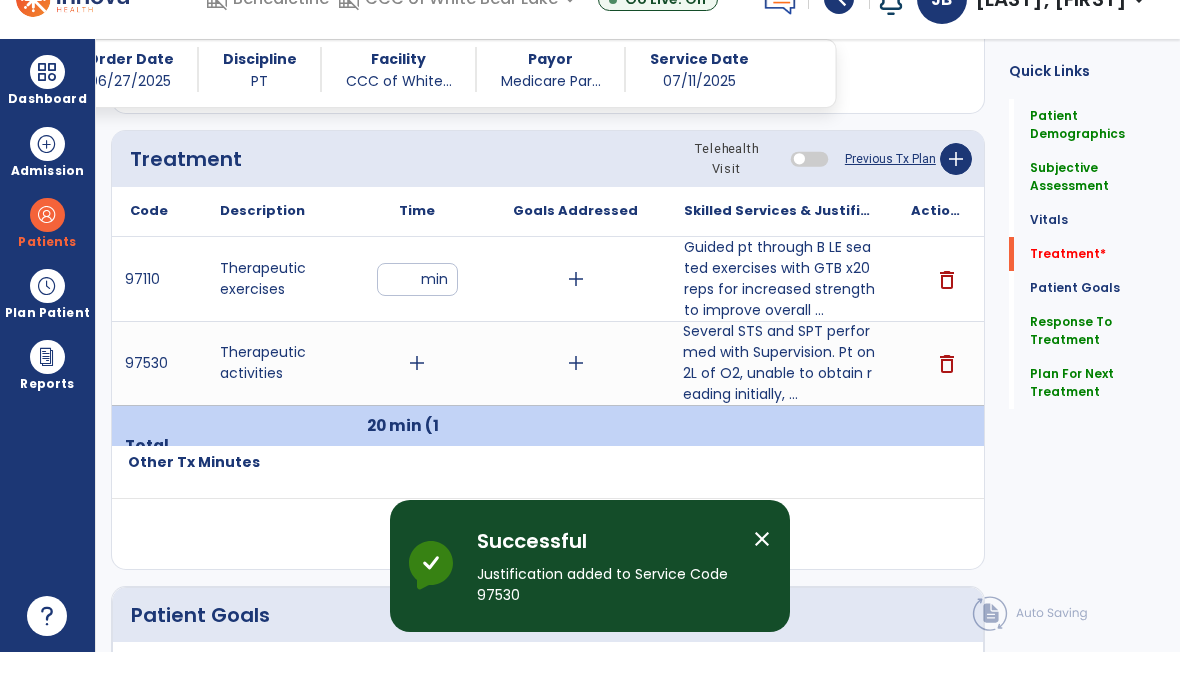 scroll, scrollTop: 44, scrollLeft: 0, axis: vertical 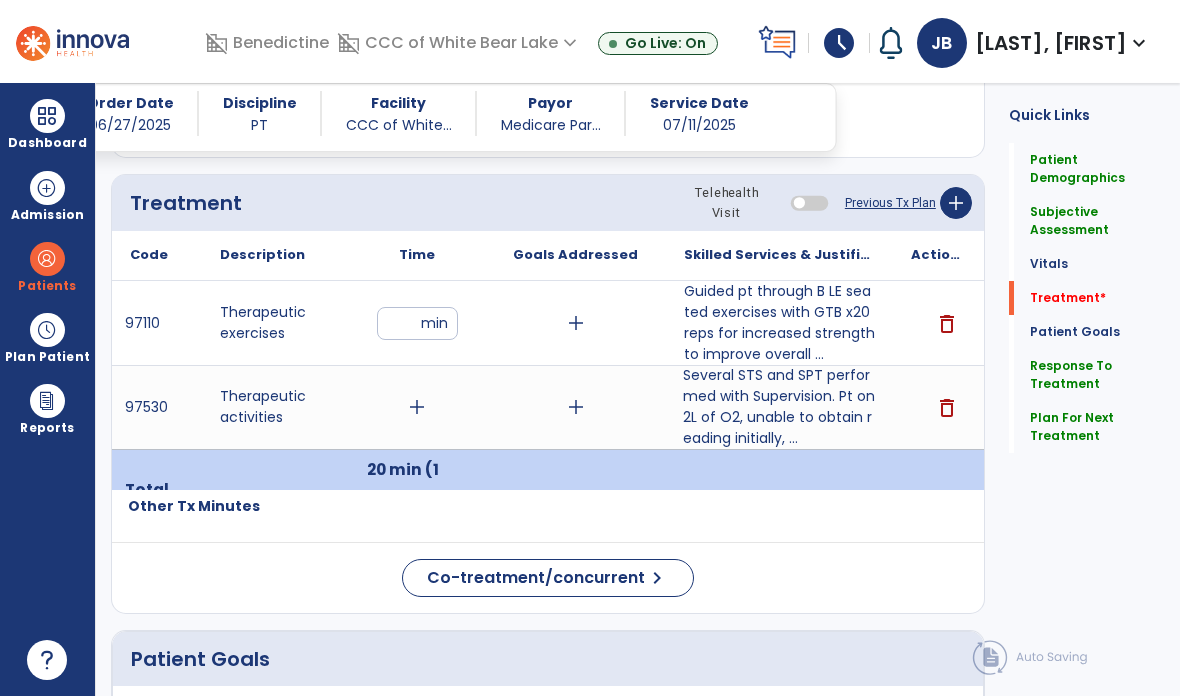 click on "**" at bounding box center (417, 323) 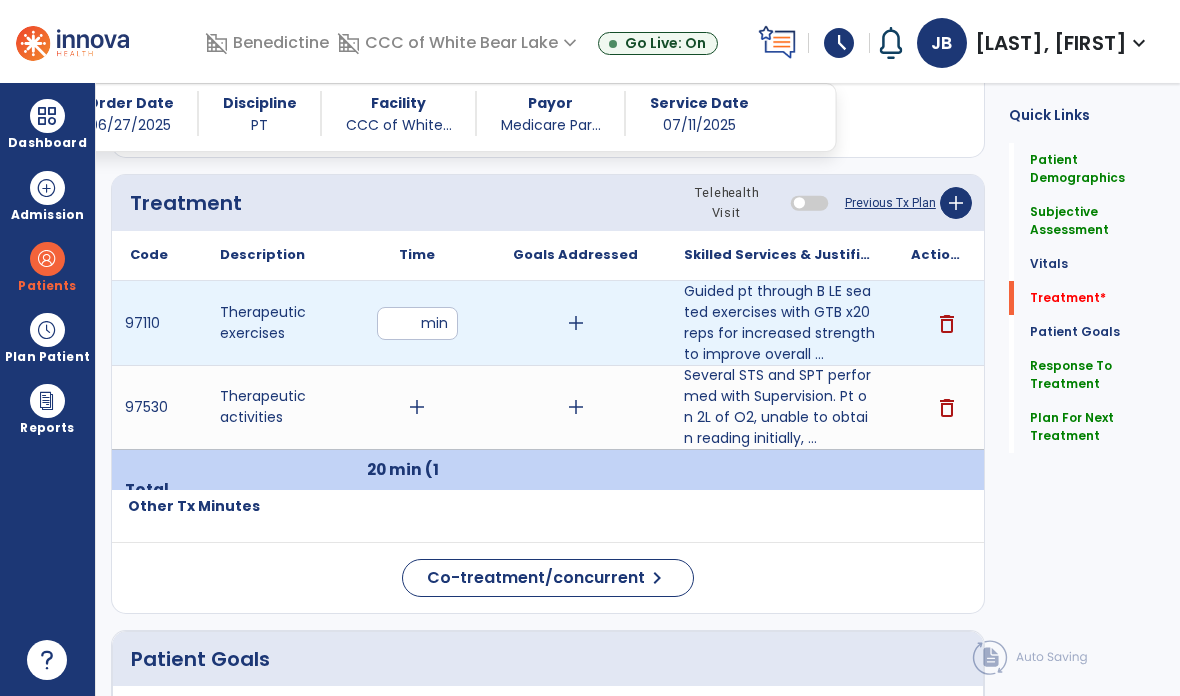 type on "*" 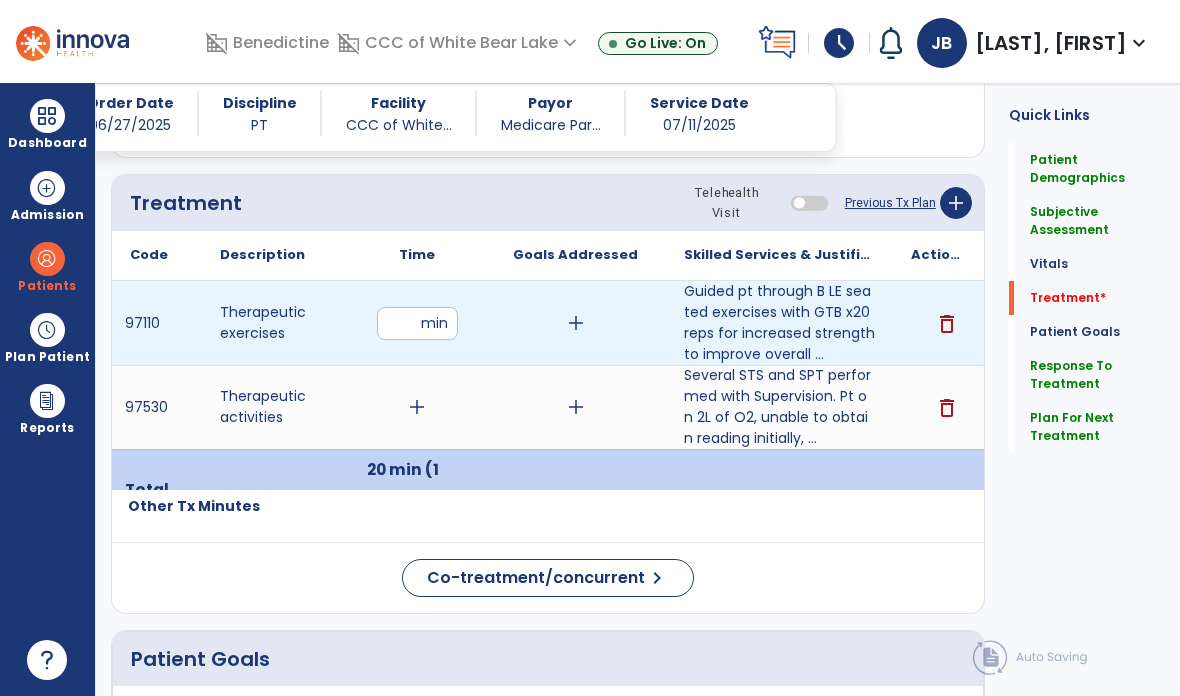type on "**" 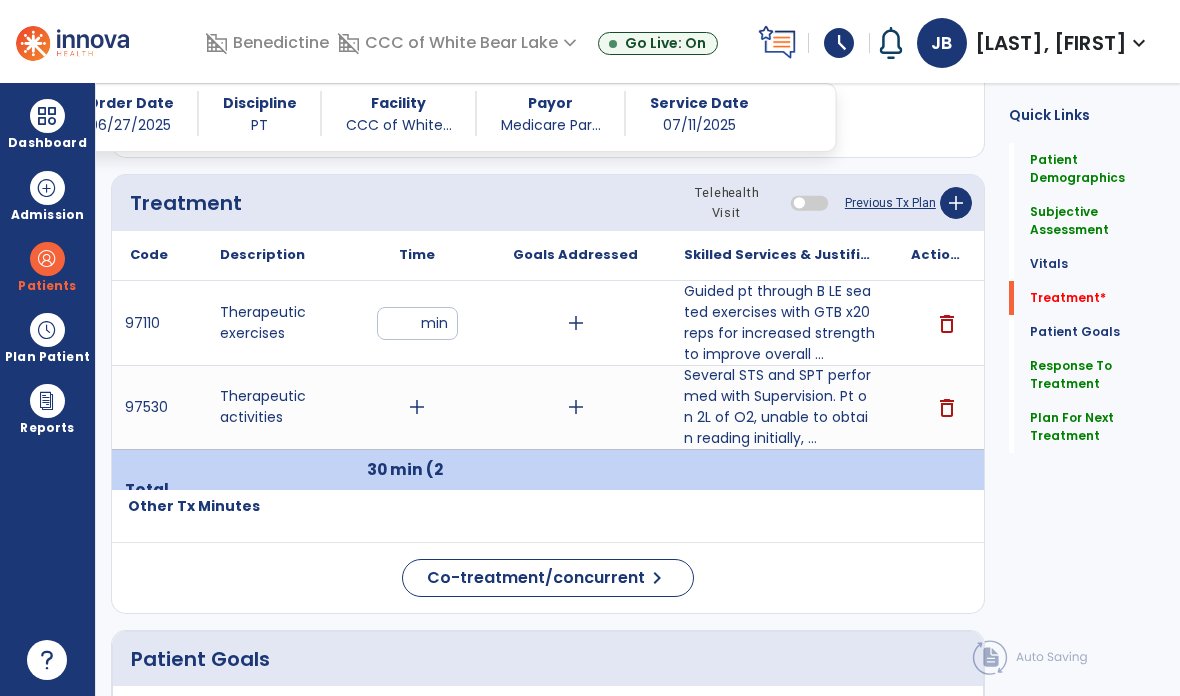 click on "**" at bounding box center [417, 323] 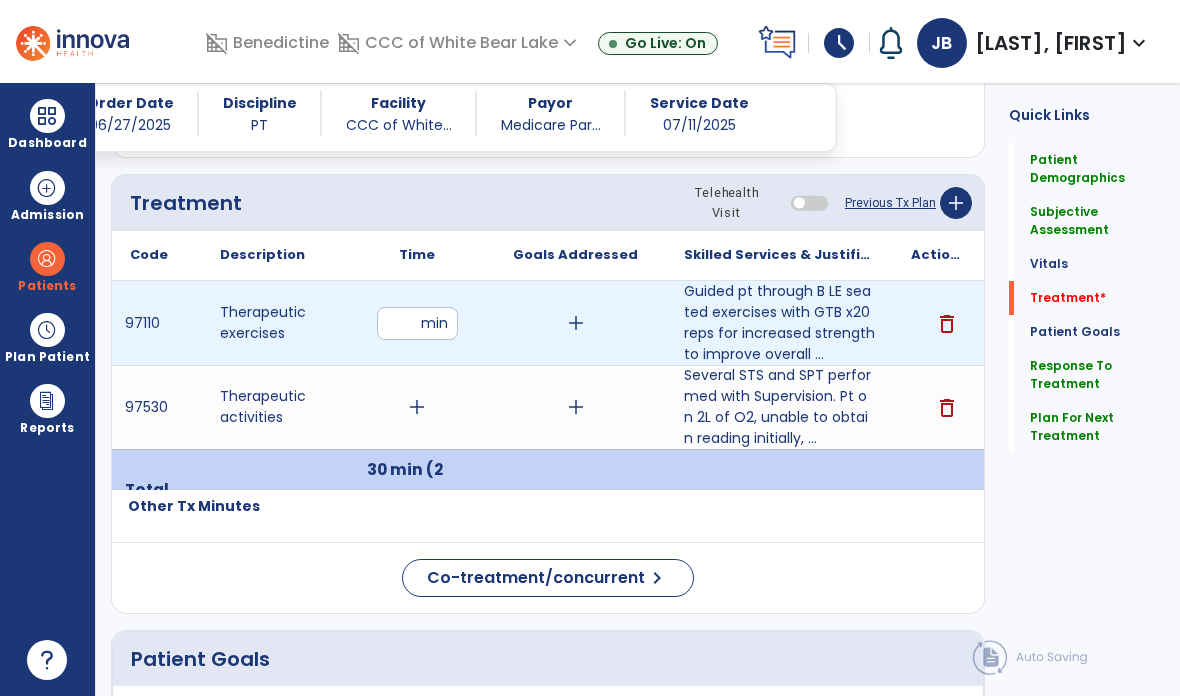 type on "**" 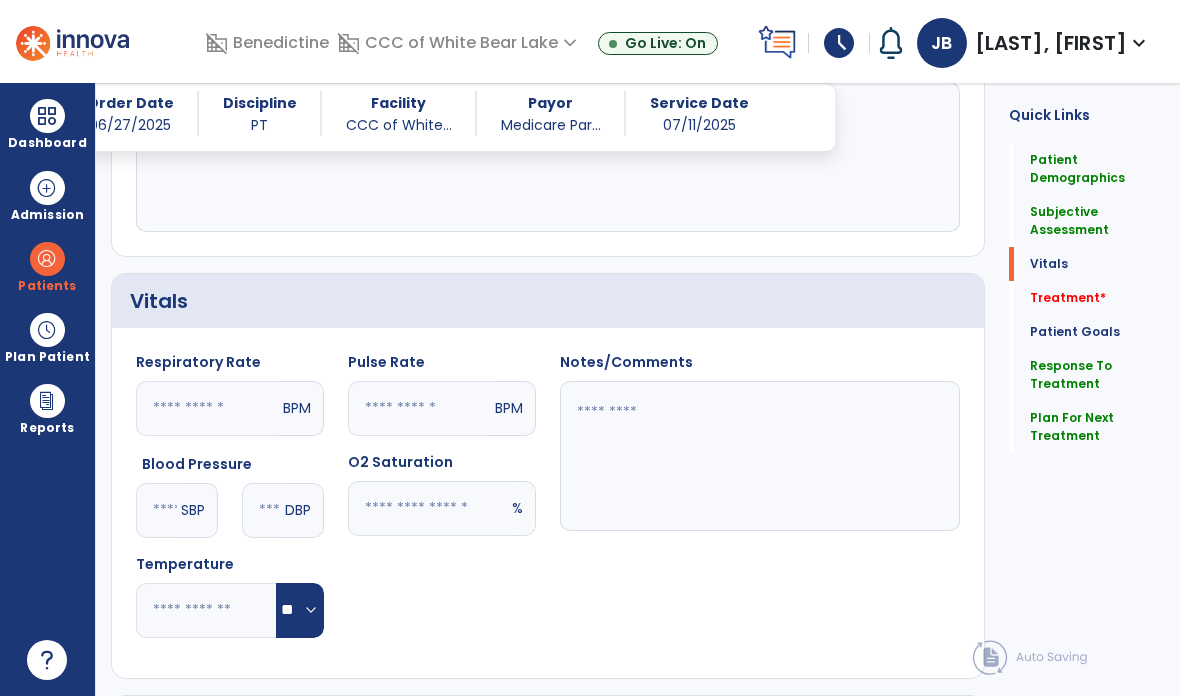 scroll, scrollTop: 628, scrollLeft: 0, axis: vertical 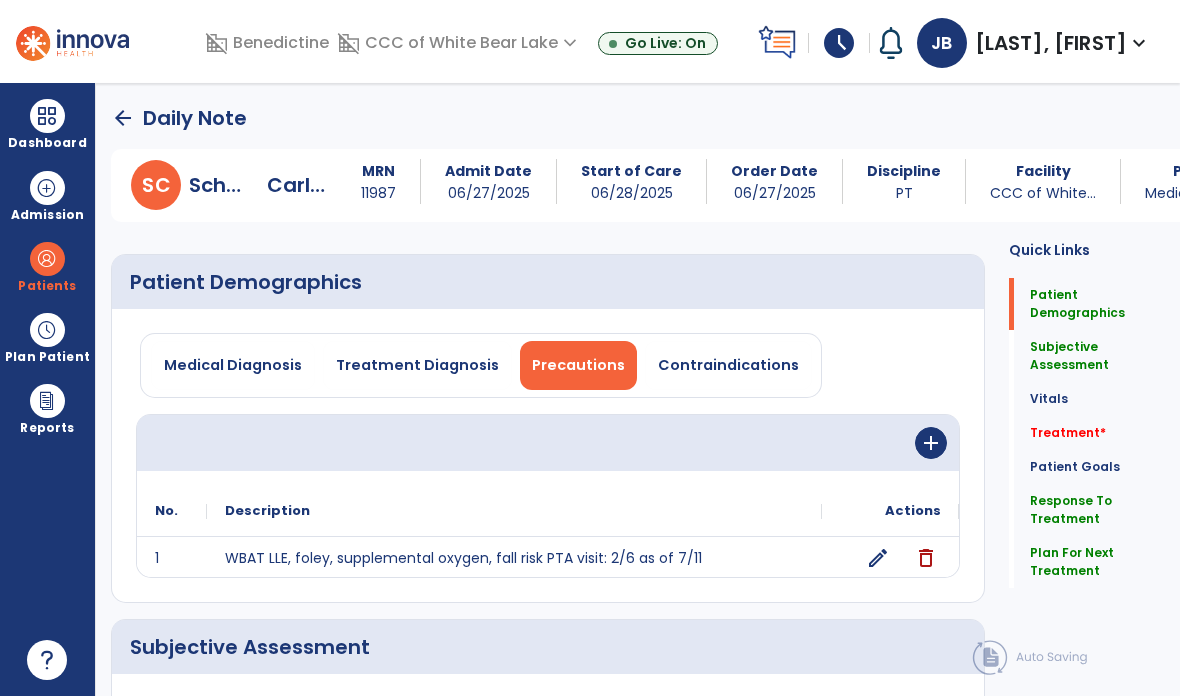 click on "arrow_back" 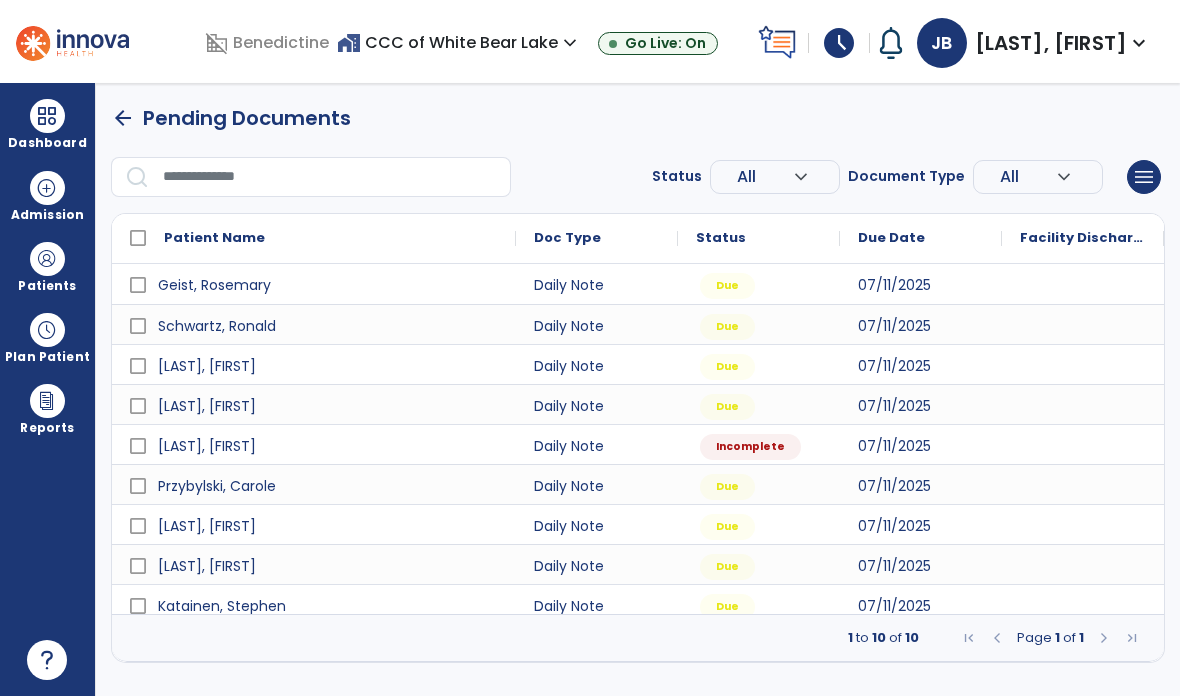 click at bounding box center [330, 177] 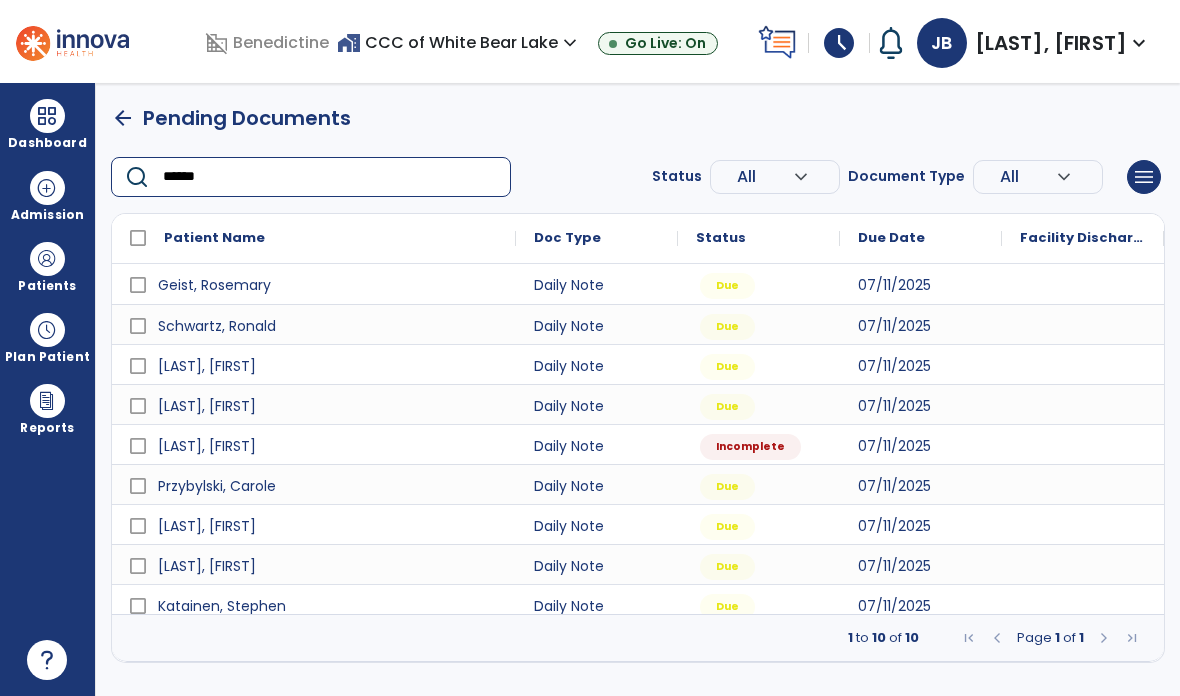 type on "*******" 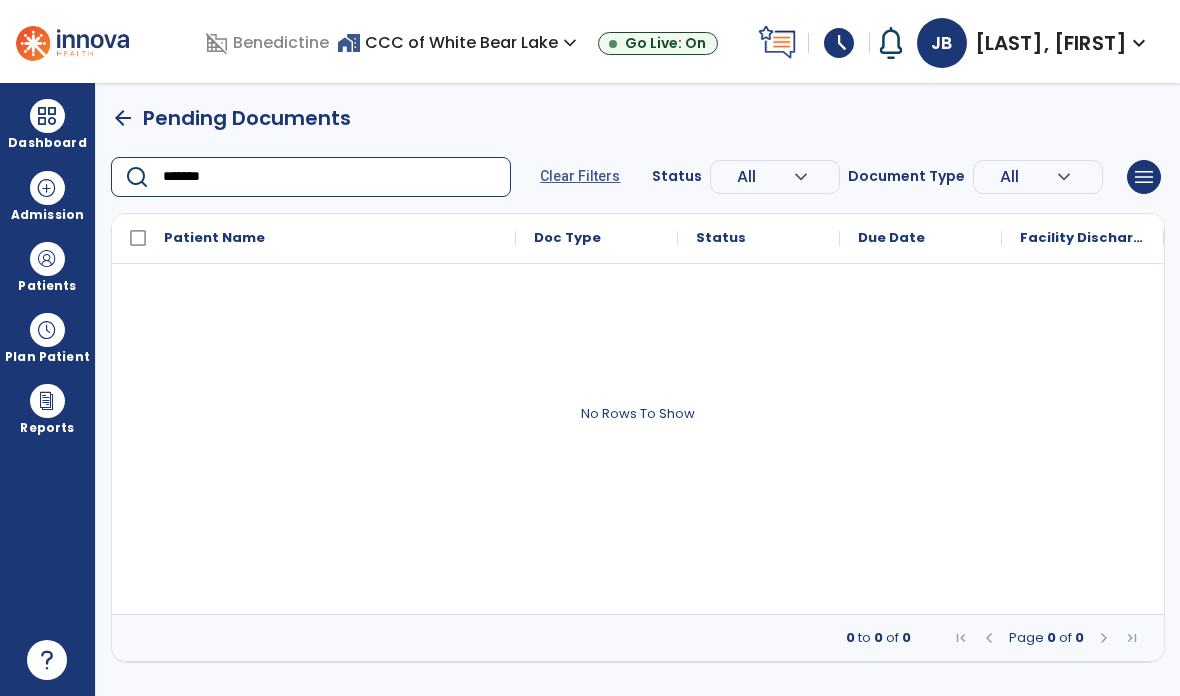 click on "arrow_back" at bounding box center [123, 118] 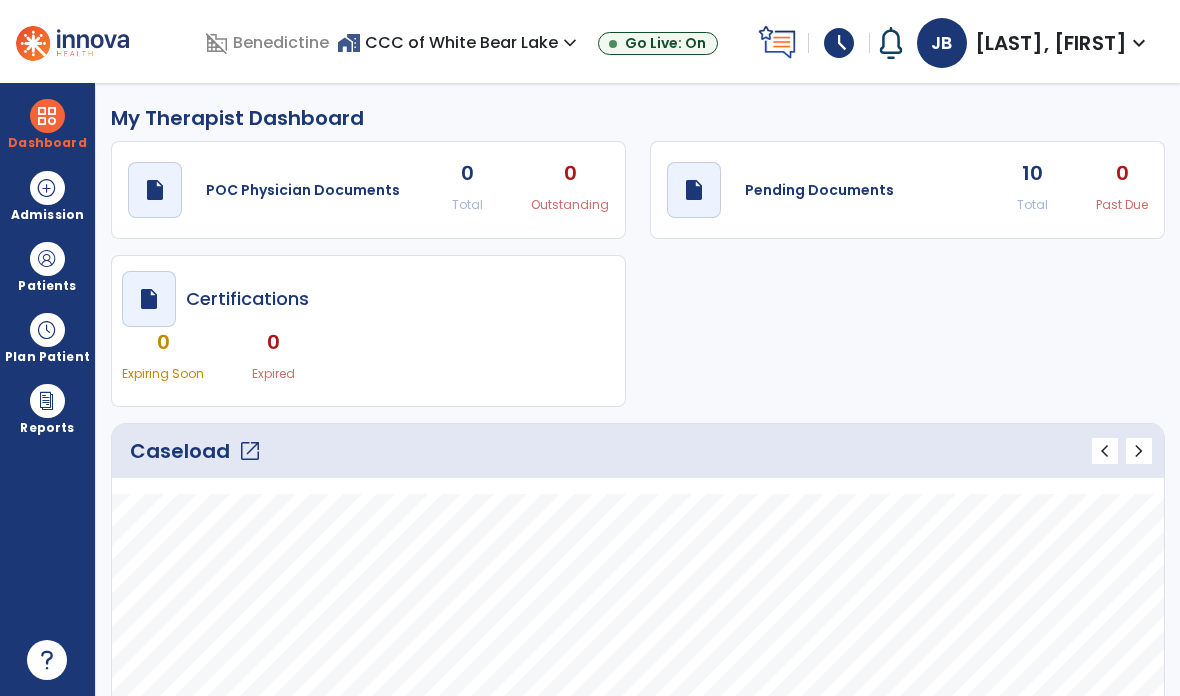 click at bounding box center (47, 259) 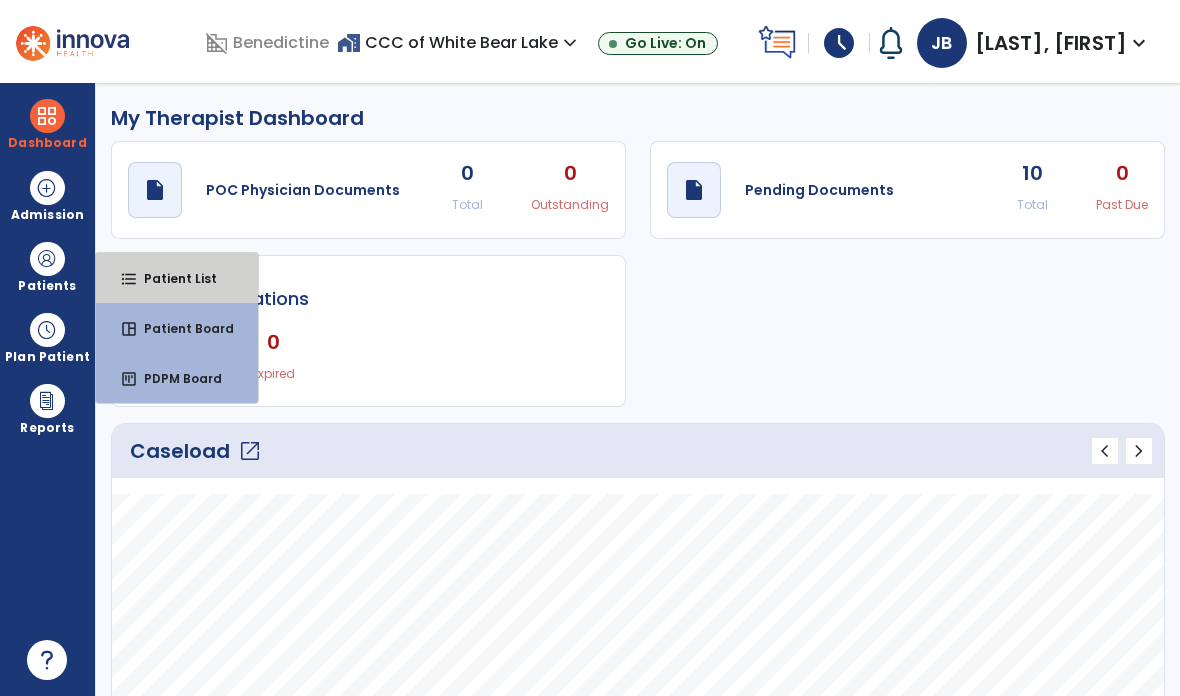 click on "Patient List" at bounding box center (172, 278) 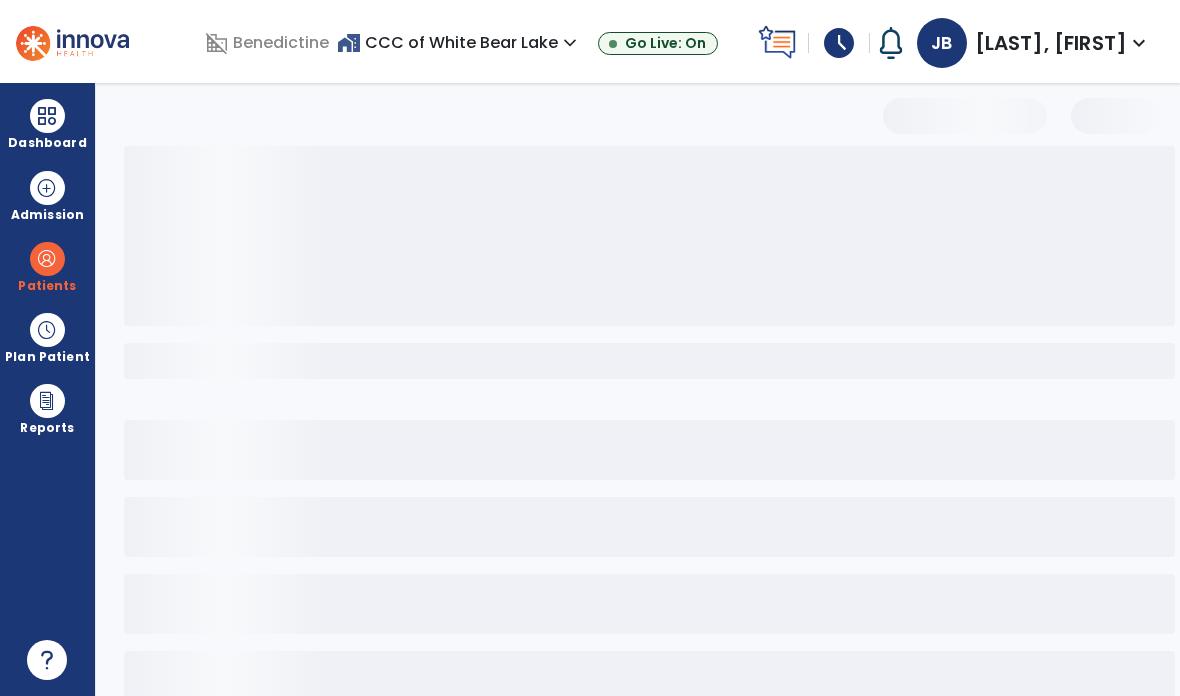 select on "***" 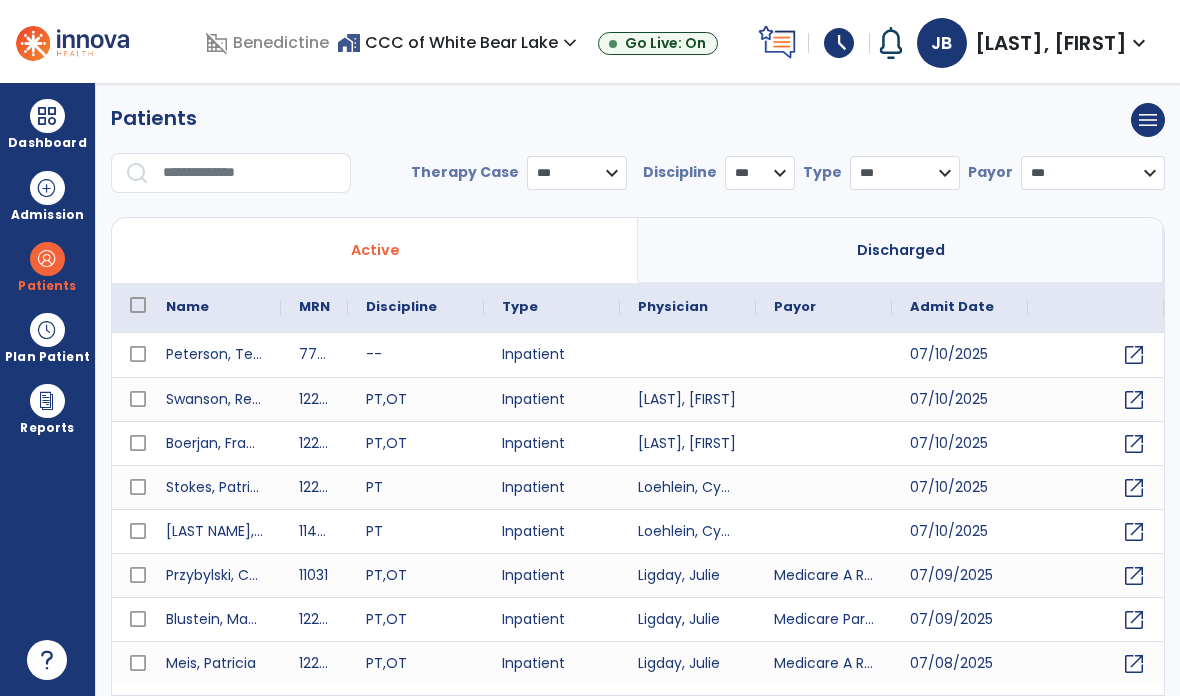 click at bounding box center (250, 173) 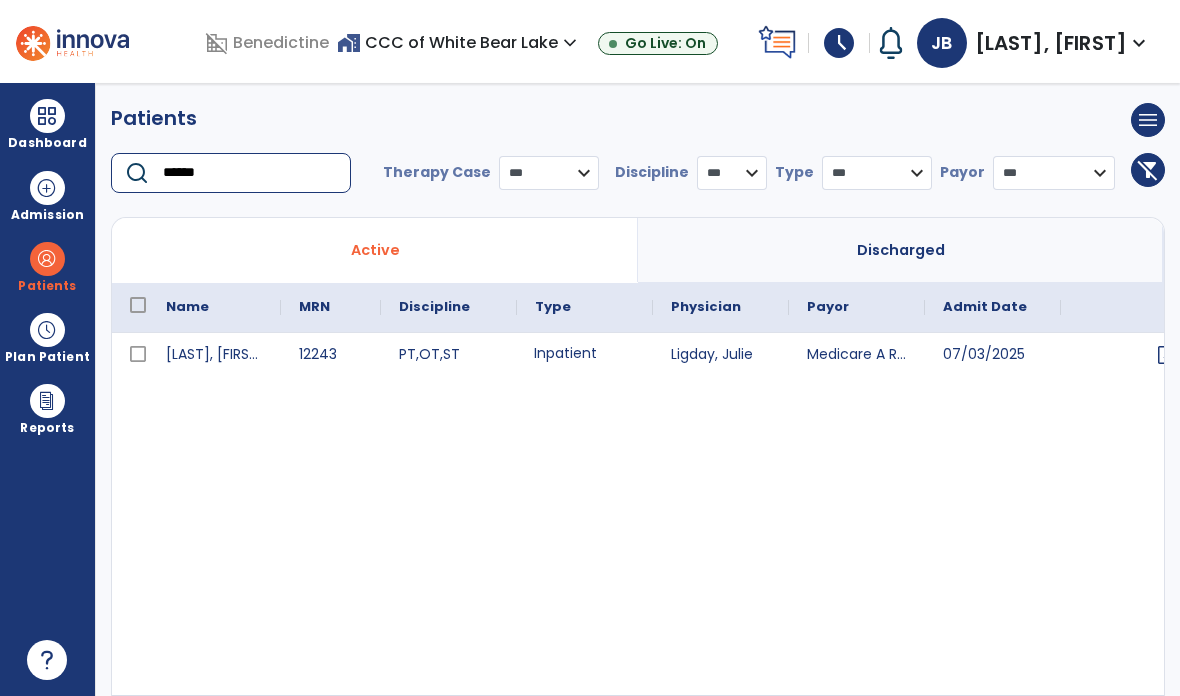 type on "******" 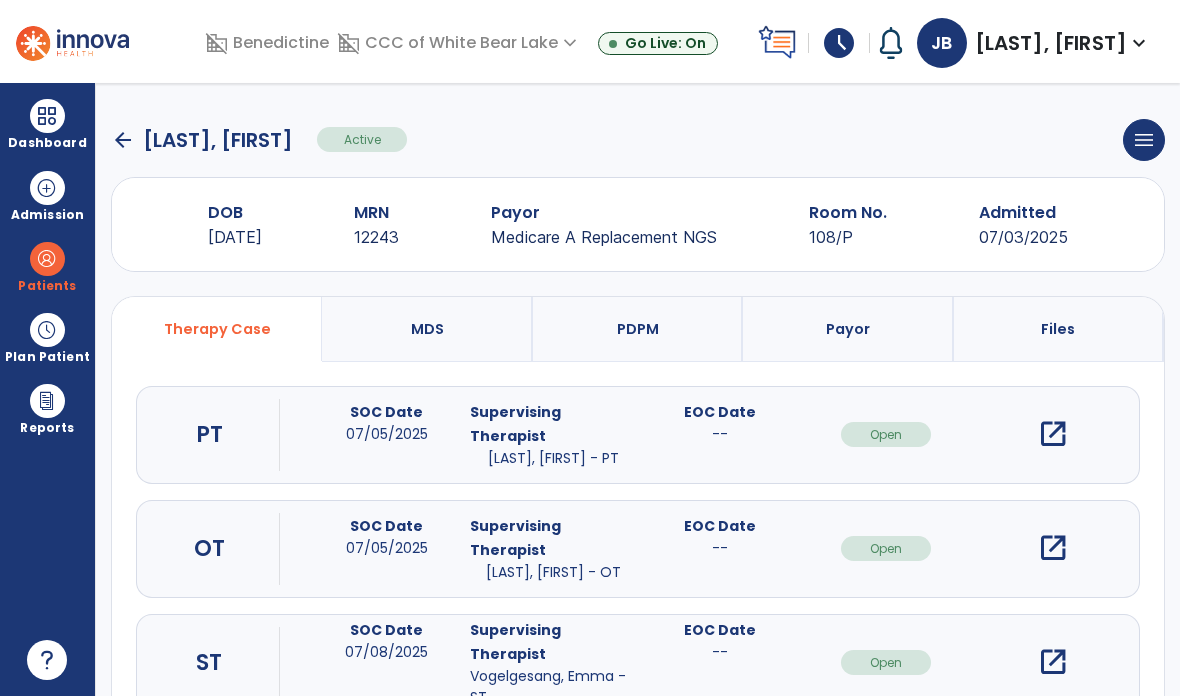 click on "open_in_new" at bounding box center [1053, 434] 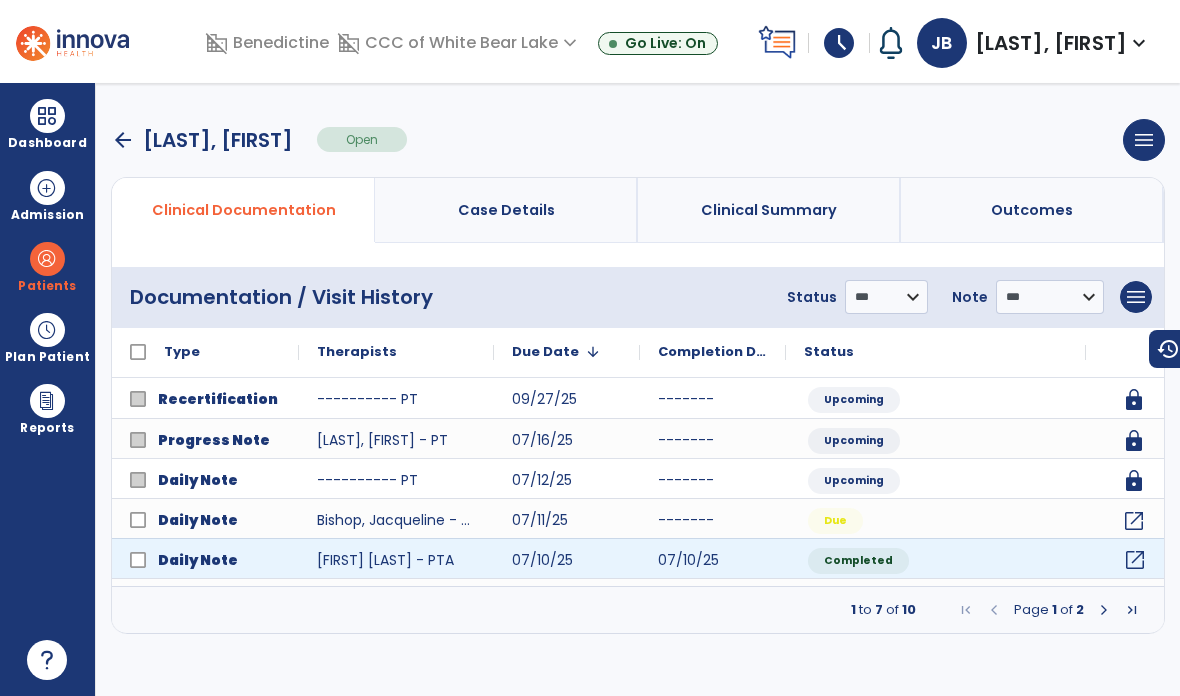 click on "open_in_new" 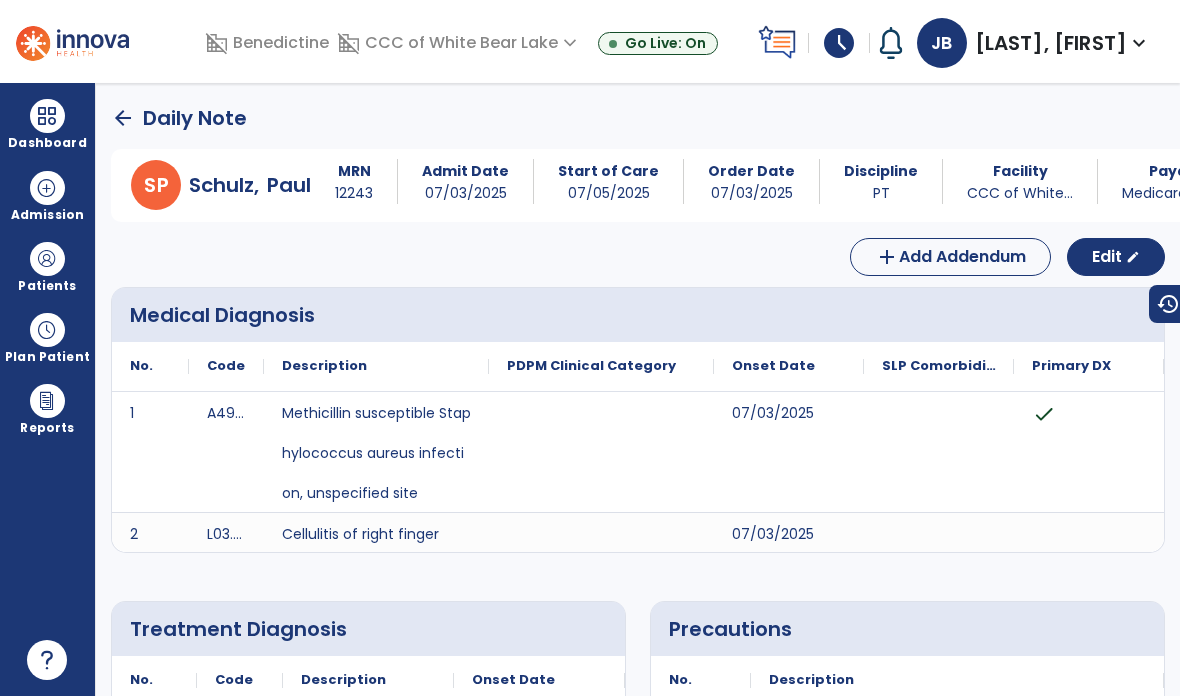 scroll, scrollTop: 0, scrollLeft: 0, axis: both 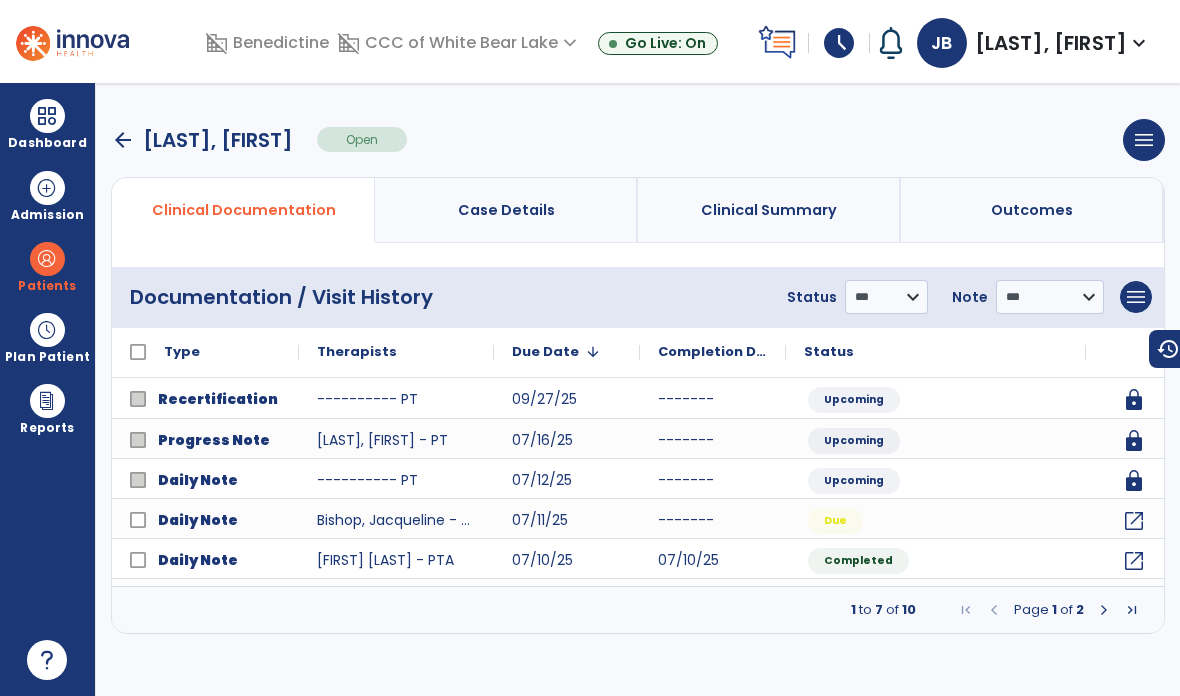 click at bounding box center [47, 259] 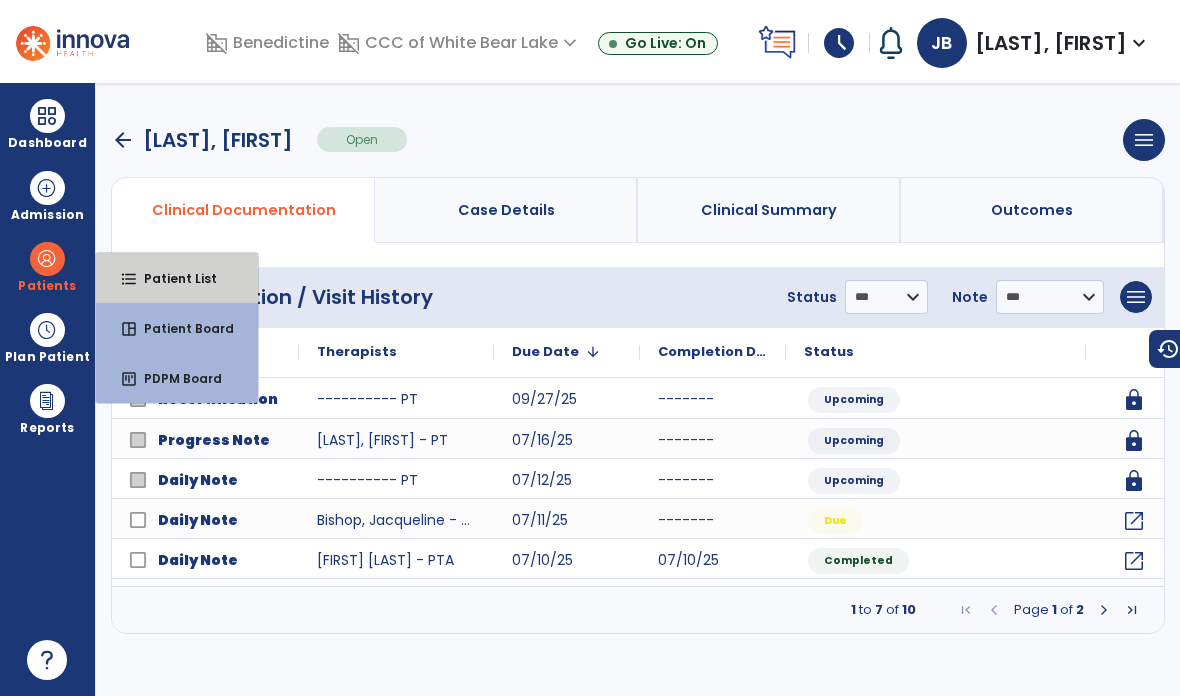 click on "Patient List" at bounding box center (172, 278) 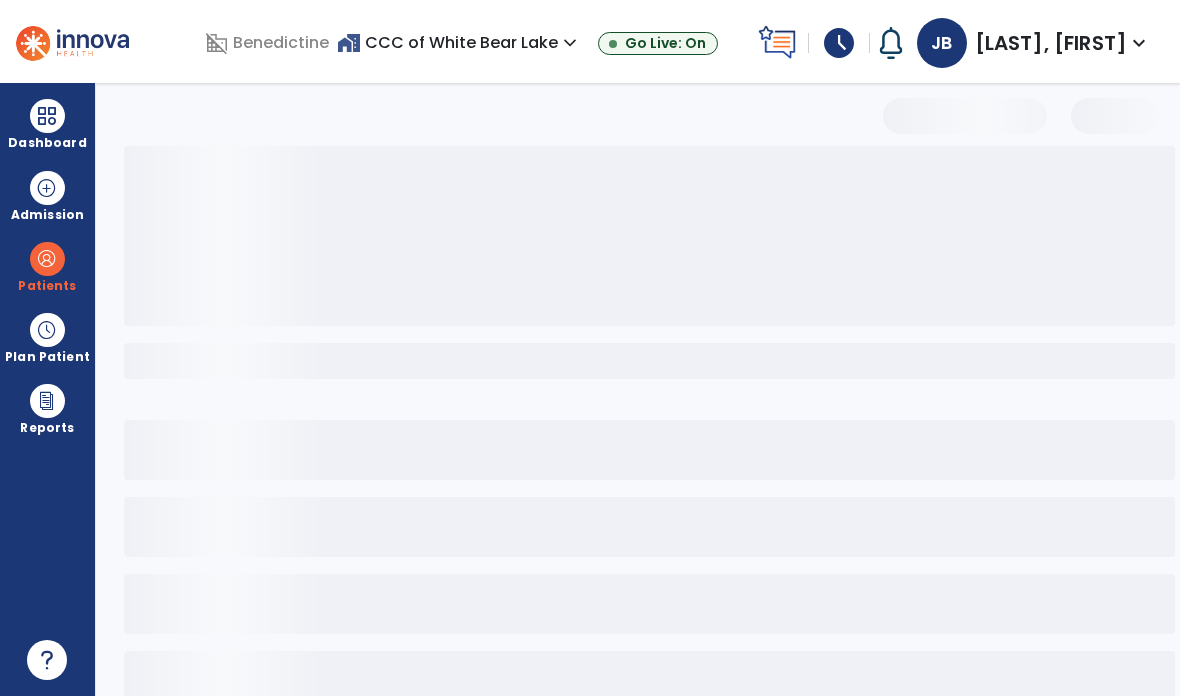 select on "***" 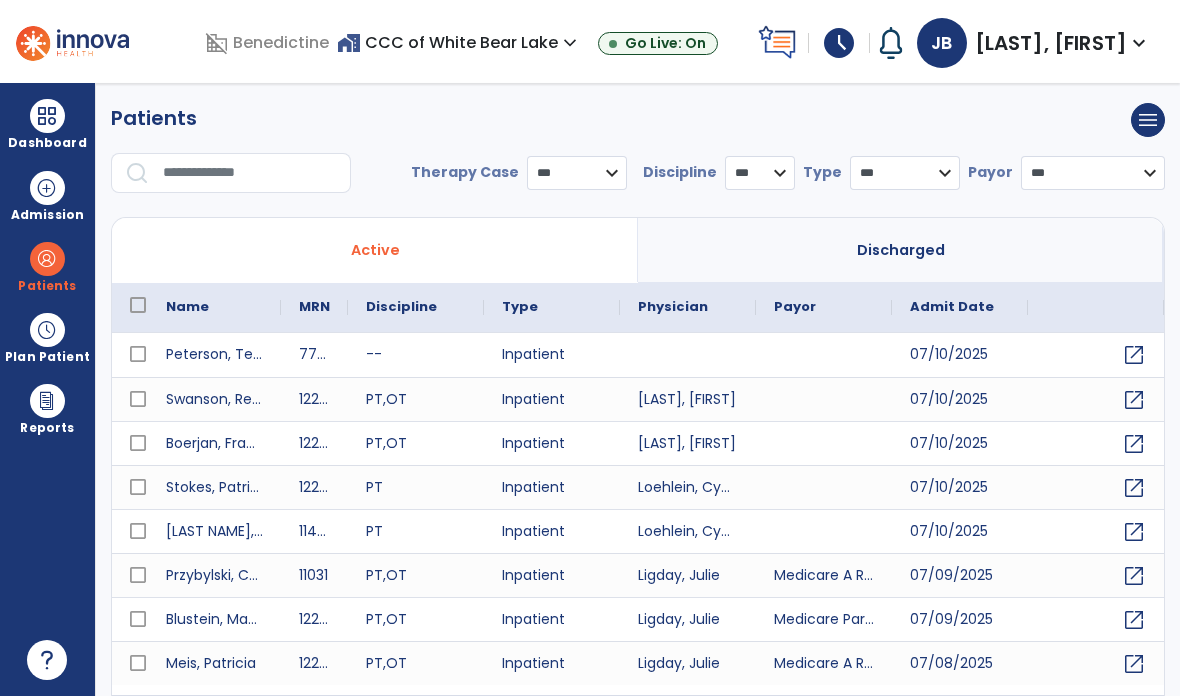 click at bounding box center (250, 173) 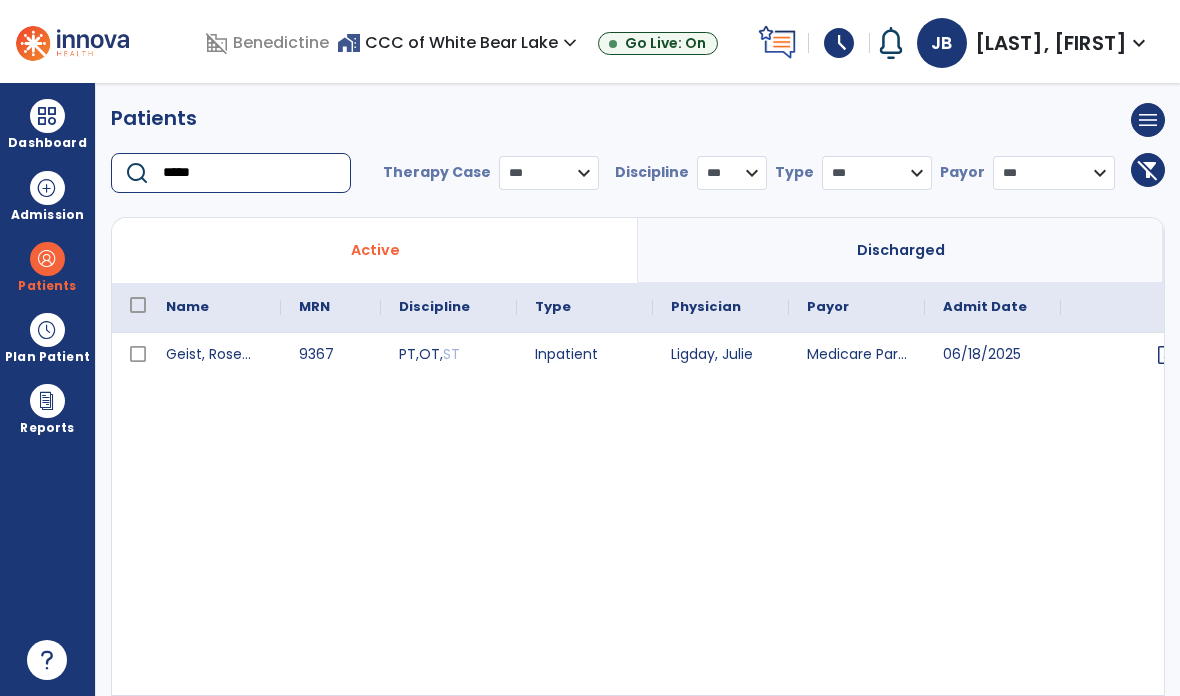 type on "*****" 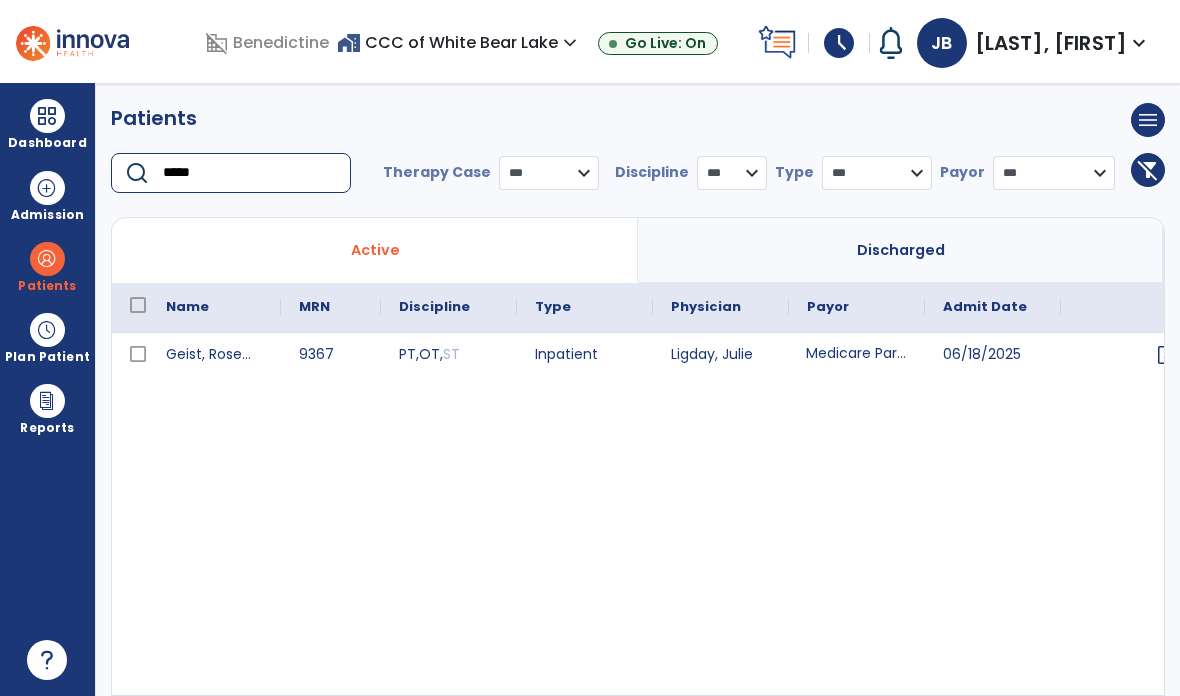 click on "Medicare Part A (NGS)" at bounding box center (857, 355) 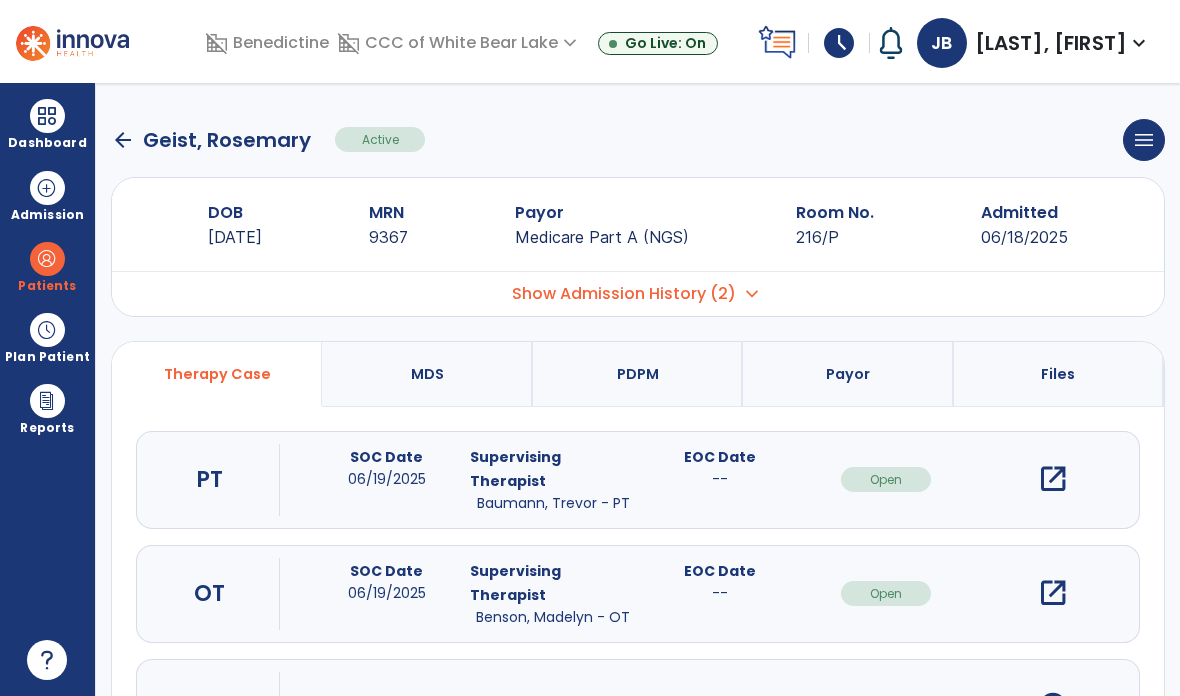 click on "open_in_new" at bounding box center [1053, 479] 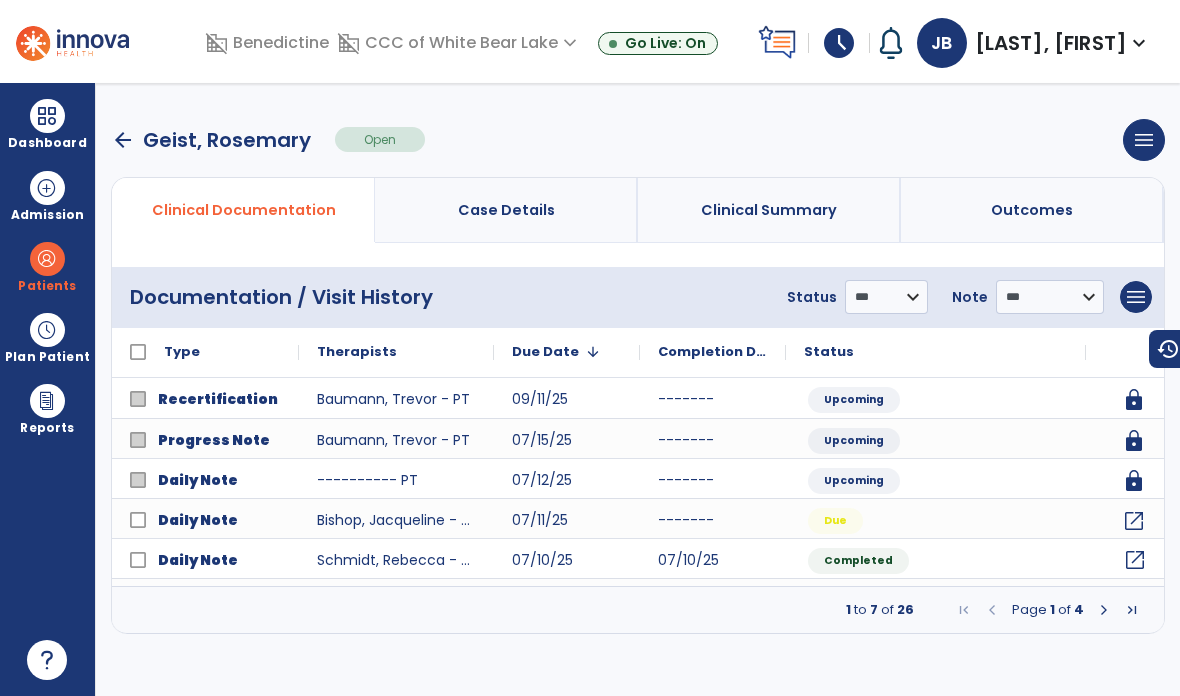 click on "open_in_new" 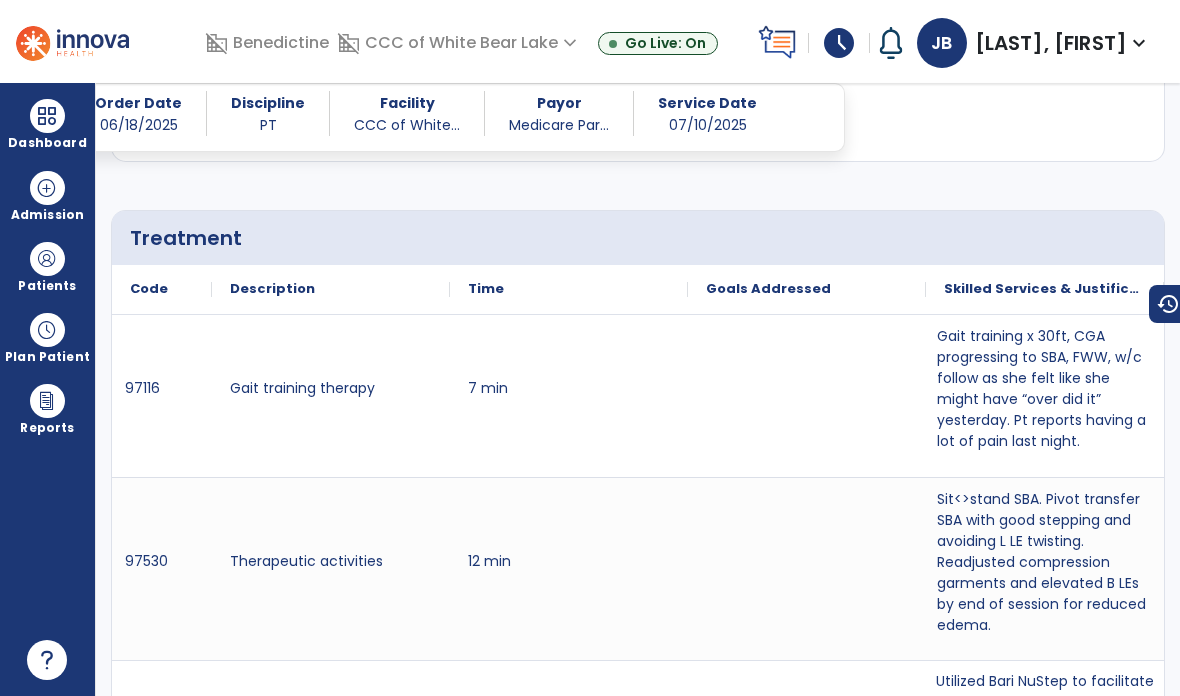 scroll, scrollTop: 1312, scrollLeft: 0, axis: vertical 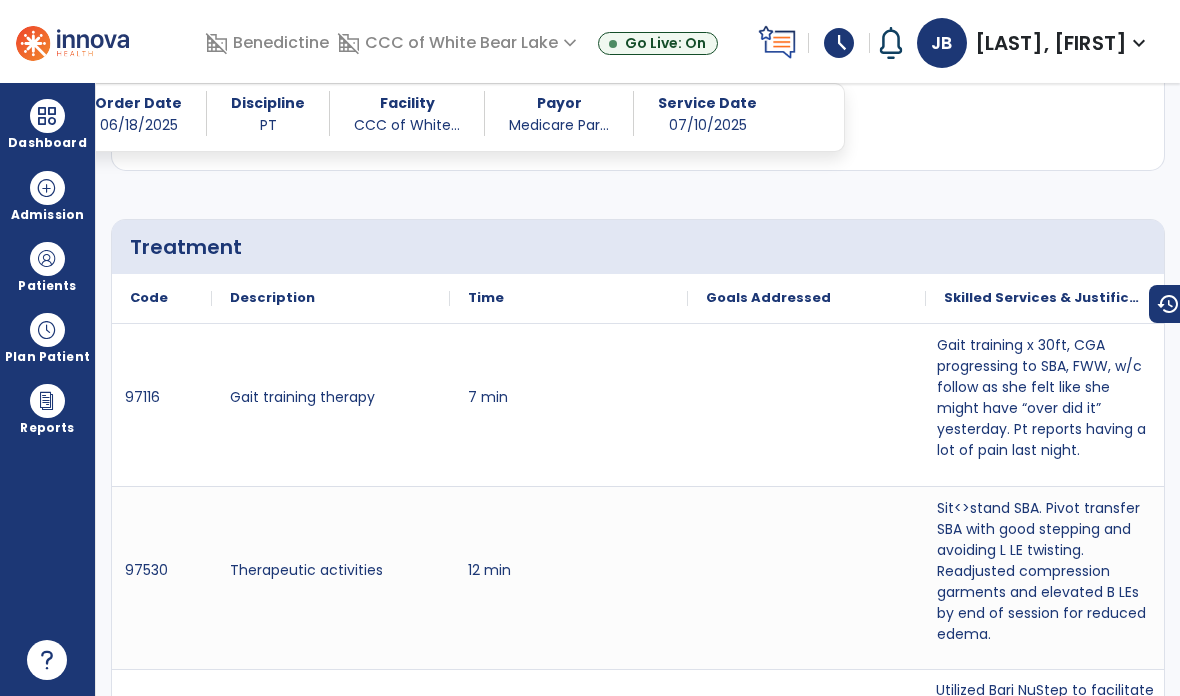click at bounding box center [47, 116] 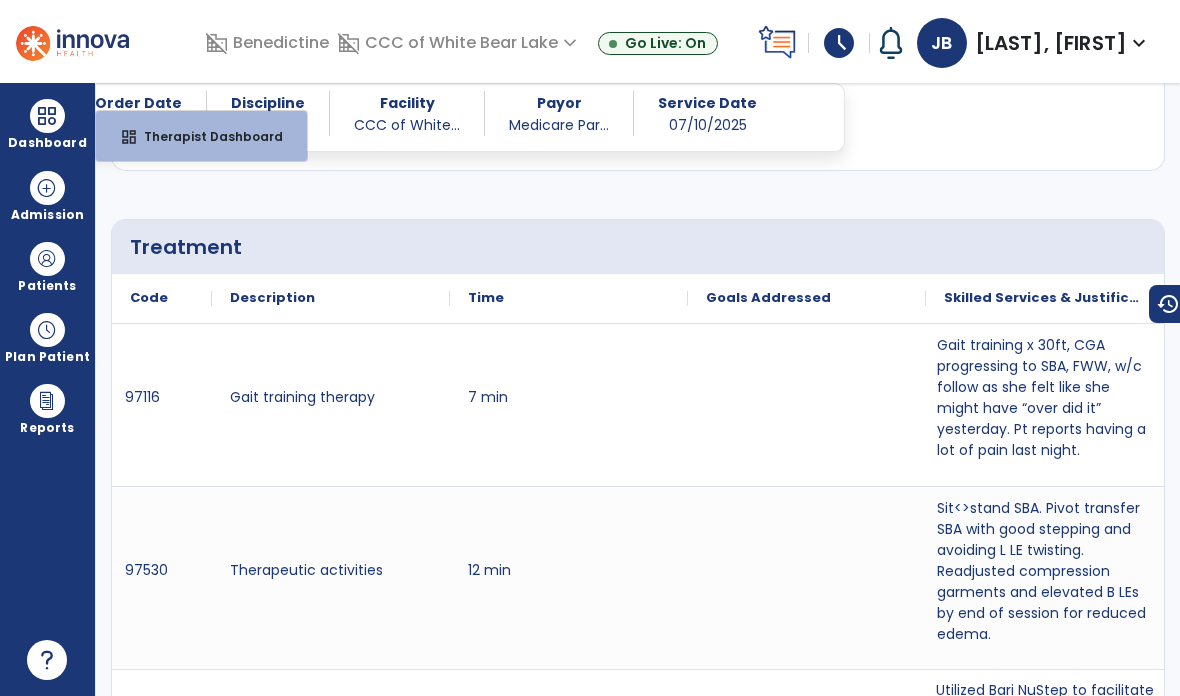 click on "Therapist Dashboard" at bounding box center [205, 136] 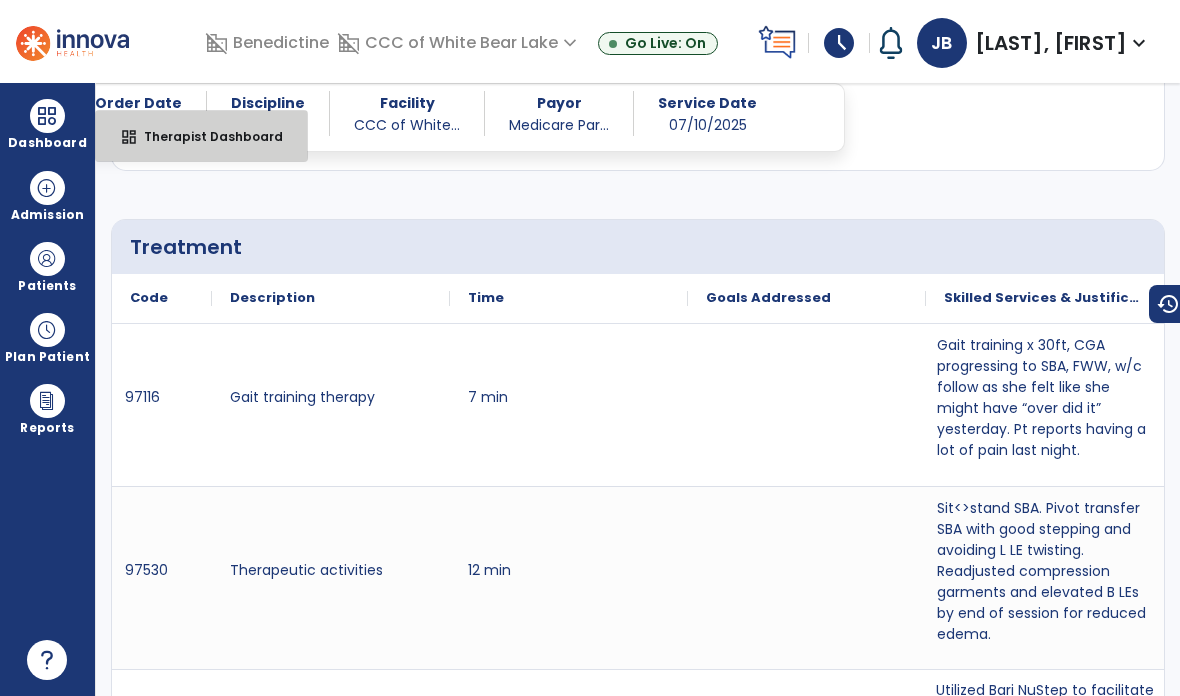 select on "****" 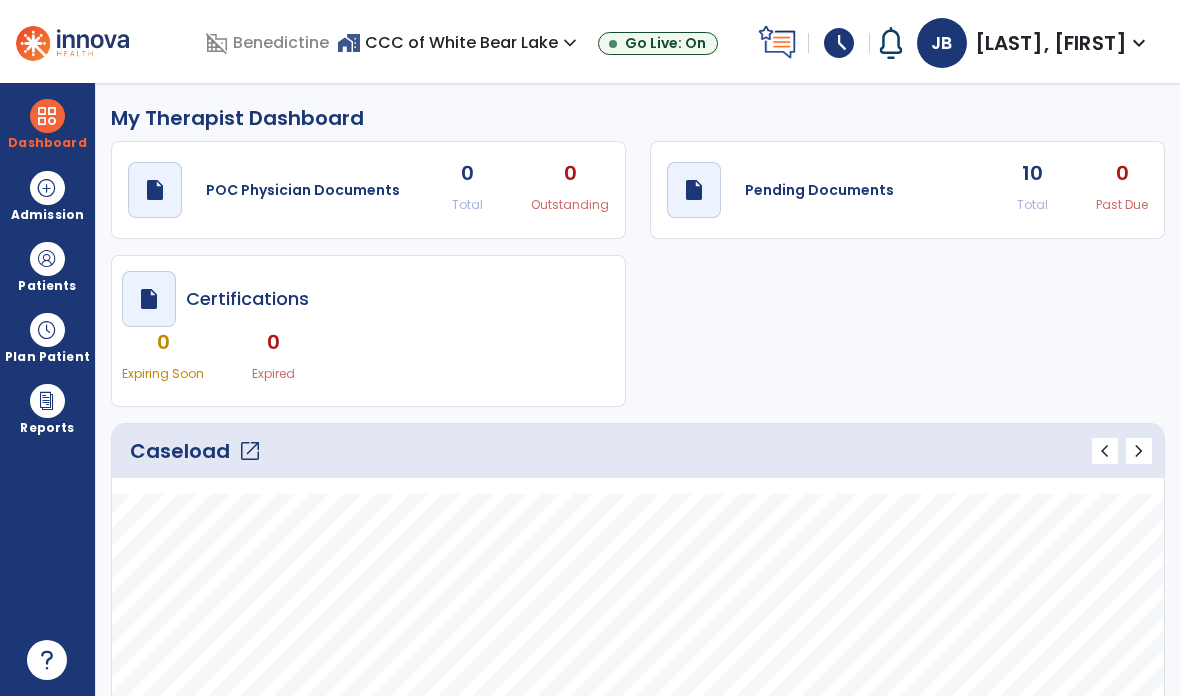 scroll, scrollTop: 0, scrollLeft: 0, axis: both 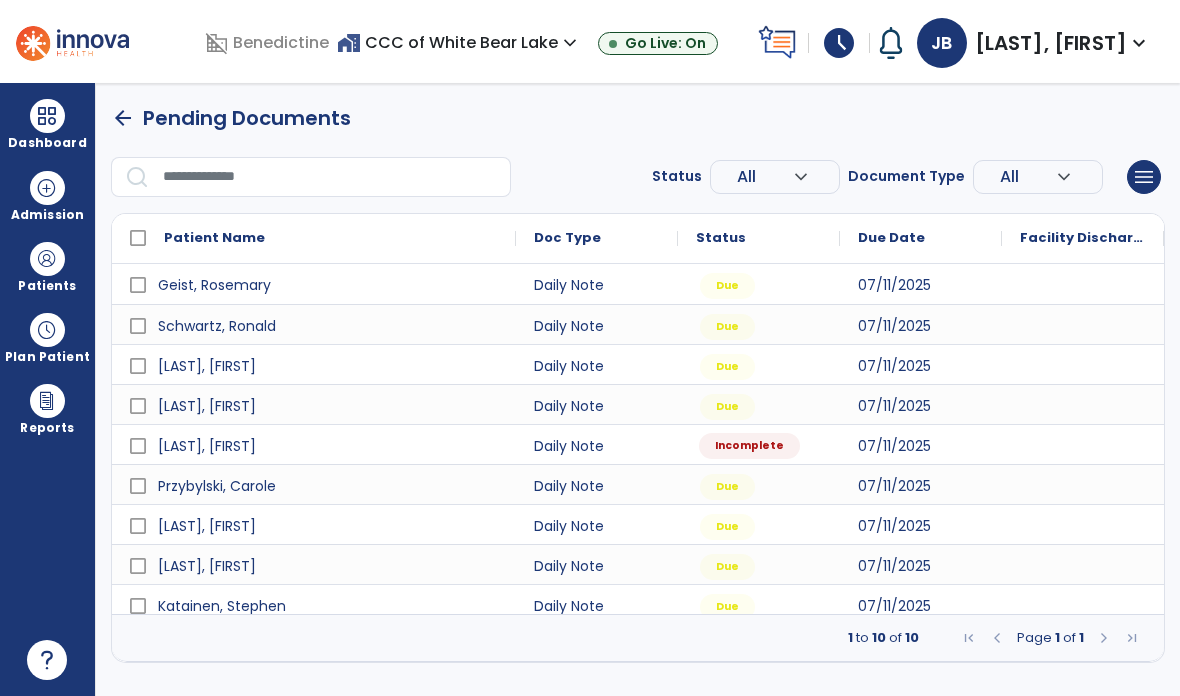 click on "Incomplete" at bounding box center (759, 444) 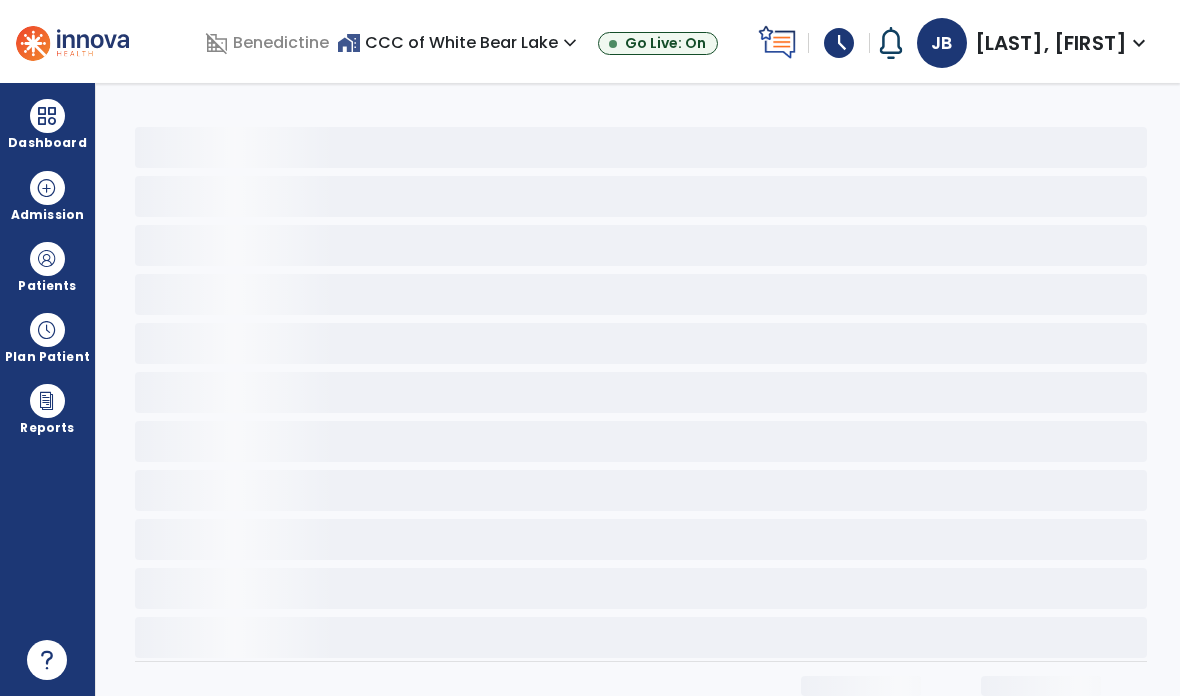 select on "*" 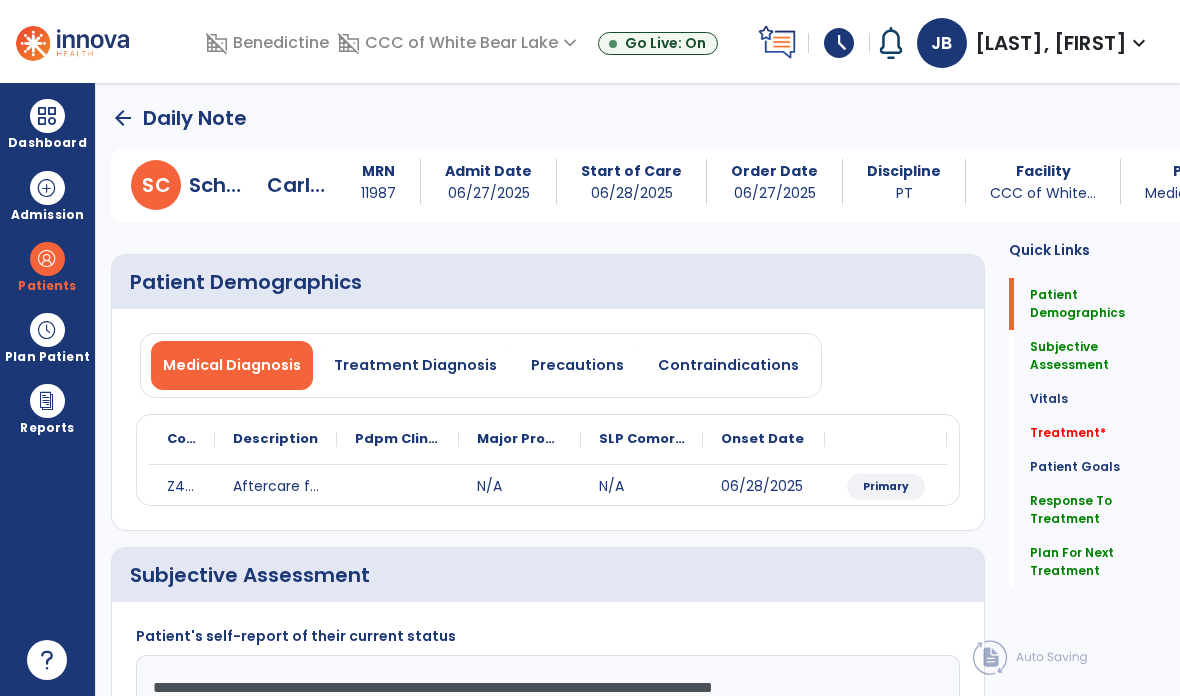 click on "Precautions" at bounding box center (577, 365) 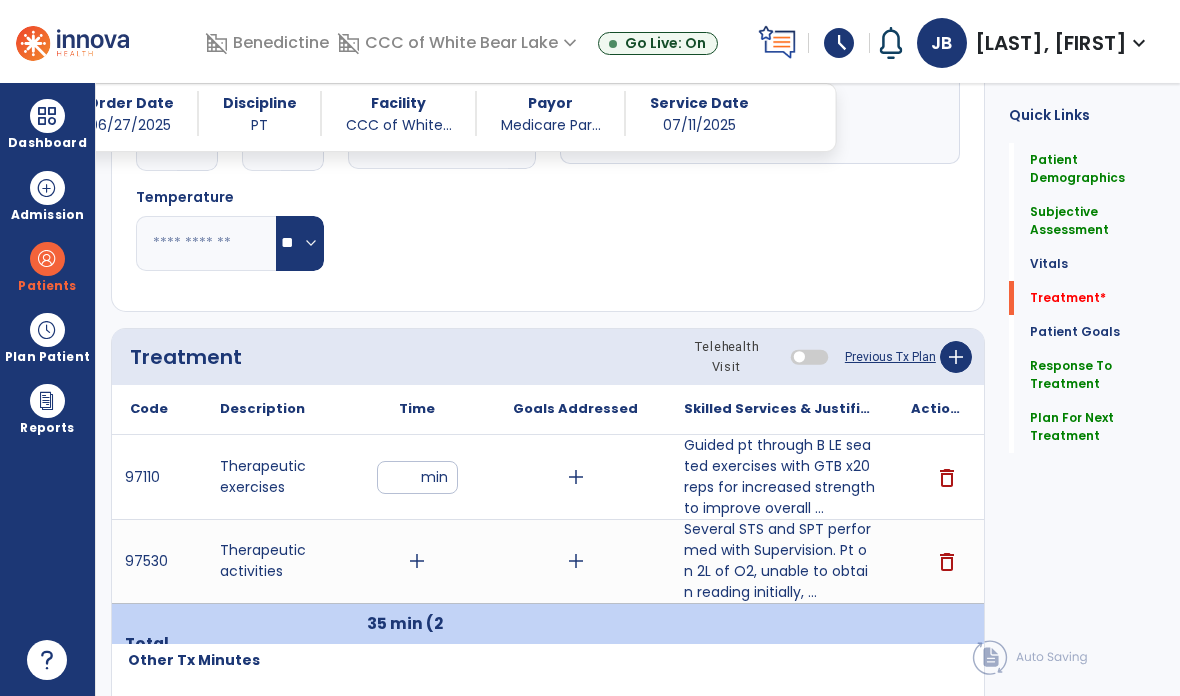 scroll, scrollTop: 994, scrollLeft: 0, axis: vertical 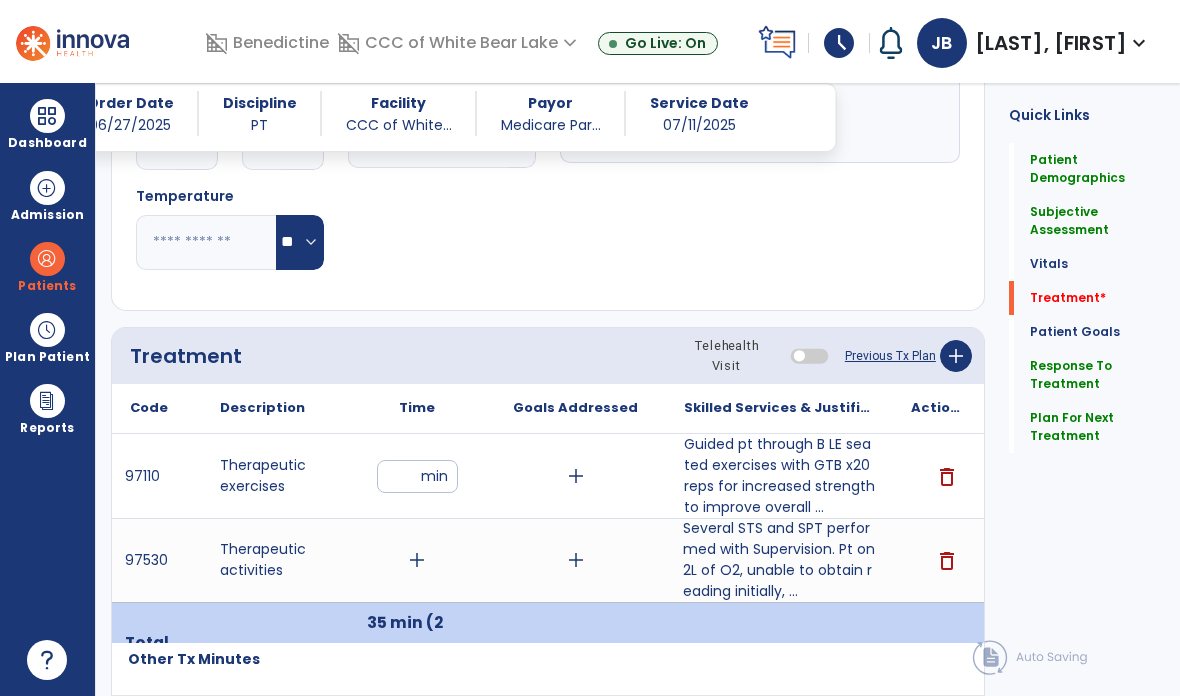 click on "Several STS and SPT performed with Supervision. Pt on 2L of O2, unable to obtain reading initially, ..." at bounding box center (779, 560) 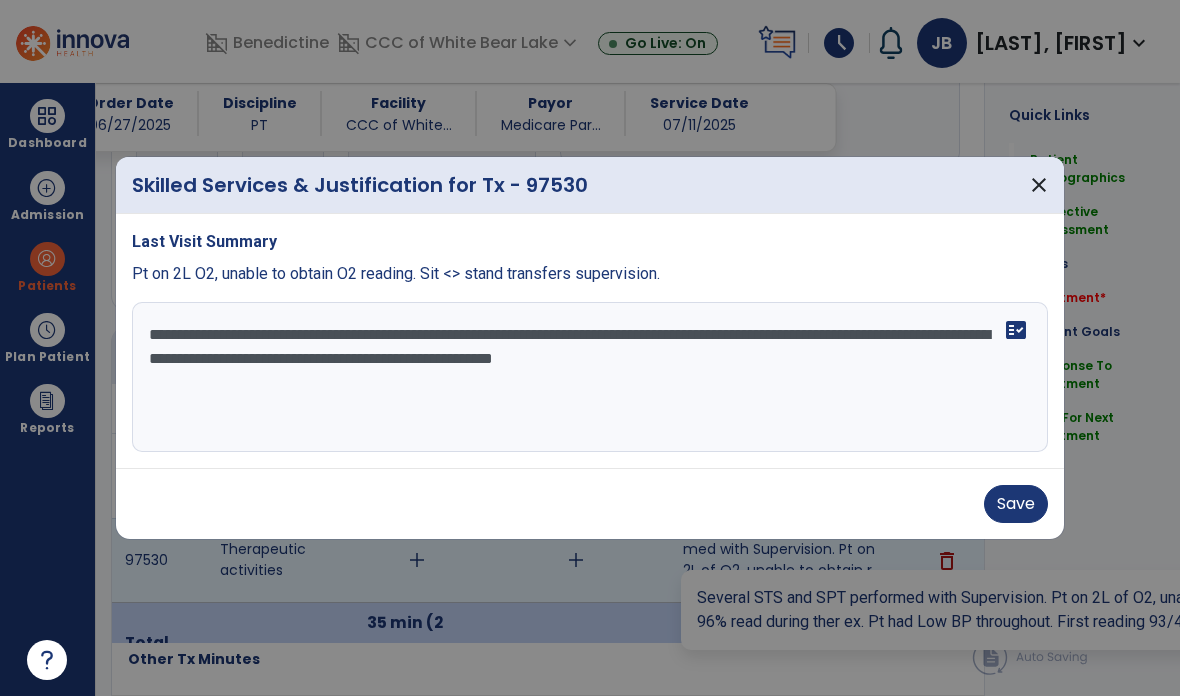 click on "close" at bounding box center [1039, 185] 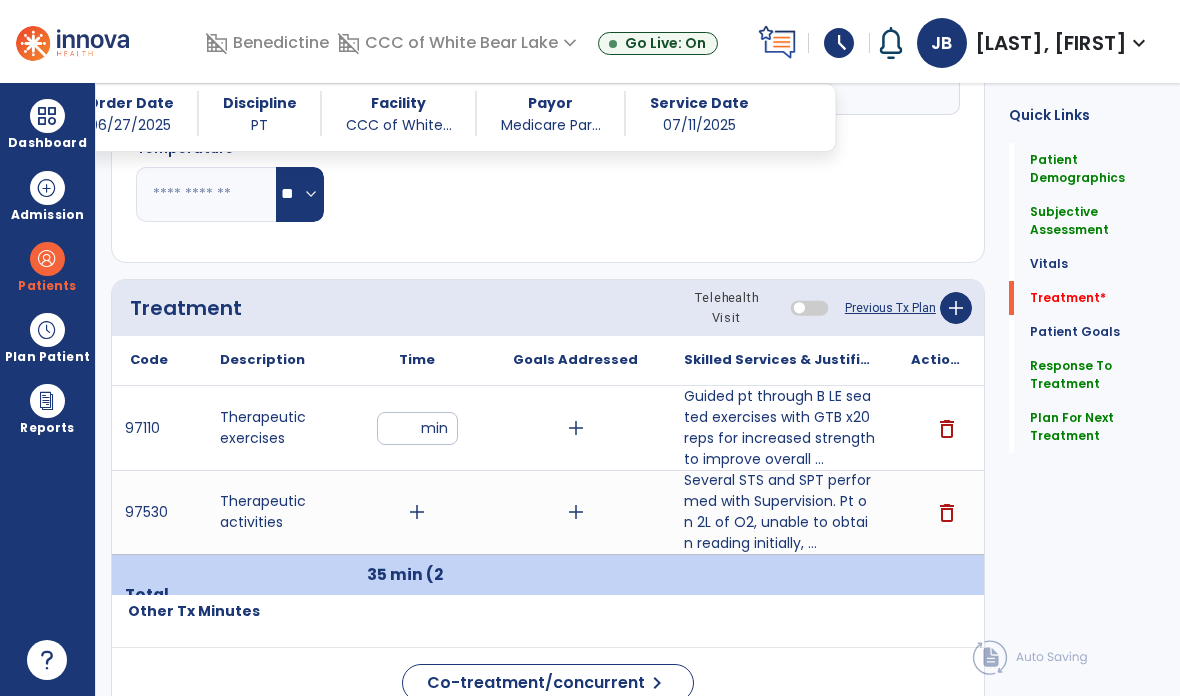 scroll, scrollTop: 1075, scrollLeft: 0, axis: vertical 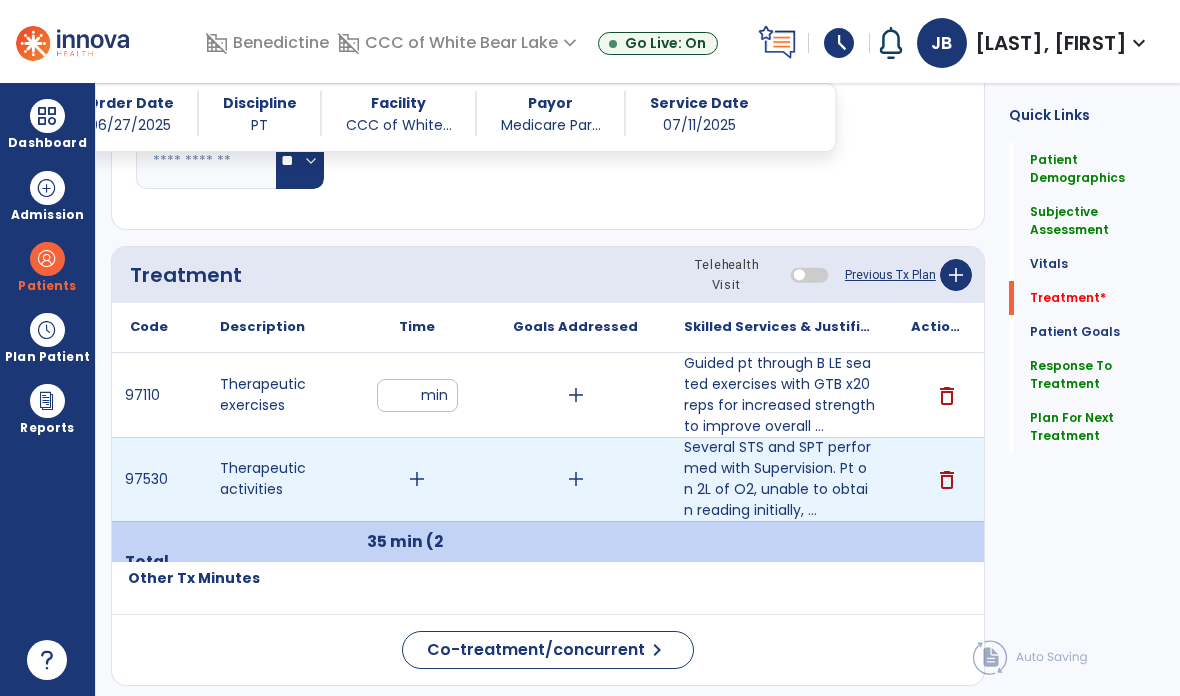 click on "add" at bounding box center [417, 479] 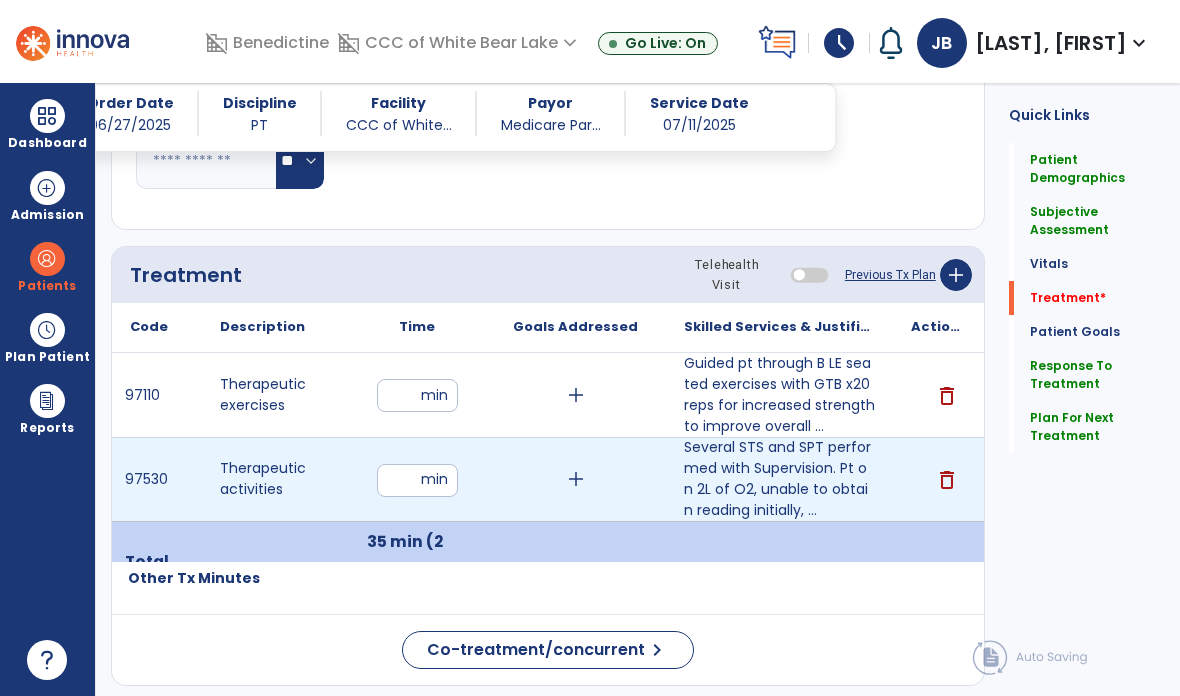 type on "**" 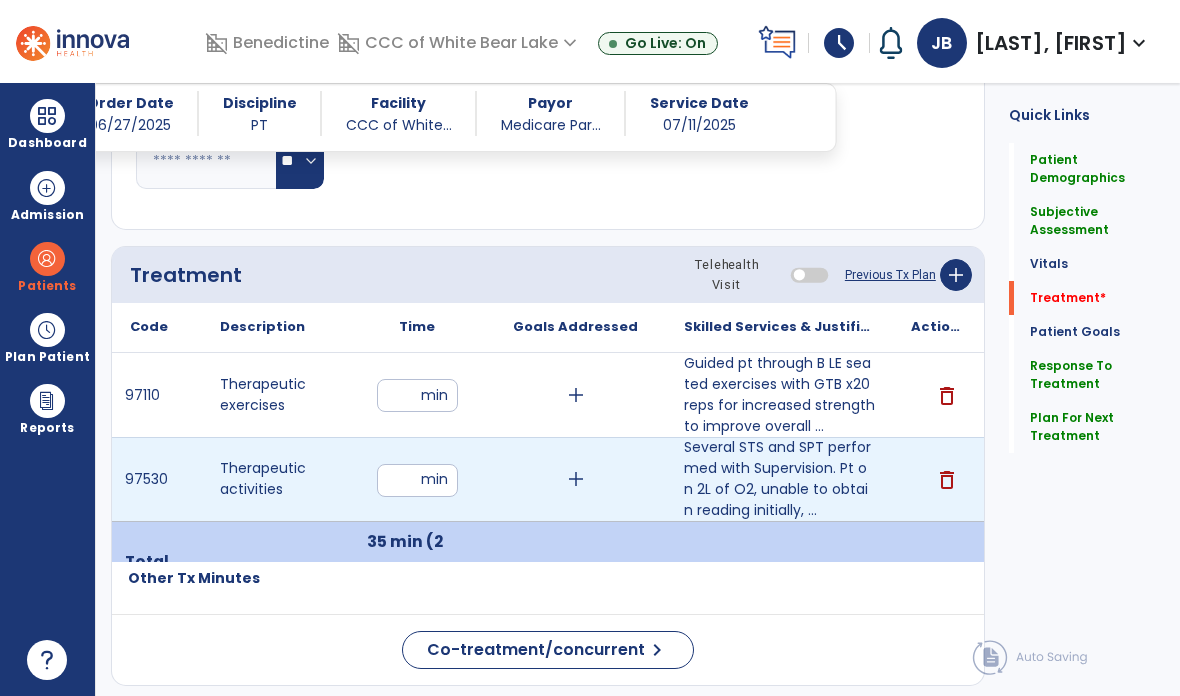 click on "Quick Links  Patient Demographics   Patient Demographics   Subjective Assessment   Subjective Assessment   Vitals   Vitals   Treatment   *  Treatment   *  Patient Goals   Patient Goals   Response To Treatment   Response To Treatment   Plan For Next Treatment   Plan For Next Treatment" 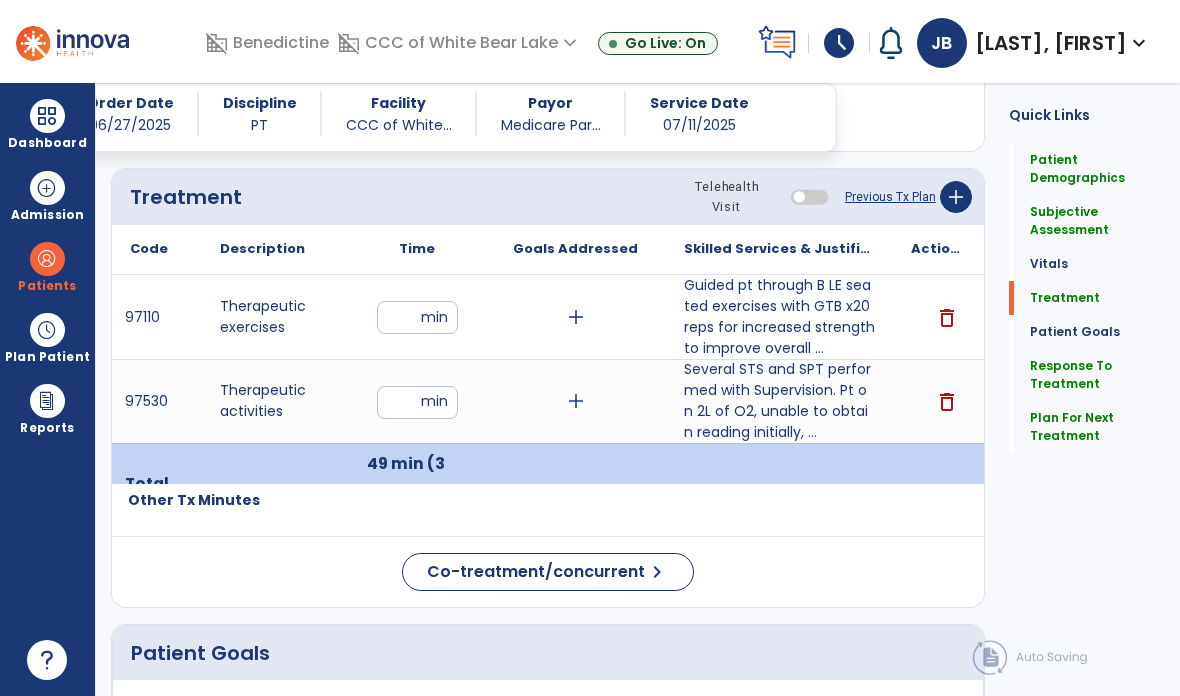 scroll, scrollTop: 1139, scrollLeft: 0, axis: vertical 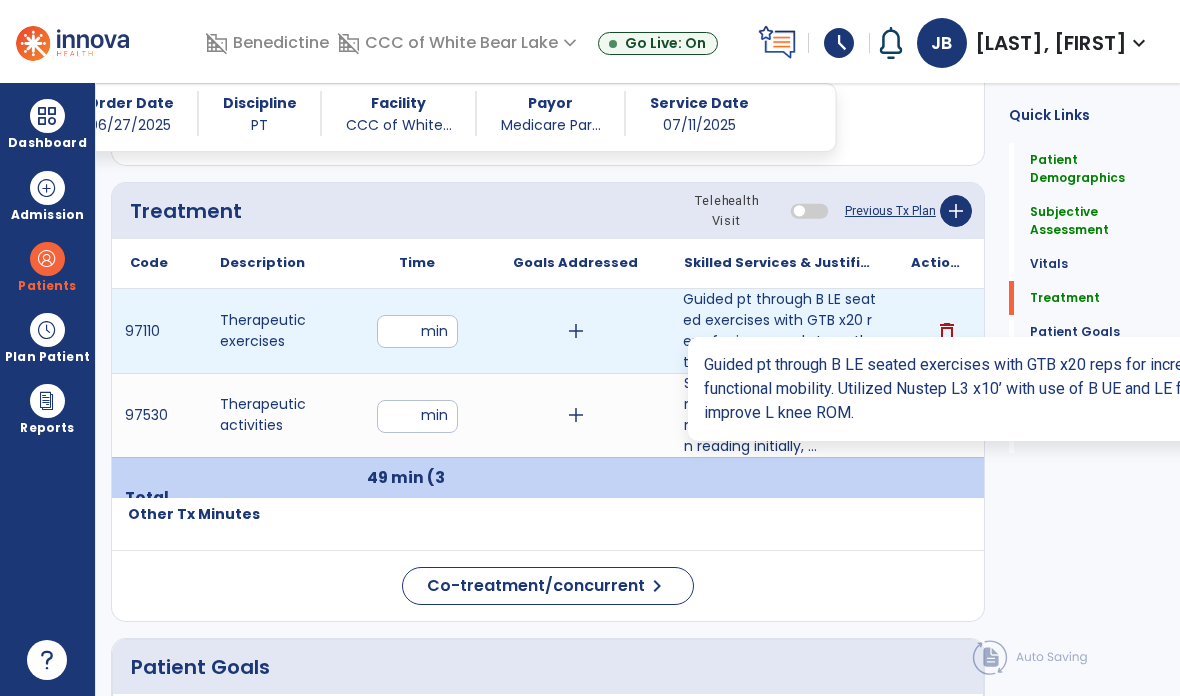 click on "Guided pt through B LE seated exercises with GTB x20 reps for increased strength to improve overall ..." at bounding box center (779, 331) 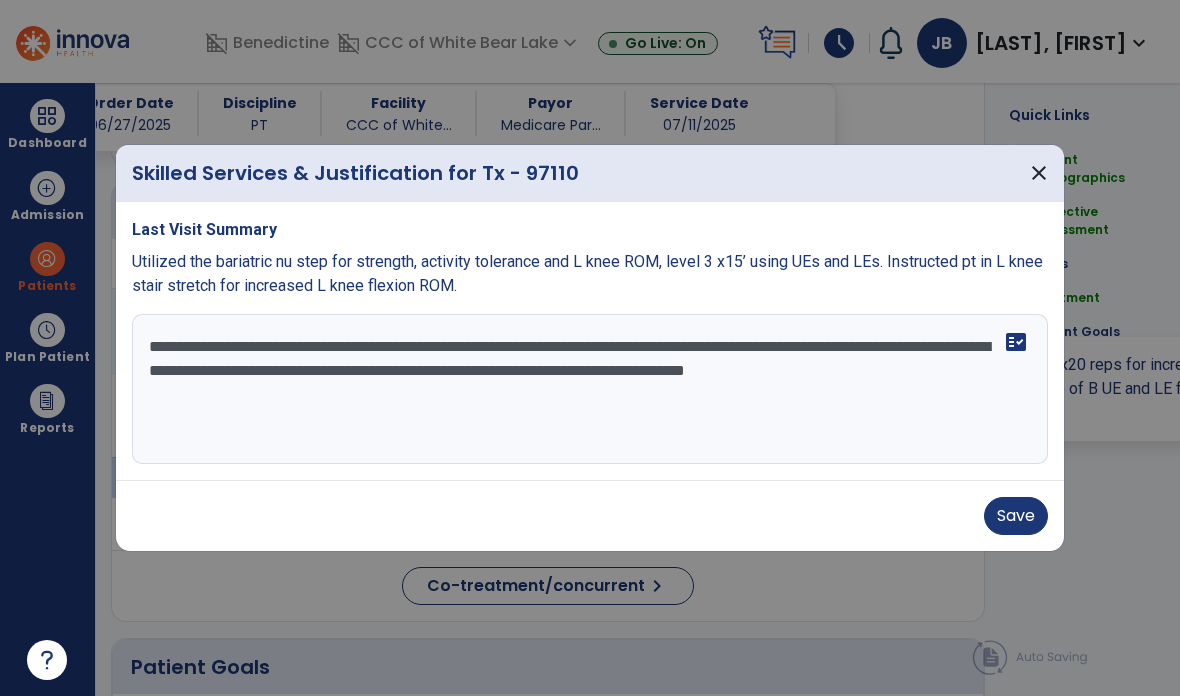 click on "Save" at bounding box center [1016, 516] 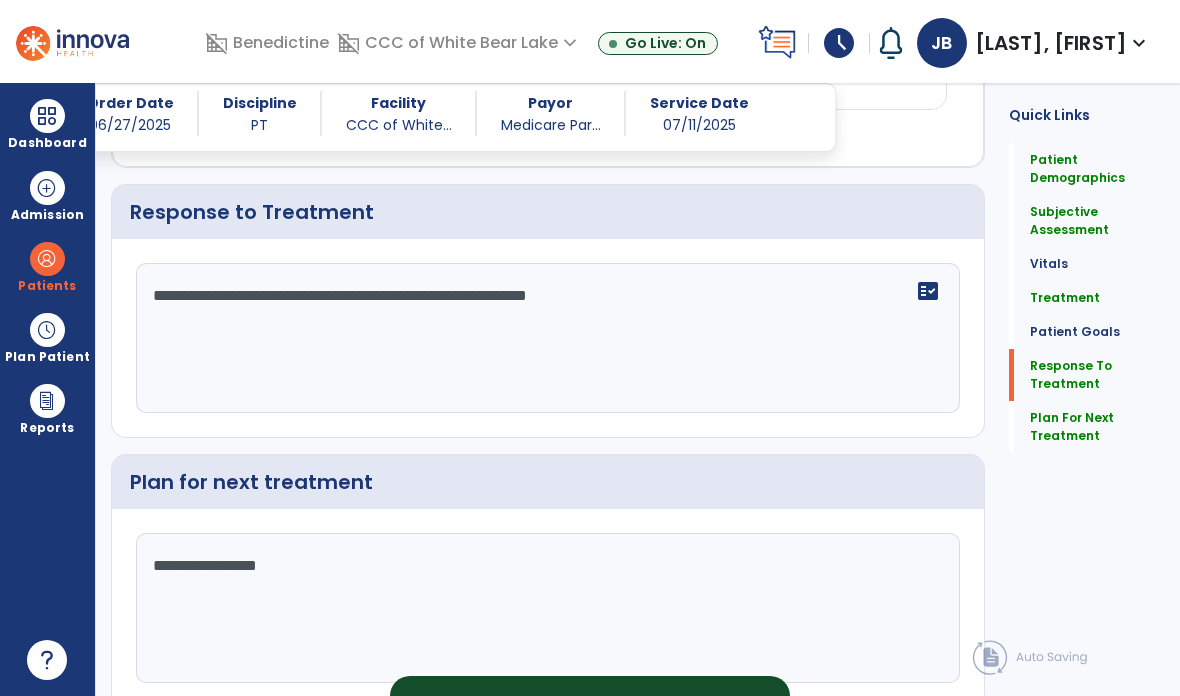 scroll, scrollTop: 2577, scrollLeft: 0, axis: vertical 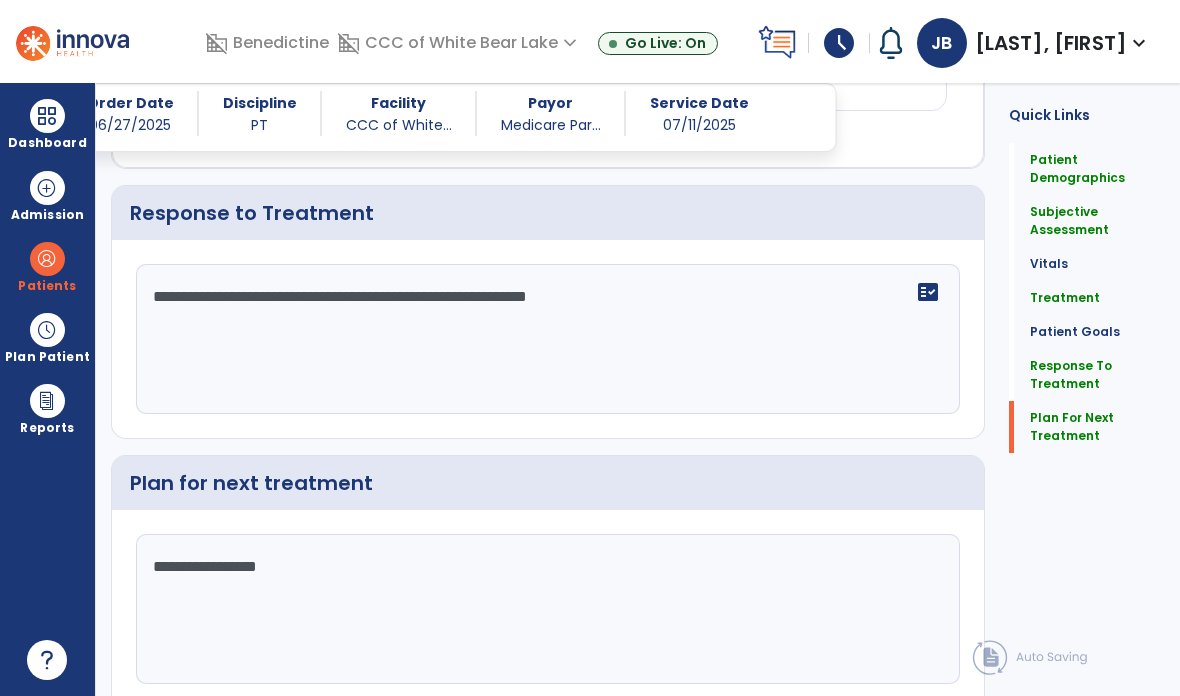 click on "Plan For Next Treatment" 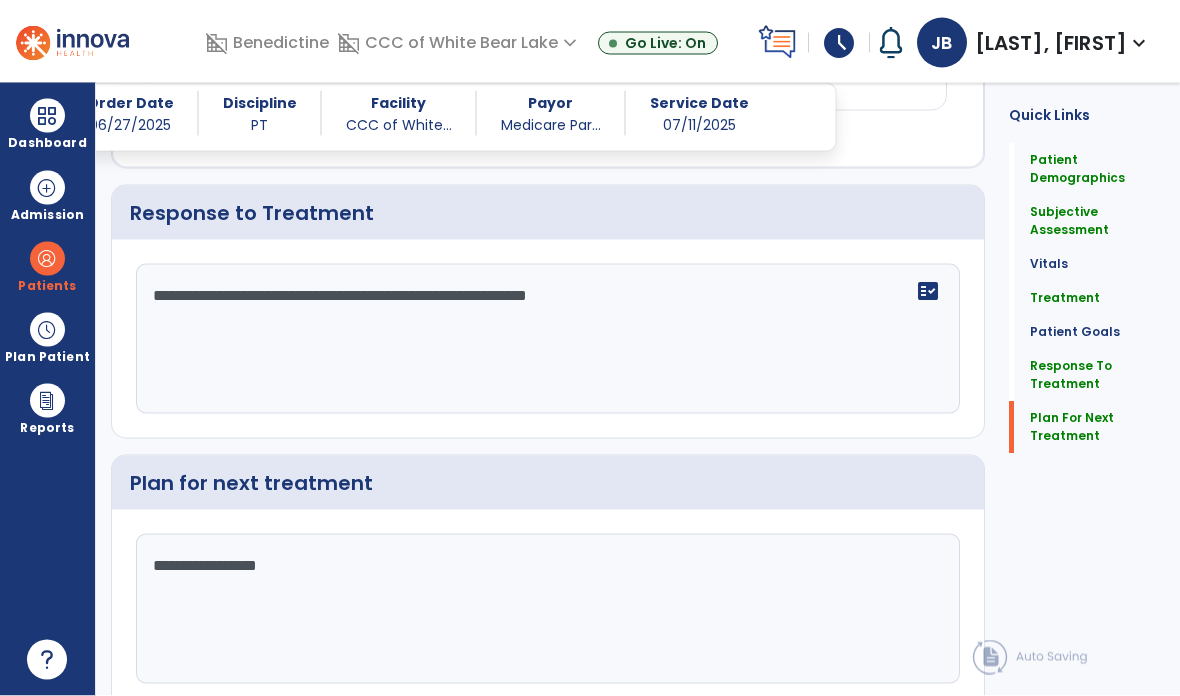 scroll, scrollTop: 80, scrollLeft: 0, axis: vertical 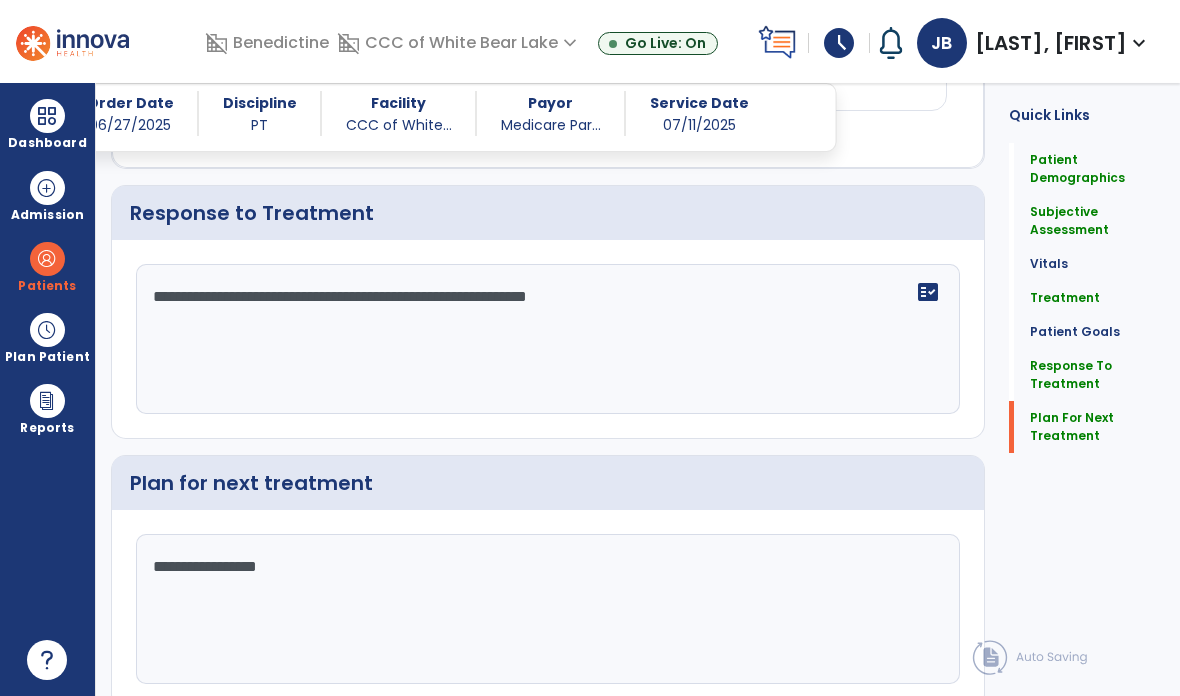 click on "chevron_right" 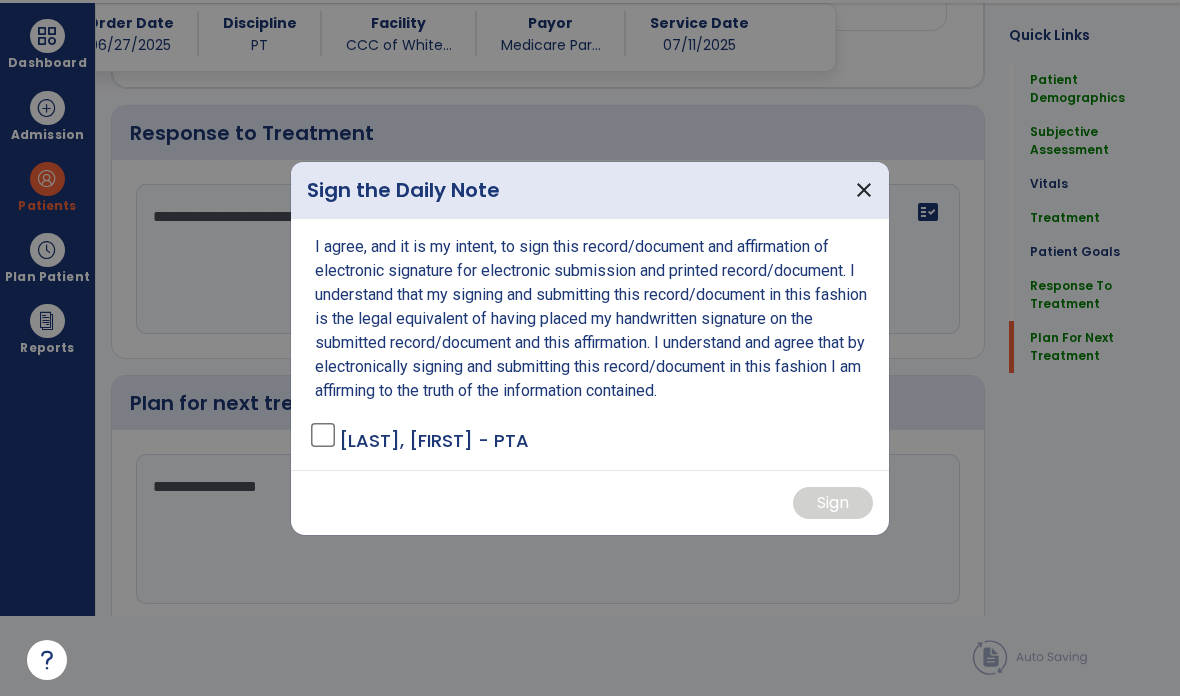 scroll, scrollTop: 0, scrollLeft: 0, axis: both 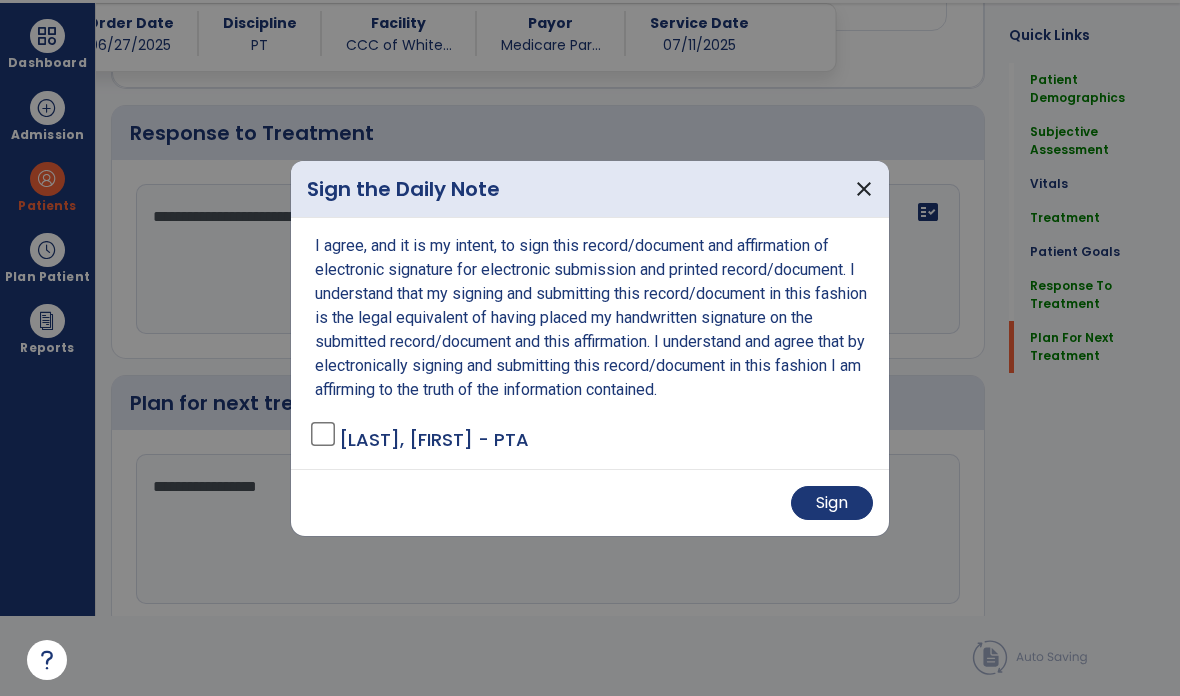 click on "Sign" at bounding box center [832, 503] 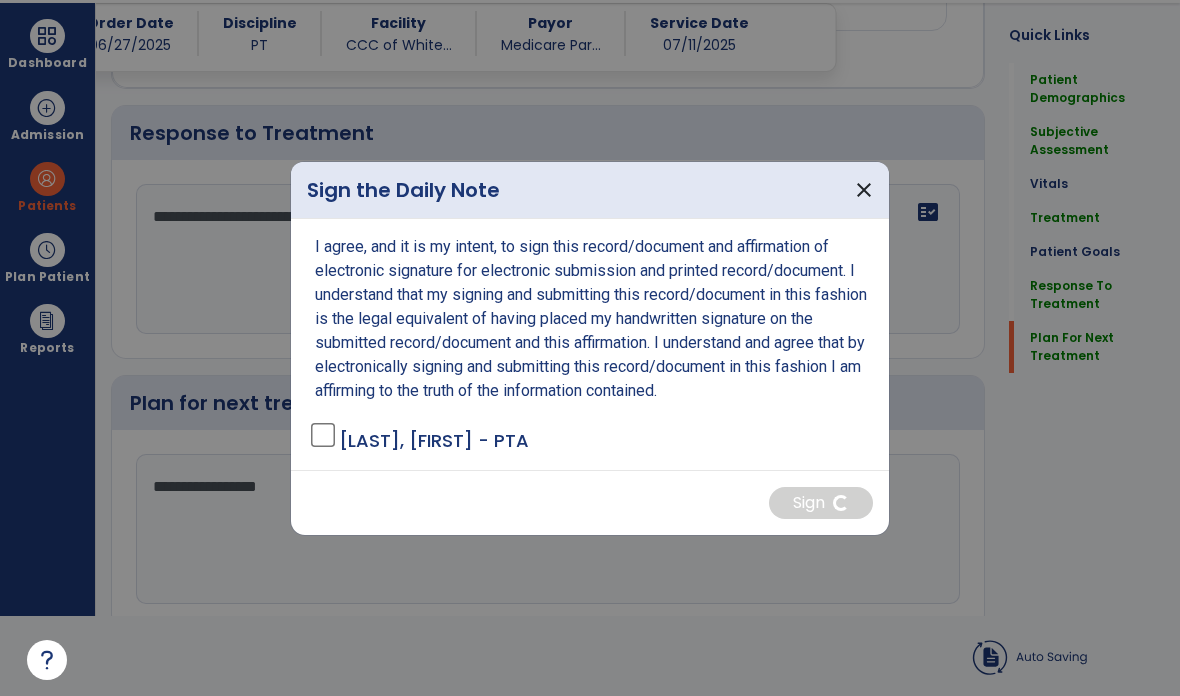 scroll, scrollTop: 0, scrollLeft: 0, axis: both 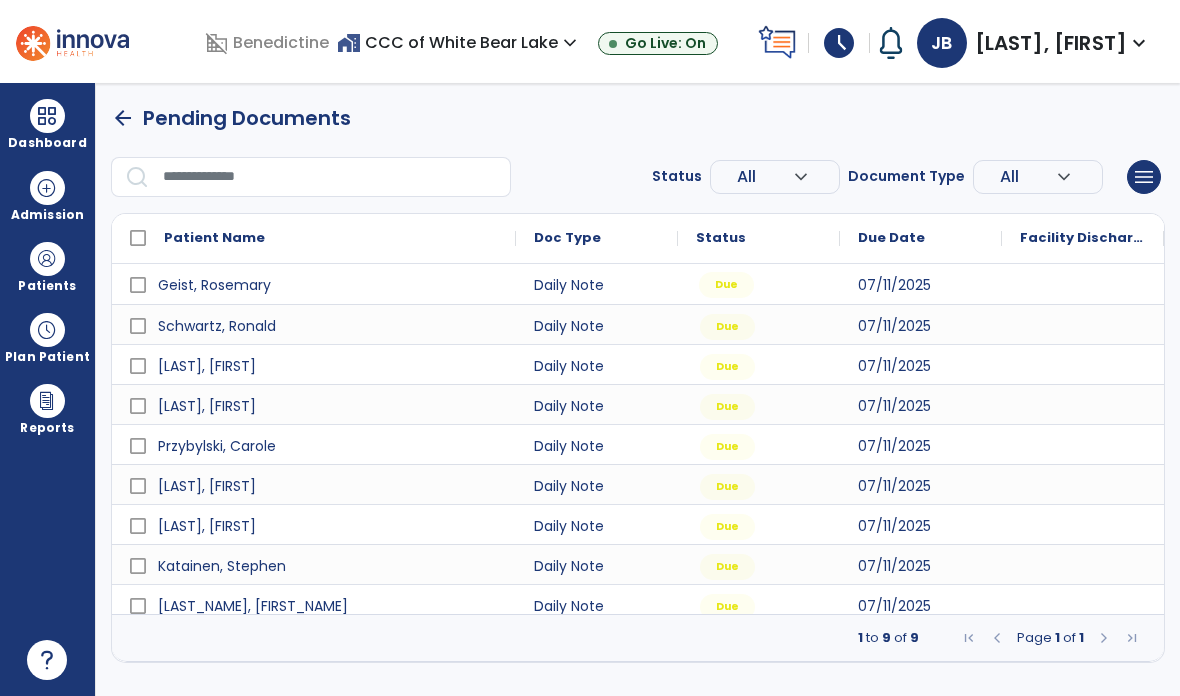 click on "Due" at bounding box center [726, 285] 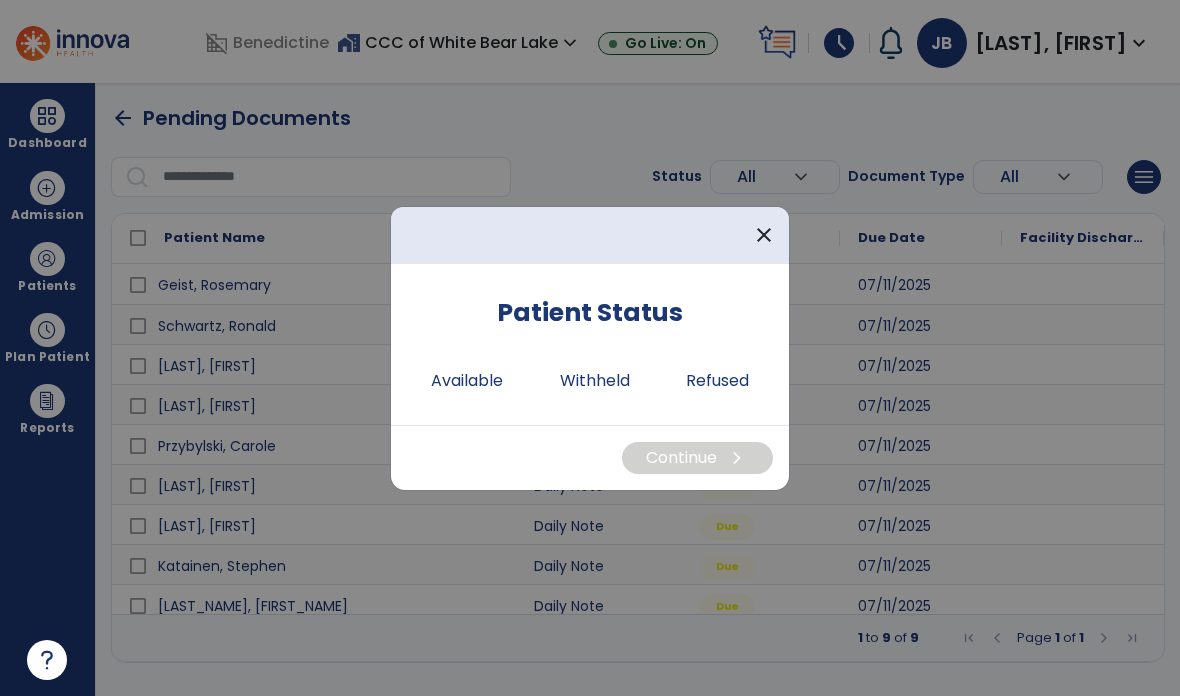 click on "Available" at bounding box center (467, 381) 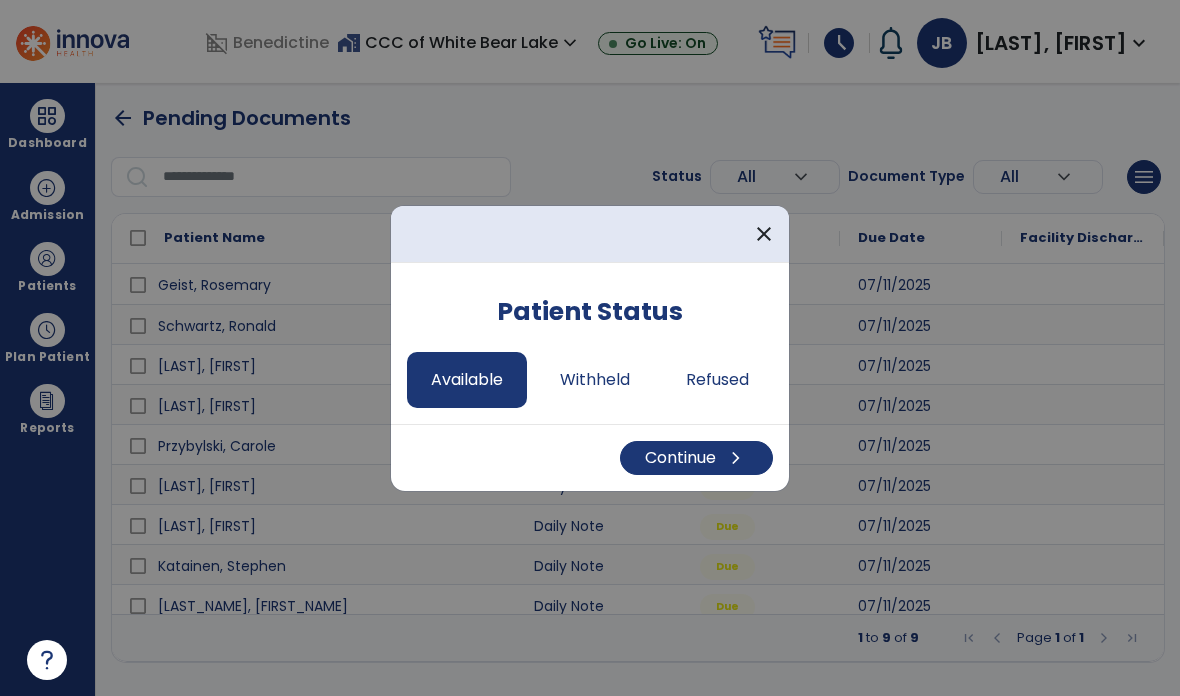click on "Continue   chevron_right" at bounding box center (696, 458) 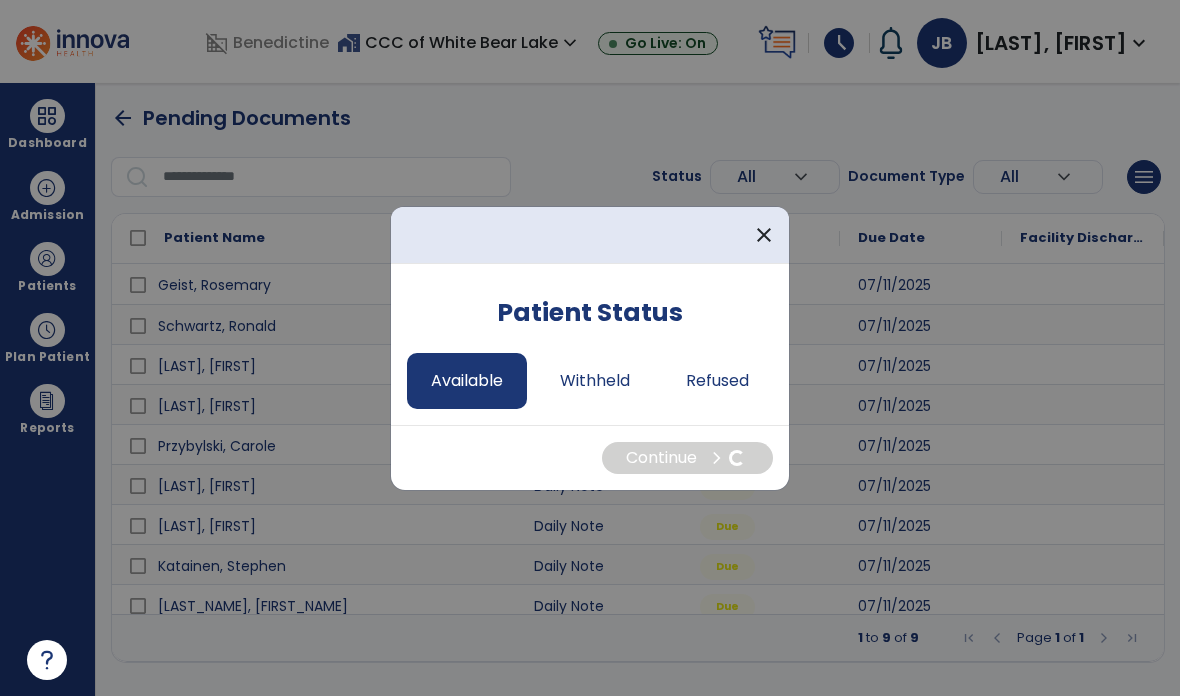 select on "*" 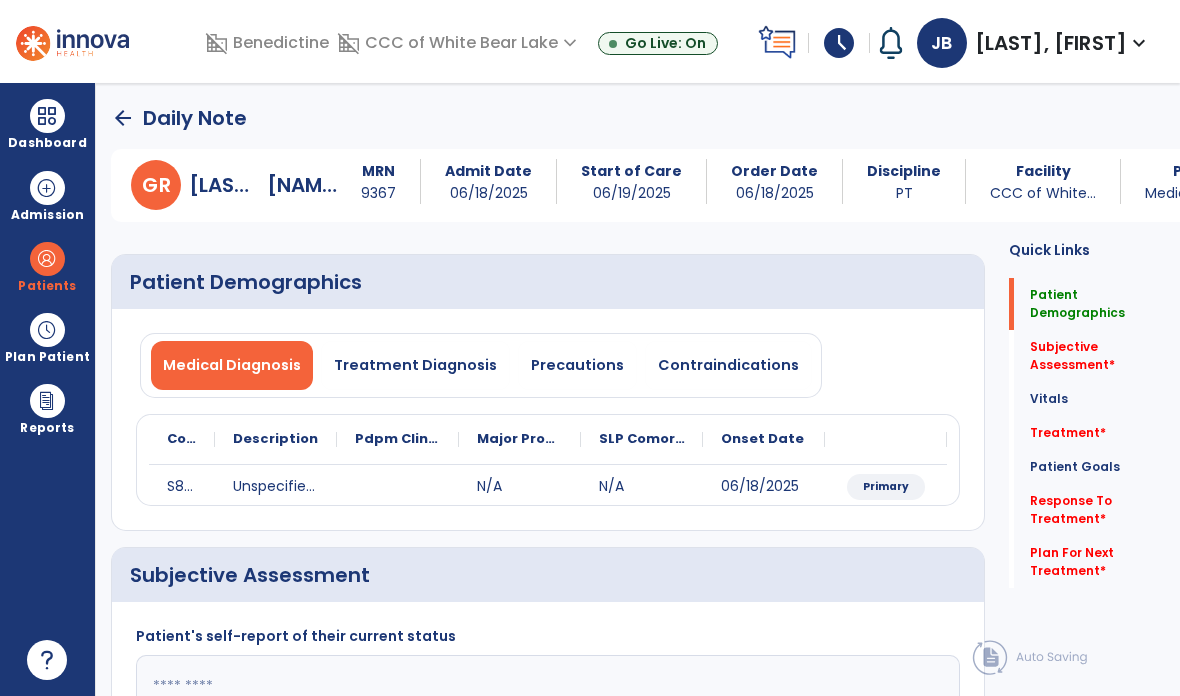 click on "Precautions" at bounding box center [577, 365] 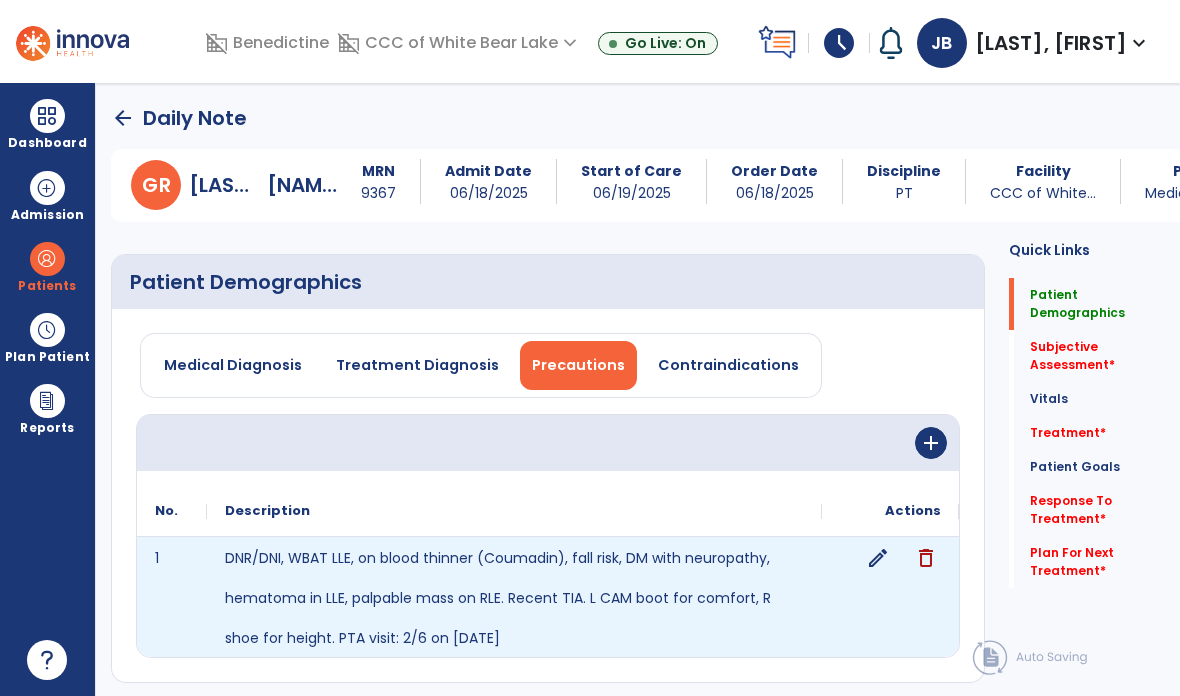 click on "edit" 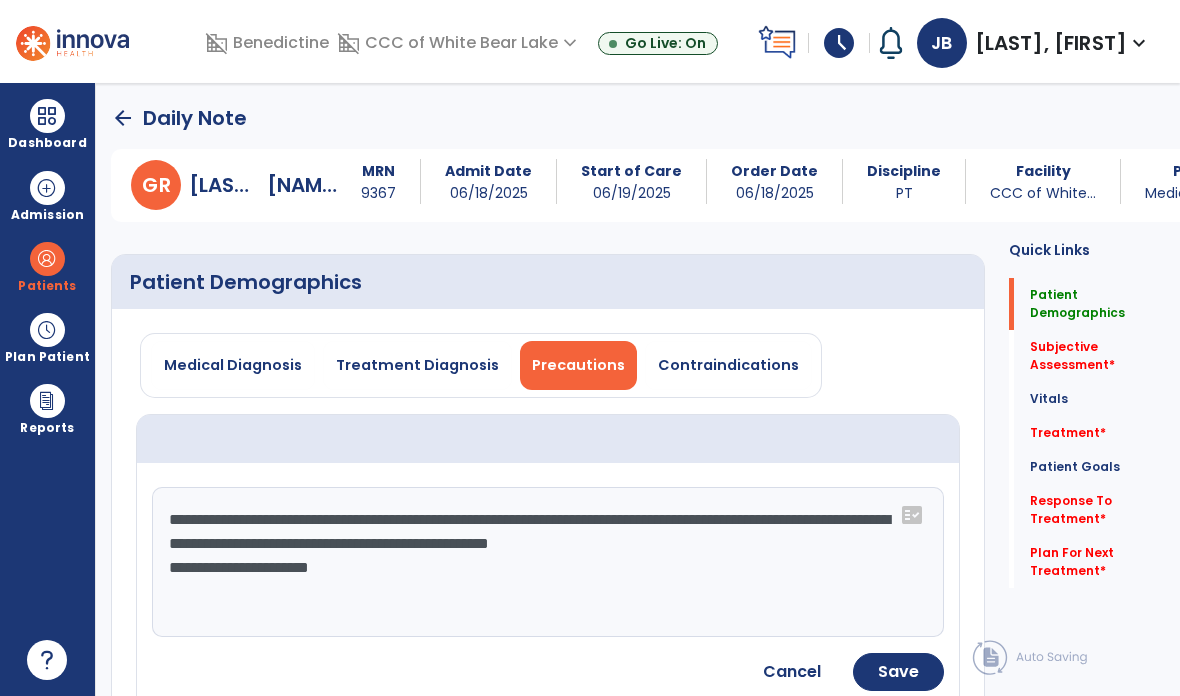 click on "**********" 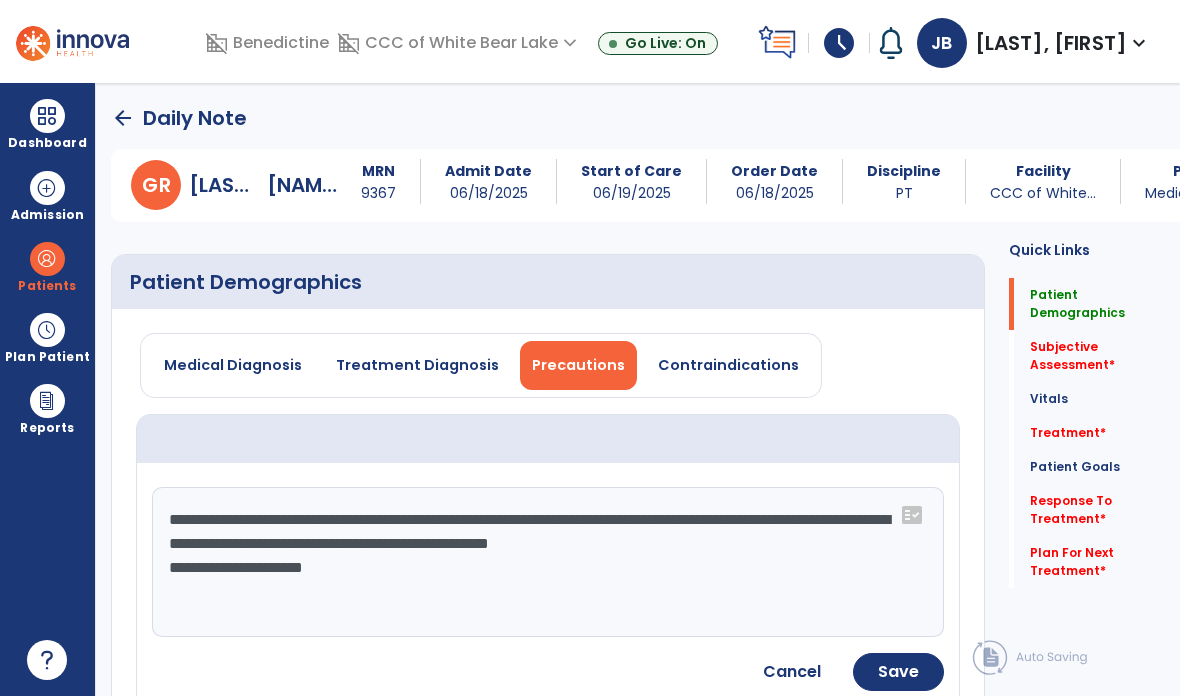 type on "**********" 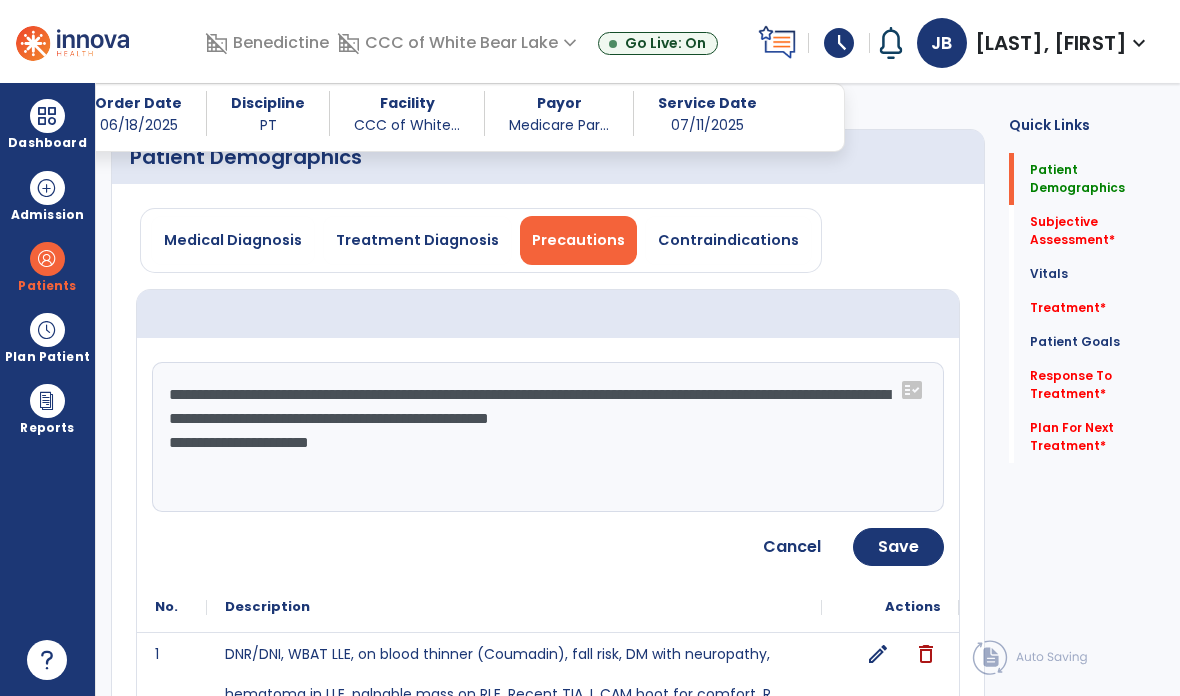 scroll, scrollTop: 110, scrollLeft: 0, axis: vertical 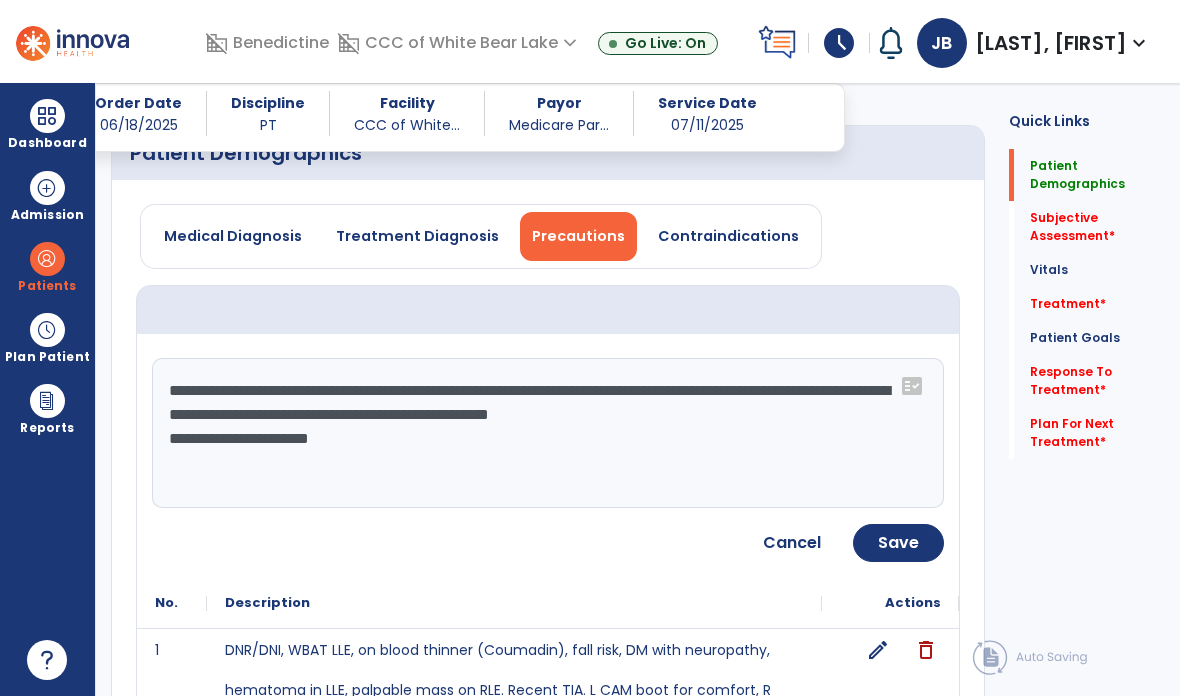 click on "Save" 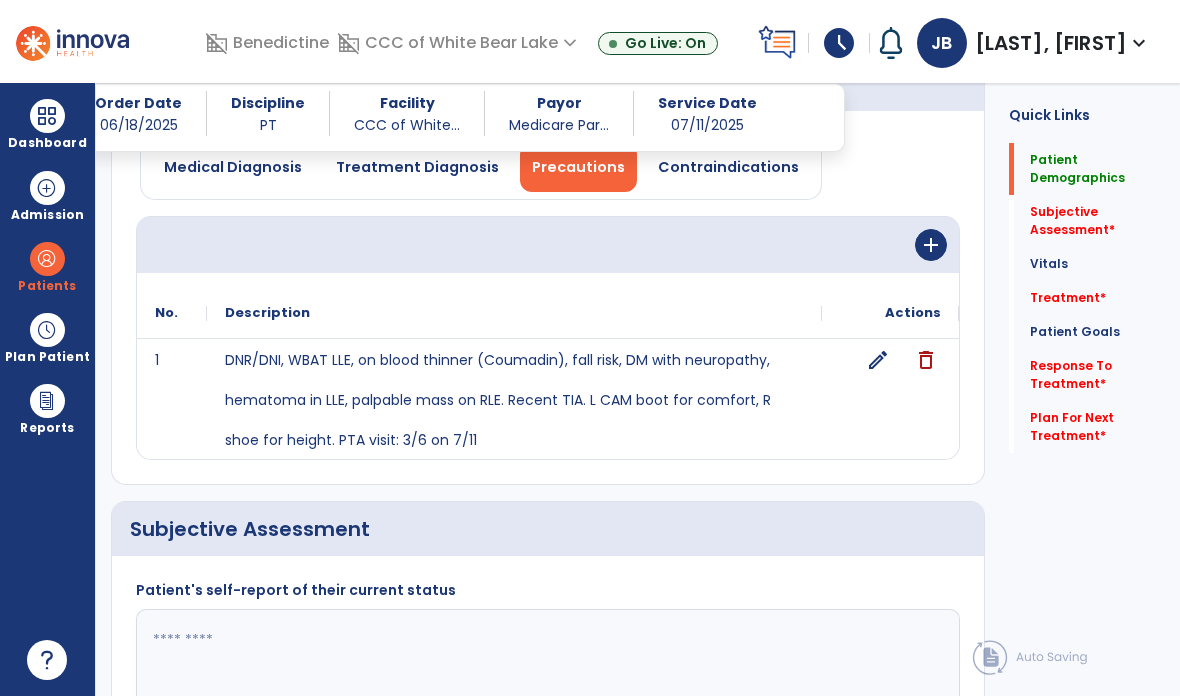 scroll, scrollTop: 252, scrollLeft: 0, axis: vertical 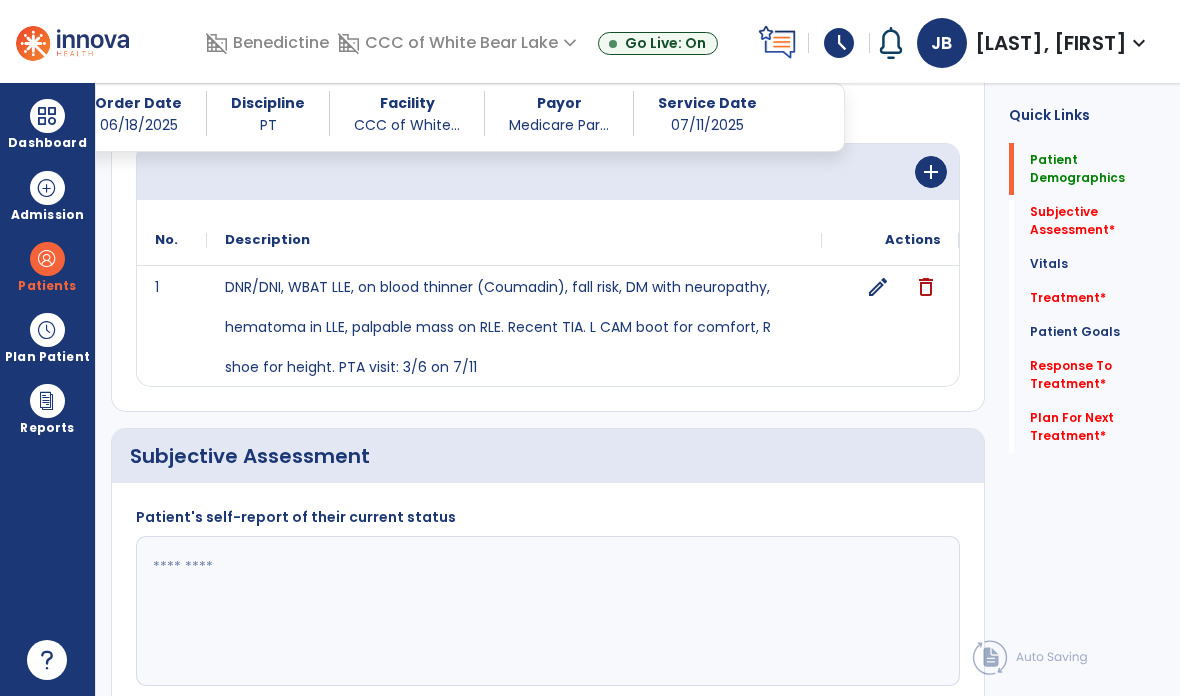 click 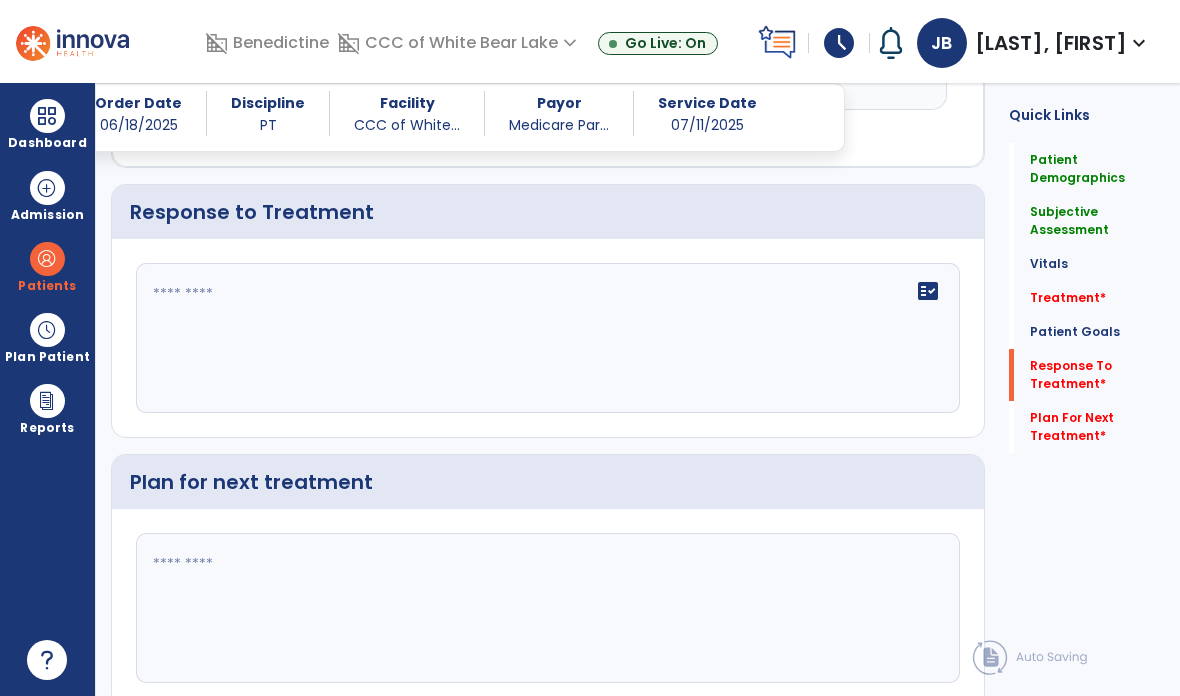 scroll, scrollTop: 2671, scrollLeft: 0, axis: vertical 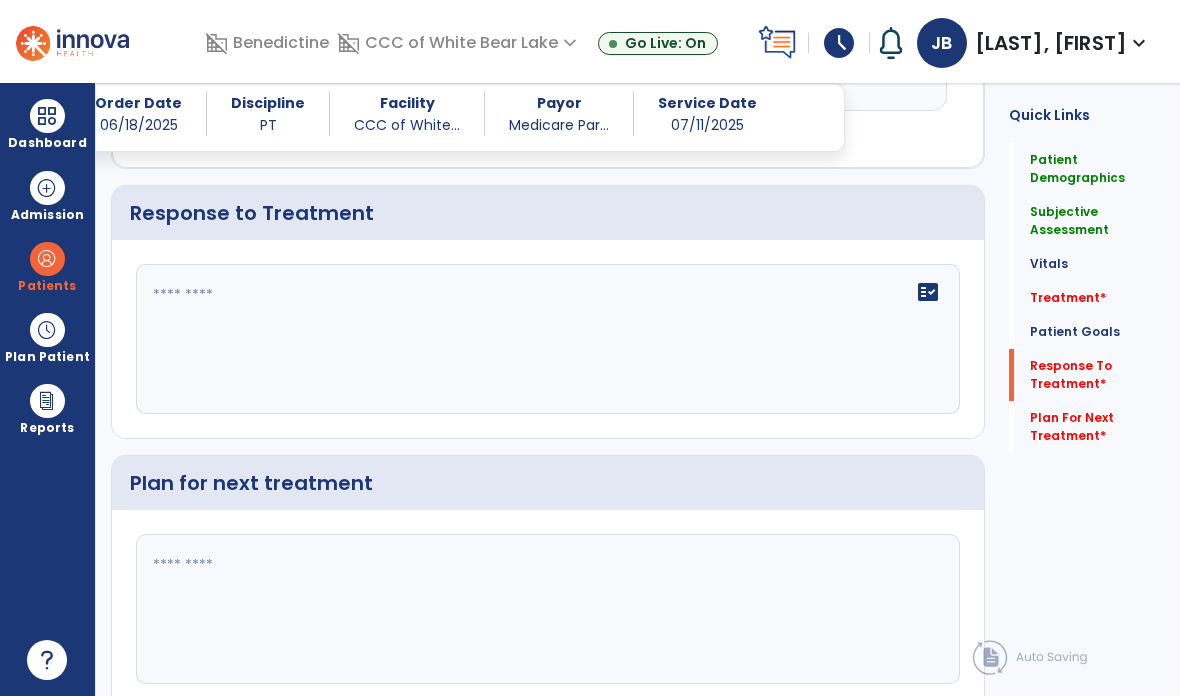 type on "**********" 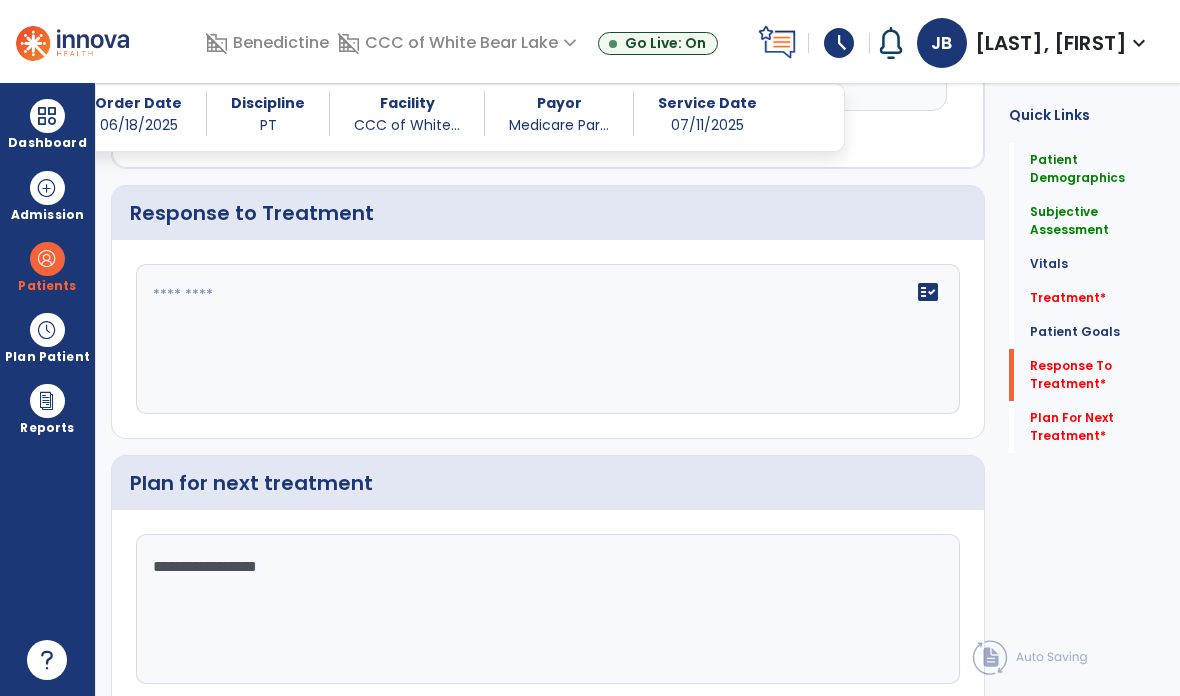 type on "**********" 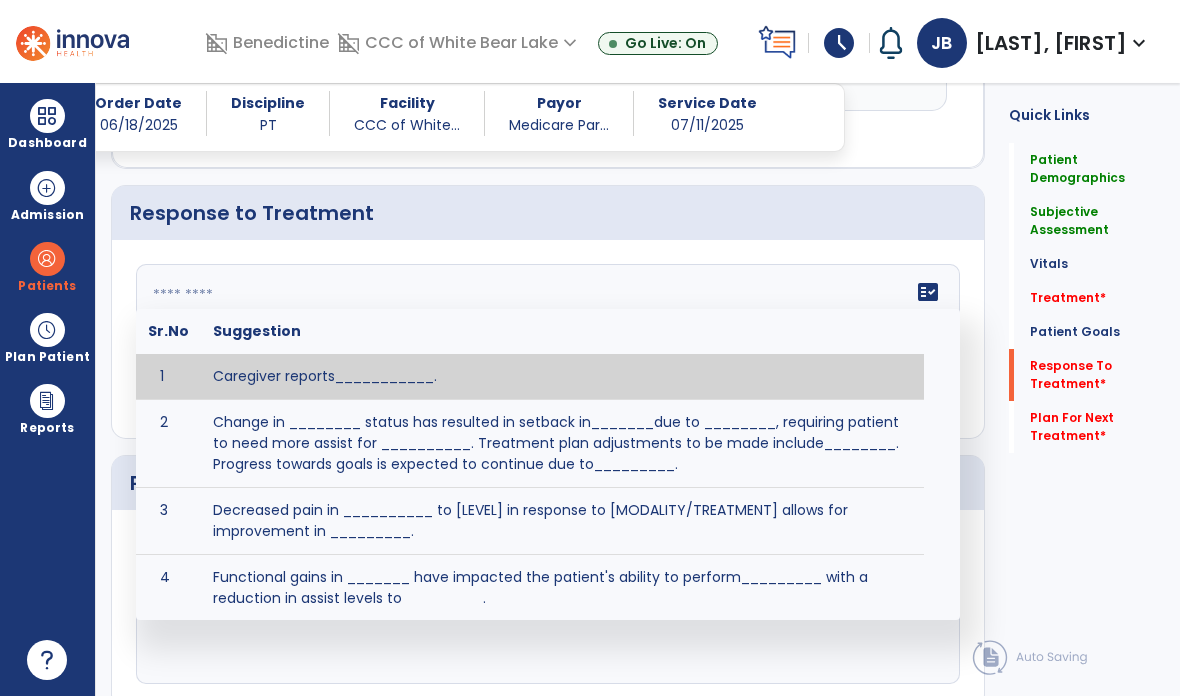 scroll, scrollTop: 2591, scrollLeft: 0, axis: vertical 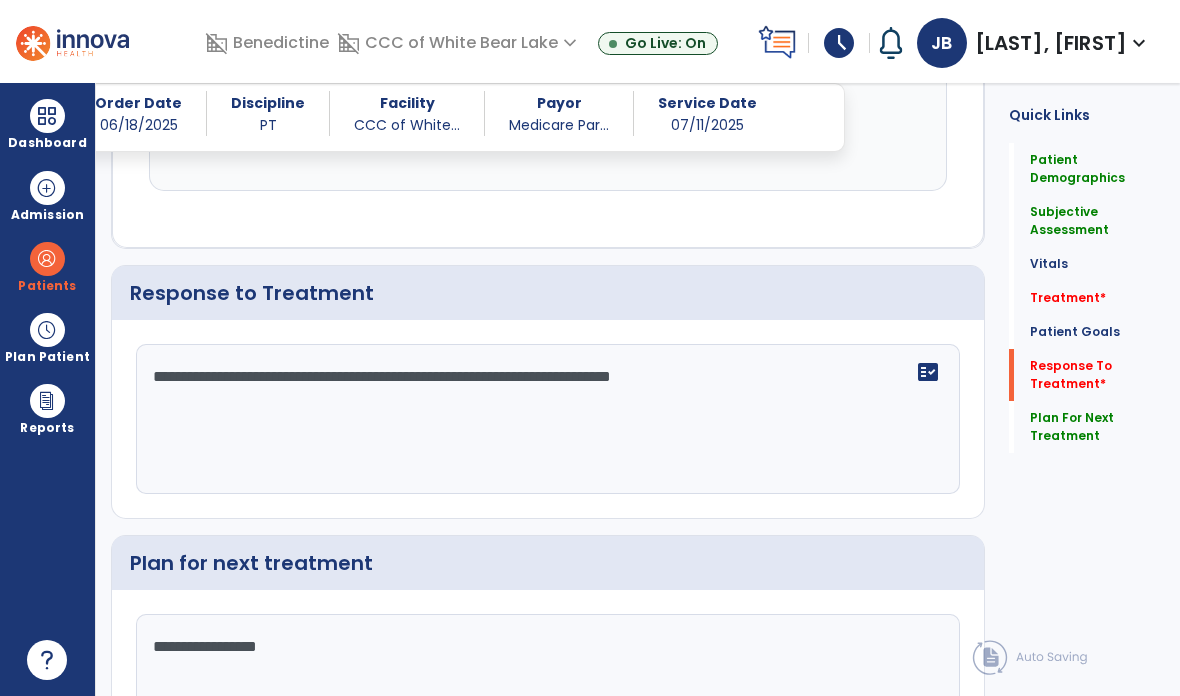 click on "**********" 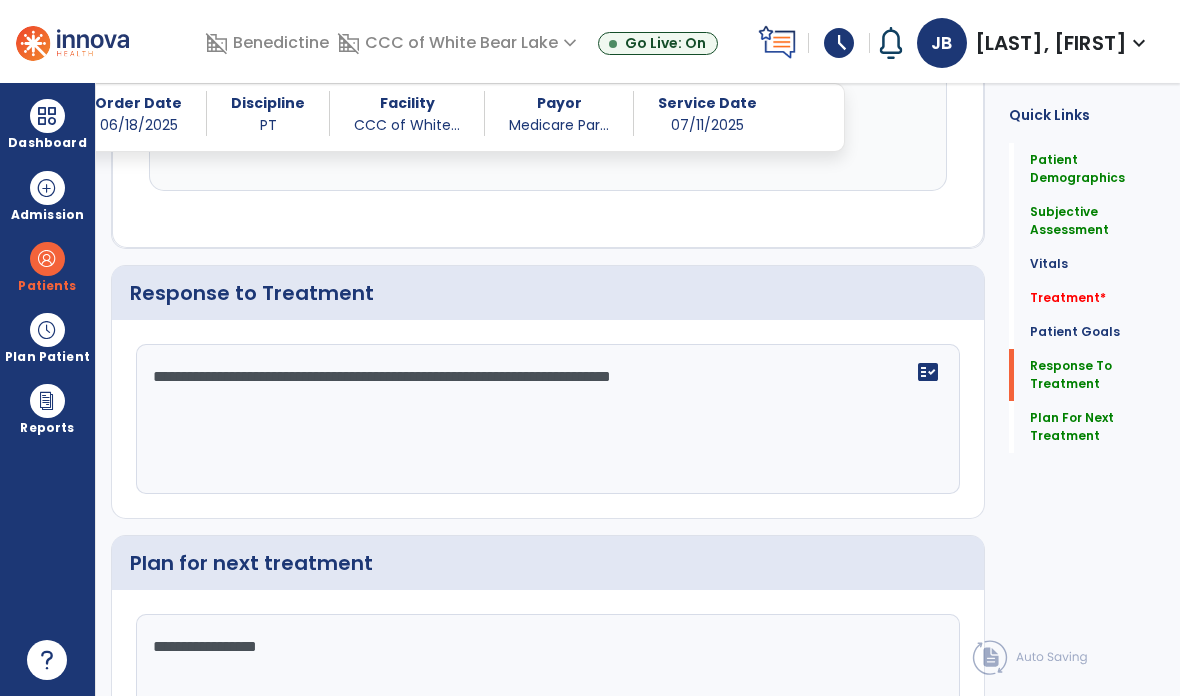click on "**********" 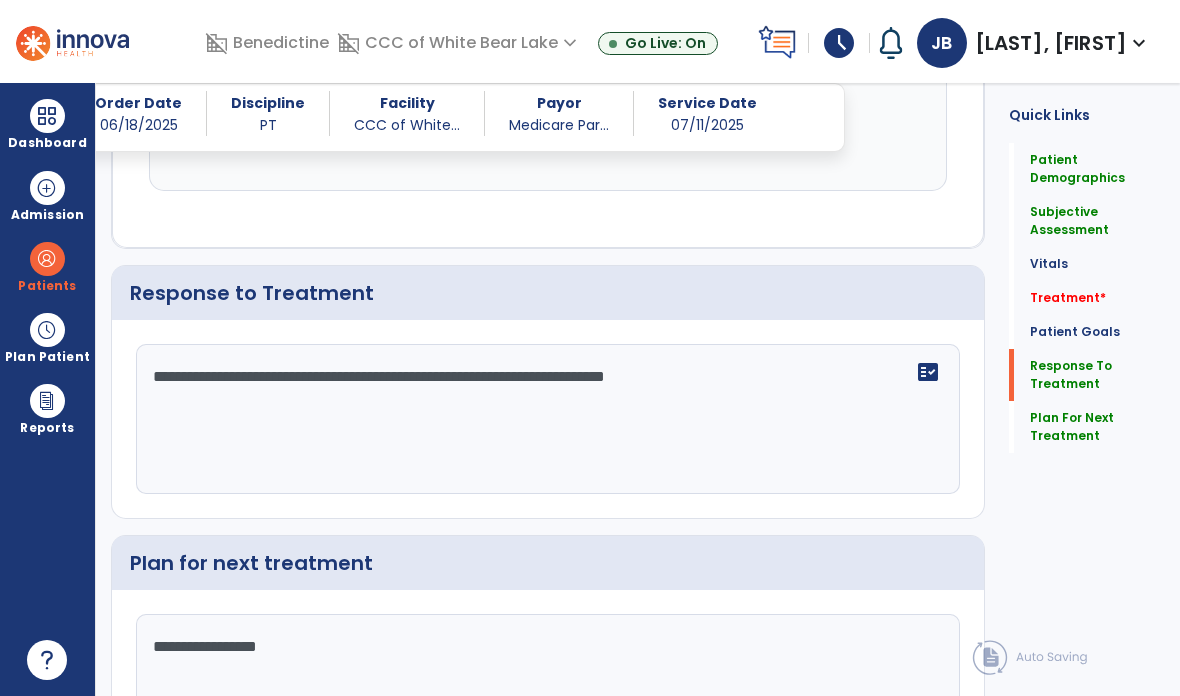 click on "**********" 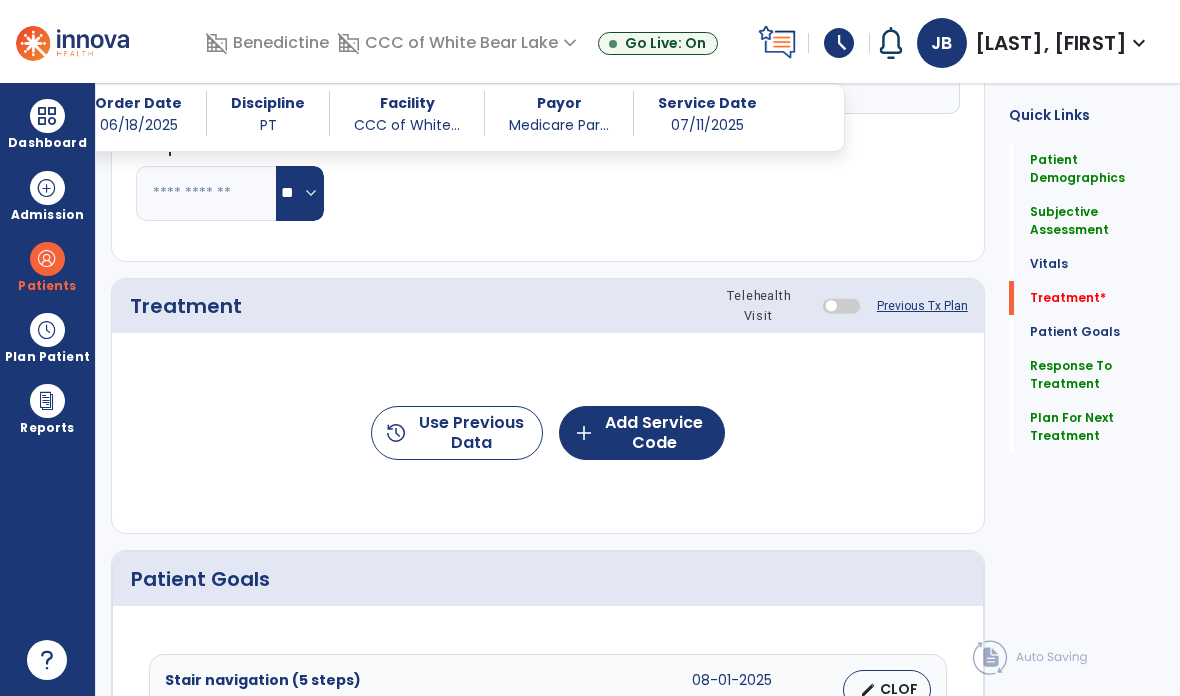 scroll, scrollTop: 1108, scrollLeft: 0, axis: vertical 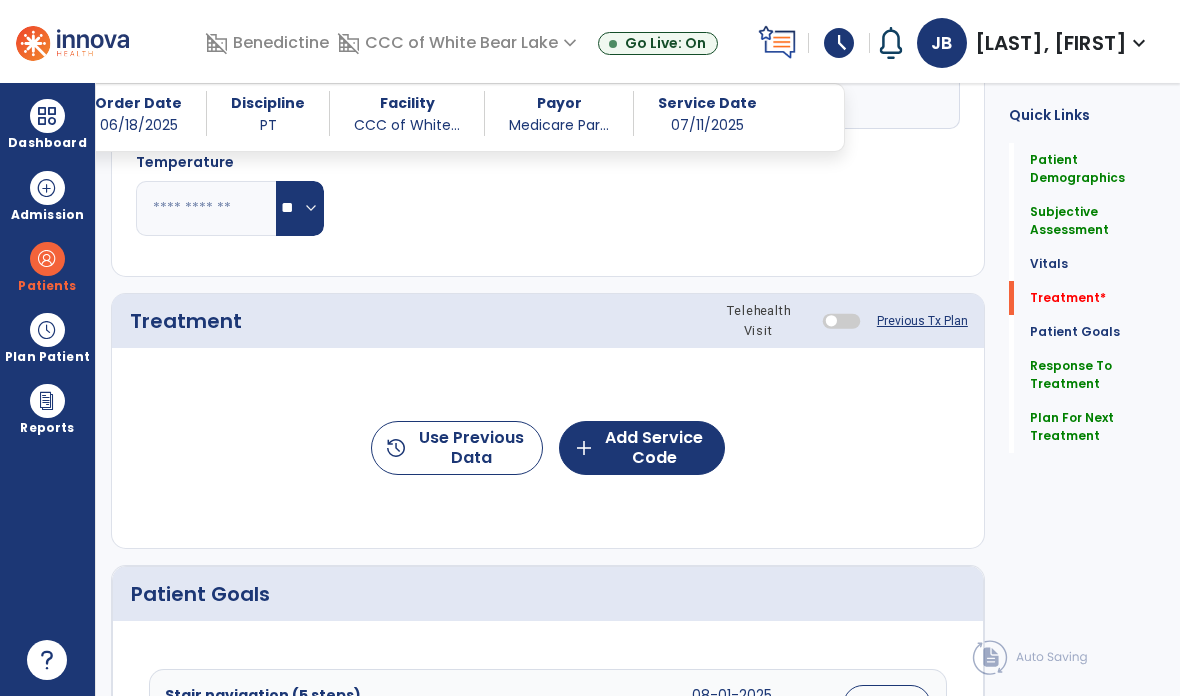 type on "**********" 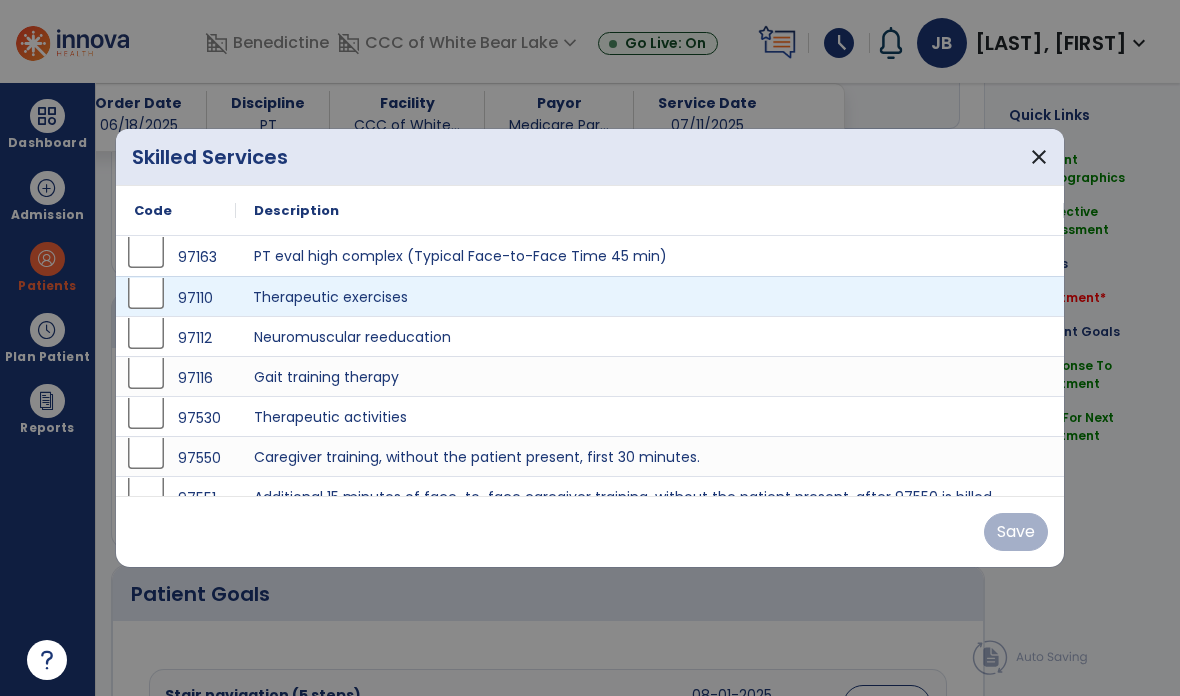 click on "Therapeutic exercises" at bounding box center [650, 296] 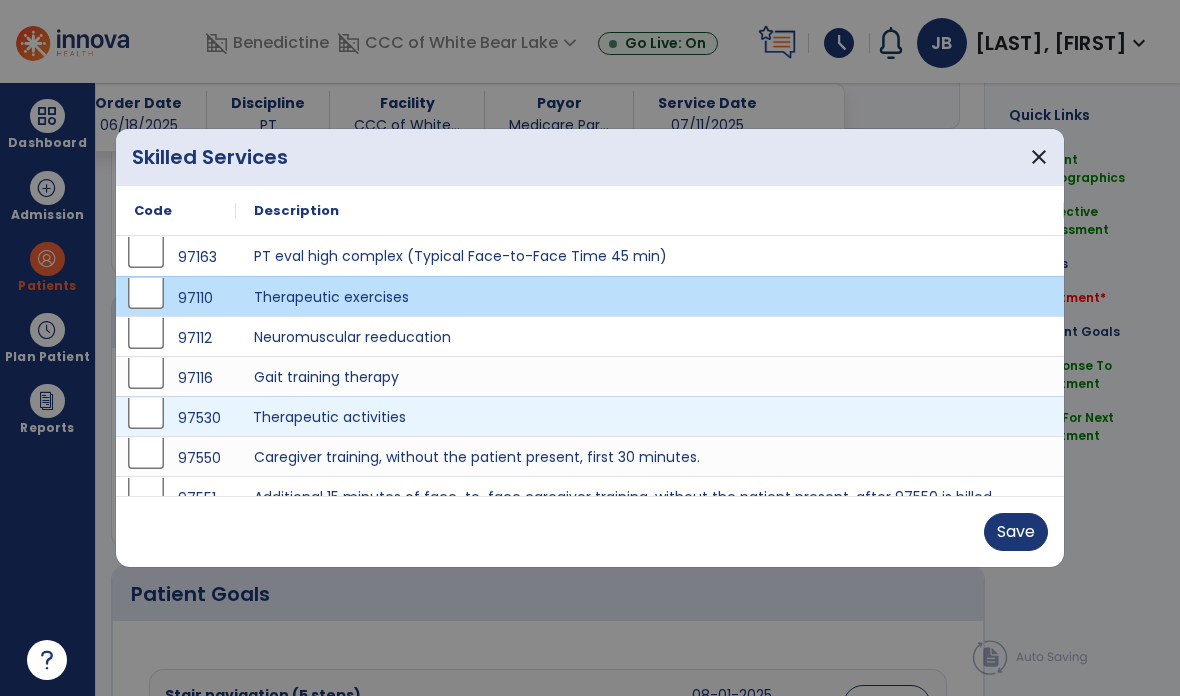 click on "Therapeutic activities" at bounding box center (650, 416) 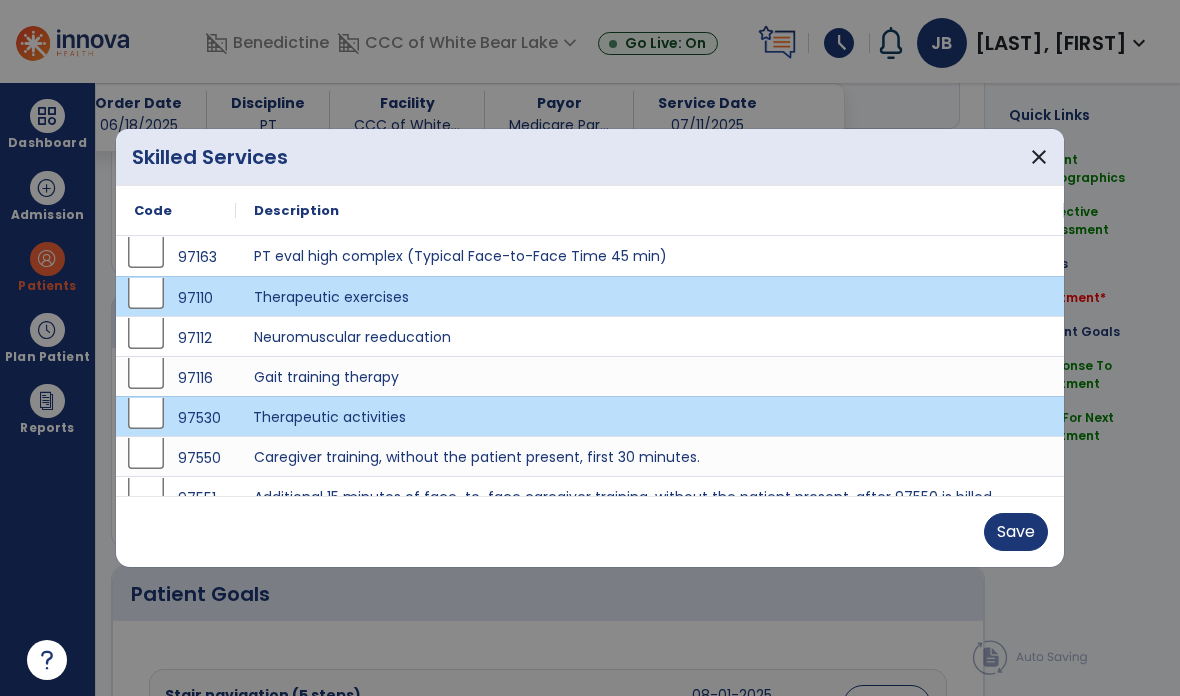 click on "Therapeutic activities" at bounding box center [650, 416] 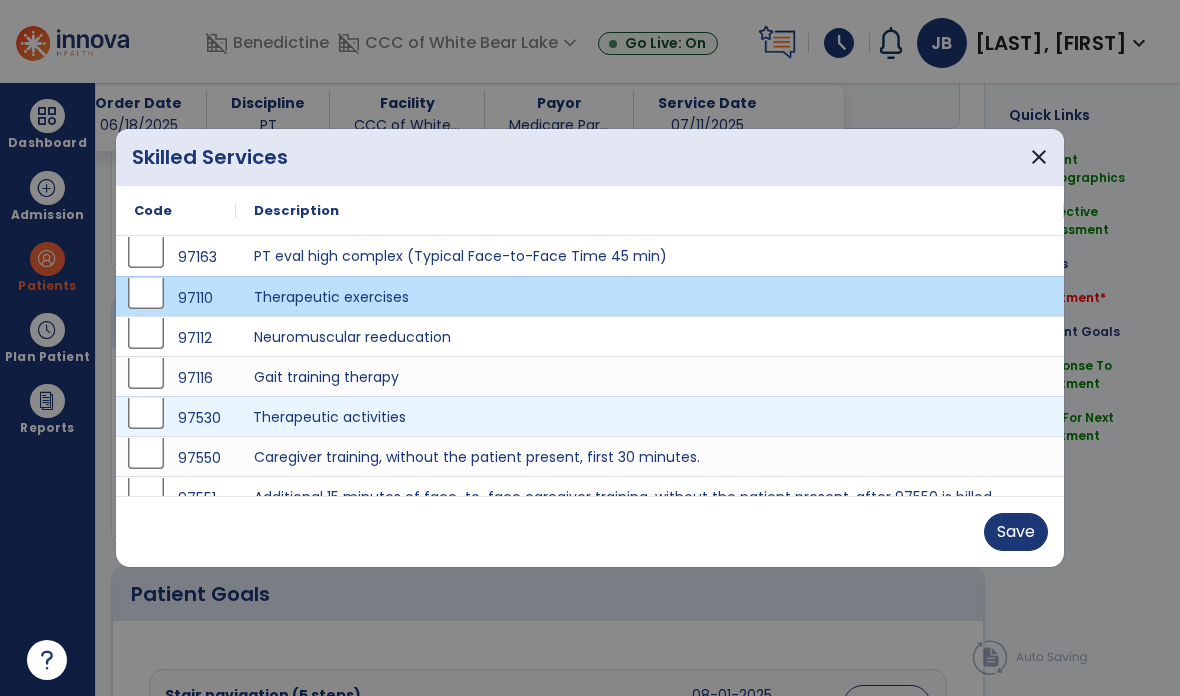 click on "Therapeutic activities" at bounding box center [650, 416] 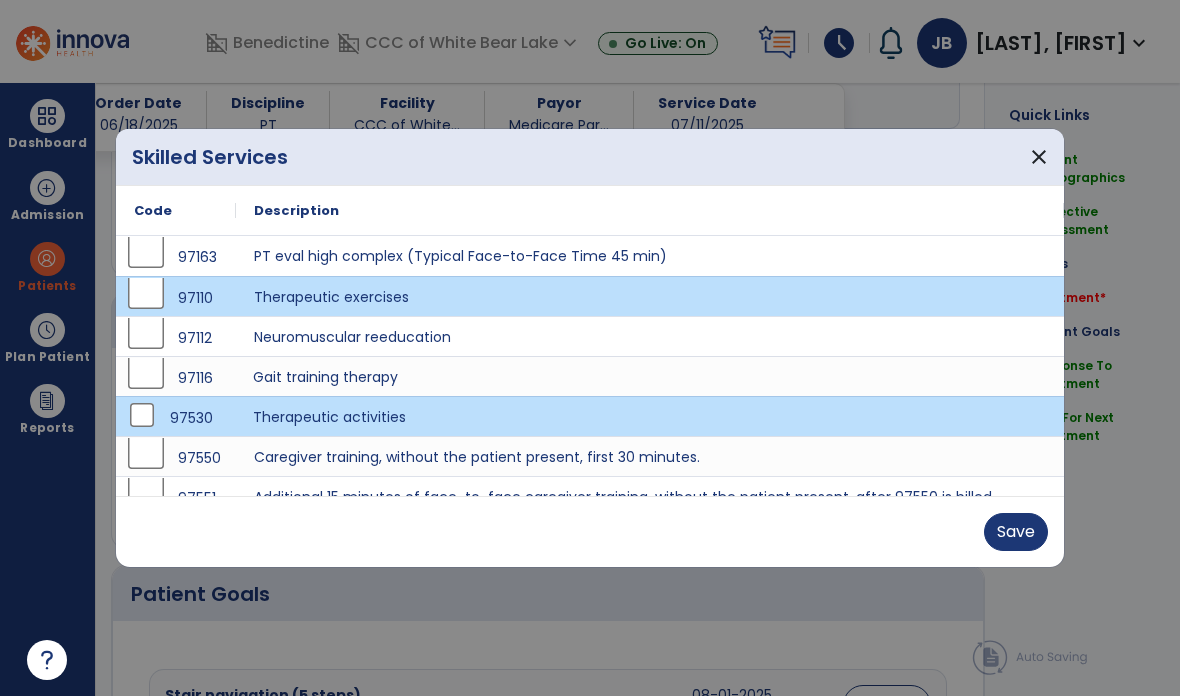 click on "Therapeutic activities" at bounding box center [650, 416] 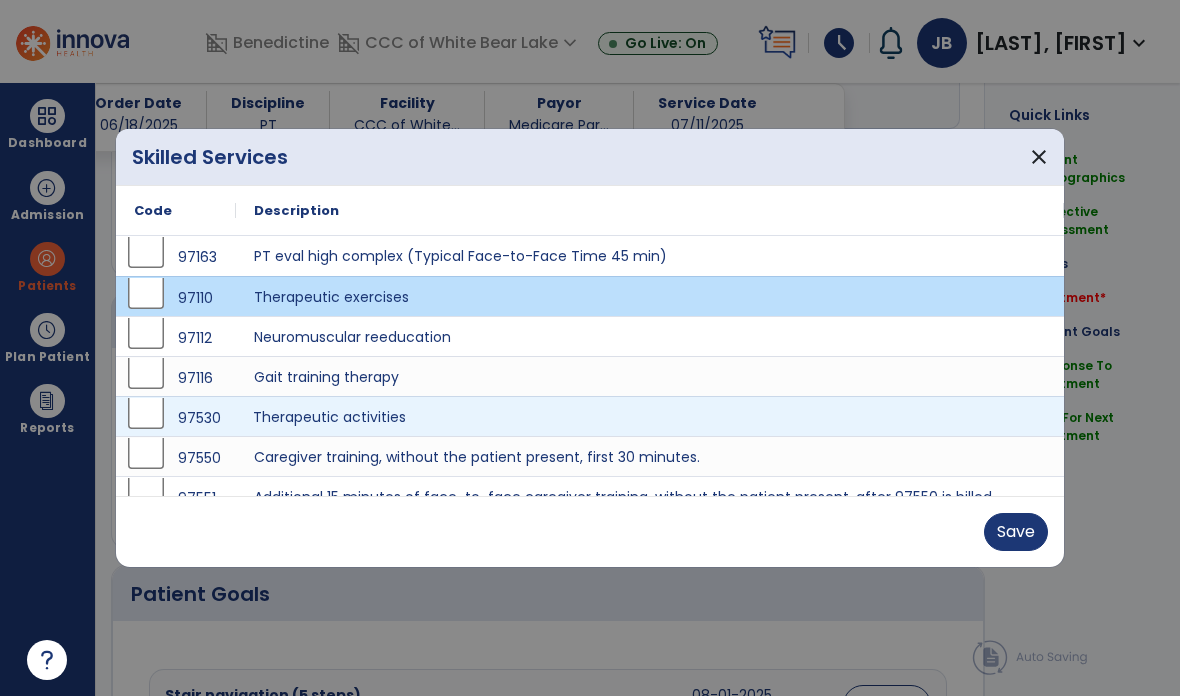click on "Therapeutic activities" at bounding box center (650, 416) 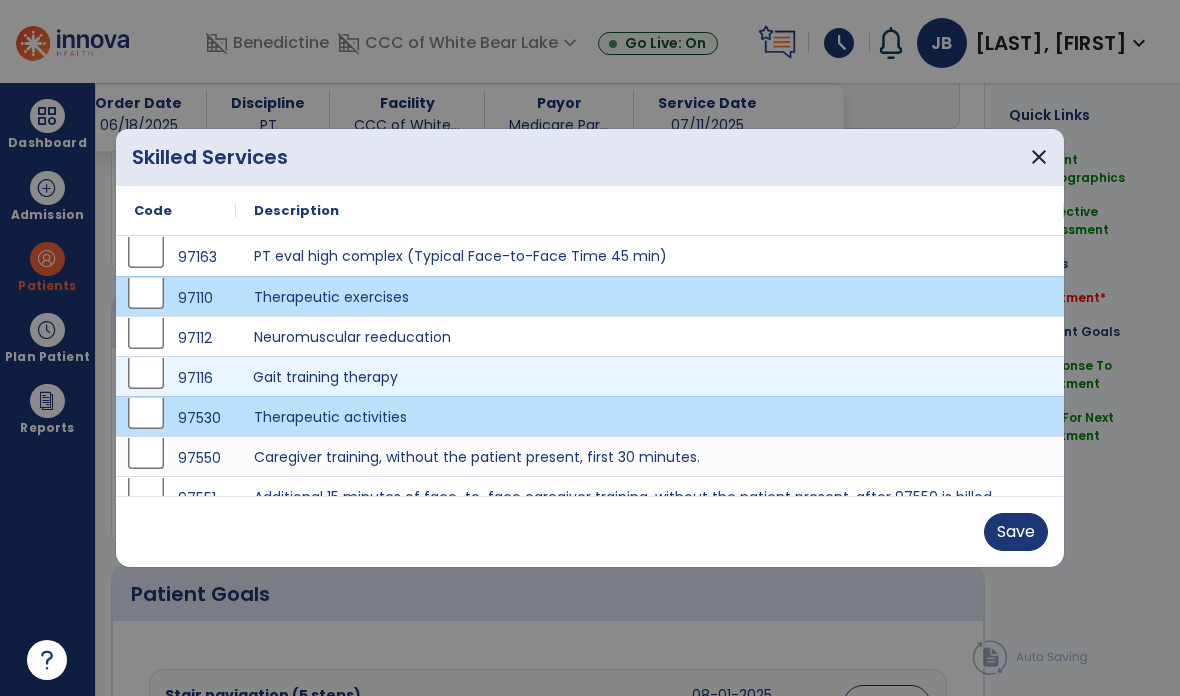 click on "Gait training therapy" at bounding box center (650, 376) 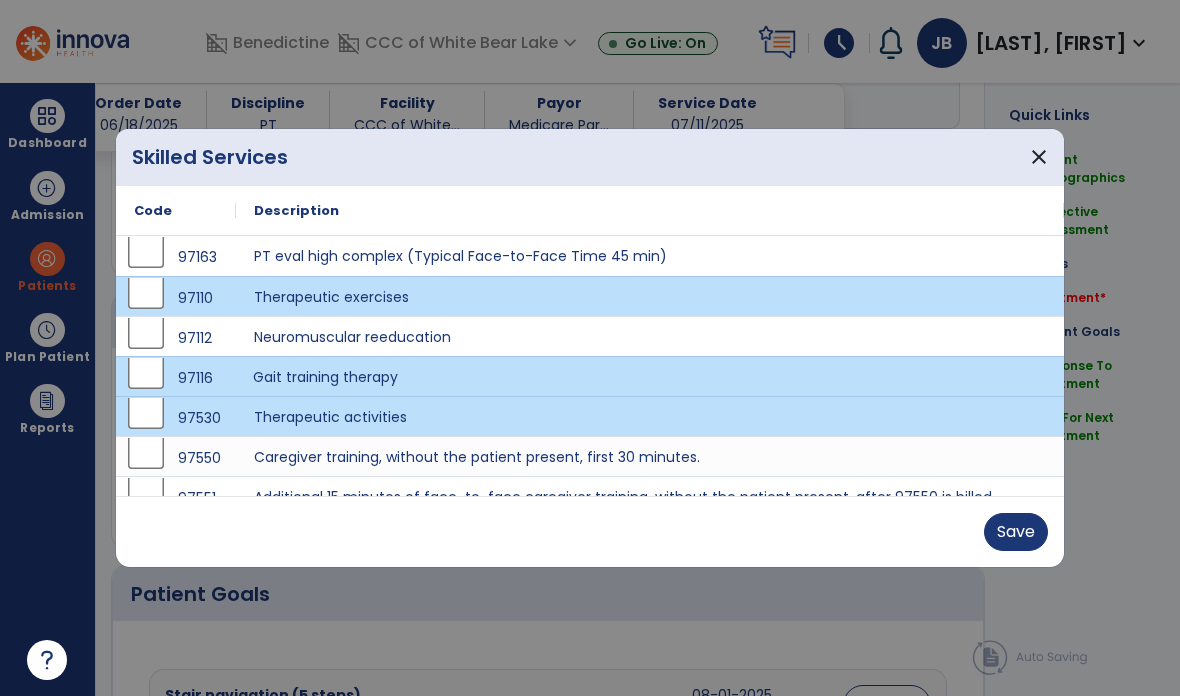 click on "Save" at bounding box center [1016, 532] 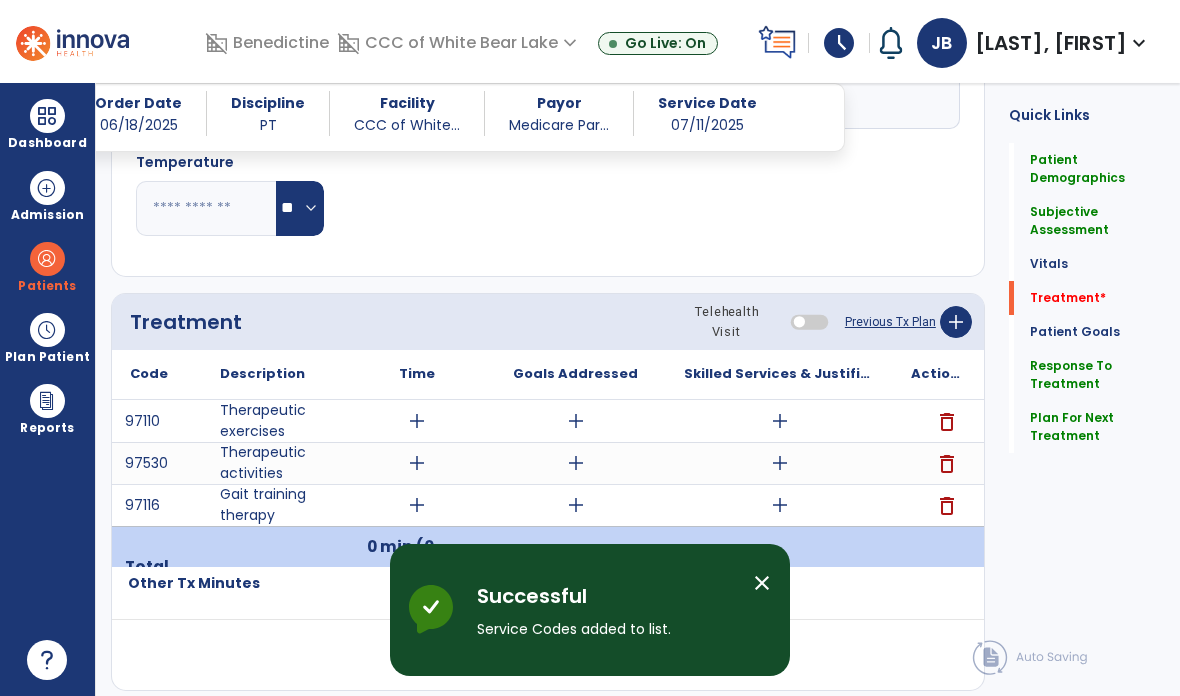 click on "add" at bounding box center (780, 505) 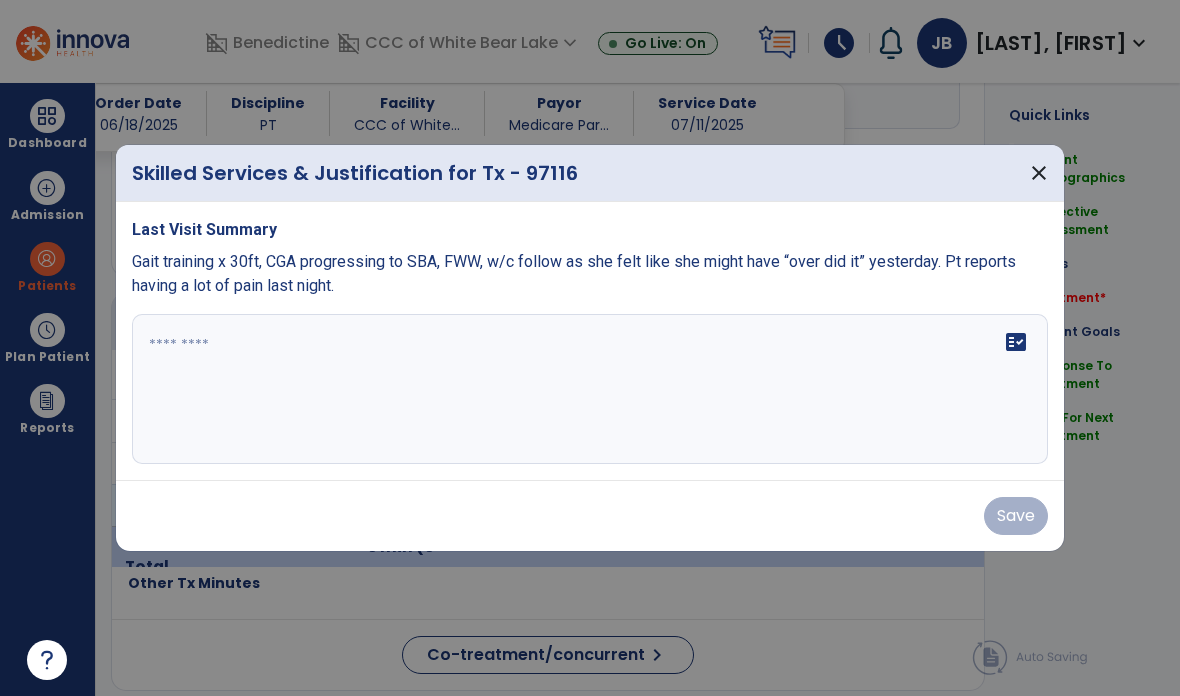 click on "close" at bounding box center [1039, 173] 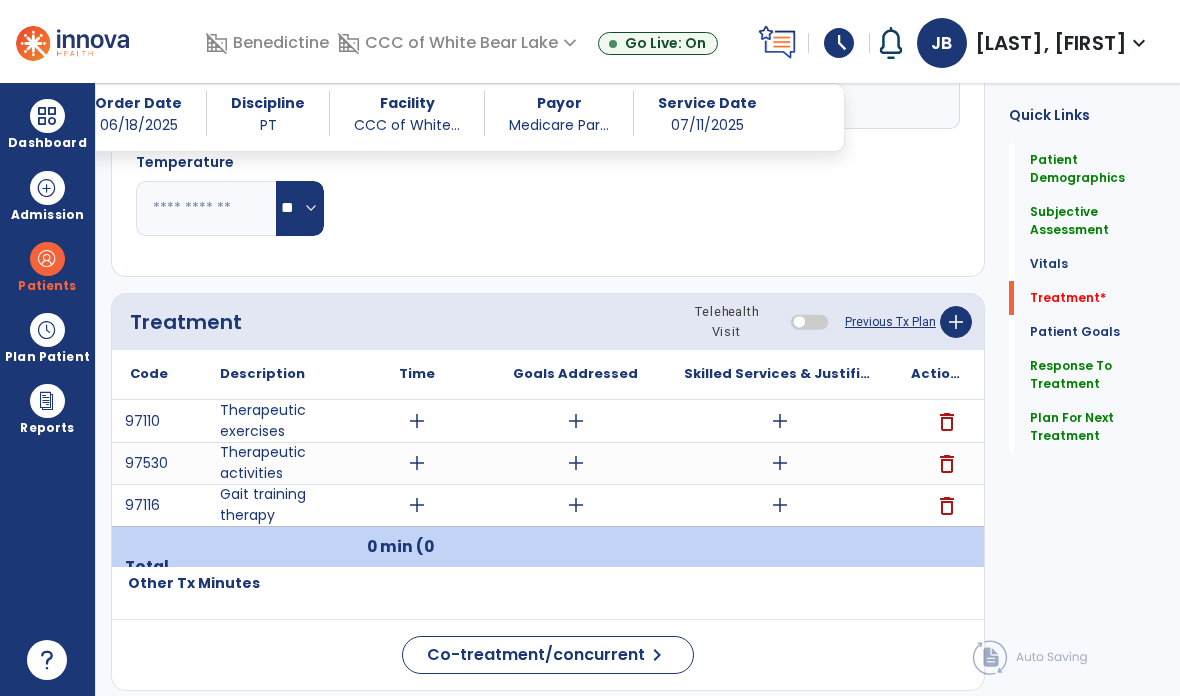 click on "add" at bounding box center [780, 421] 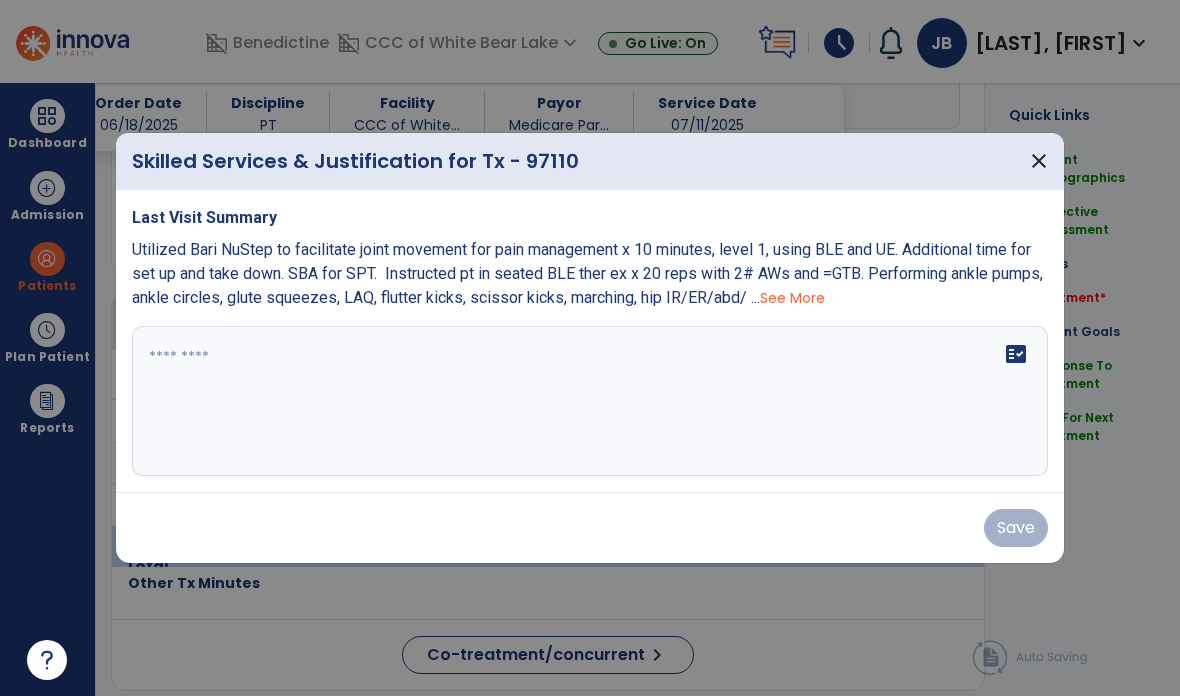 click on "See More" at bounding box center (792, 298) 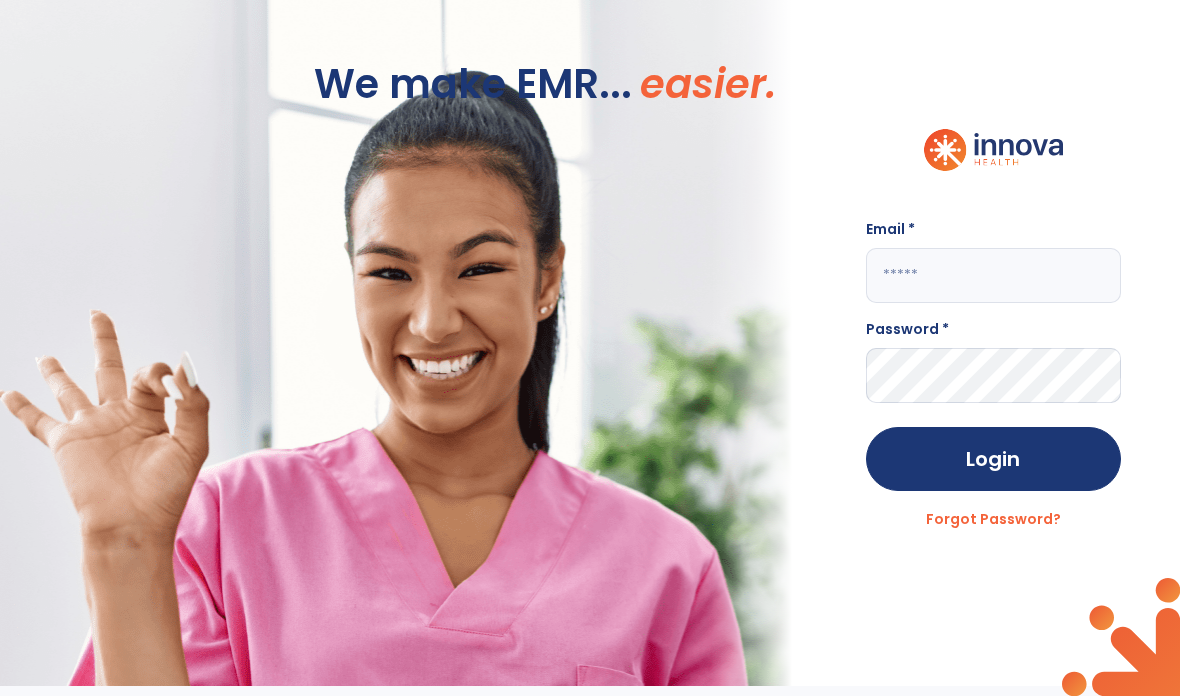 scroll, scrollTop: 0, scrollLeft: 0, axis: both 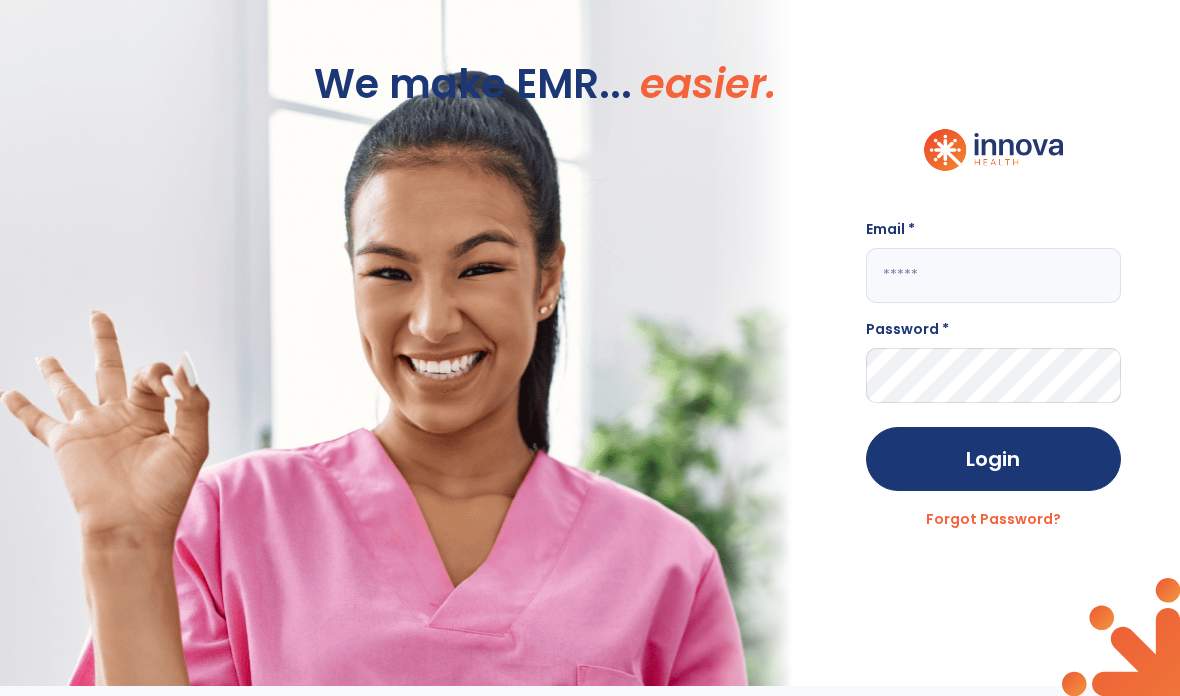 click 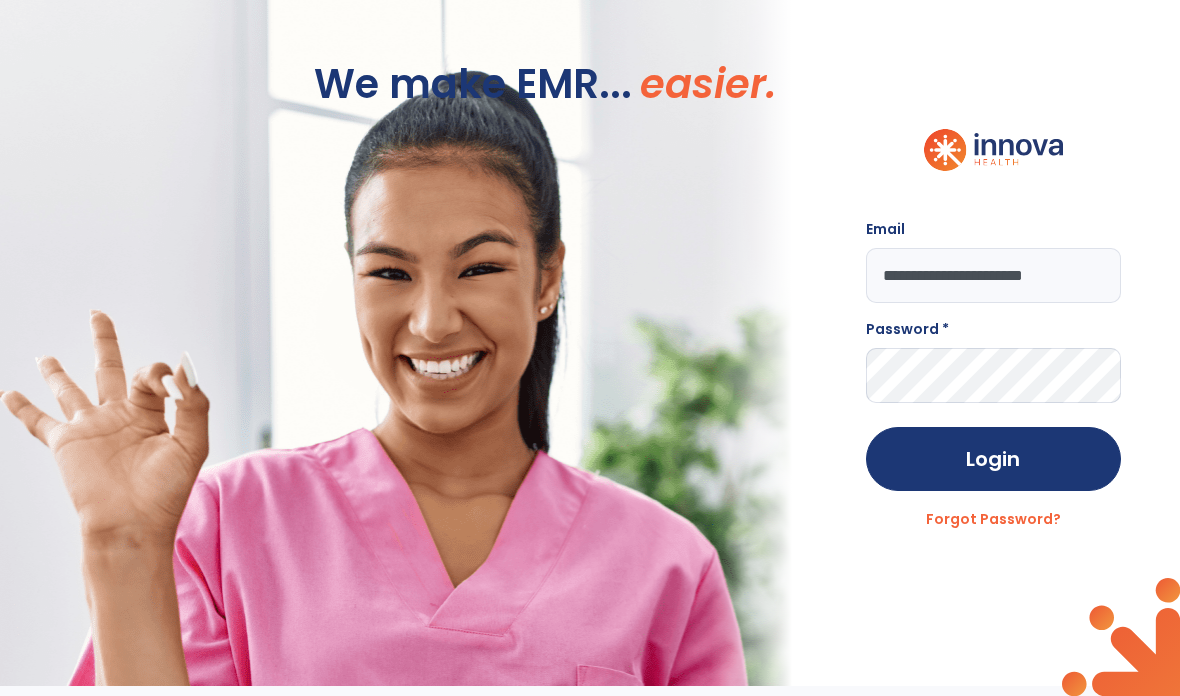 type on "**********" 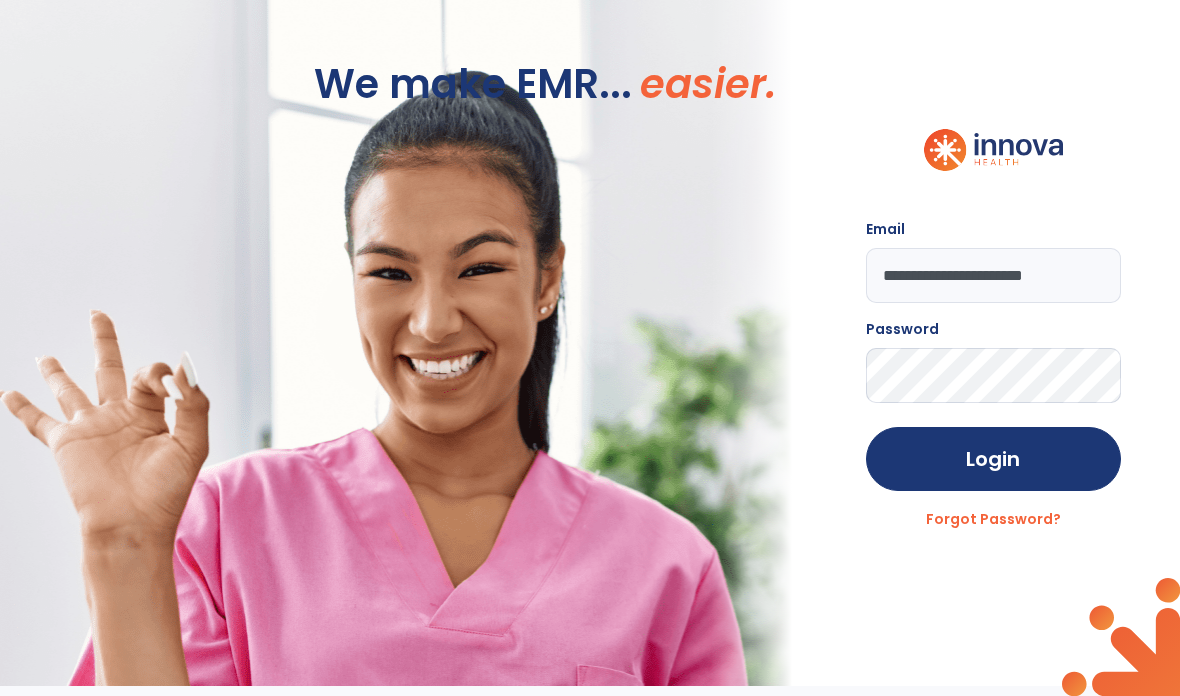 click on "Login" 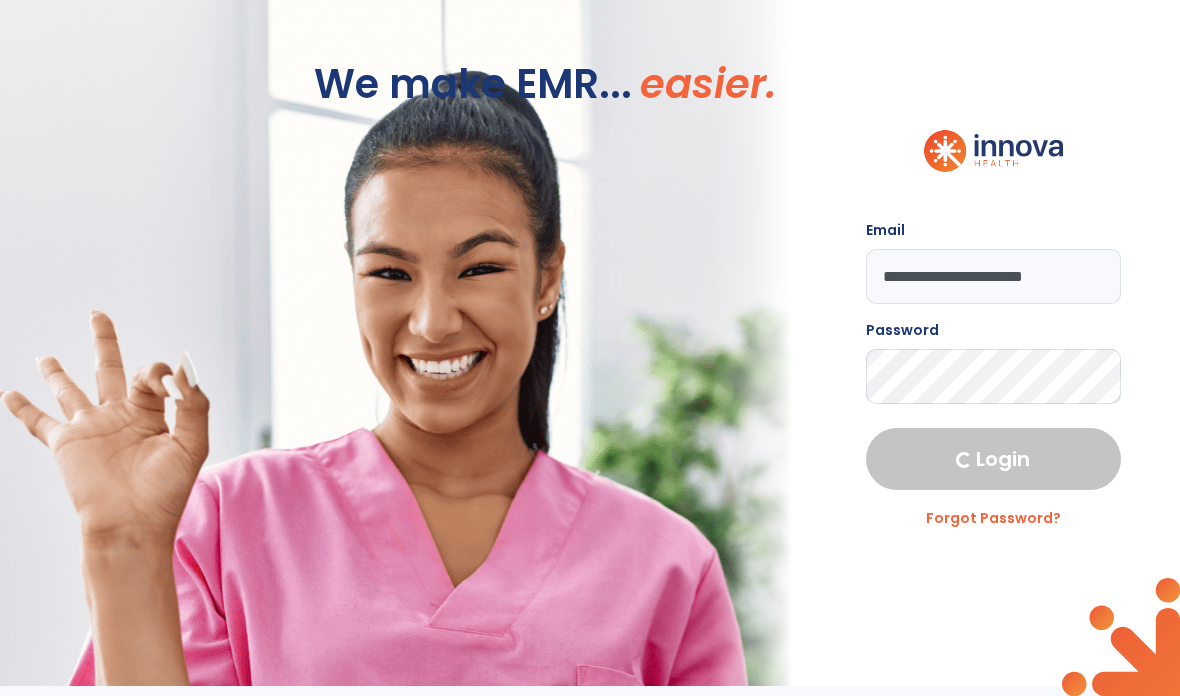 select on "****" 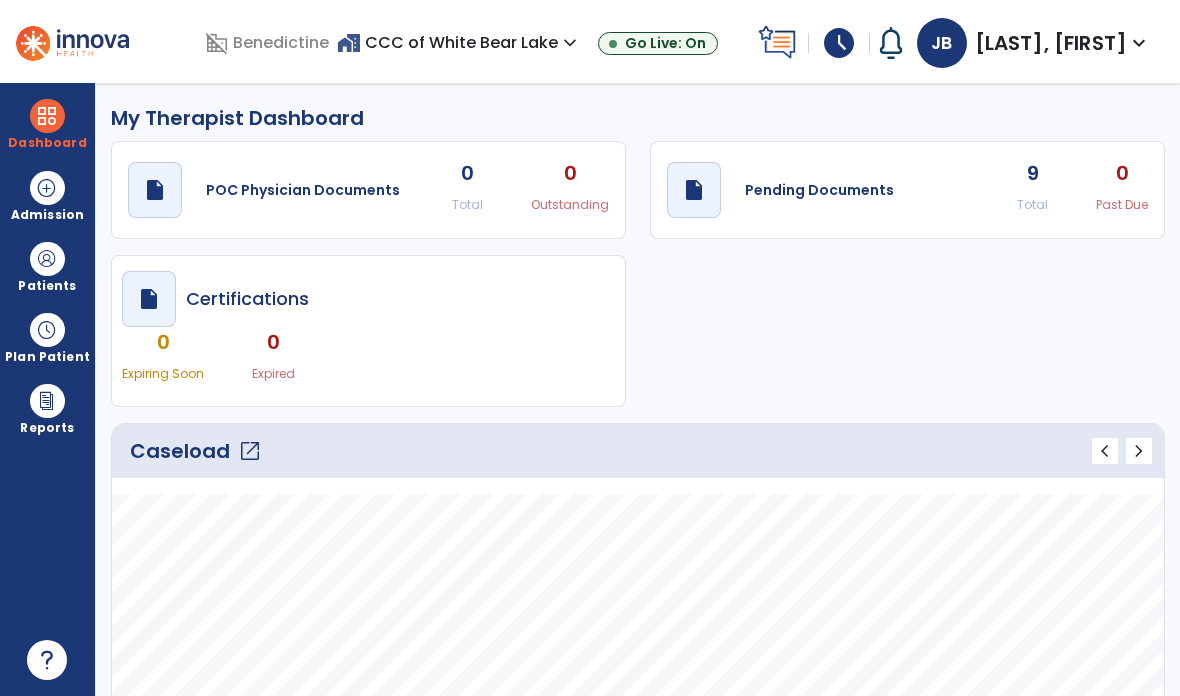 click at bounding box center [47, 259] 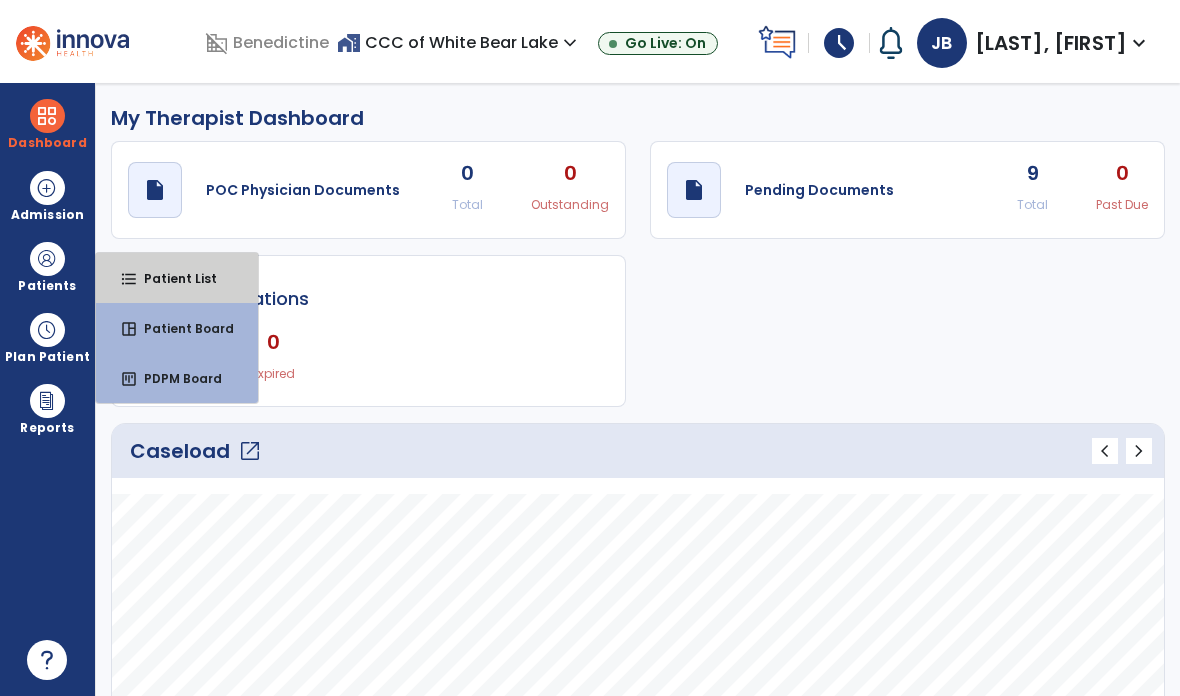 click on "Patient List" at bounding box center (172, 278) 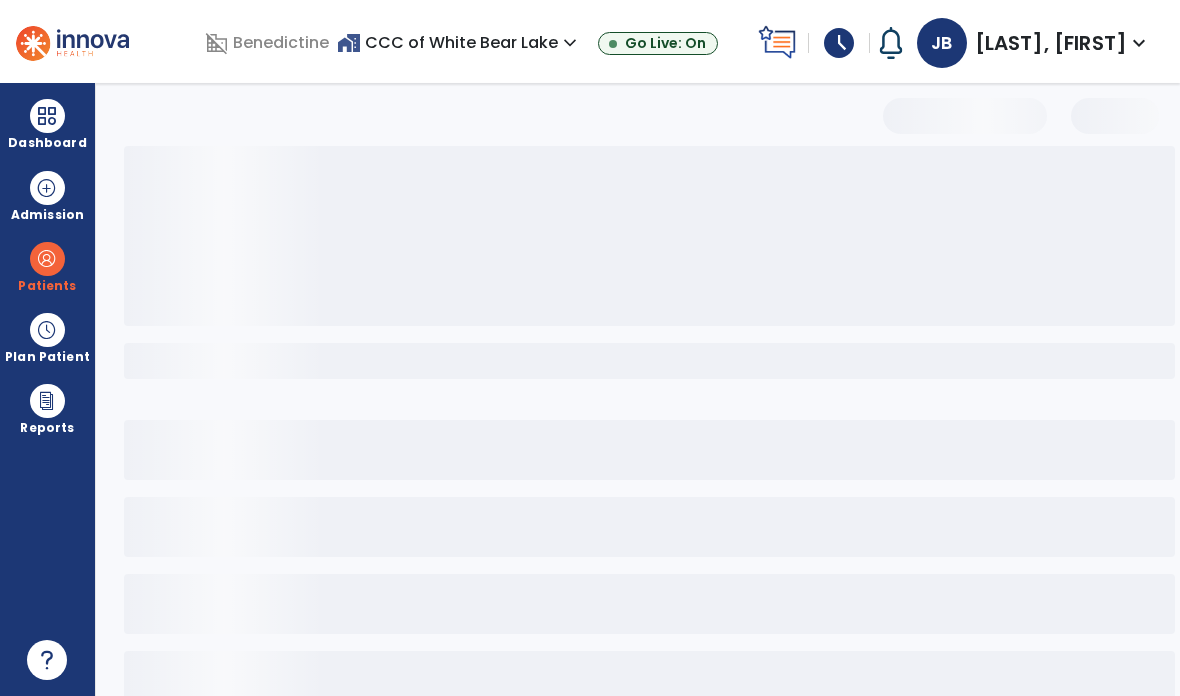select on "***" 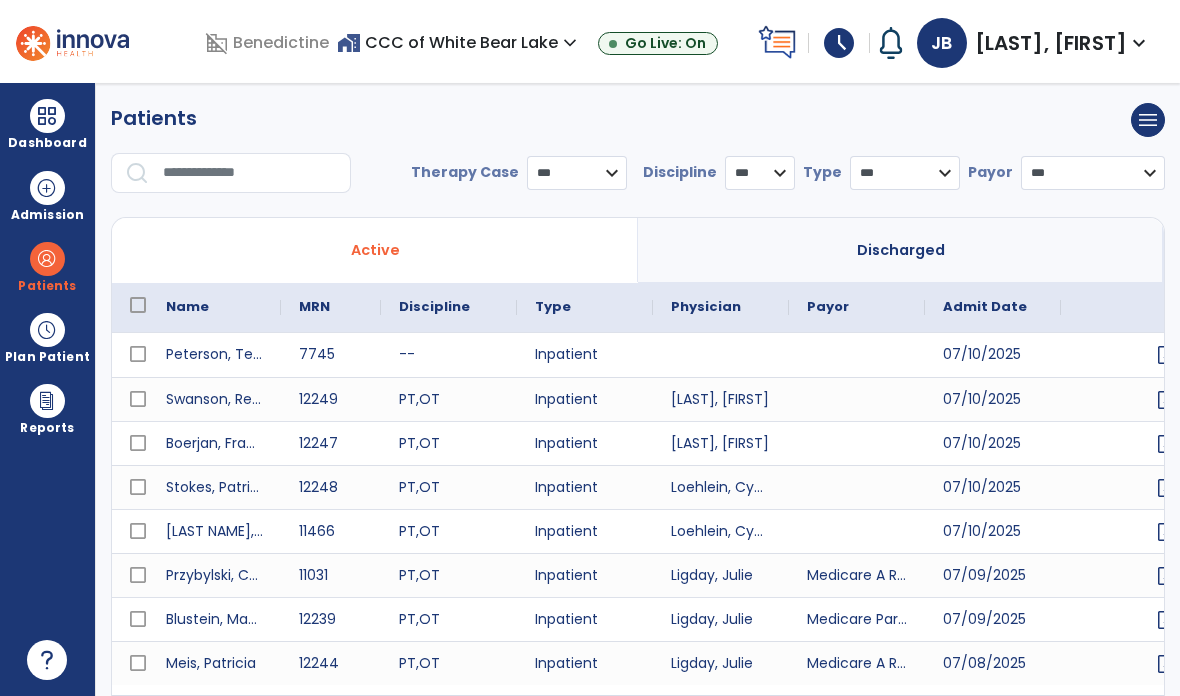 click at bounding box center [250, 173] 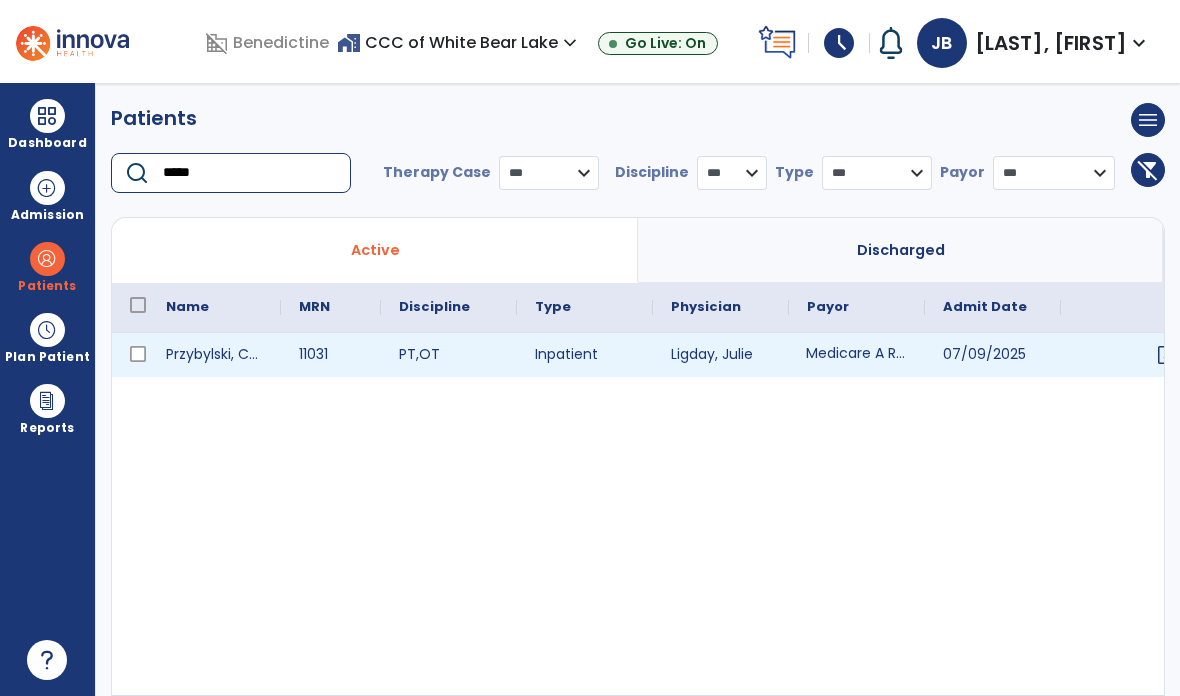 type on "*****" 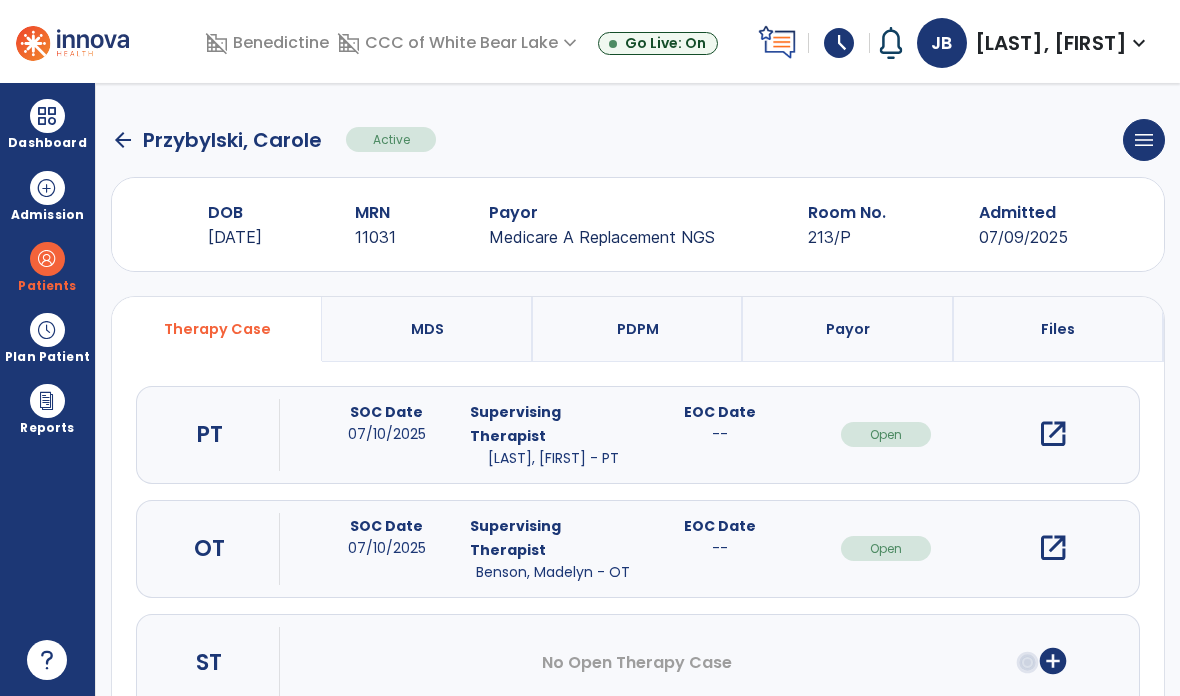 click on "open_in_new" at bounding box center [1053, 434] 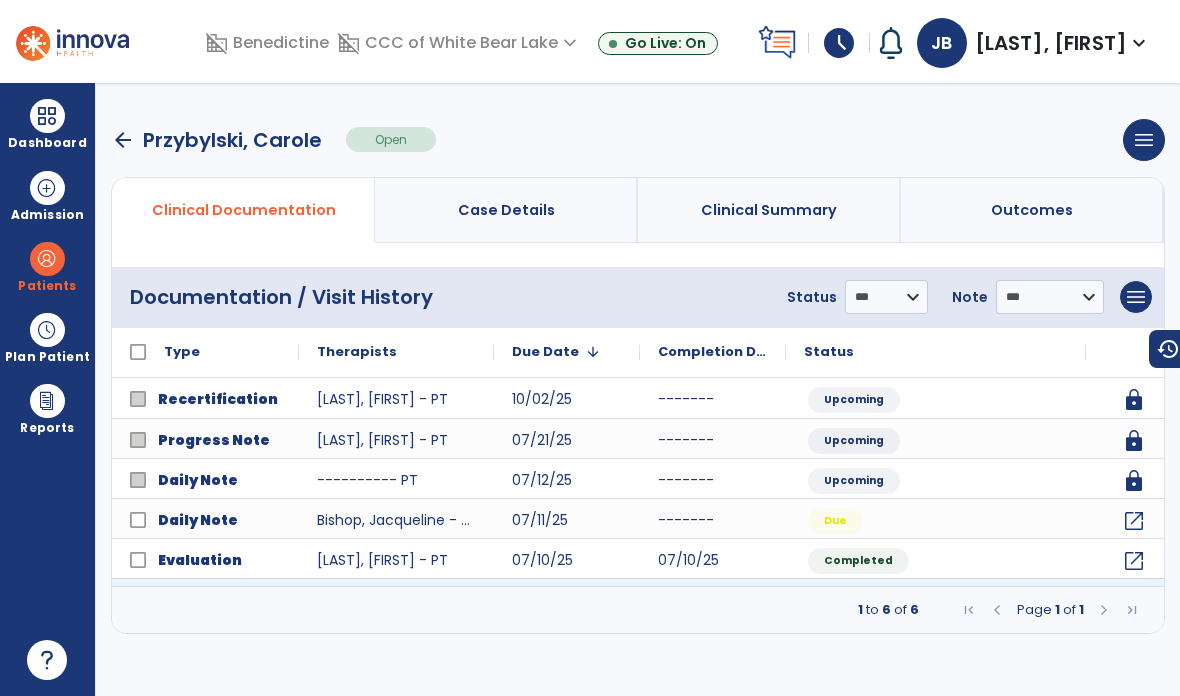 click on "open_in_new" 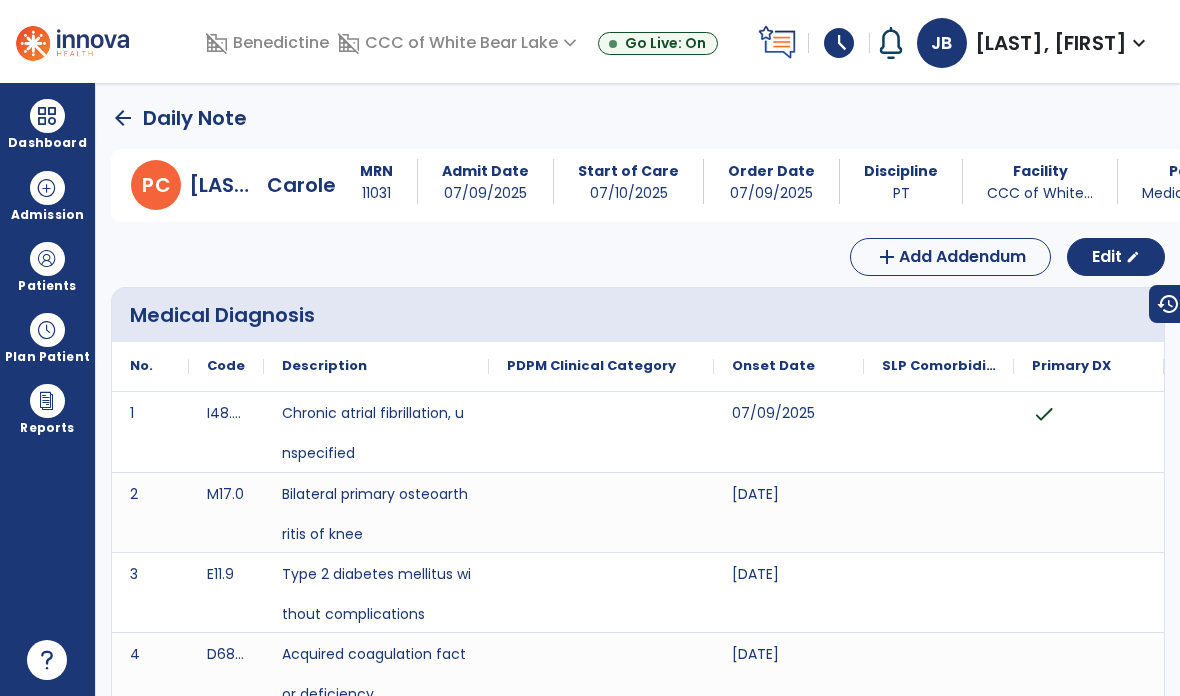 scroll, scrollTop: 0, scrollLeft: 0, axis: both 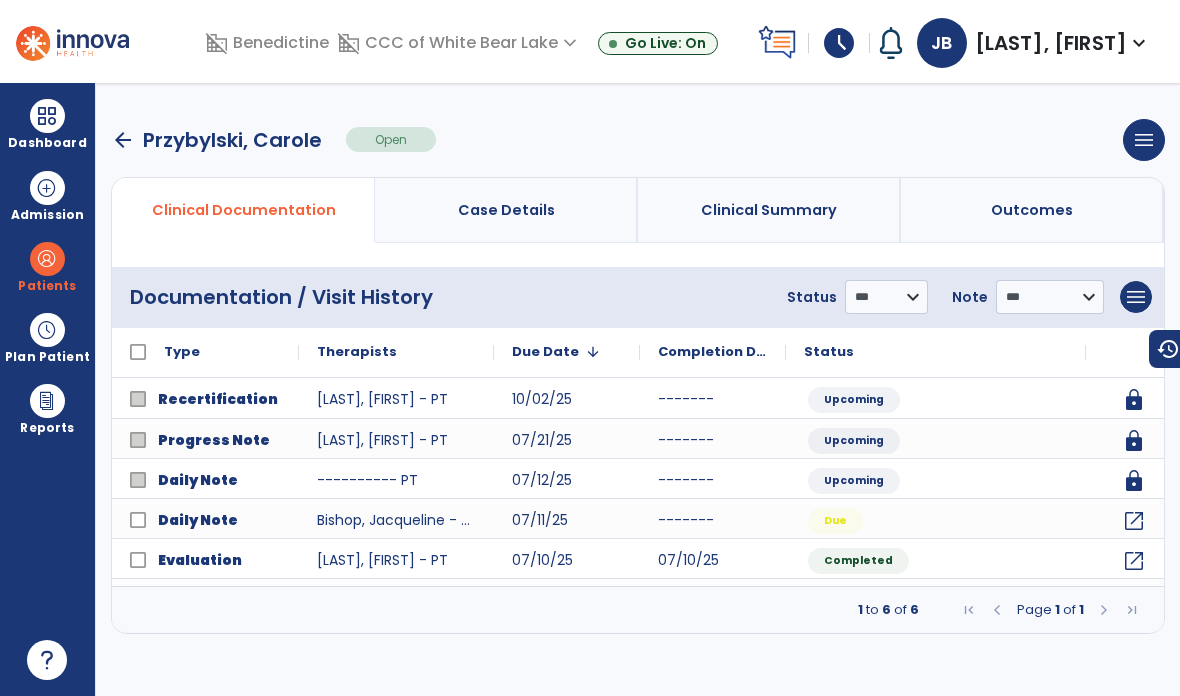 click on "arrow_back" at bounding box center [123, 140] 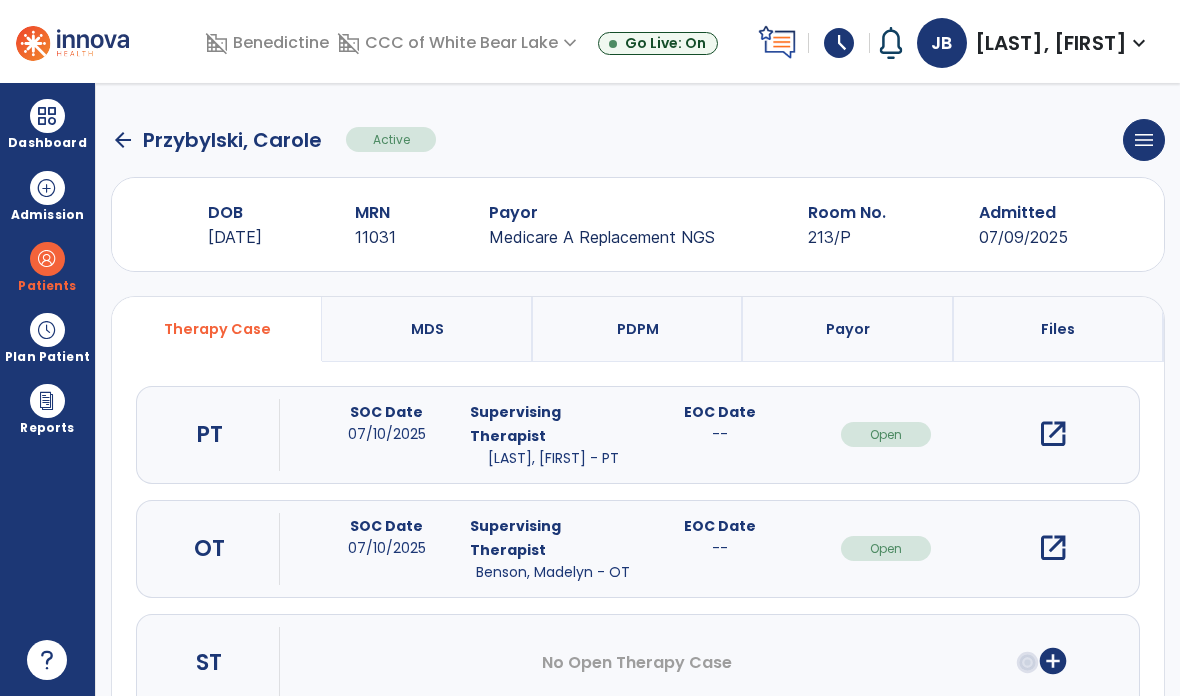 click on "arrow_back" 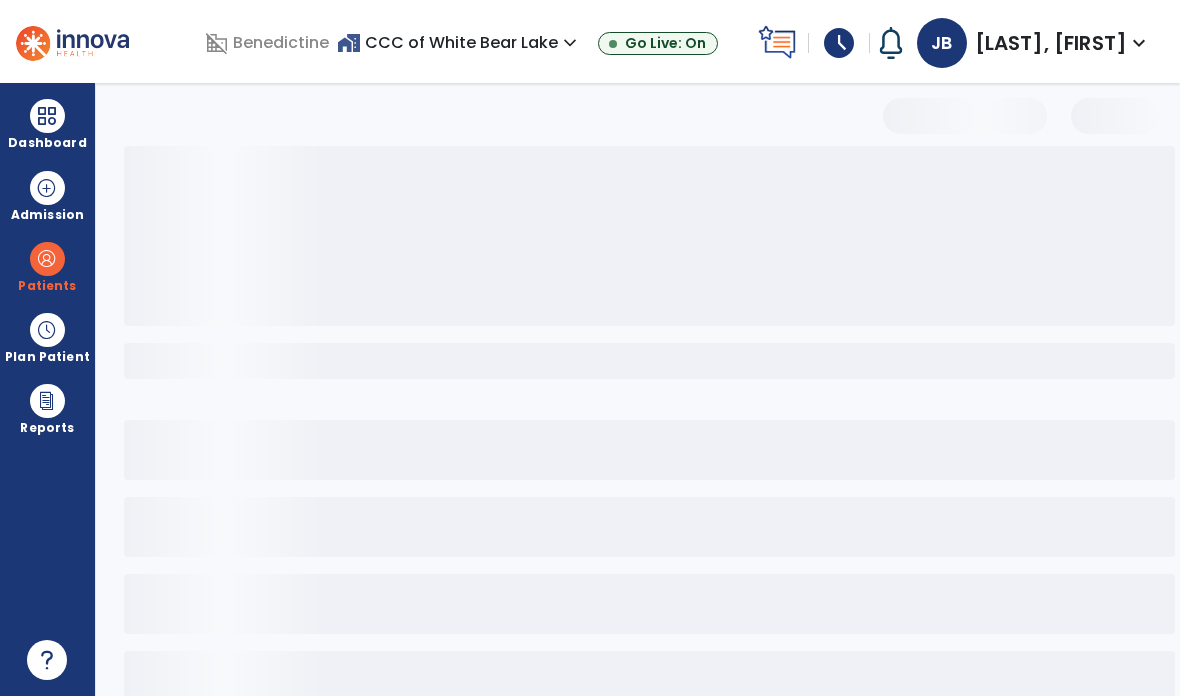 select on "***" 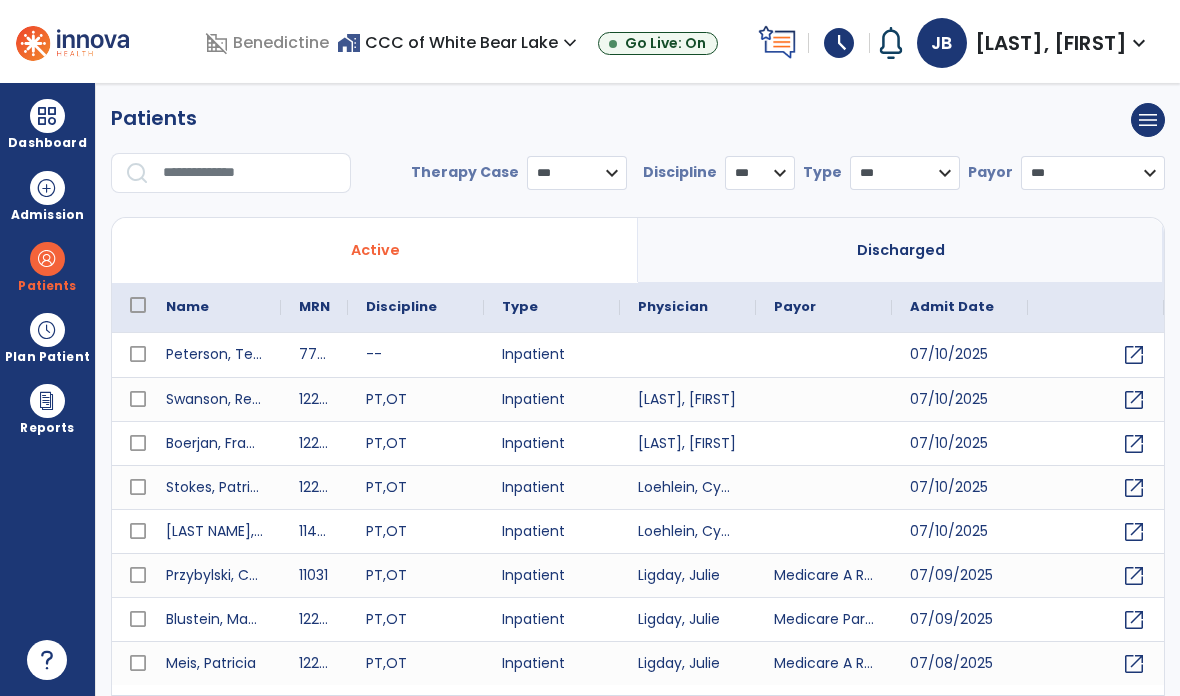 click at bounding box center [47, 116] 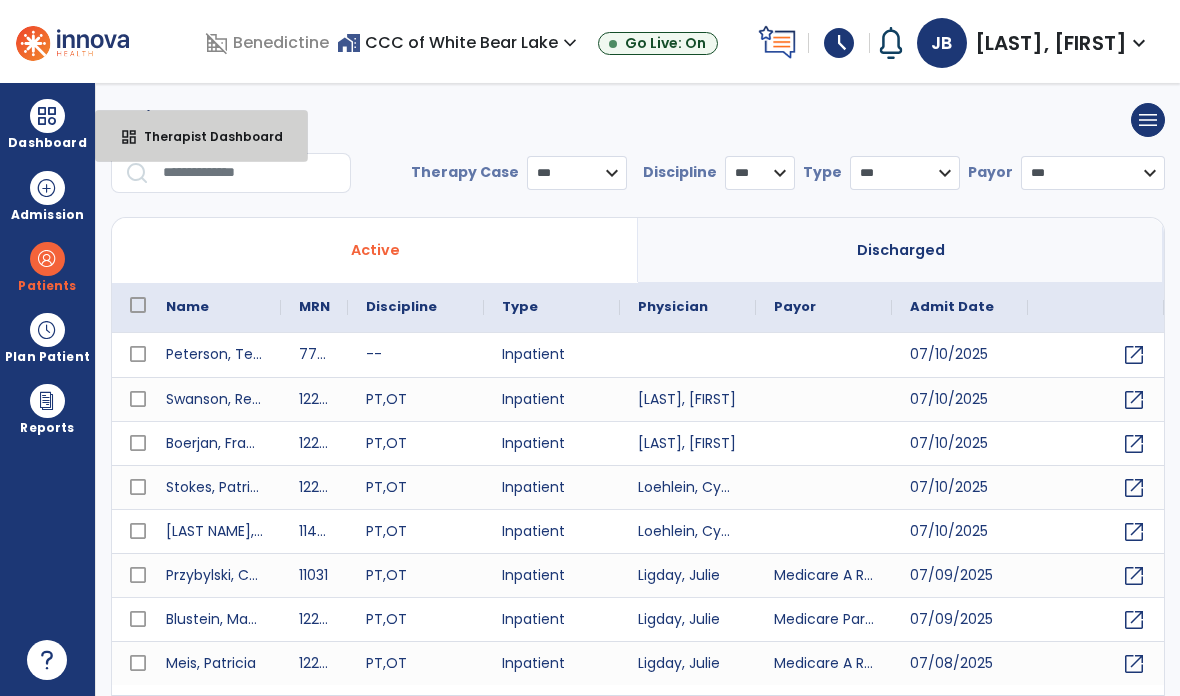 click on "Therapist Dashboard" at bounding box center (205, 136) 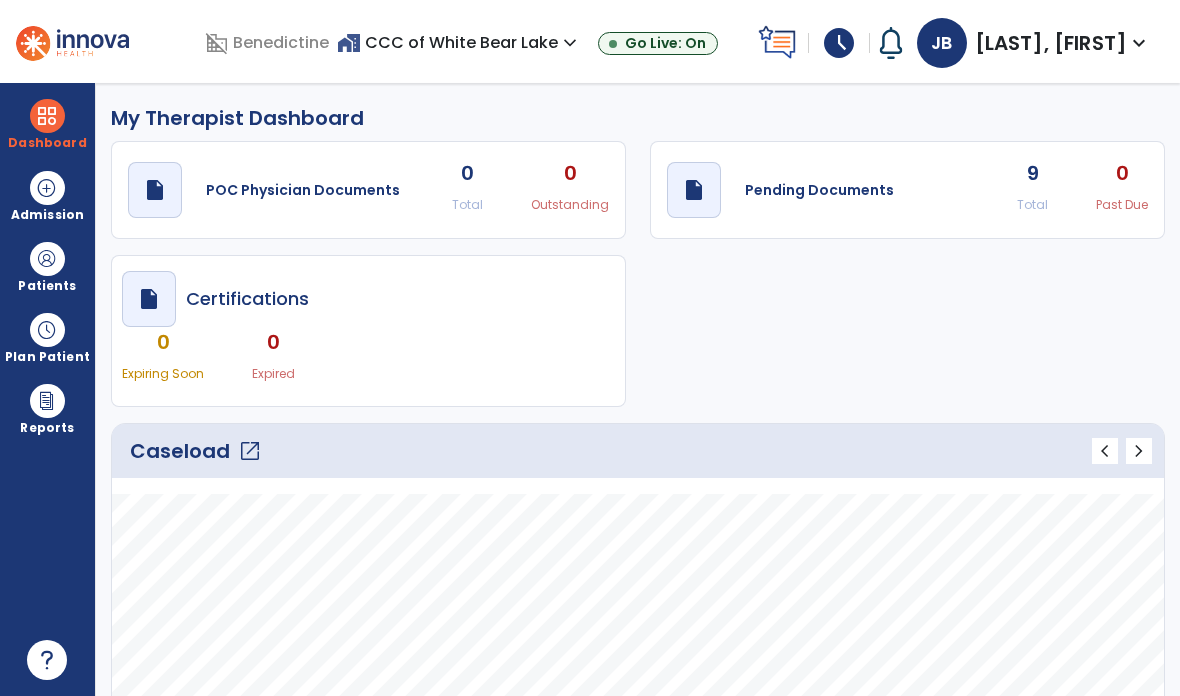 click on "draft   open_in_new  Pending Documents" 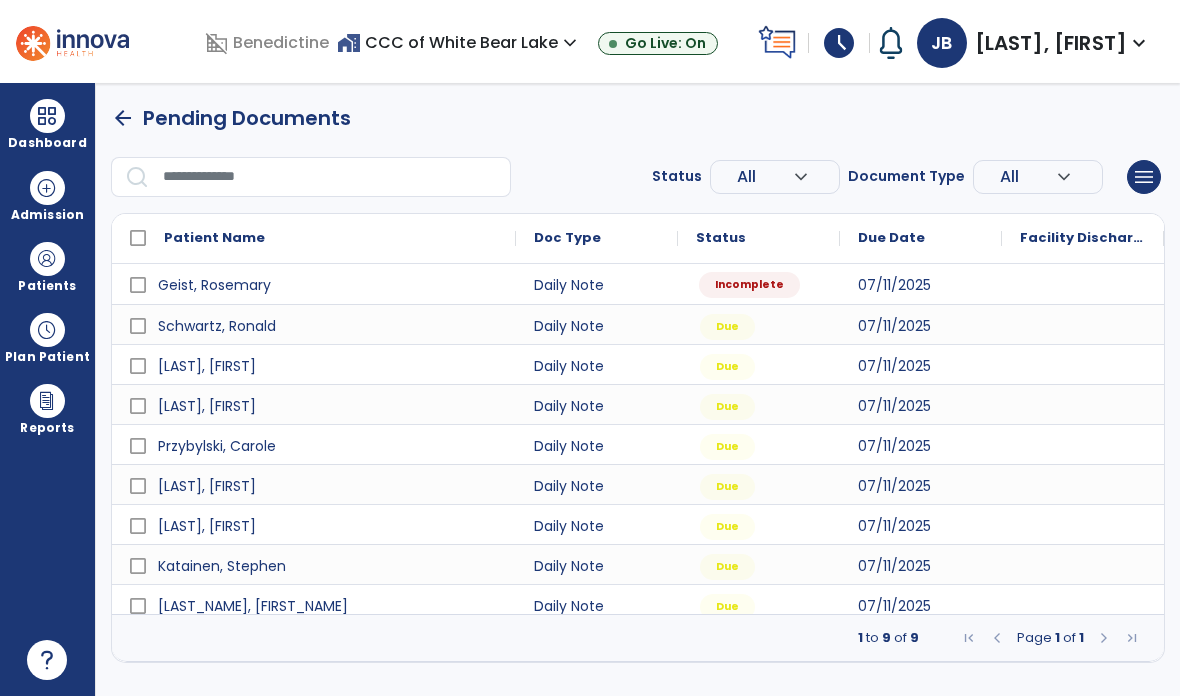 click on "Incomplete" at bounding box center [749, 285] 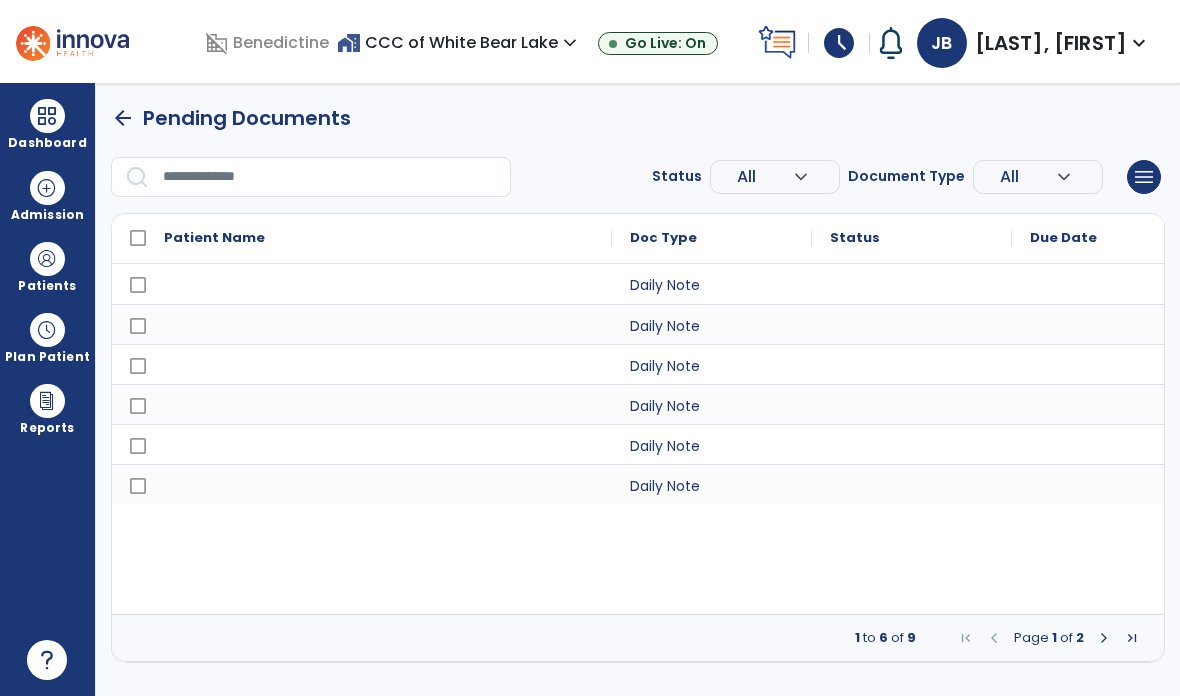 select on "*" 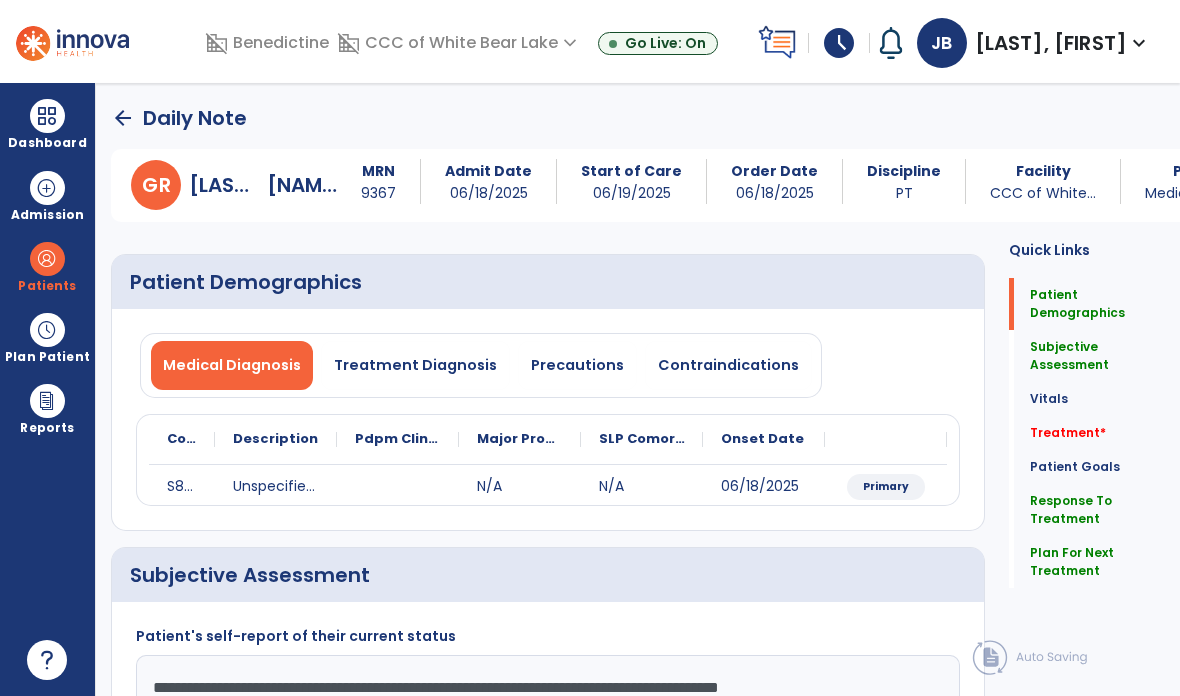 click on "Precautions" at bounding box center [577, 365] 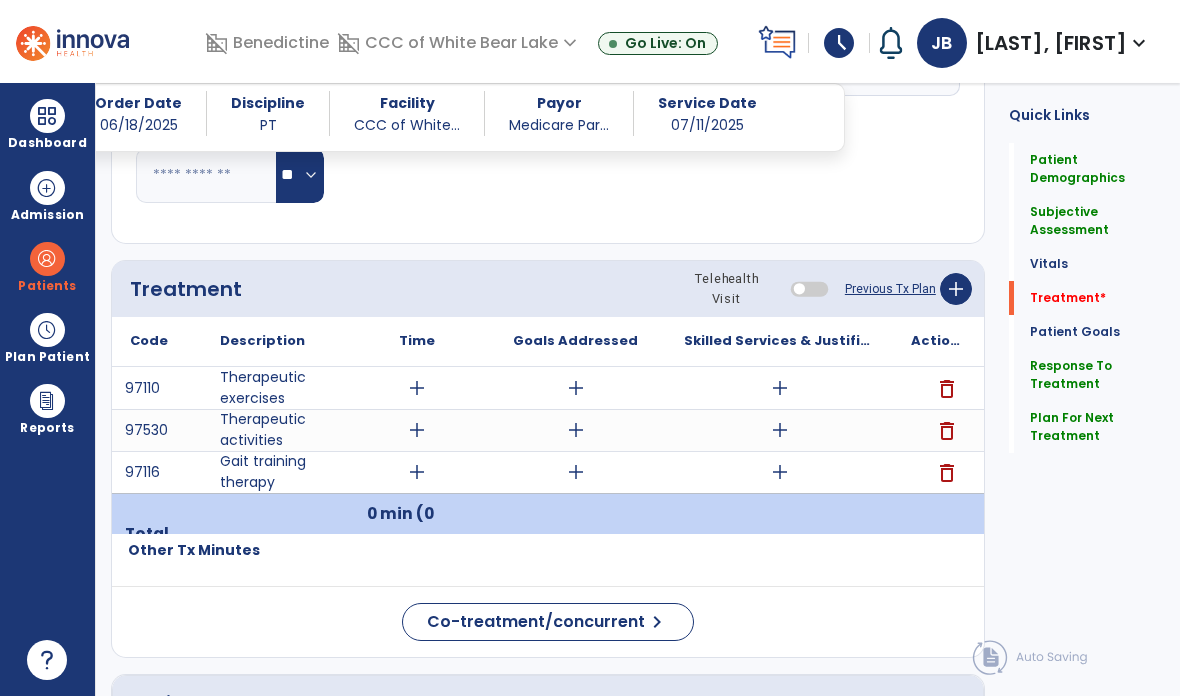 scroll, scrollTop: 1141, scrollLeft: 0, axis: vertical 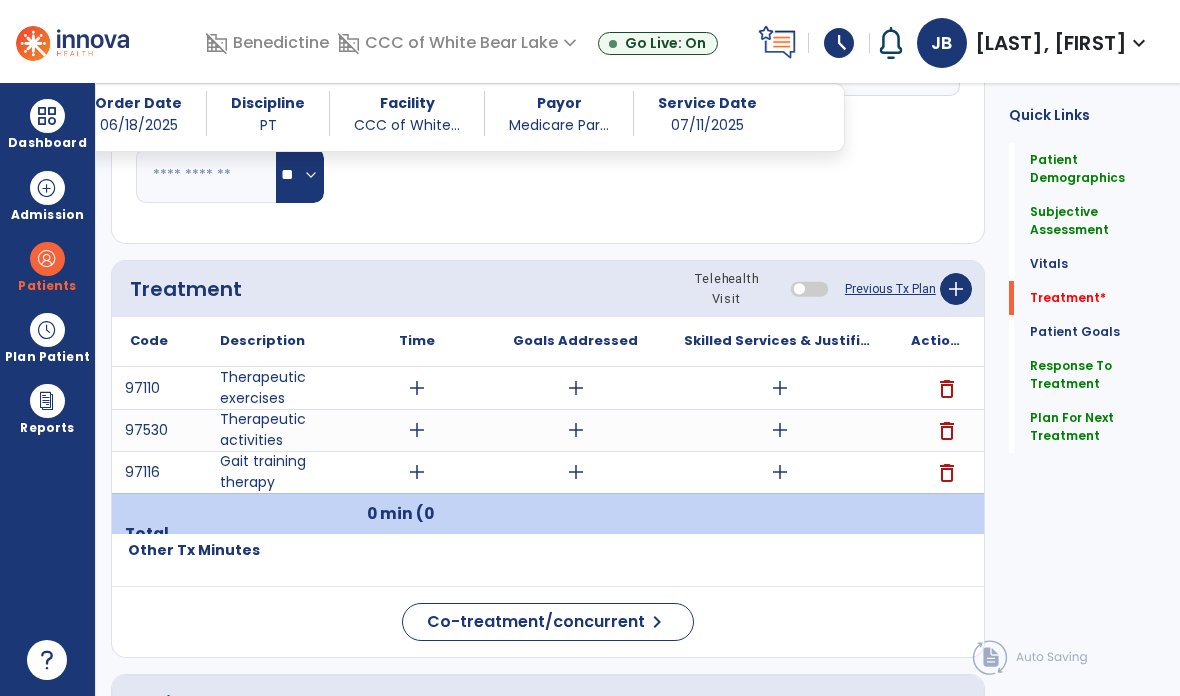 click on "add" at bounding box center (780, 388) 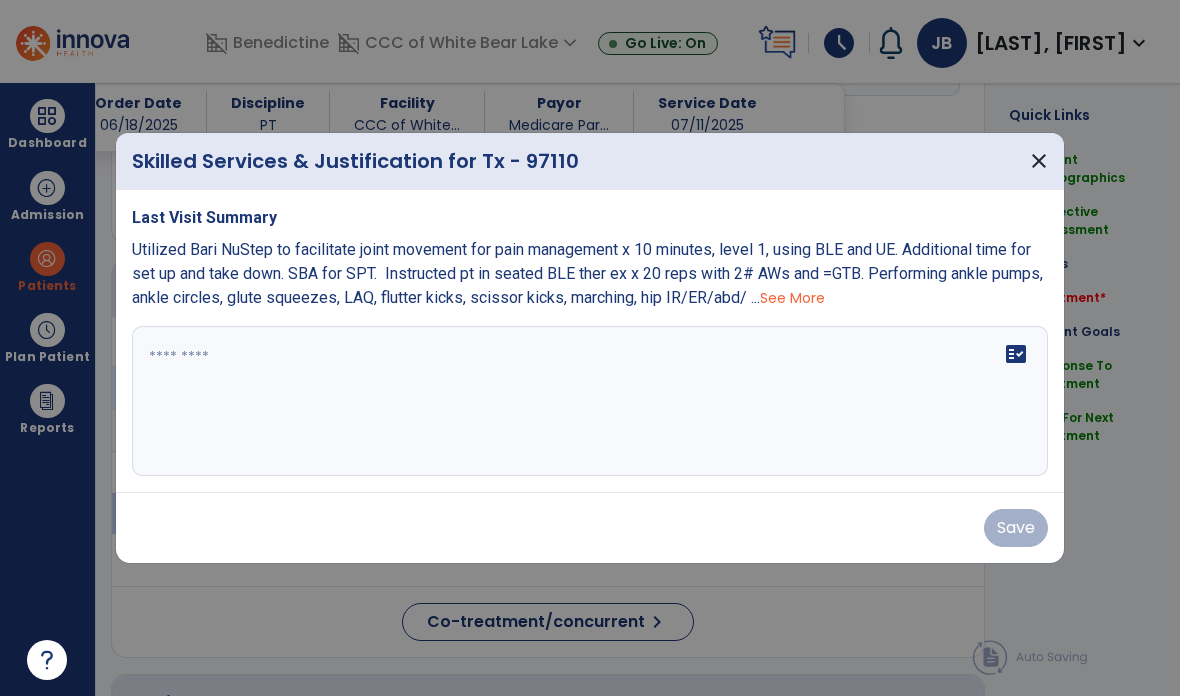 click on "close" at bounding box center [1039, 161] 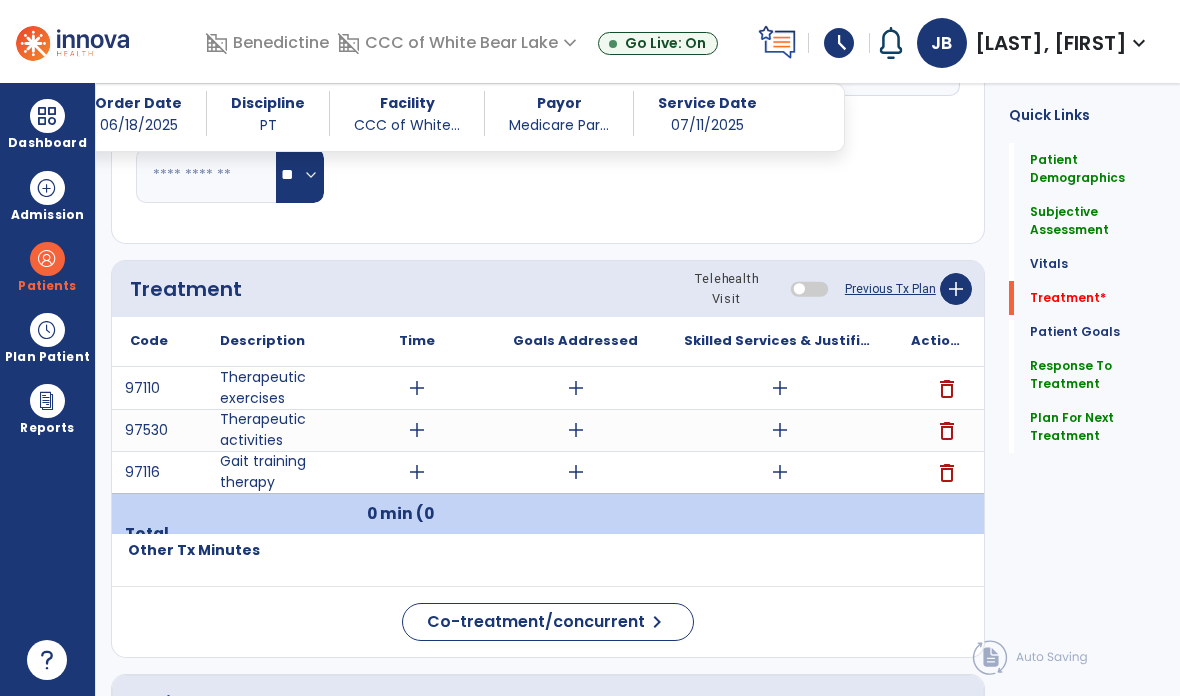click on "add" at bounding box center (779, 388) 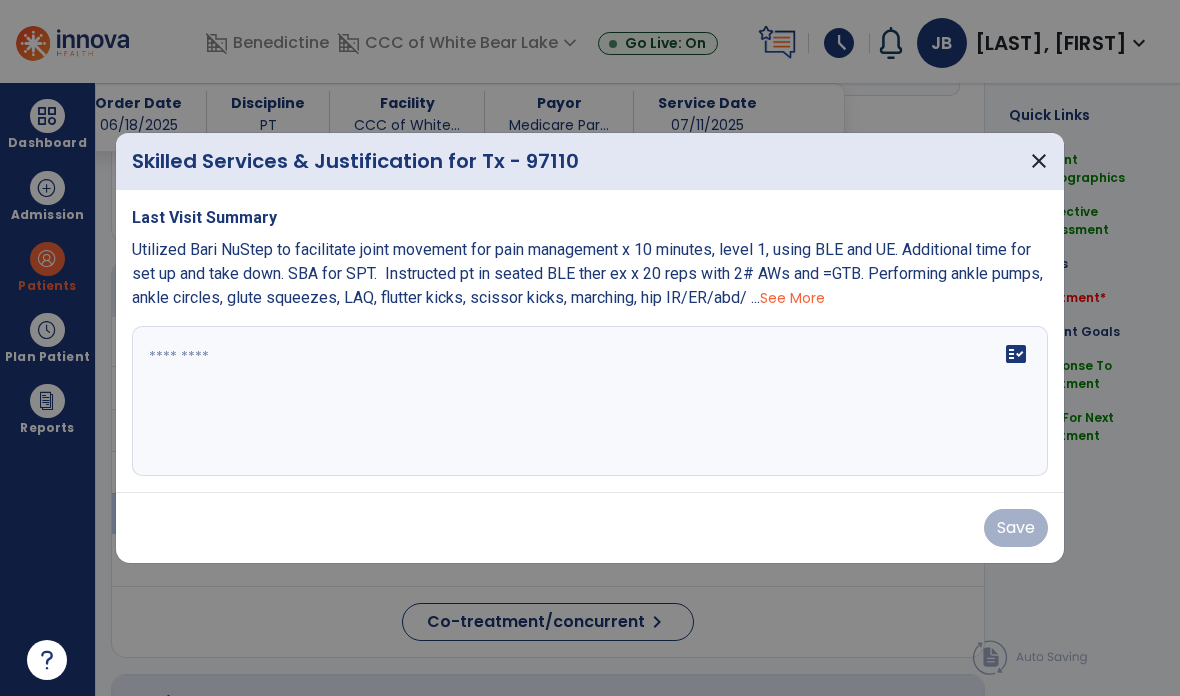 click on "See More" at bounding box center (792, 298) 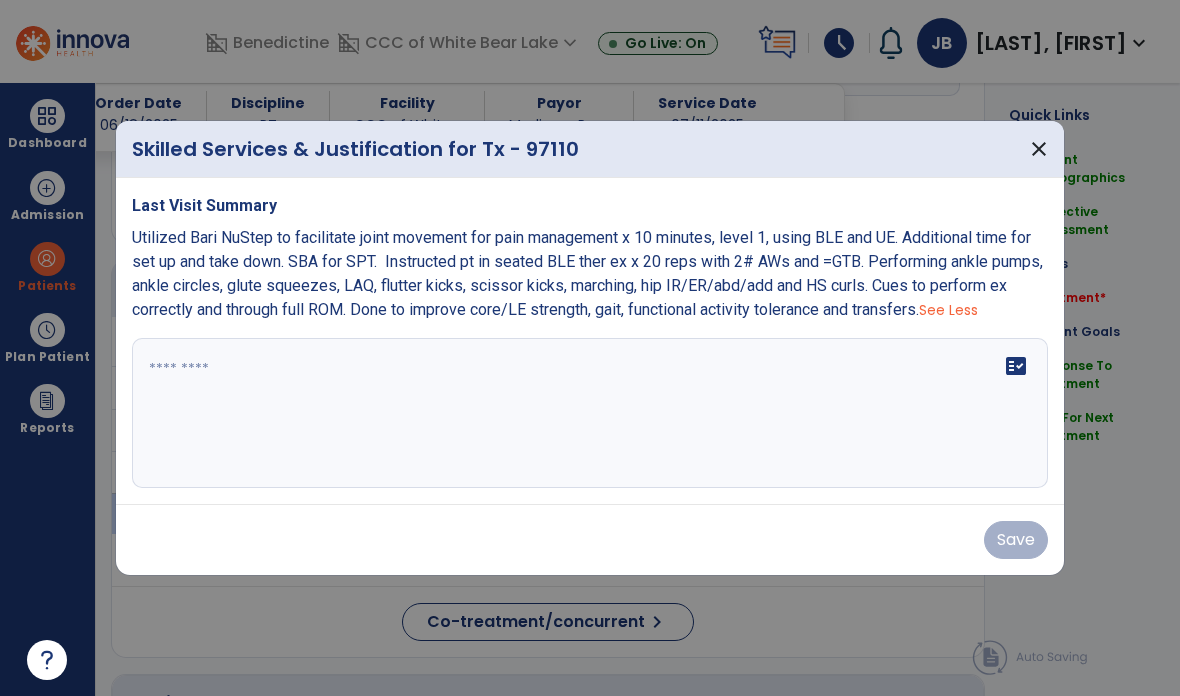 click at bounding box center [590, 413] 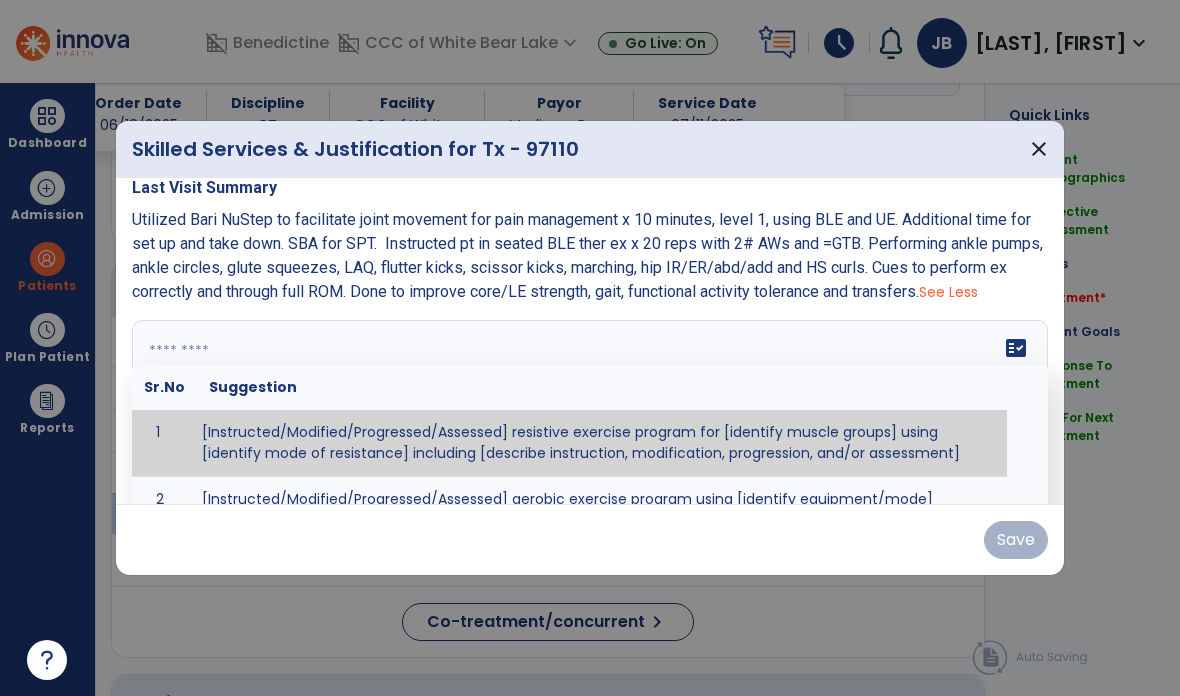 scroll, scrollTop: 25, scrollLeft: 0, axis: vertical 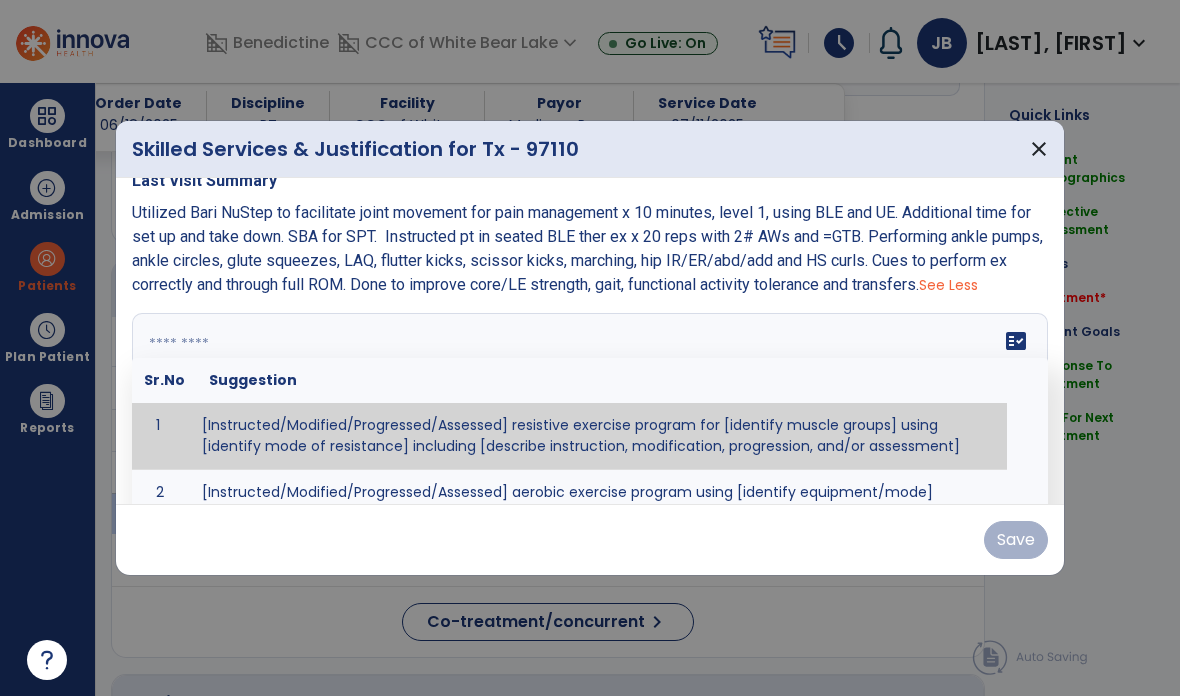 click at bounding box center [590, 388] 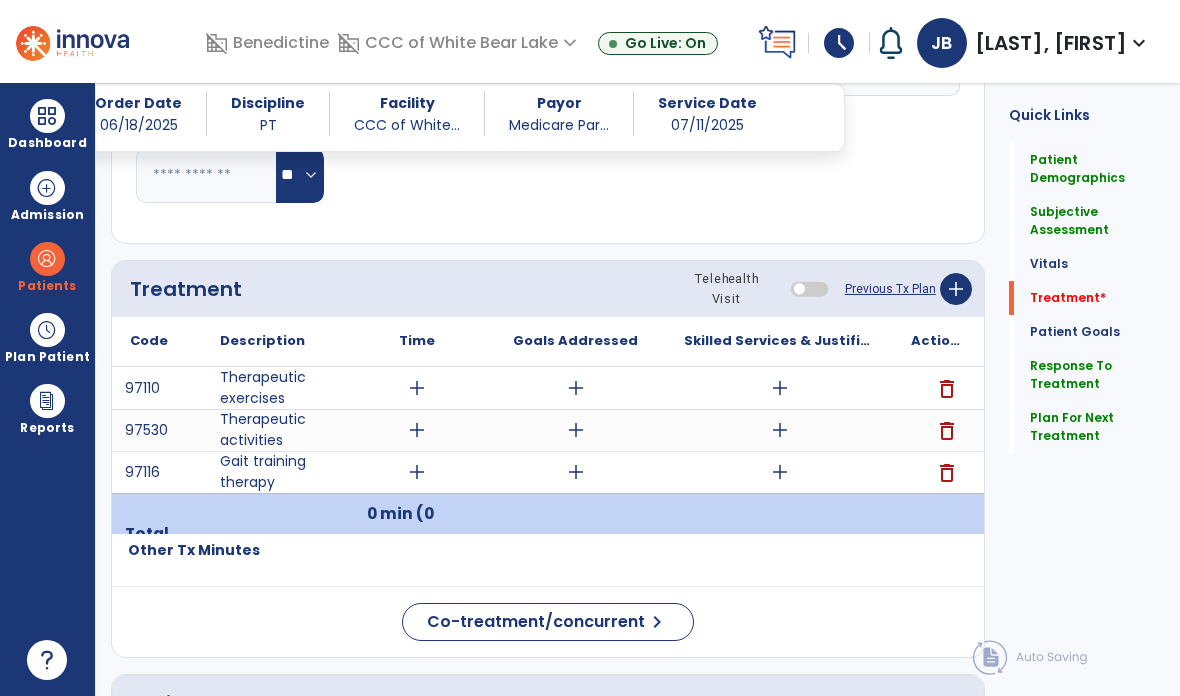 click on "add" at bounding box center [780, 472] 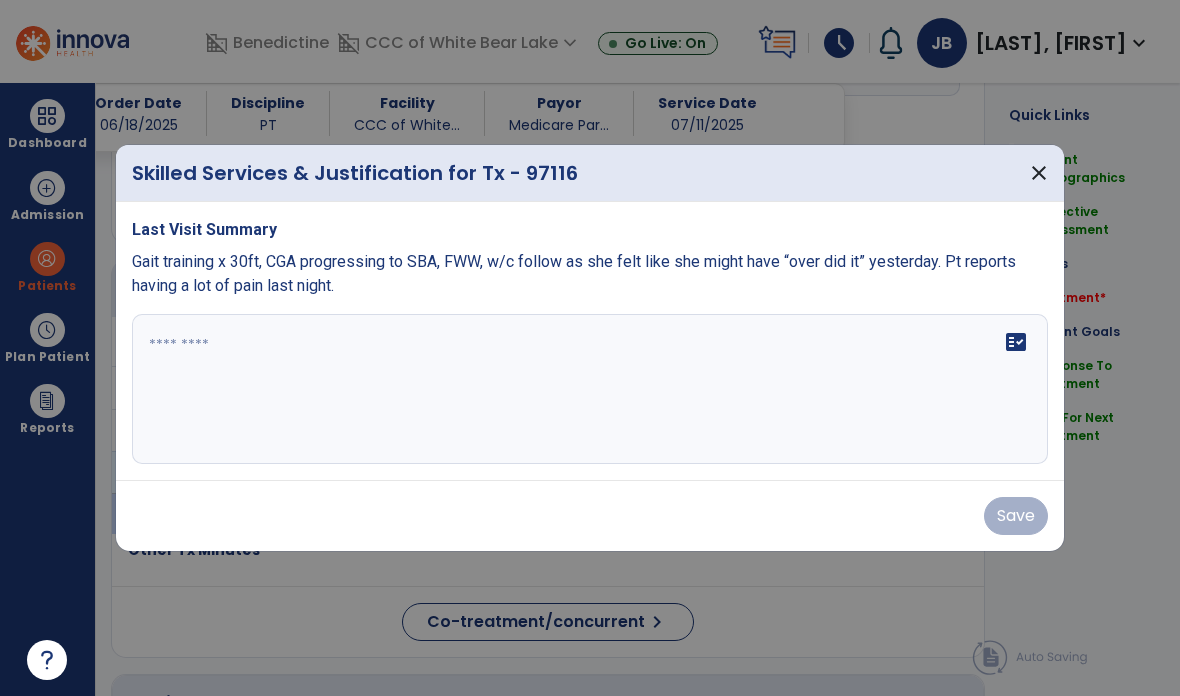 click on "fact_check" at bounding box center (590, 389) 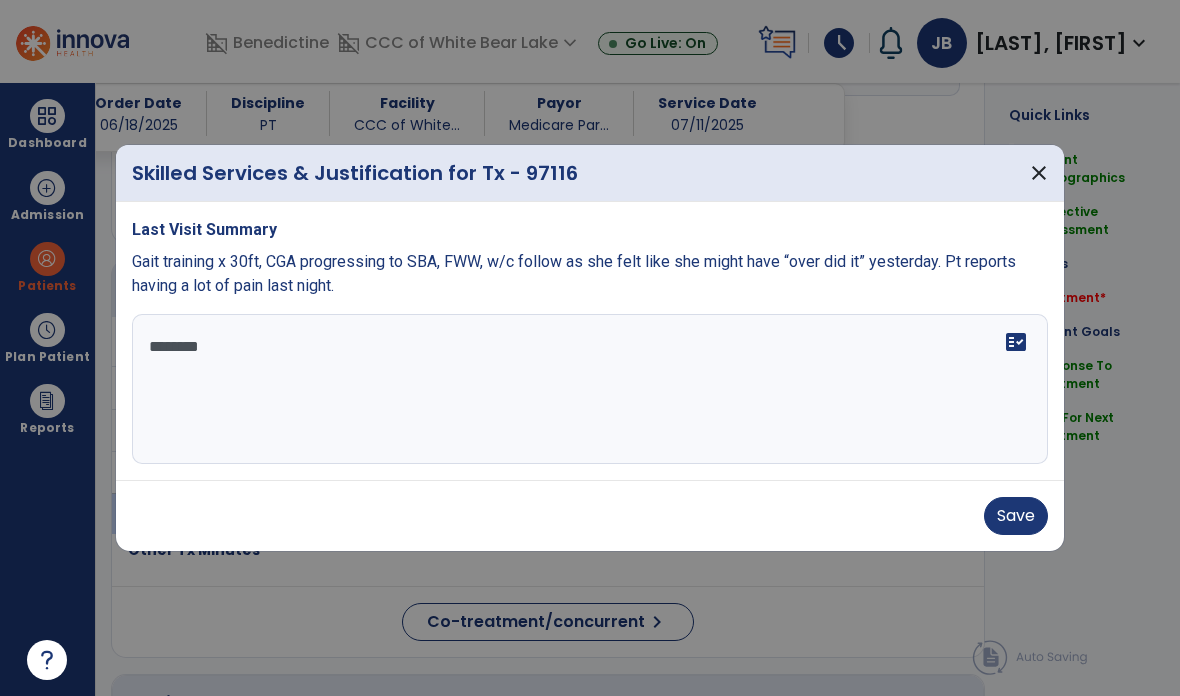 scroll, scrollTop: 0, scrollLeft: 0, axis: both 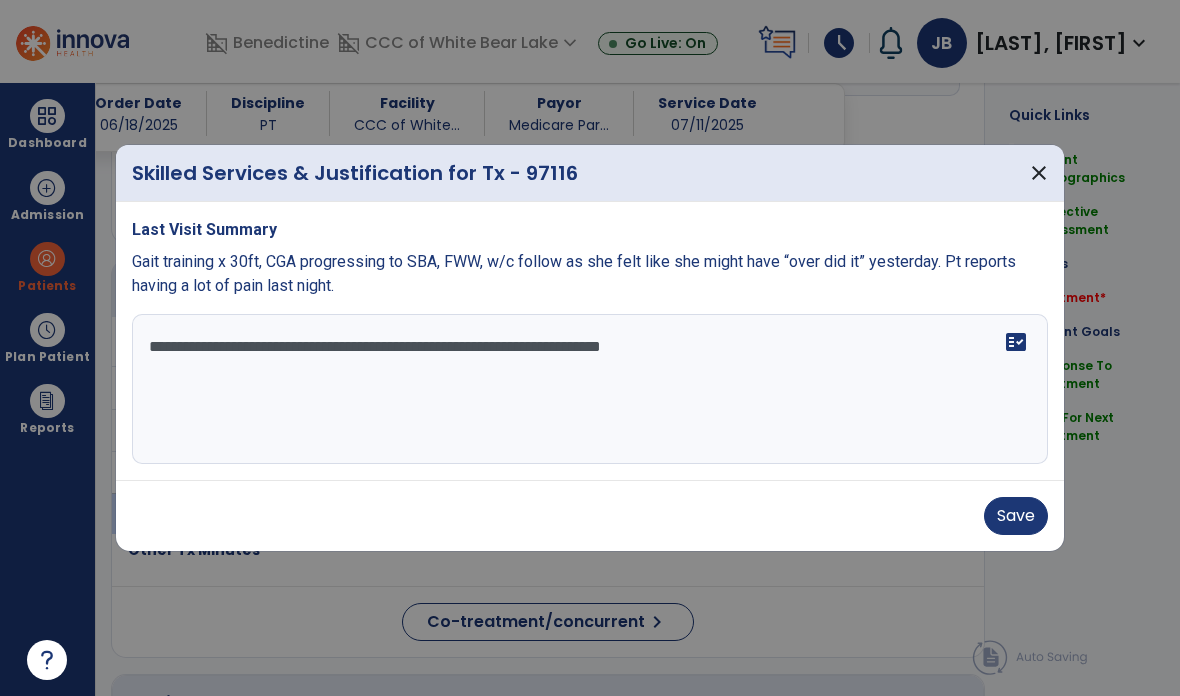 type on "**********" 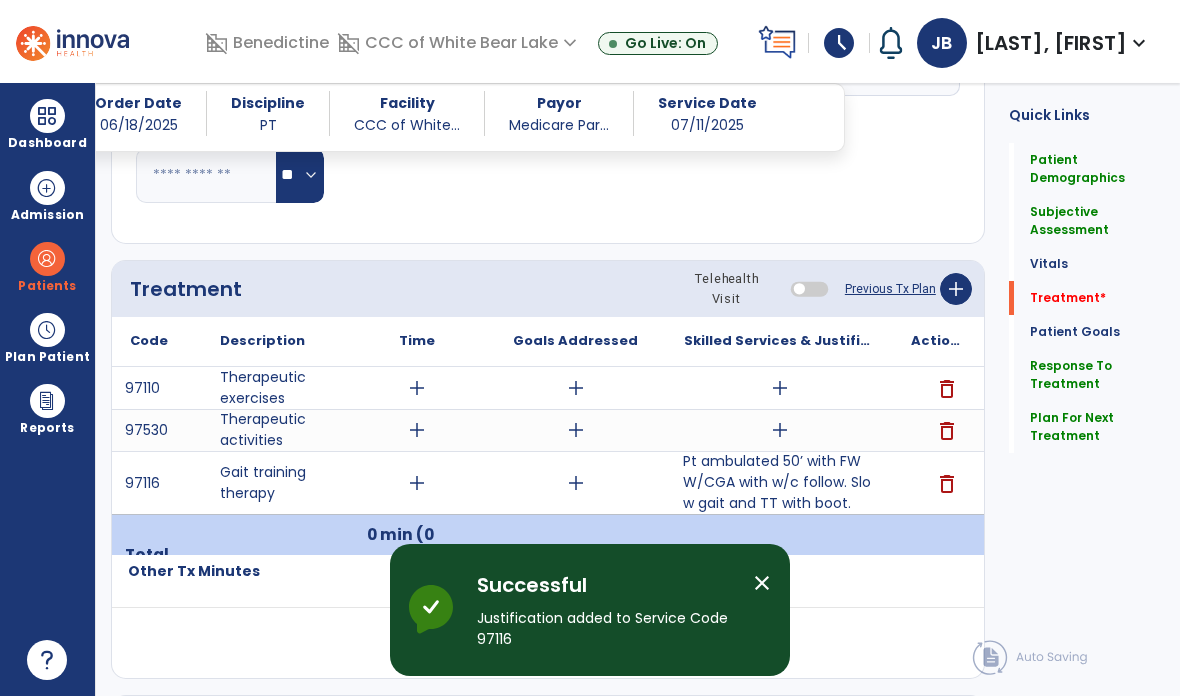 click on "Pt ambulated 50’ with FWW/CGA with w/c follow. Slow gait and TT with boot." at bounding box center (779, 482) 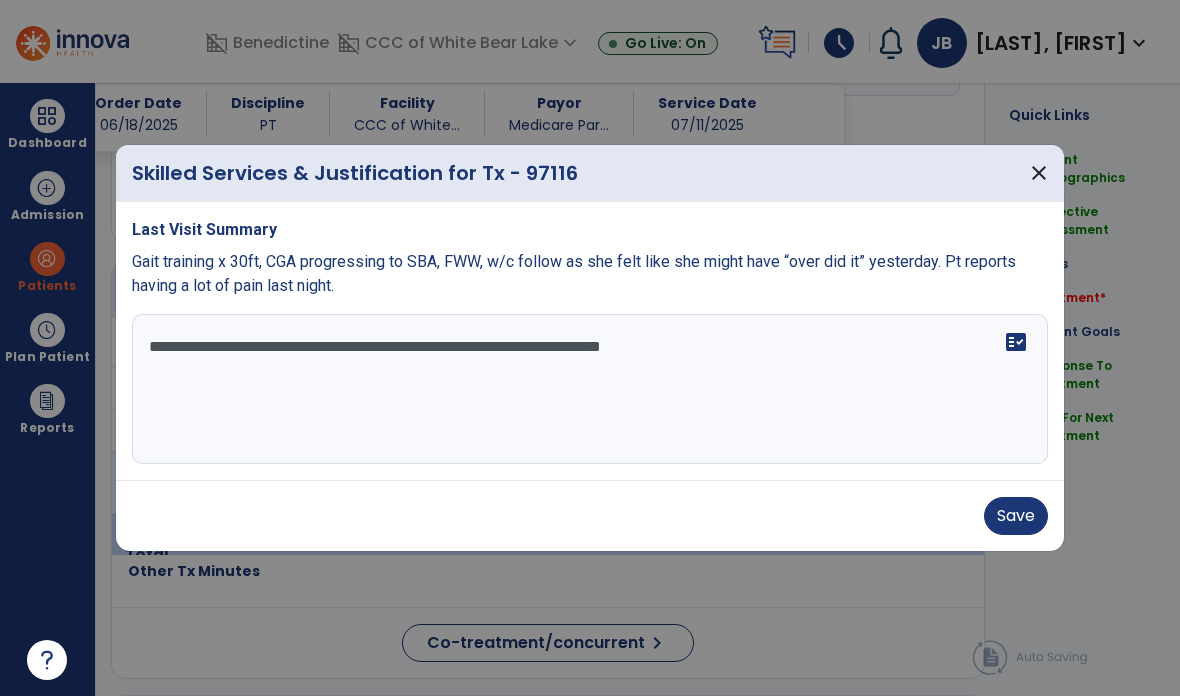 click on "**********" at bounding box center (590, 389) 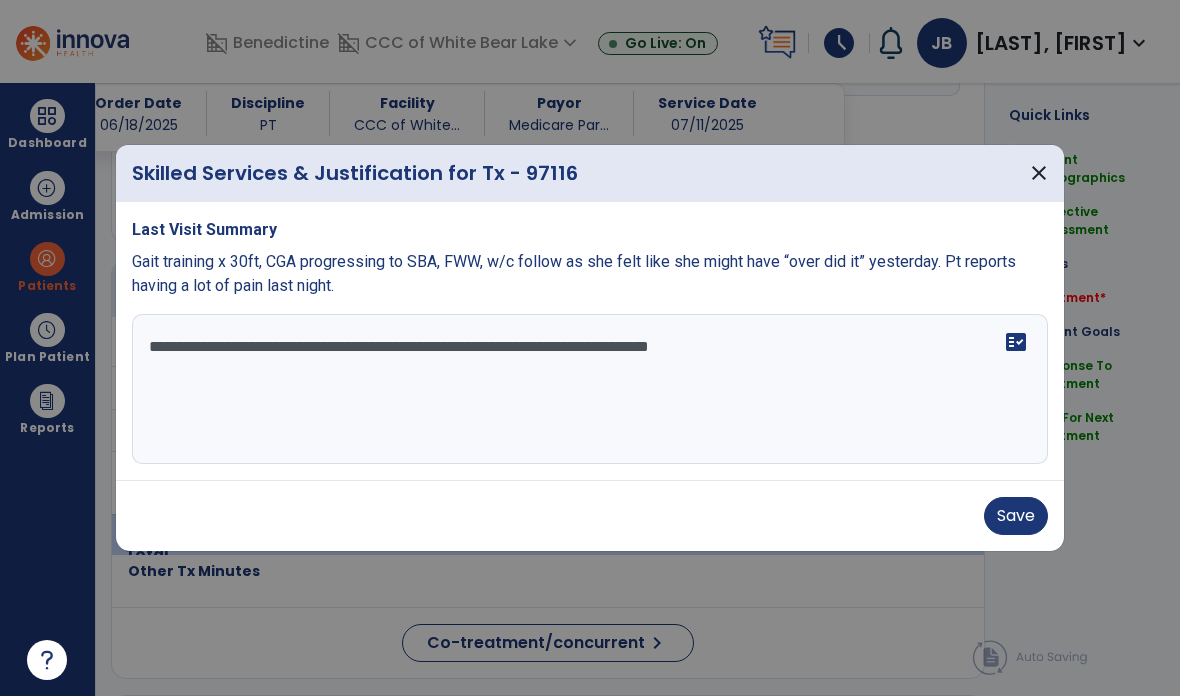click on "**********" at bounding box center [590, 389] 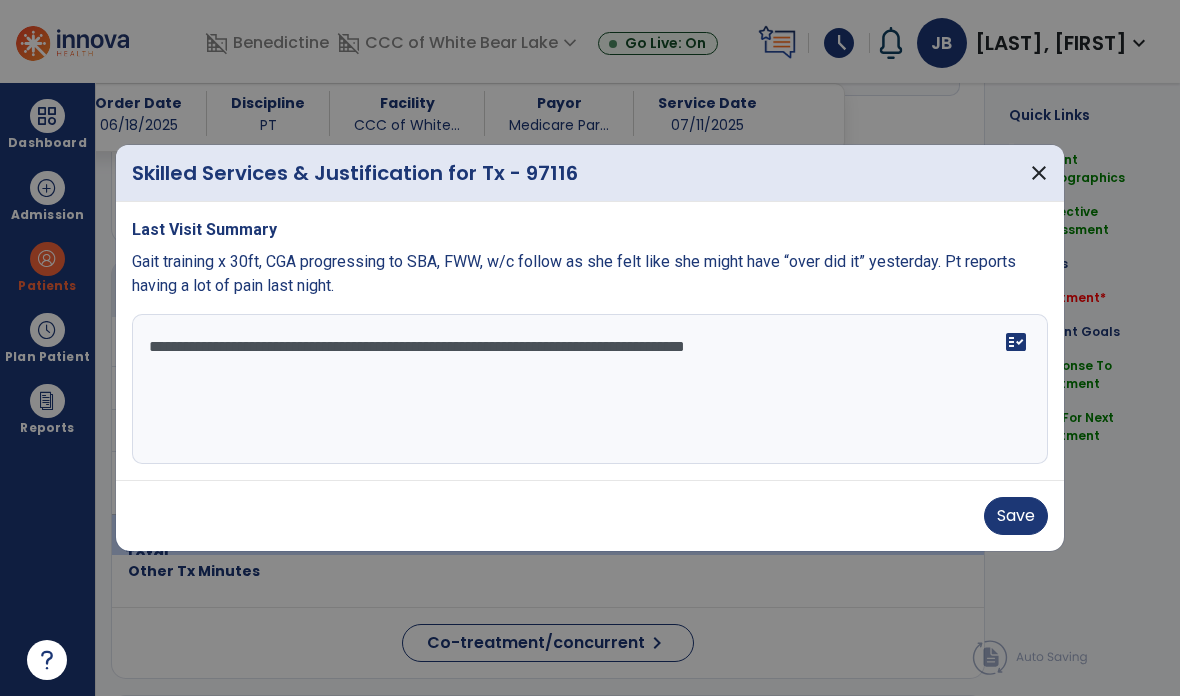 type on "**********" 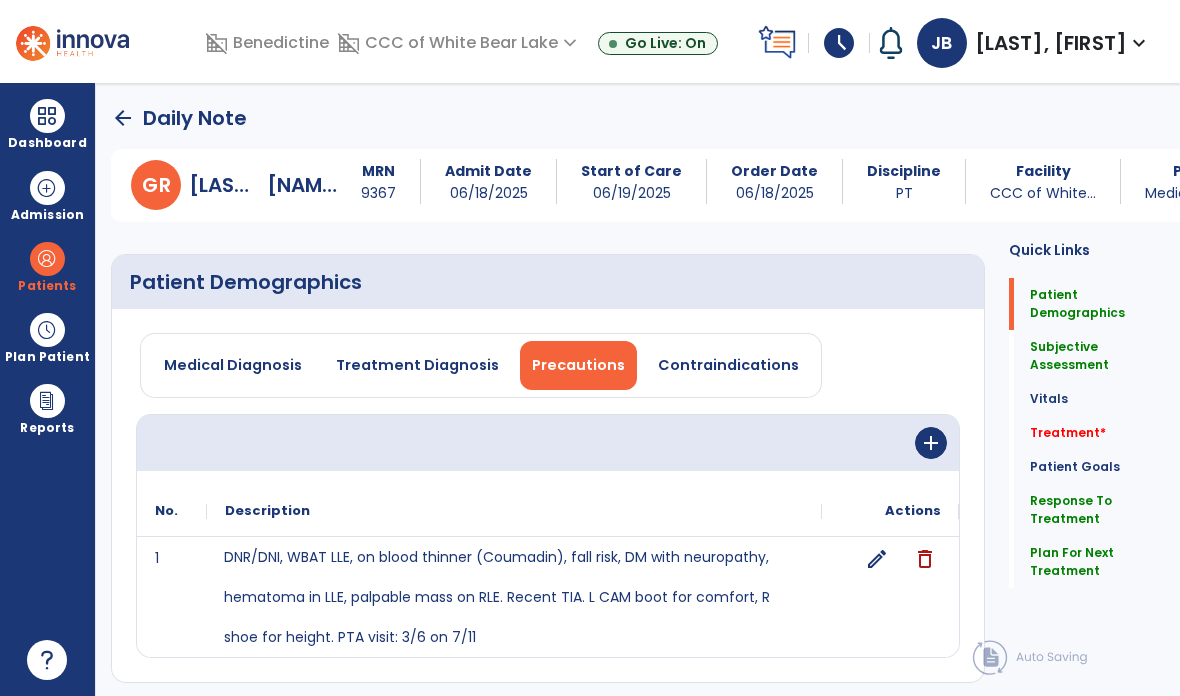 scroll, scrollTop: 0, scrollLeft: 0, axis: both 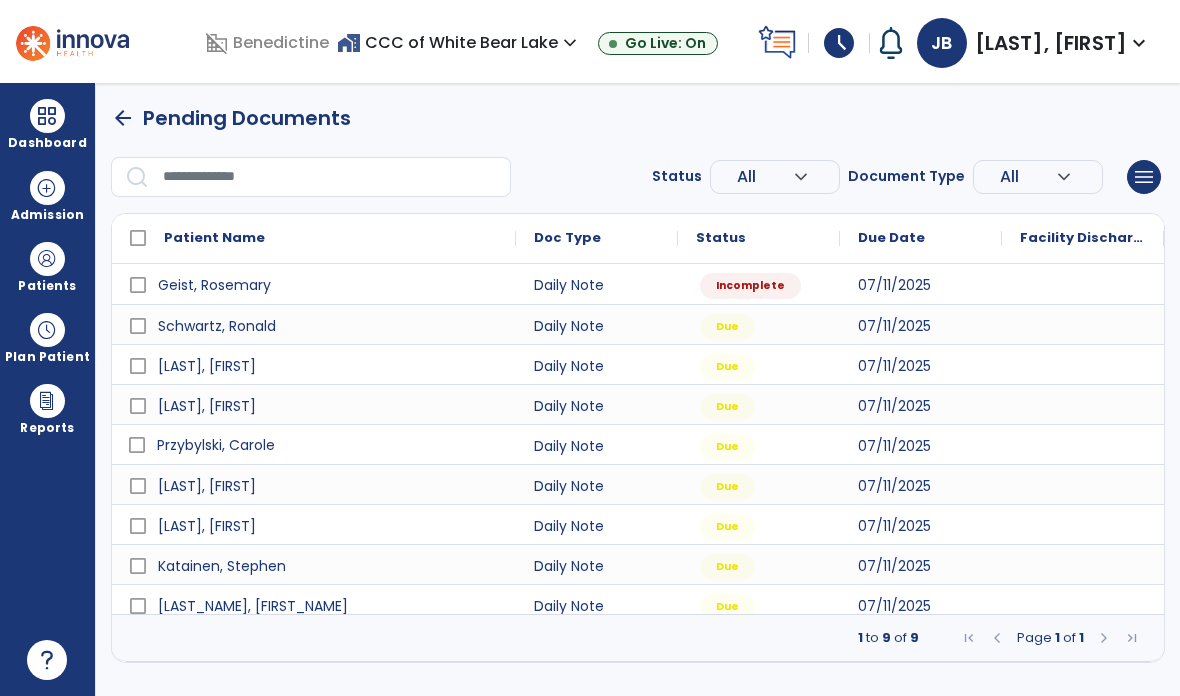 click on "Przybylski, Carole" at bounding box center (328, 445) 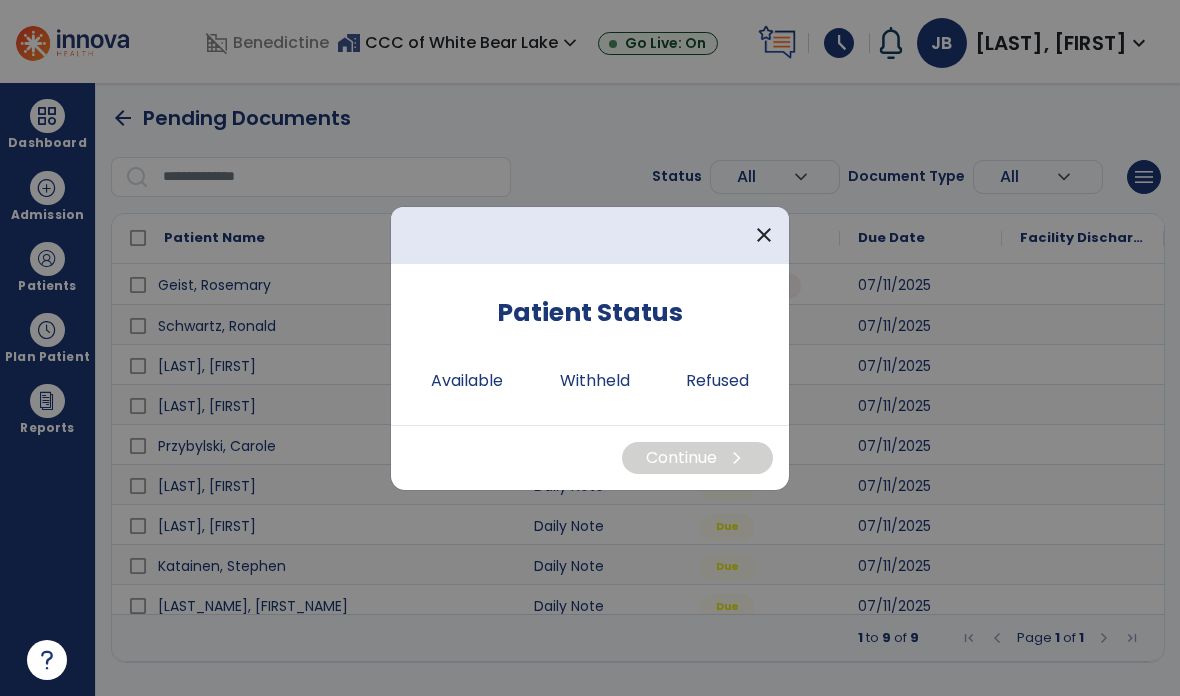 click on "close" at bounding box center [764, 235] 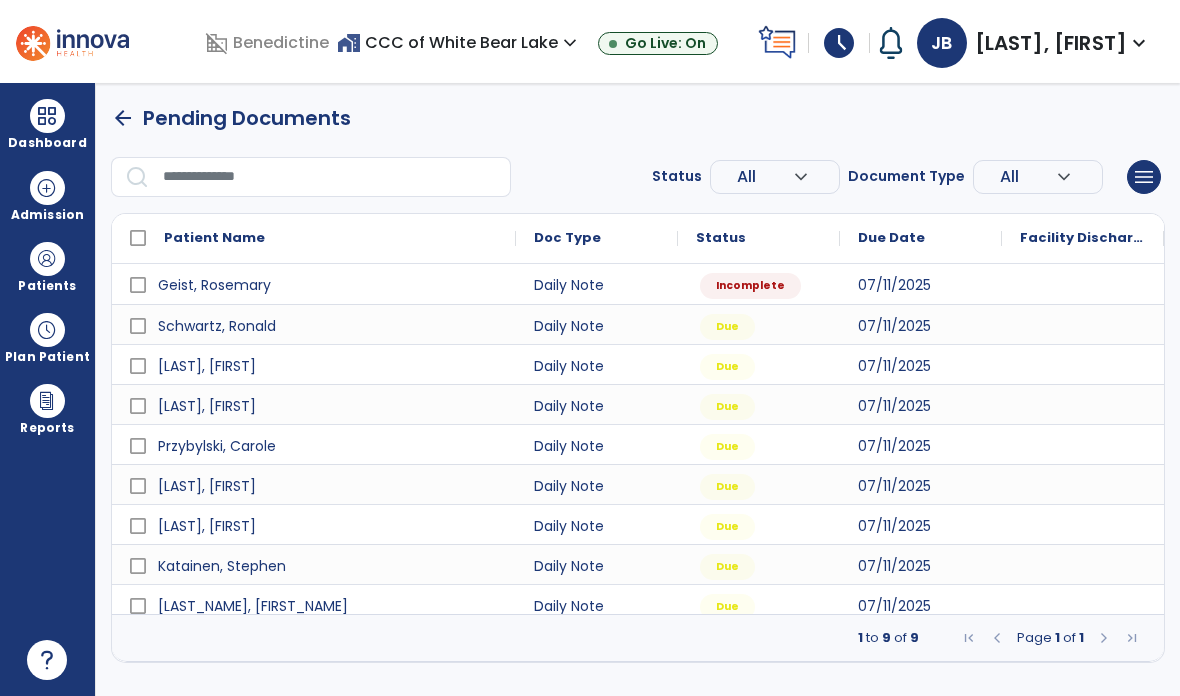 click at bounding box center (47, 259) 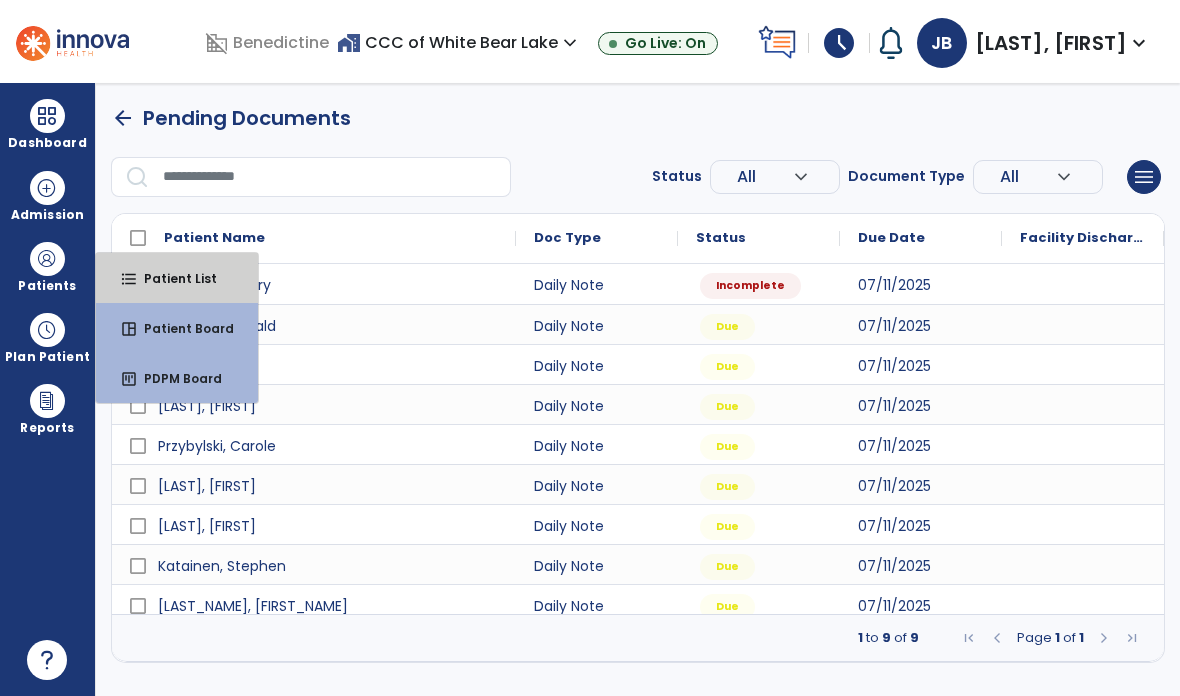 click on "Patient List" at bounding box center [172, 278] 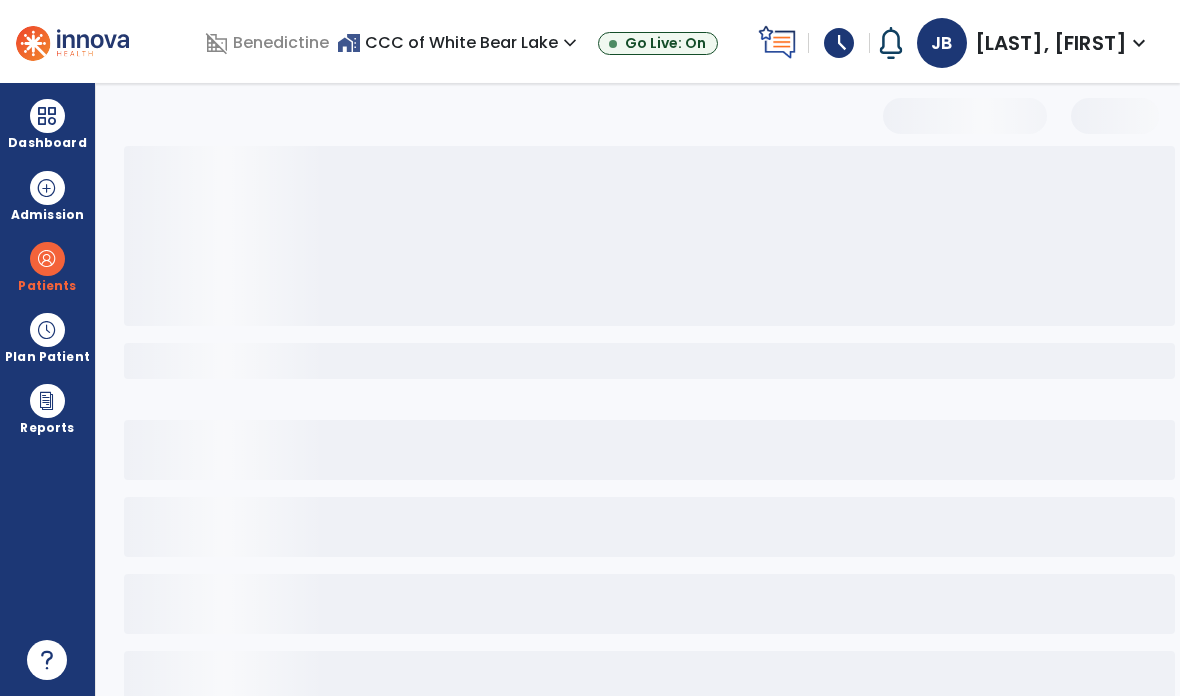 select on "***" 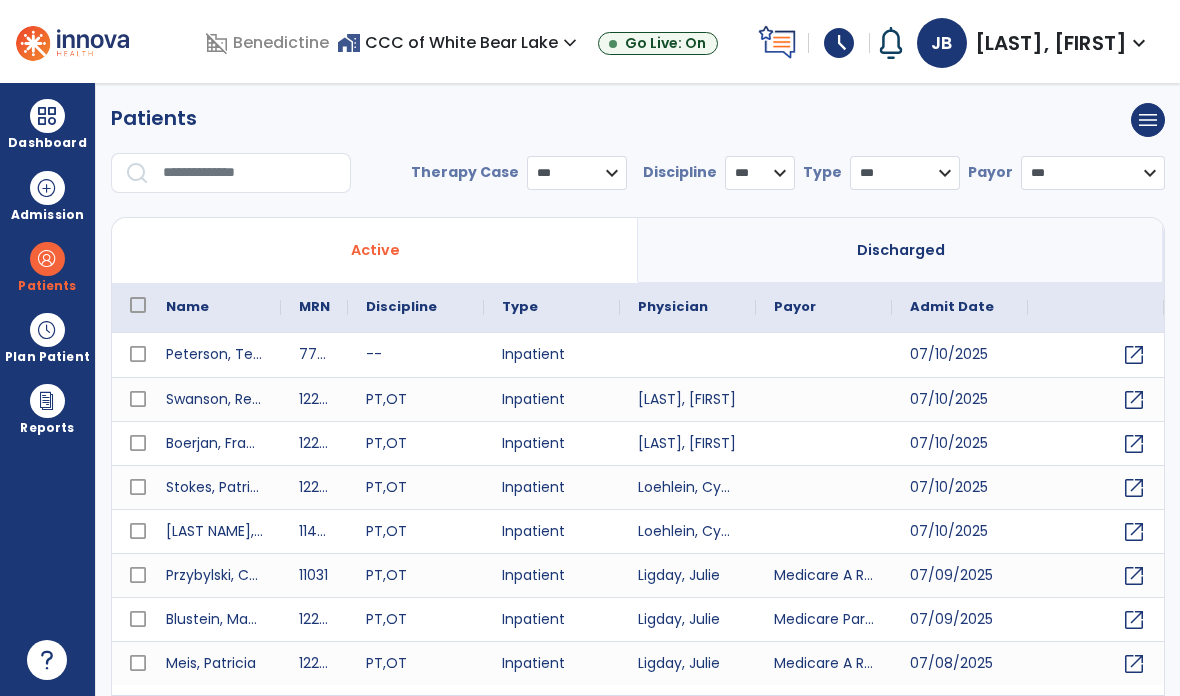 click at bounding box center (250, 173) 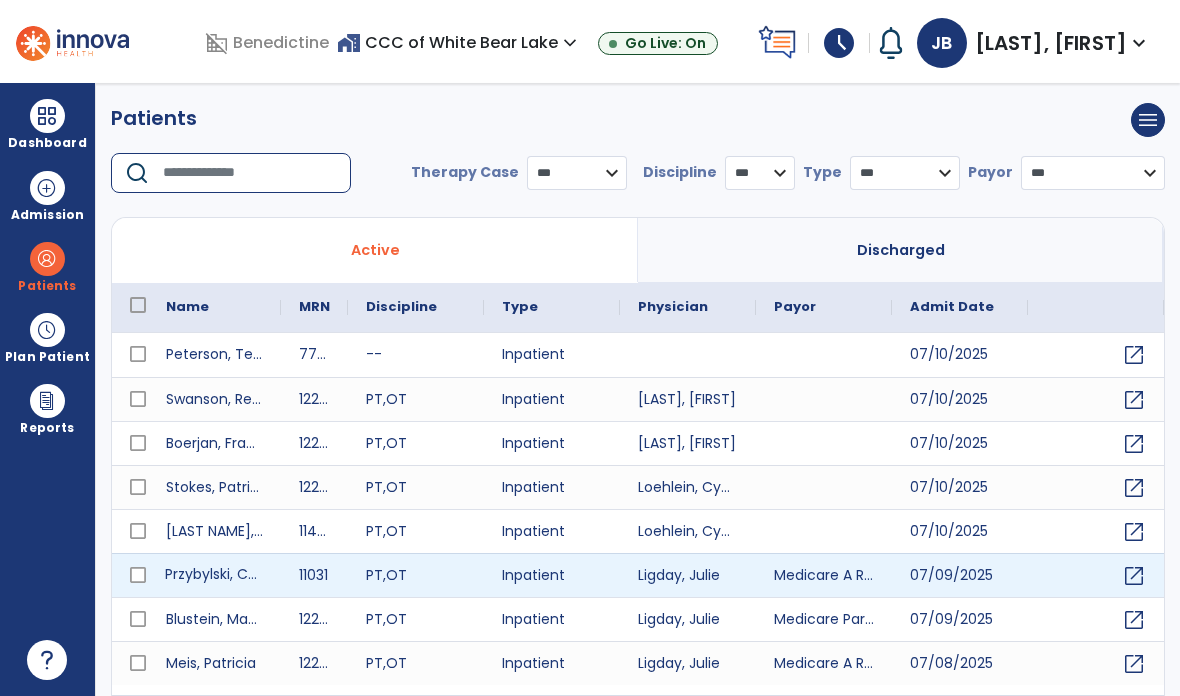 click on "Przybylski, Carole" at bounding box center [214, 575] 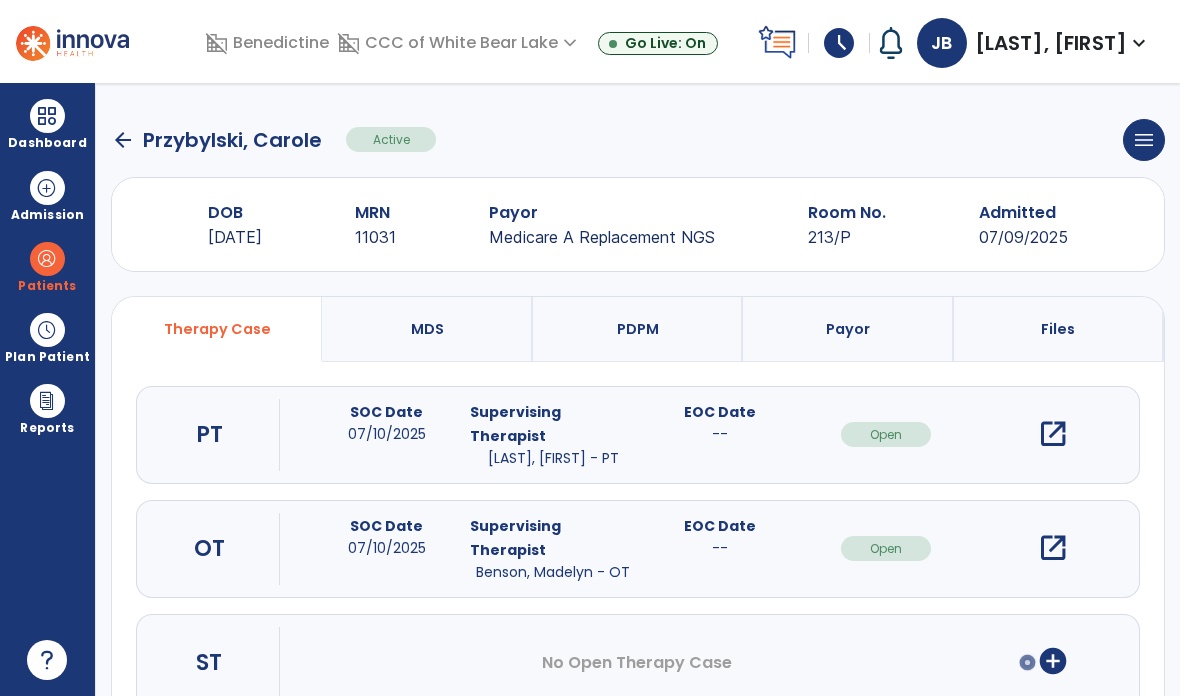 click on "open_in_new" at bounding box center (1053, 434) 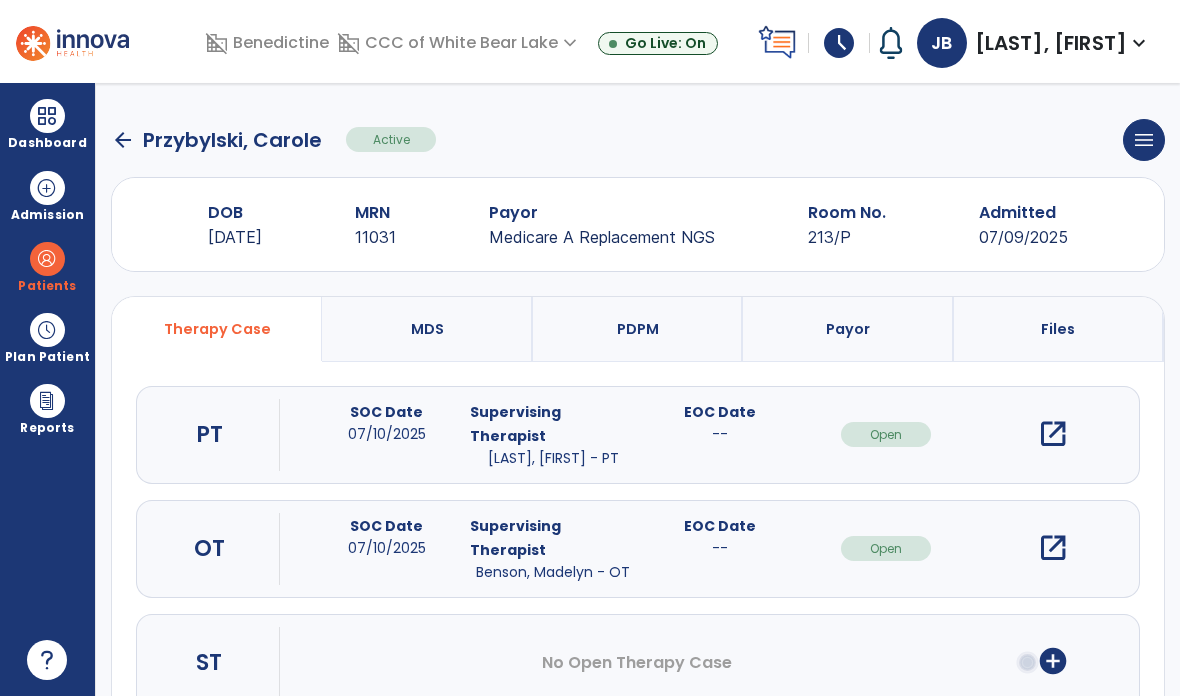 click on "open_in_new" at bounding box center [1053, 434] 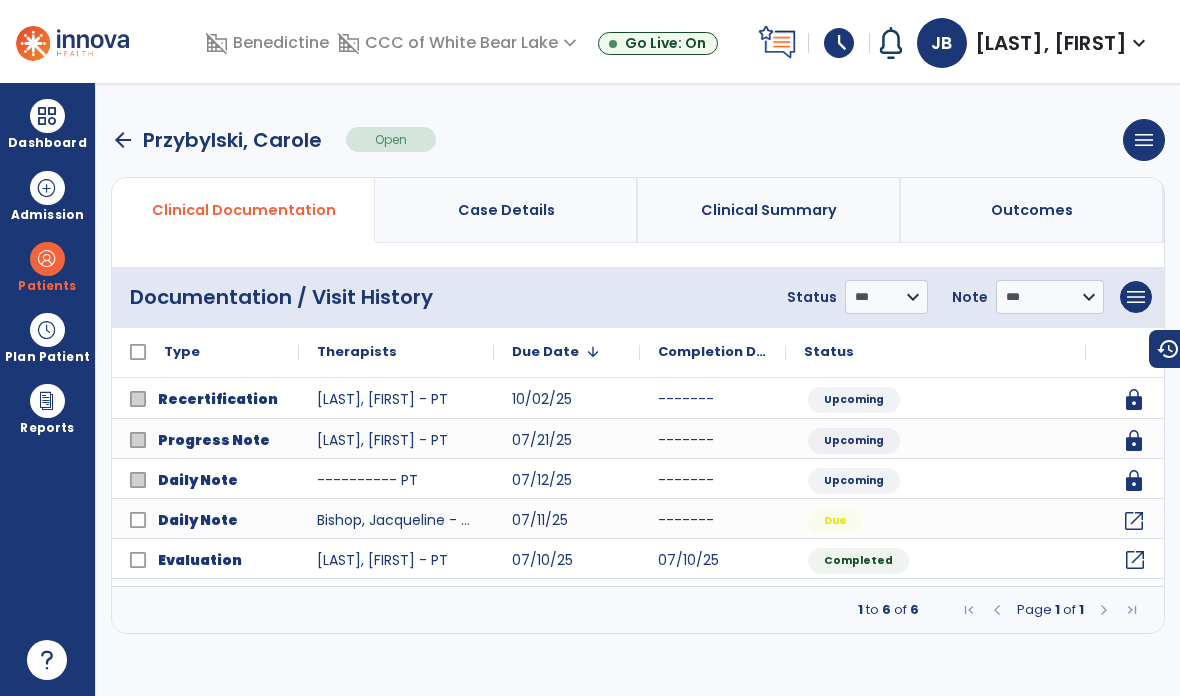 click on "open_in_new" 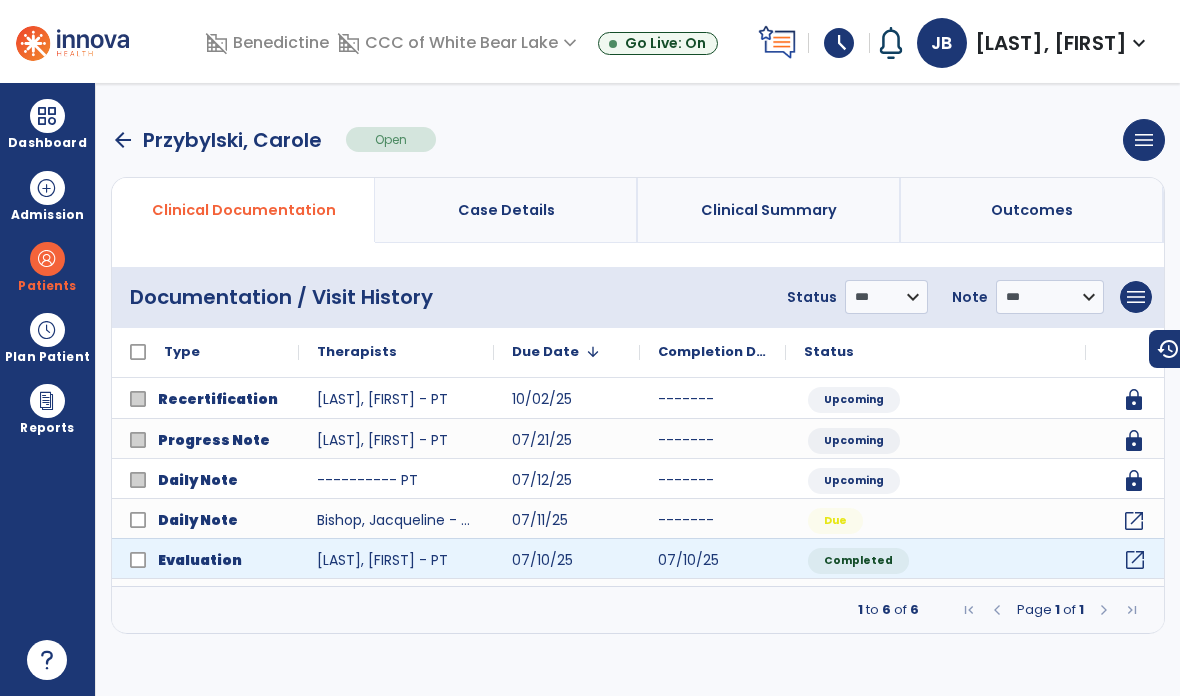 click on "open_in_new" 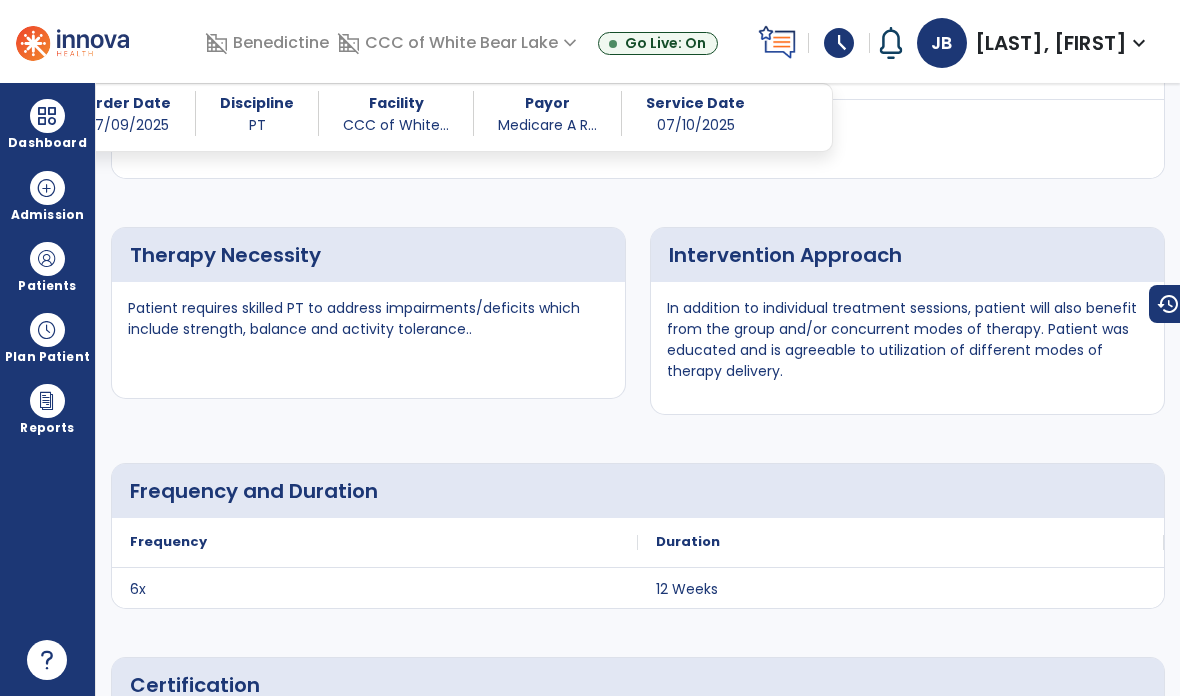scroll, scrollTop: 5175, scrollLeft: 0, axis: vertical 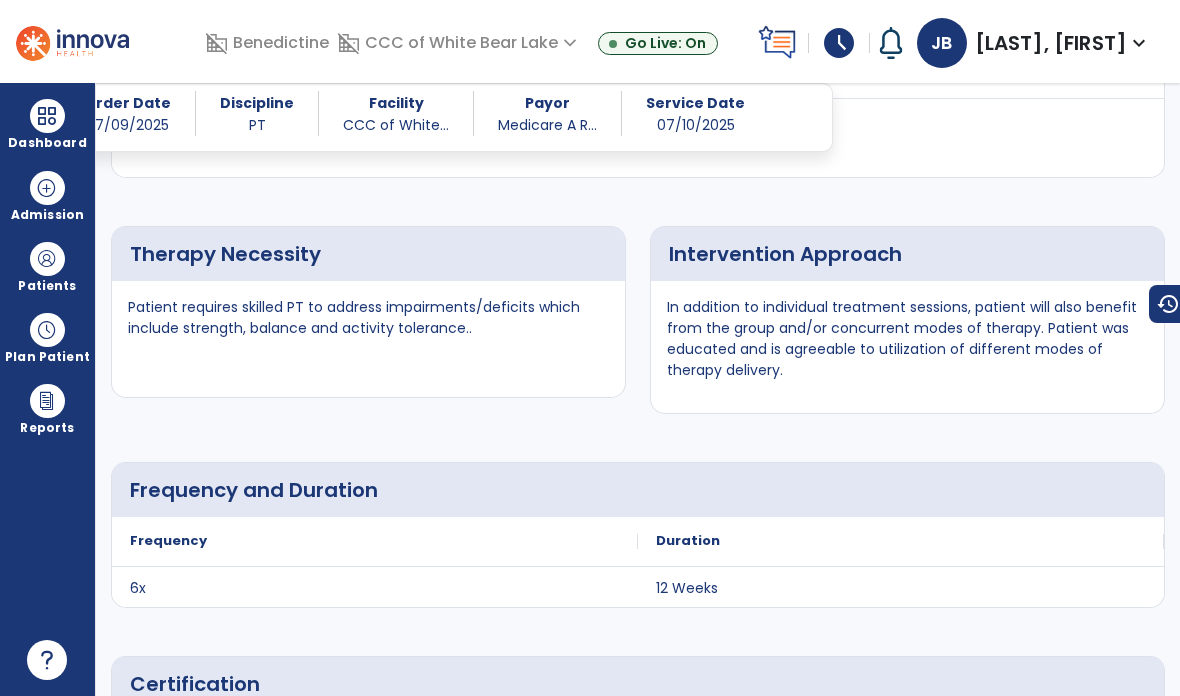 click on "[LAST], [FIRST]" at bounding box center [1051, 43] 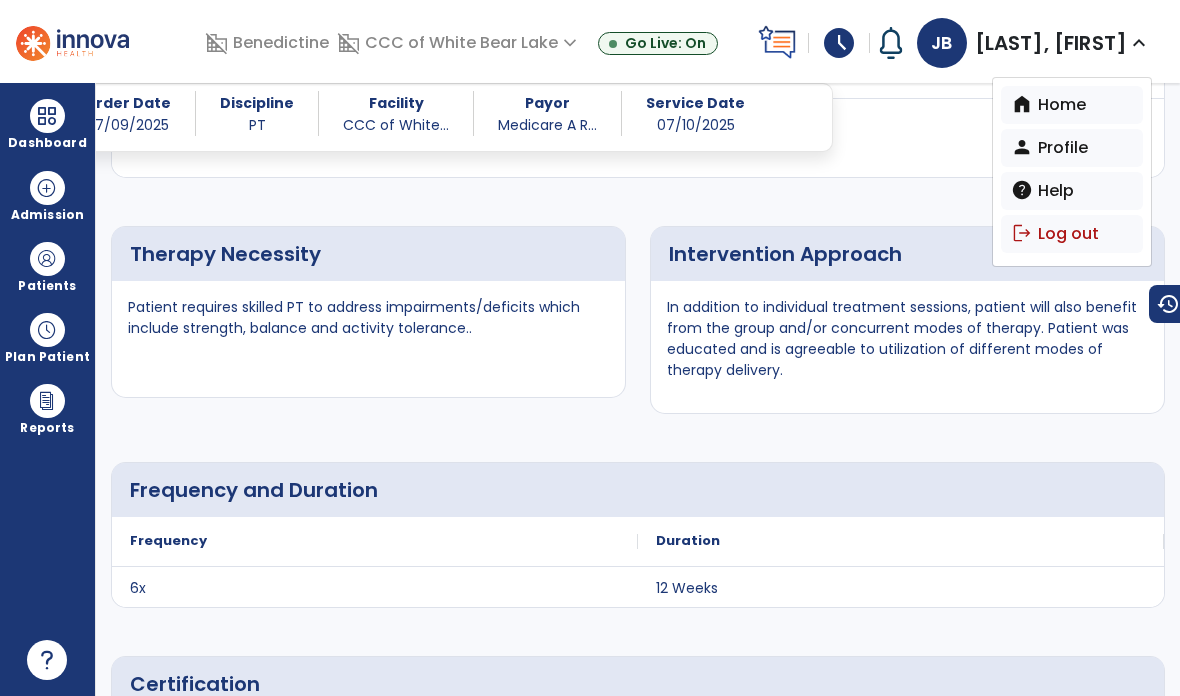 click on "domain_disabled   Benedictine    domain_disabled   CCC of White Bear Lake   expand_more   BHC Minneapolis   BLC New Brighton   CCC Marian of St. Paul   CCC of White Bear Lake  Show All Go Live: On schedule My Time:   Friday, Jul 11    ***** stop  Stop   Open your timecard  arrow_right Notifications  No Notifications yet   JB   [LAST NAME], [FIRST NAME]   expand_more   home   Home   person   Profile   help   Help   logout   Log out" at bounding box center (590, 41) 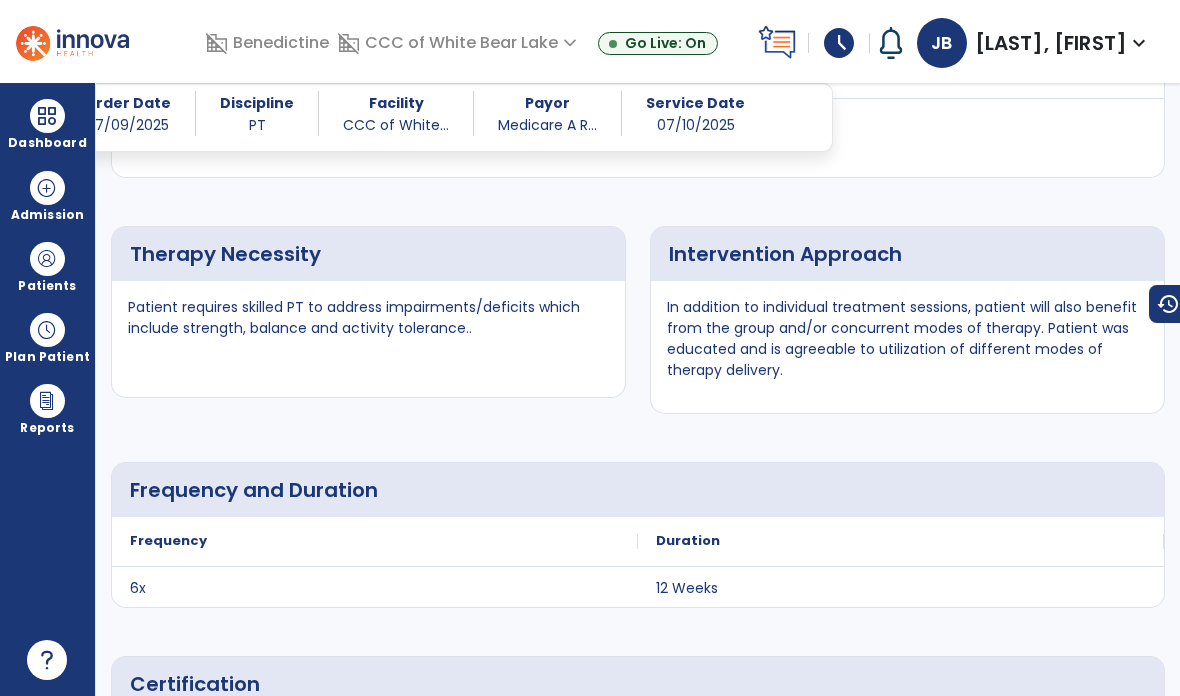 click on "N/A" at bounding box center (957, 138) 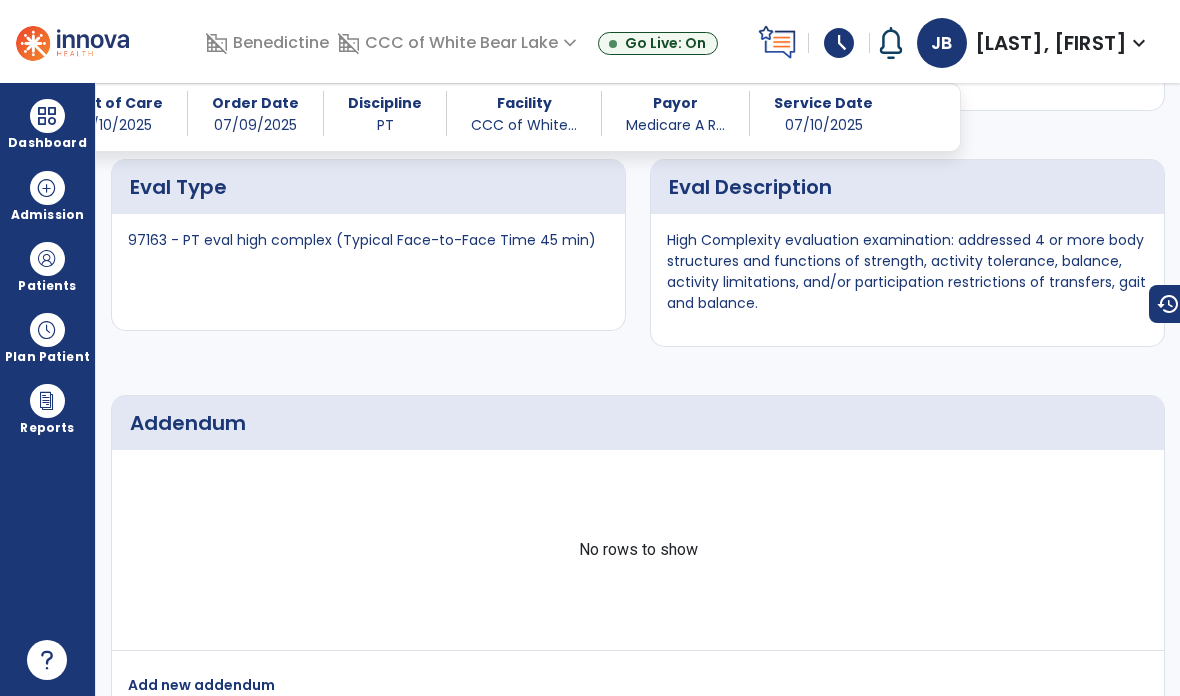 scroll, scrollTop: 8226, scrollLeft: 0, axis: vertical 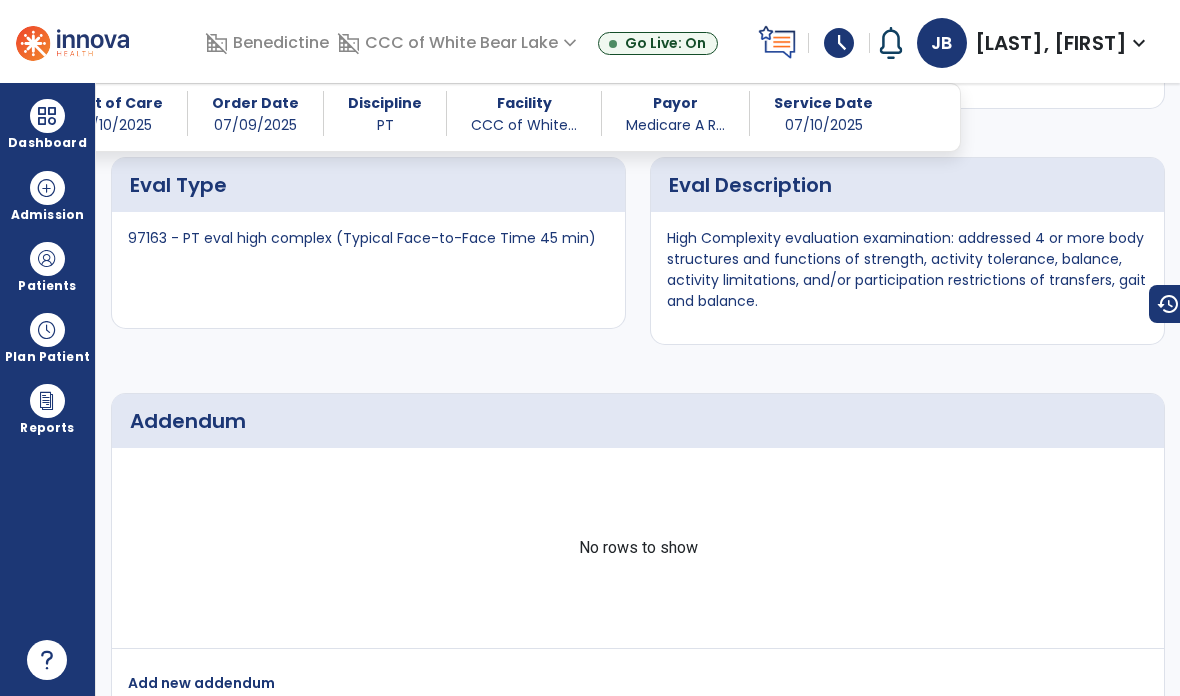 click at bounding box center [47, 116] 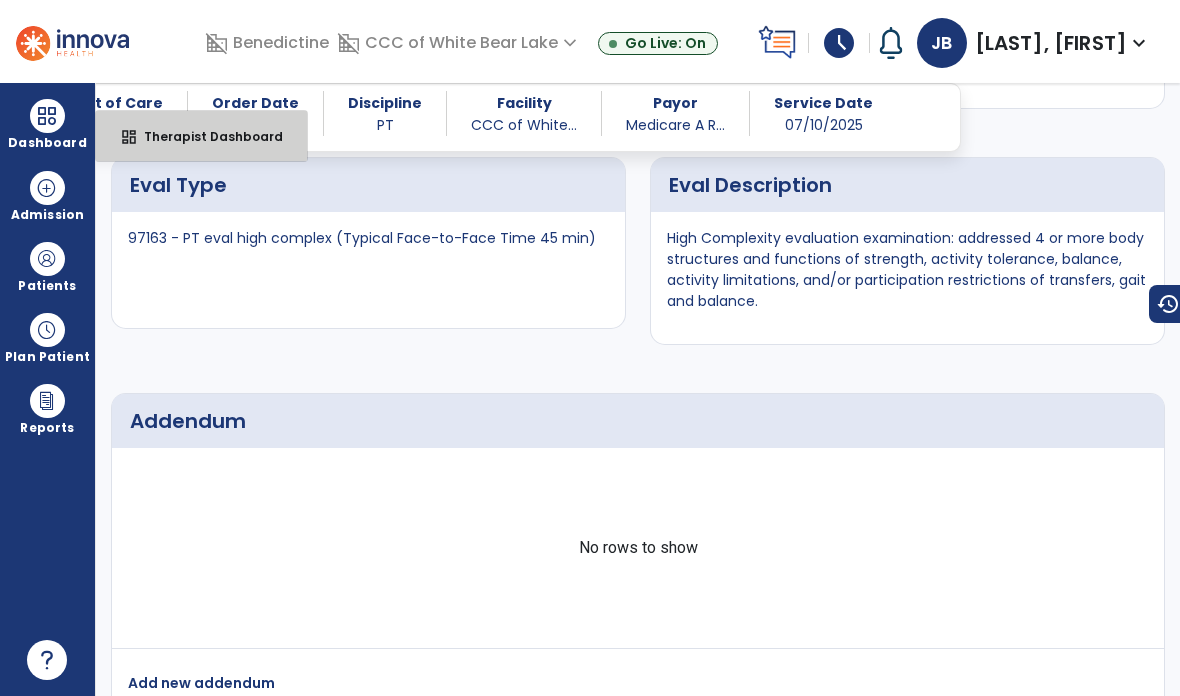 click on "Therapist Dashboard" at bounding box center [205, 136] 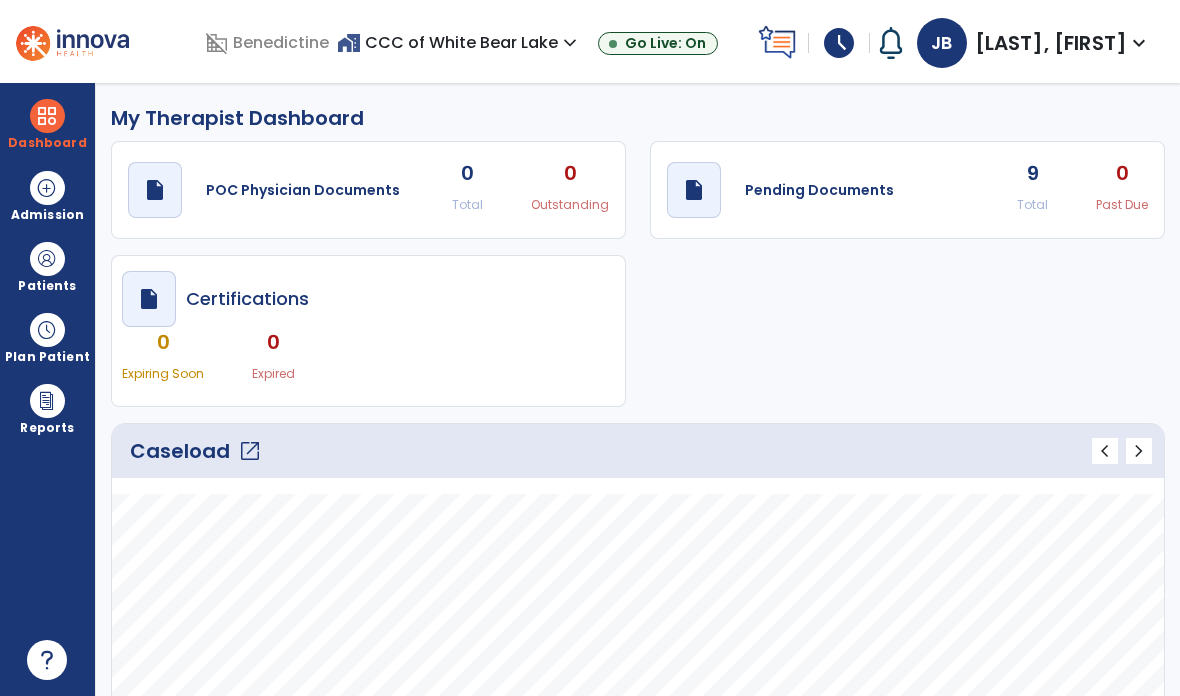 scroll, scrollTop: 0, scrollLeft: 0, axis: both 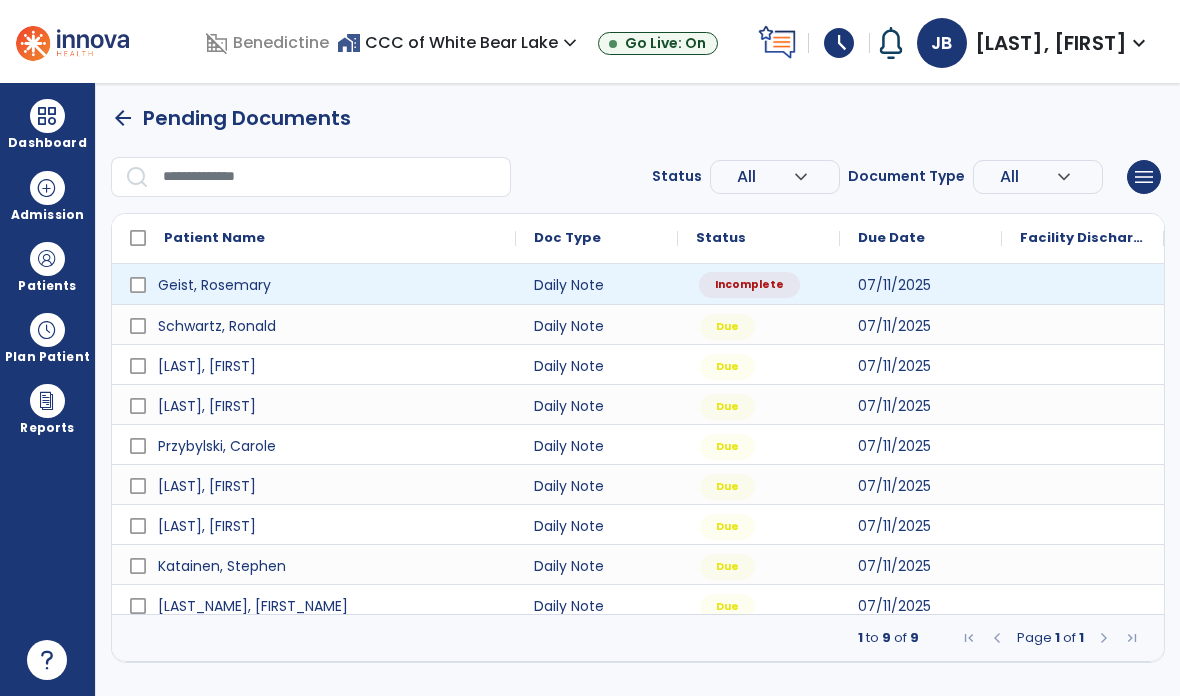 click on "Incomplete" at bounding box center [759, 284] 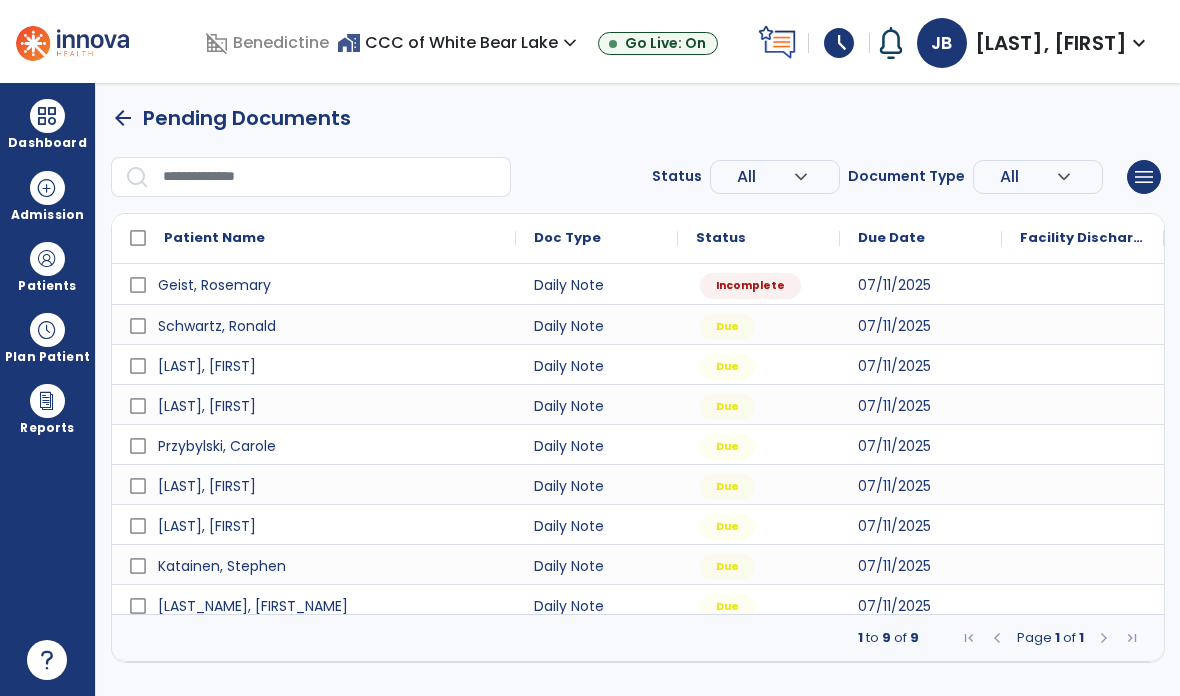 select on "*" 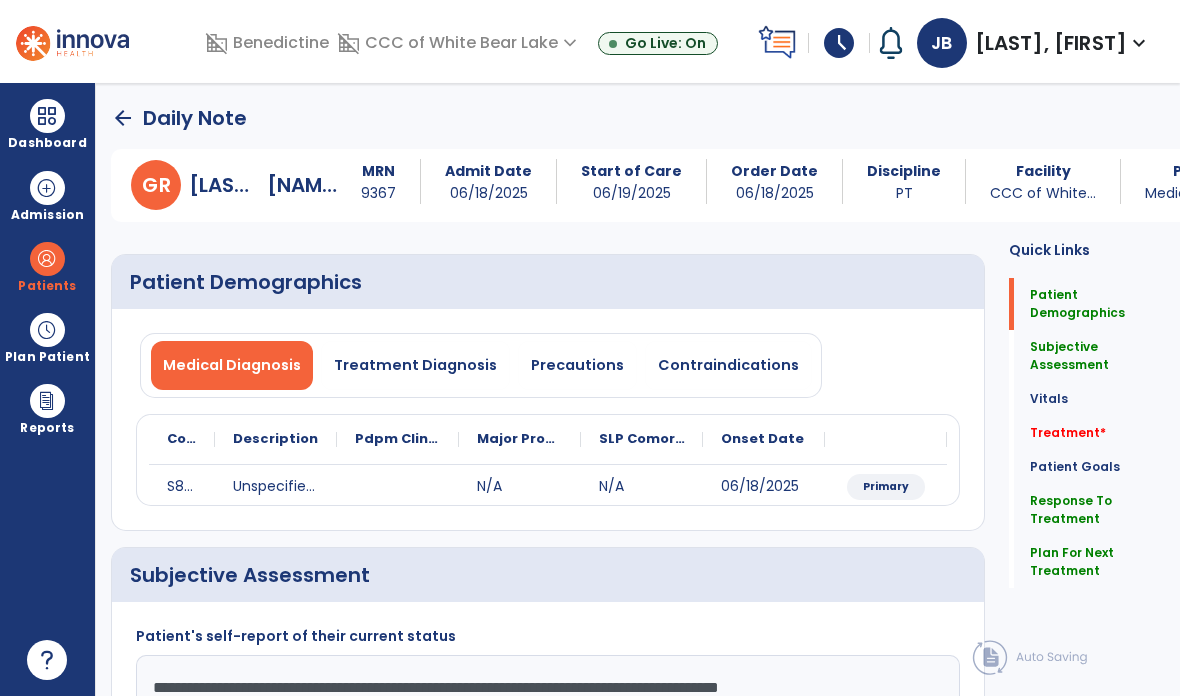 click on "Precautions" at bounding box center [577, 365] 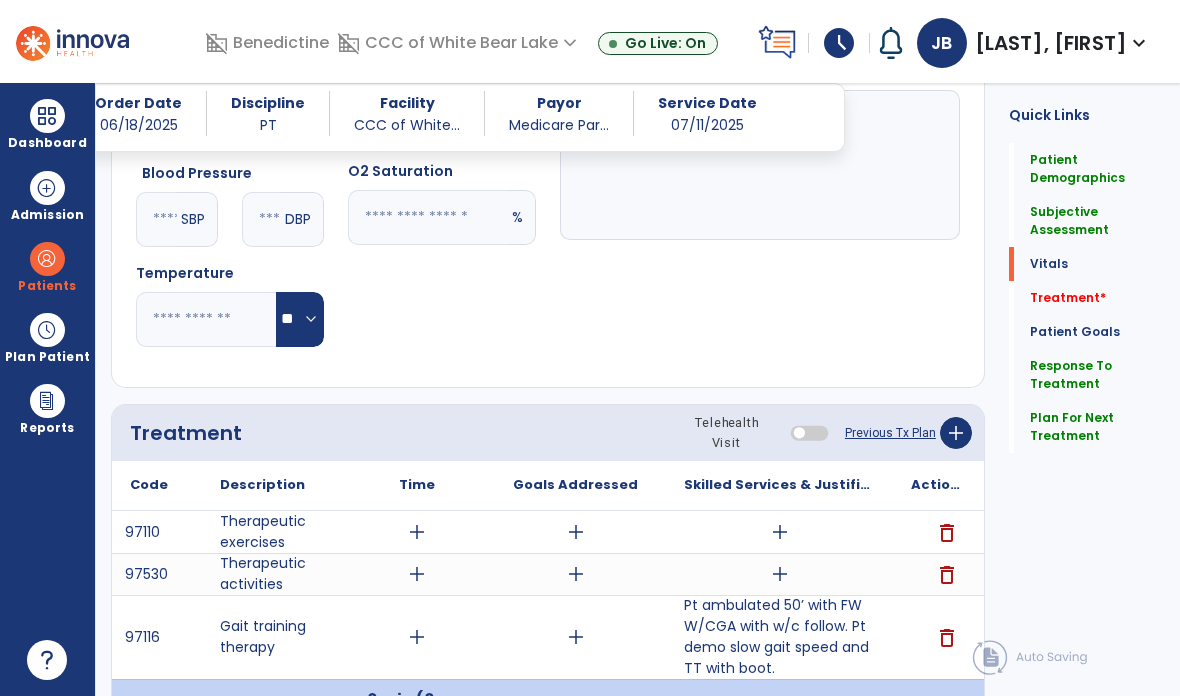 scroll, scrollTop: 1074, scrollLeft: 0, axis: vertical 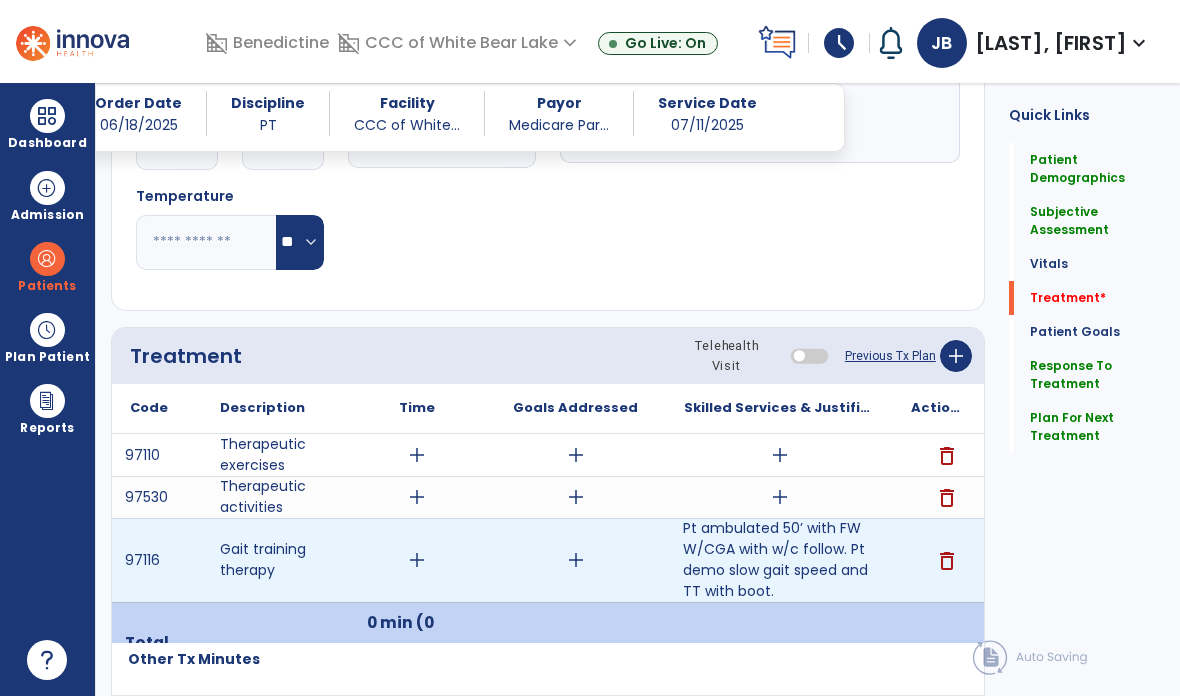click on "Pt ambulated 50’ with FWW/CGA with w/c follow. Pt demo slow gait speed and TT with boot." at bounding box center (779, 560) 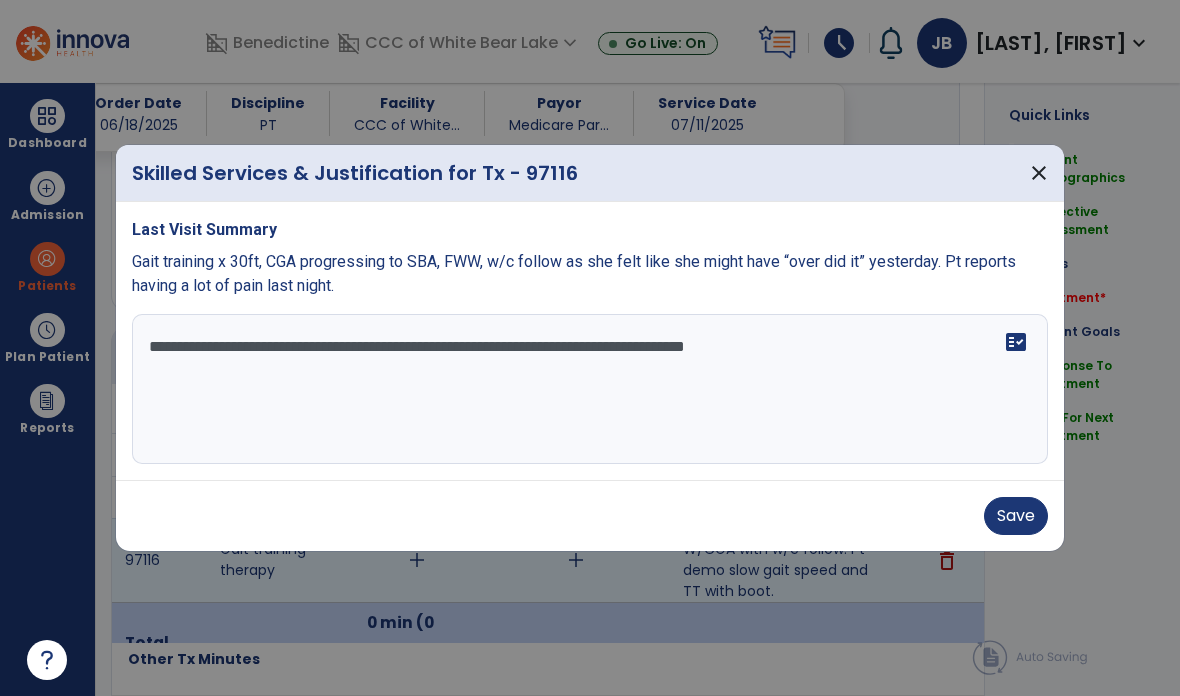 click on "**********" at bounding box center [590, 389] 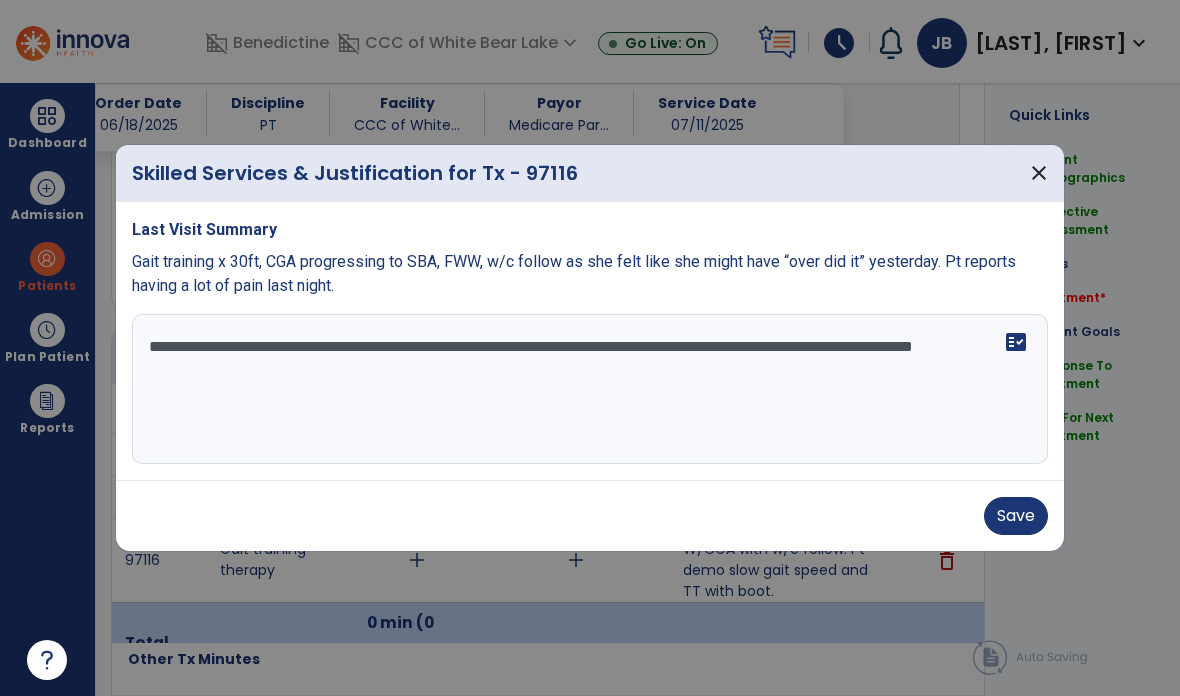 type on "**********" 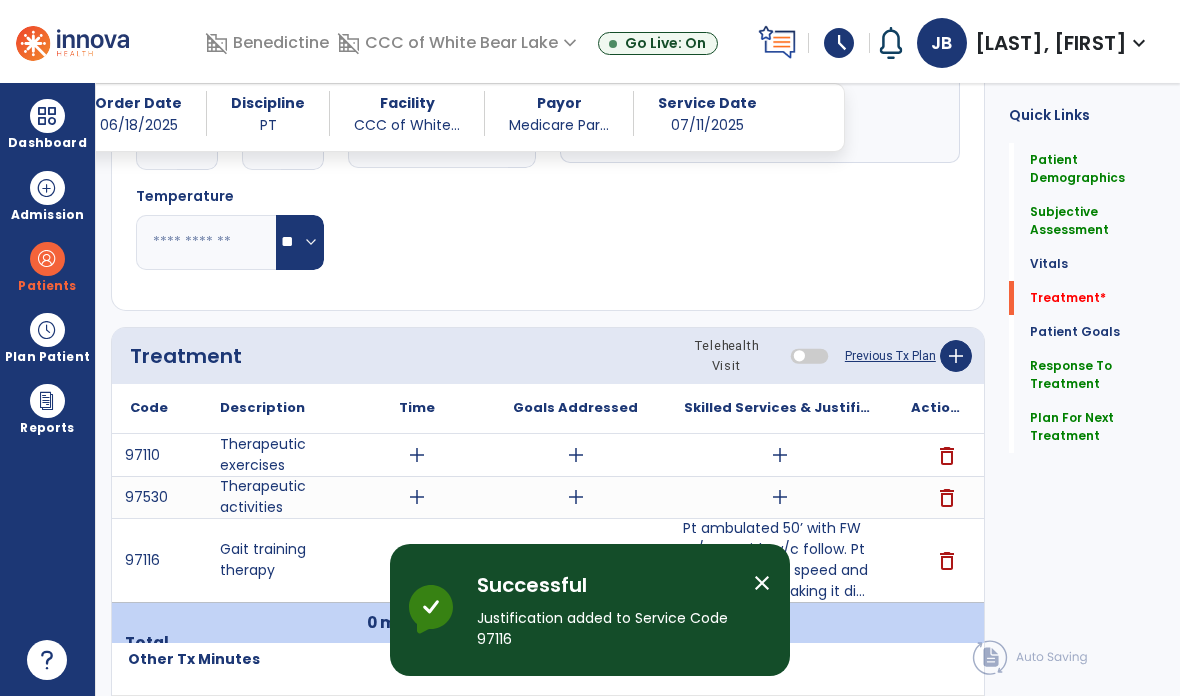 click on "add" at bounding box center [780, 497] 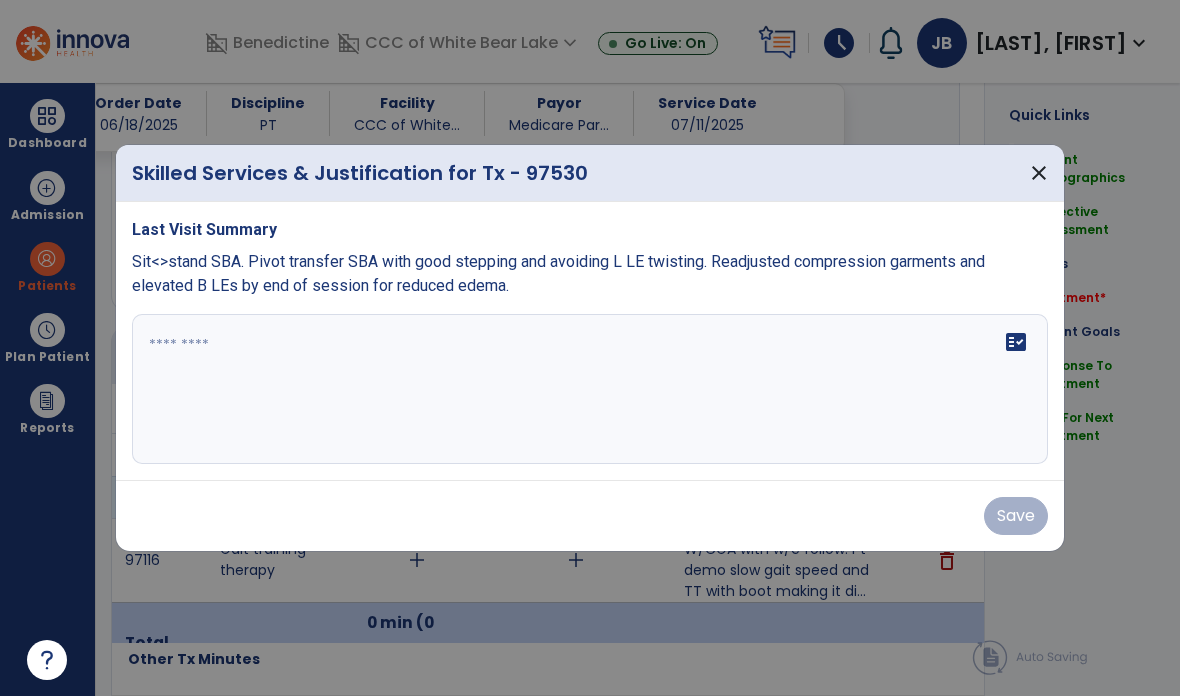 click on "fact_check" at bounding box center [590, 389] 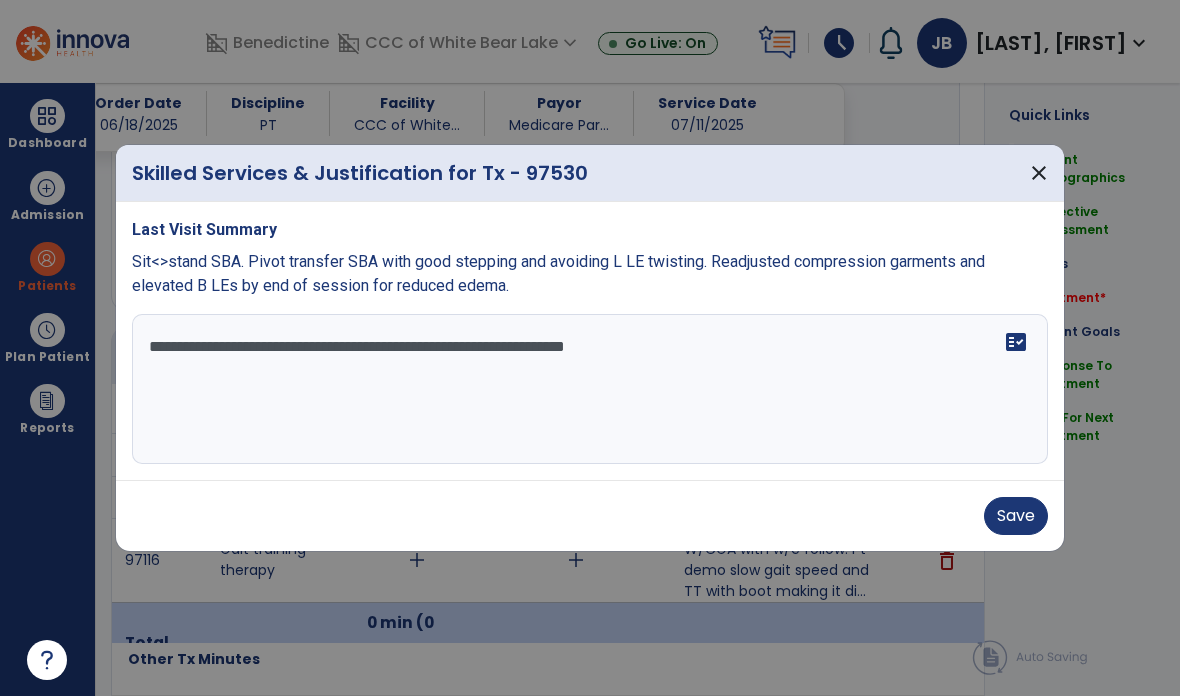 type on "**********" 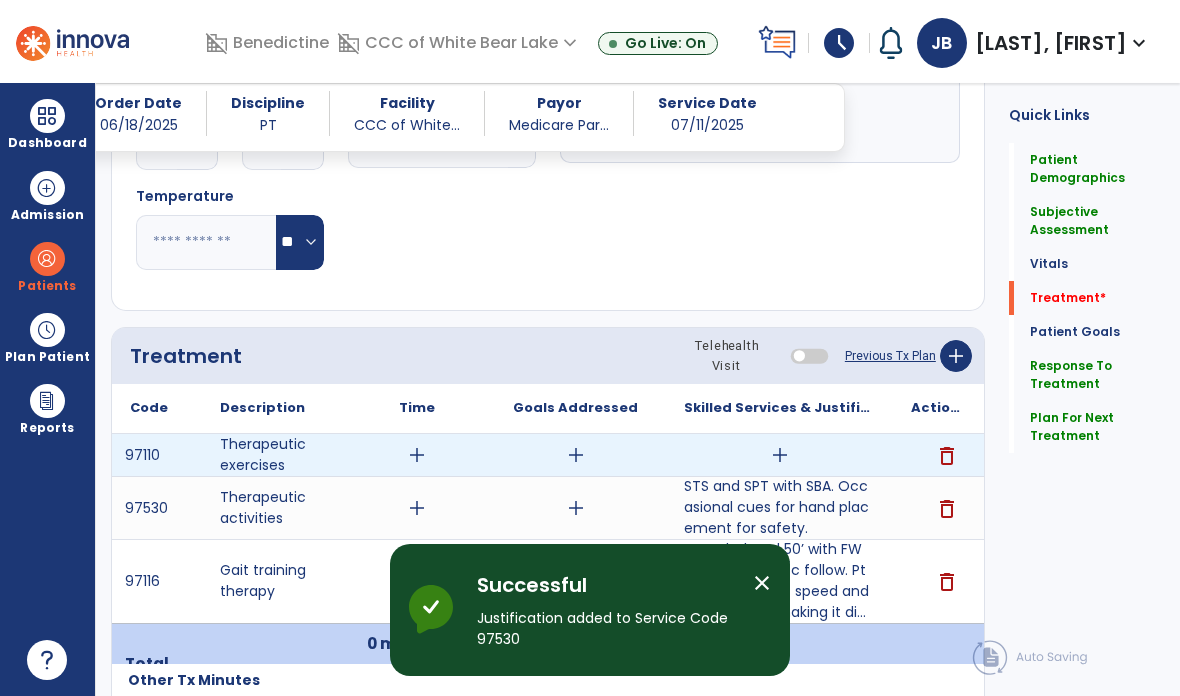 click on "add" at bounding box center (780, 455) 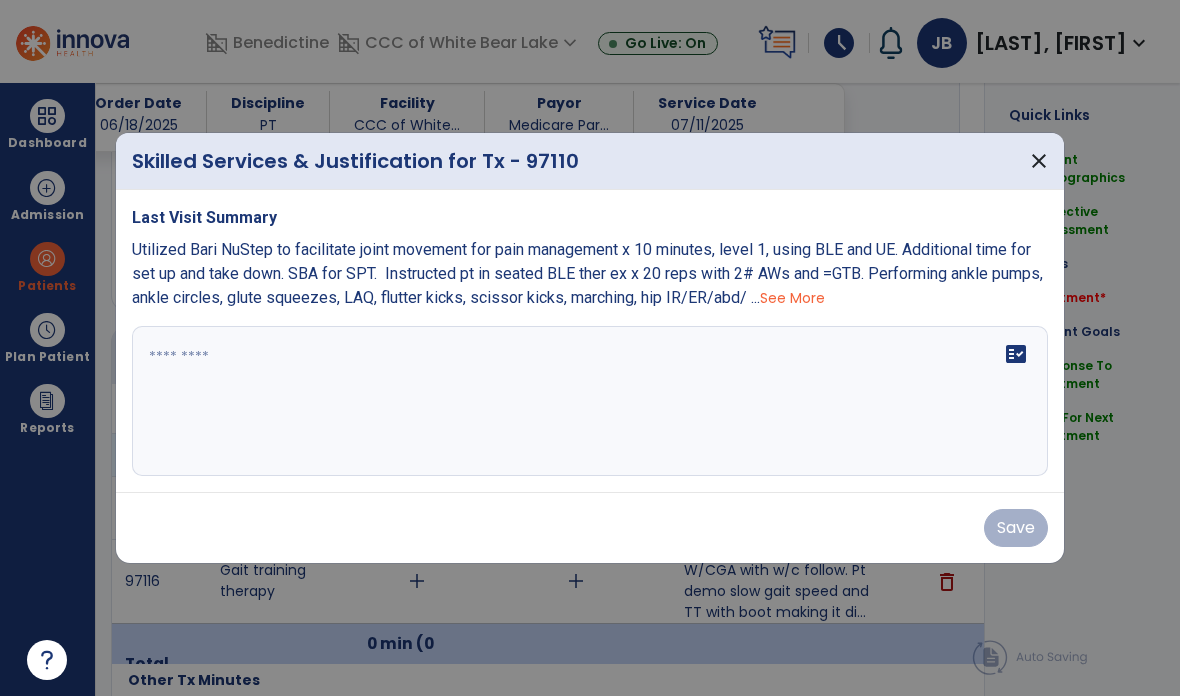 click on "fact_check" at bounding box center (590, 401) 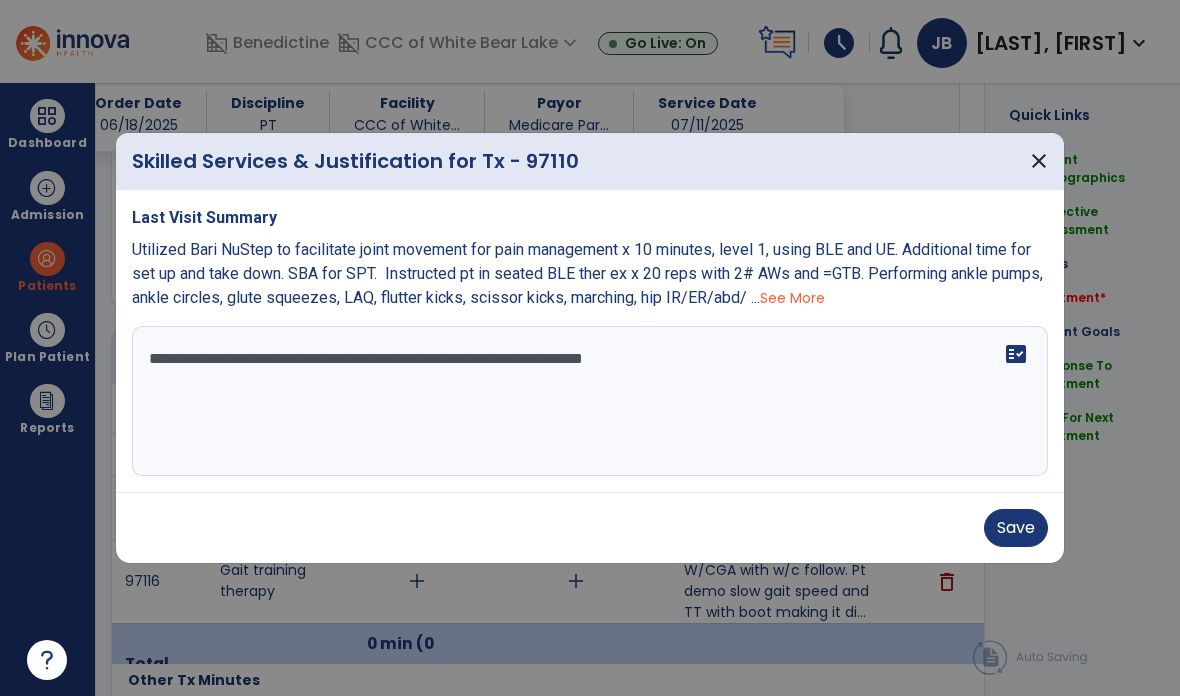 click on "See More" at bounding box center (792, 298) 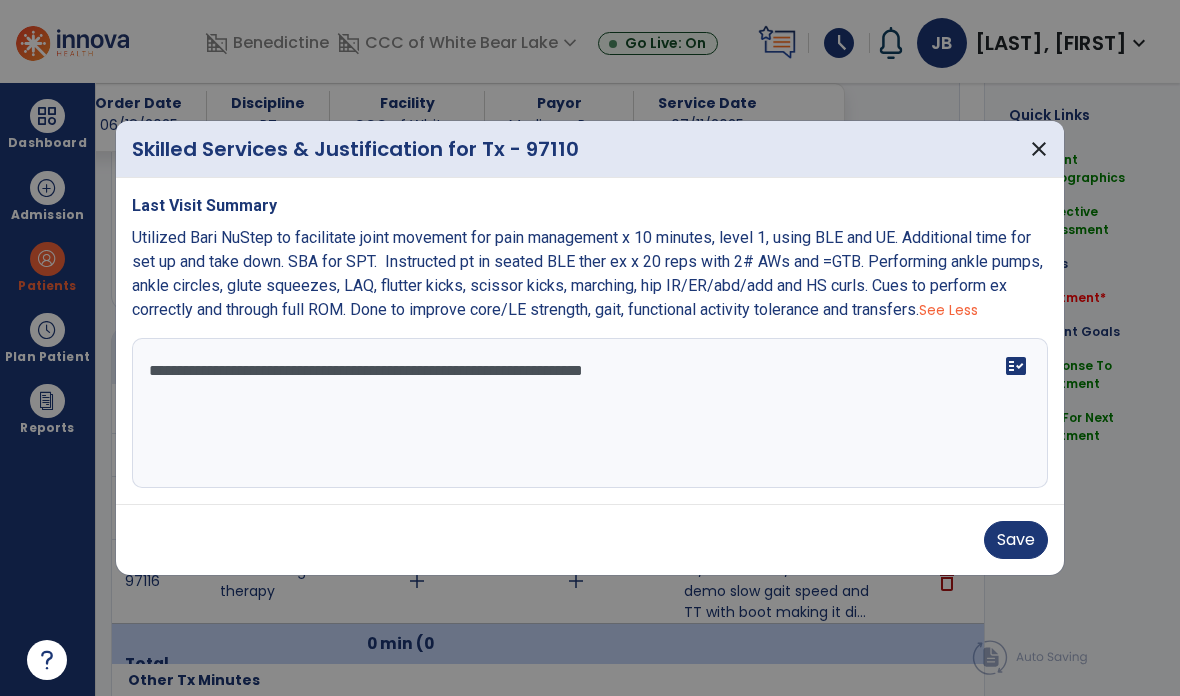 click on "**********" at bounding box center [590, 413] 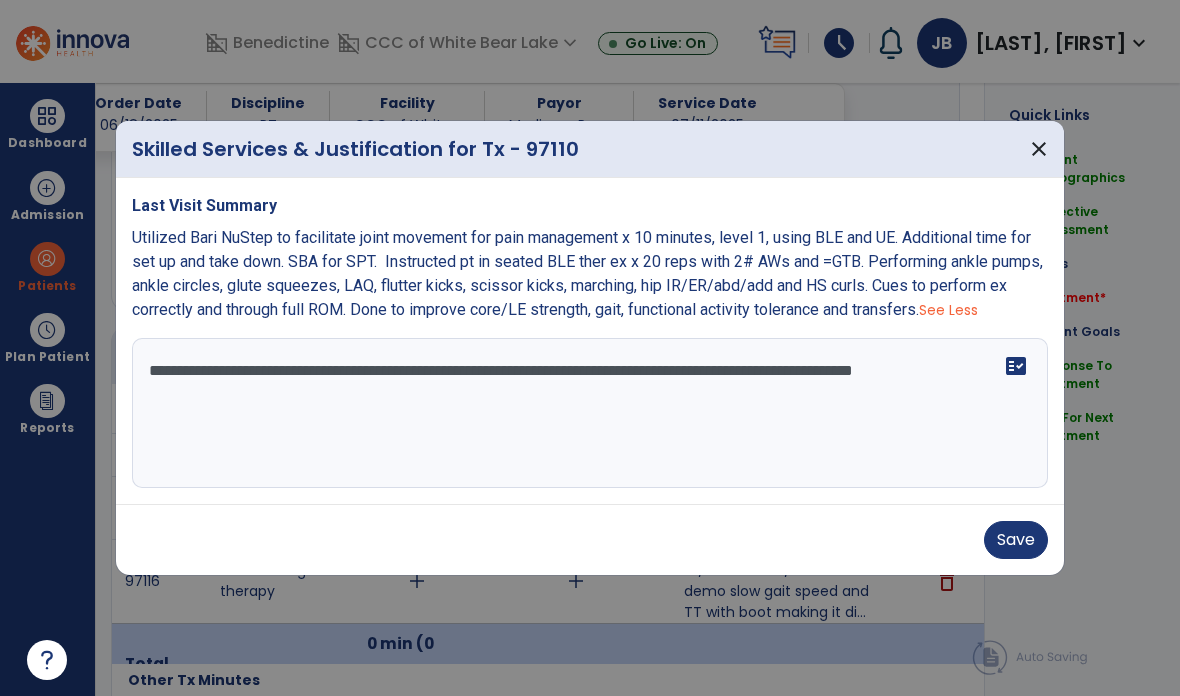 click on "**********" at bounding box center [590, 413] 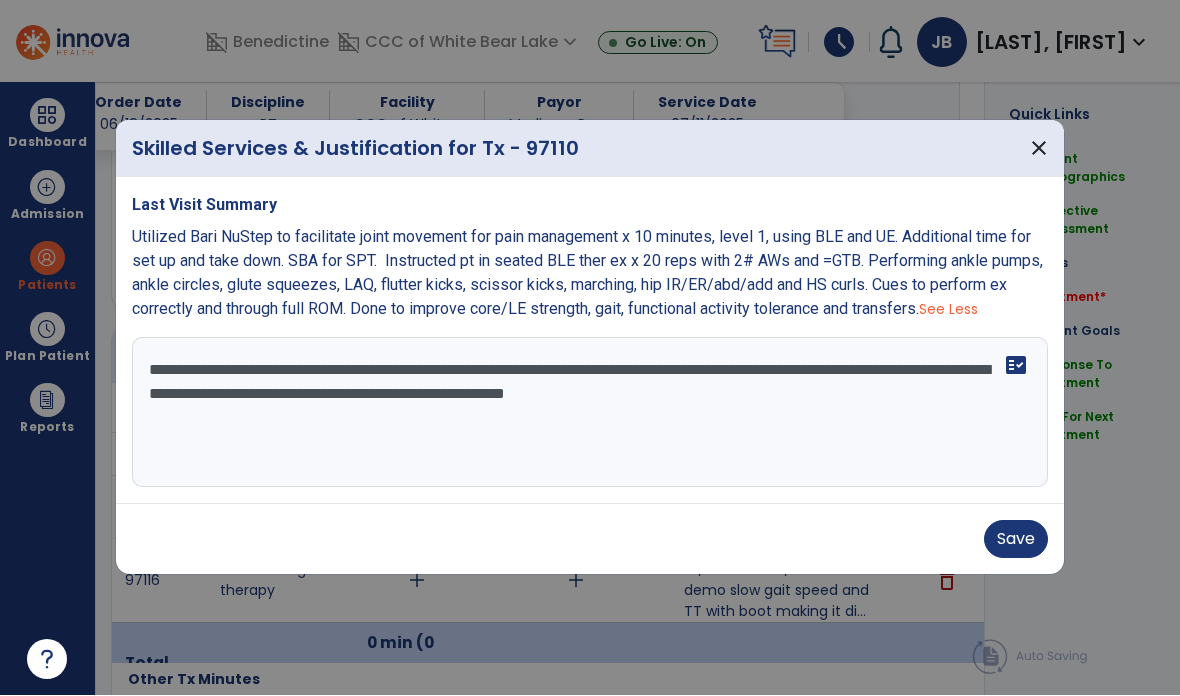 type on "**********" 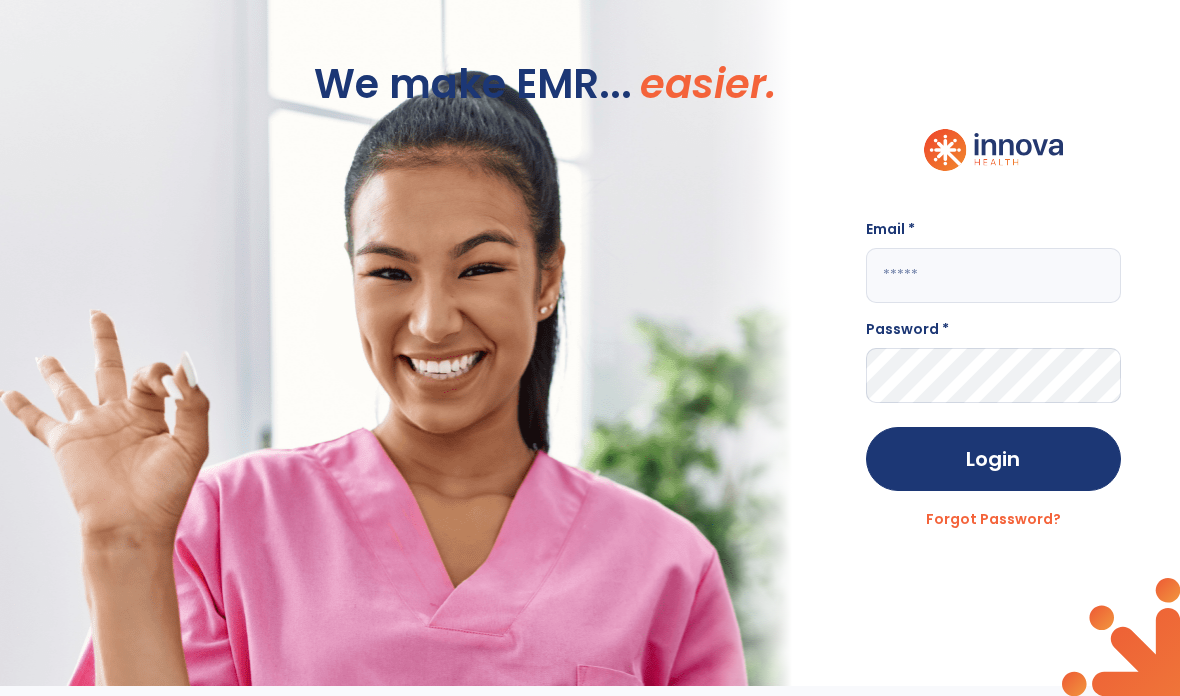scroll, scrollTop: 0, scrollLeft: 0, axis: both 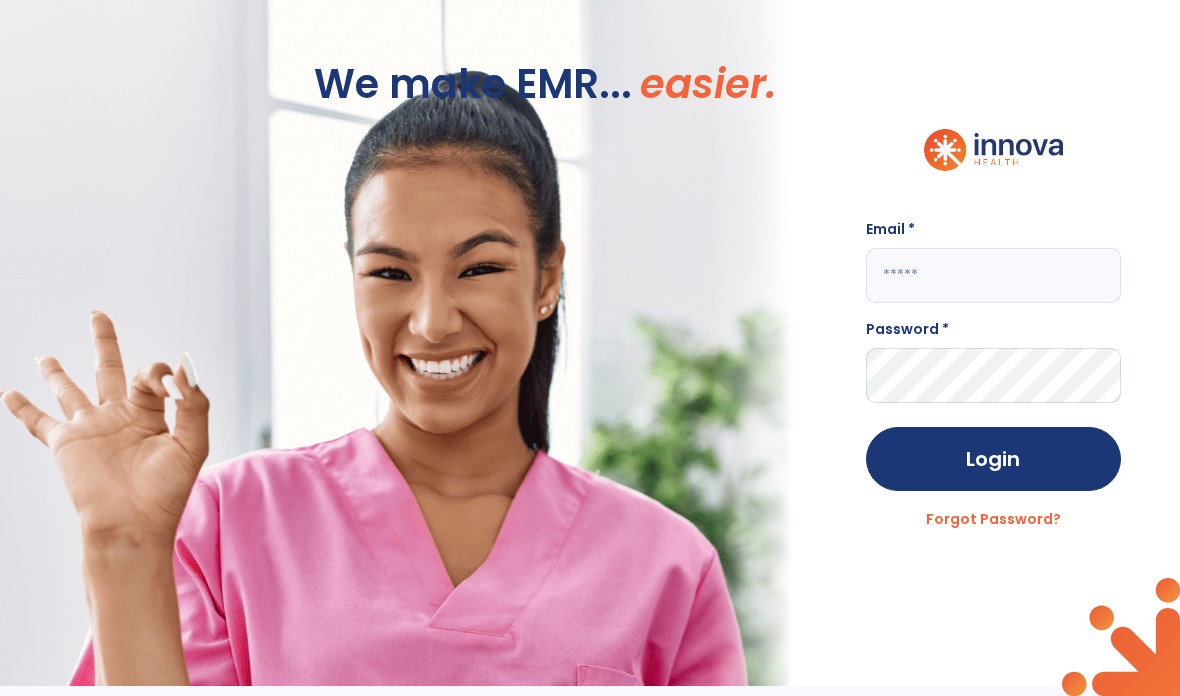 click 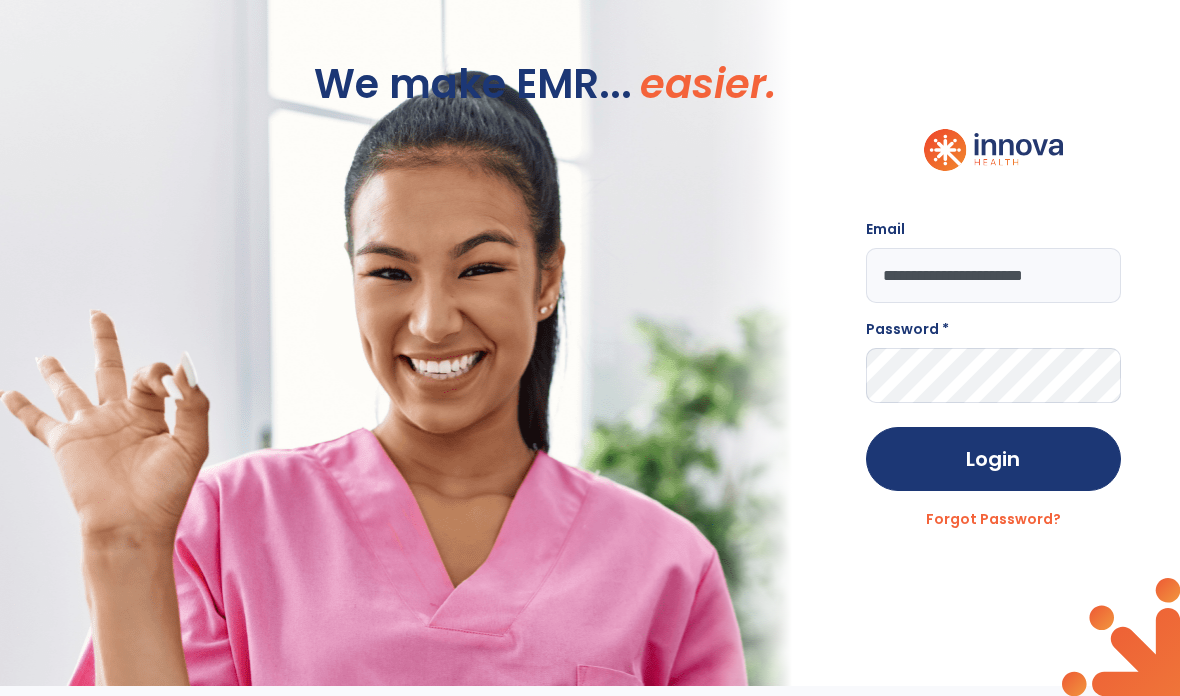 type on "**********" 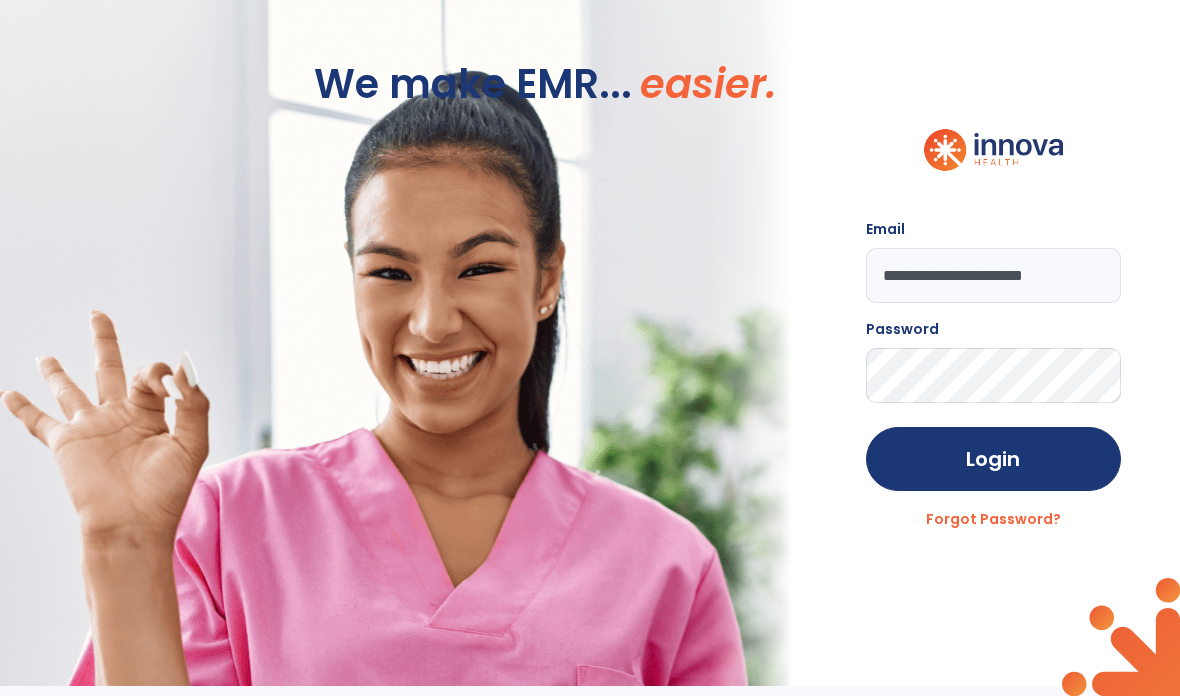 click on "Login" 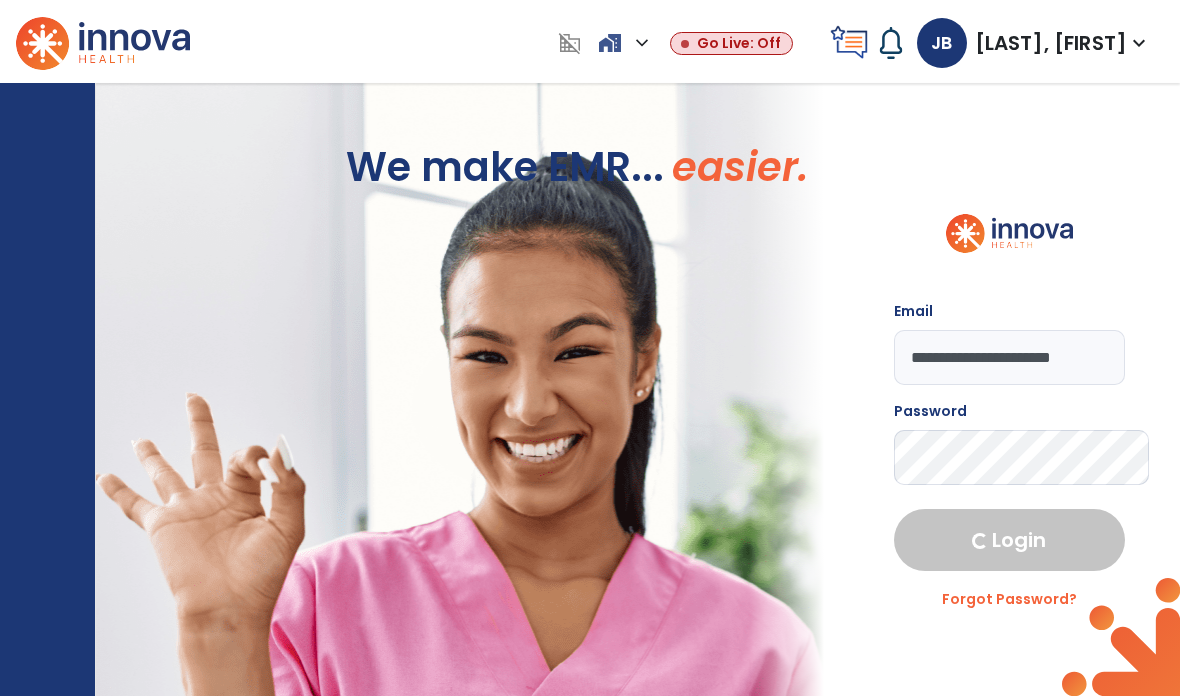 select on "****" 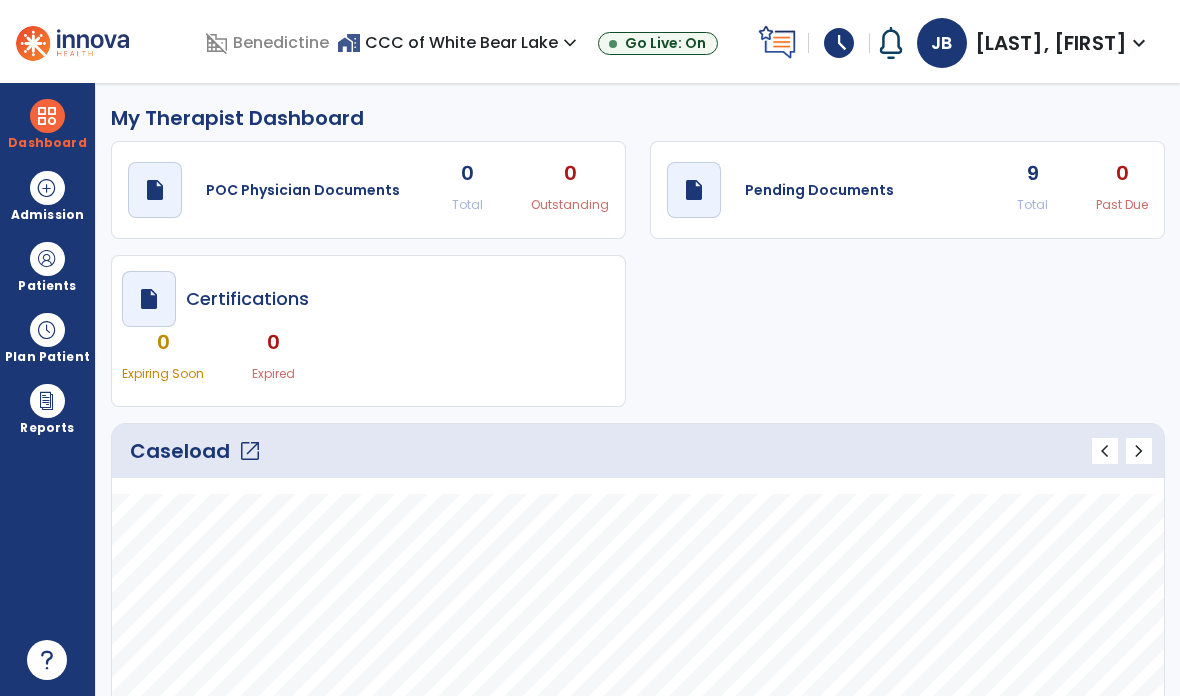 click on "draft   open_in_new  Pending Documents" 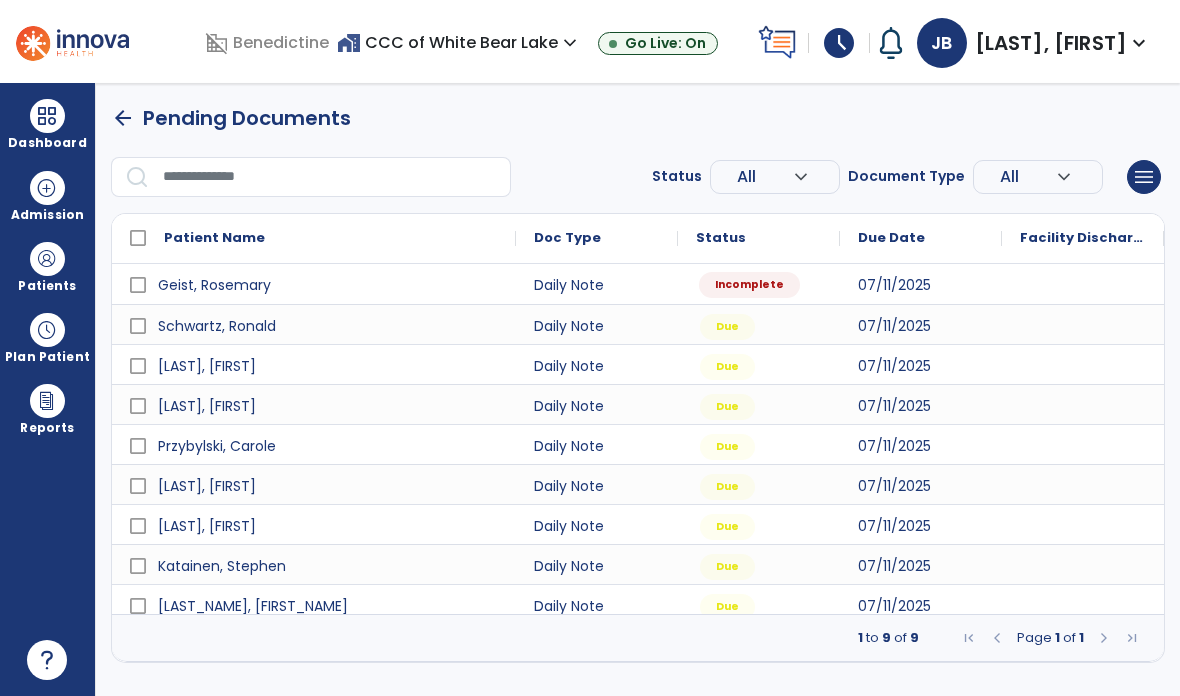 click on "Incomplete" at bounding box center [749, 285] 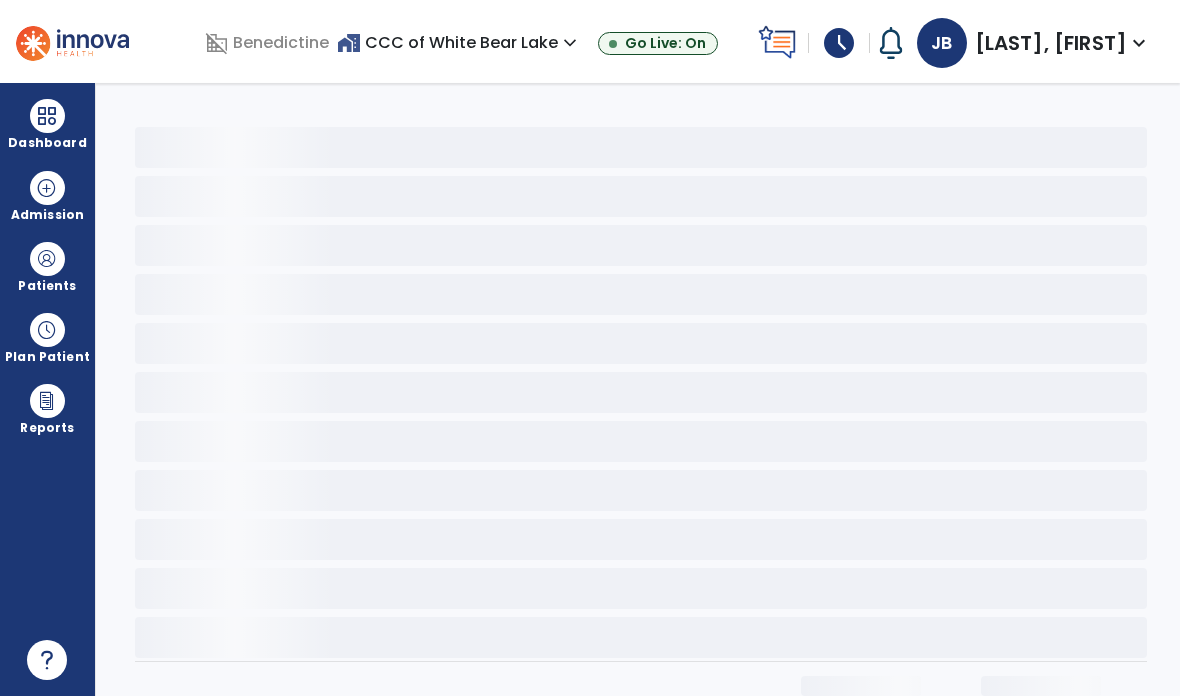 select on "*" 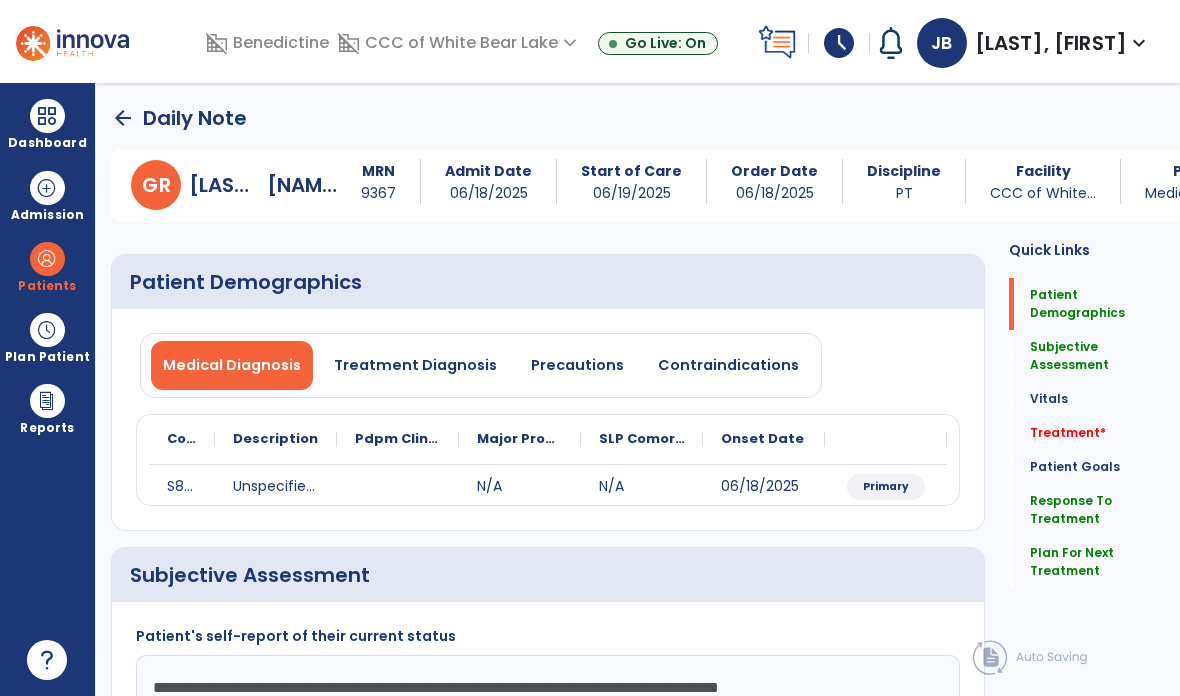 click on "Precautions" at bounding box center (577, 365) 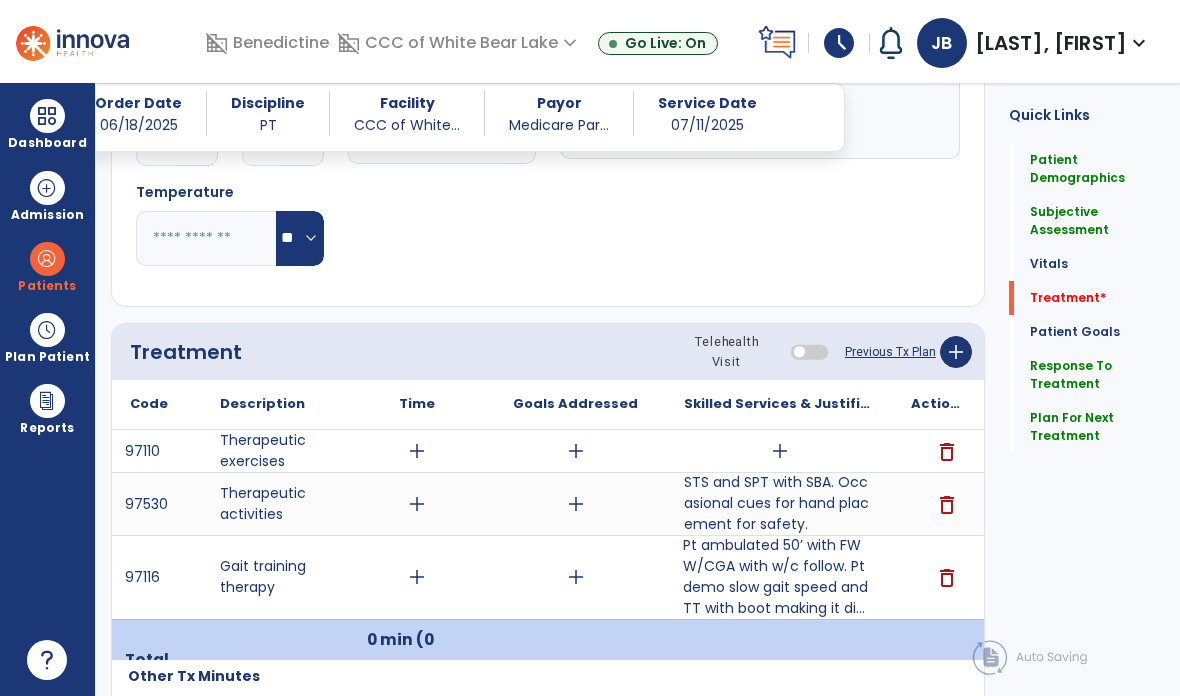 scroll, scrollTop: 1086, scrollLeft: 0, axis: vertical 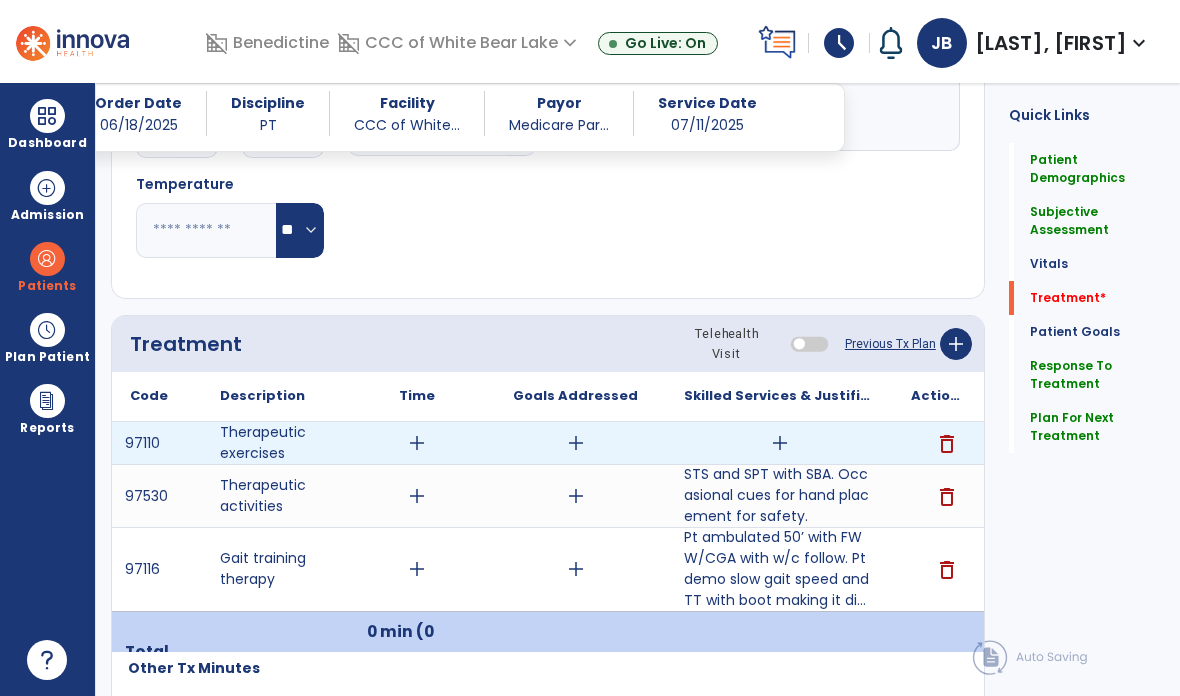click on "add" at bounding box center [780, 443] 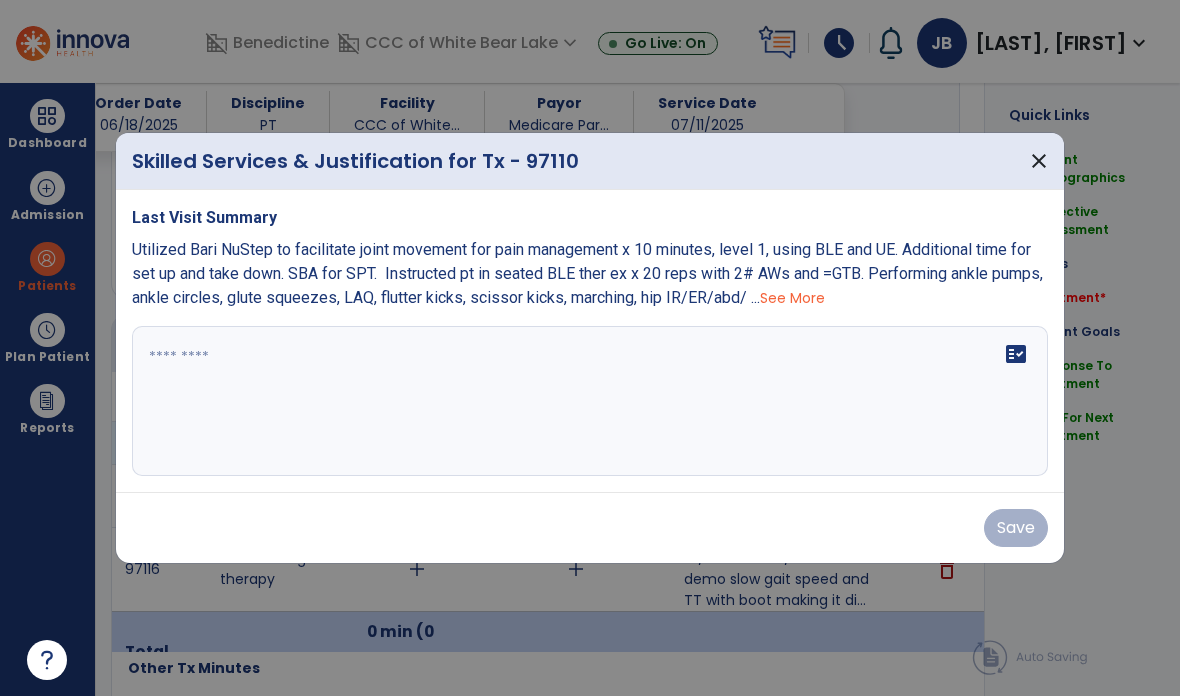 click on "close" at bounding box center [1039, 161] 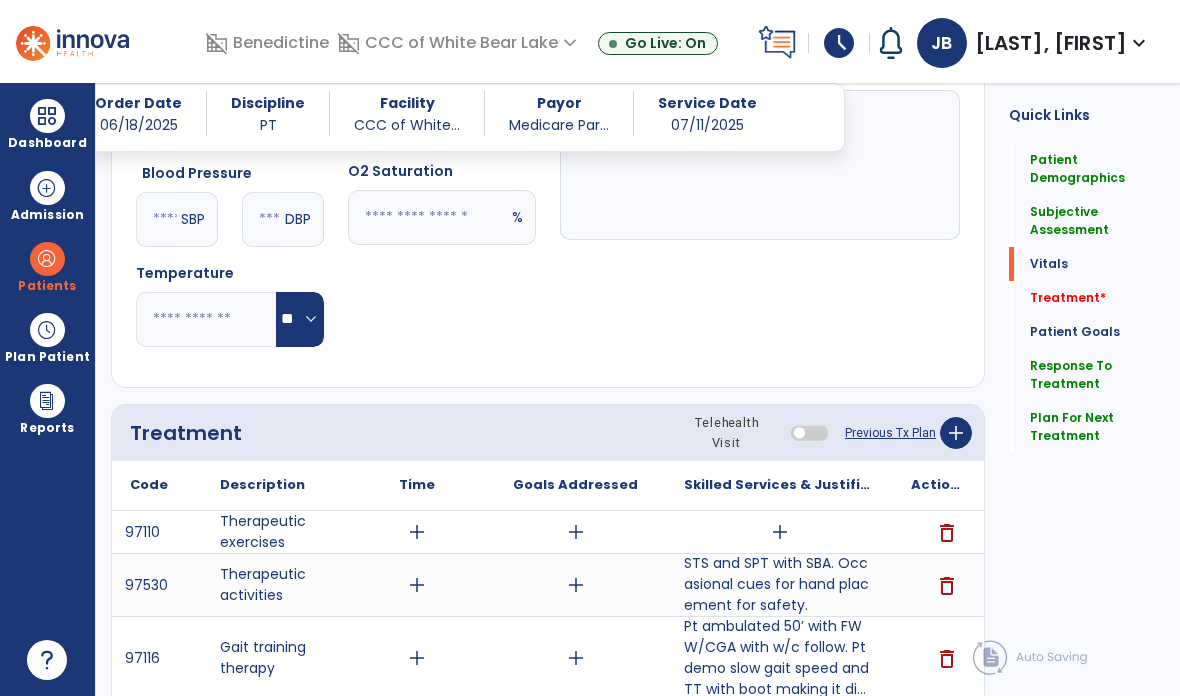 scroll, scrollTop: 1006, scrollLeft: 0, axis: vertical 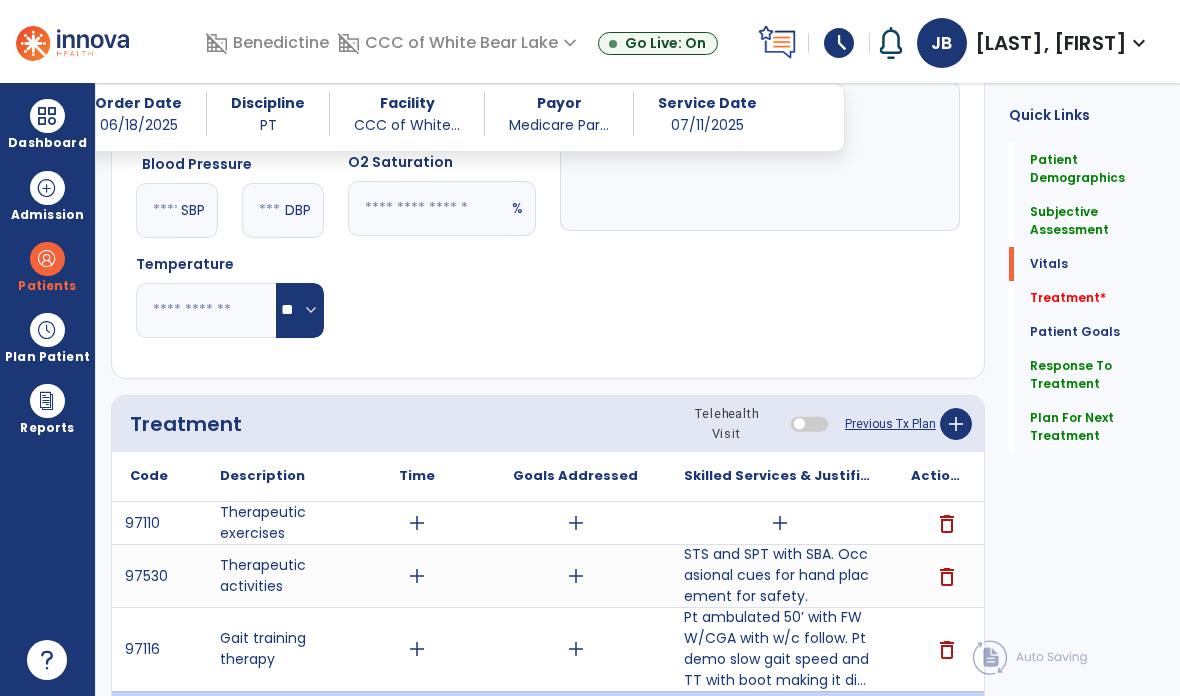 click on "add" at bounding box center (780, 523) 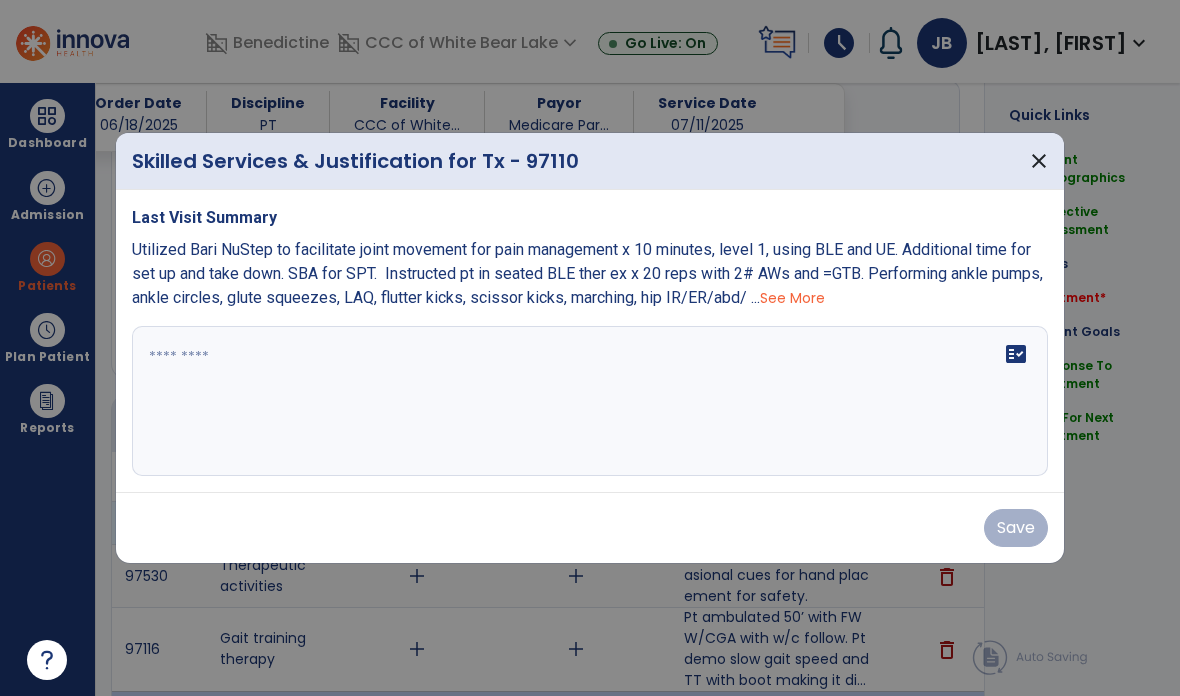click on "fact_check" at bounding box center (590, 401) 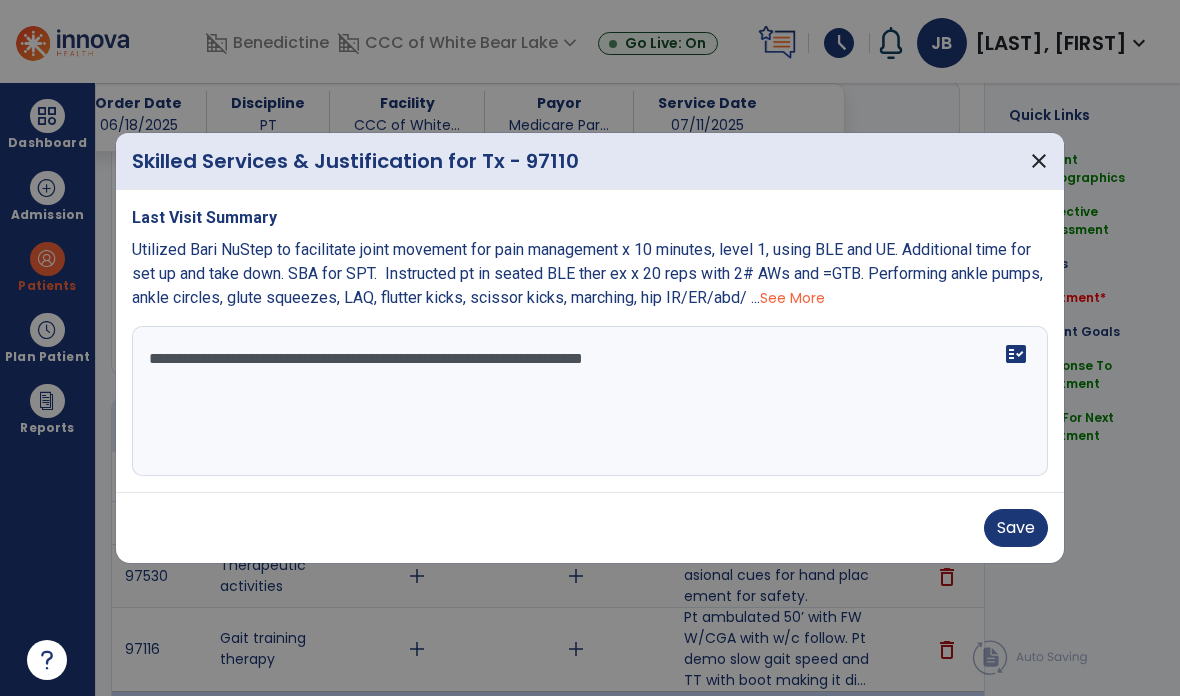 click on "See More" at bounding box center (792, 298) 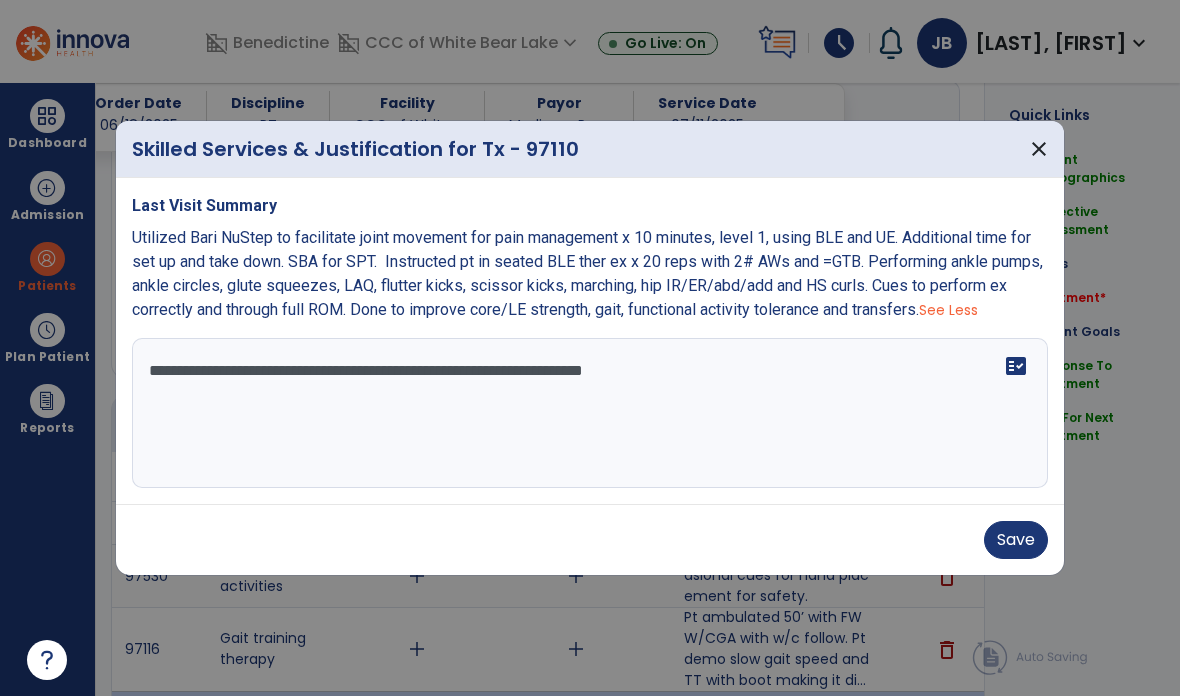 click on "**********" at bounding box center (590, 413) 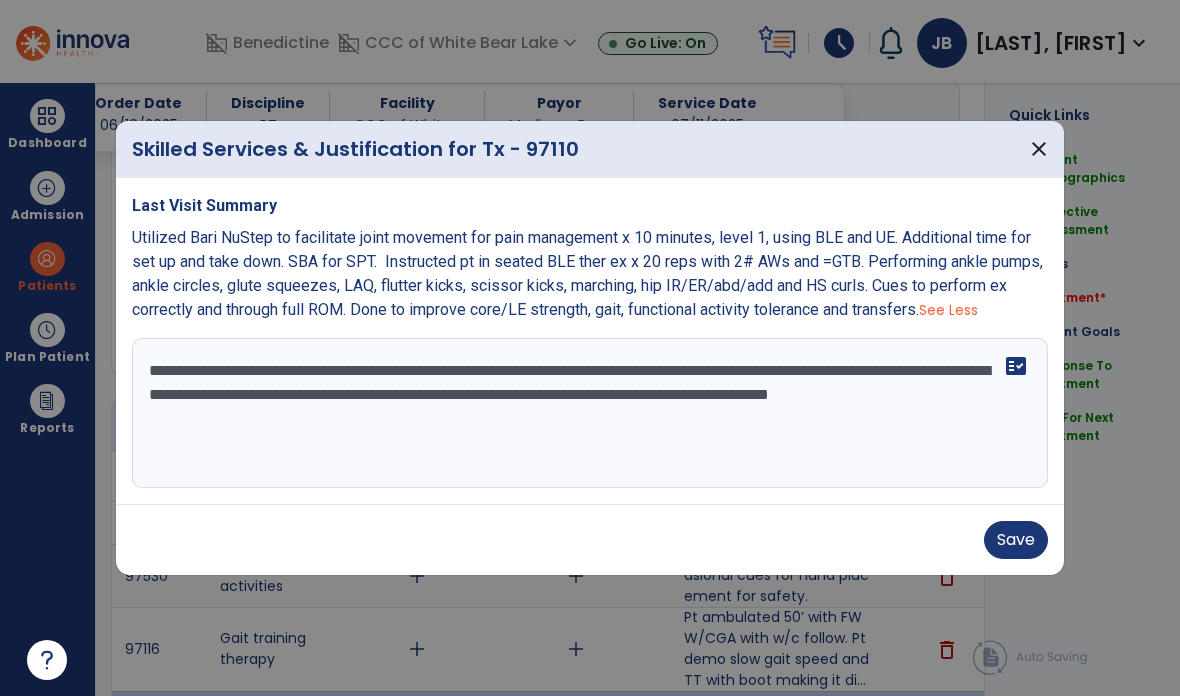 type on "**********" 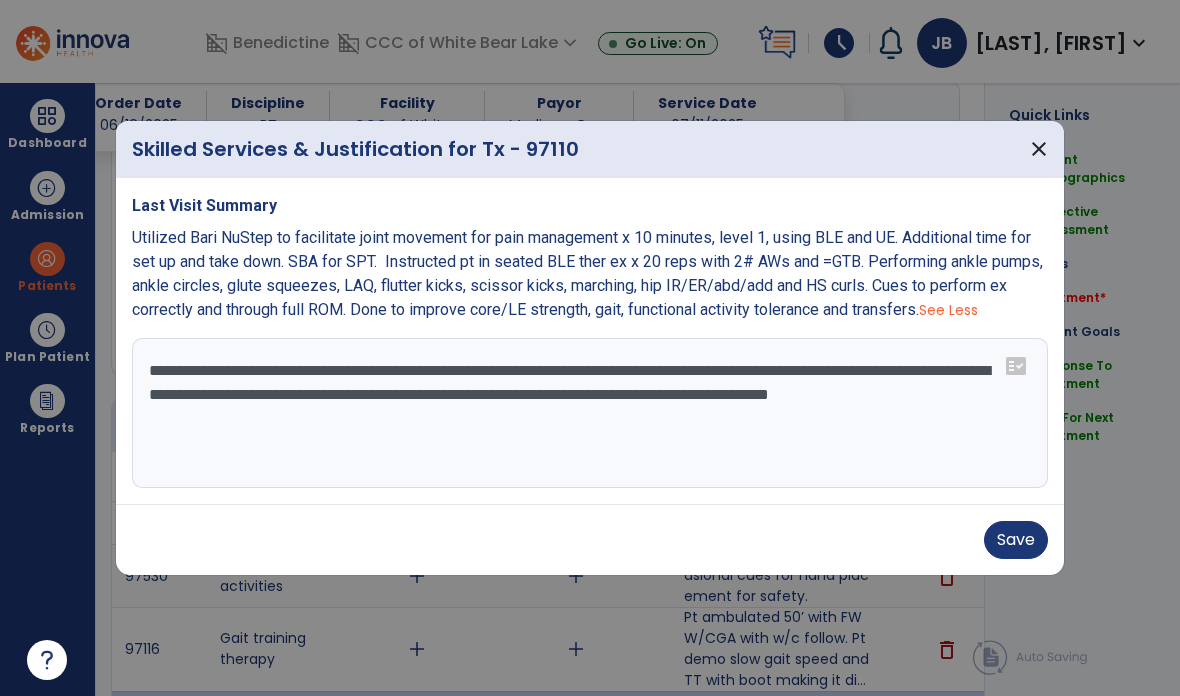 click on "**********" at bounding box center (590, 413) 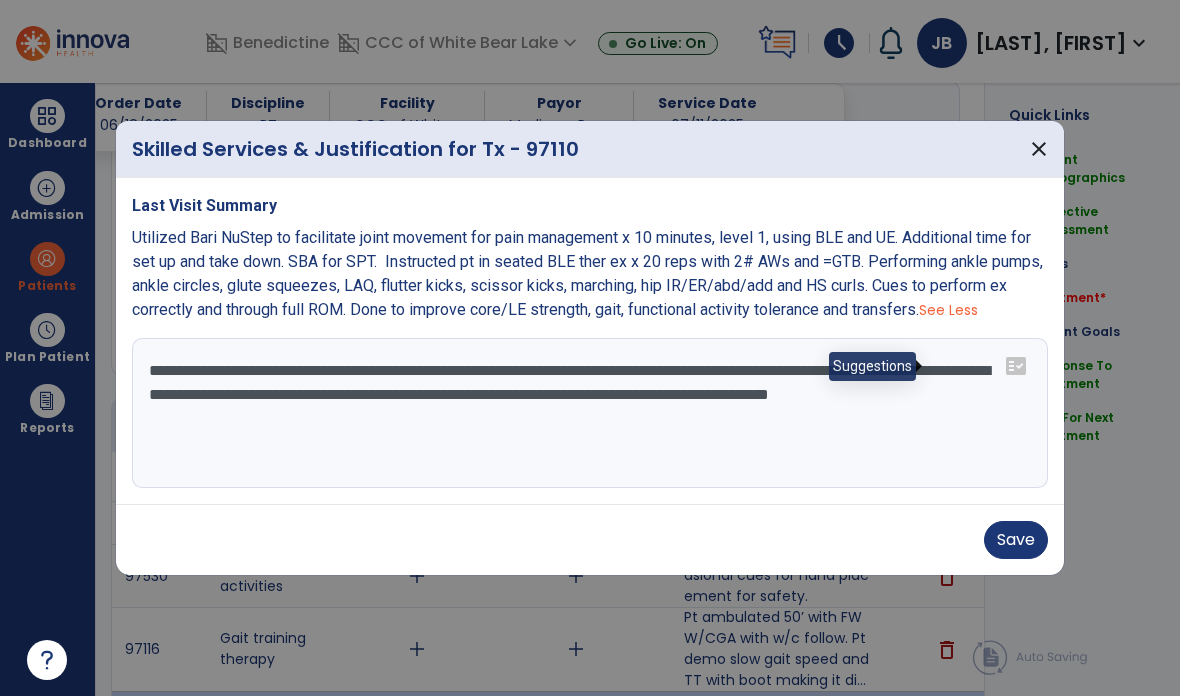 click on "fact_check" at bounding box center (1016, 366) 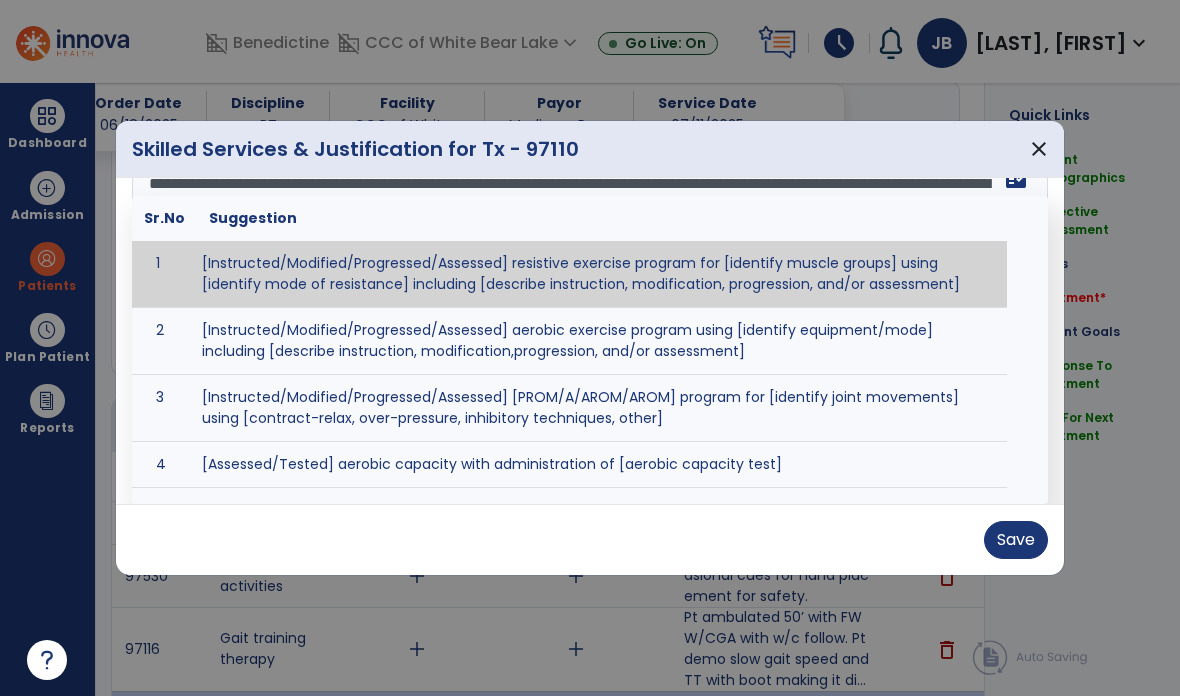 scroll, scrollTop: 187, scrollLeft: 0, axis: vertical 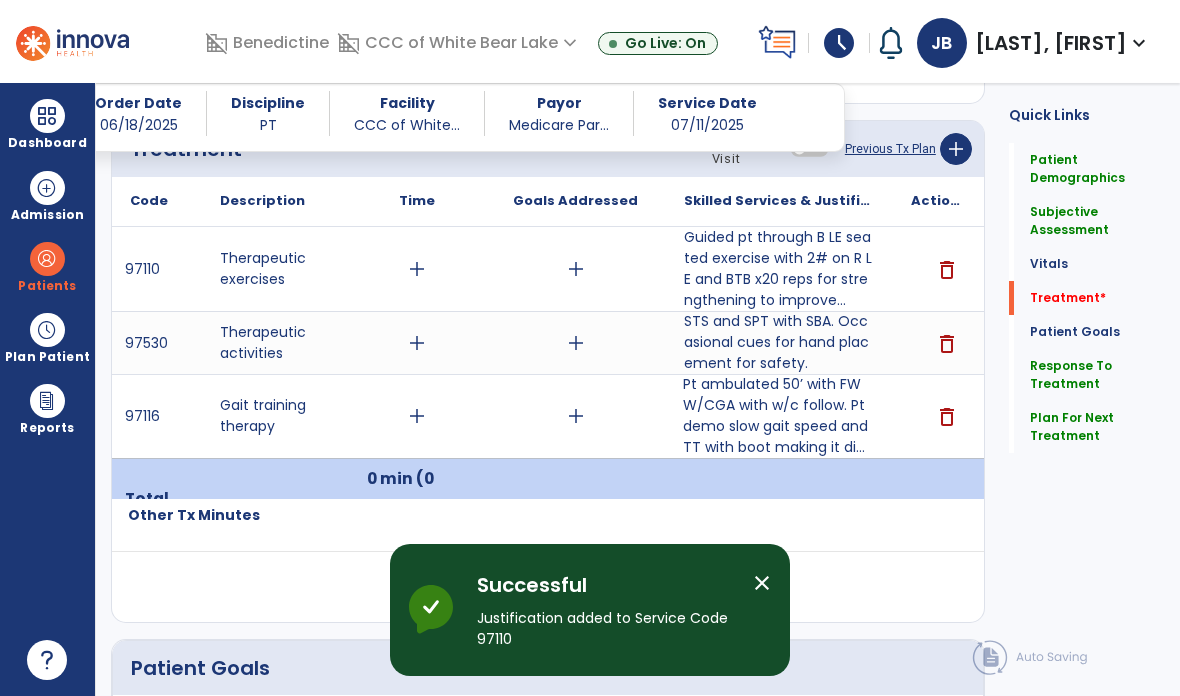 click on "Pt ambulated 50’ with FWW/CGA with w/c follow. Pt demo slow gait speed and TT with boot making it di..." at bounding box center (779, 416) 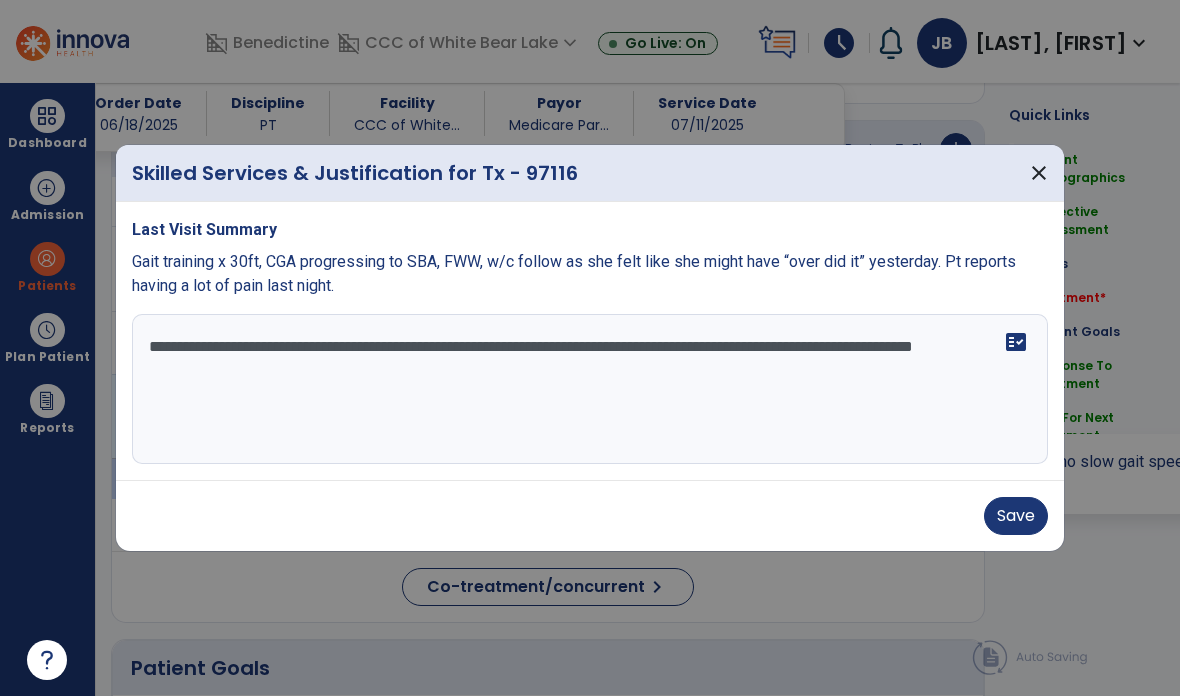click on "Save" at bounding box center (1016, 516) 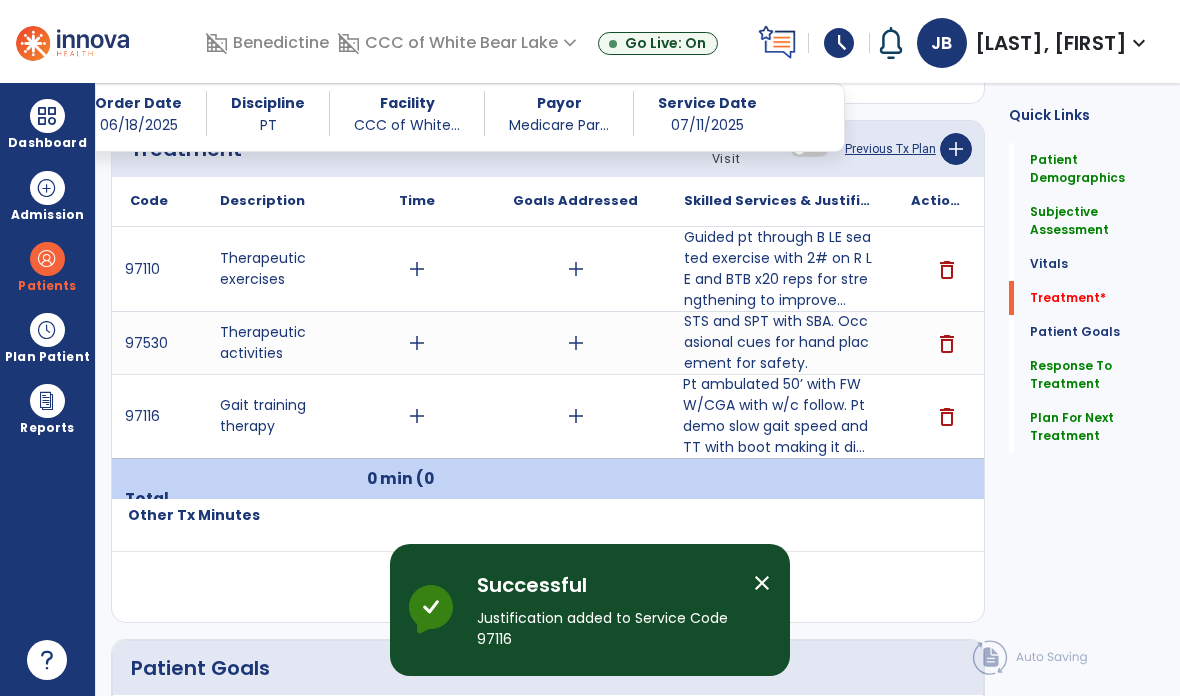click on "add" at bounding box center [417, 416] 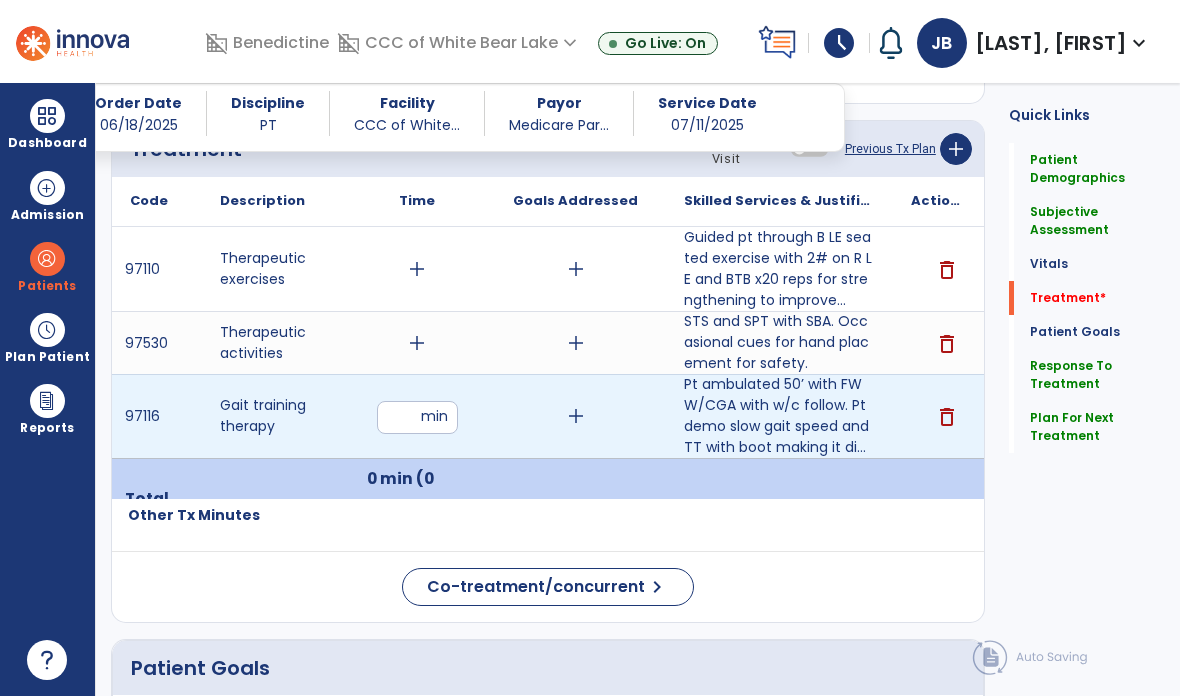 type on "*" 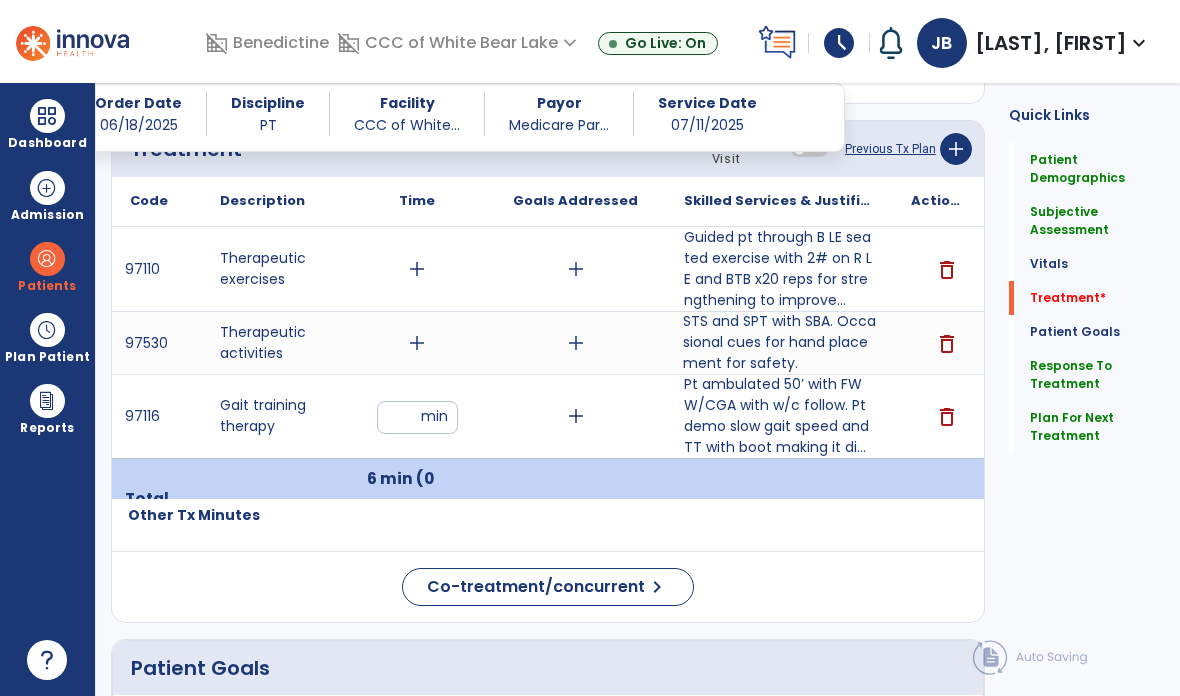 click on "STS and SPT with SBA. Occasional cues for hand placement for safety." at bounding box center [779, 342] 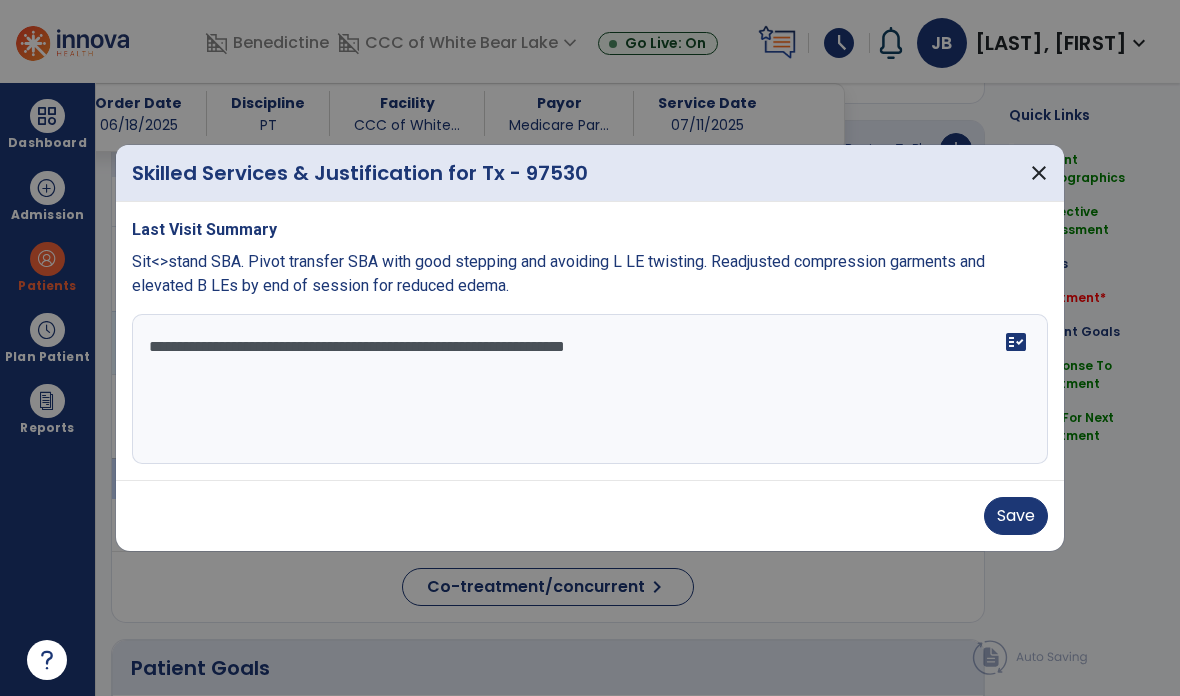 click on "**********" at bounding box center (590, 389) 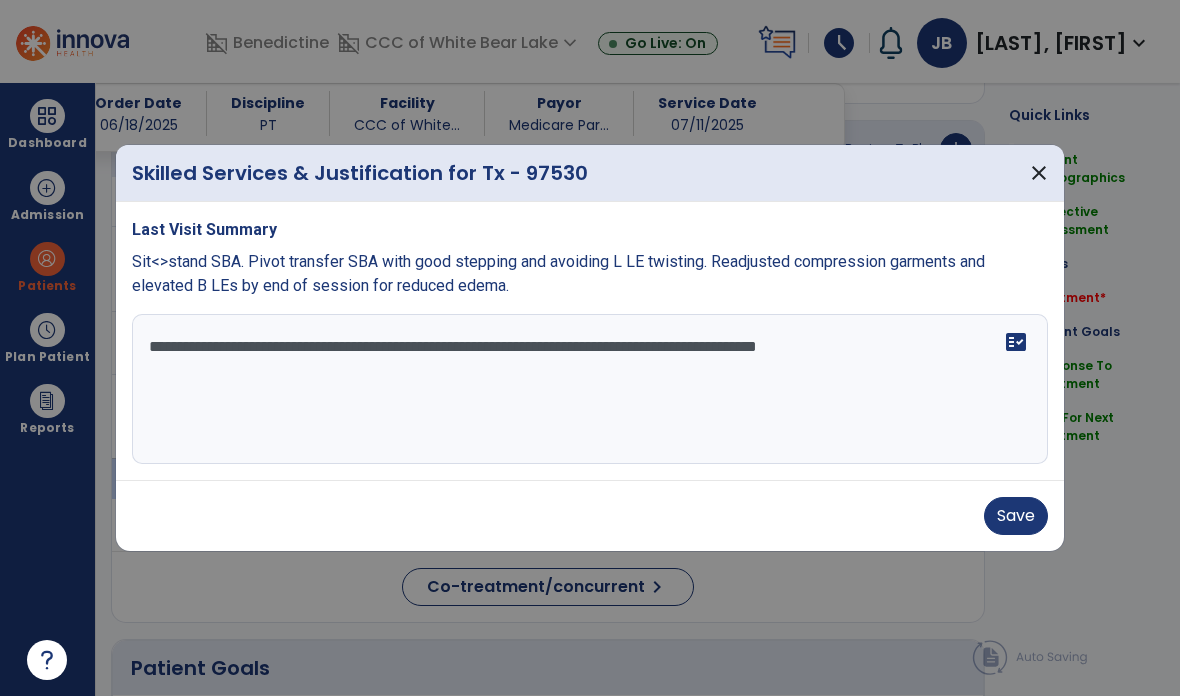 click on "**********" at bounding box center (590, 389) 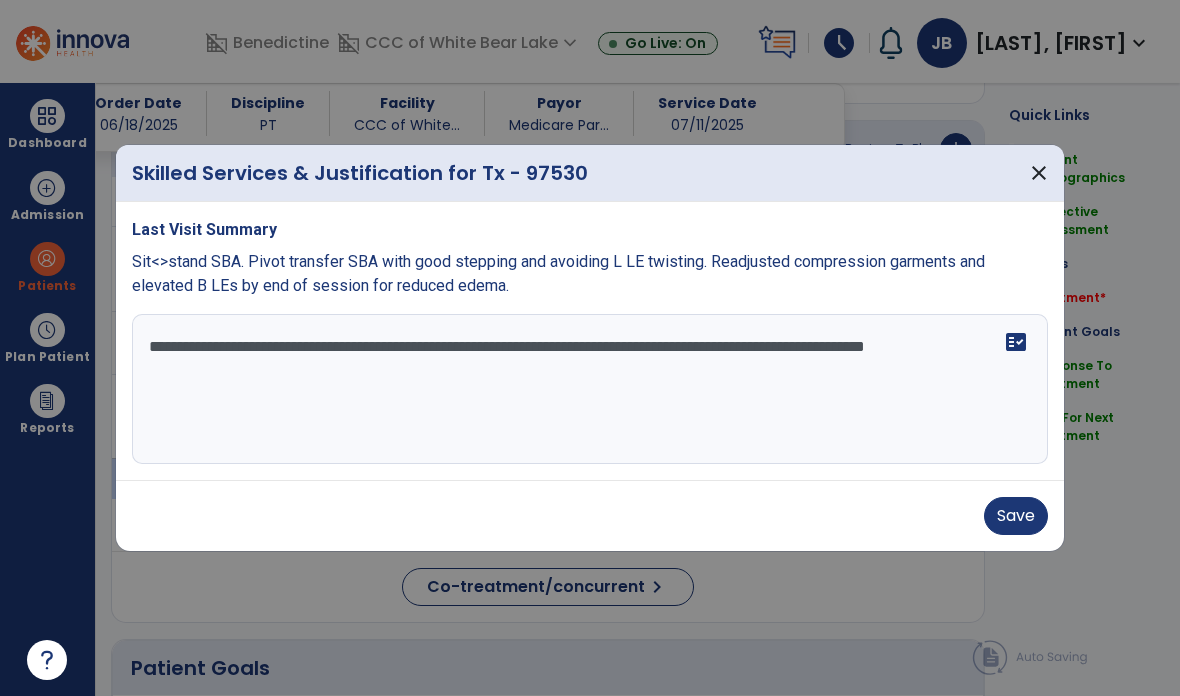 type on "**********" 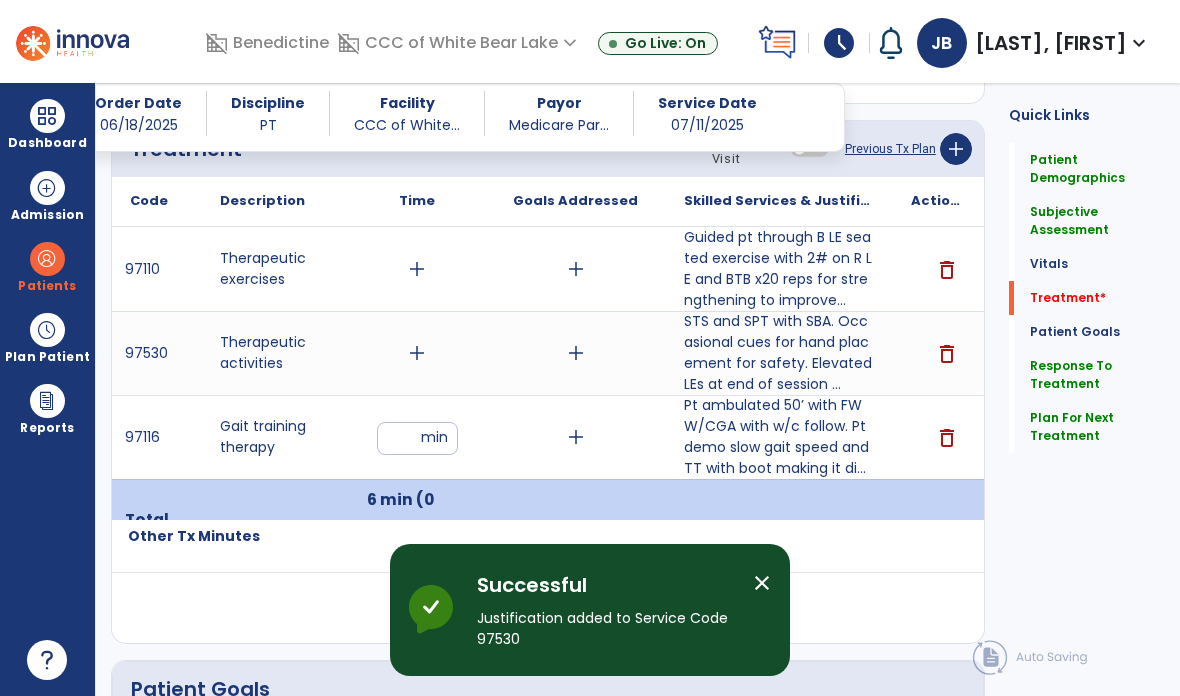 click on "add" at bounding box center [417, 353] 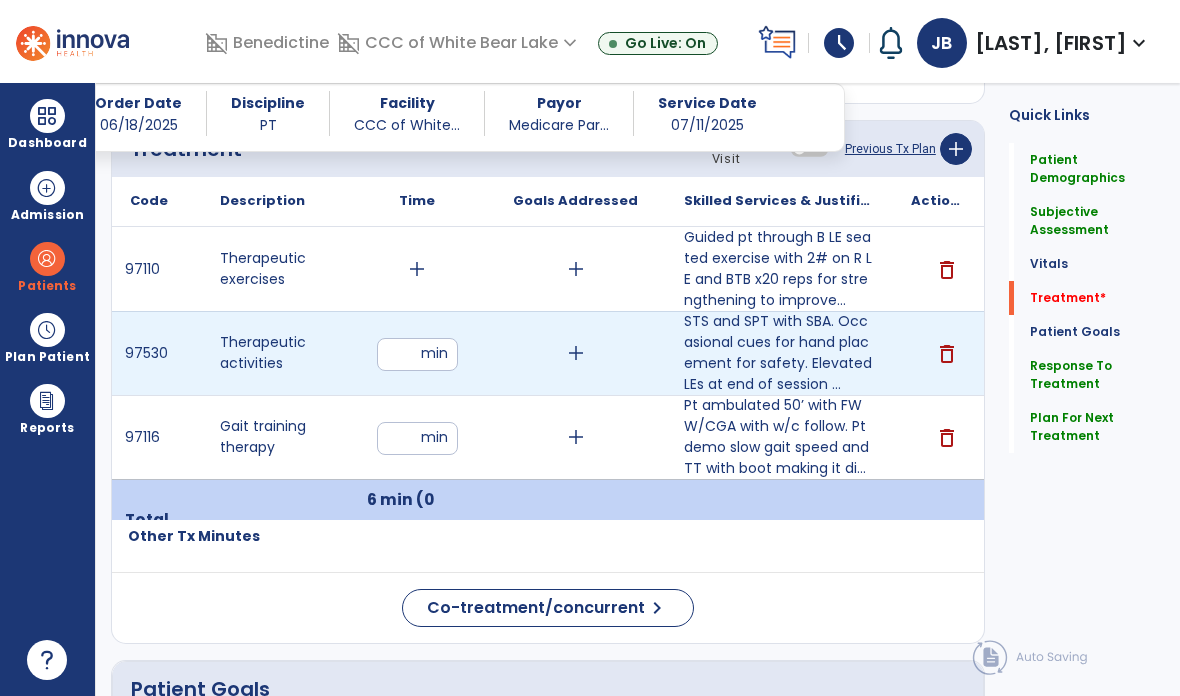 type on "**" 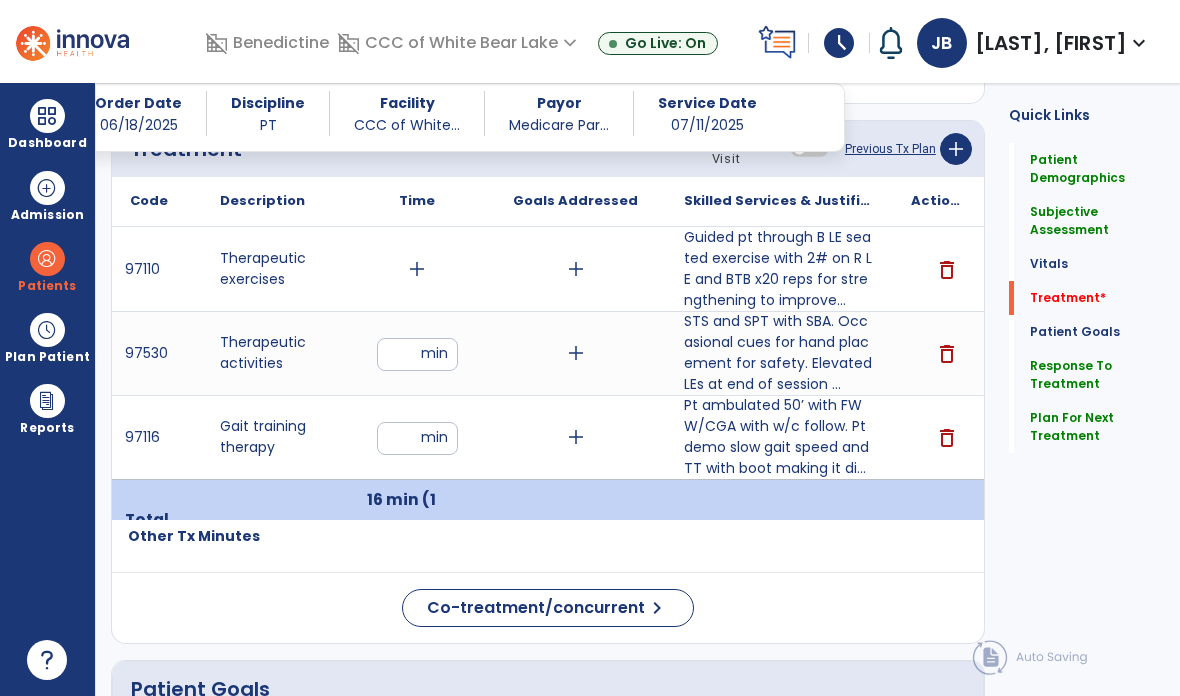 click on "add" at bounding box center [417, 269] 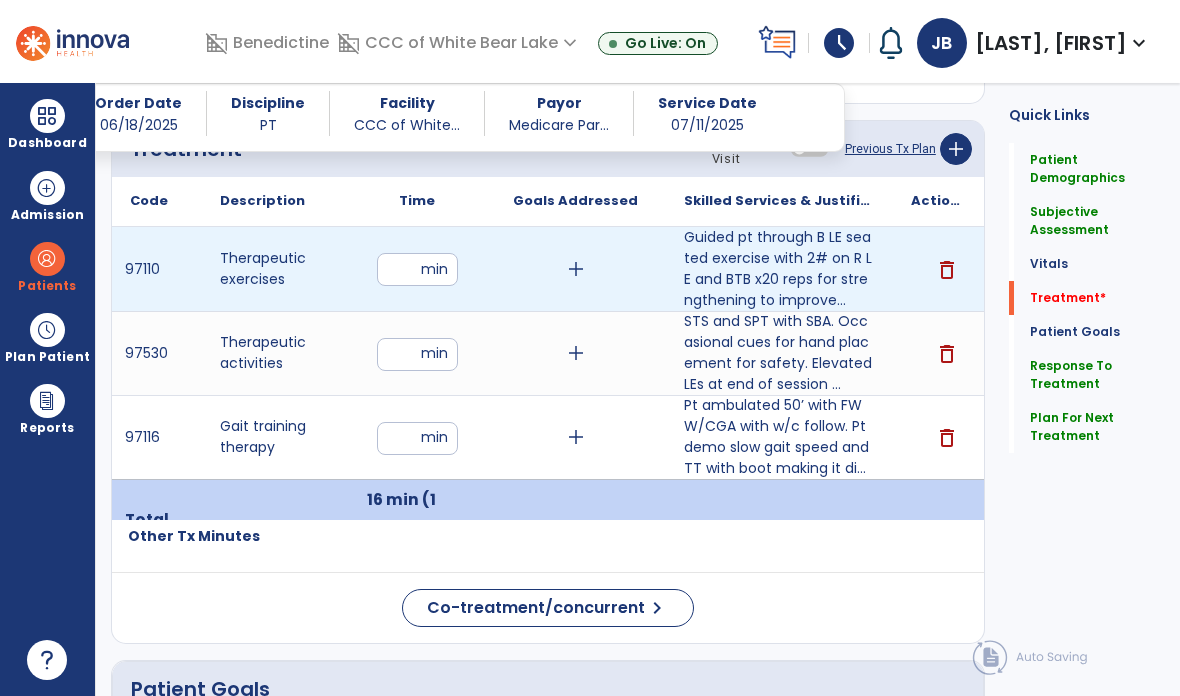 type on "**" 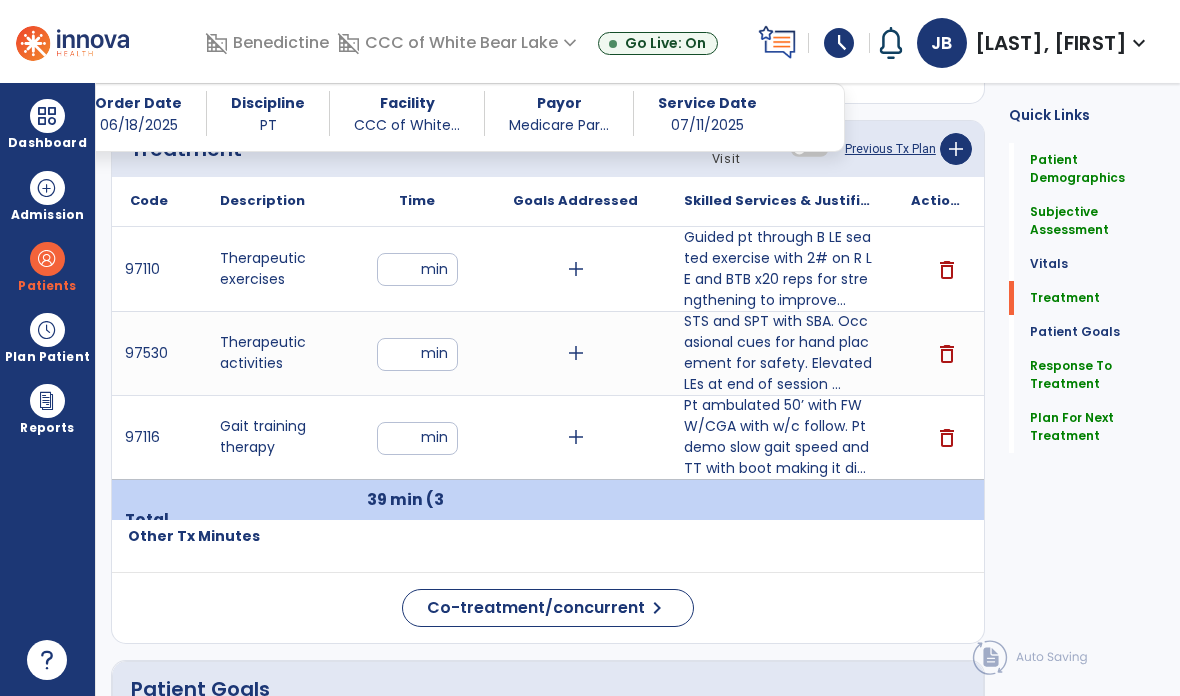 click on "**" at bounding box center [417, 354] 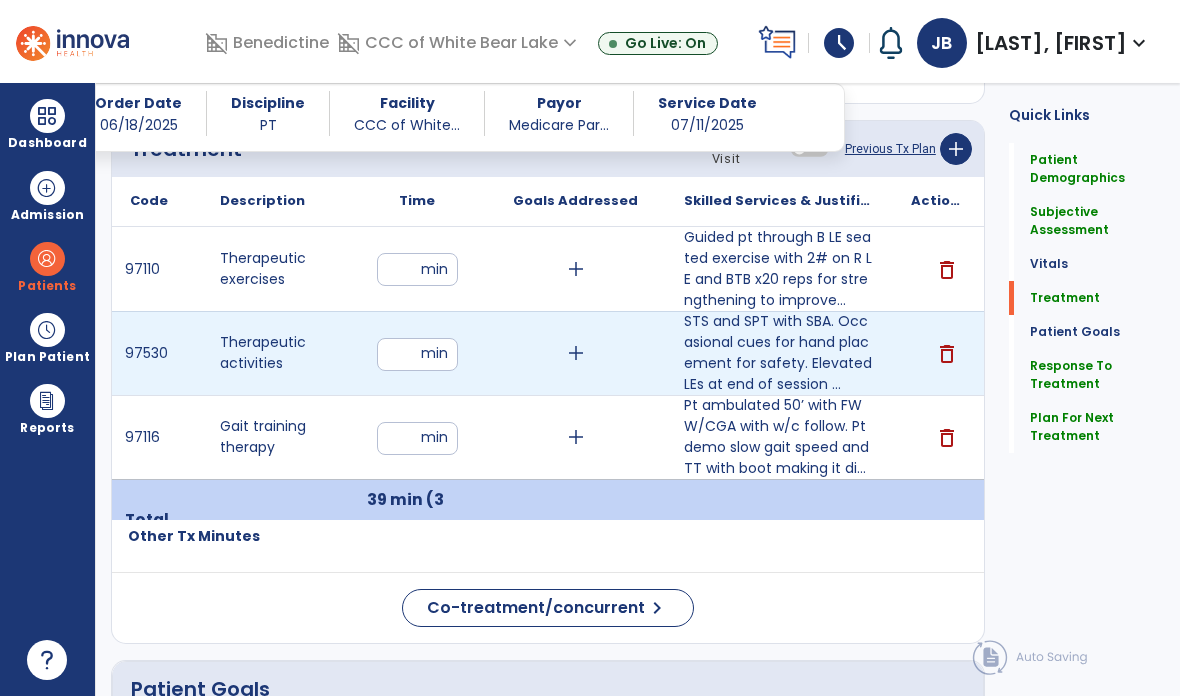 type on "*" 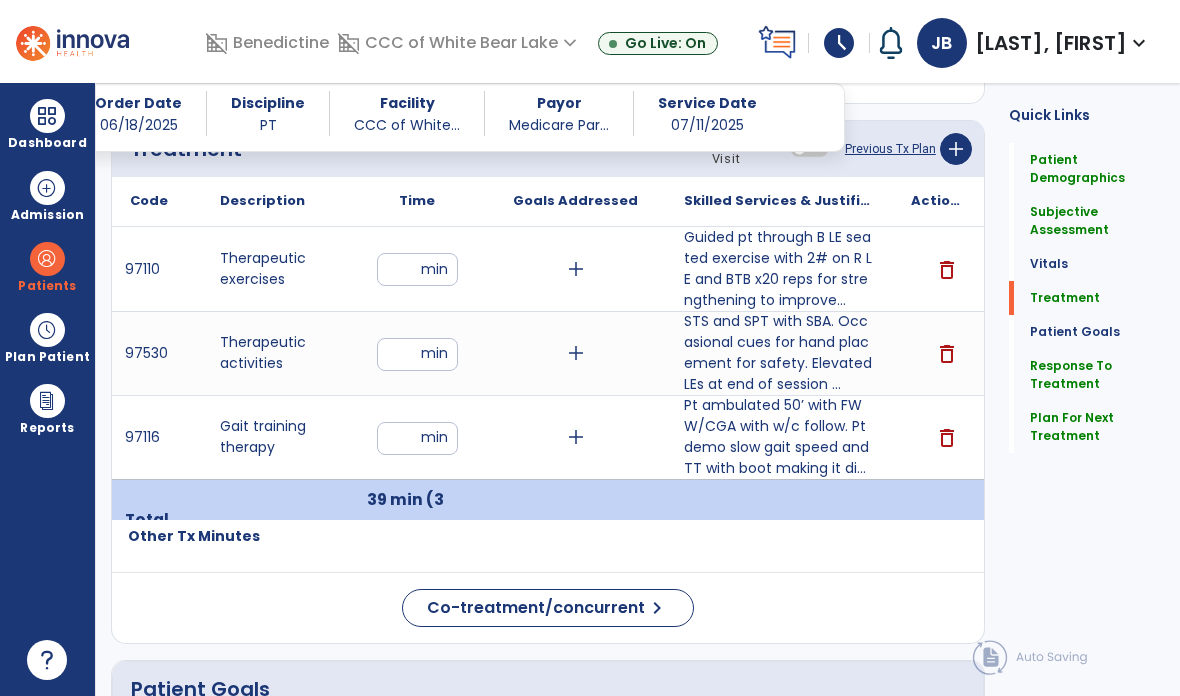 click on "Quick Links  Patient Demographics   Patient Demographics   Subjective Assessment   Subjective Assessment   Vitals   Vitals   Treatment   Treatment   Patient Goals   Patient Goals   Response To Treatment   Response To Treatment   Plan For Next Treatment   Plan For Next Treatment" 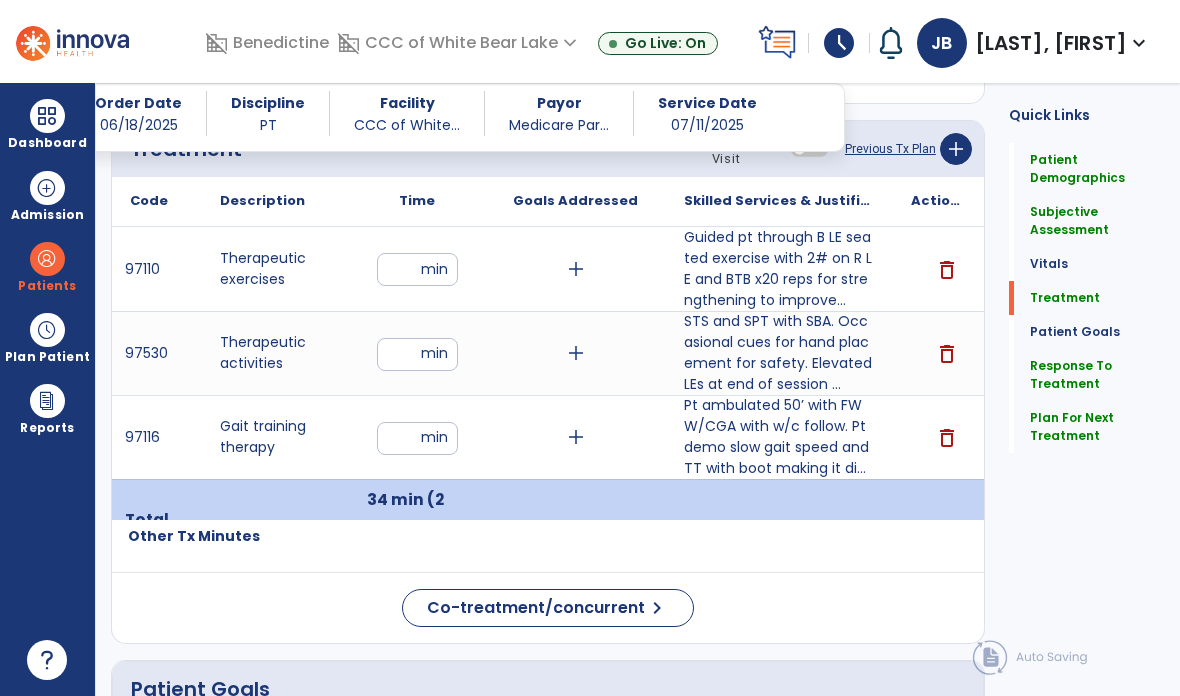 click on "**" at bounding box center [417, 269] 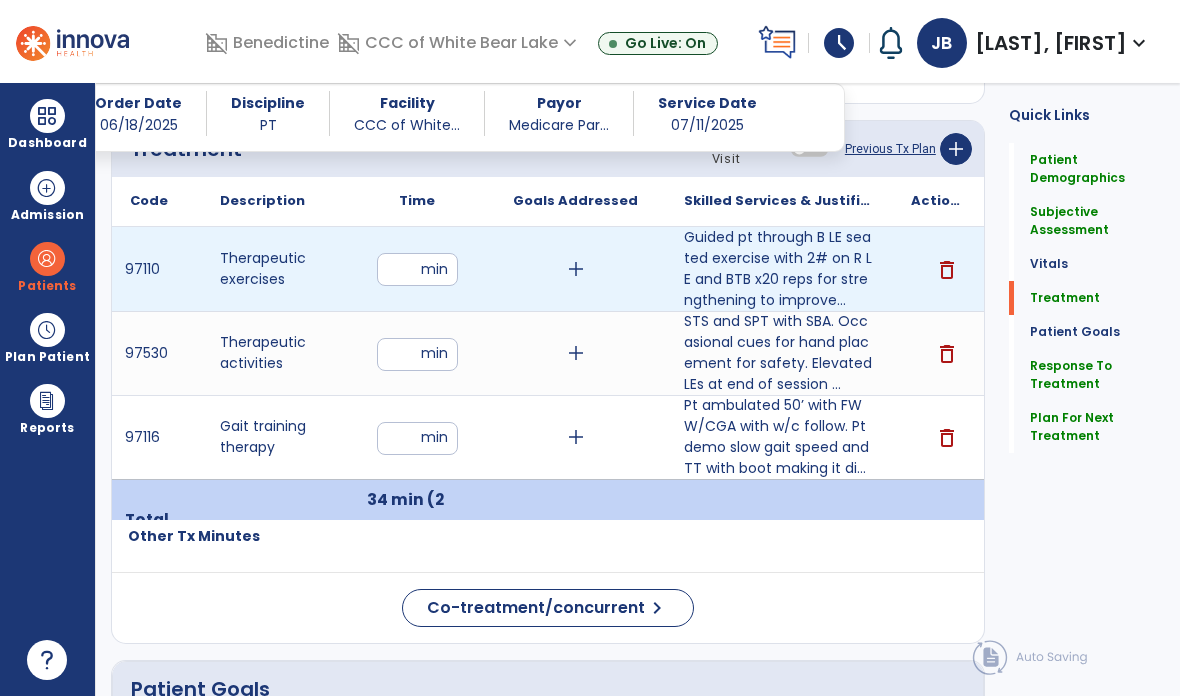 type on "**" 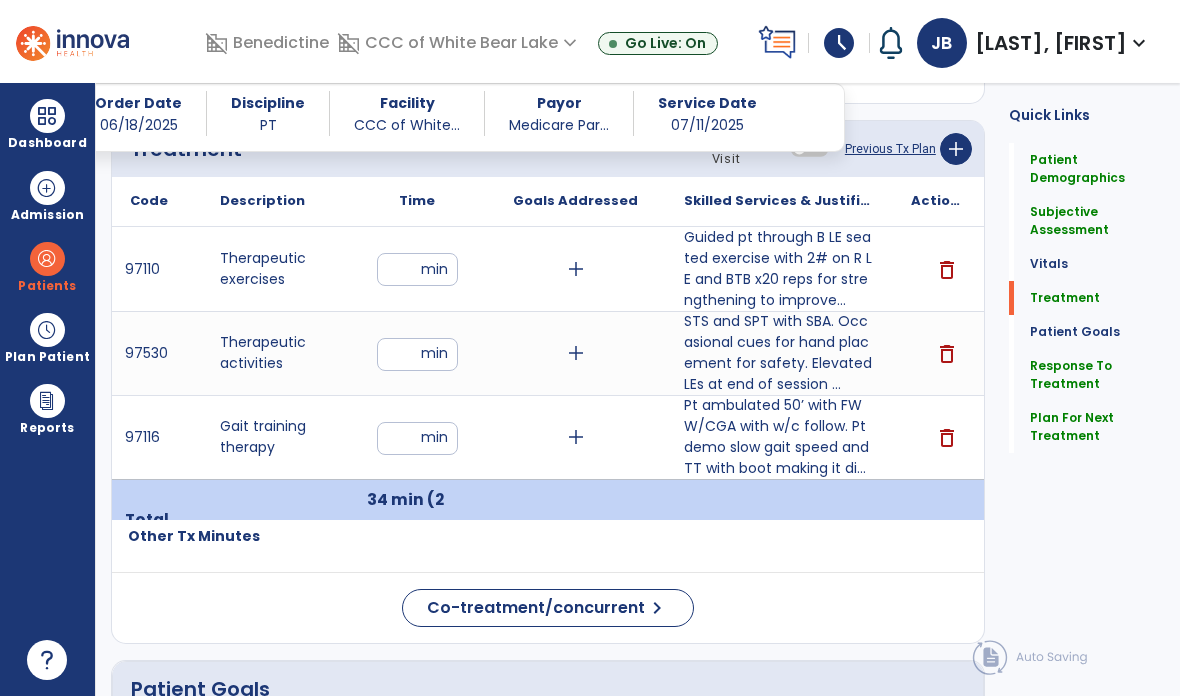 click on "Quick Links  Patient Demographics   Patient Demographics   Subjective Assessment   Subjective Assessment   Vitals   Vitals   Treatment   Treatment   Patient Goals   Patient Goals   Response To Treatment   Response To Treatment   Plan For Next Treatment   Plan For Next Treatment" 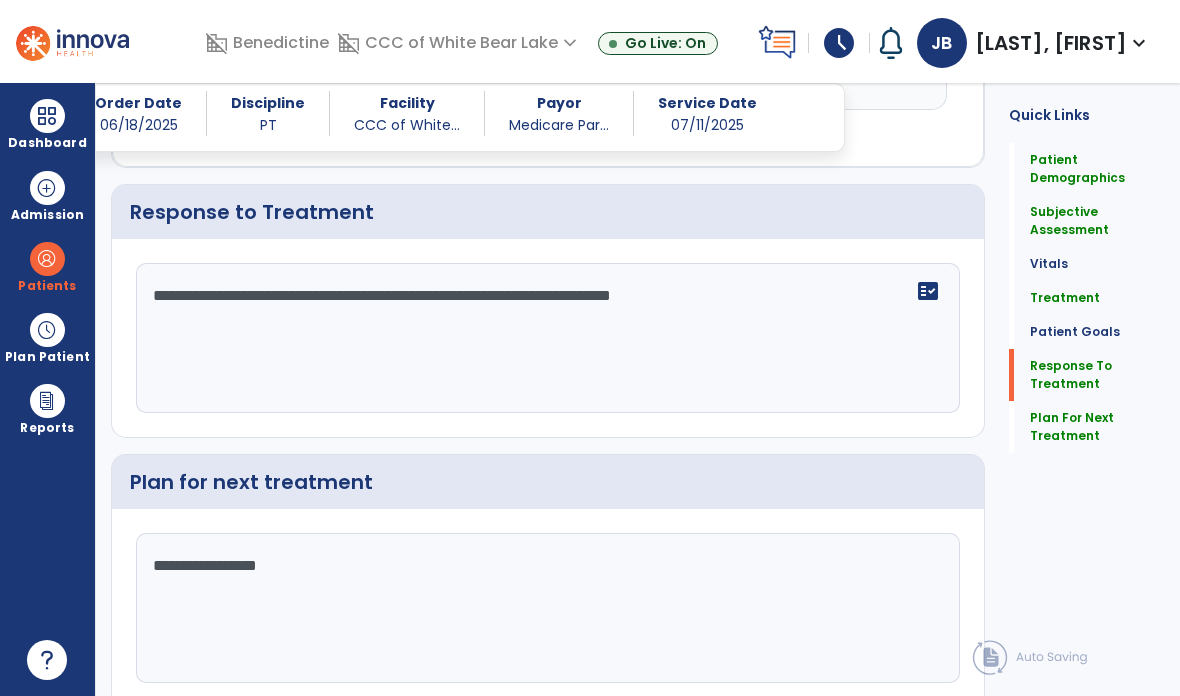 scroll, scrollTop: 2939, scrollLeft: 0, axis: vertical 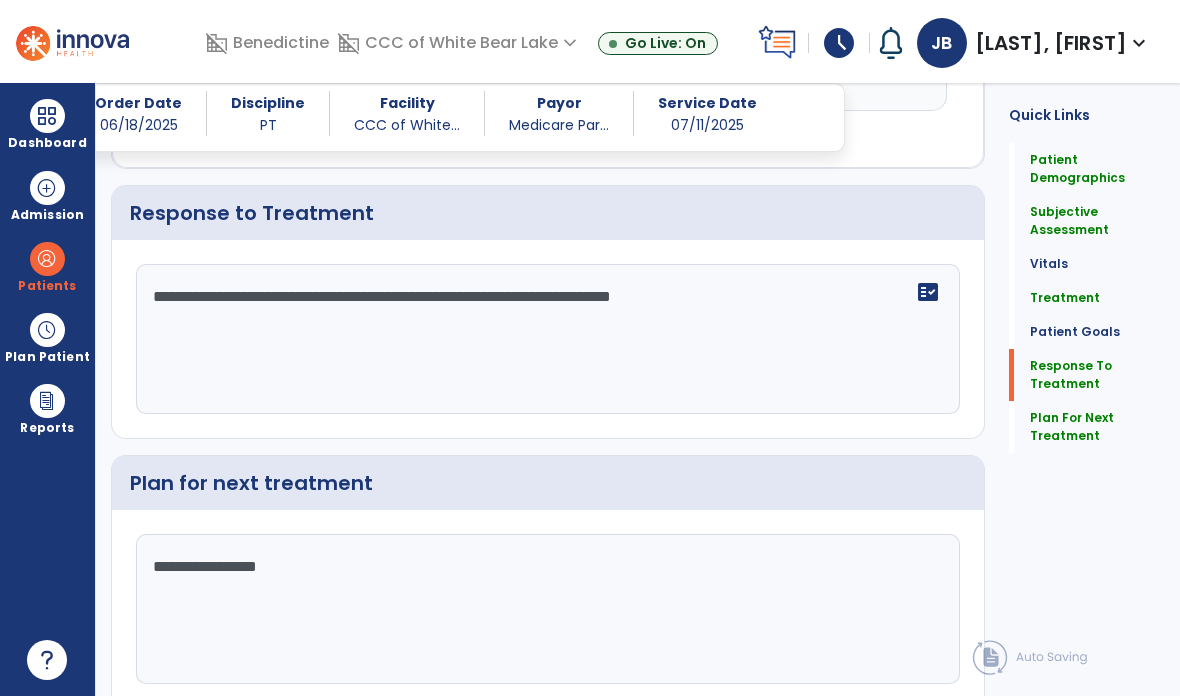 click on "**********" 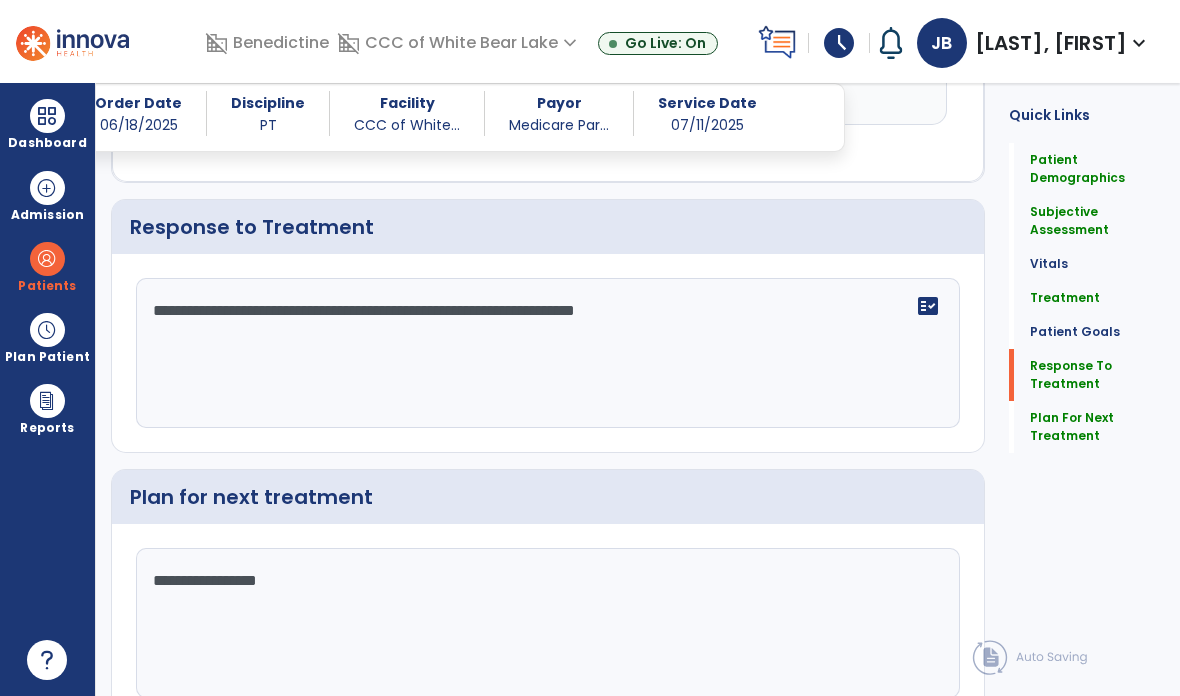 scroll, scrollTop: 2926, scrollLeft: 0, axis: vertical 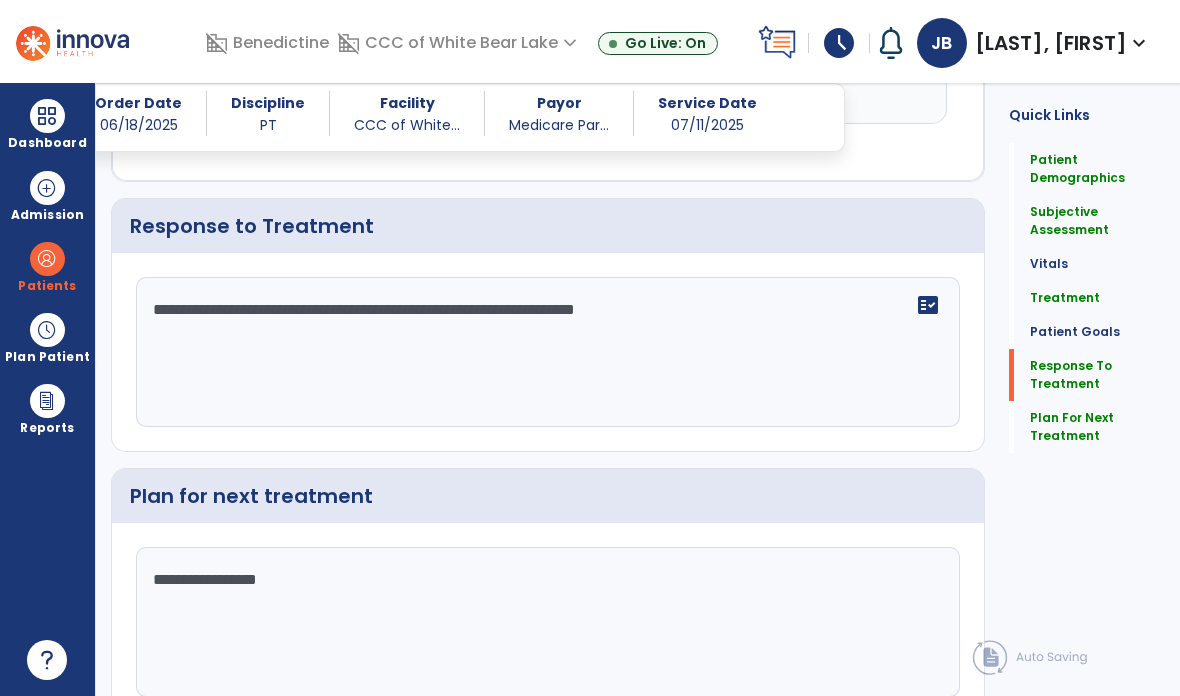 click on "**********" 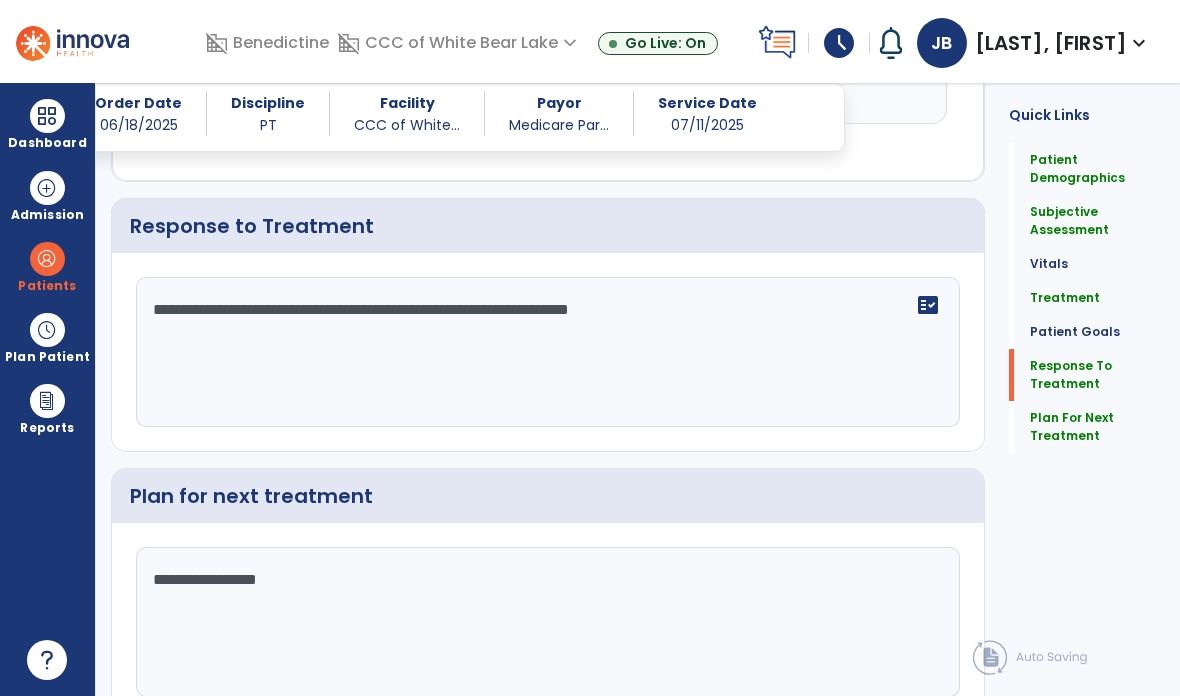 click on "**********" 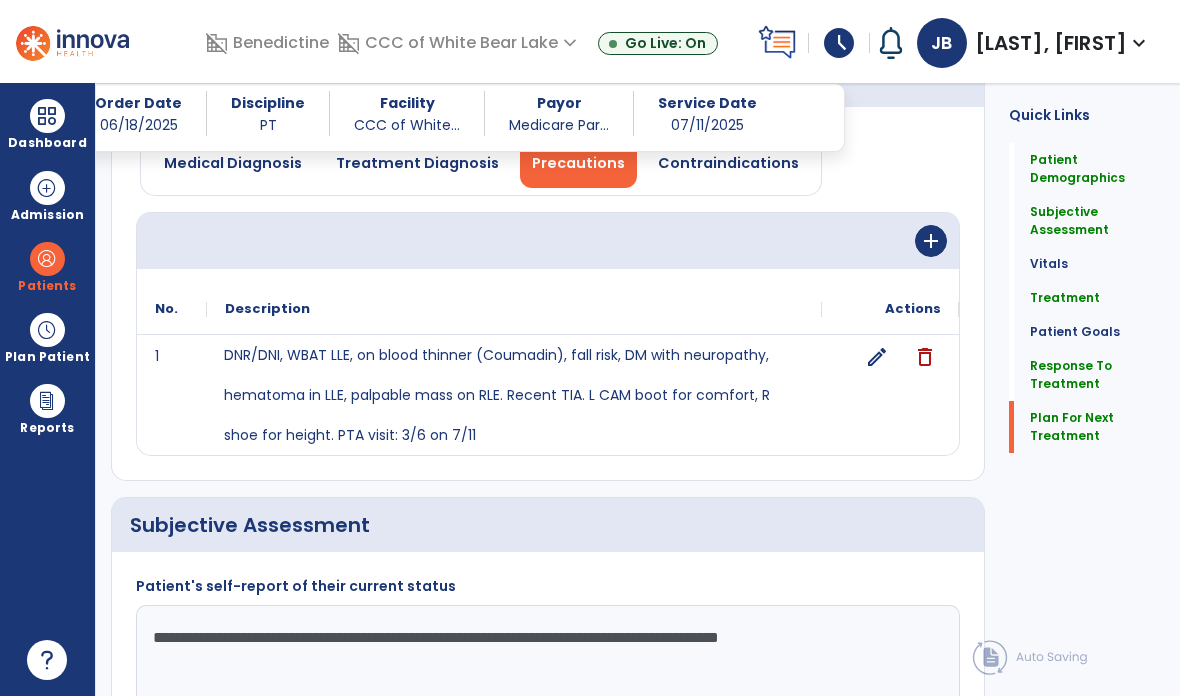 type on "**********" 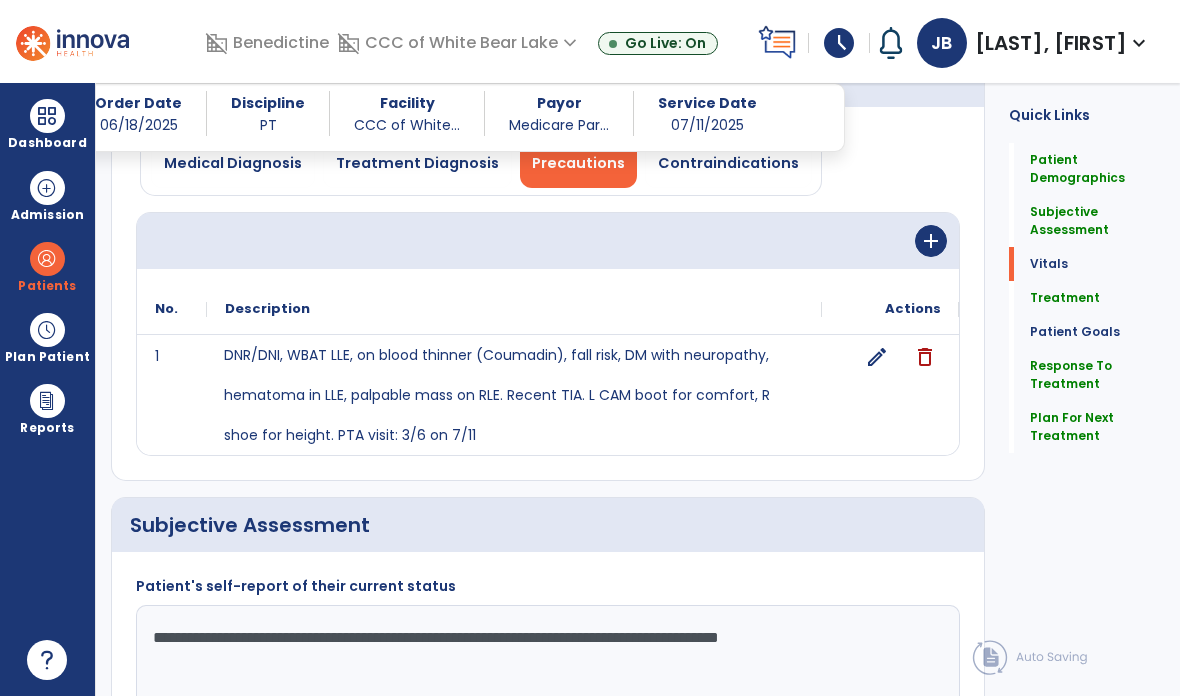 scroll, scrollTop: 2924, scrollLeft: 0, axis: vertical 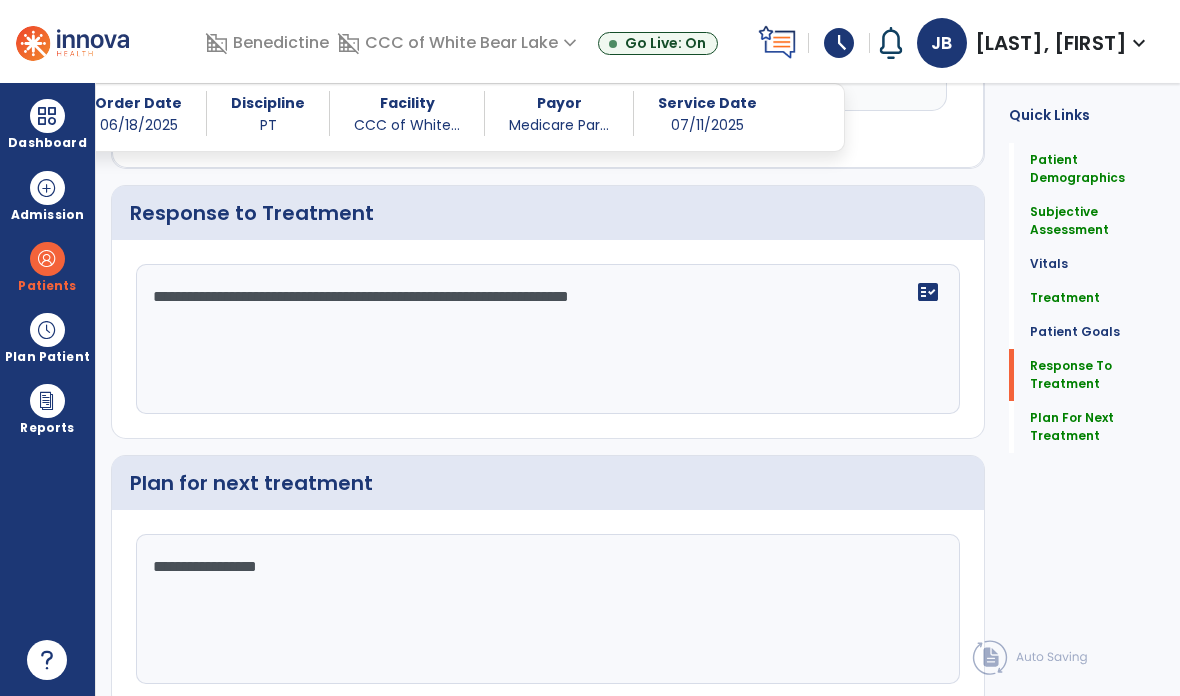click on "**********" 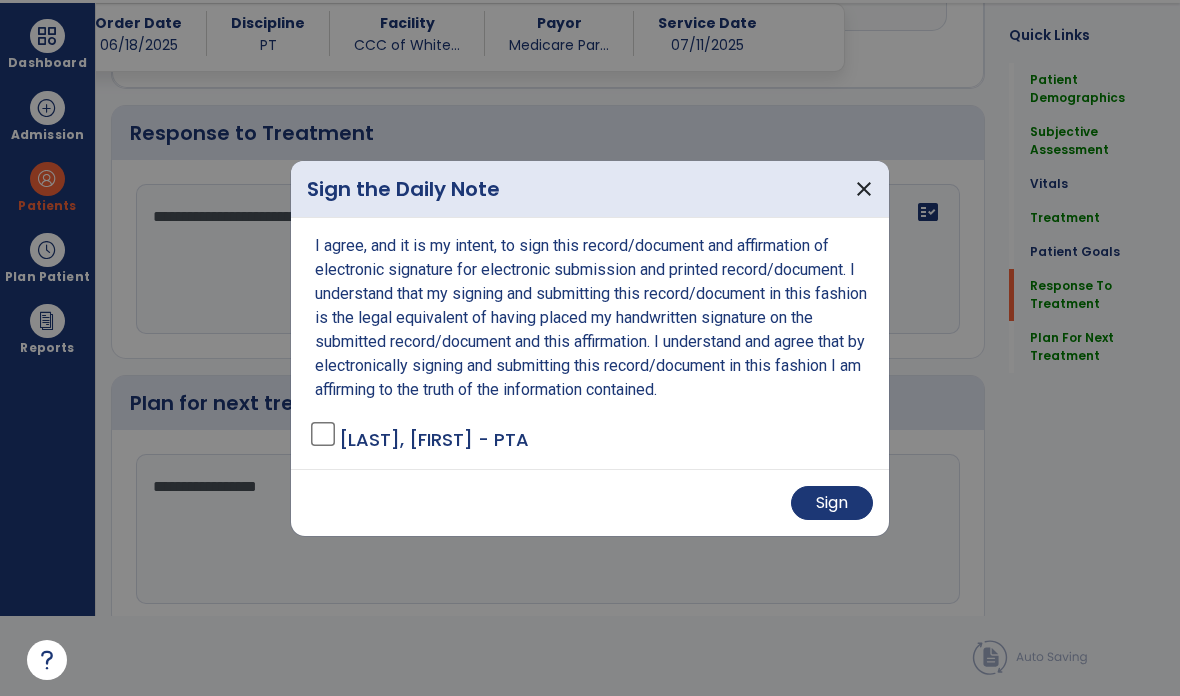 click on "Sign" at bounding box center [832, 503] 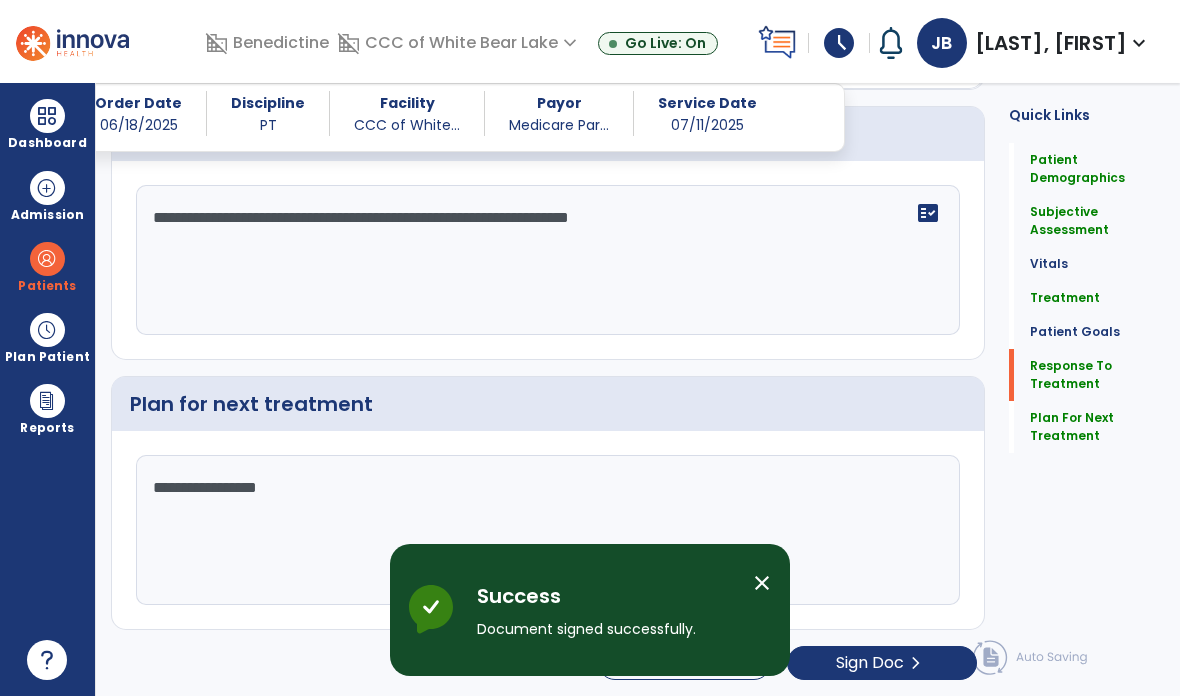 scroll, scrollTop: 0, scrollLeft: 0, axis: both 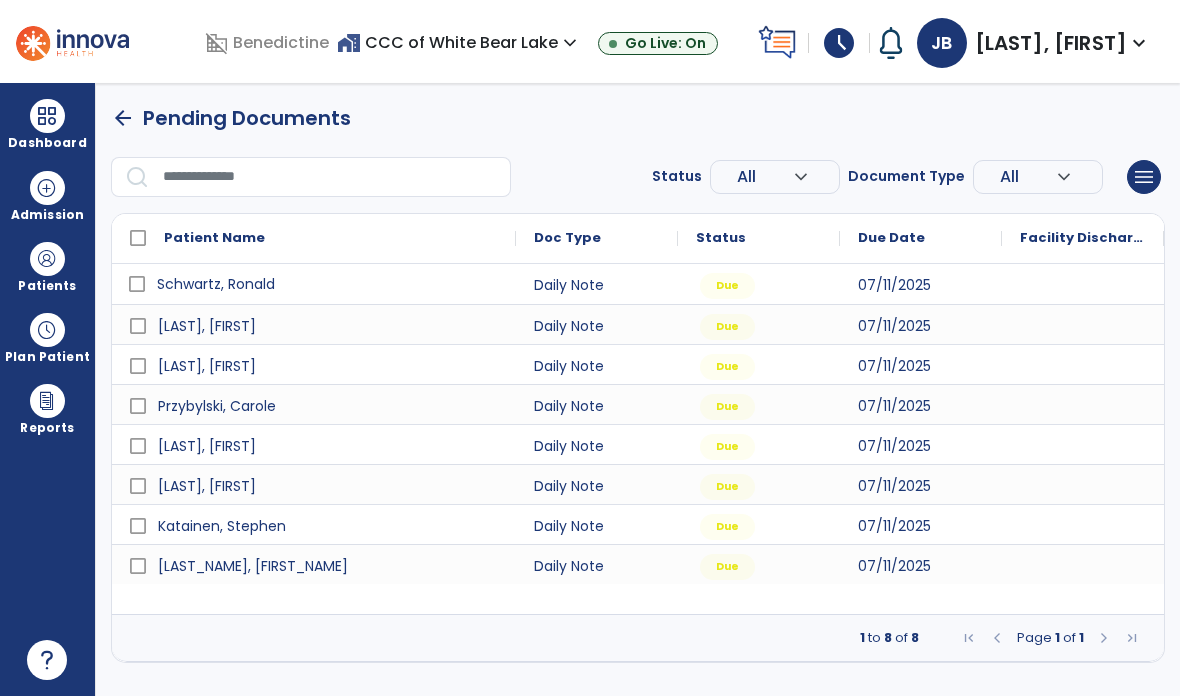 click on "Schwartz, Ronald" at bounding box center [328, 284] 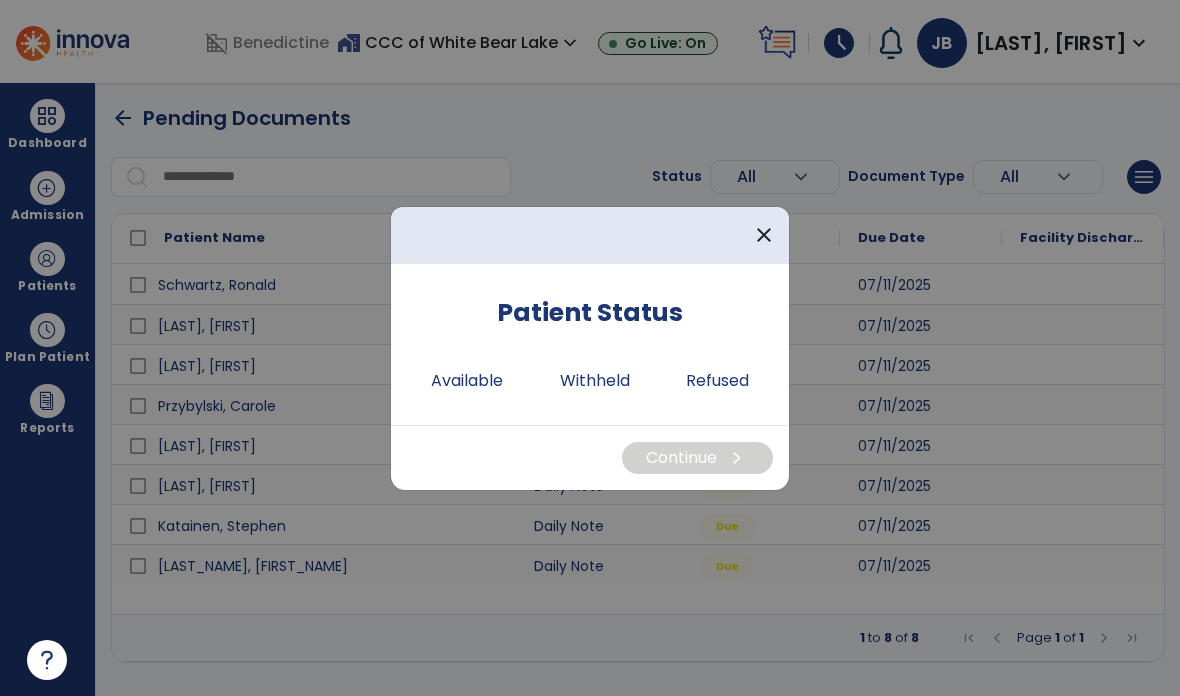 click on "Available" at bounding box center (467, 381) 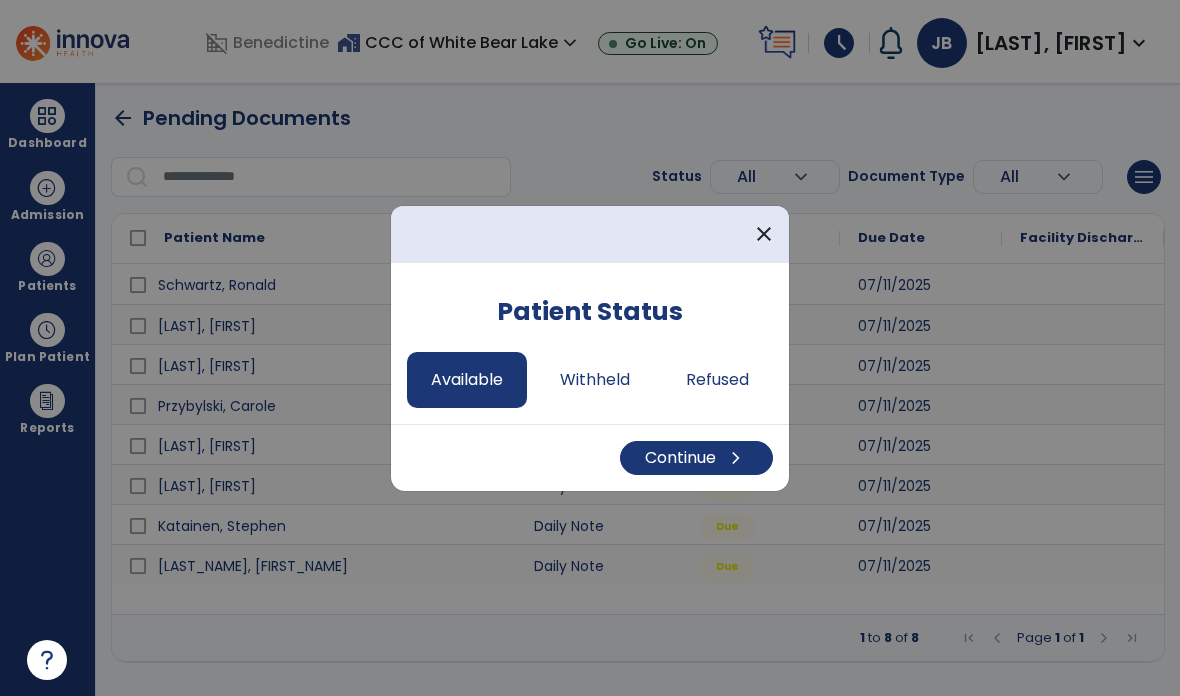click on "Continue   chevron_right" at bounding box center (696, 458) 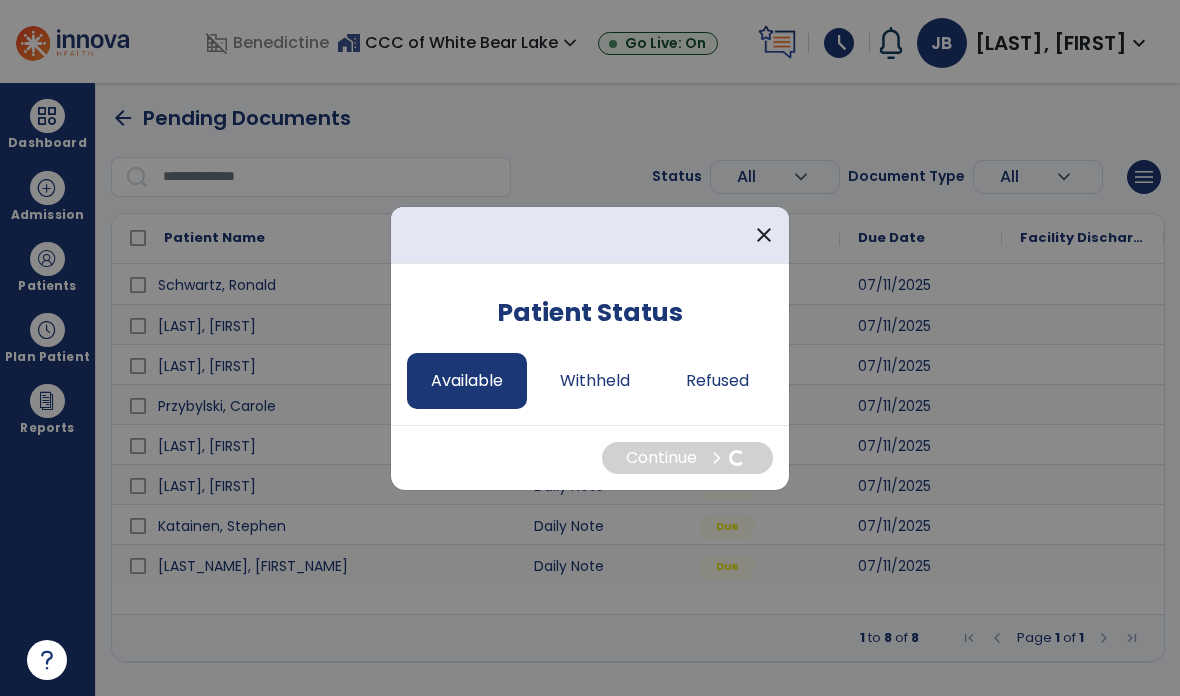 select on "*" 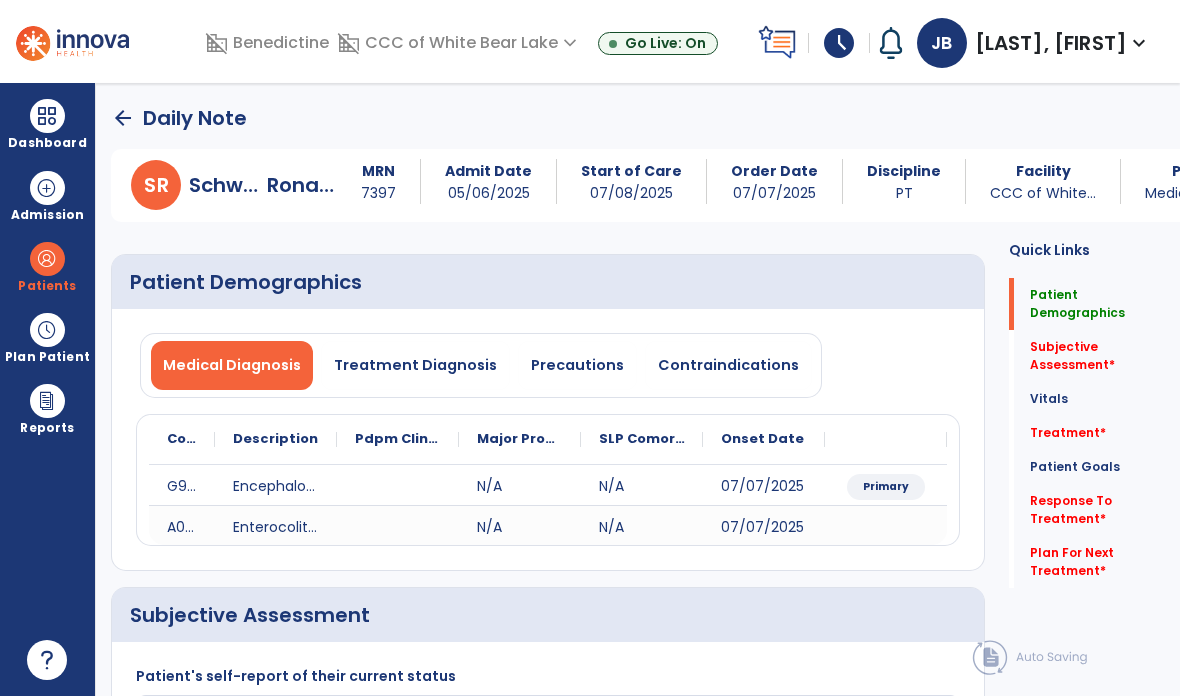 click on "Precautions" at bounding box center [577, 365] 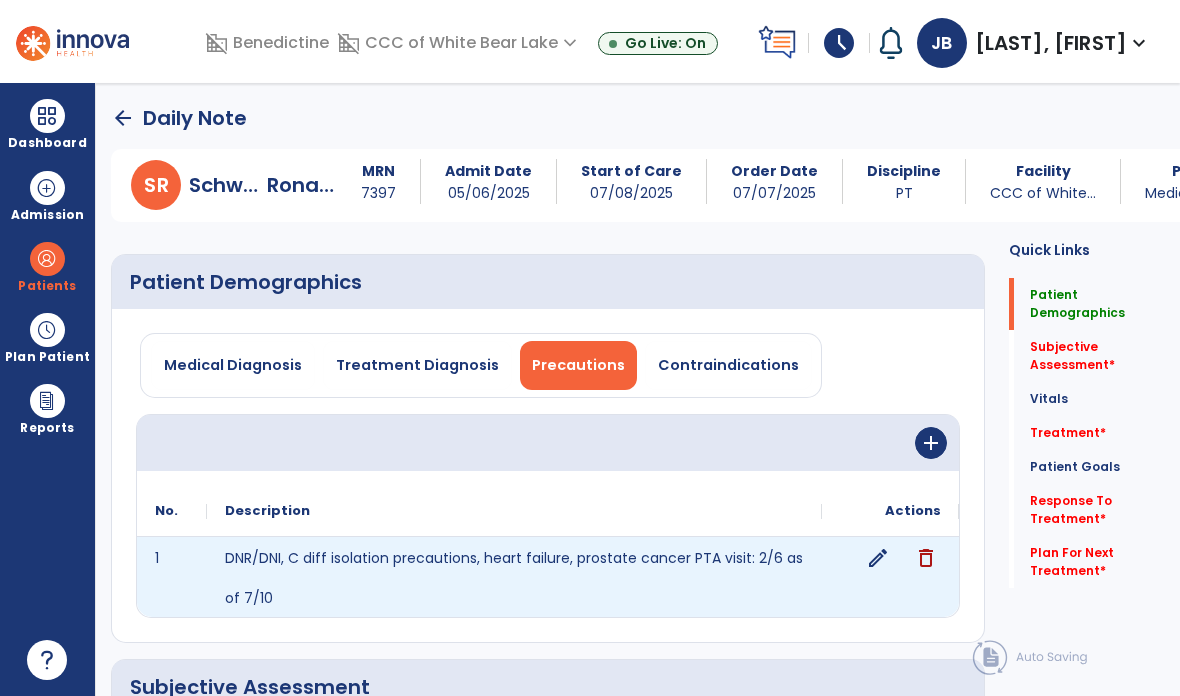 click on "edit" 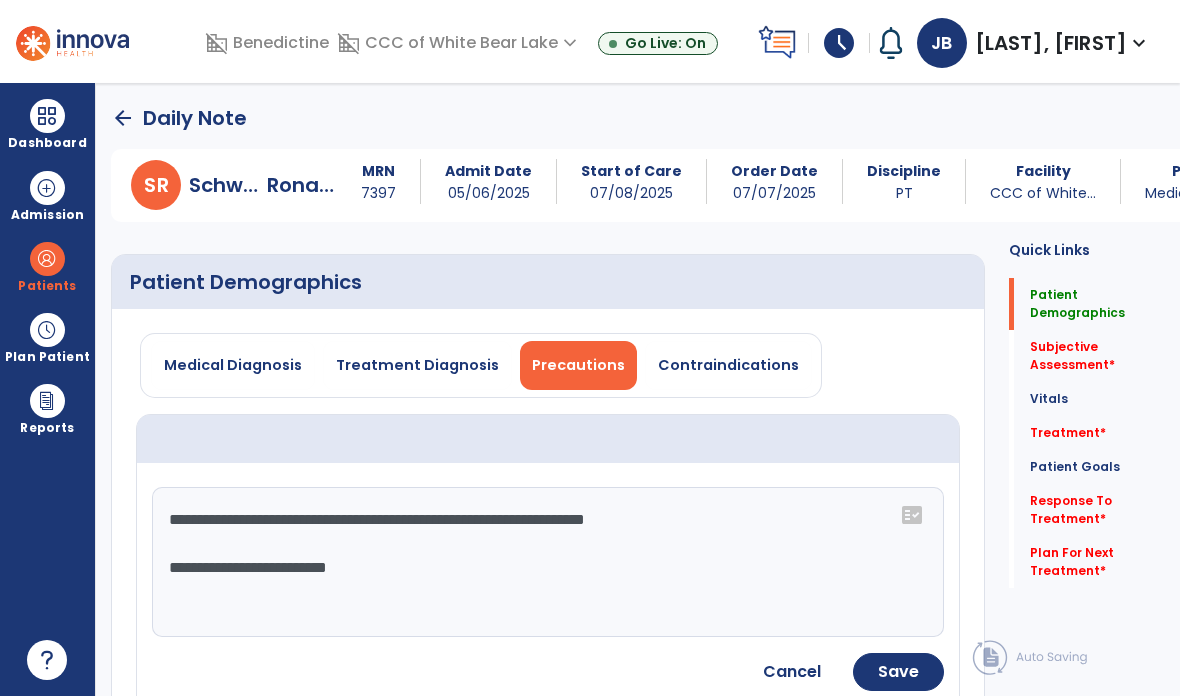 click on "**********" 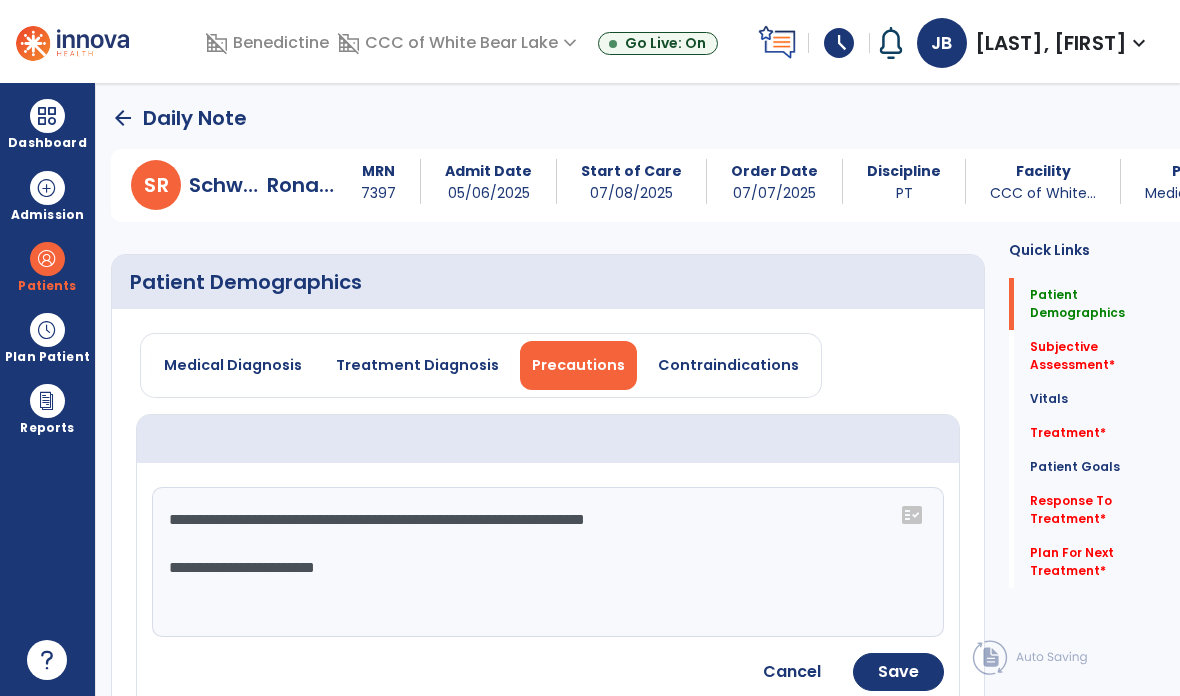 type on "**********" 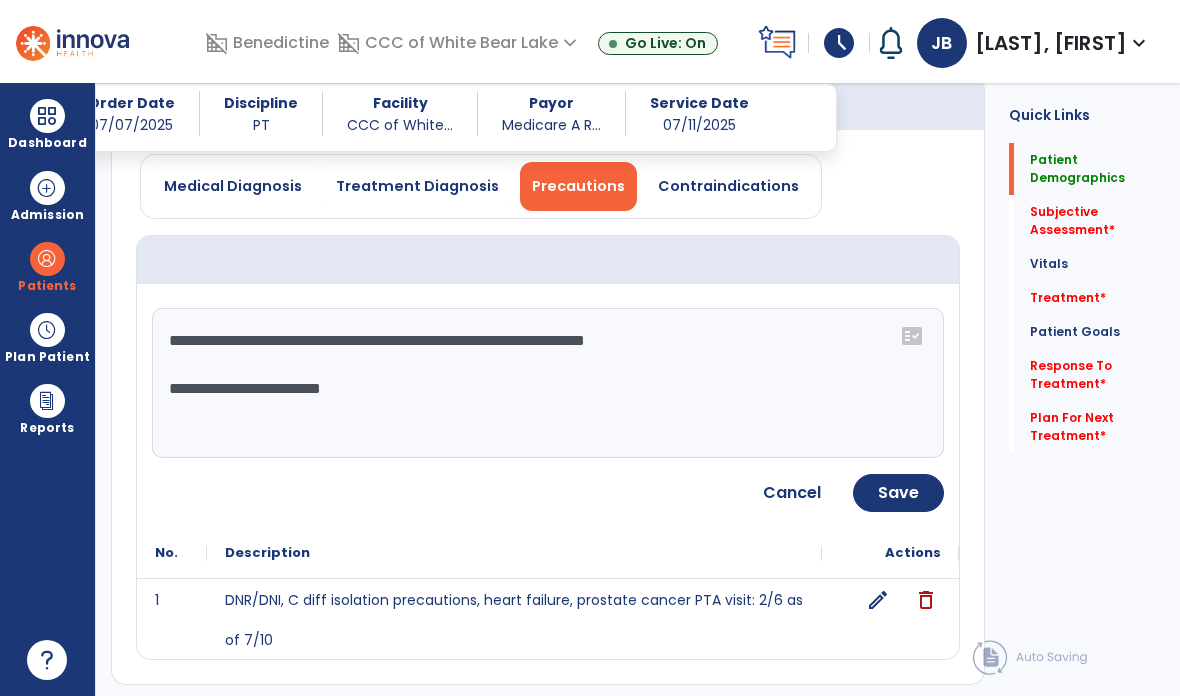 scroll, scrollTop: 163, scrollLeft: 0, axis: vertical 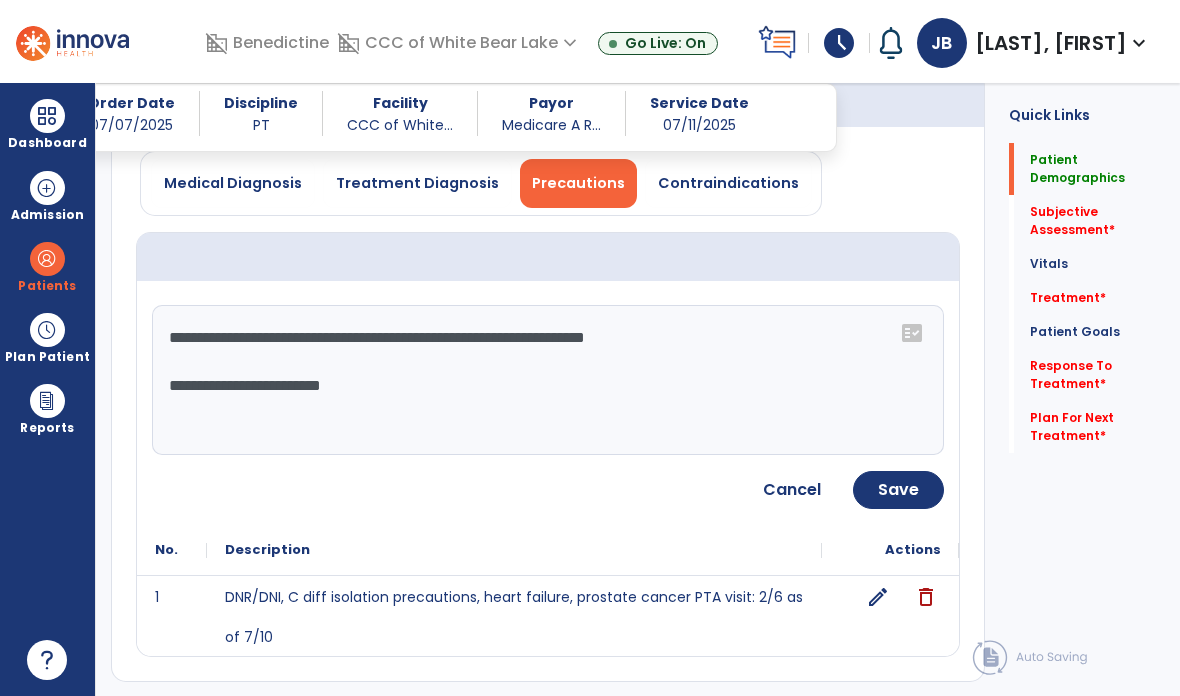 click on "Save" 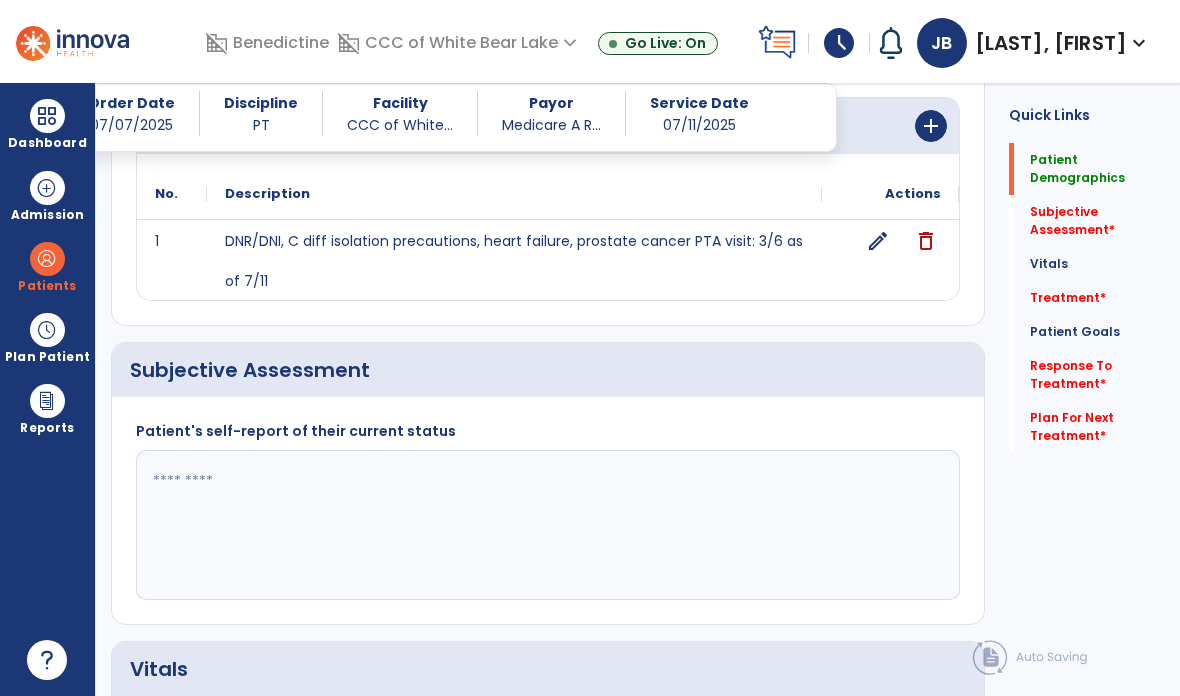 scroll, scrollTop: 308, scrollLeft: 0, axis: vertical 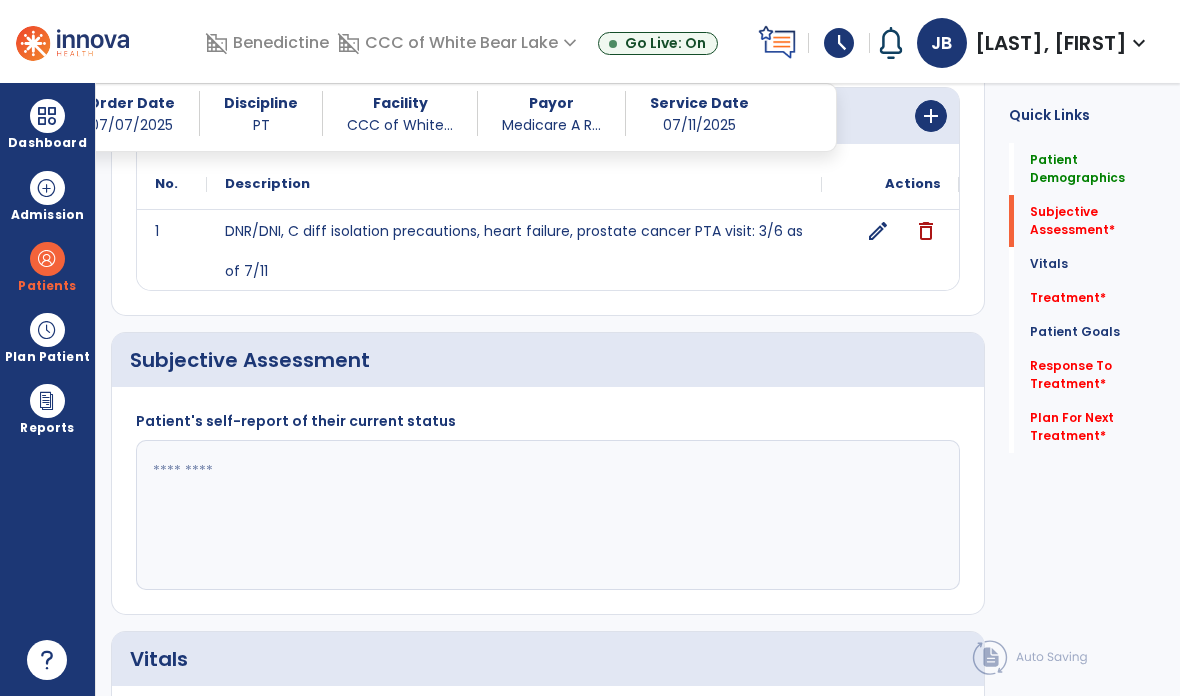 click 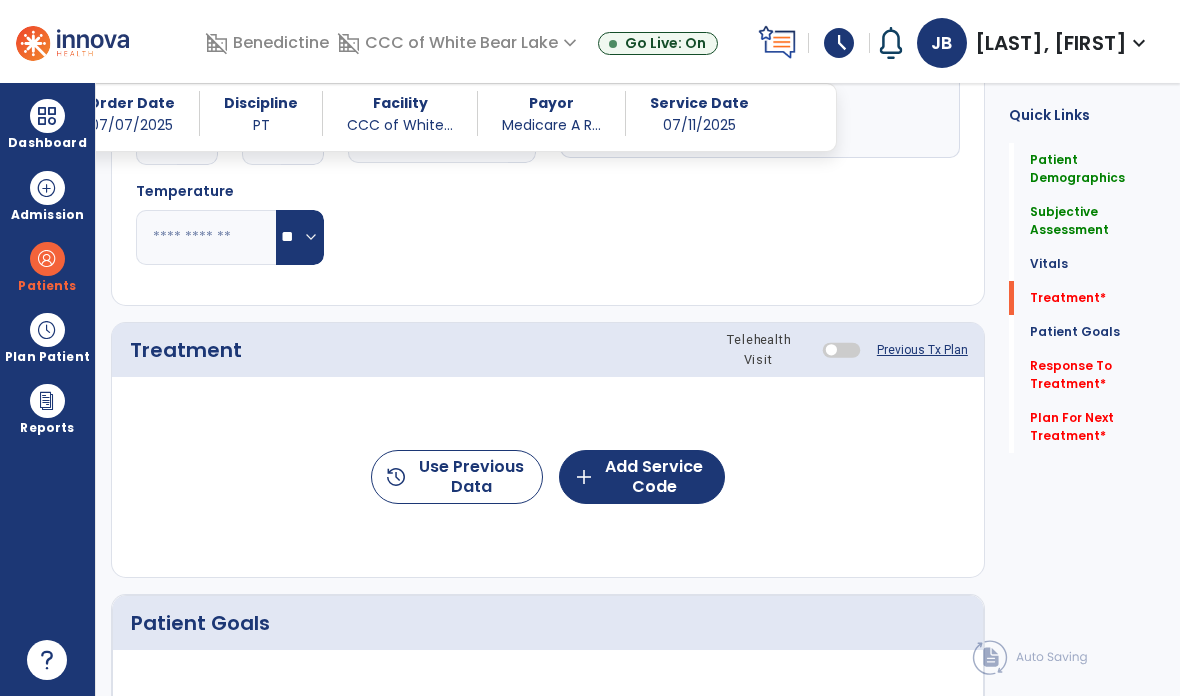 scroll, scrollTop: 1040, scrollLeft: 0, axis: vertical 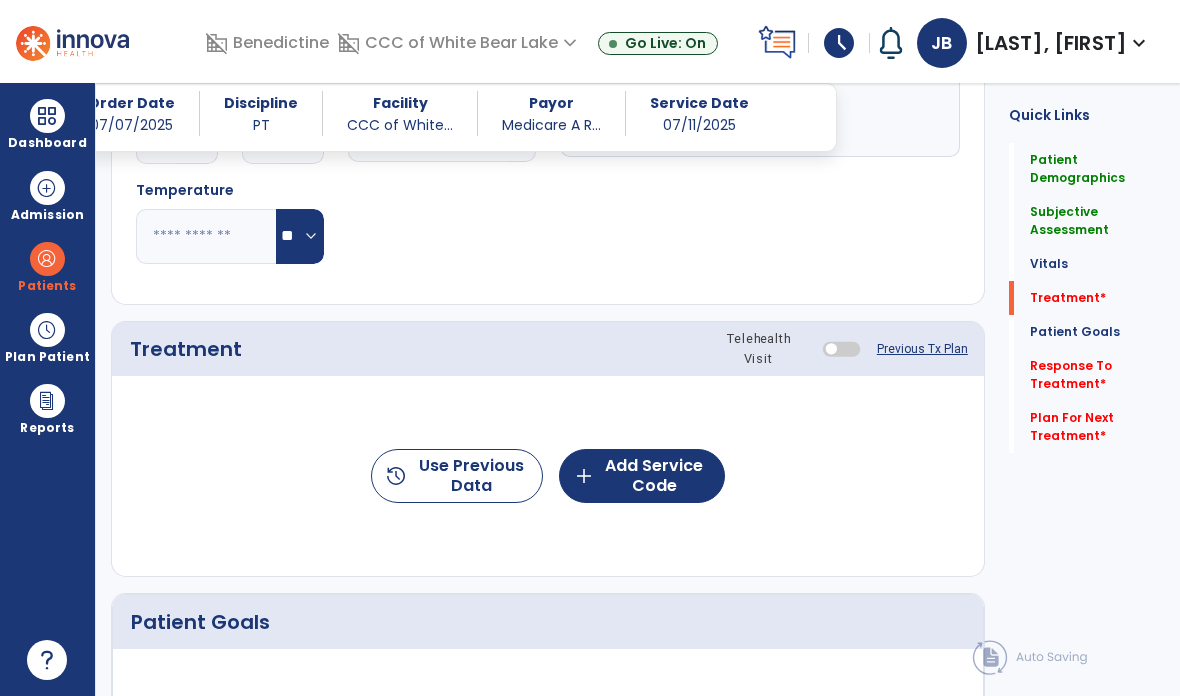 type on "**********" 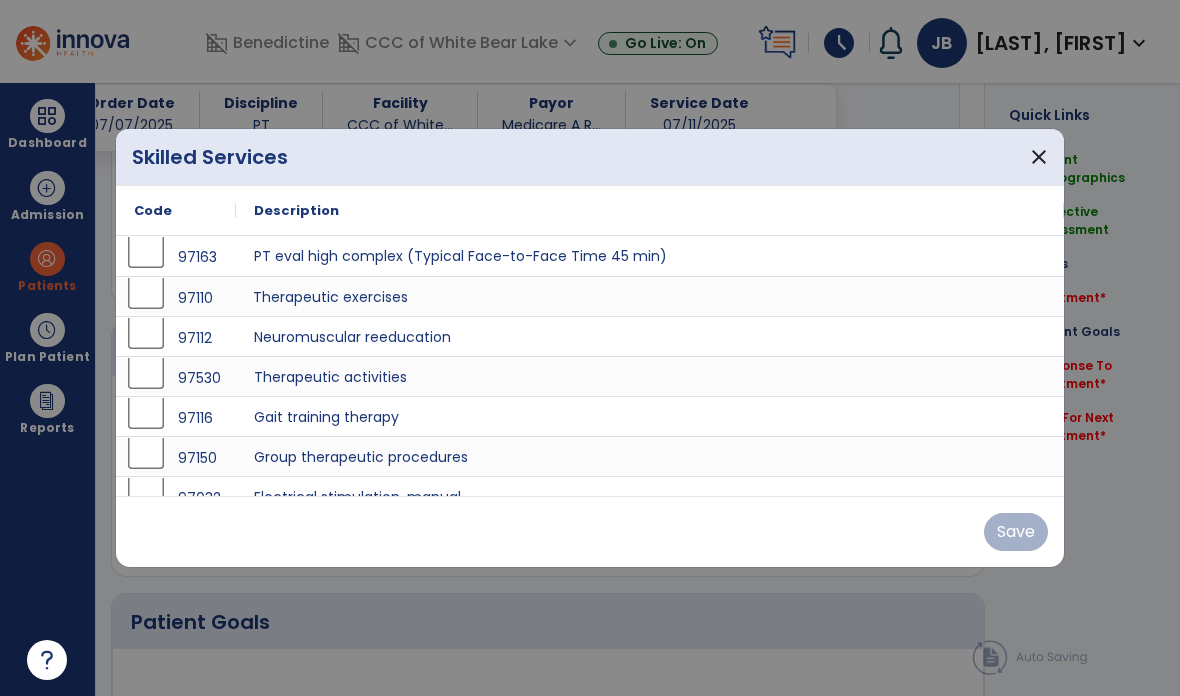 click on "Therapeutic exercises" at bounding box center (650, 296) 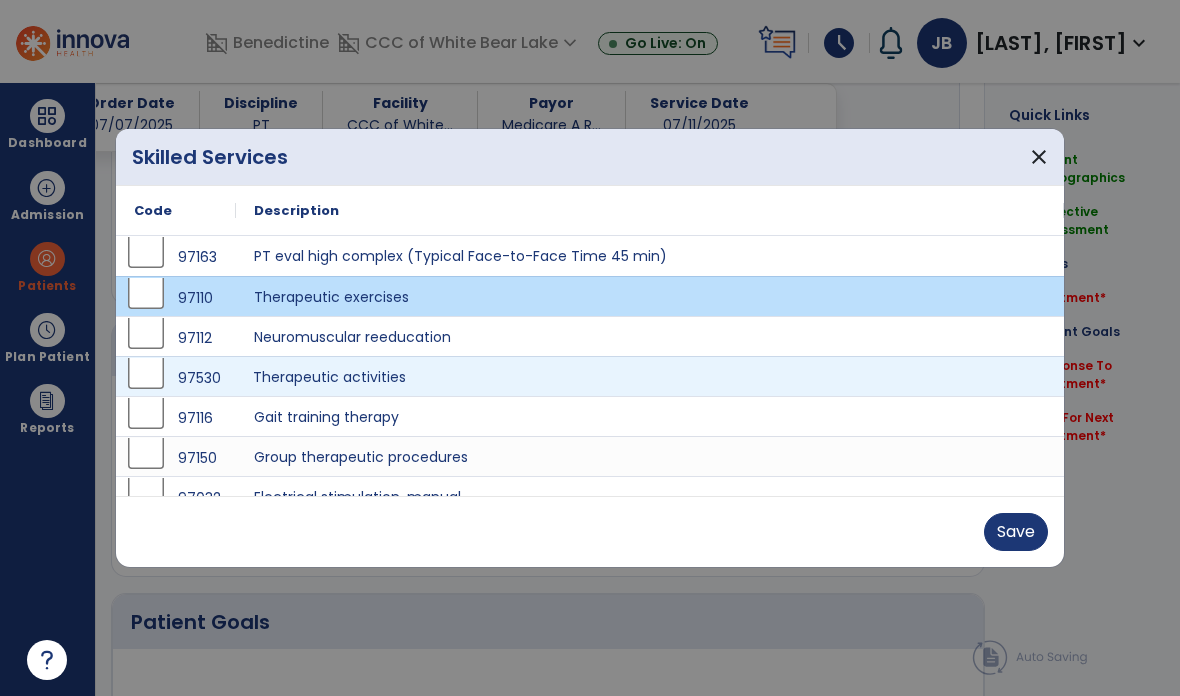 click on "Therapeutic activities" at bounding box center (650, 376) 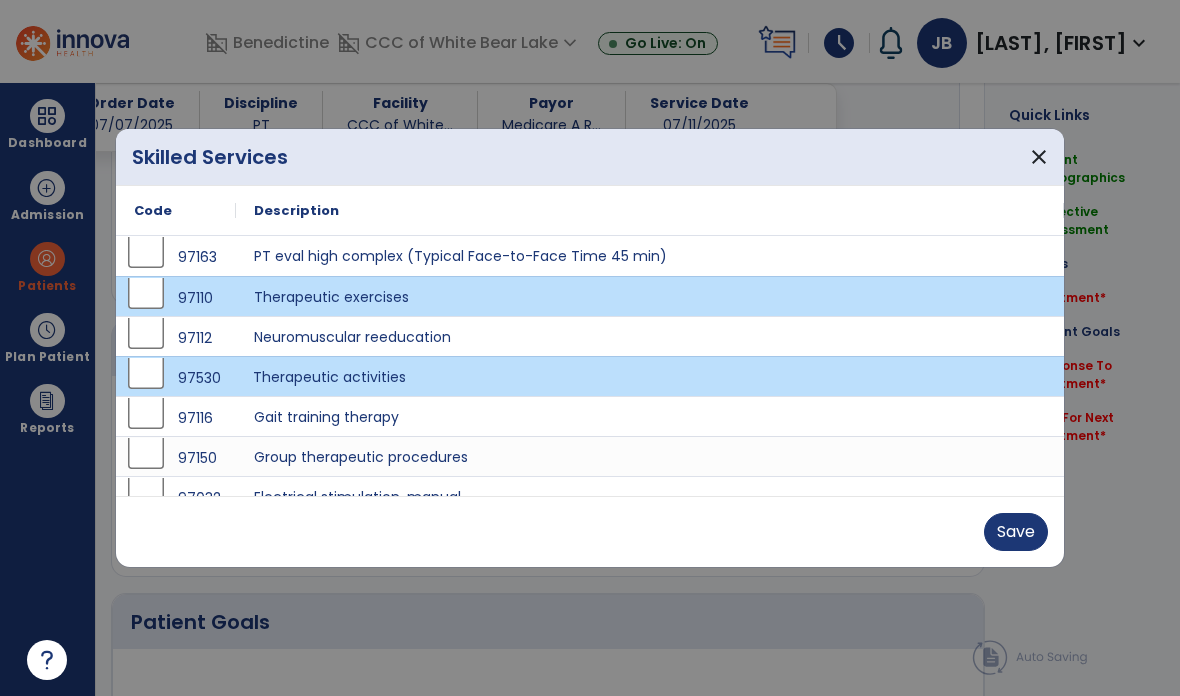 click on "Save" at bounding box center (1016, 532) 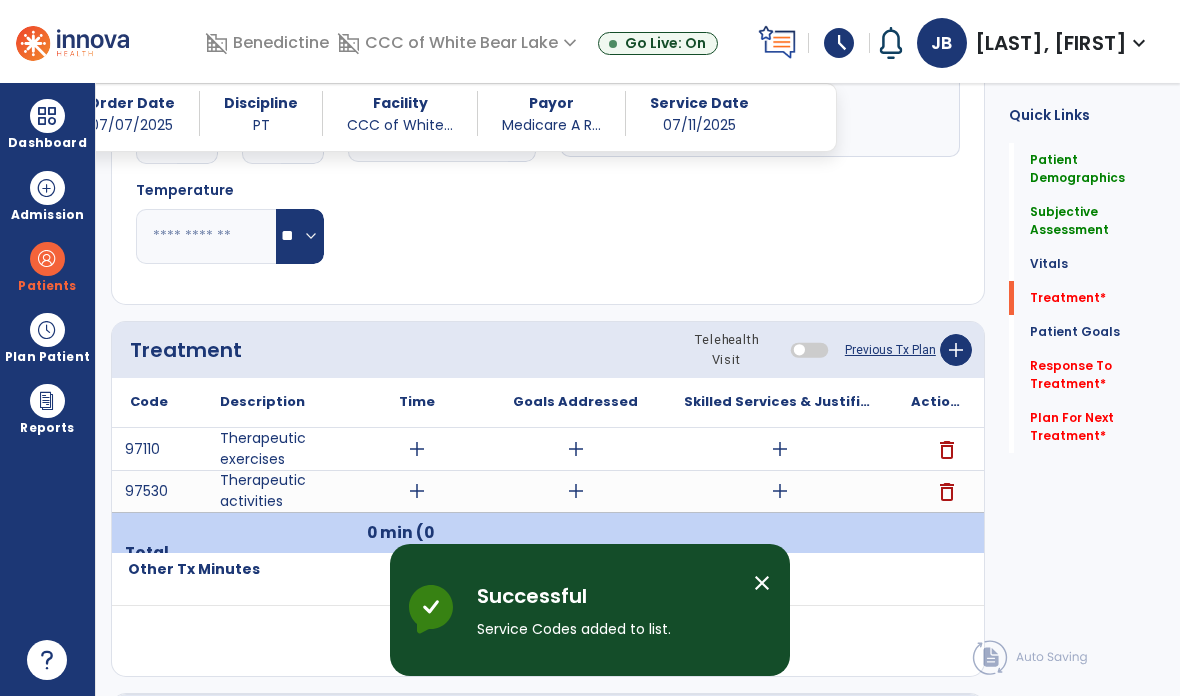 click on "add" at bounding box center [780, 449] 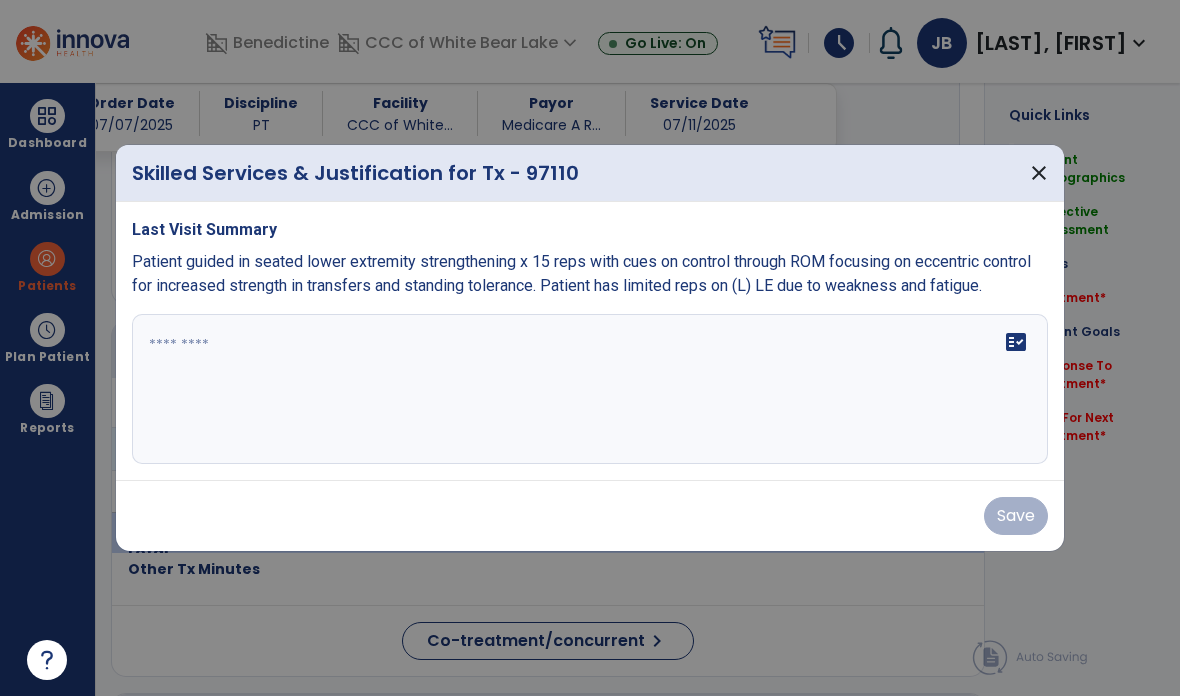 click on "fact_check" at bounding box center [590, 389] 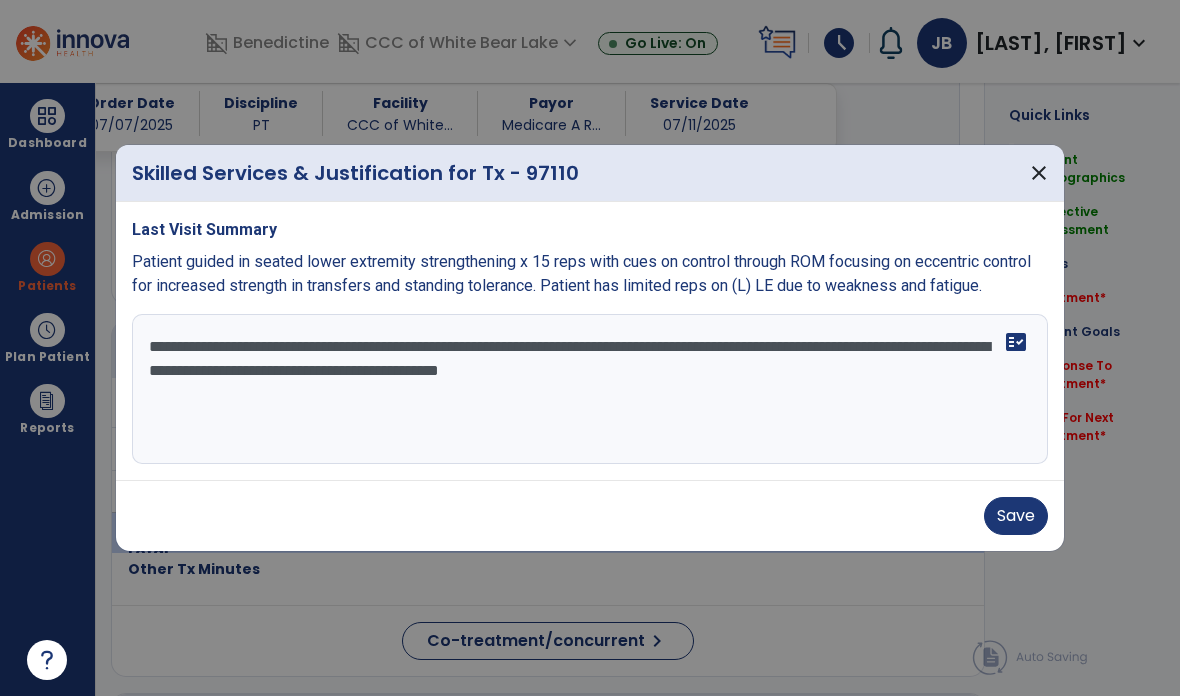 type on "**********" 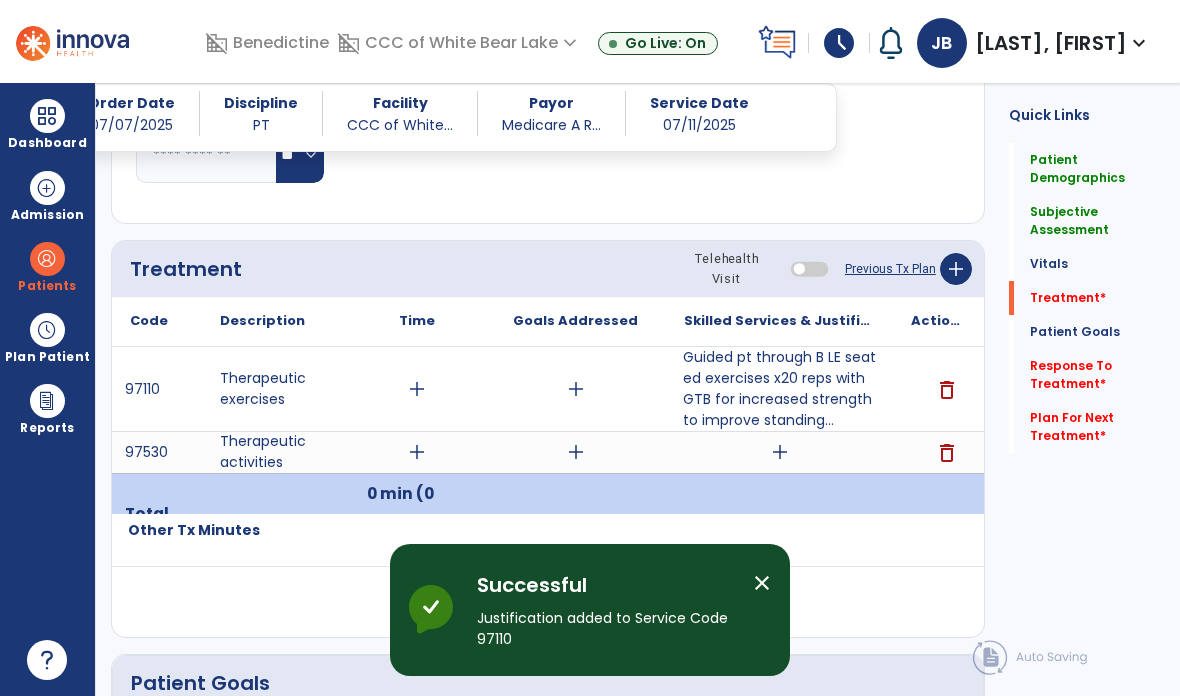 scroll, scrollTop: 1123, scrollLeft: 0, axis: vertical 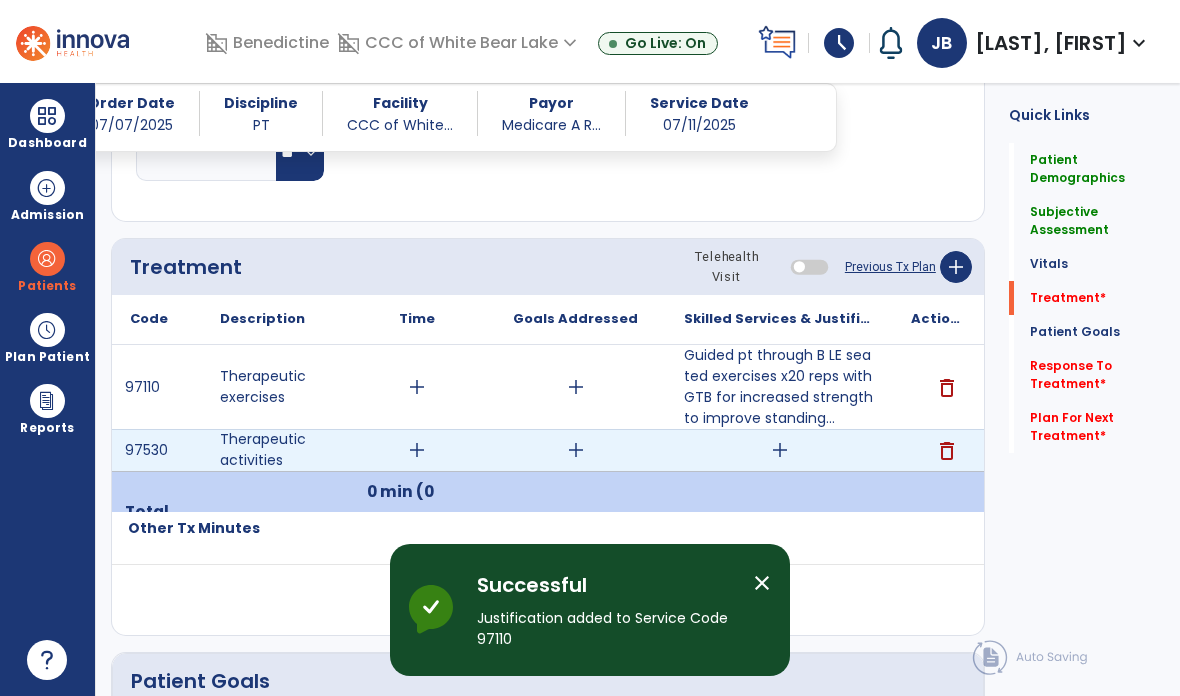 click on "add" at bounding box center (780, 450) 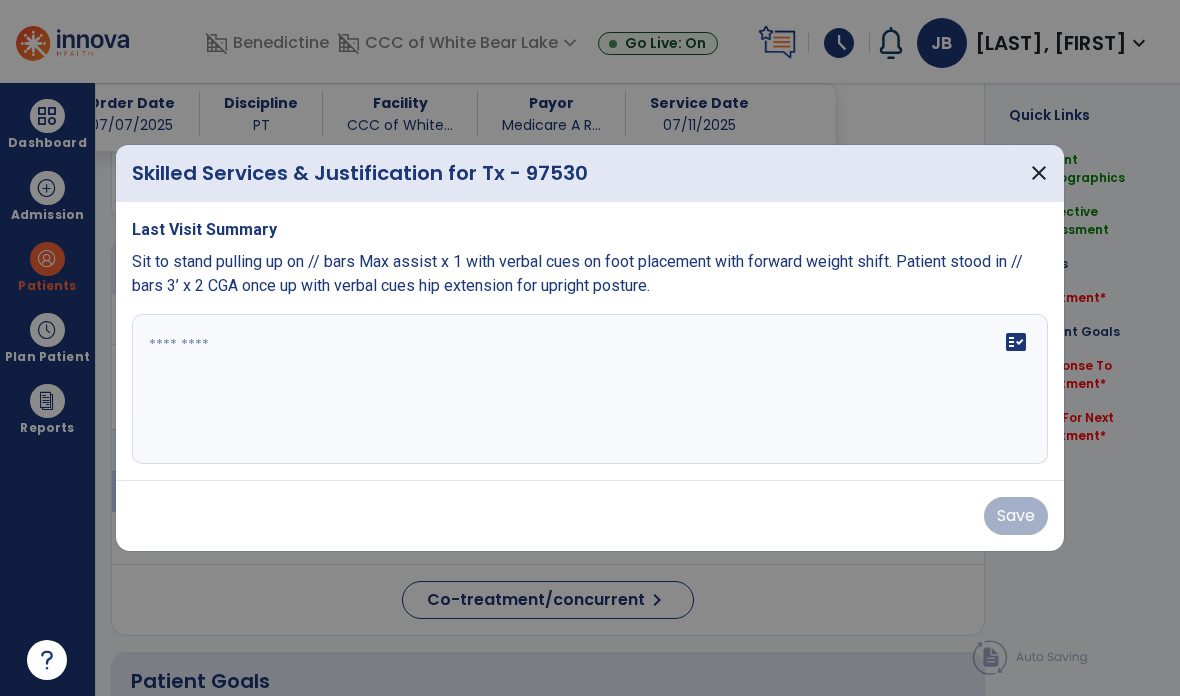 click on "fact_check" at bounding box center [590, 389] 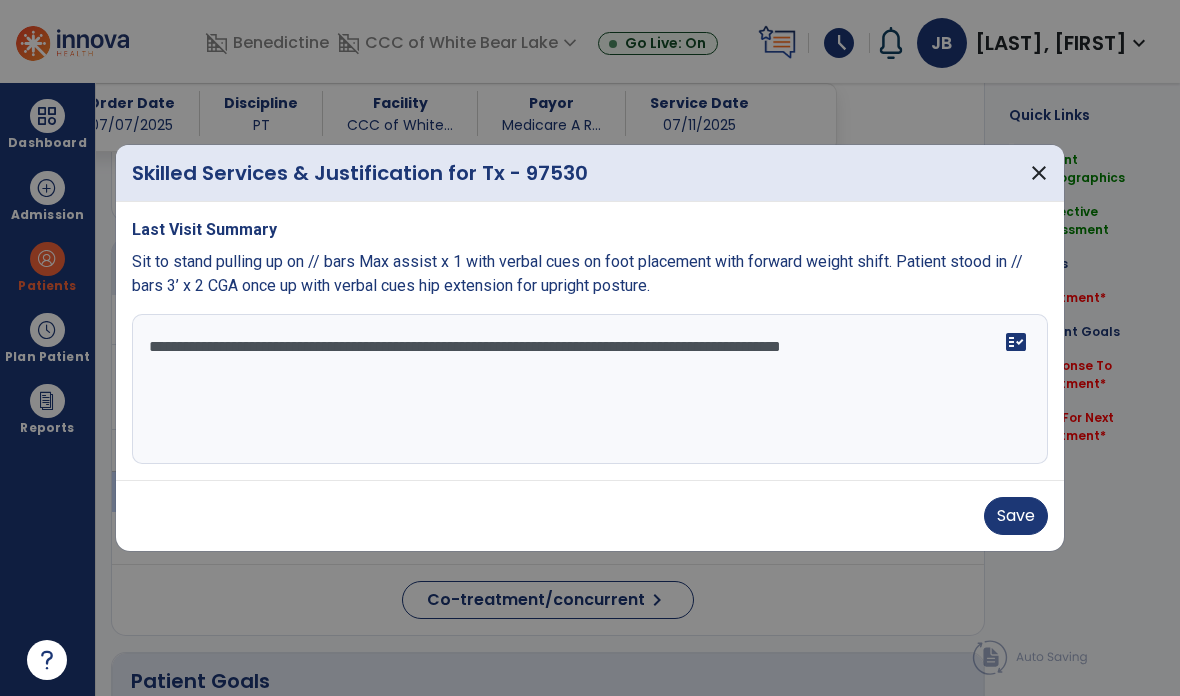 click on "**********" at bounding box center (590, 389) 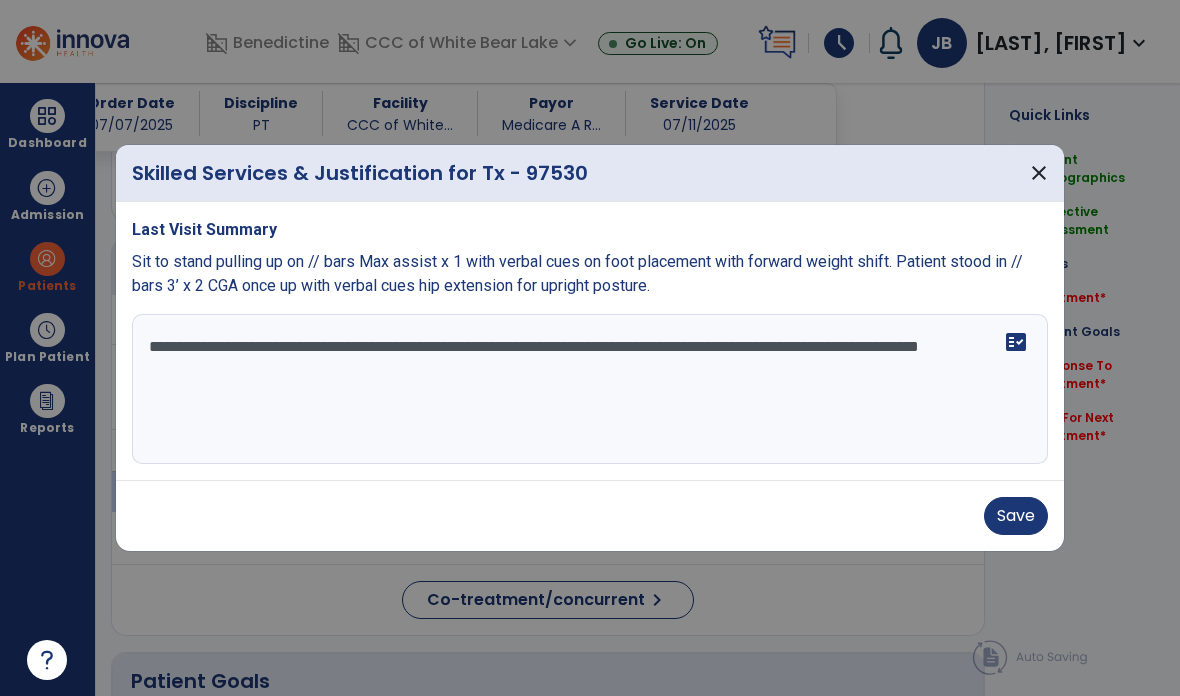click on "**********" at bounding box center [590, 389] 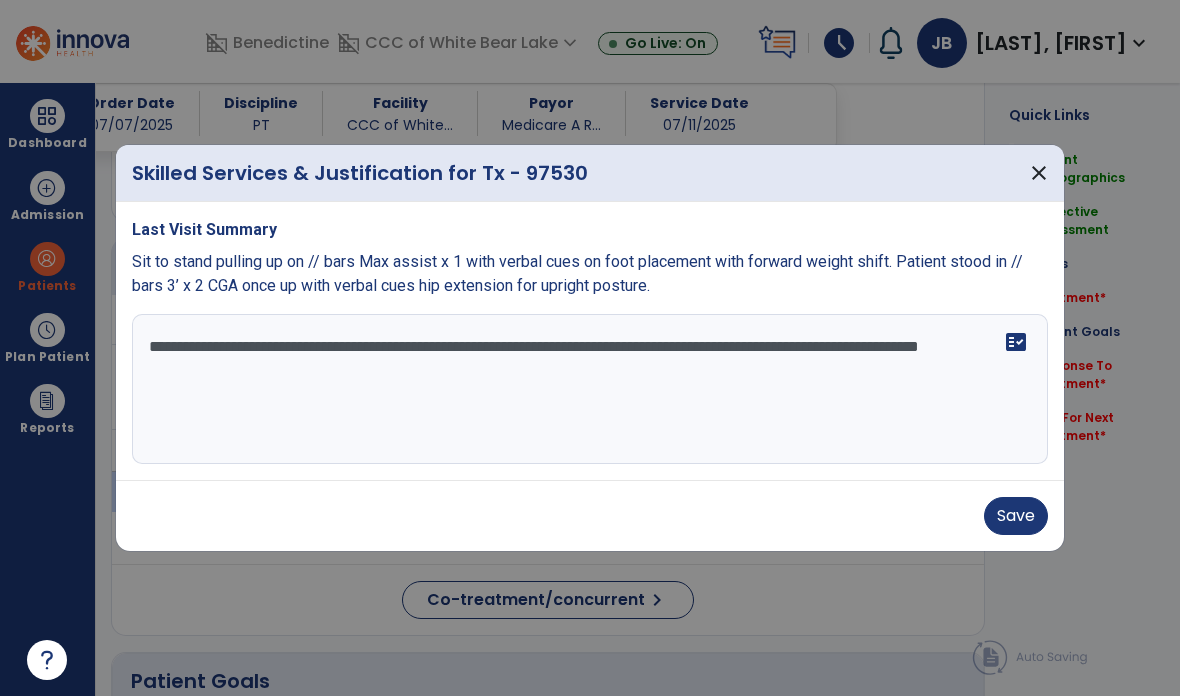 click on "**********" at bounding box center [590, 389] 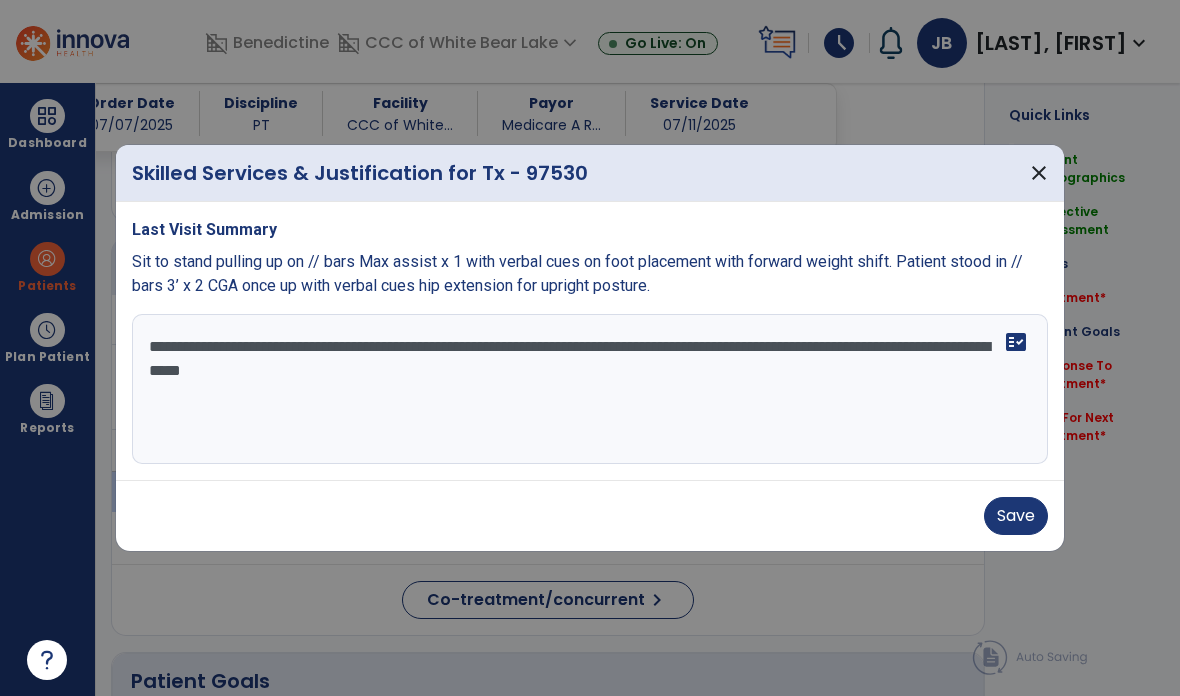 click on "**********" at bounding box center [590, 389] 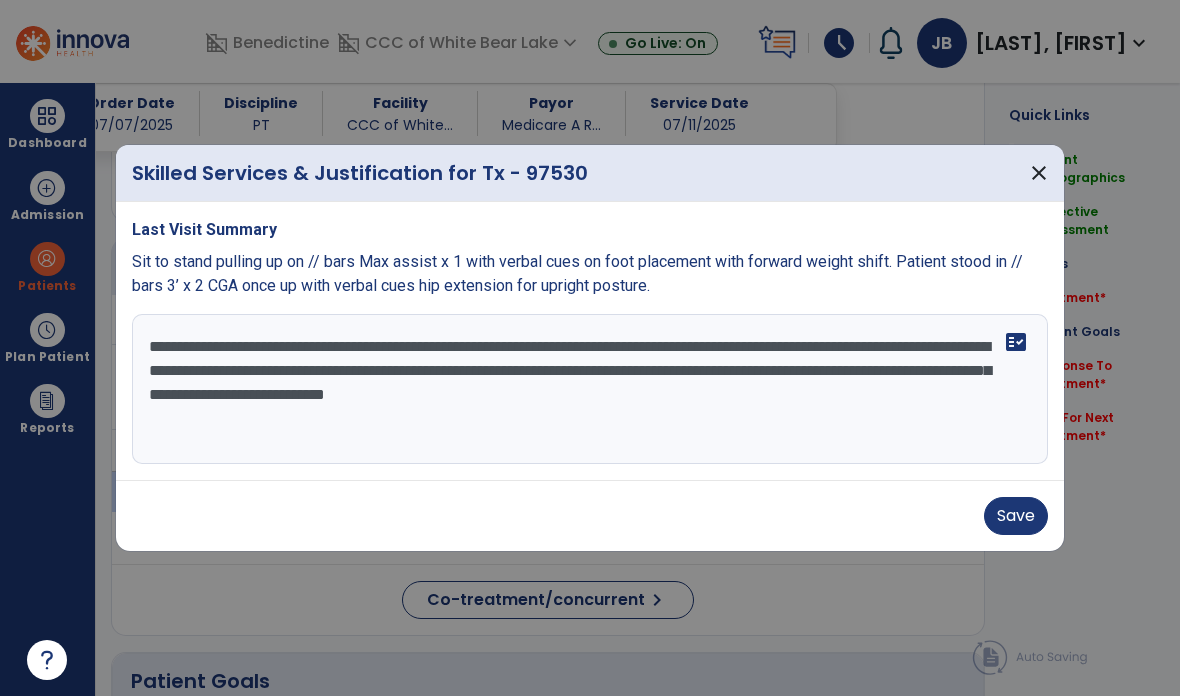 type on "**********" 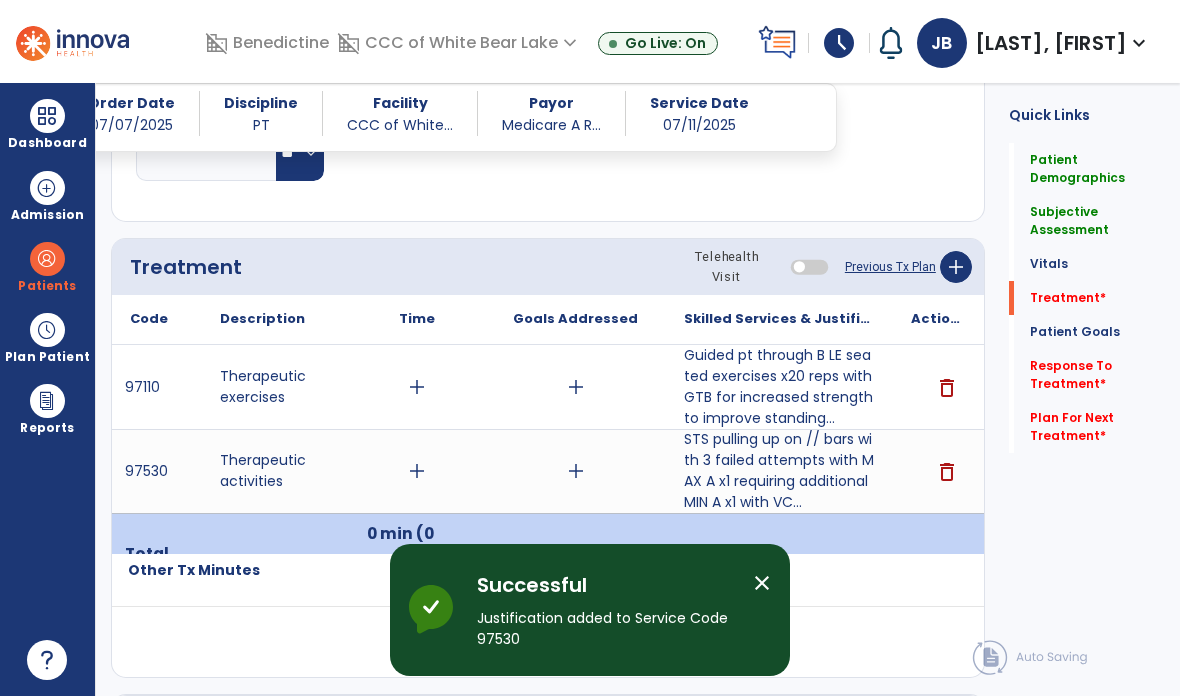 click on "add" at bounding box center [417, 471] 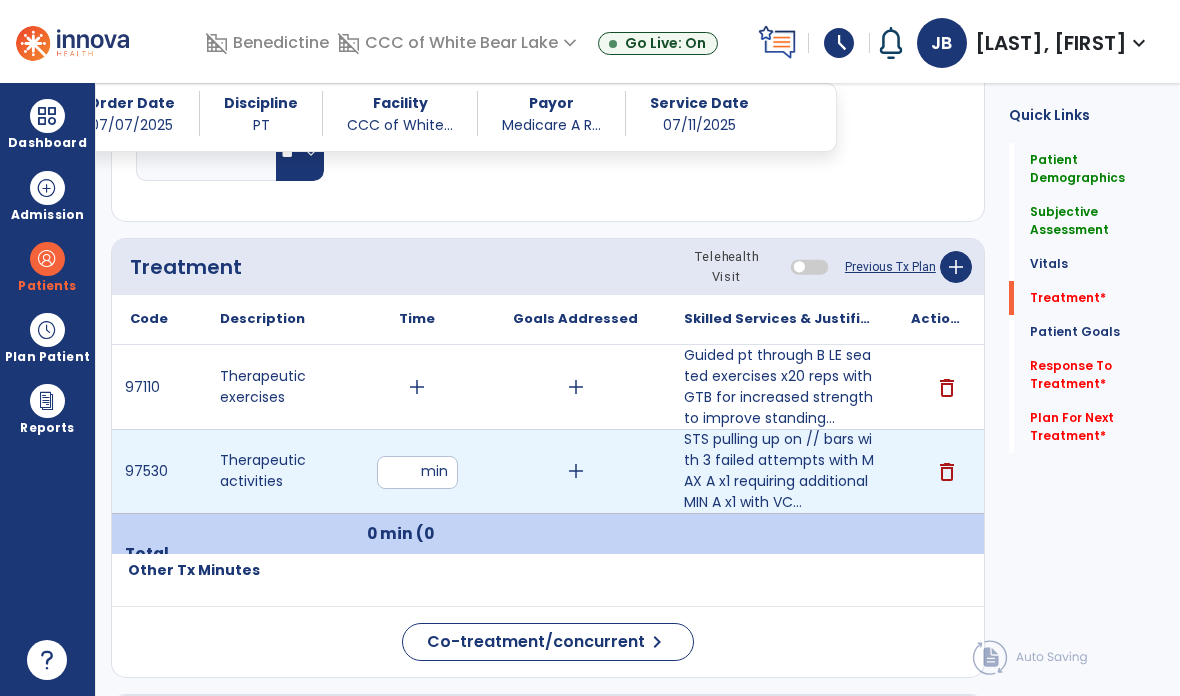 click on "Quick Links  Patient Demographics   Patient Demographics   Subjective Assessment   Subjective Assessment   Vitals   Vitals   Treatment   *  Treatment   *  Patient Goals   Patient Goals   Response To Treatment   *  Response To Treatment   *  Plan For Next Treatment   *  Plan For Next Treatment   *" 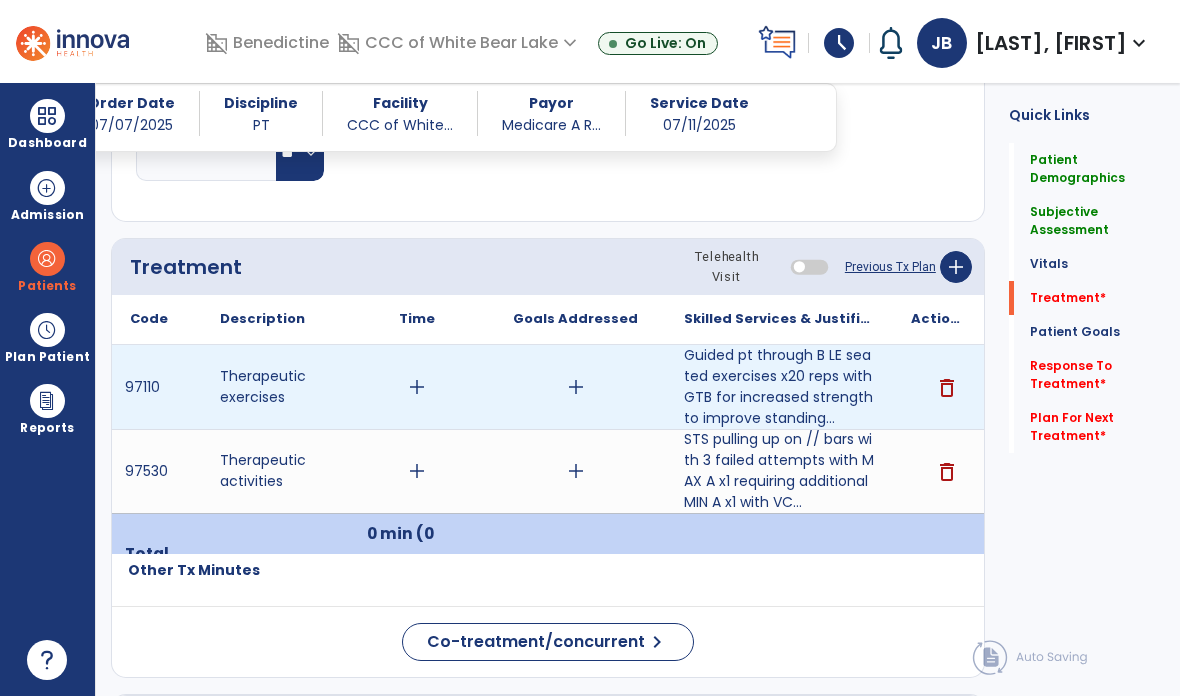 click on "add" at bounding box center (417, 387) 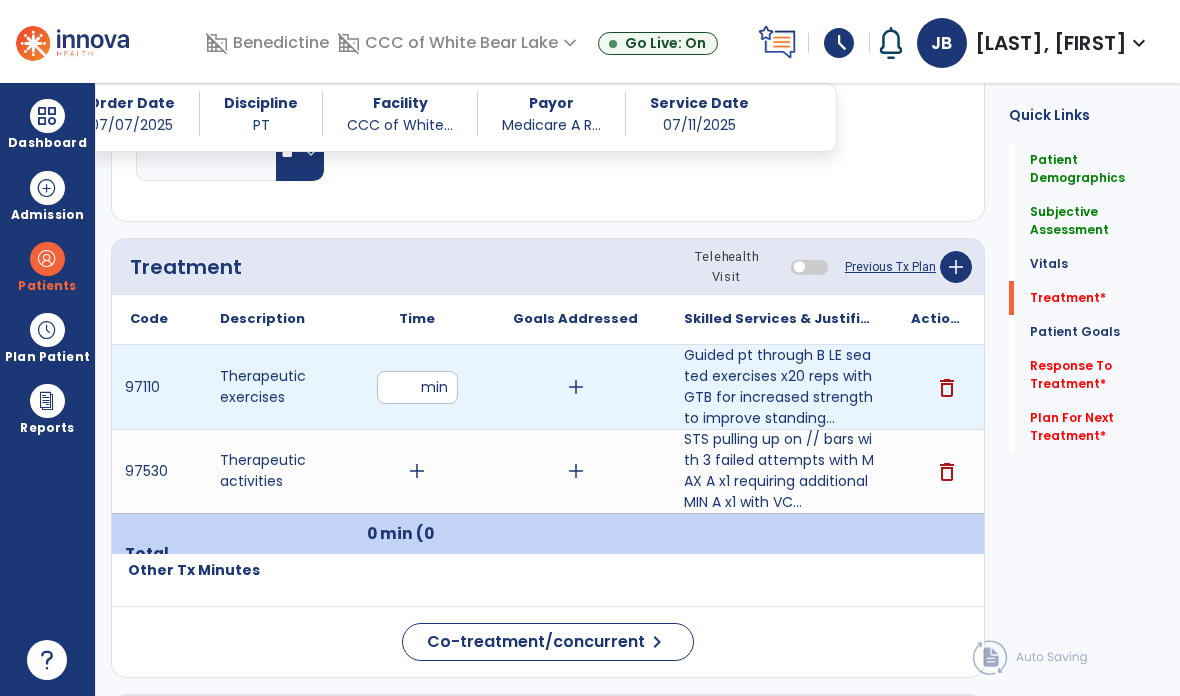 type on "**" 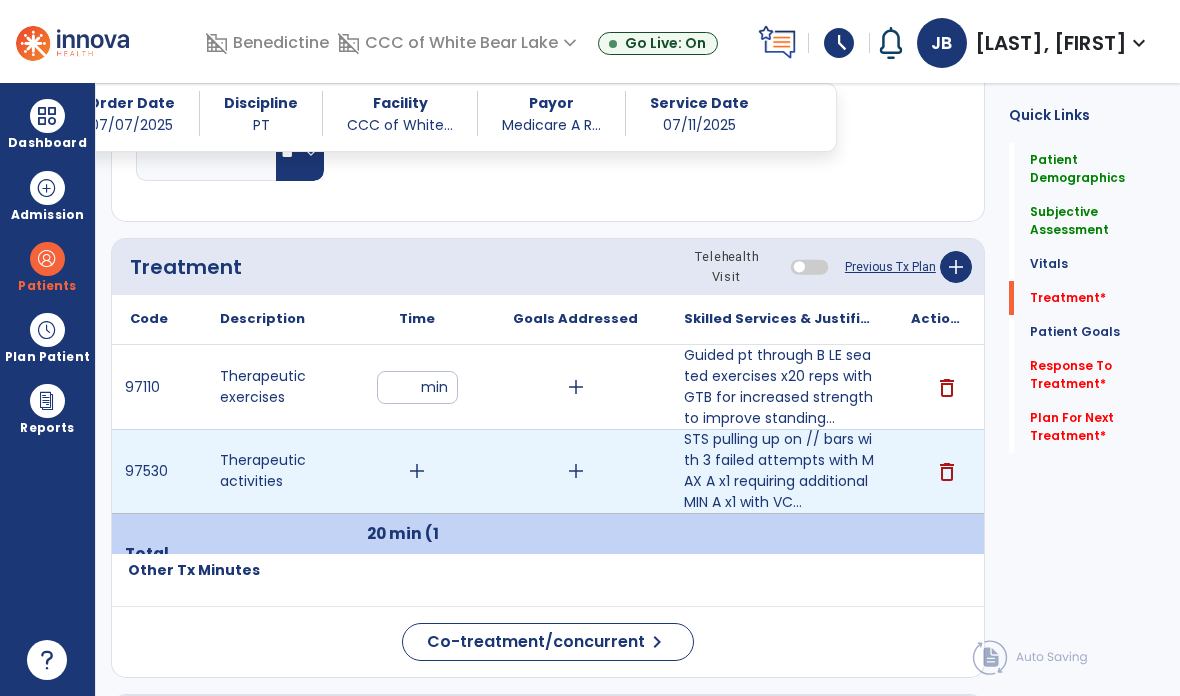 click on "add" at bounding box center [417, 471] 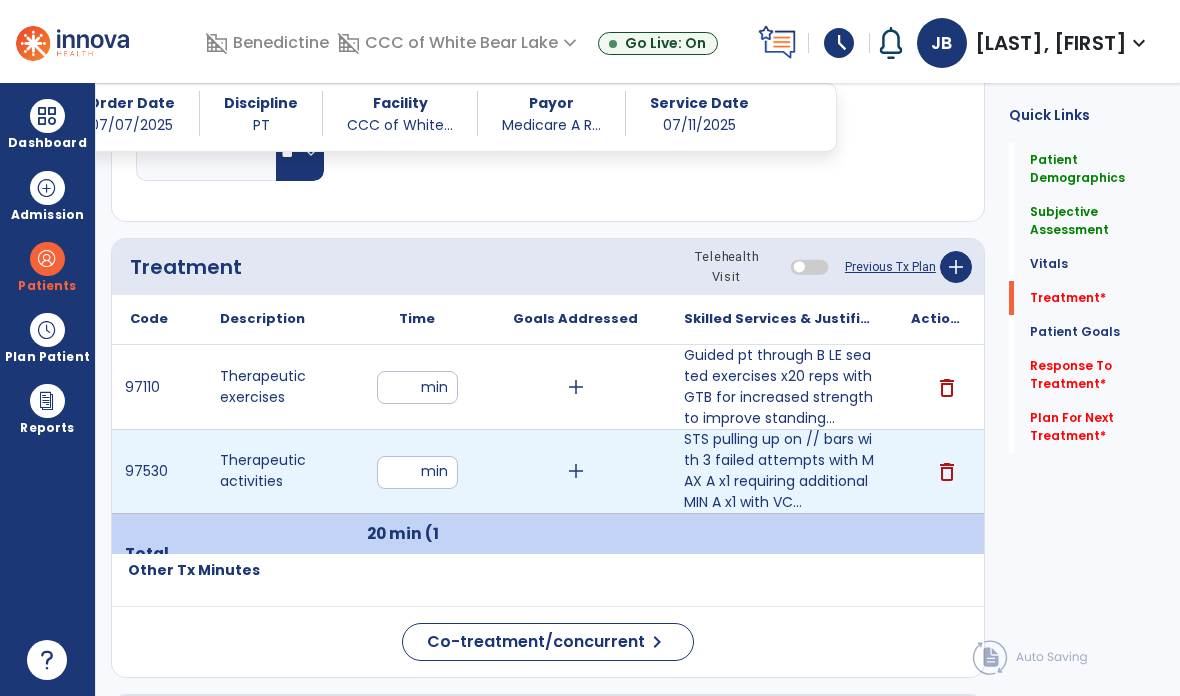 type on "**" 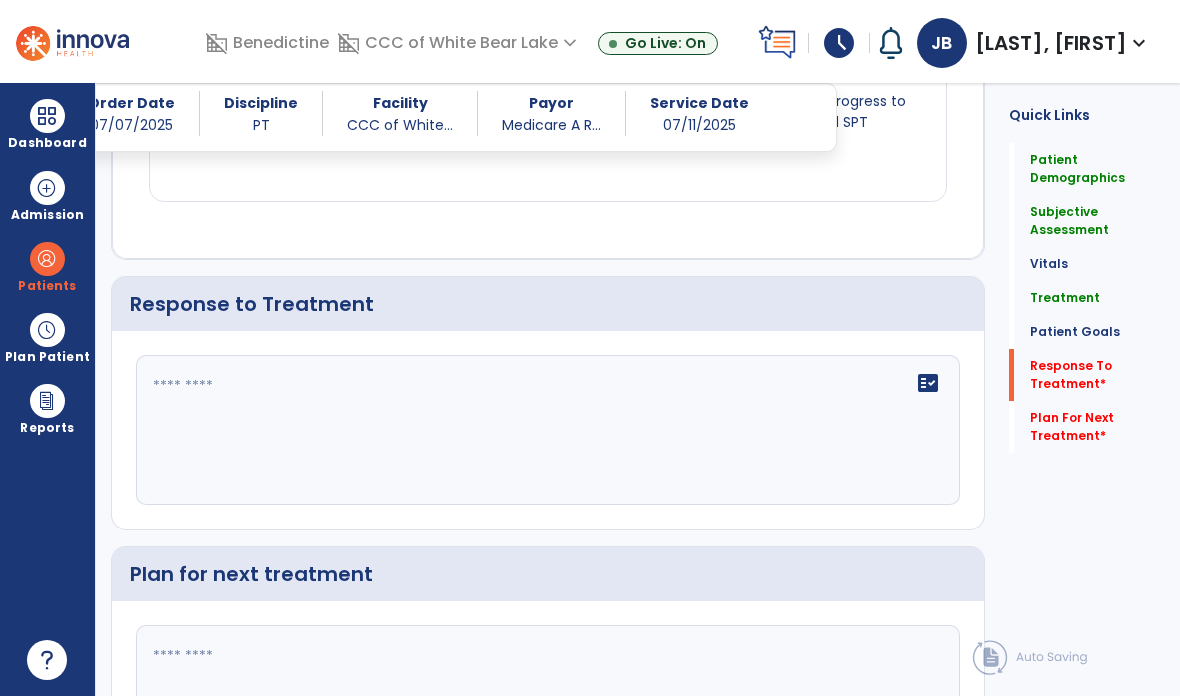 scroll, scrollTop: 2304, scrollLeft: 0, axis: vertical 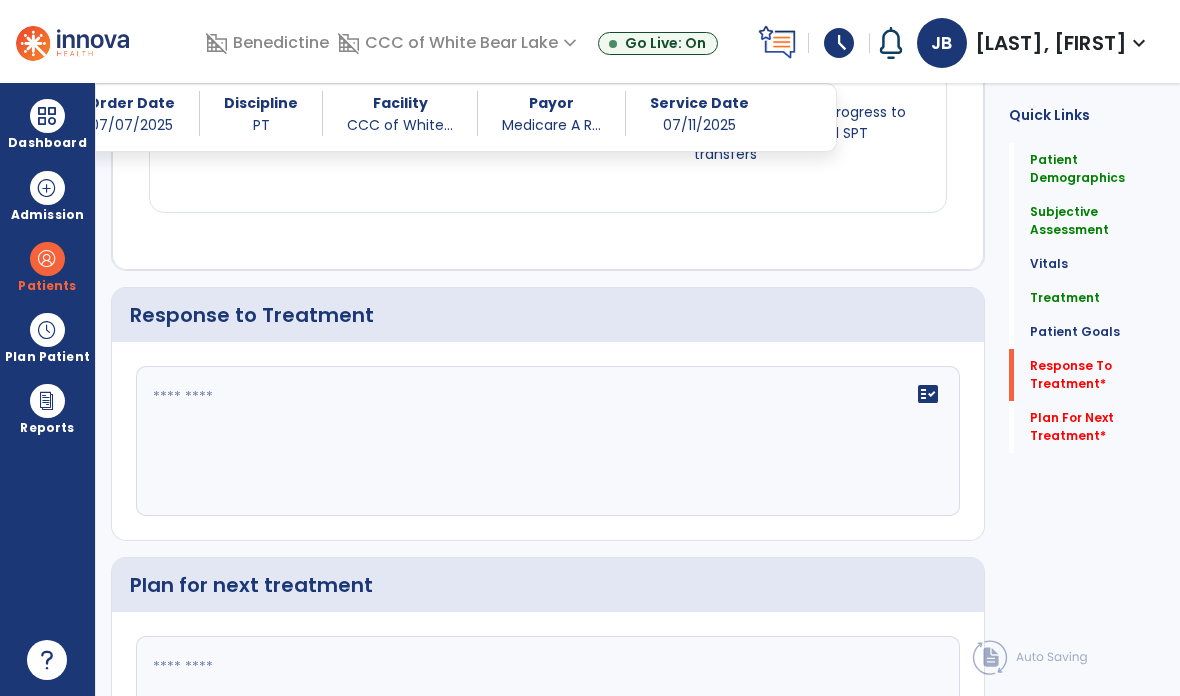 click on "fact_check" 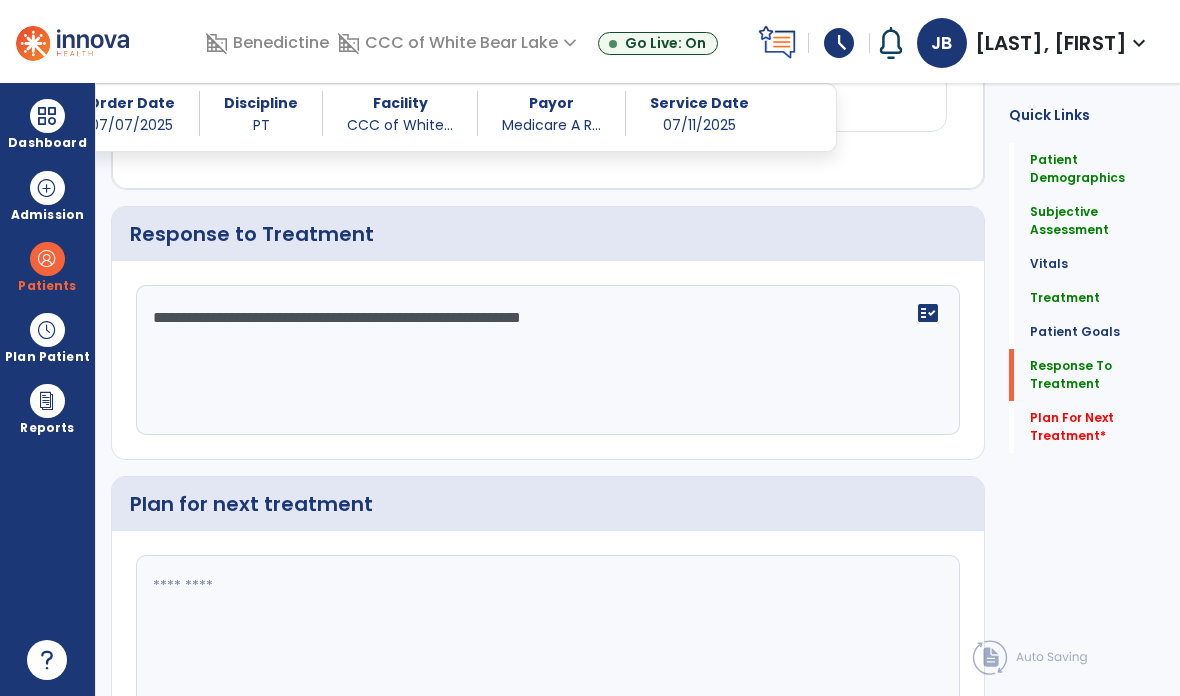 scroll, scrollTop: 2381, scrollLeft: 0, axis: vertical 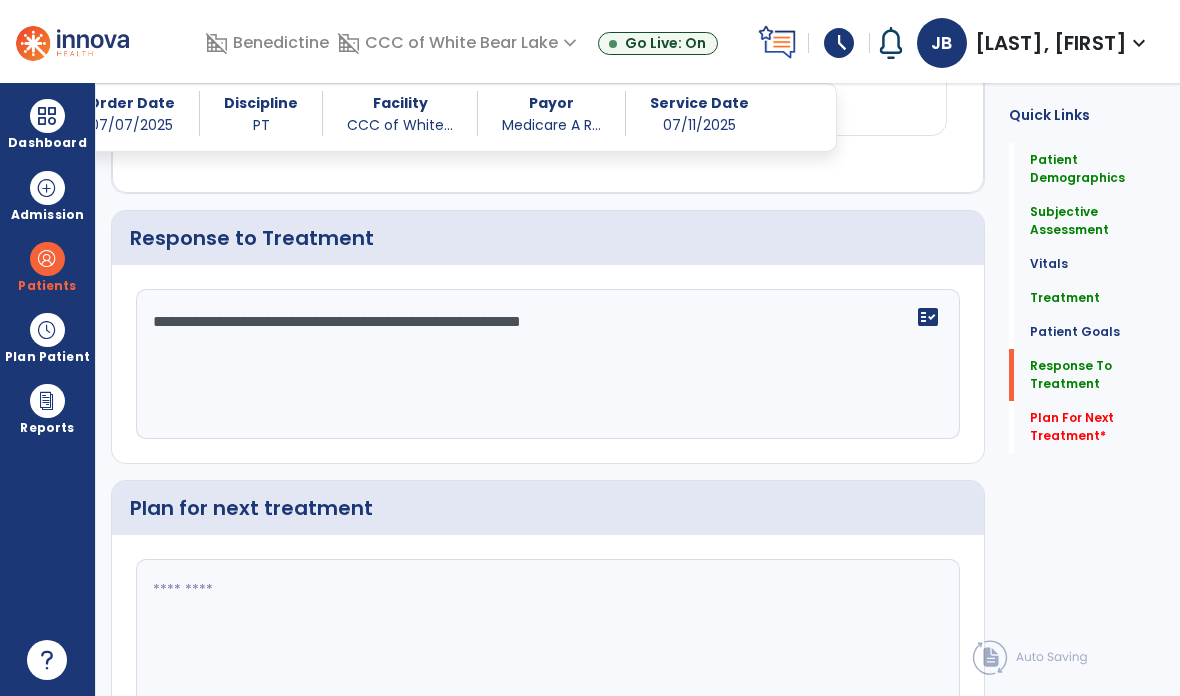 type on "**********" 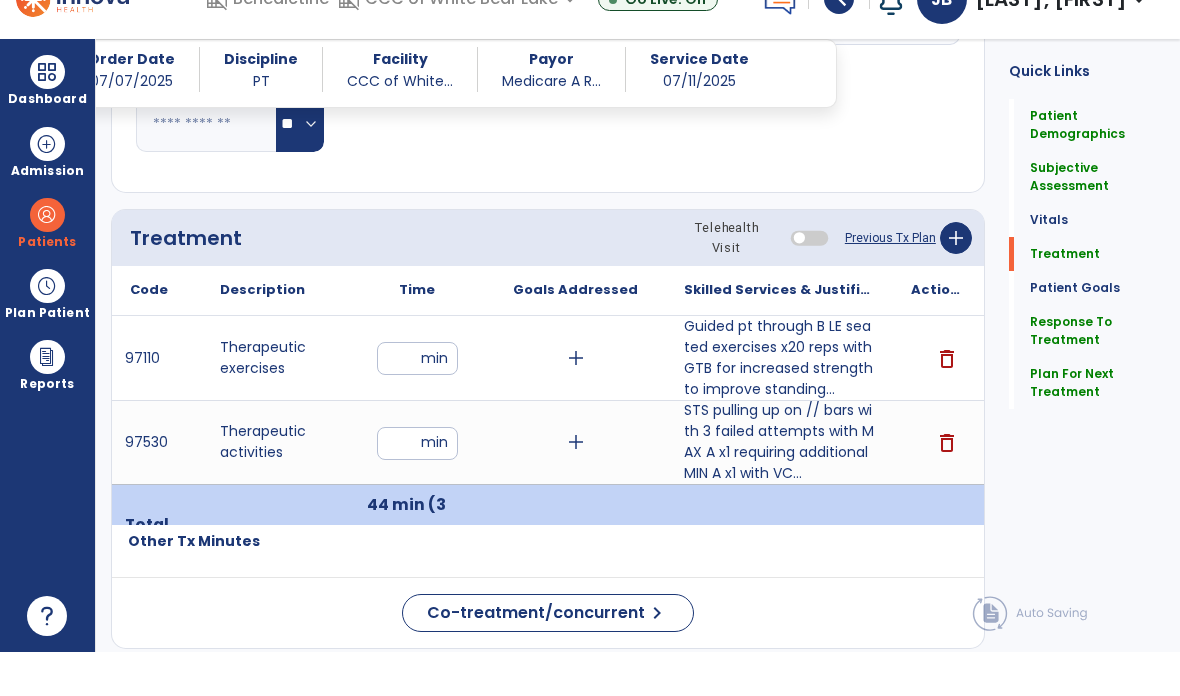 scroll, scrollTop: 1079, scrollLeft: 0, axis: vertical 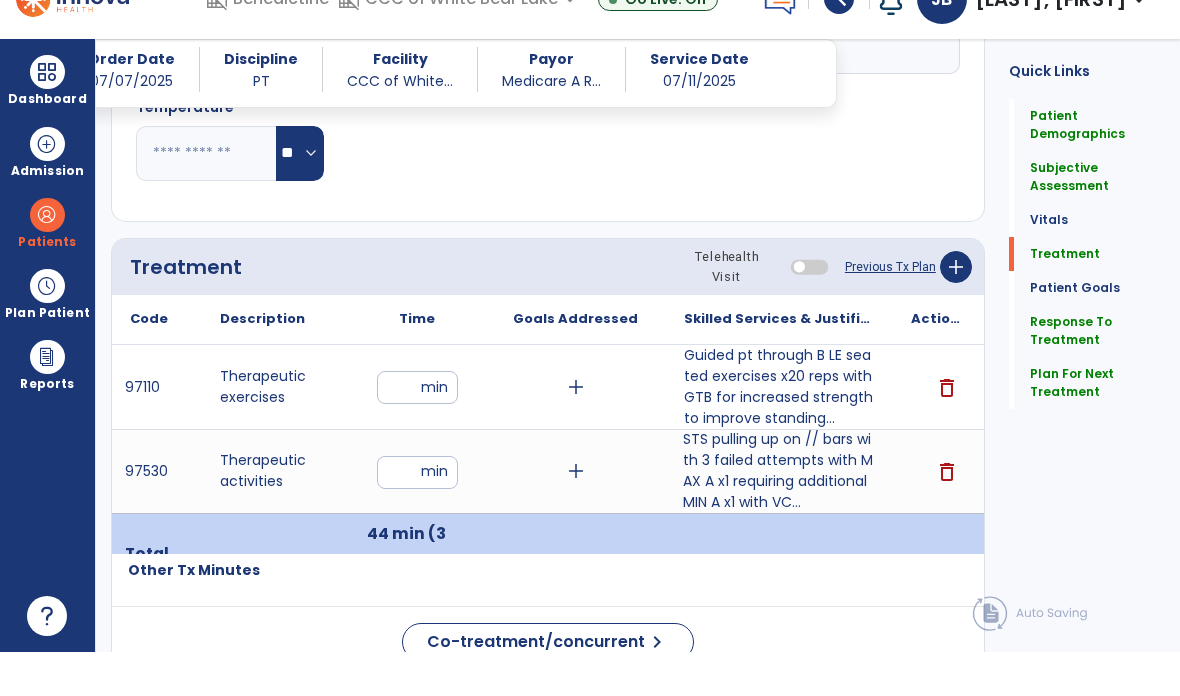 type on "**********" 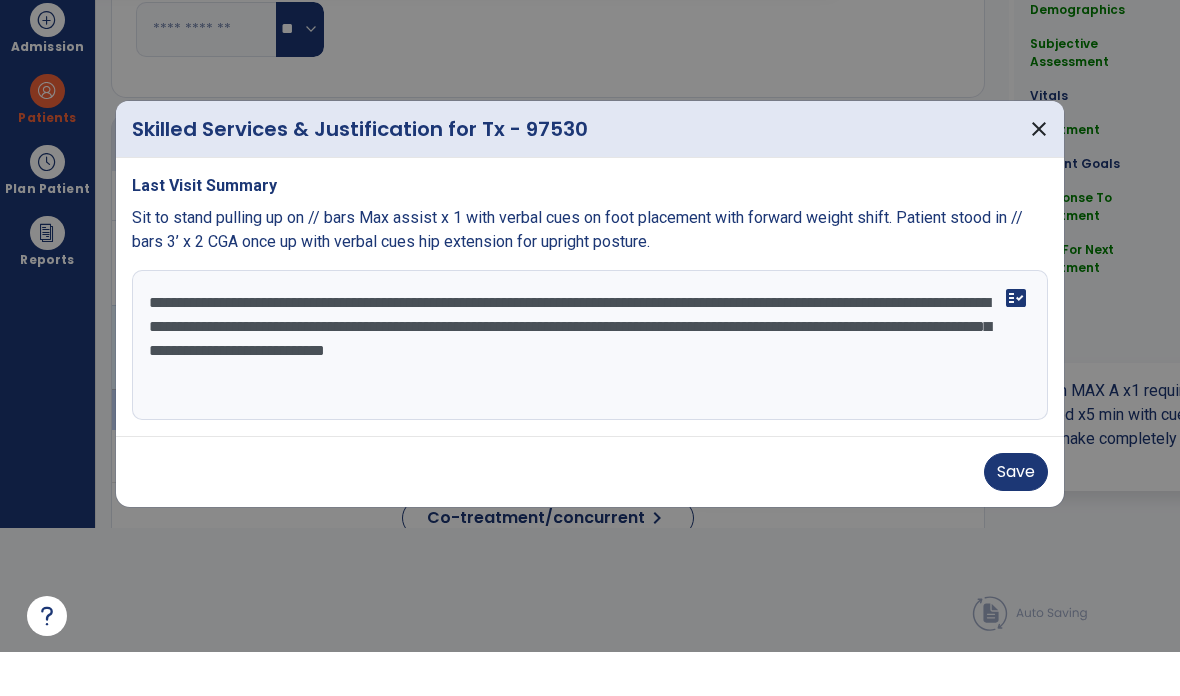 scroll, scrollTop: 0, scrollLeft: 0, axis: both 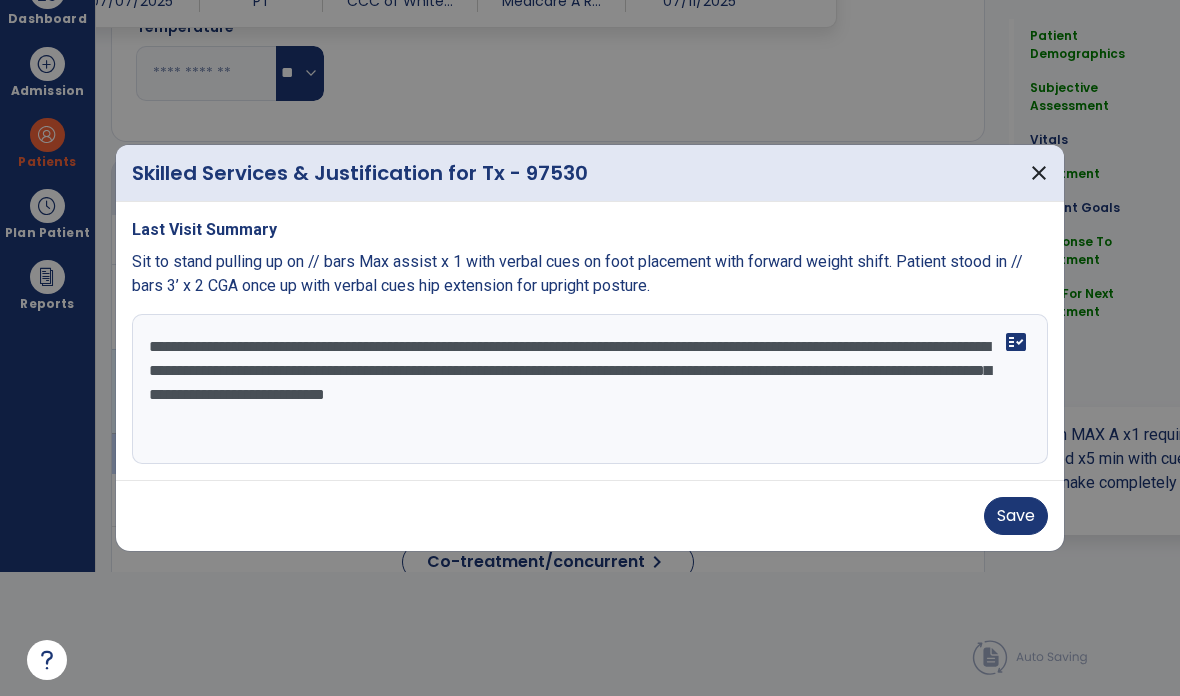 click on "**********" at bounding box center [590, 389] 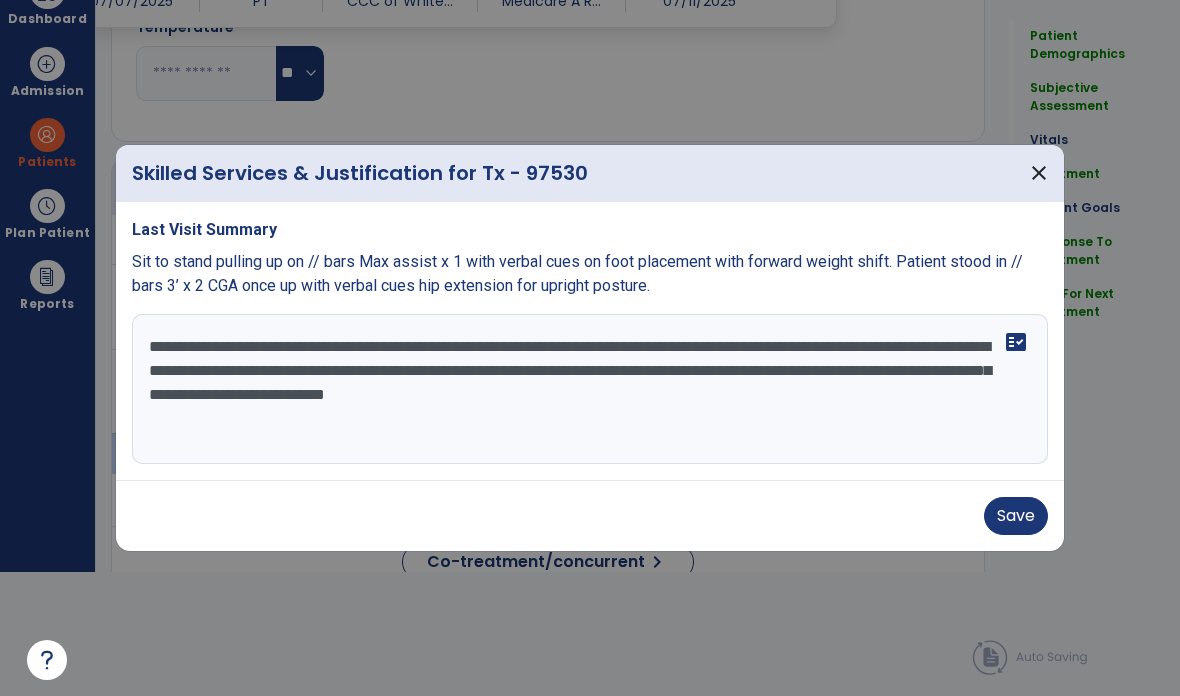 click on "Save" at bounding box center [1016, 516] 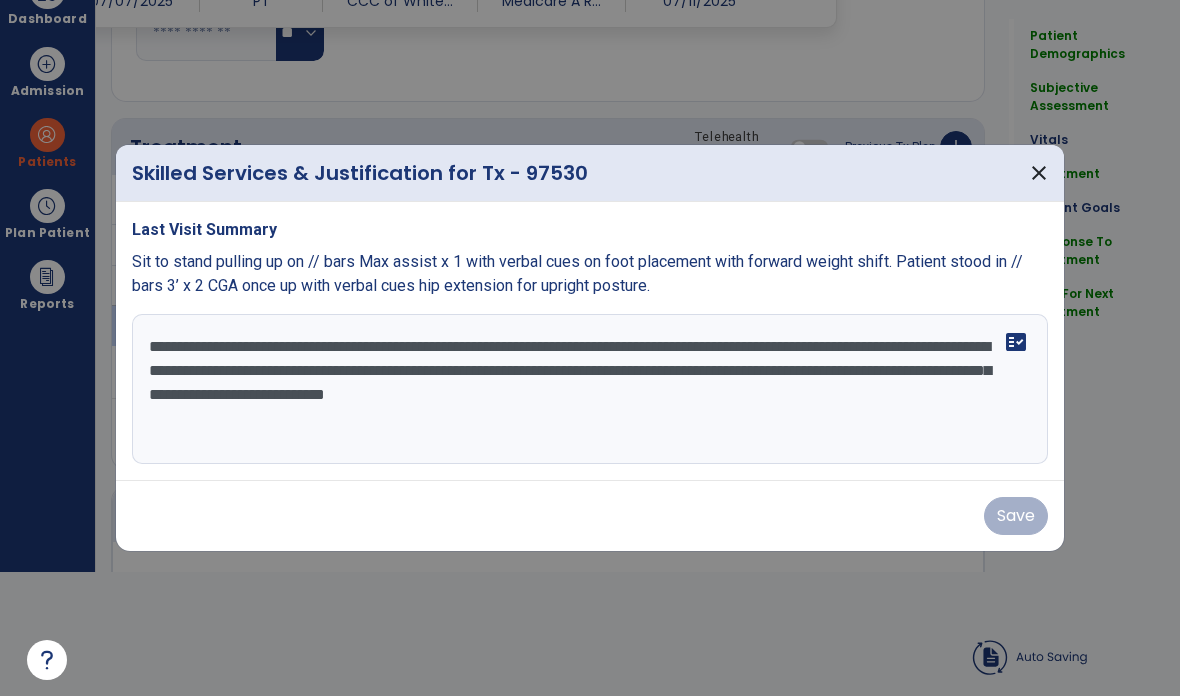 scroll, scrollTop: 80, scrollLeft: 0, axis: vertical 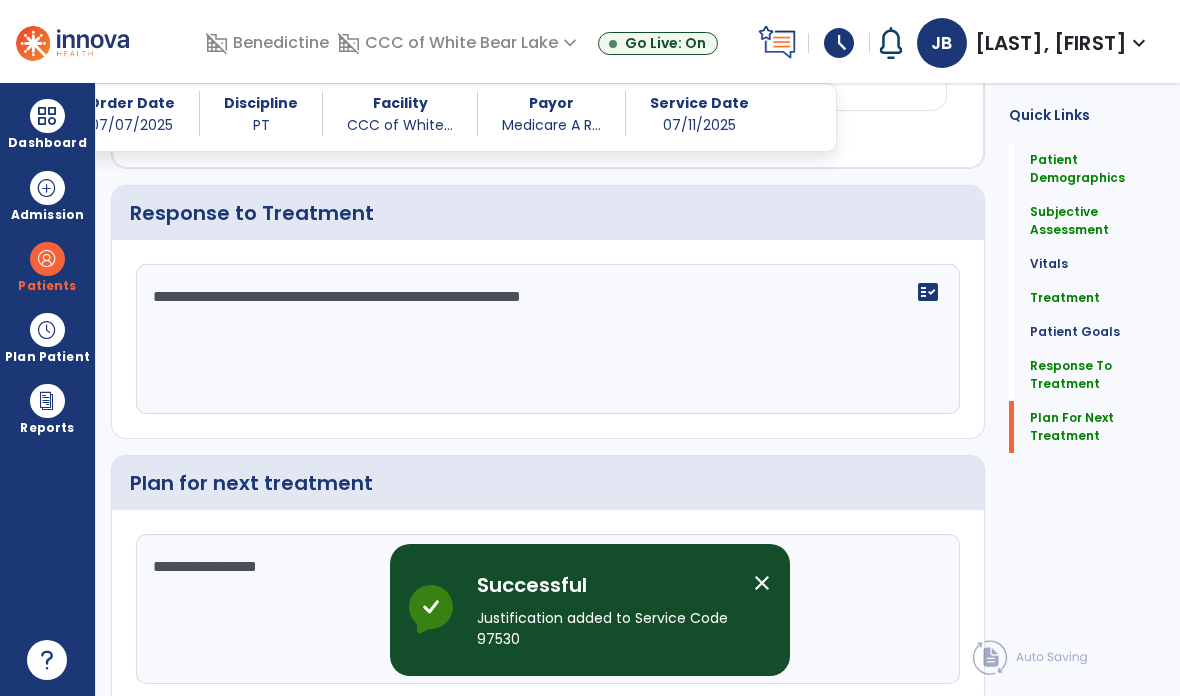 click on "Plan For Next Treatment" 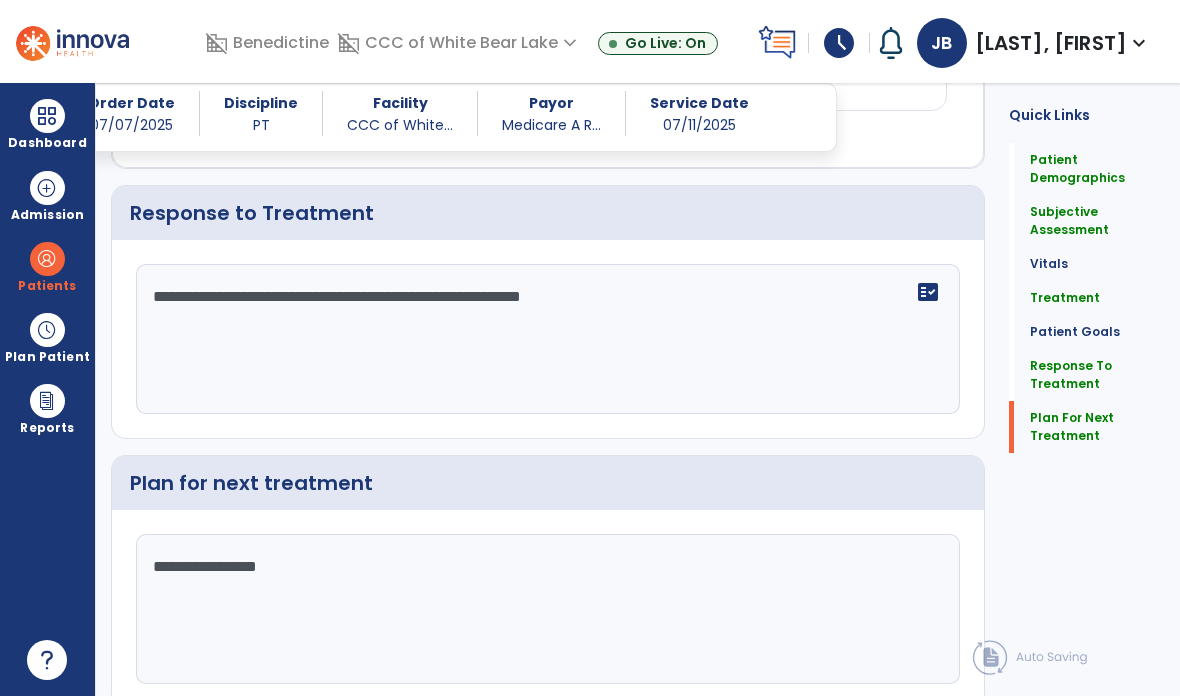 click on "Sign Doc" 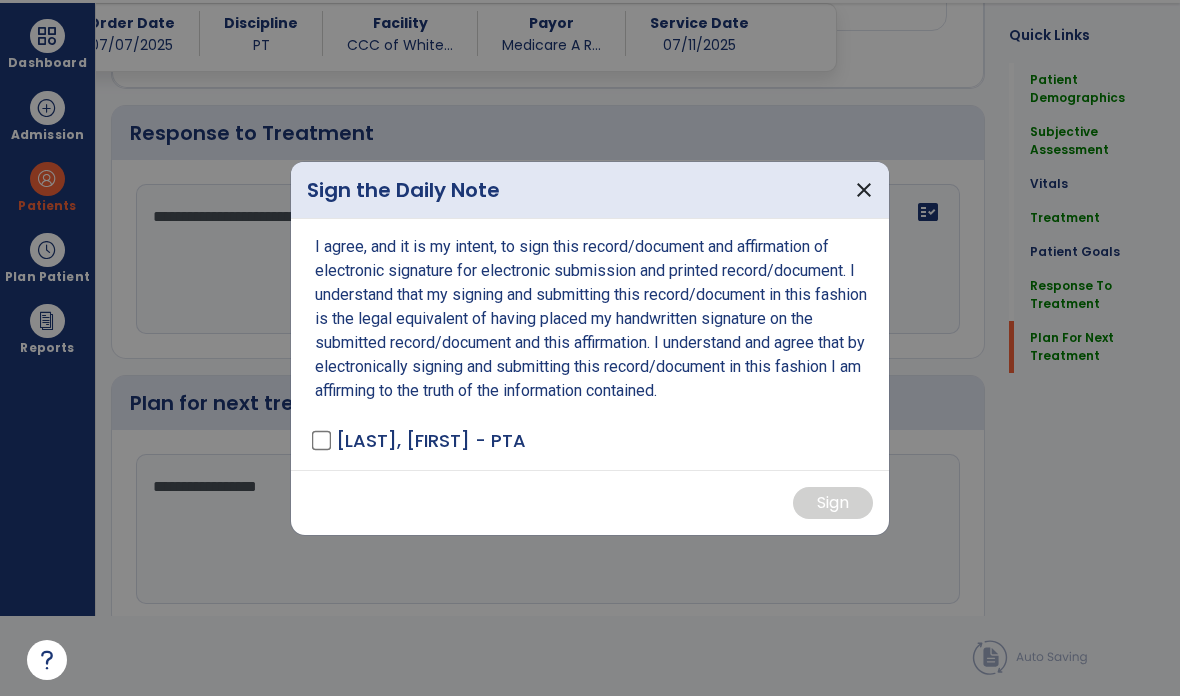scroll, scrollTop: 0, scrollLeft: 0, axis: both 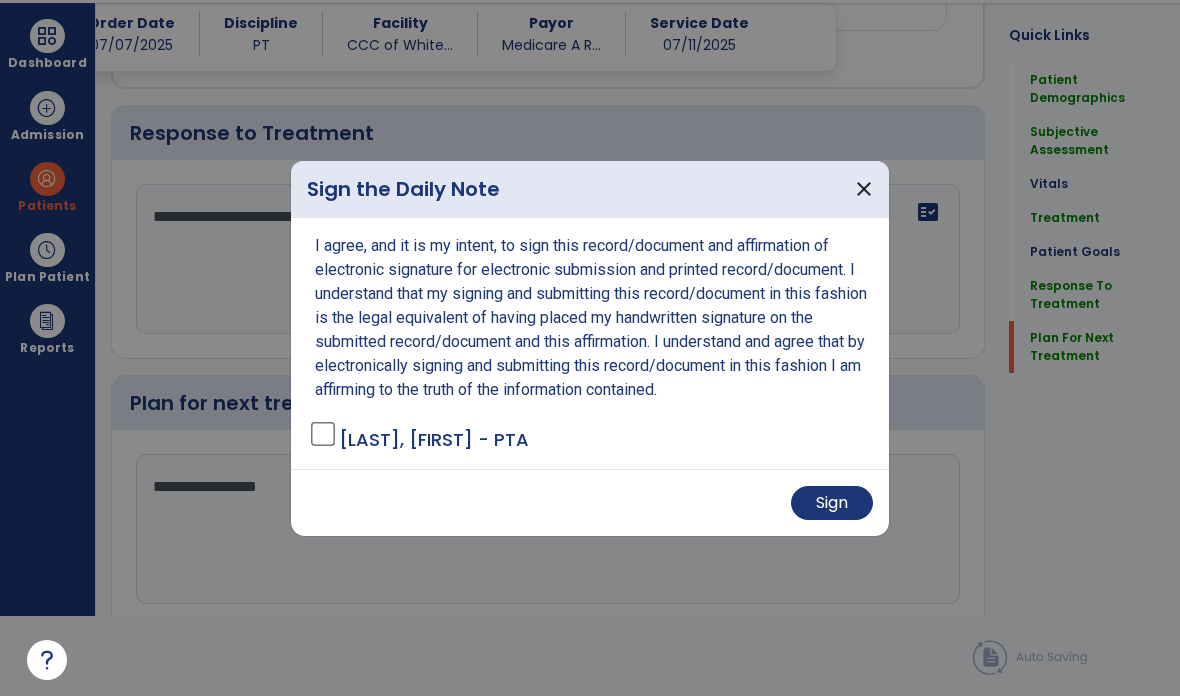 click on "Sign" at bounding box center (832, 503) 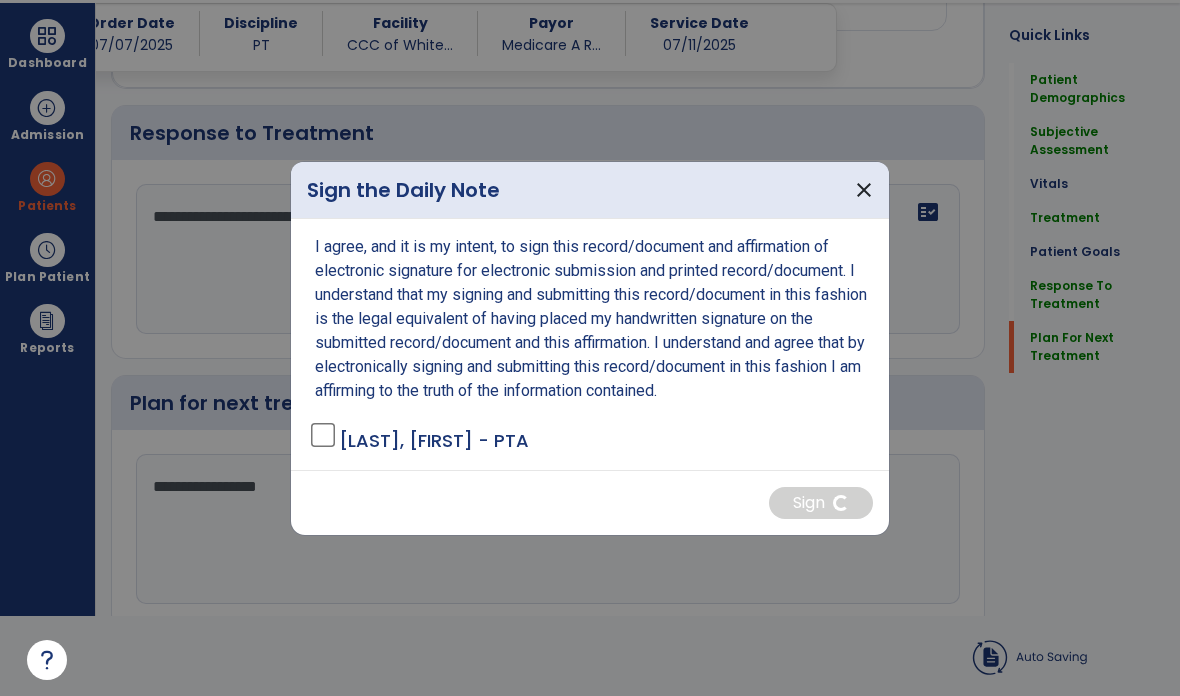 scroll, scrollTop: 80, scrollLeft: 0, axis: vertical 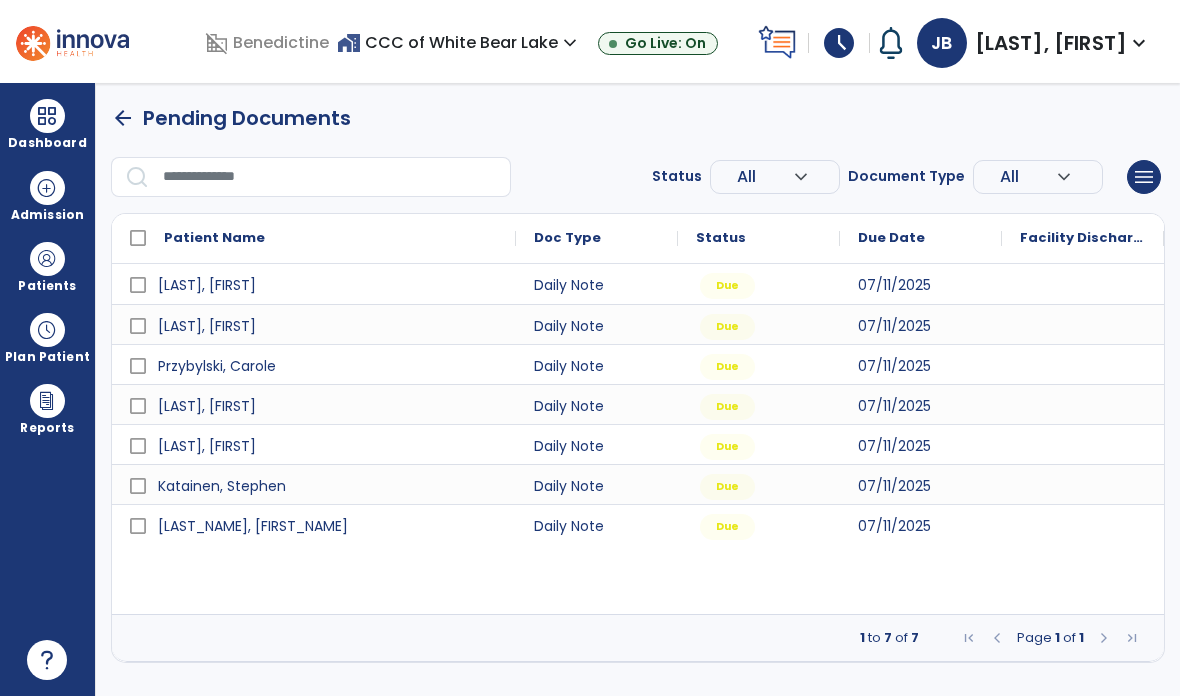 click on "Patients" at bounding box center (47, 266) 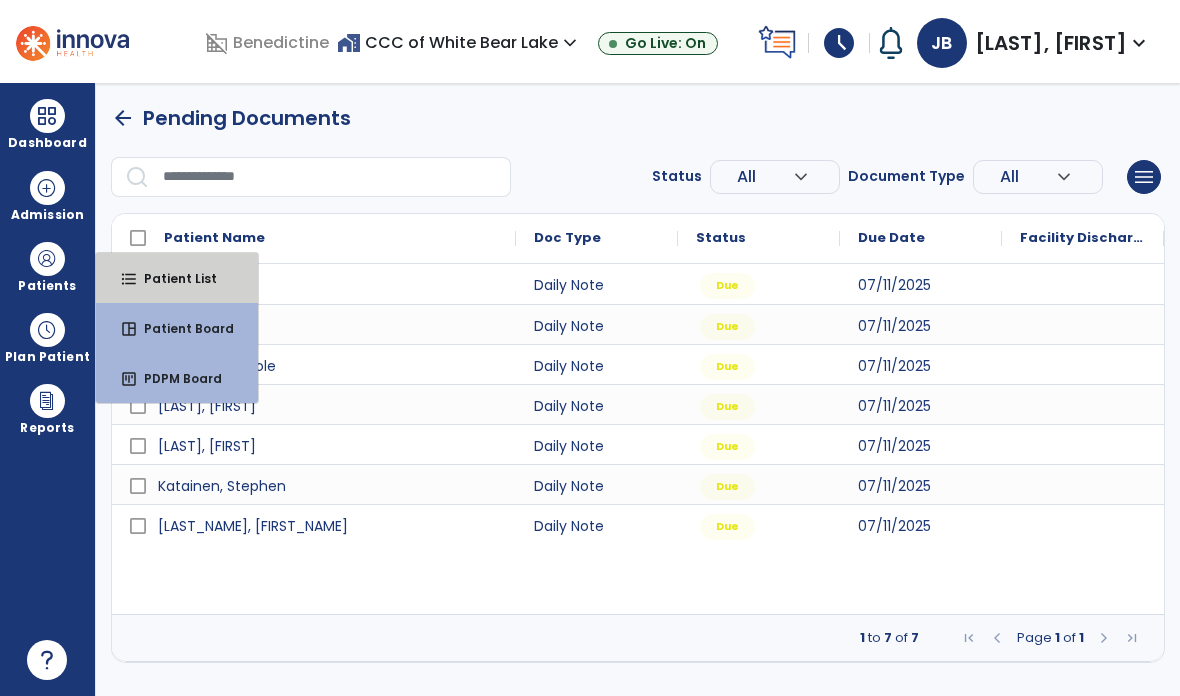 click on "Patient List" at bounding box center (172, 278) 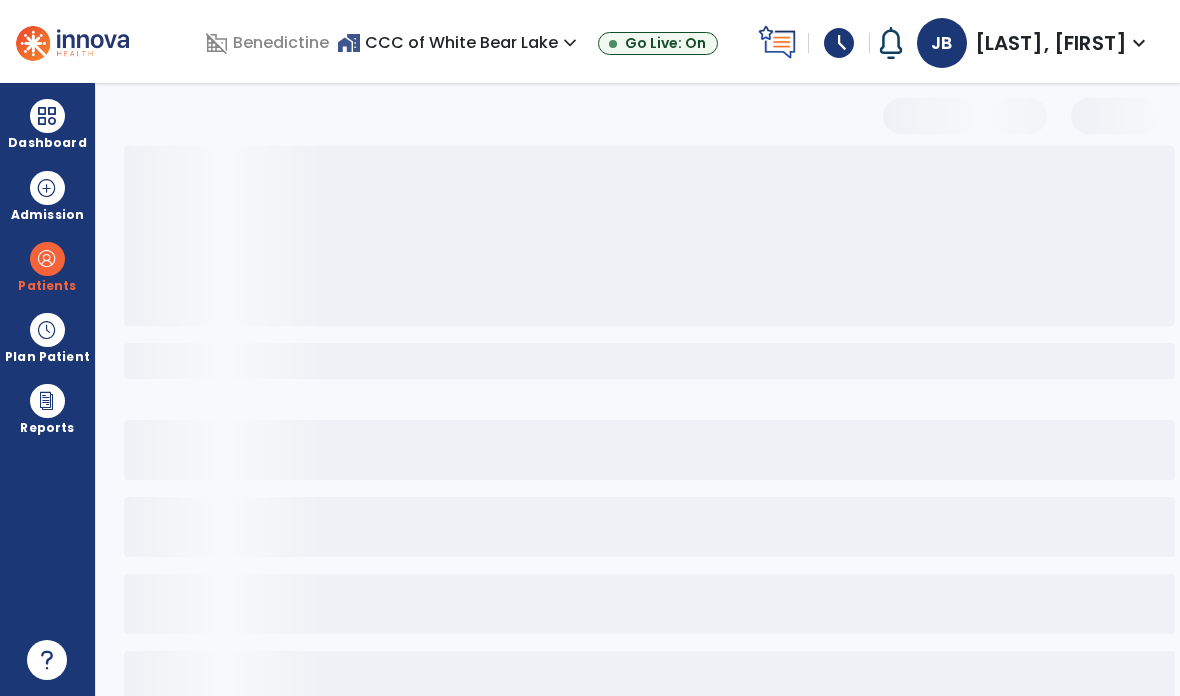 select on "***" 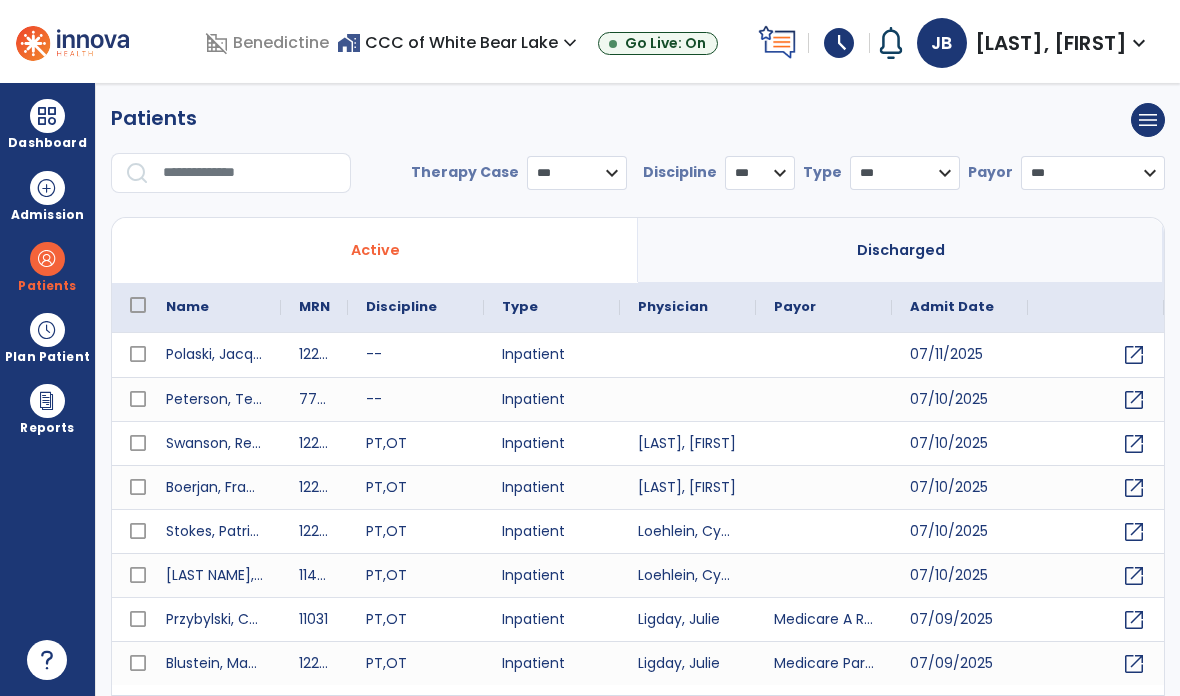 click at bounding box center [250, 173] 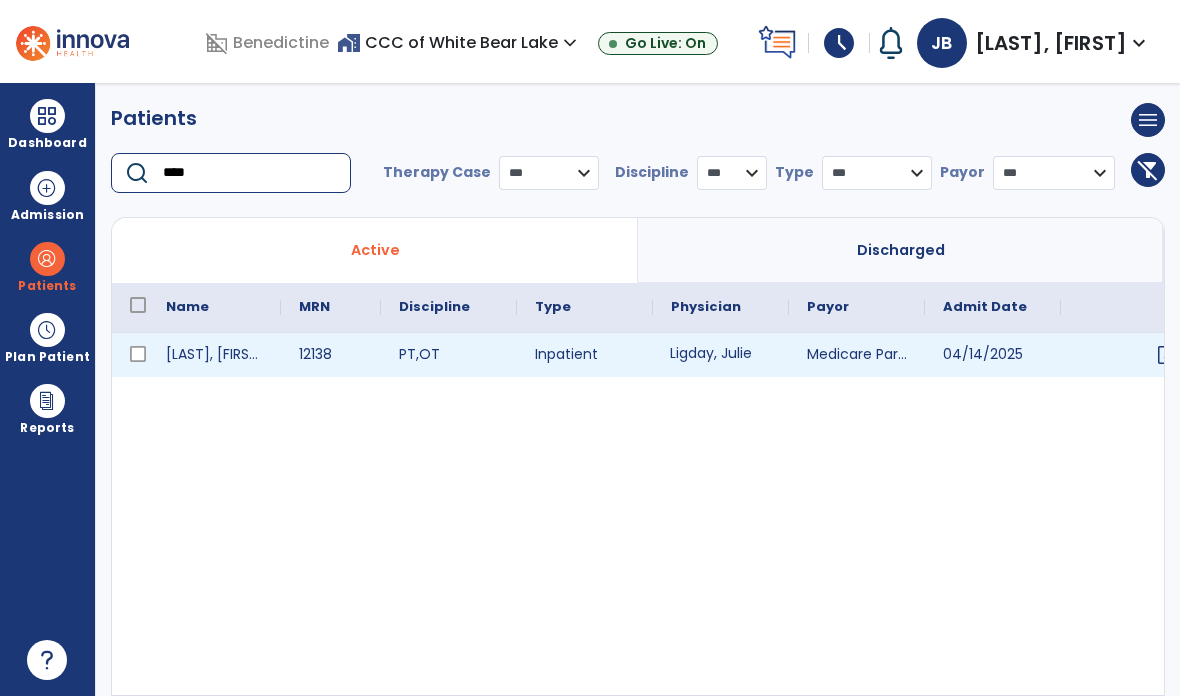 type on "****" 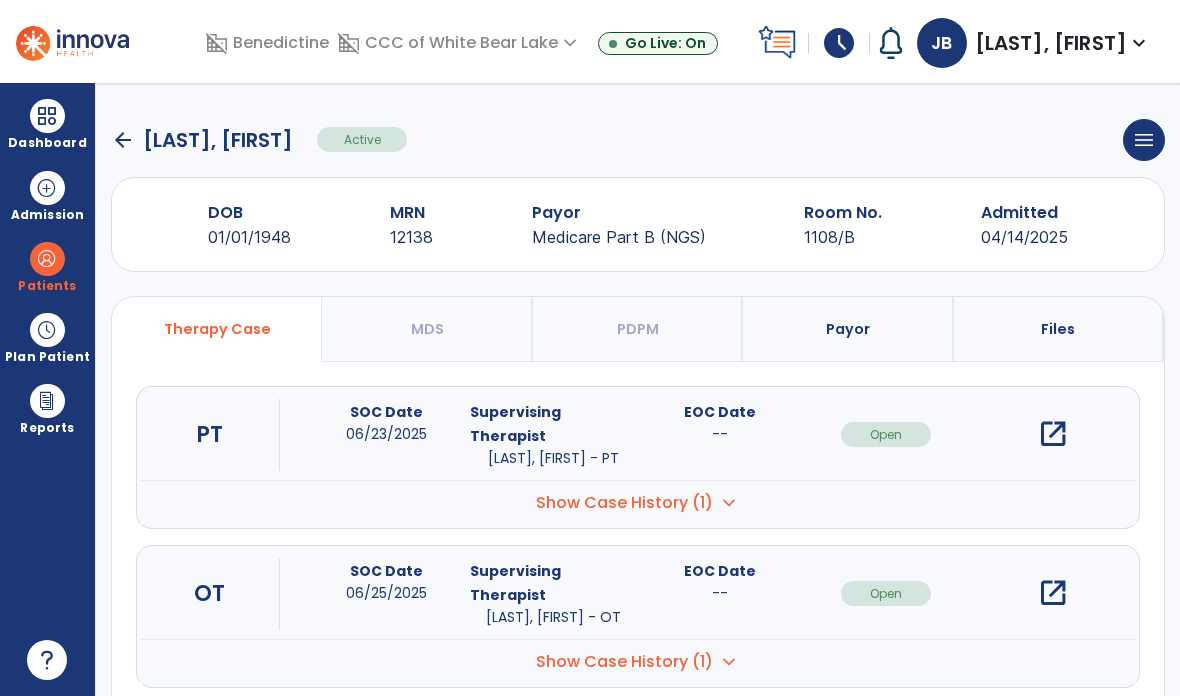 click on "open_in_new" at bounding box center (1053, 434) 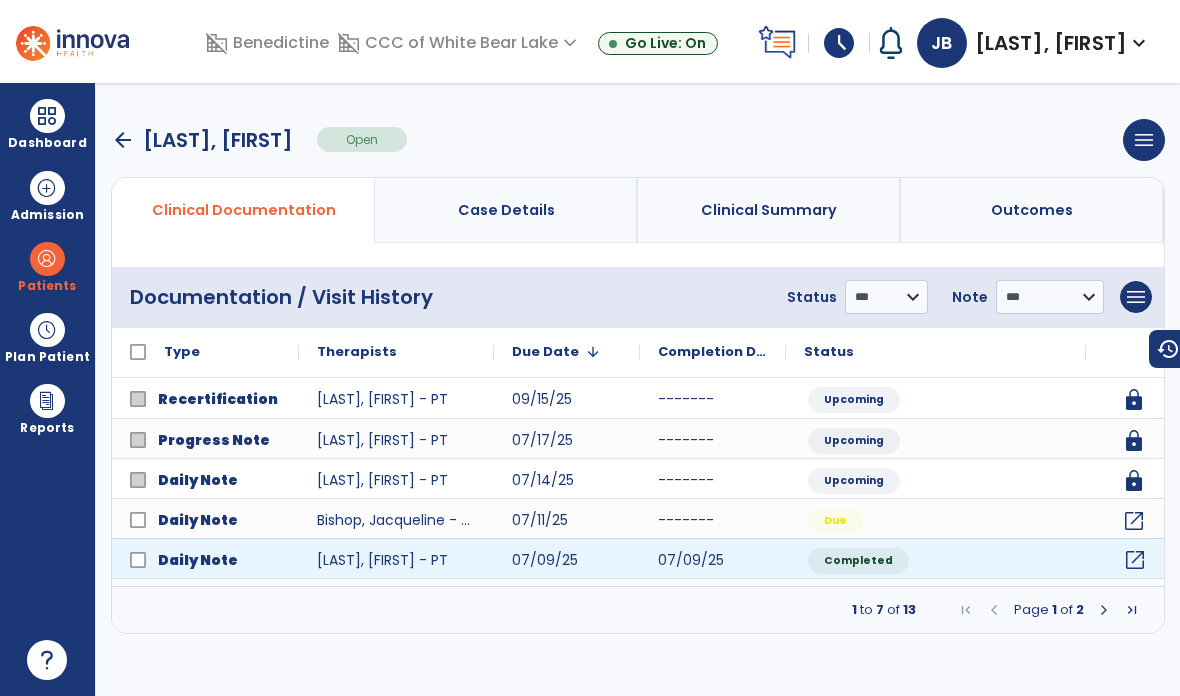 click on "open_in_new" 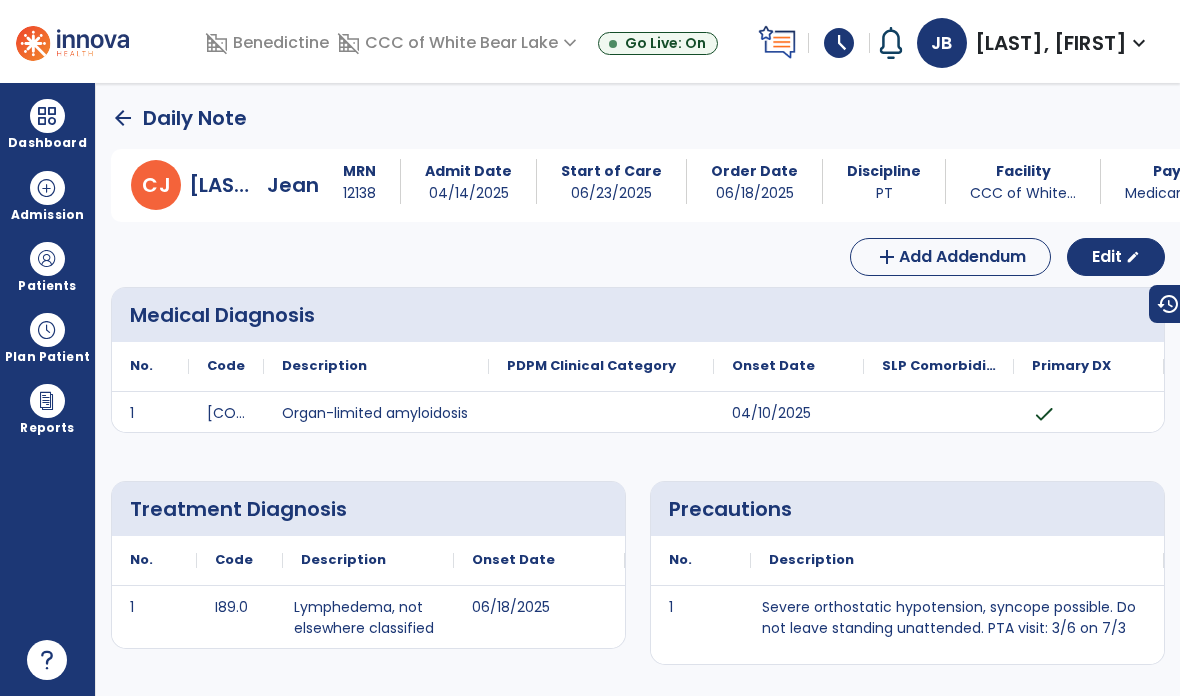 scroll, scrollTop: 0, scrollLeft: 0, axis: both 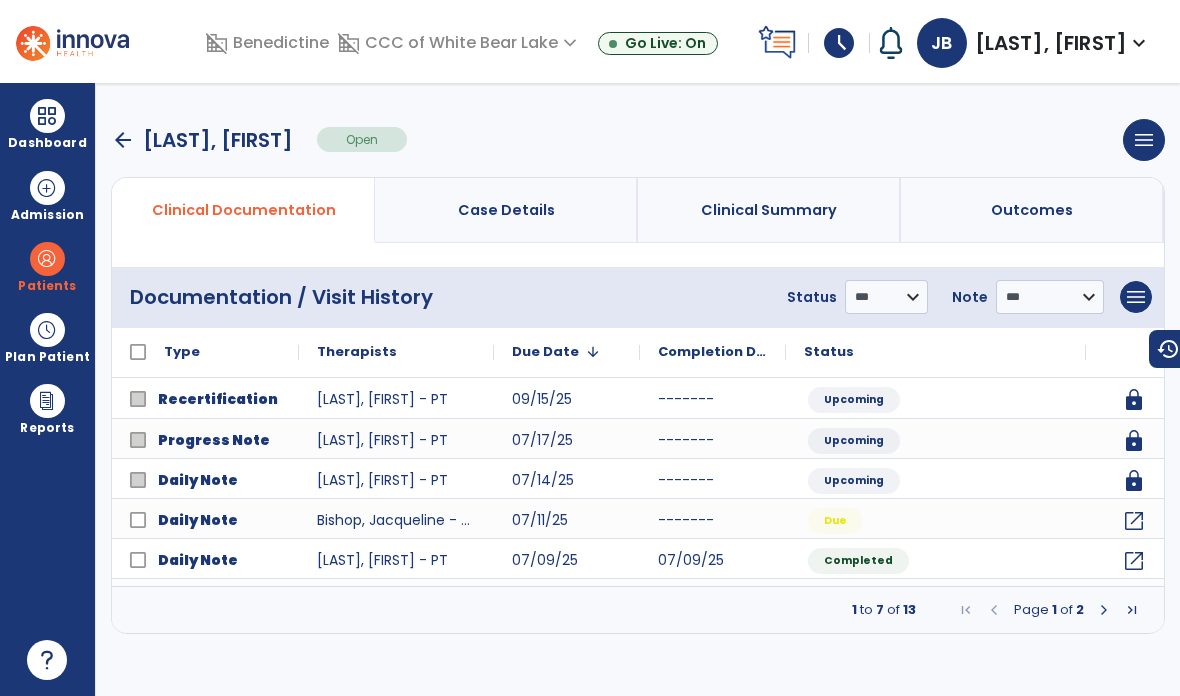 click on "open_in_new" 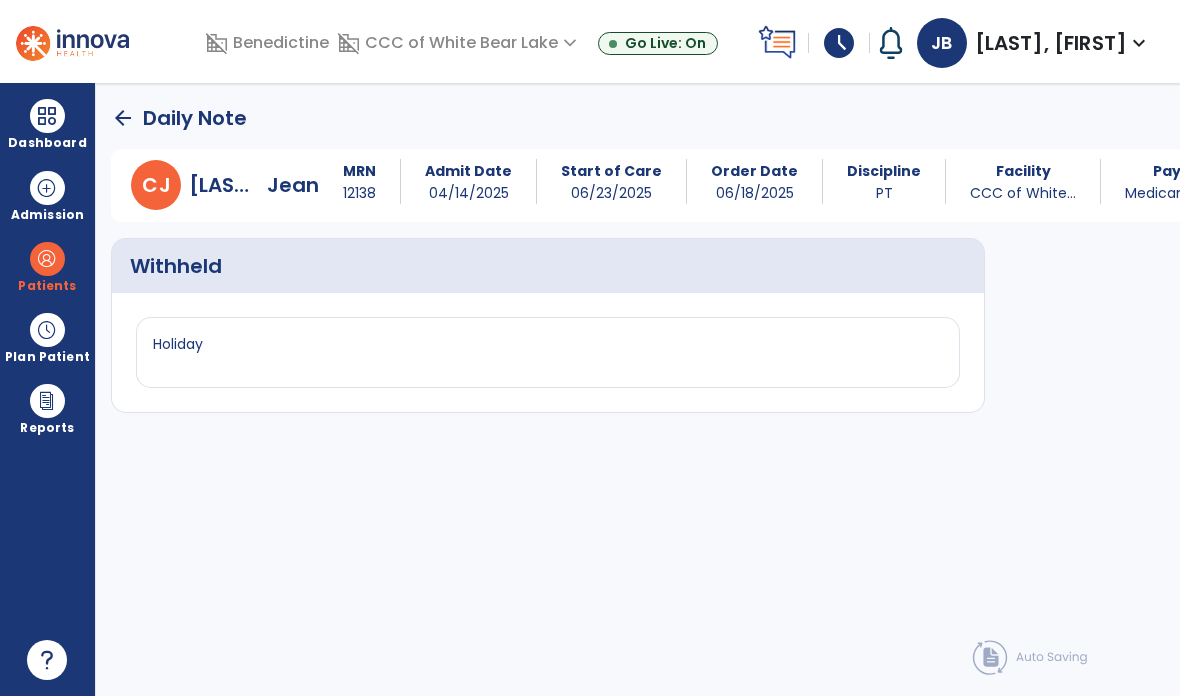 click on "arrow_back" 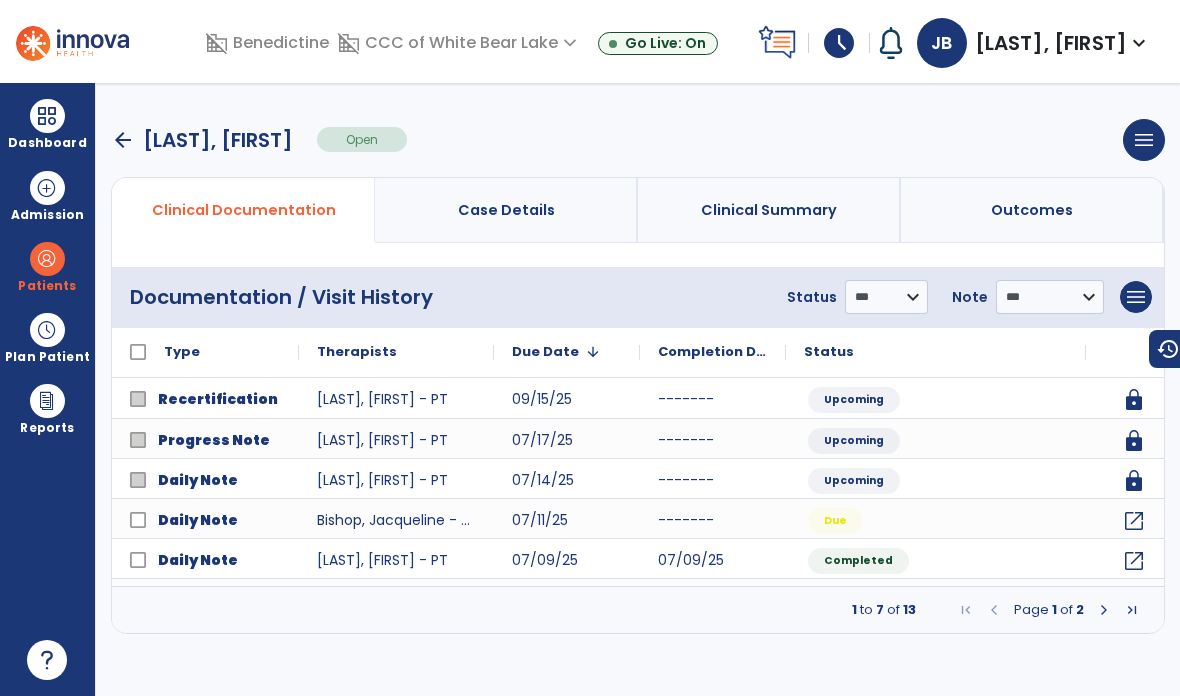 click on "open_in_new" 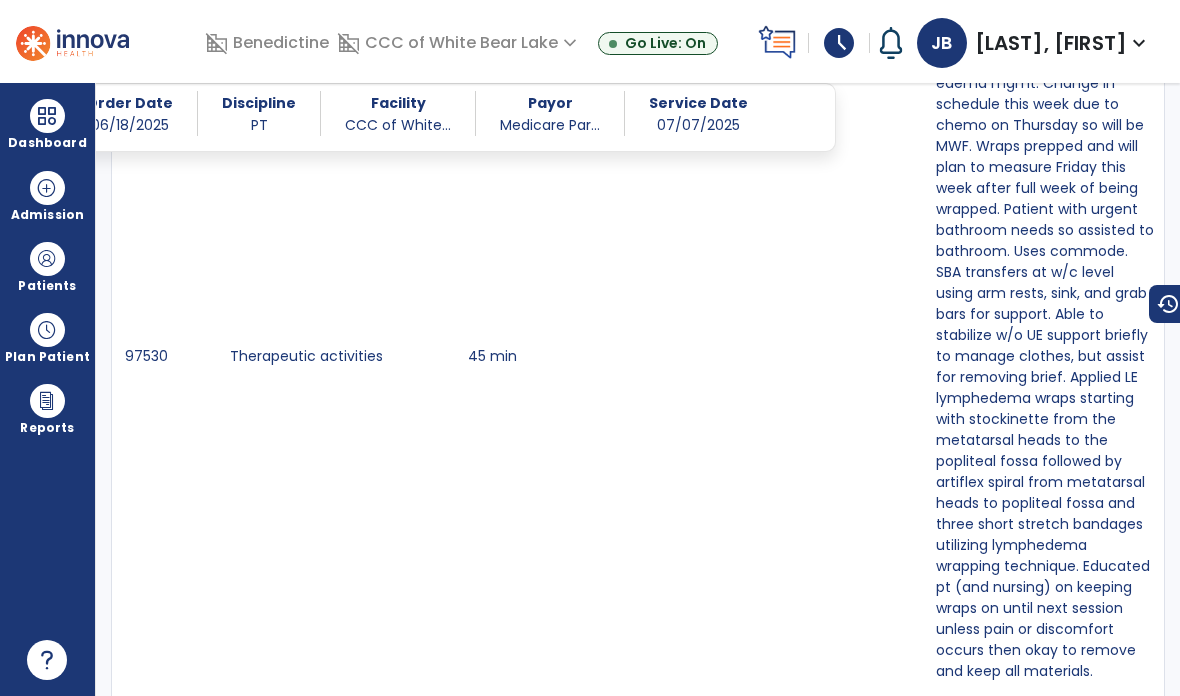 scroll, scrollTop: 1317, scrollLeft: 0, axis: vertical 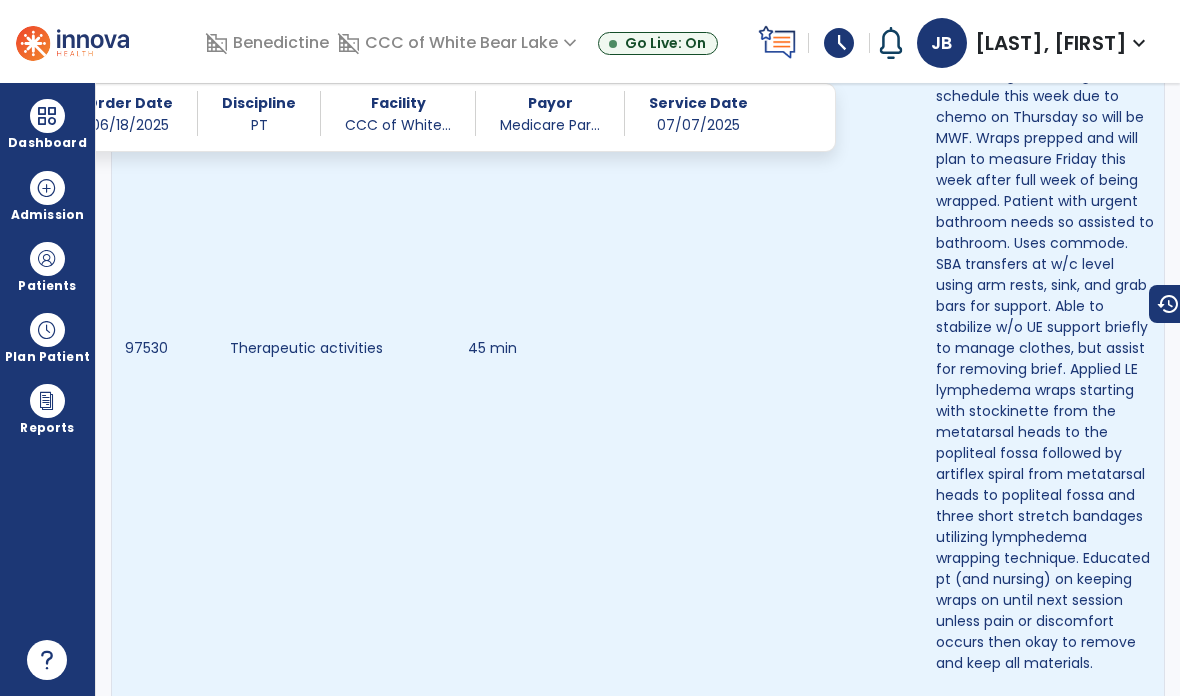 click on "Patient greeted in w/c and d/w patient current plan for edema mgmt. Change in schedule this week due to chemo on Thursday so will be MWF. Wraps prepped and will plan to measure Friday this week after full week of being wrapped. Patient with urgent bathroom needs so assisted to bathroom. Uses commode. SBA transfers at w/c level using arm rests, sink, and grab bars for support. Able to stabilize w/o UE support briefly to manage clothes, but assist for removing brief. Applied LE lymphedema wraps starting with stockinette from the metatarsal heads to the popliteal fossa followed by artiflex spiral from metatarsal heads to popliteal fossa and three short stretch bandages utilizing lymphedema wrapping technique. Educated pt (and nursing) on keeping wraps on until next session unless pain or discomfort occurs then okay to remove and keep all materials." at bounding box center (1045, 348) 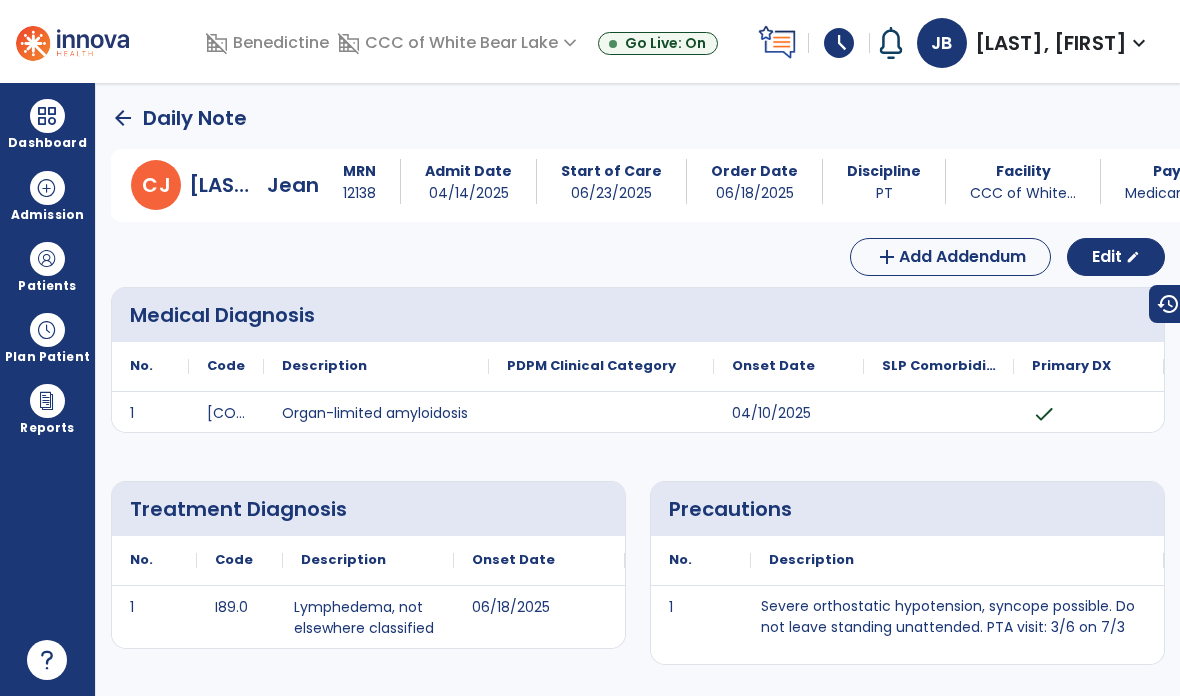 scroll, scrollTop: 0, scrollLeft: 0, axis: both 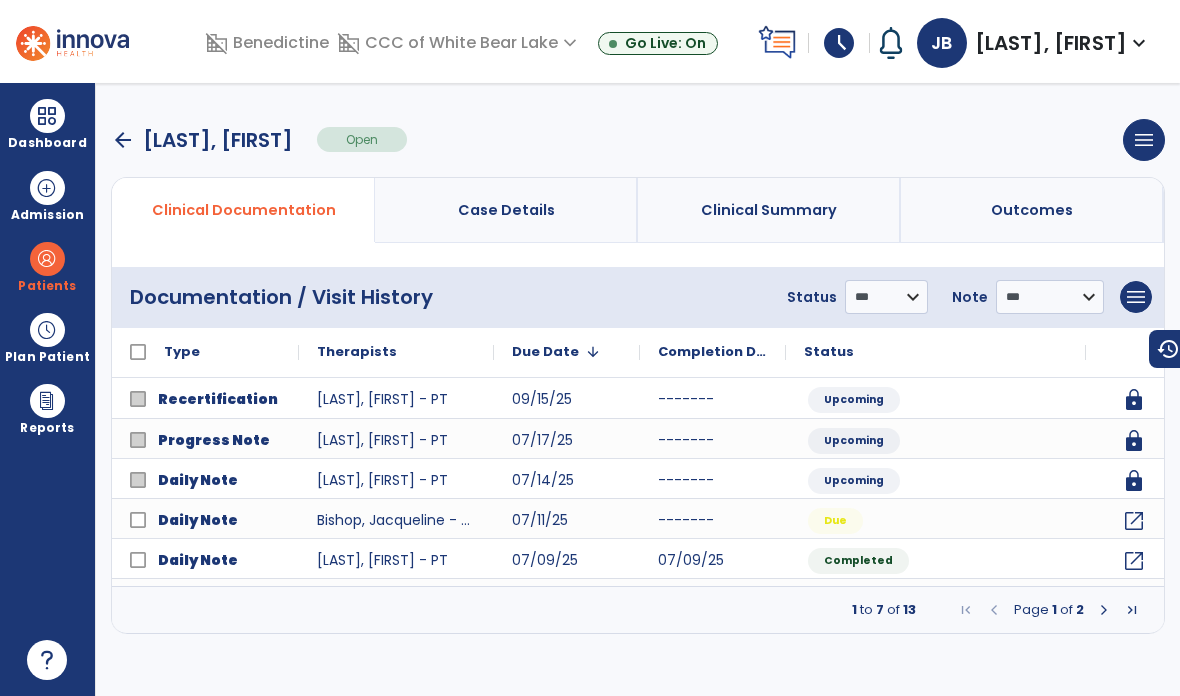 click on "Case Details" at bounding box center (506, 210) 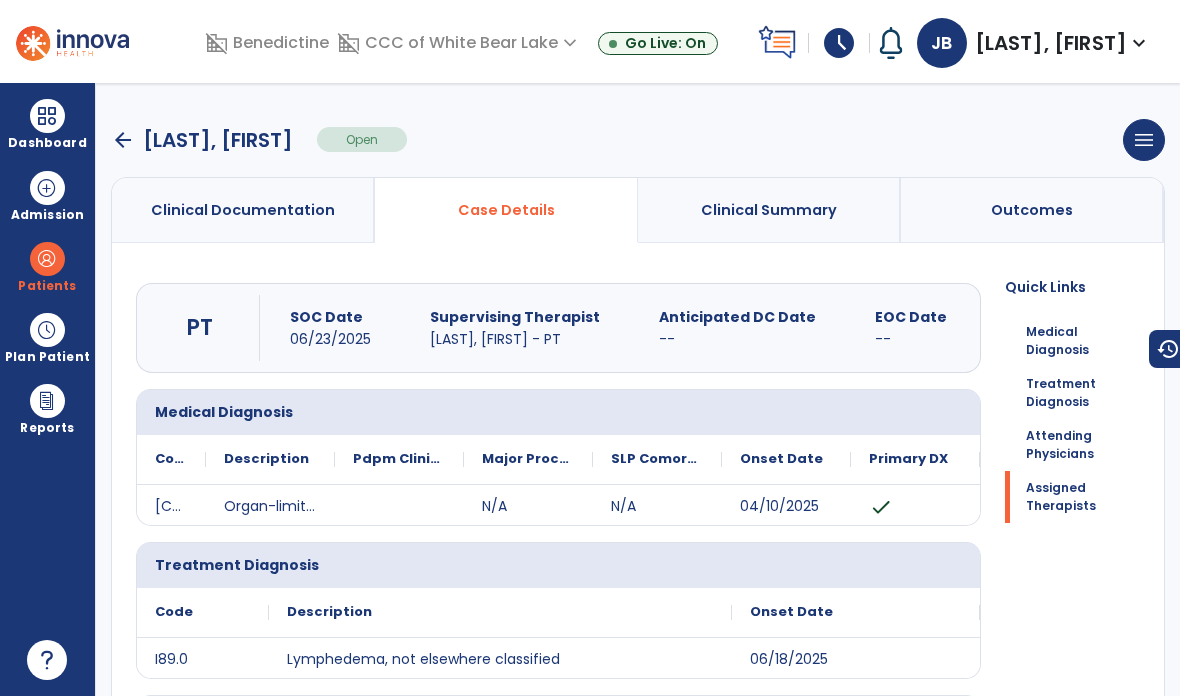 click on "arrow_back" at bounding box center (123, 140) 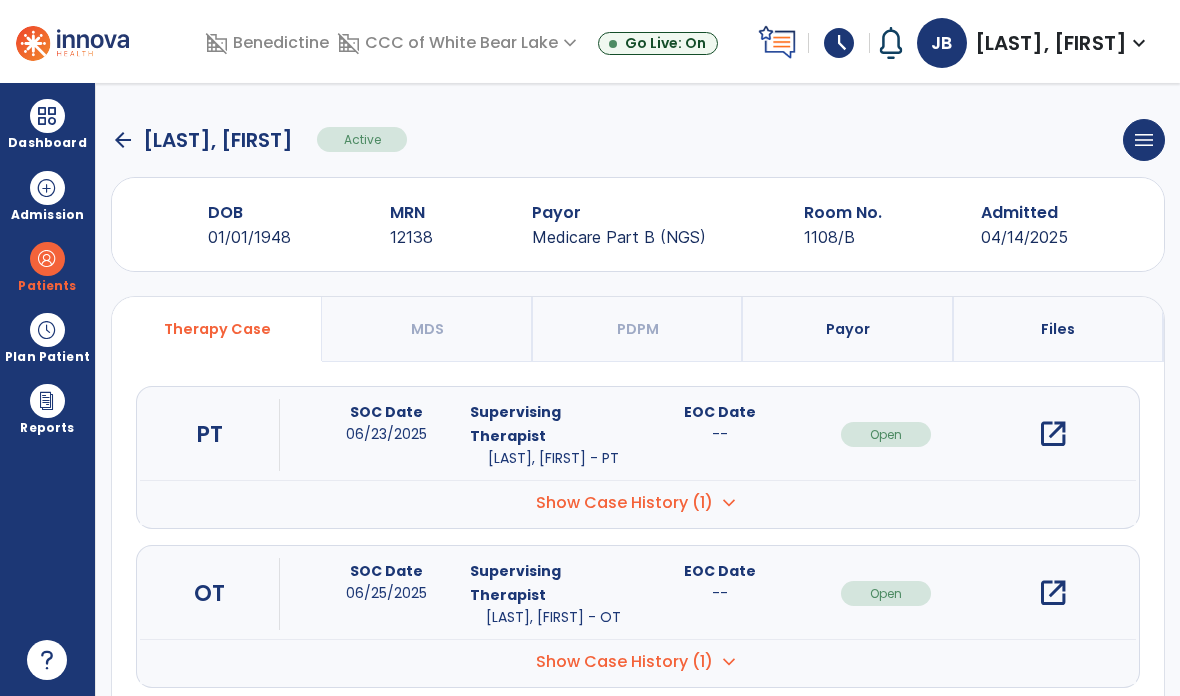 click on "open_in_new" at bounding box center [1053, 434] 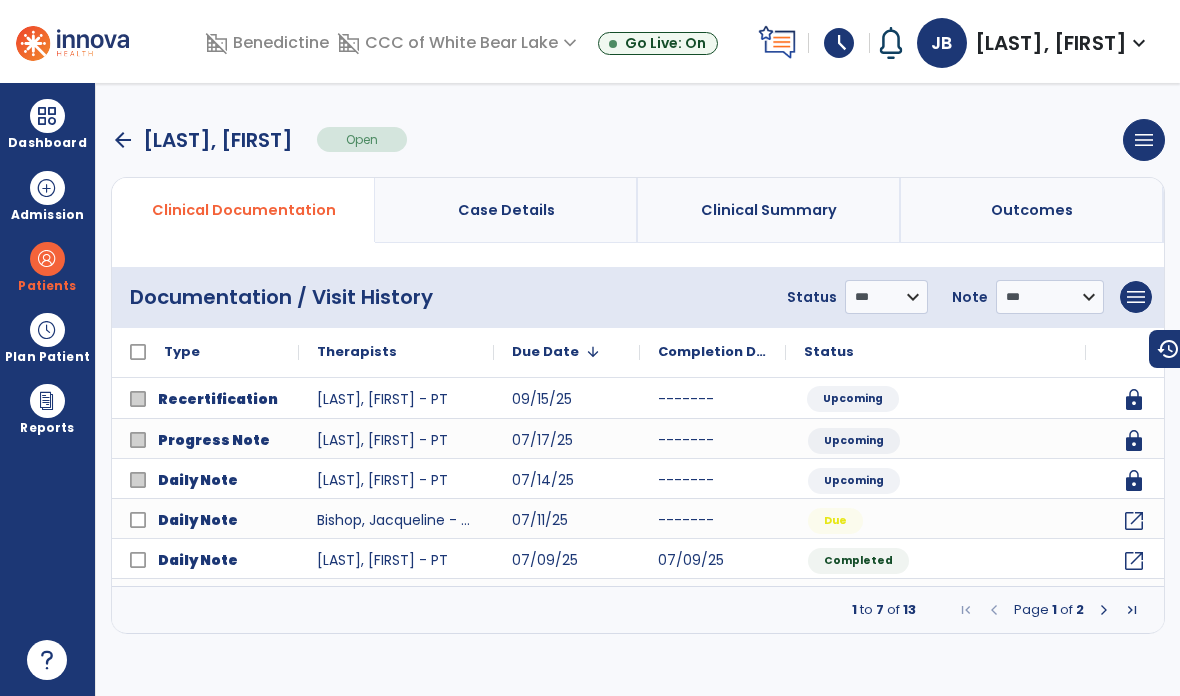 click on "arrow_back" at bounding box center (123, 140) 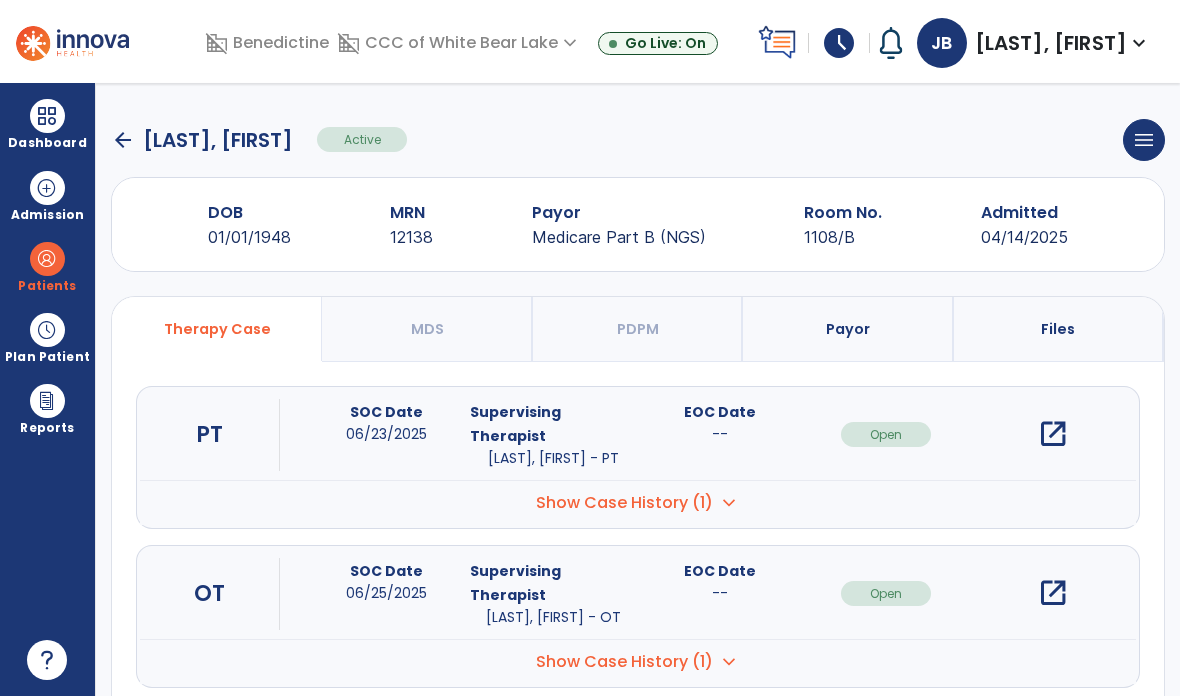 click on "arrow_back" 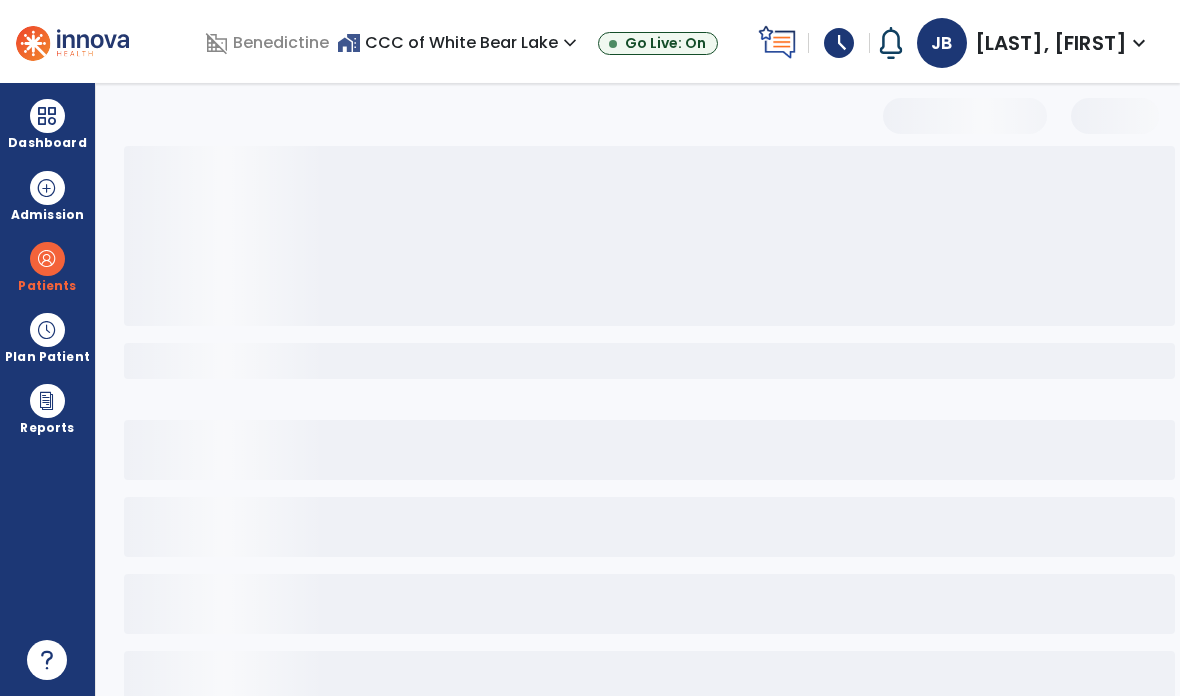 select on "***" 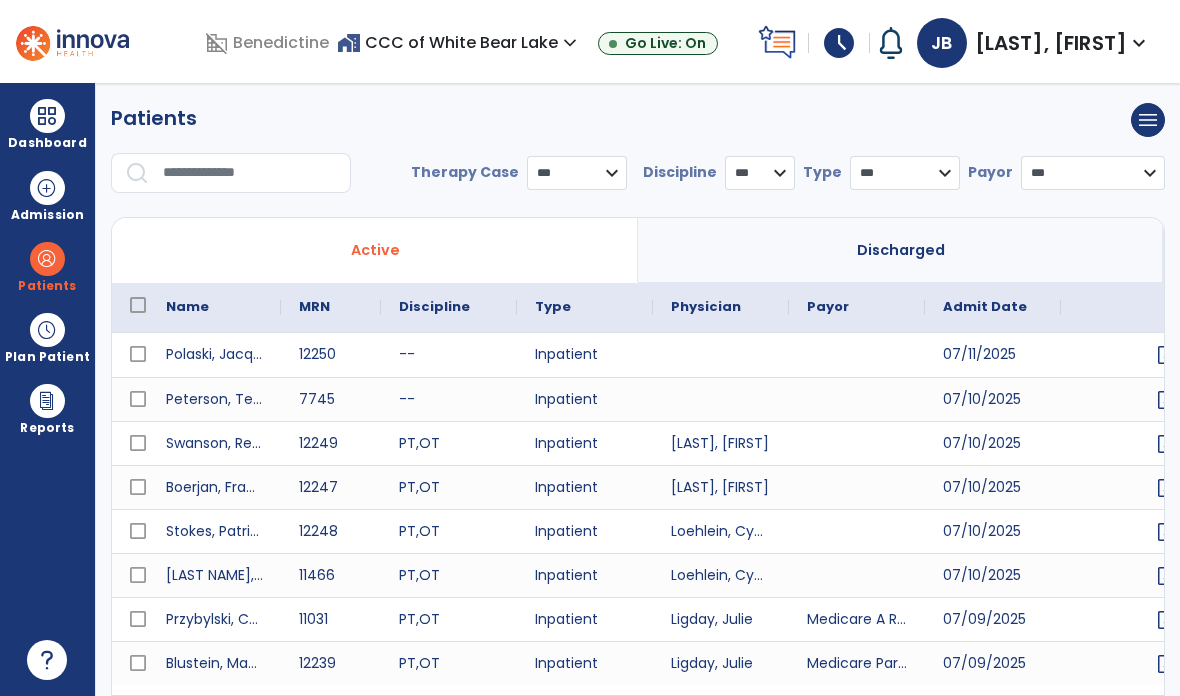 click at bounding box center [250, 173] 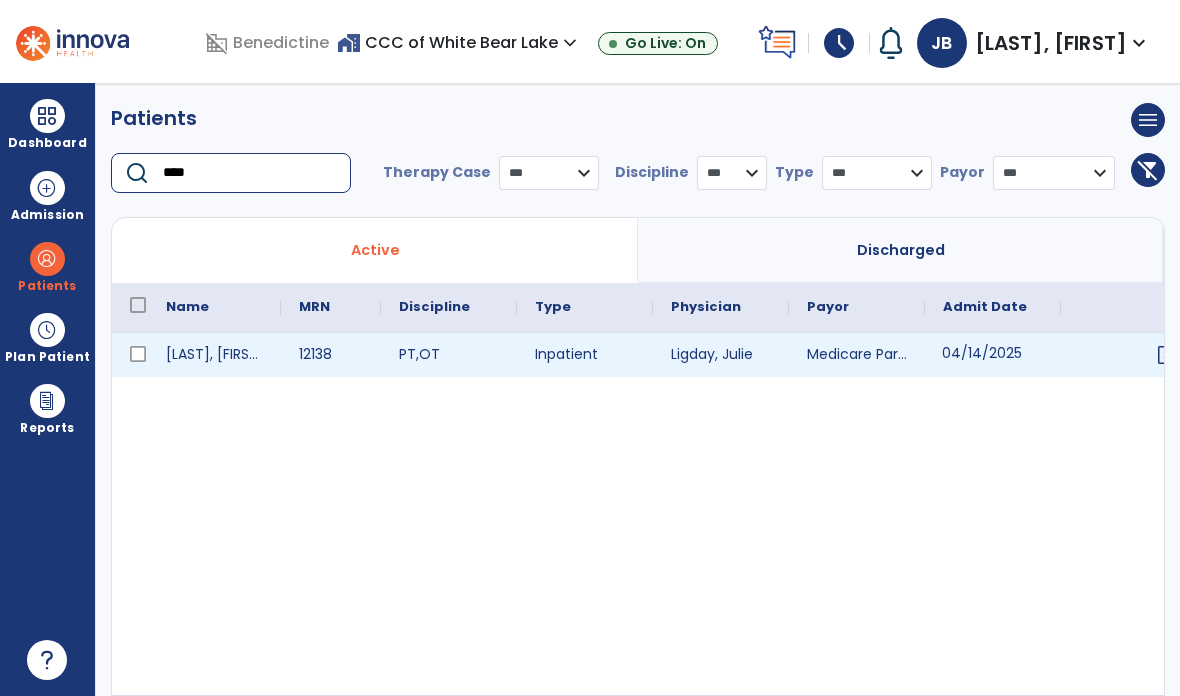 type on "****" 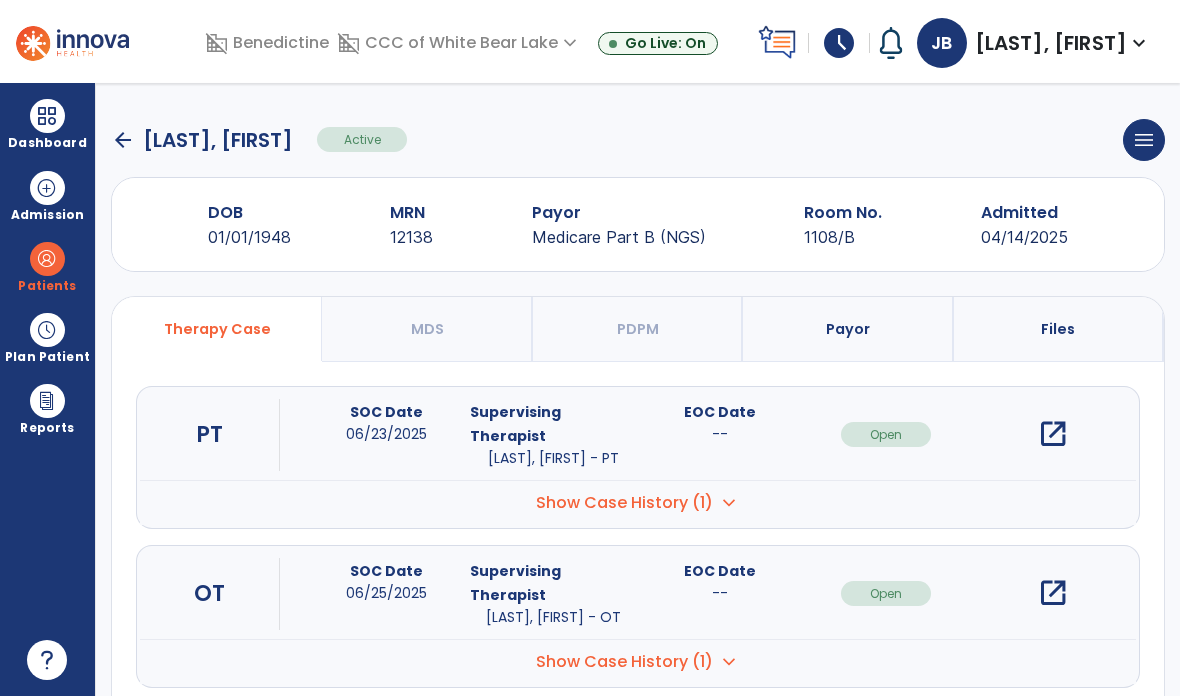 click on "open_in_new" at bounding box center [1053, 434] 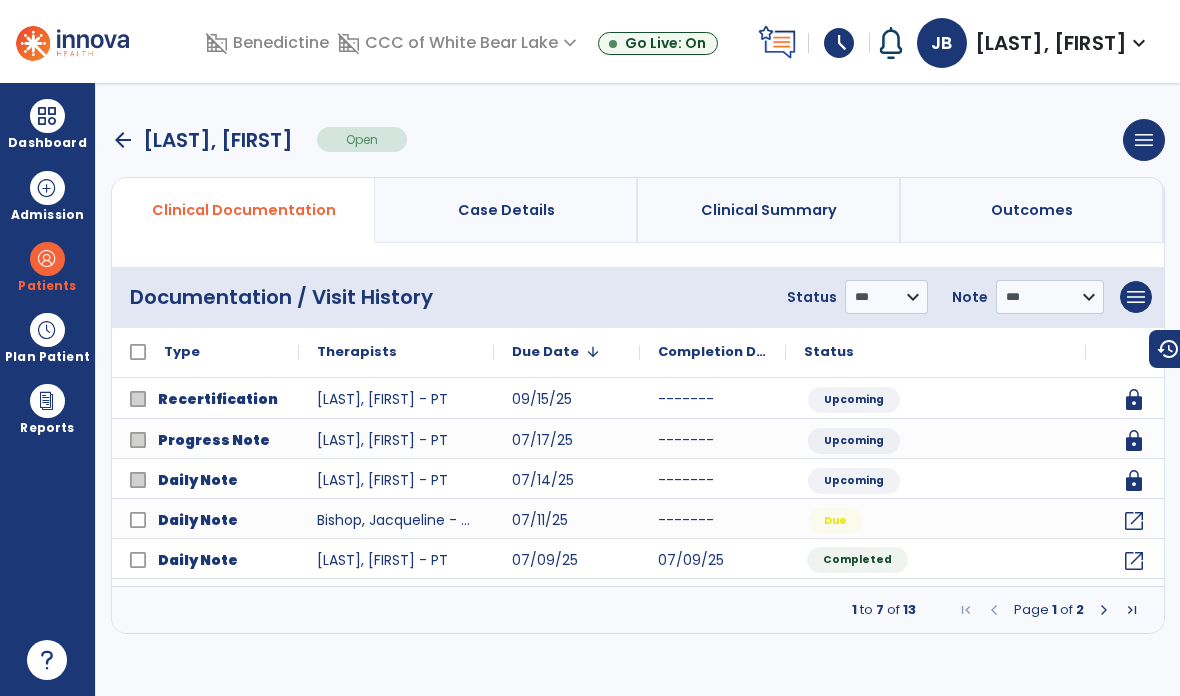 click at bounding box center (1104, 610) 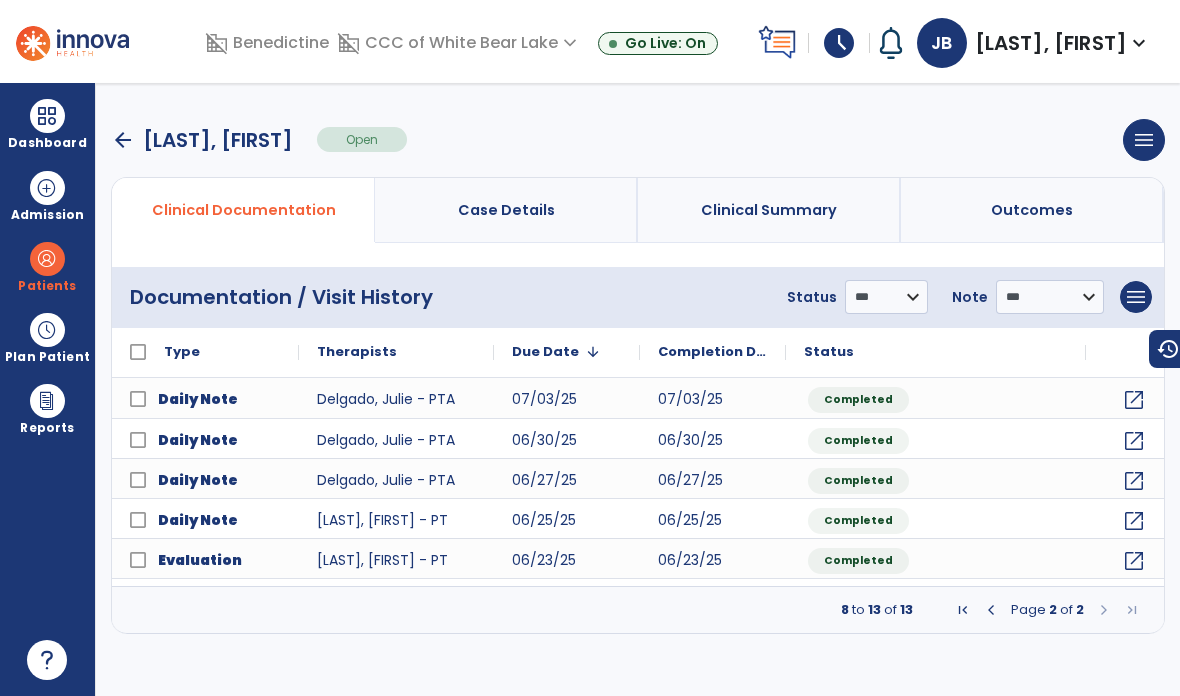click on "arrow_back" at bounding box center [123, 140] 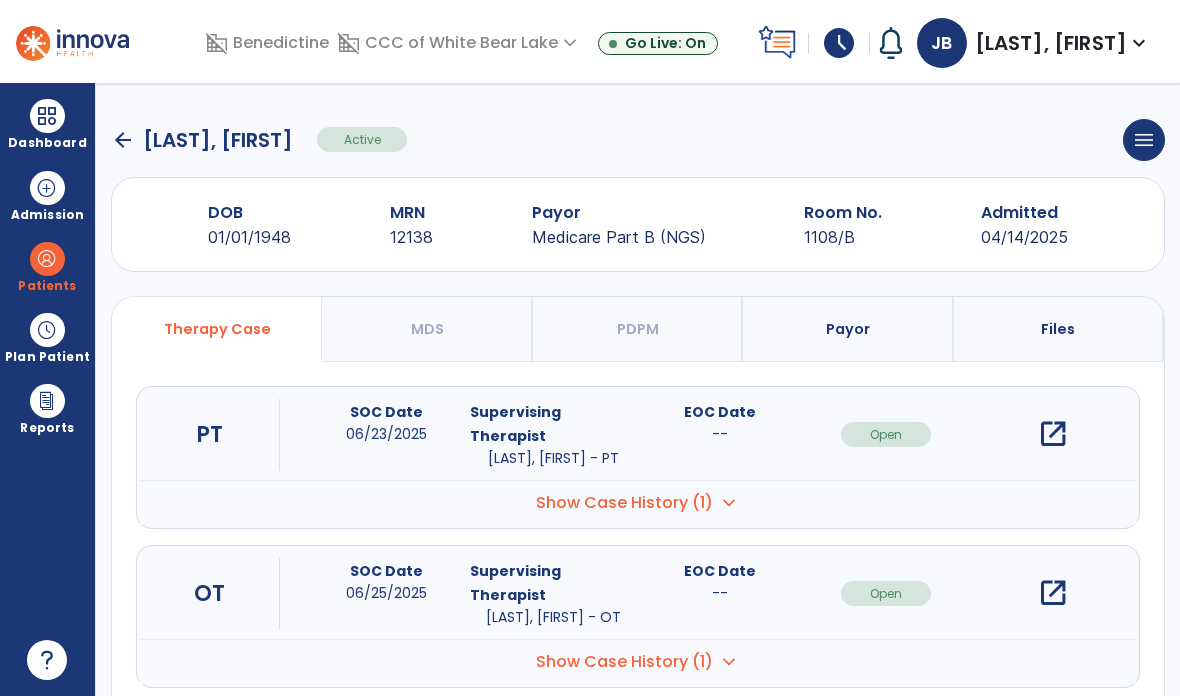 click on "arrow_back" 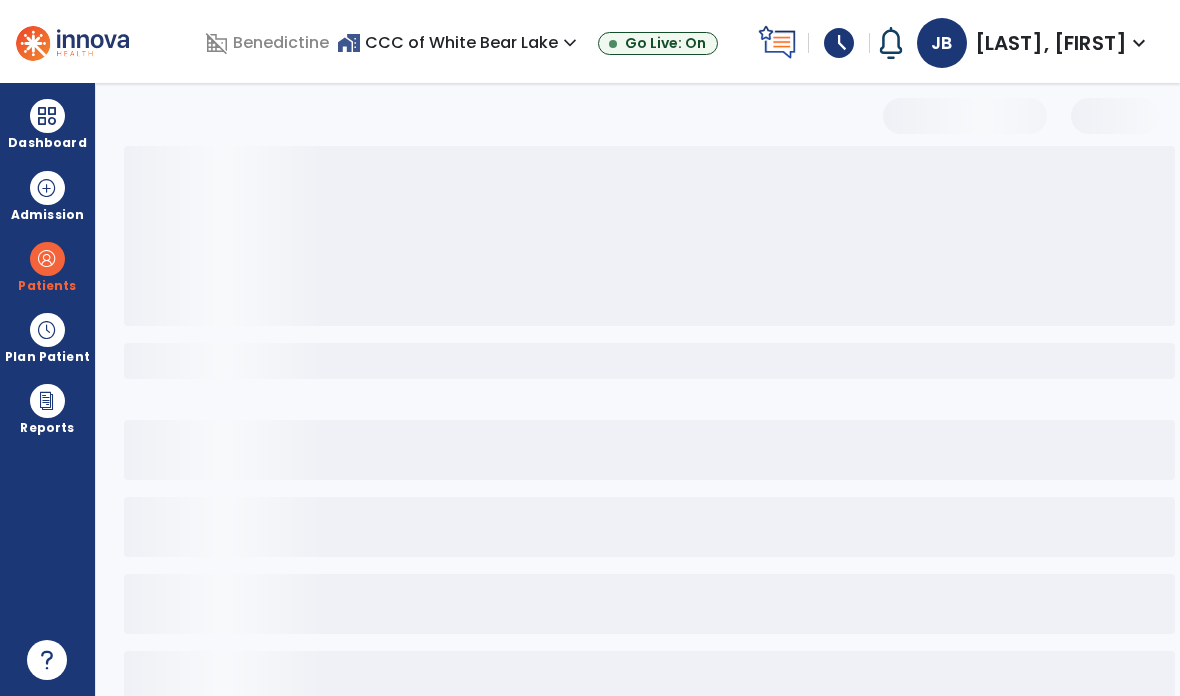 select on "***" 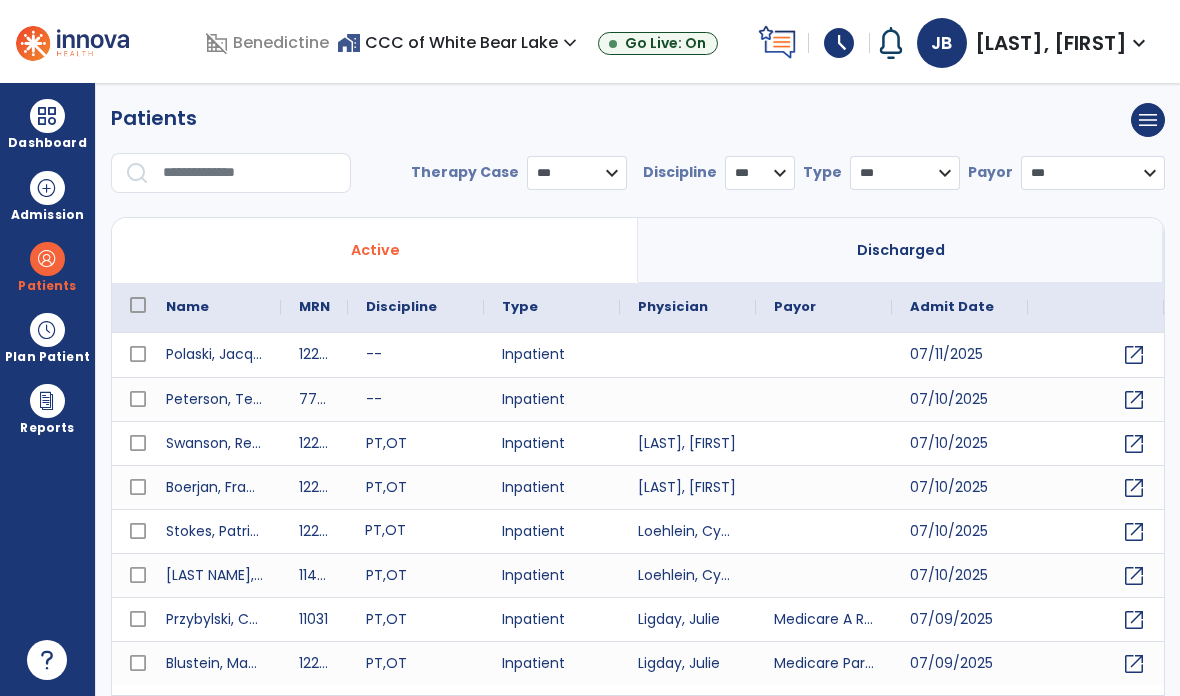click at bounding box center (250, 173) 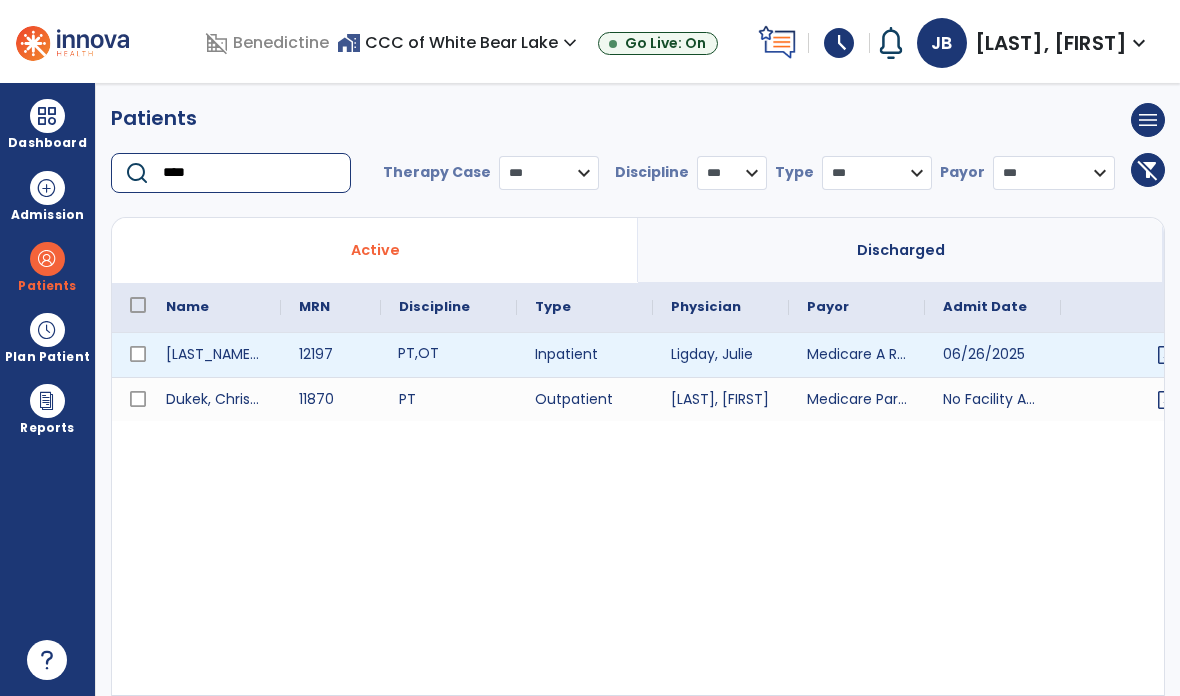 type on "****" 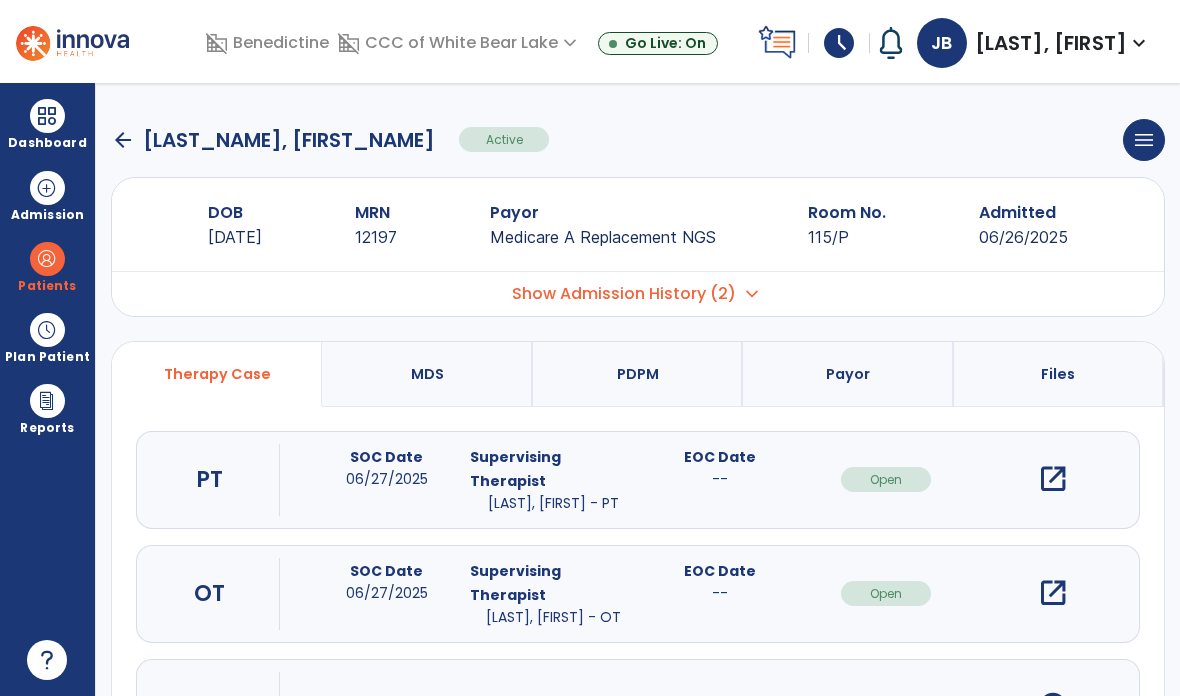click on "open_in_new" at bounding box center (1053, 479) 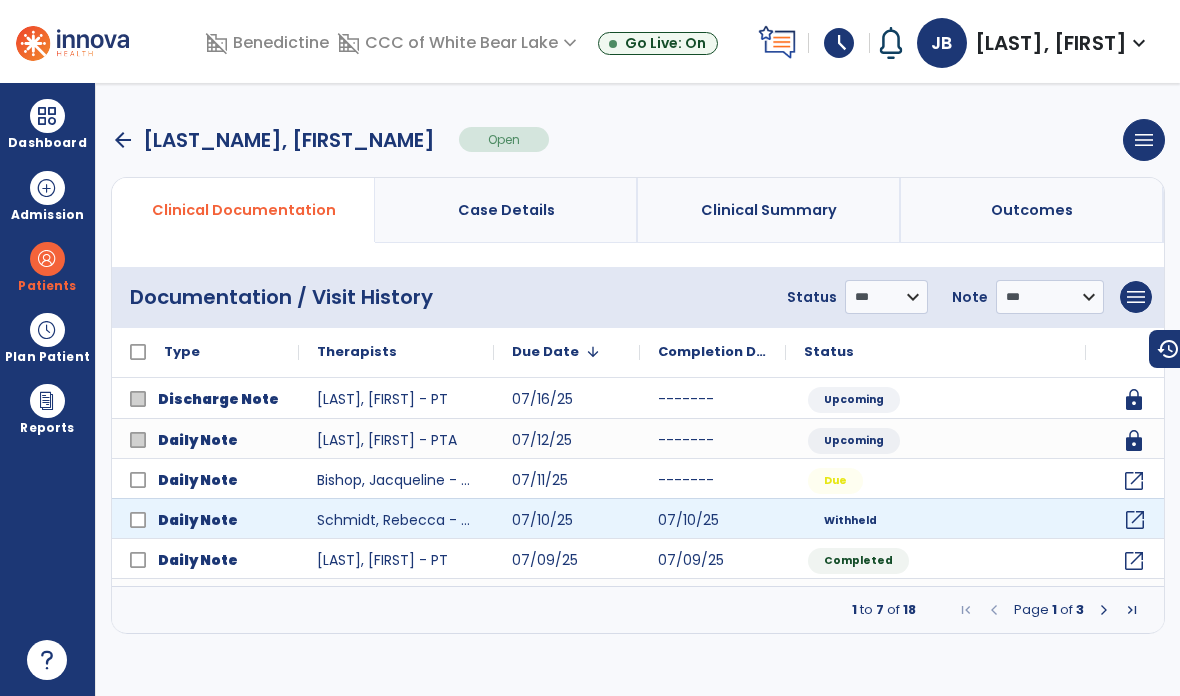 click on "open_in_new" 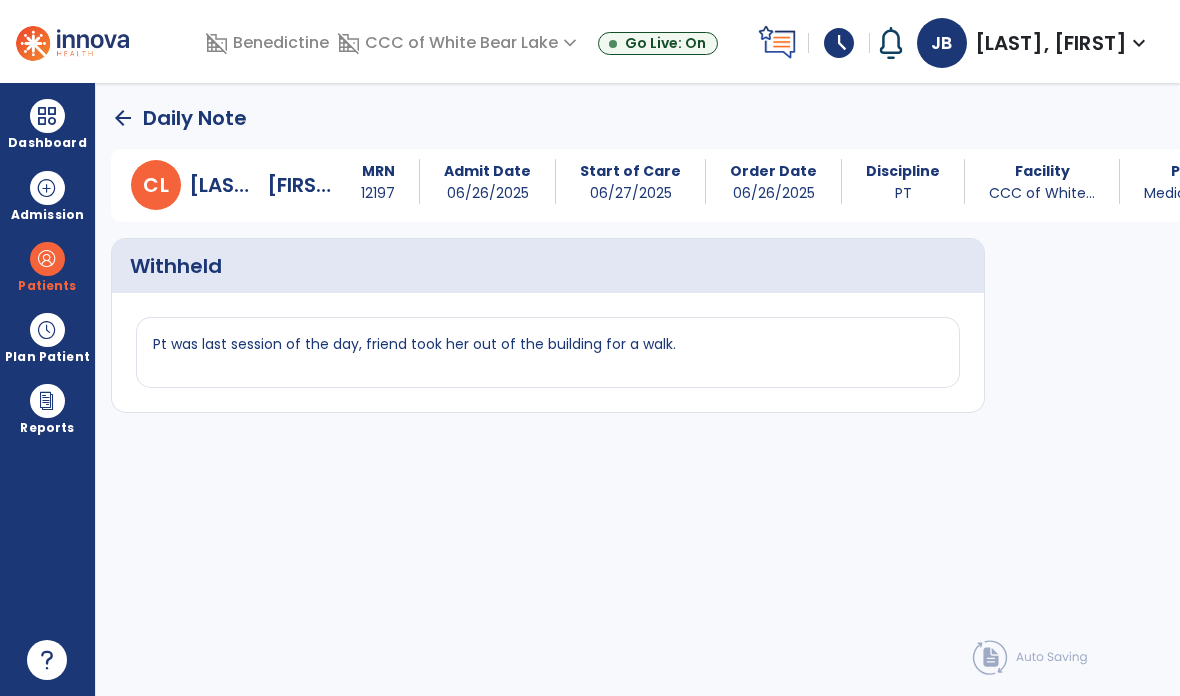 click on "arrow_back" 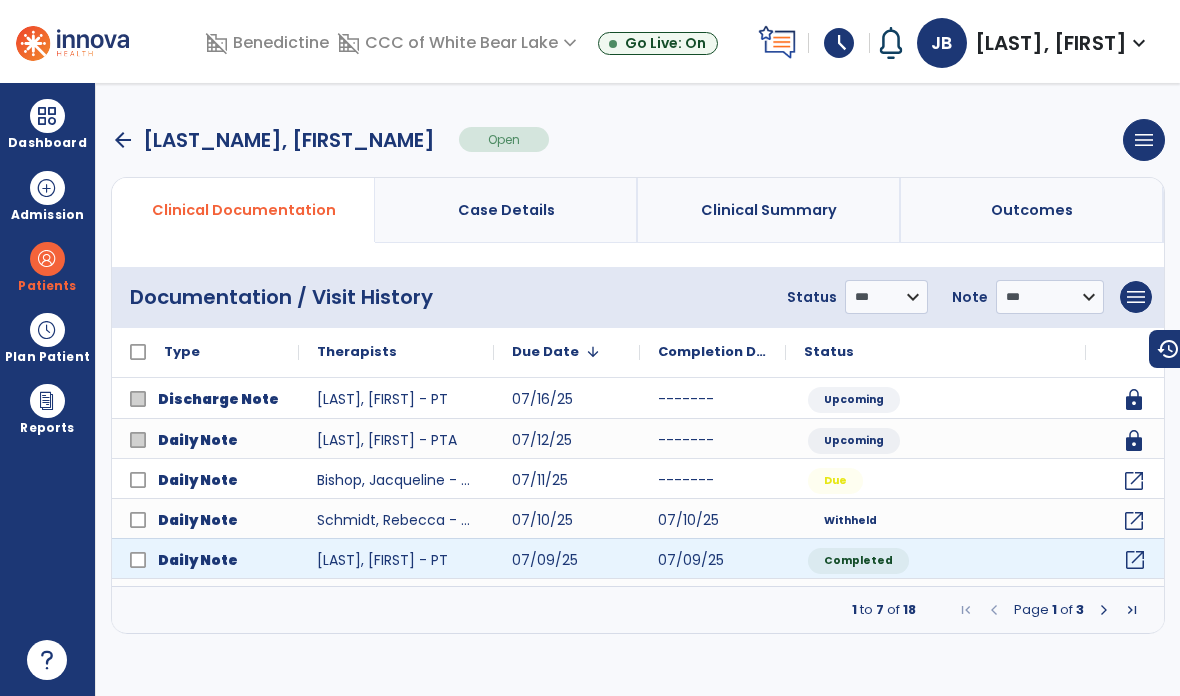 click on "open_in_new" 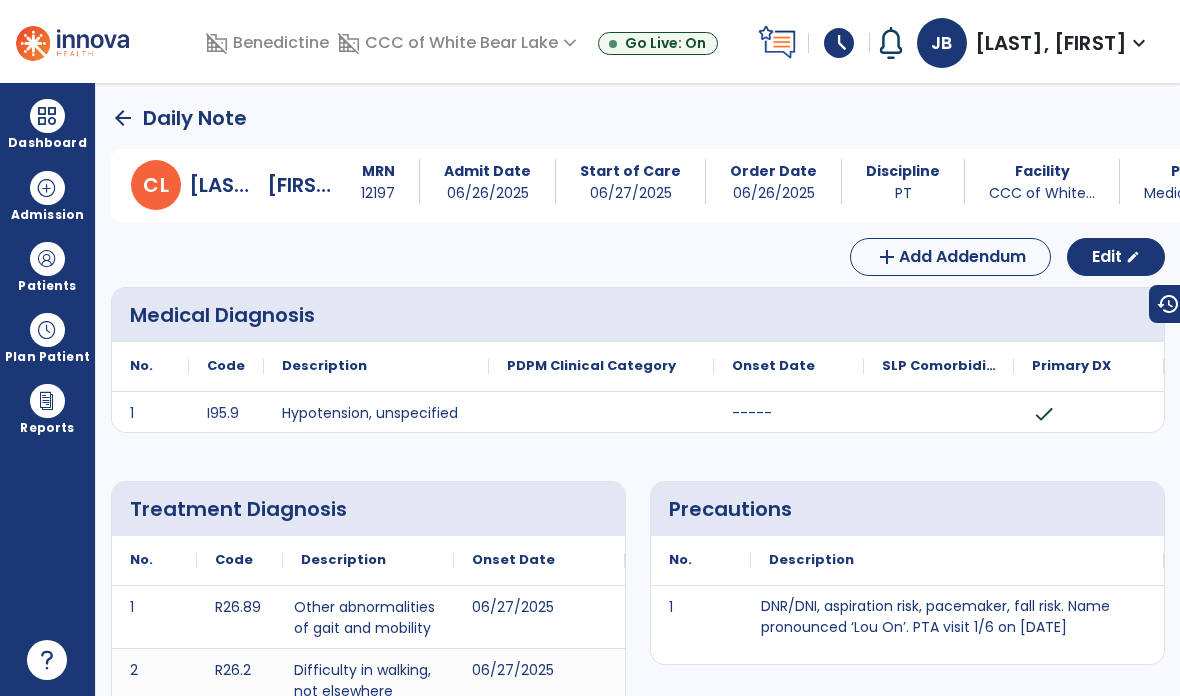 scroll, scrollTop: 0, scrollLeft: 0, axis: both 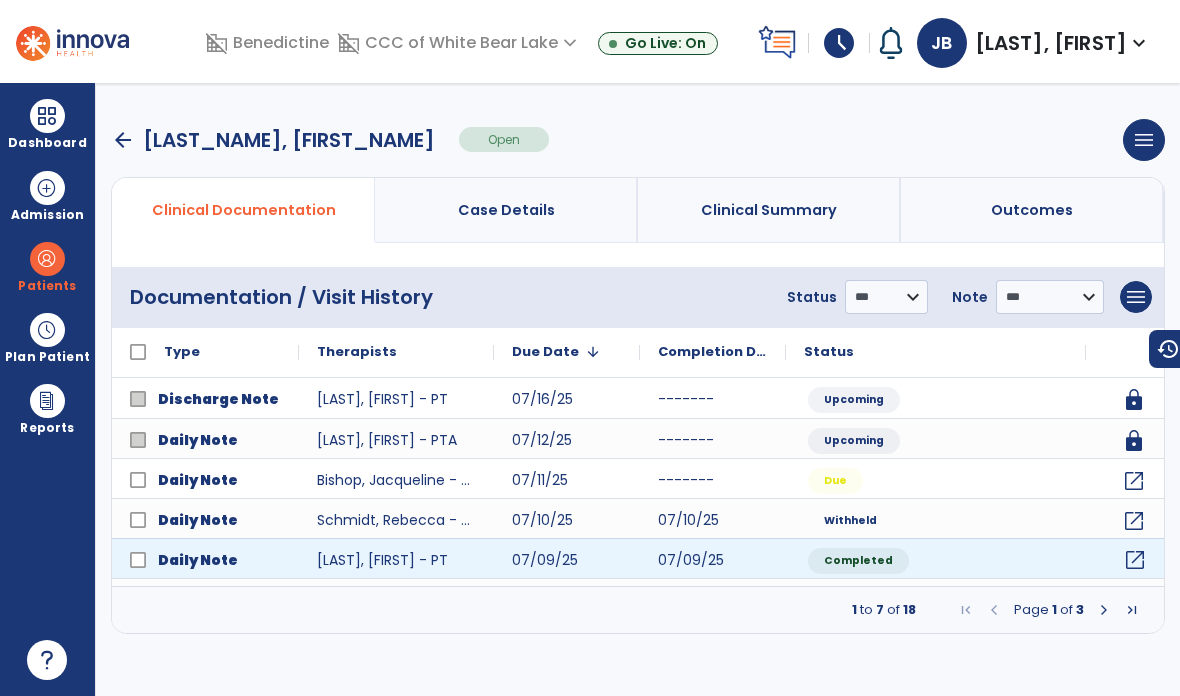 click on "open_in_new" 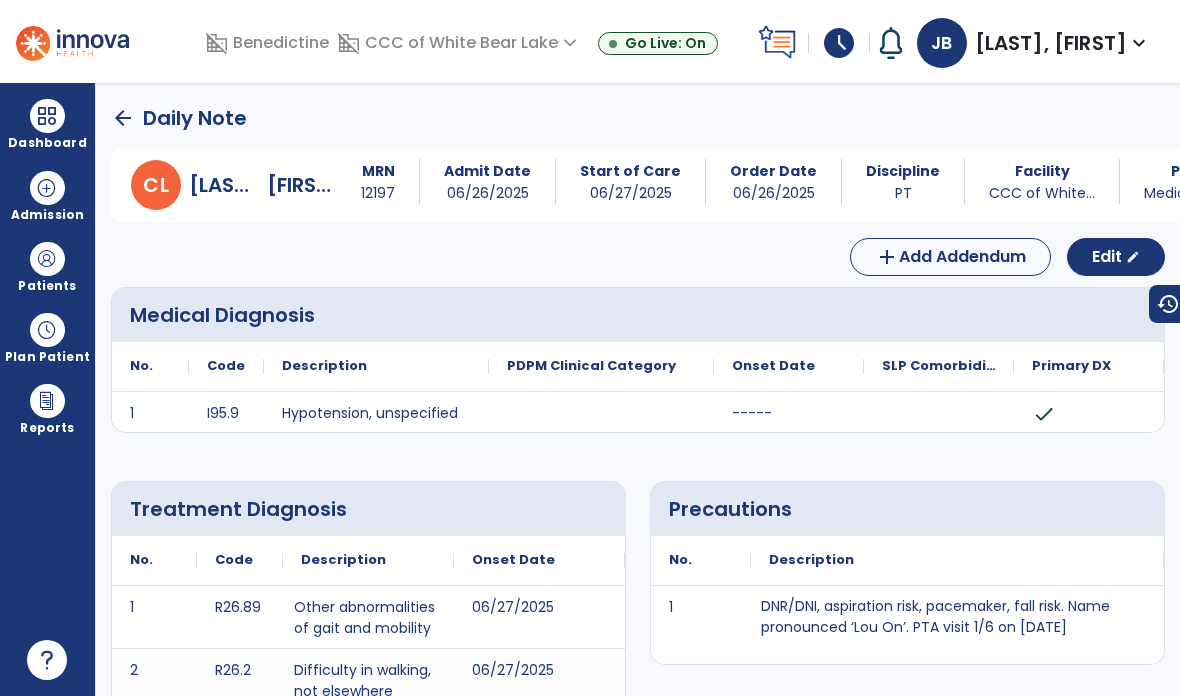 scroll, scrollTop: 0, scrollLeft: 0, axis: both 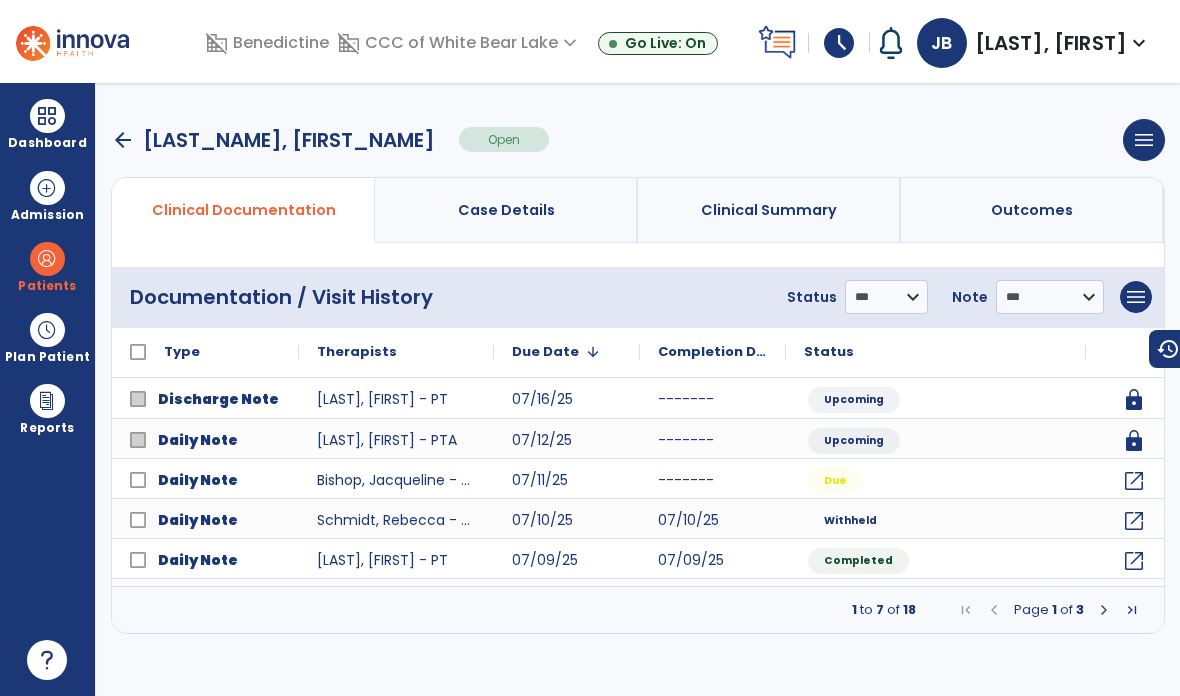 click at bounding box center [47, 330] 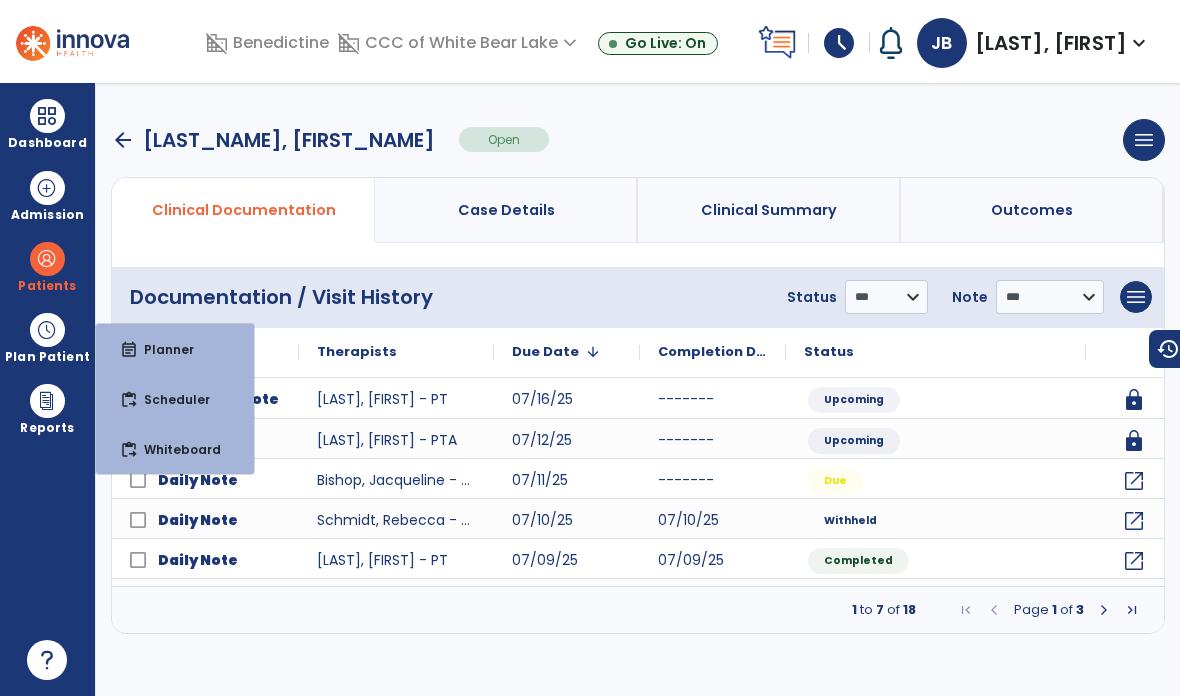 click at bounding box center [47, 259] 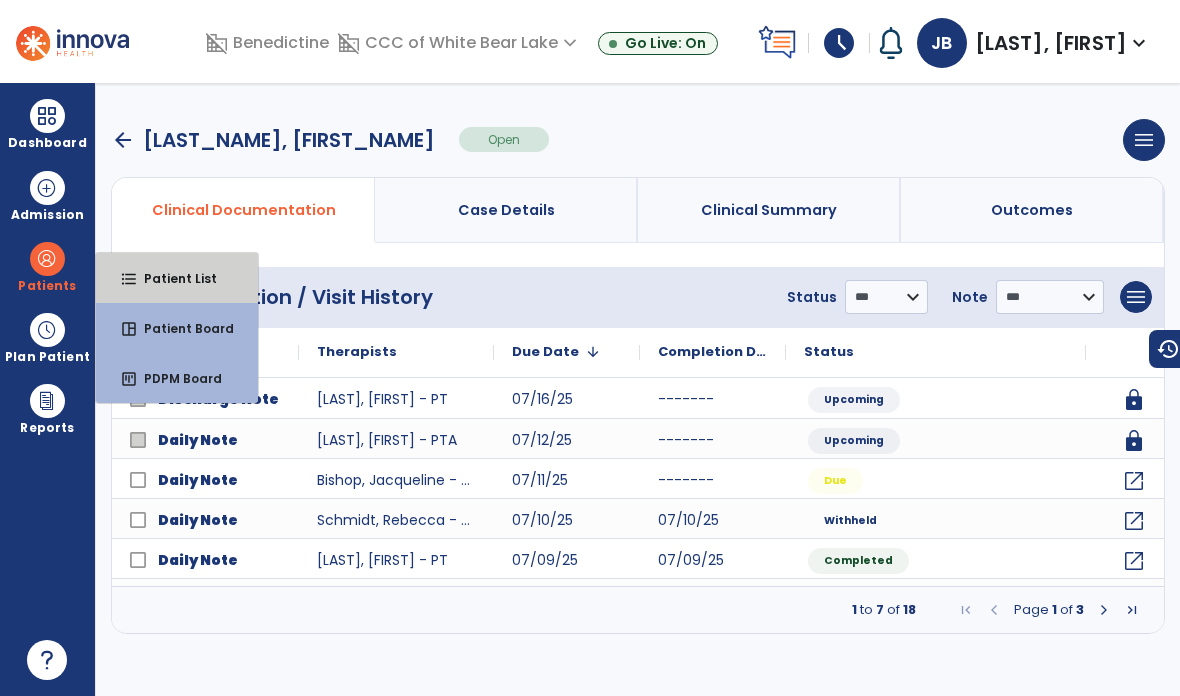 click on "Patient List" at bounding box center (172, 278) 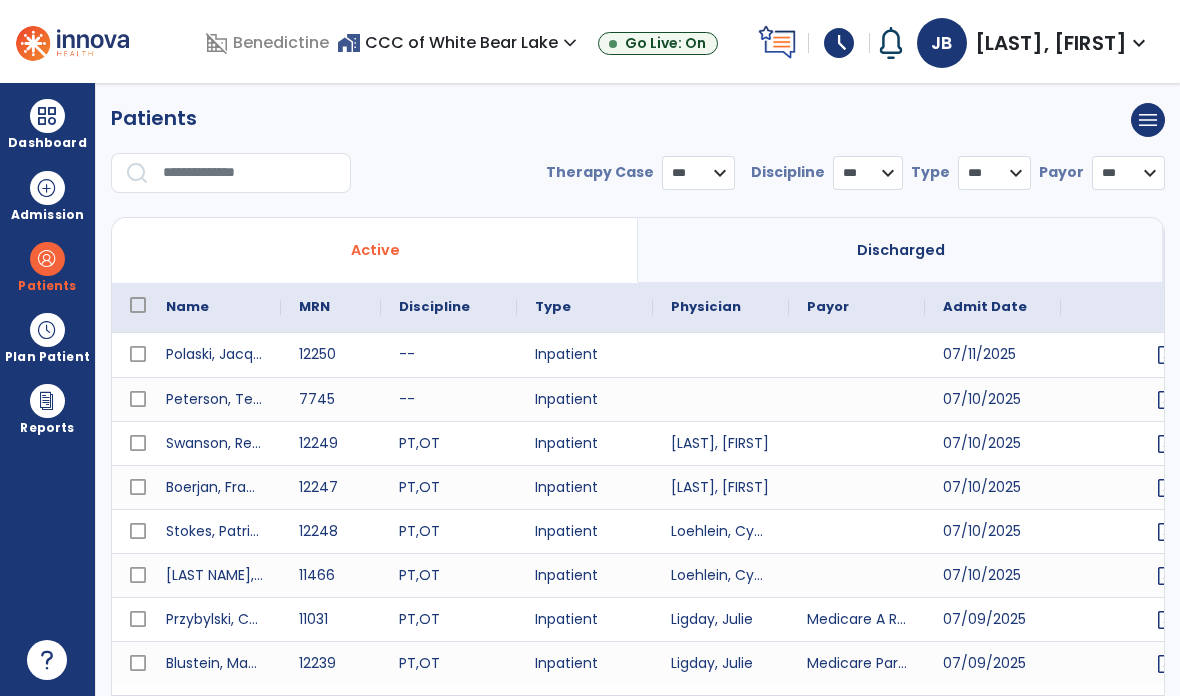 select on "***" 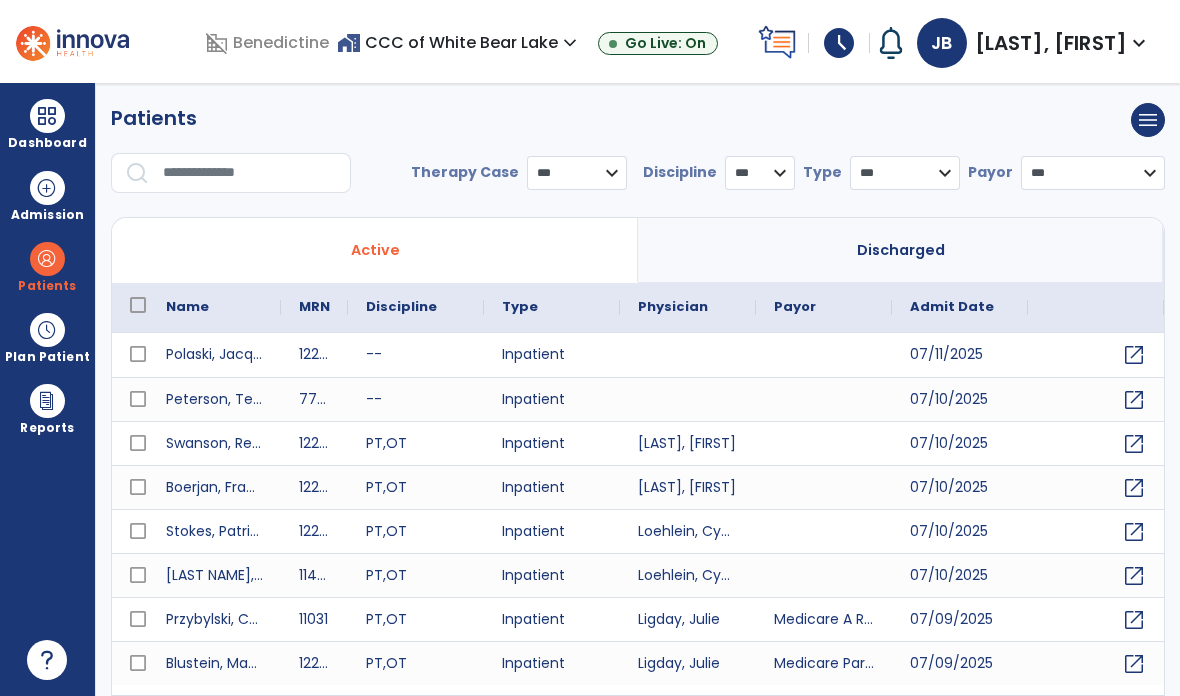 click at bounding box center (250, 173) 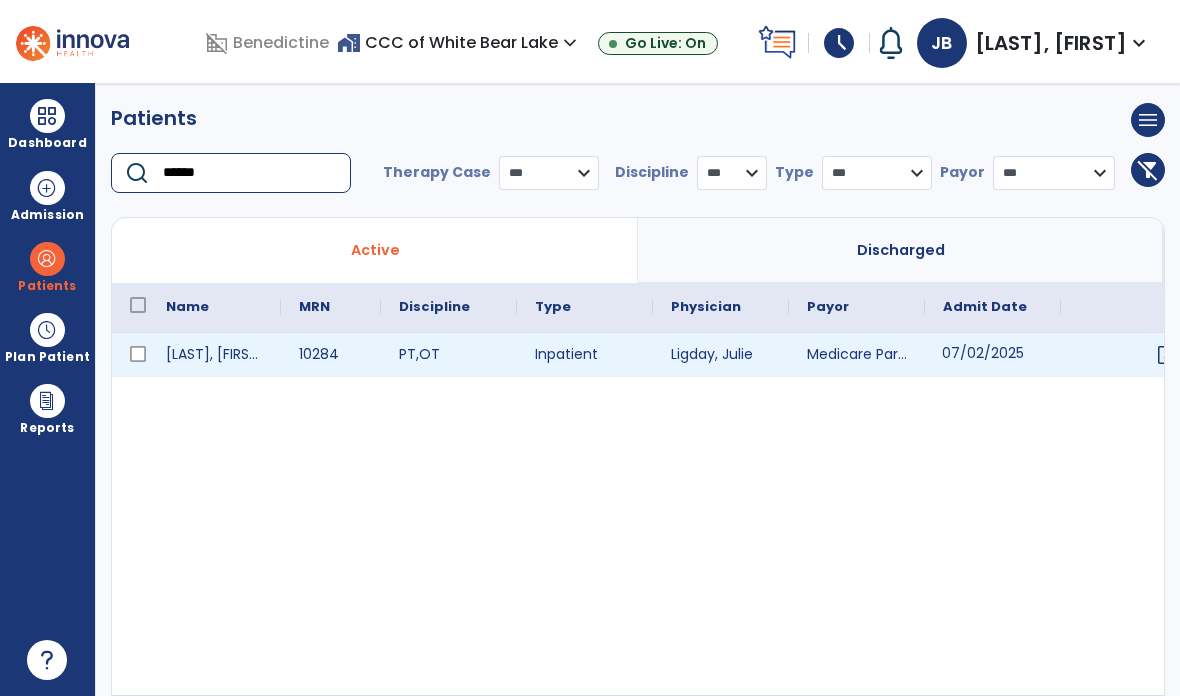 type on "******" 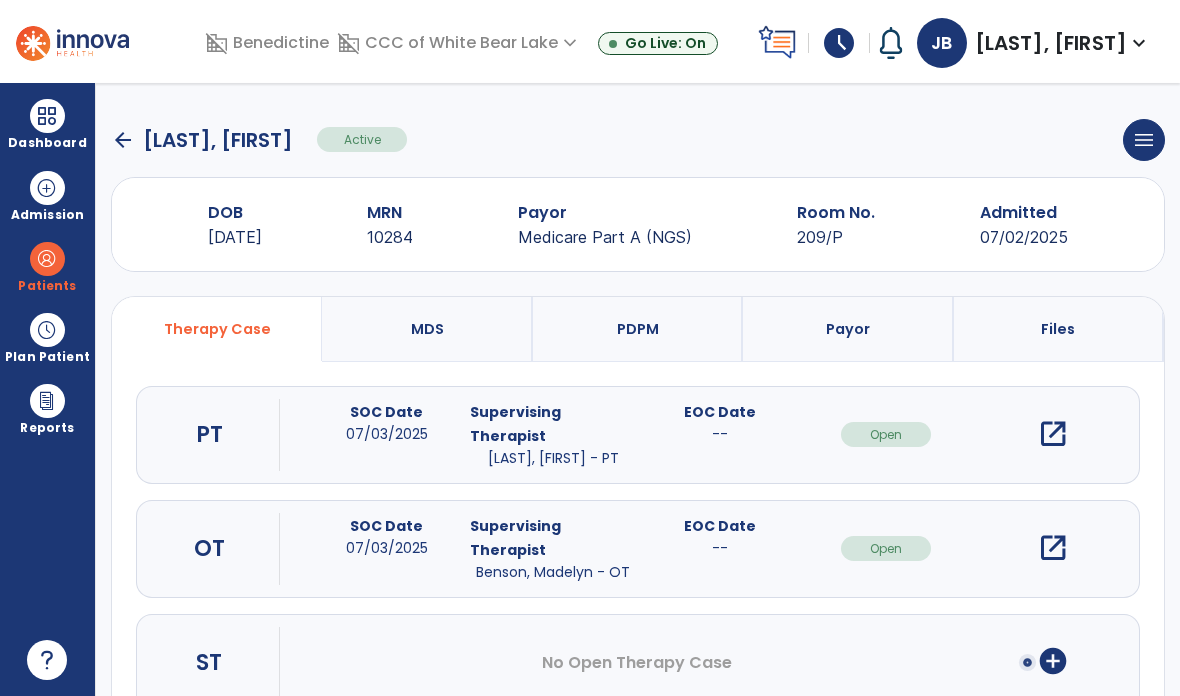 click on "open_in_new" at bounding box center (1053, 434) 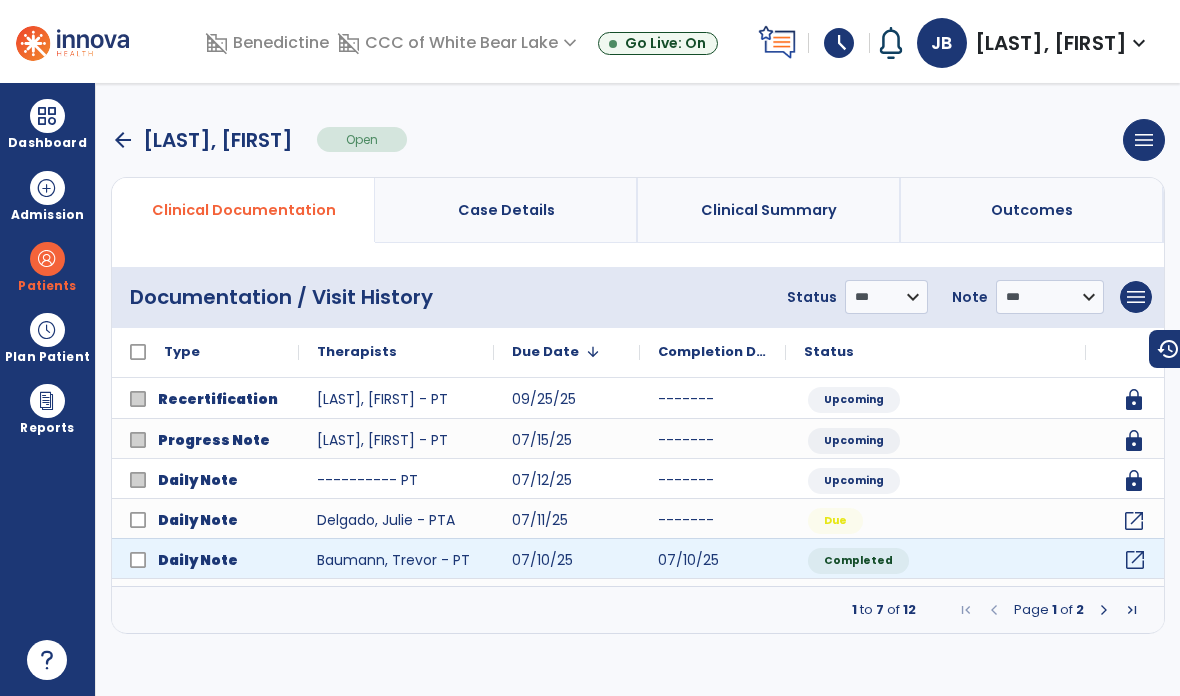 click on "open_in_new" 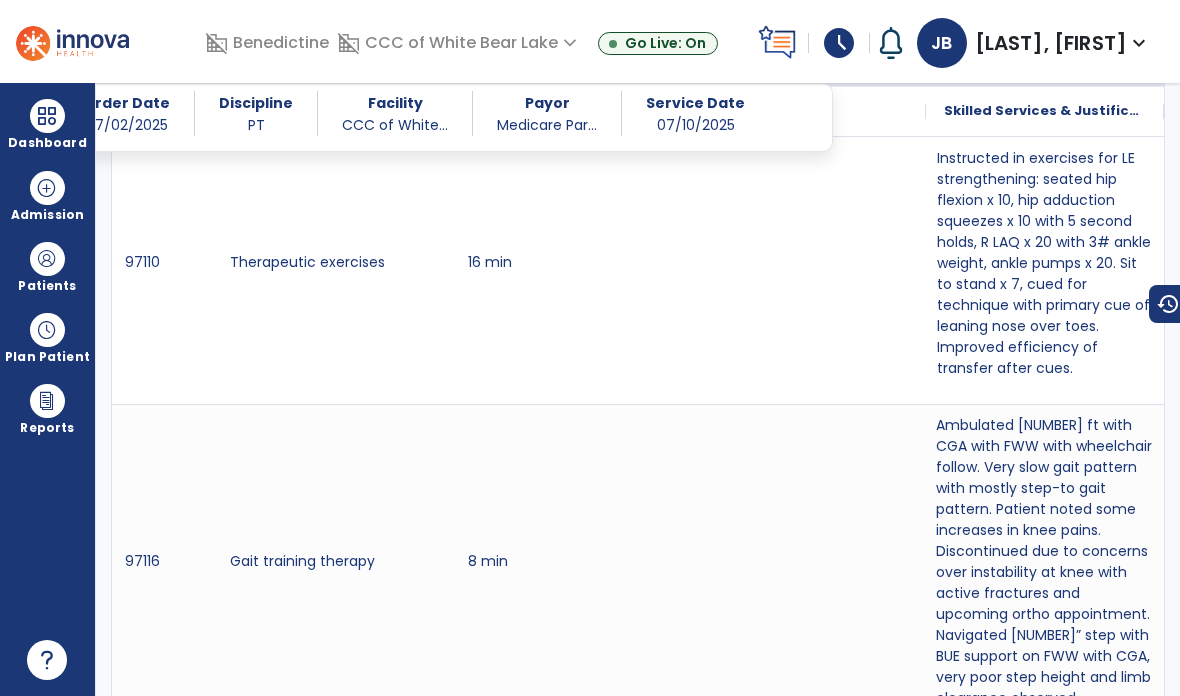 scroll, scrollTop: 2858, scrollLeft: 0, axis: vertical 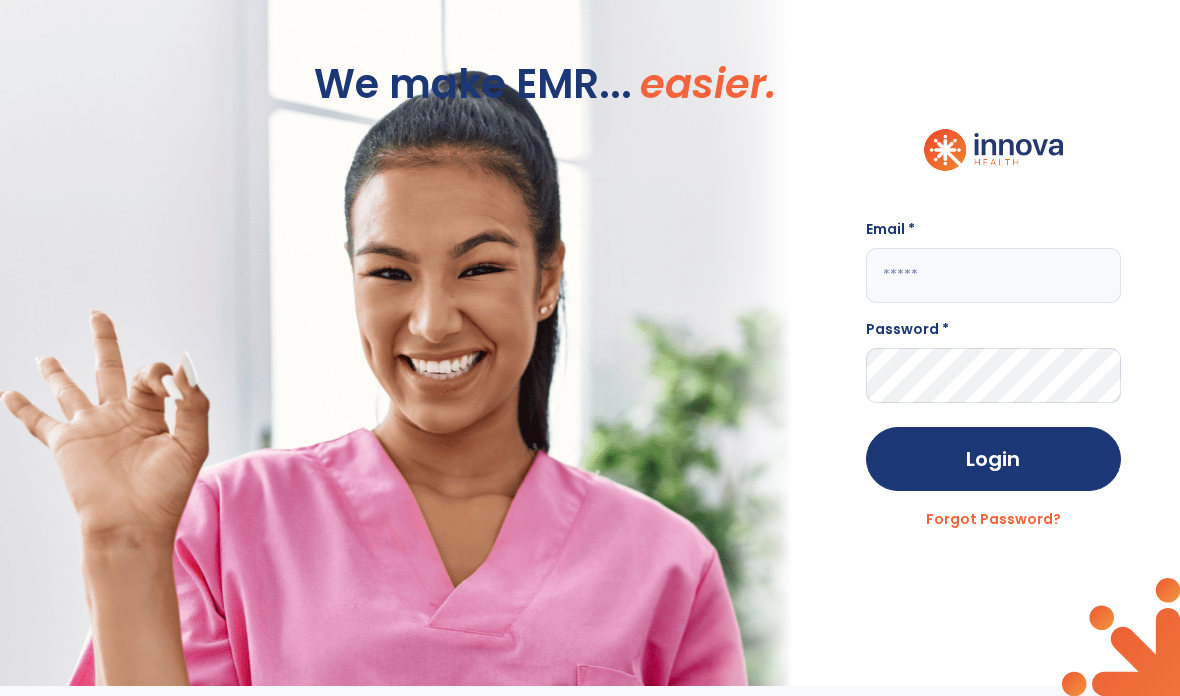 click 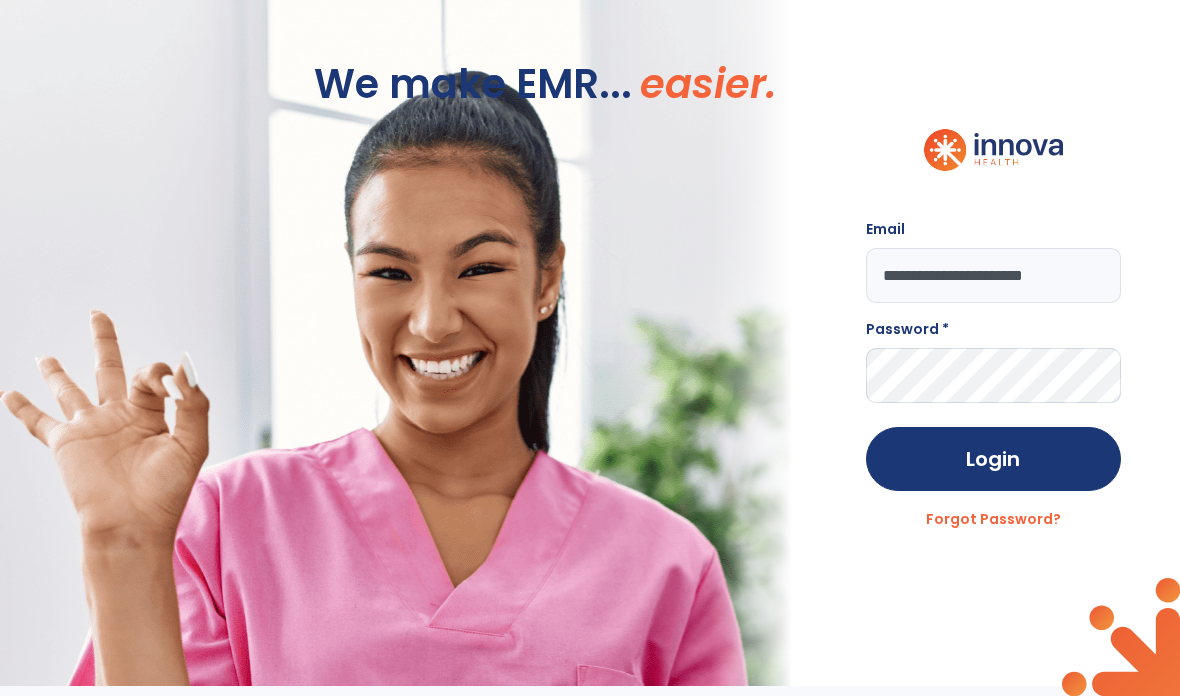 type on "**********" 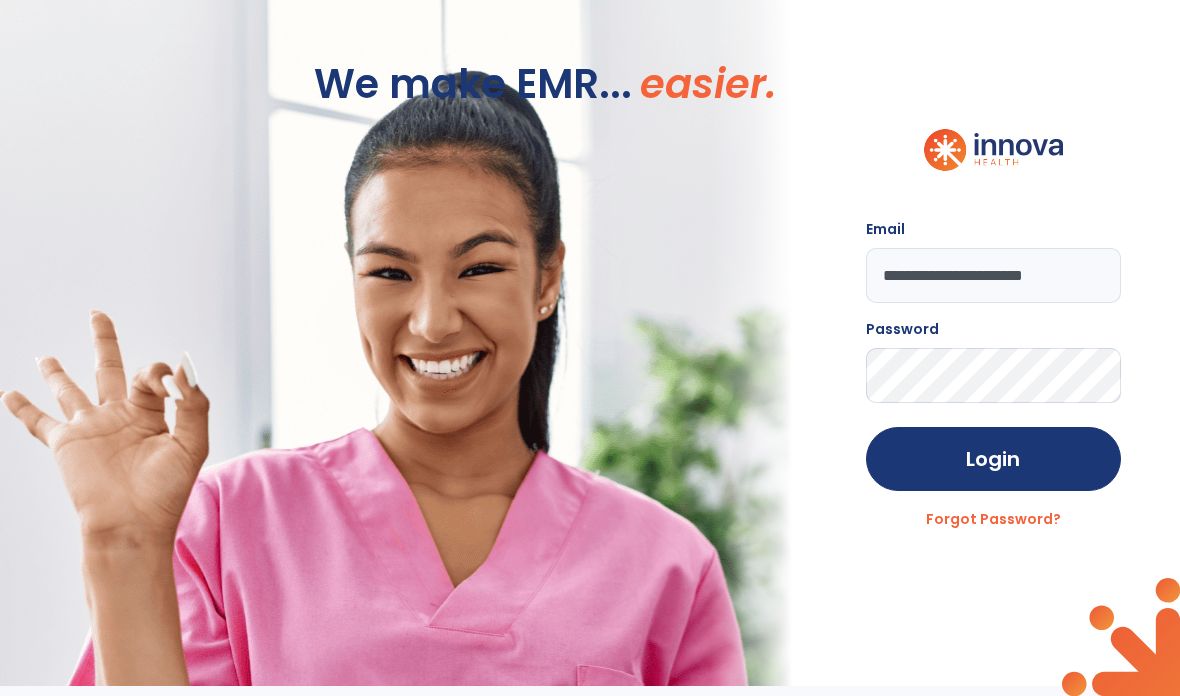 click on "Login" 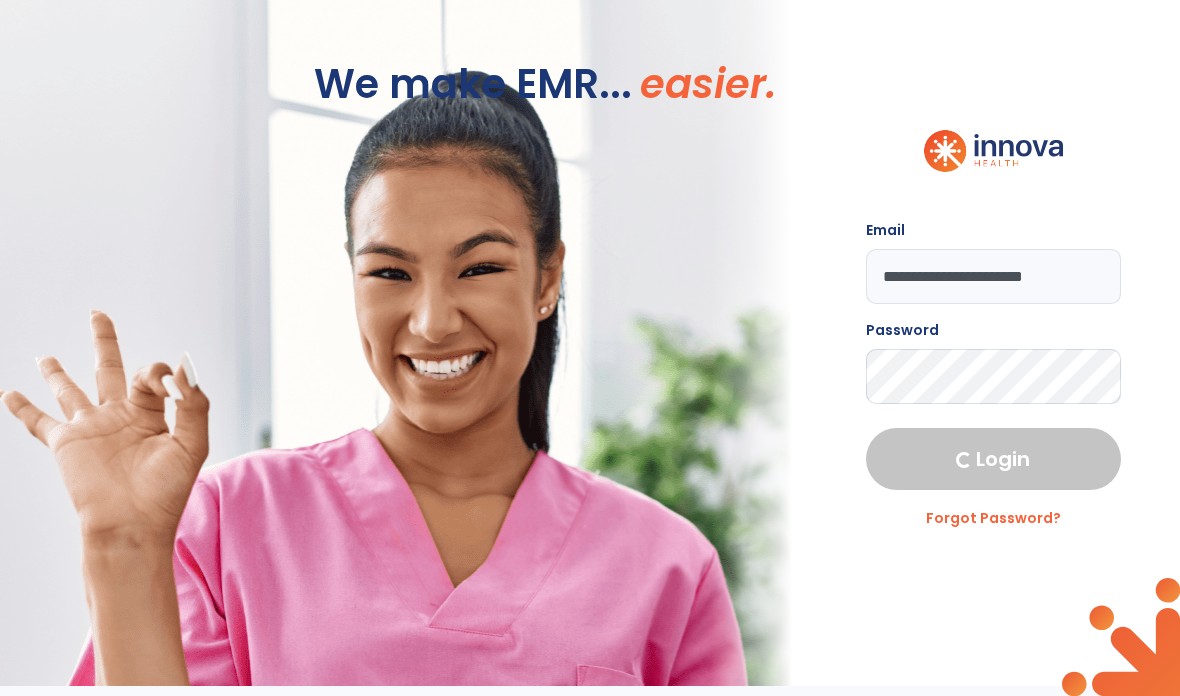 select on "****" 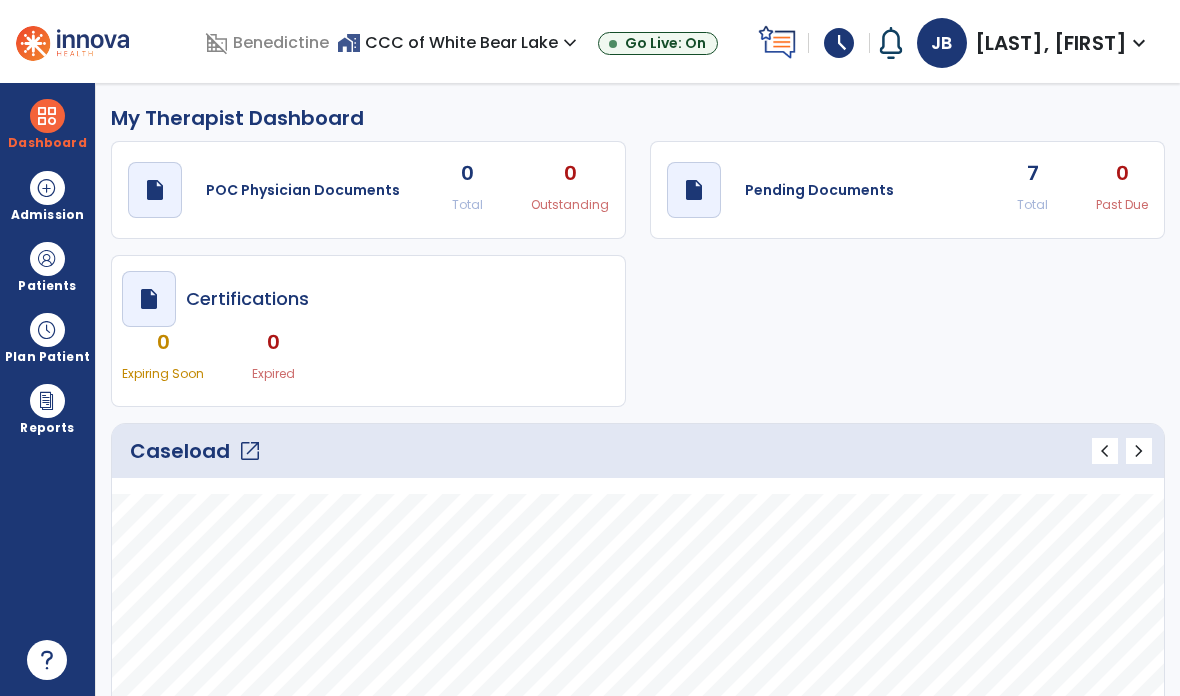 scroll, scrollTop: 0, scrollLeft: 0, axis: both 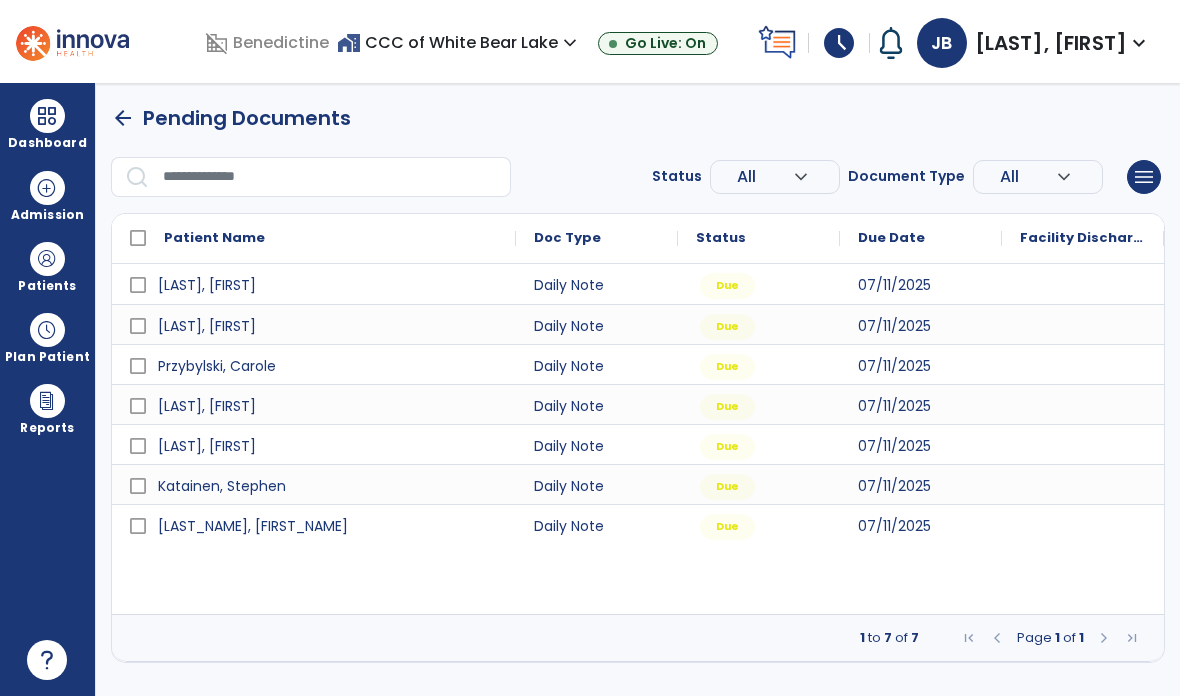 click at bounding box center [330, 177] 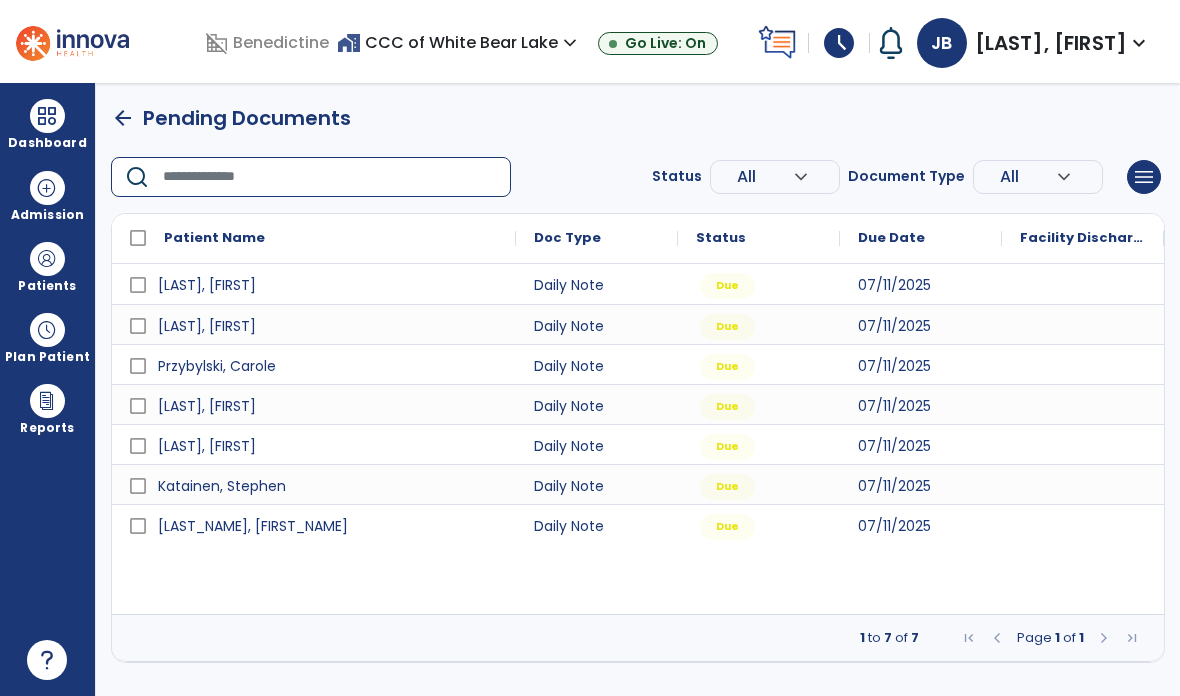 click on "Patients" at bounding box center (47, 286) 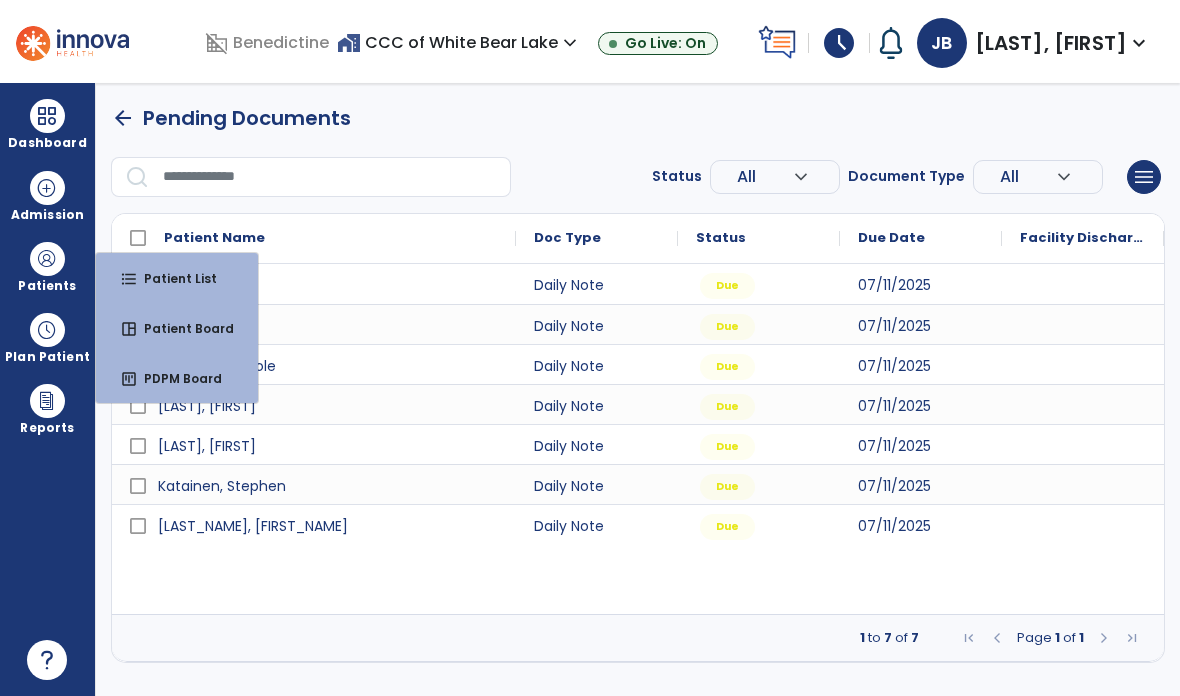 click on "format_list_bulleted  Patient List" at bounding box center [177, 278] 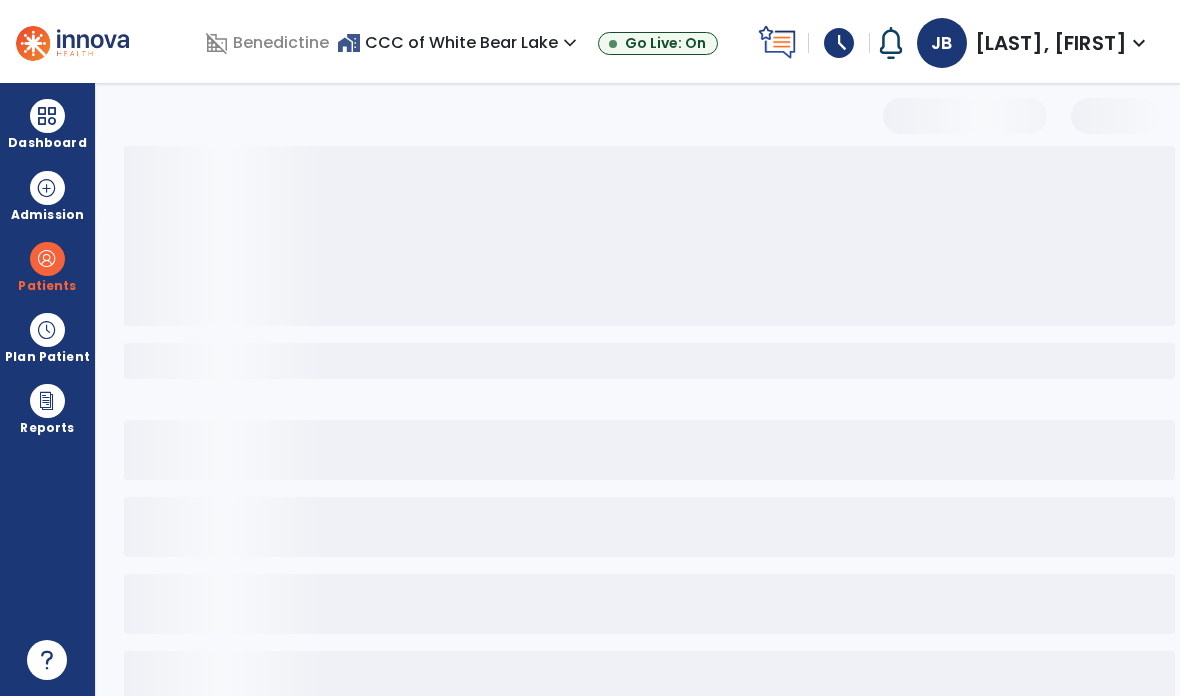 select on "***" 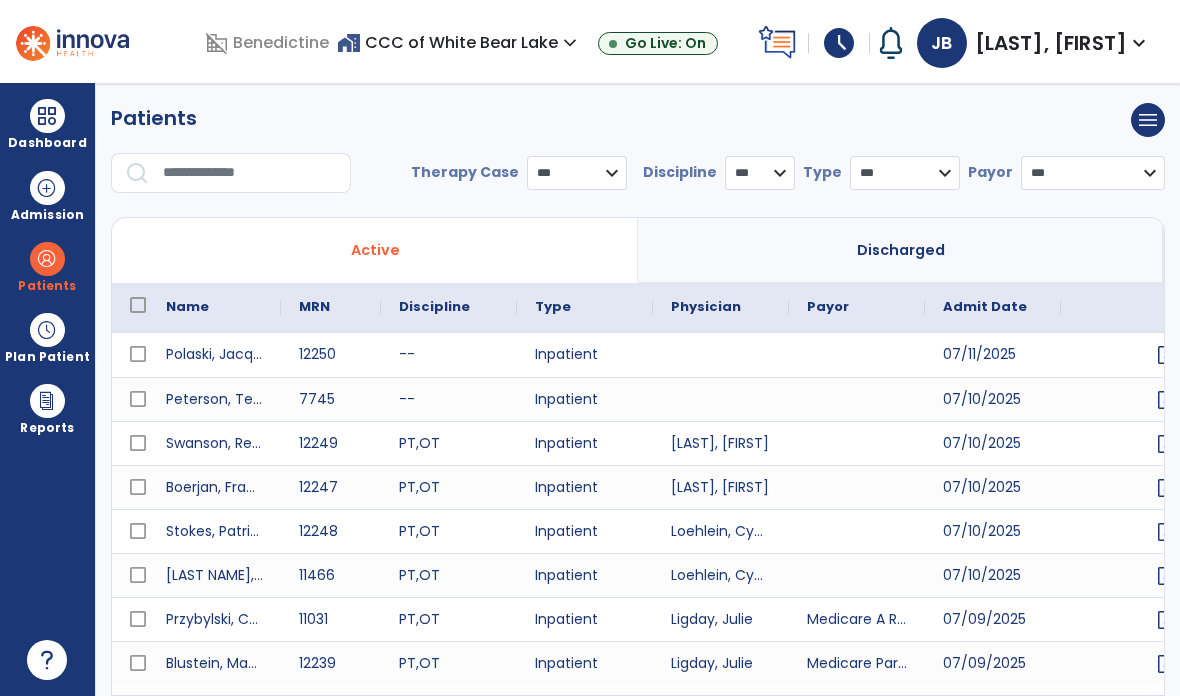 click at bounding box center (250, 173) 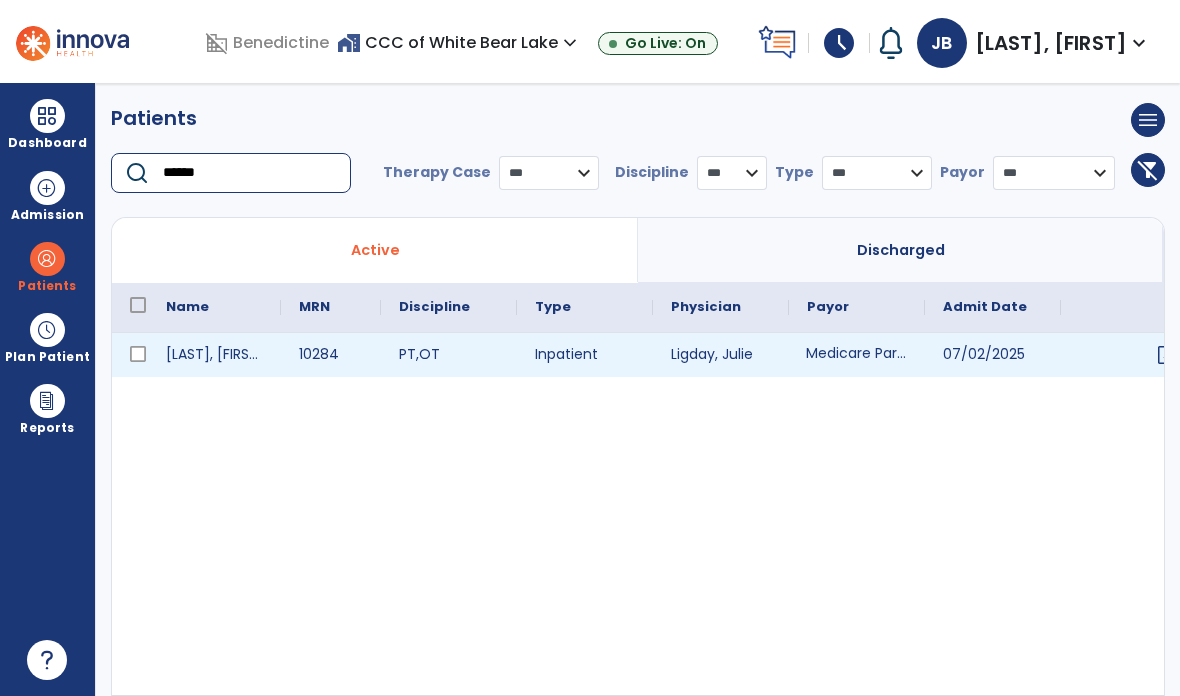 type on "******" 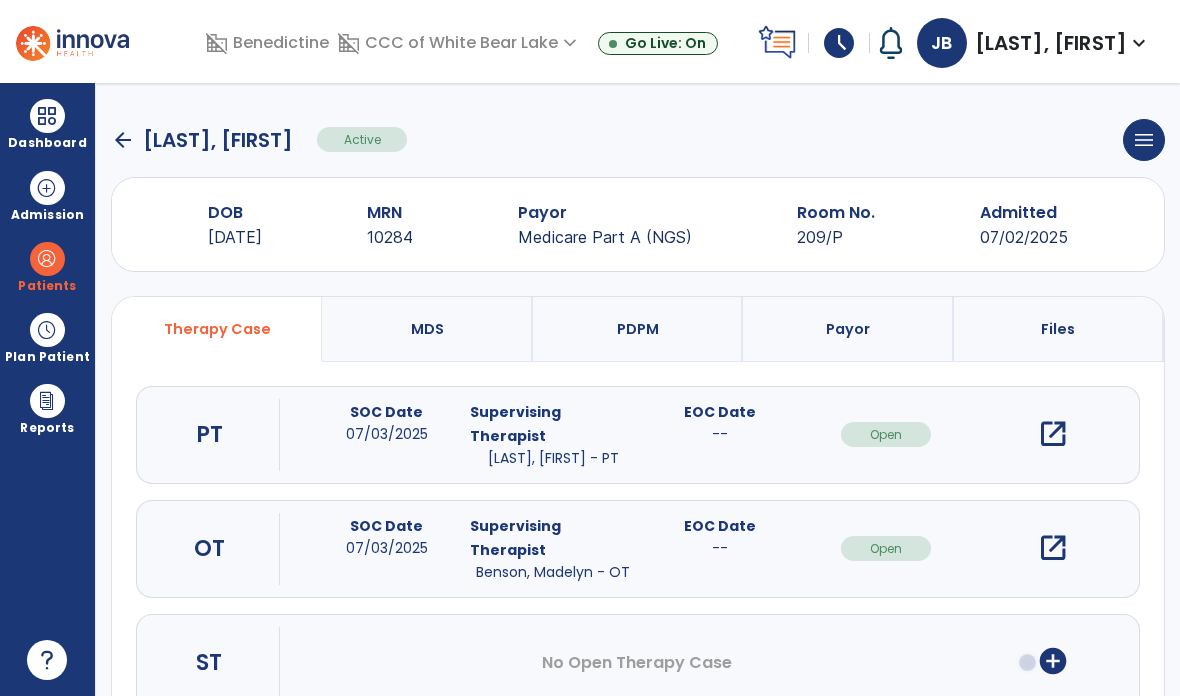 click on "open_in_new" at bounding box center [1053, 434] 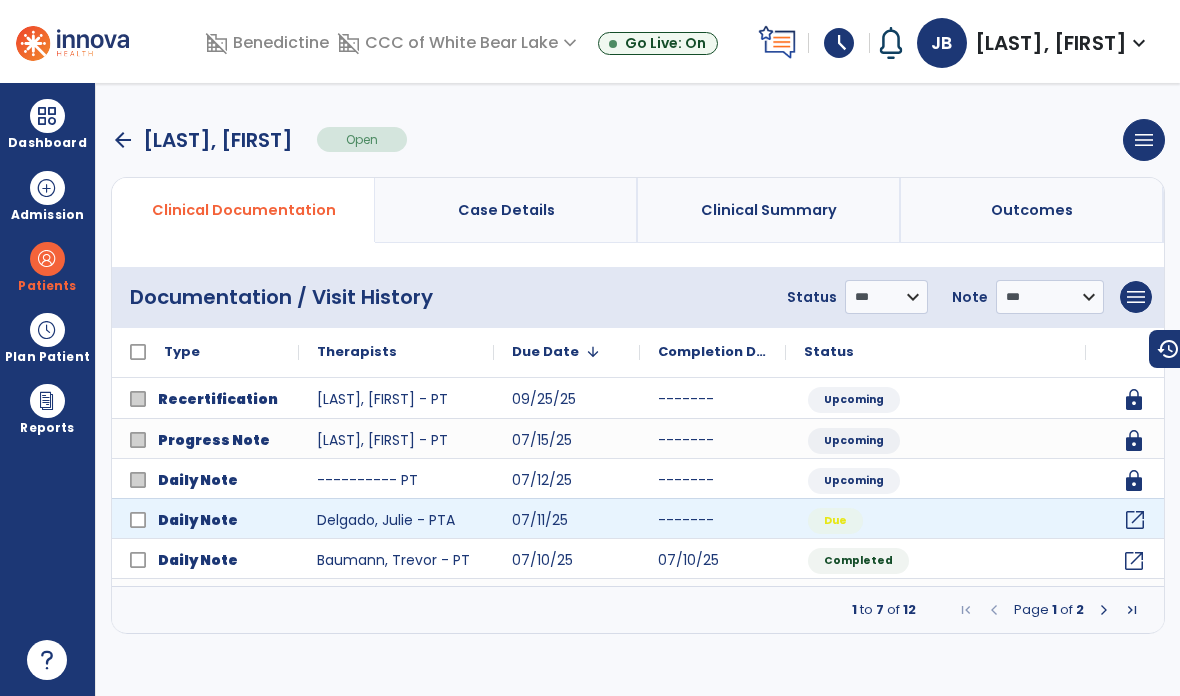 click on "open_in_new" 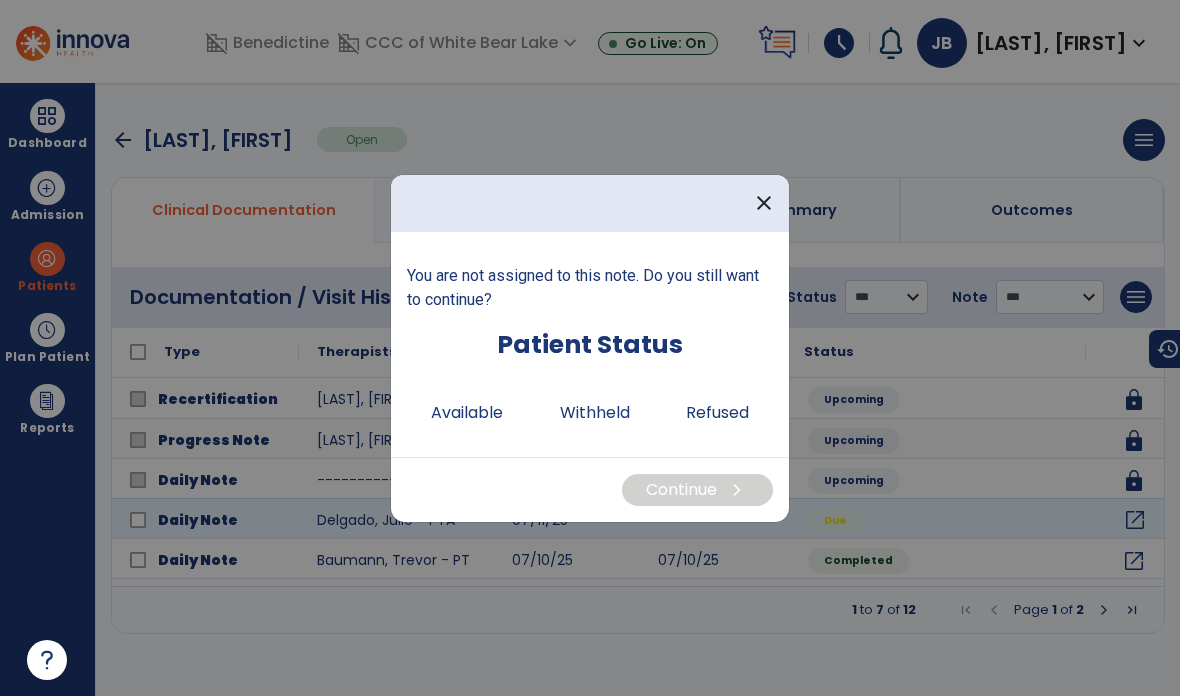 click on "Available" at bounding box center [467, 413] 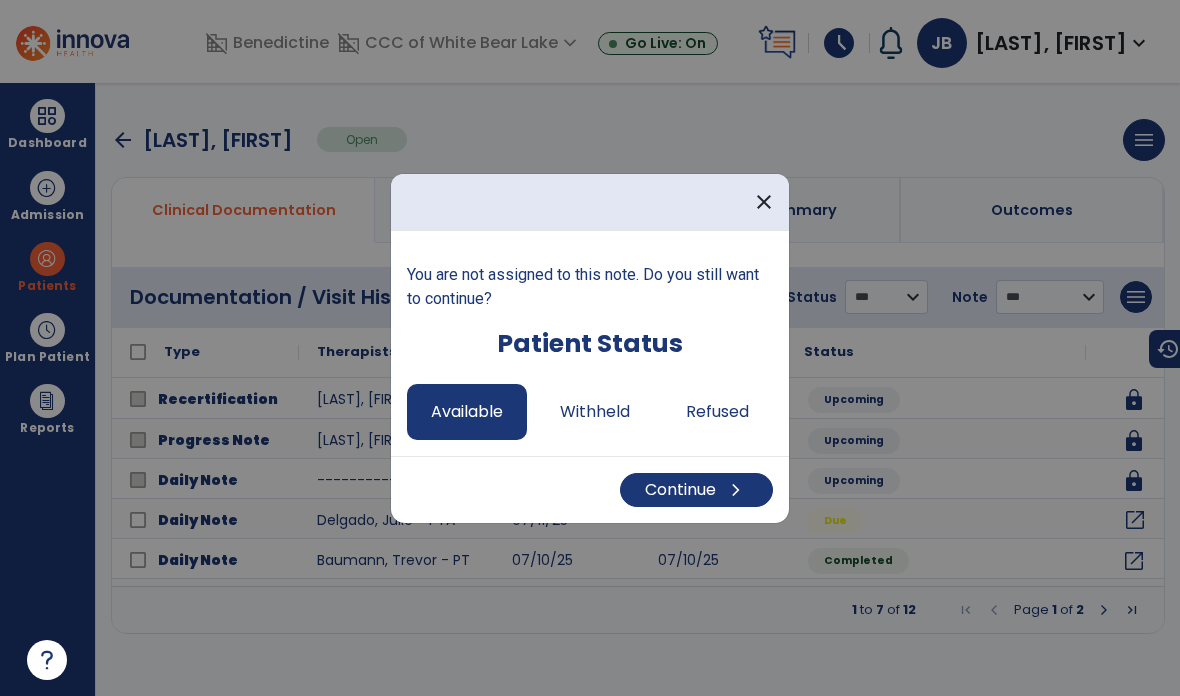 click on "Continue   chevron_right" at bounding box center (696, 490) 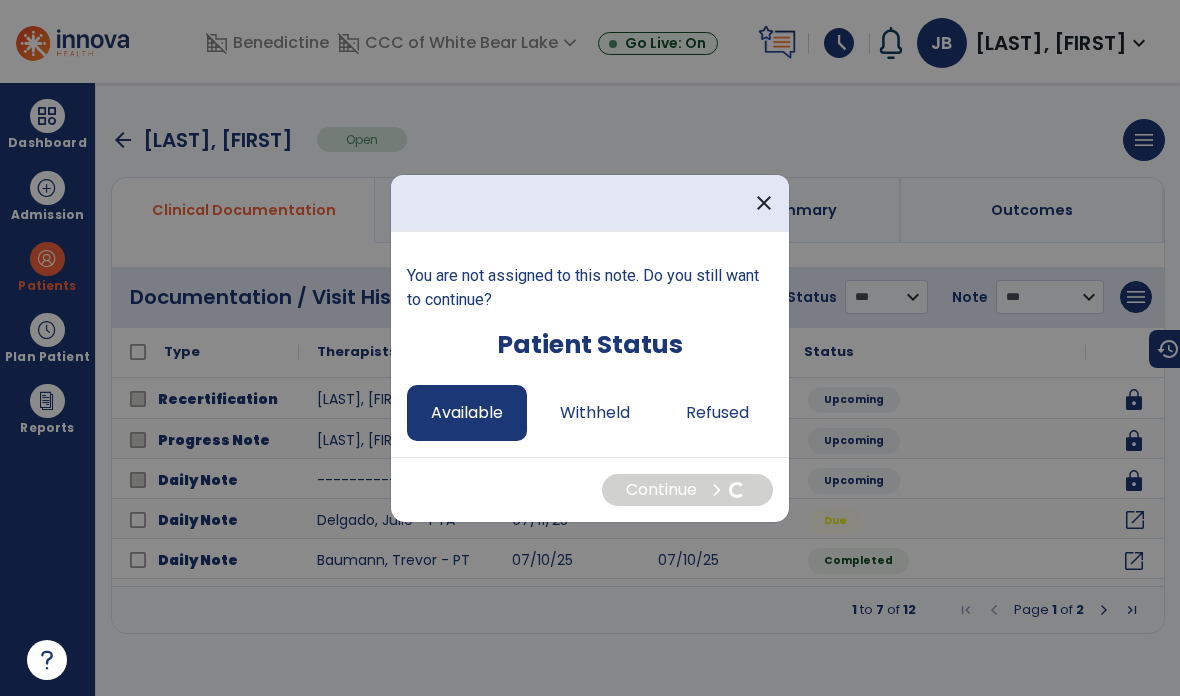 select on "*" 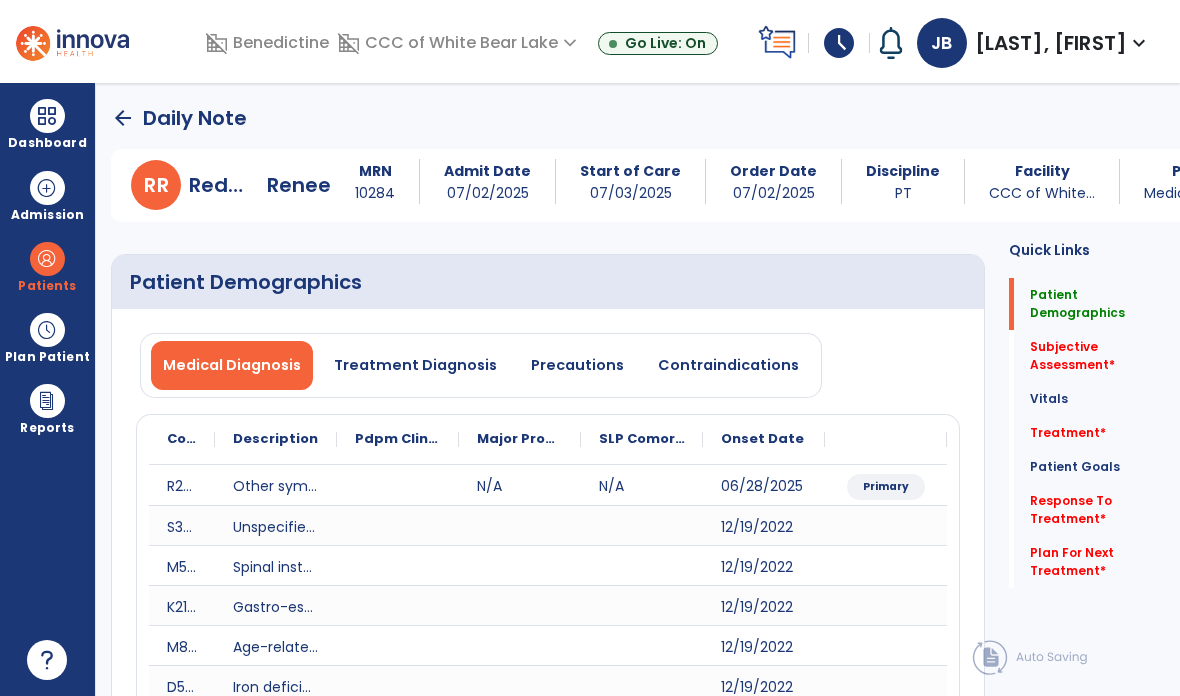 click on "Precautions" at bounding box center [577, 365] 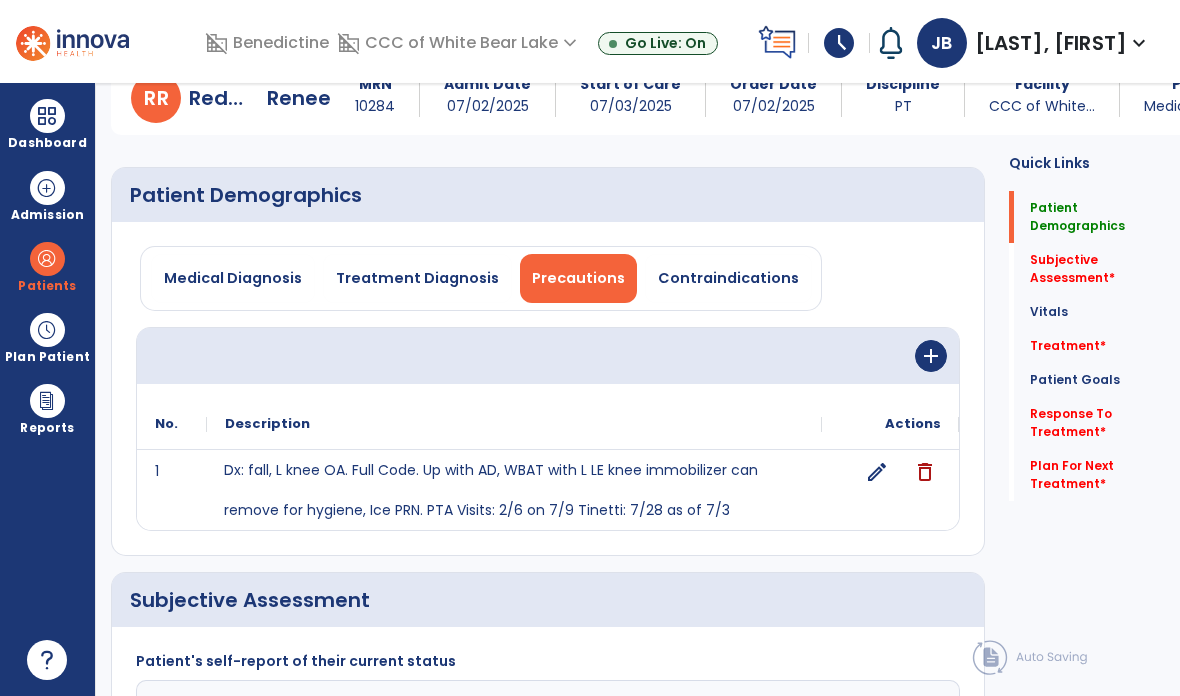 scroll, scrollTop: 110, scrollLeft: 0, axis: vertical 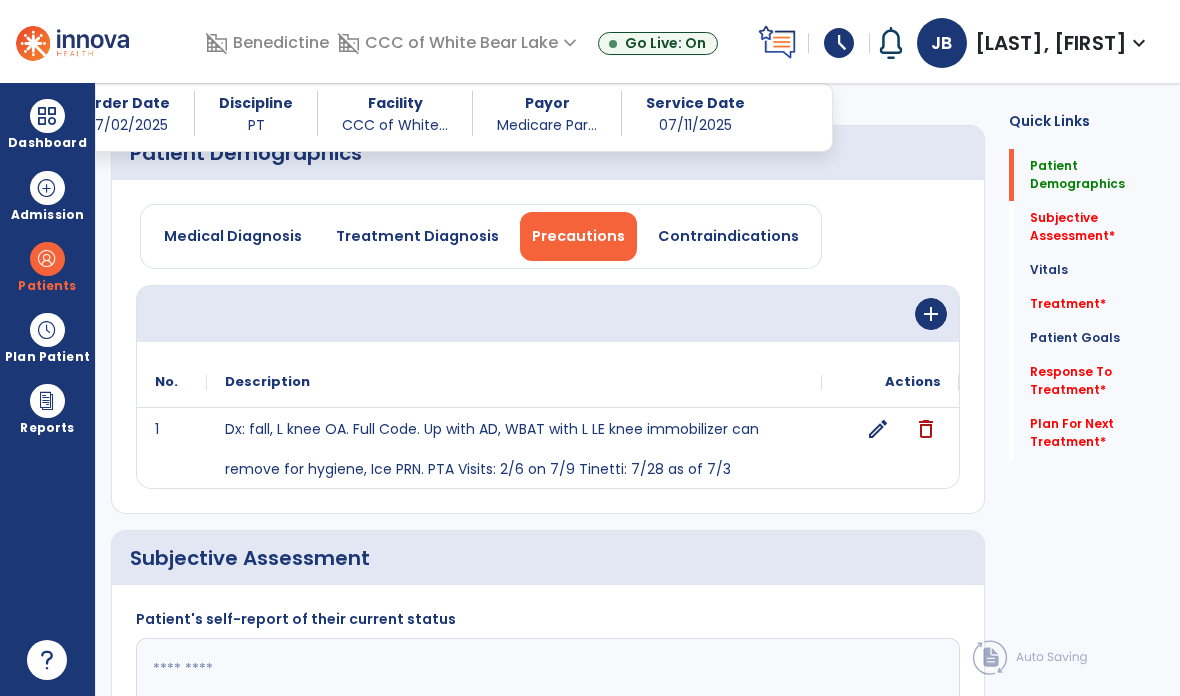 click on "edit" 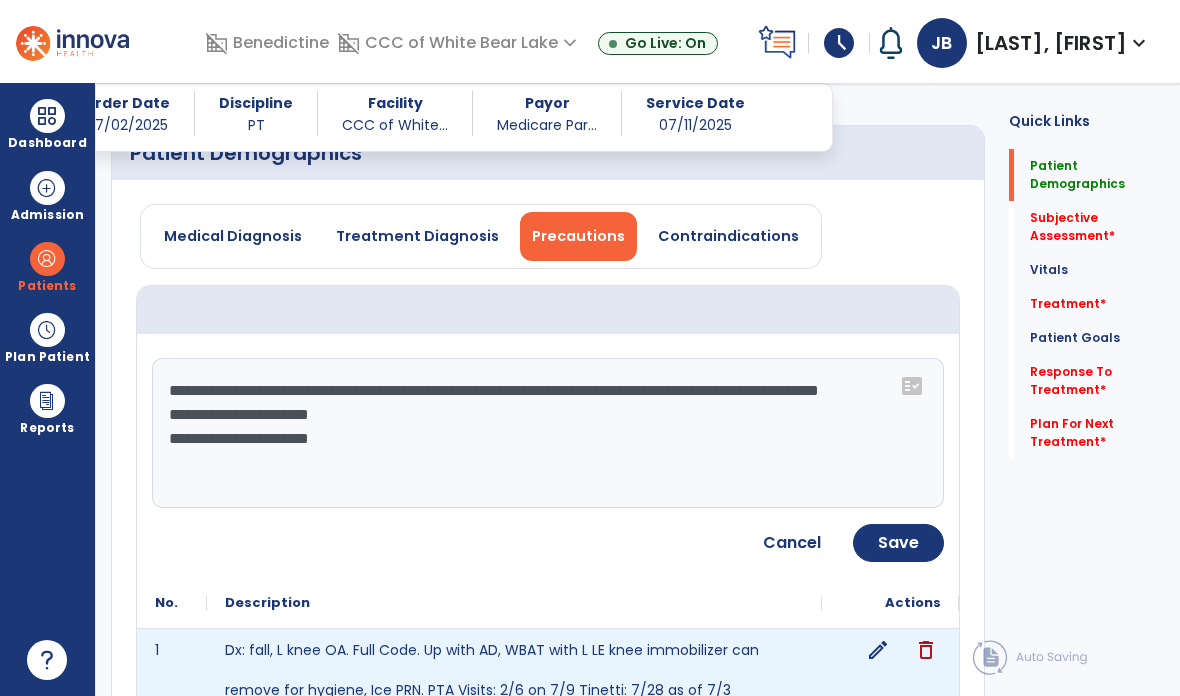 click on "**********" 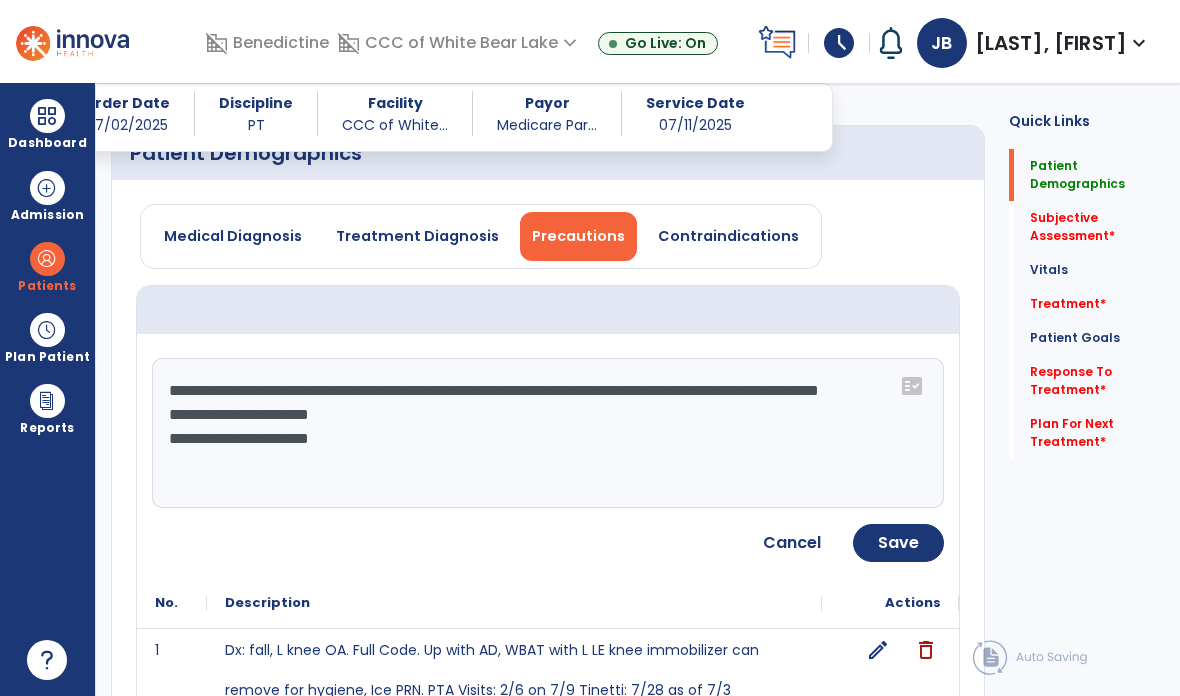 click on "**********" 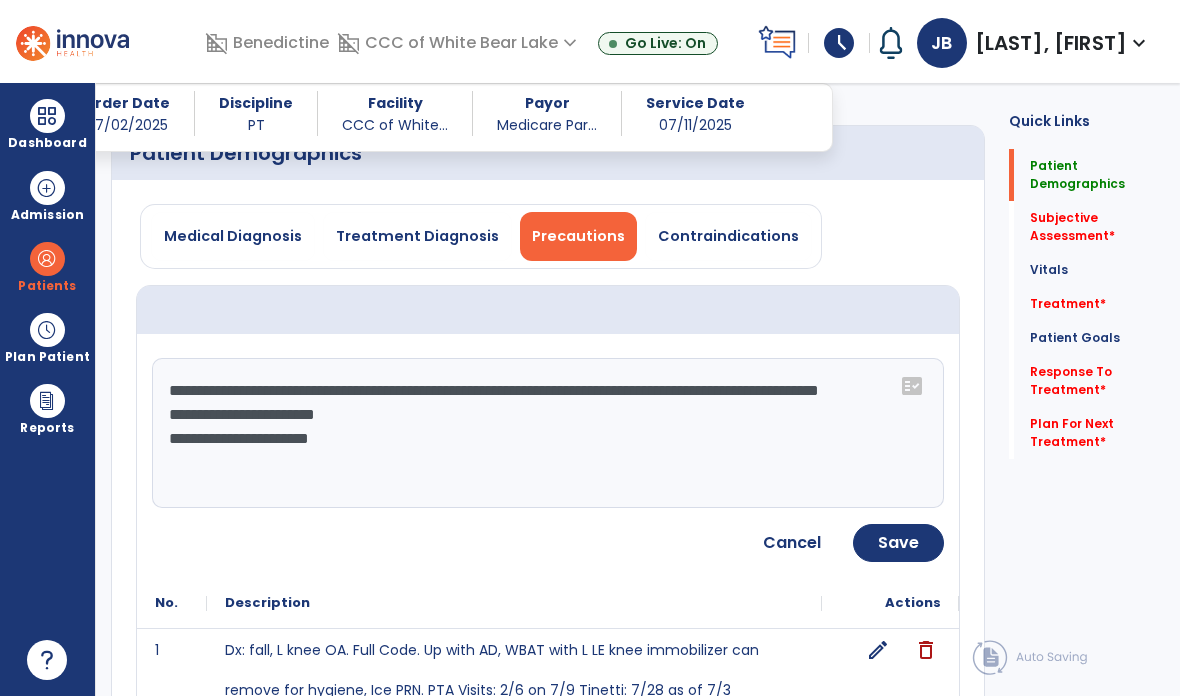 click on "Save" 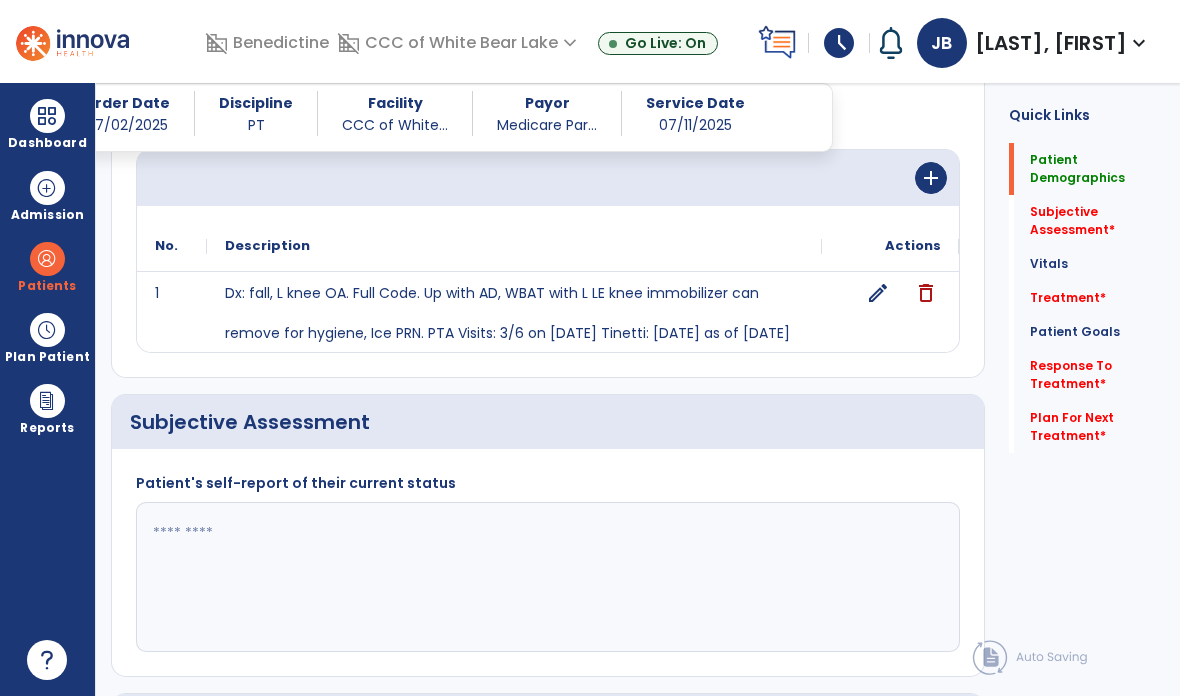 scroll, scrollTop: 248, scrollLeft: 0, axis: vertical 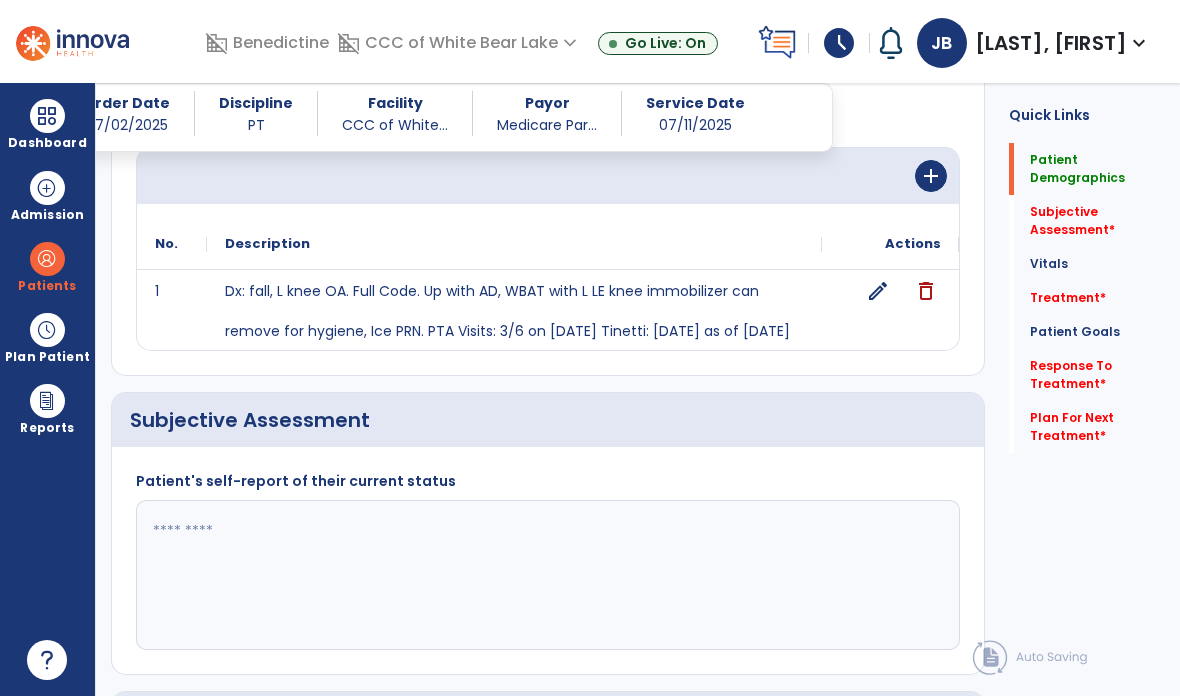 click 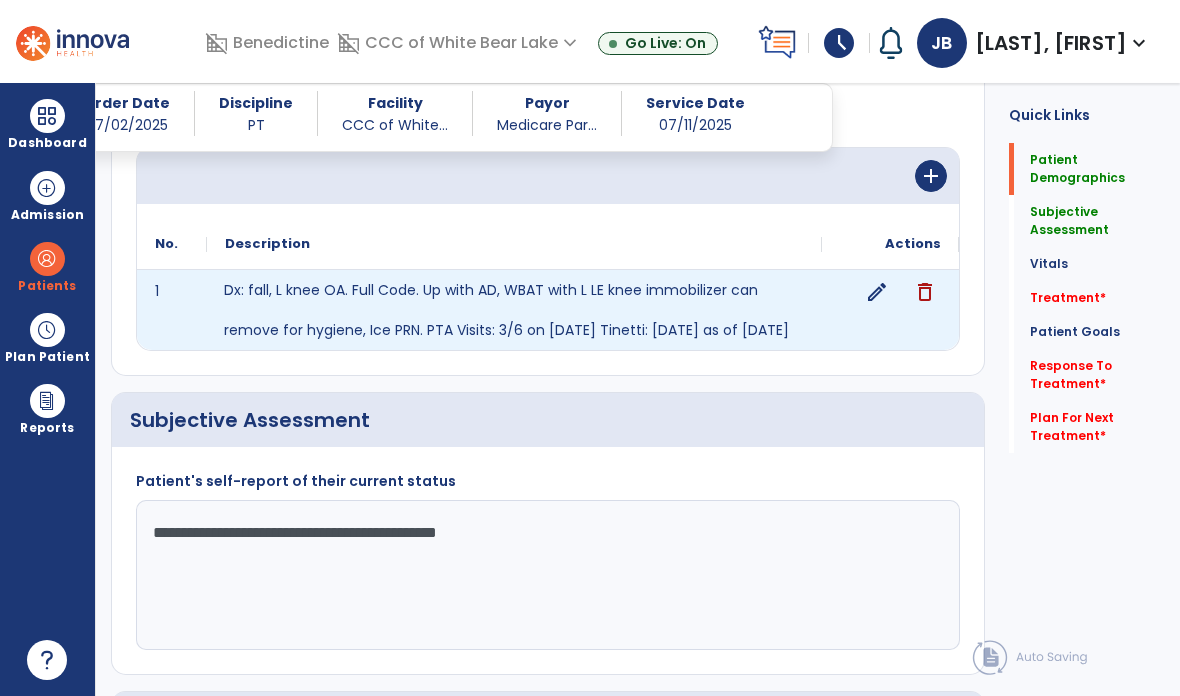 type on "**********" 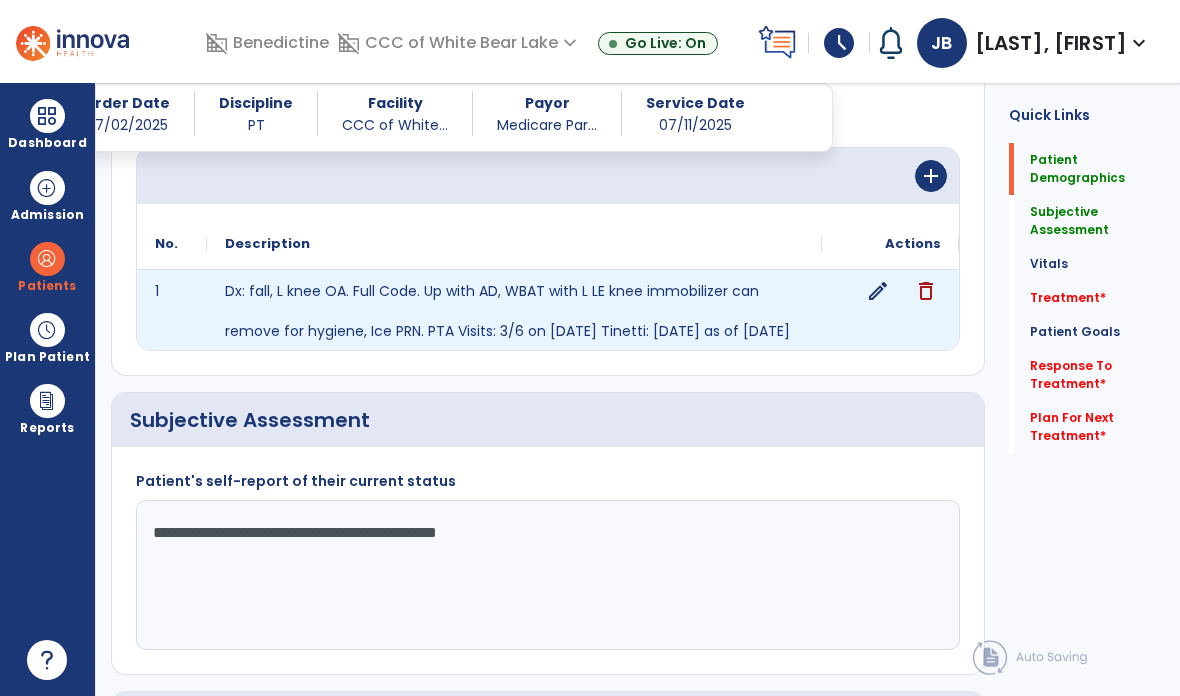 click on "edit" 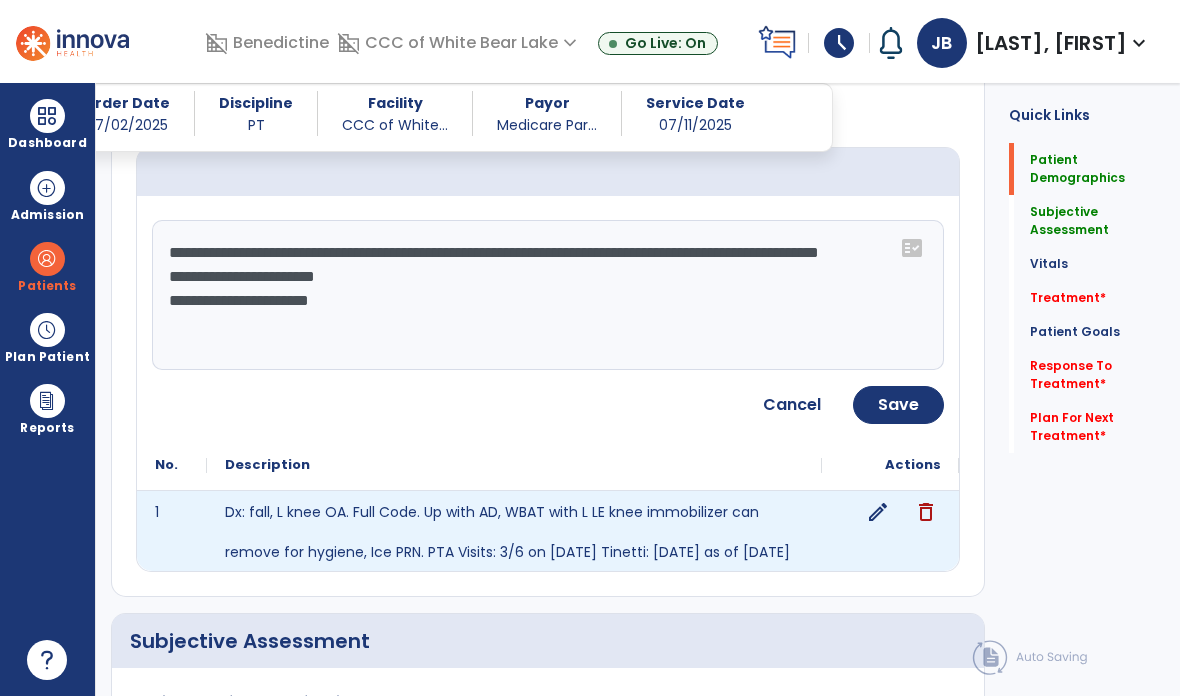click on "**********" 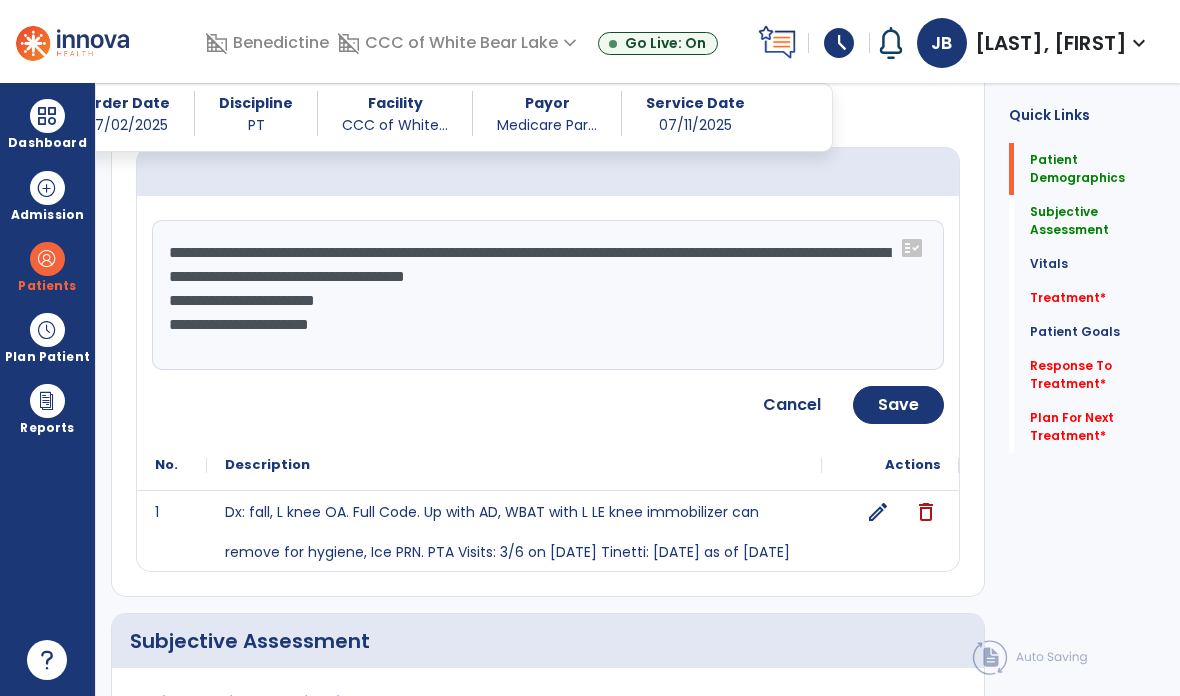 click on "**********" 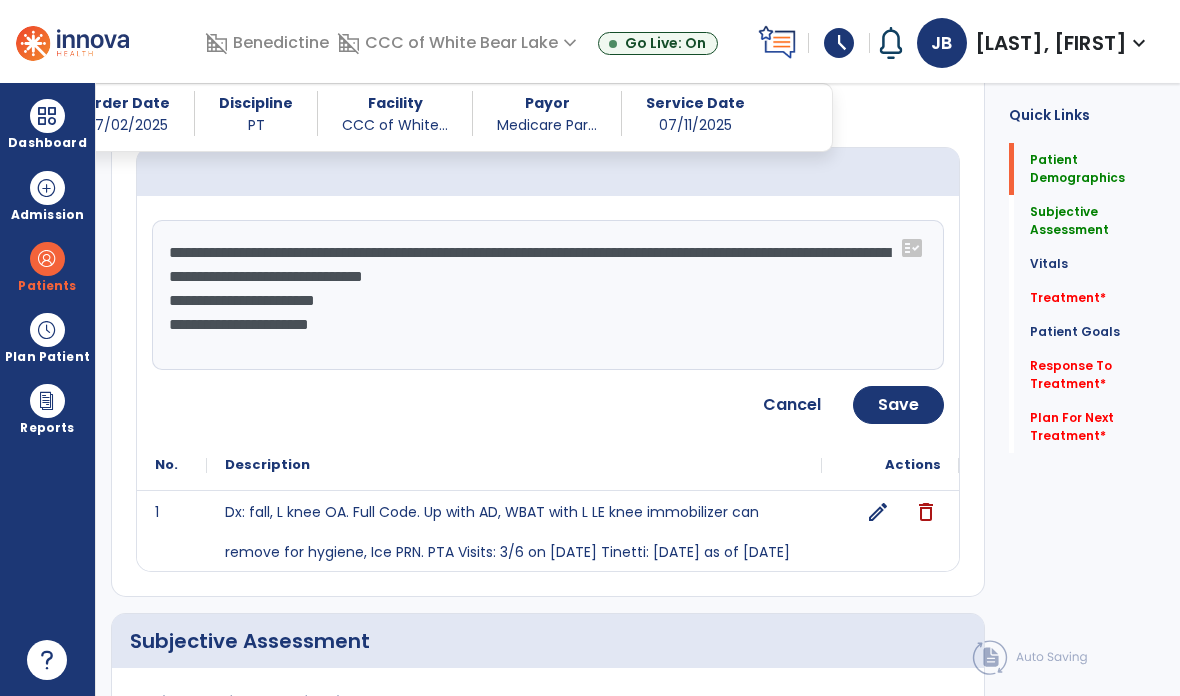 type on "**********" 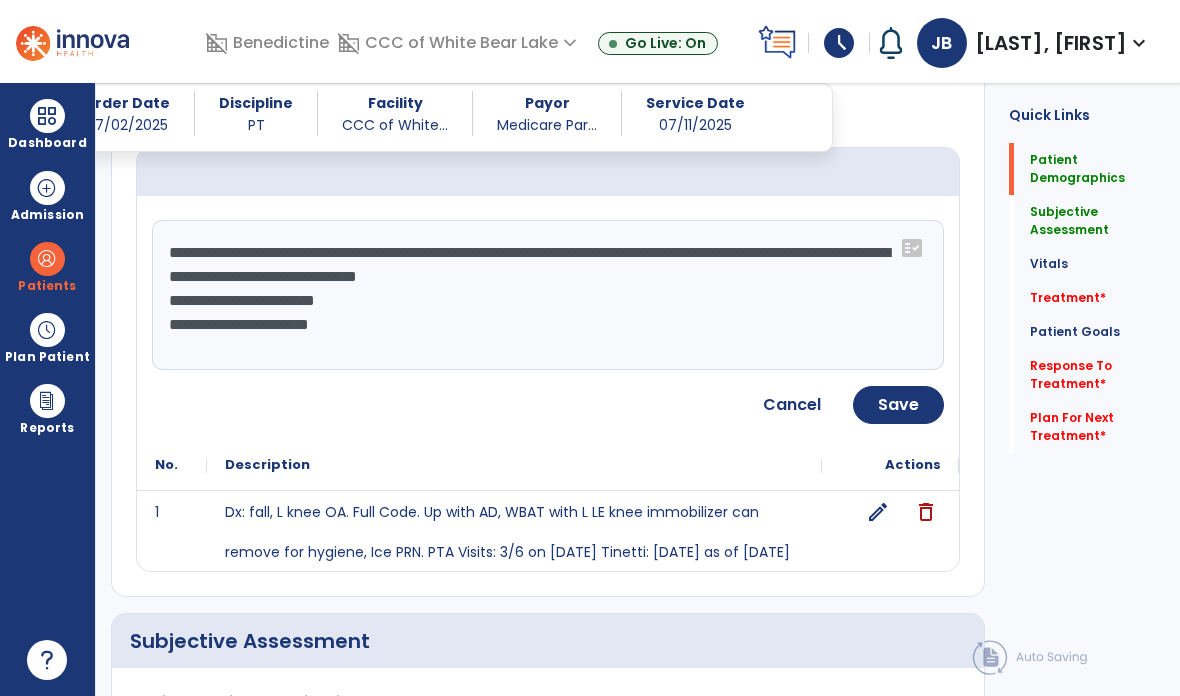 click on "Save" 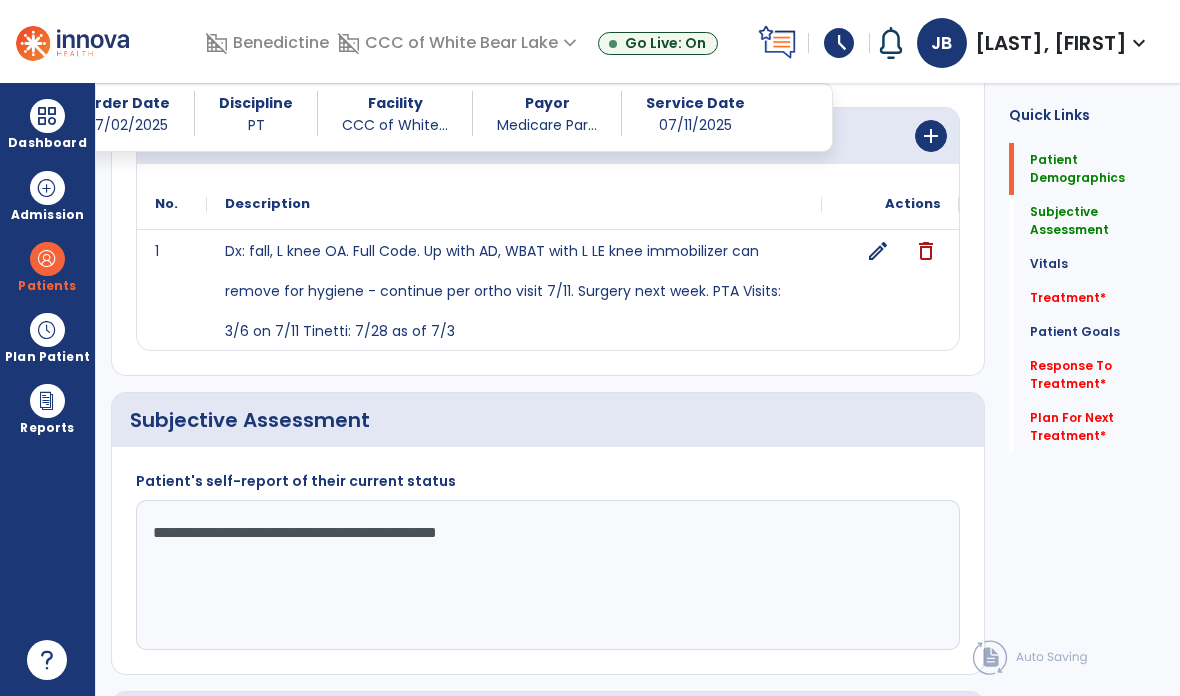 scroll, scrollTop: 290, scrollLeft: 0, axis: vertical 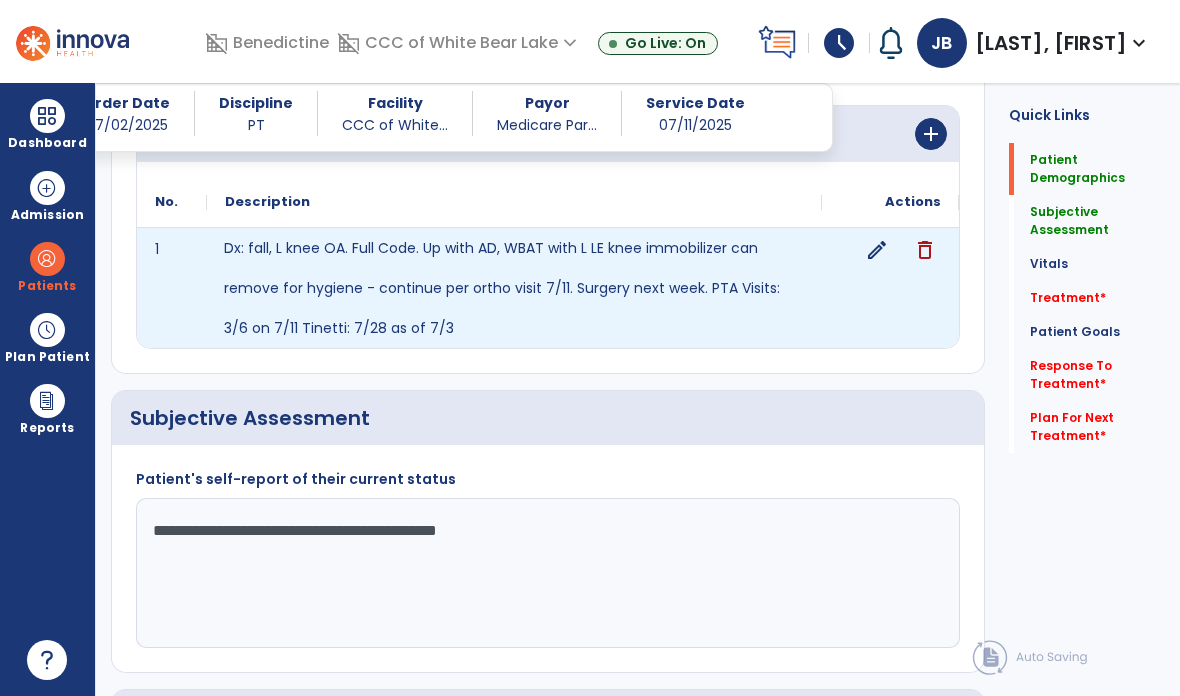 click on "Dx: fall, L knee OA. Full Code. Up with AD, WBAT with L LE knee immobilizer can remove for hygiene - continue per ortho visit 7/11. Surgery next week.
PTA Visits:  3/6 on 7/11
Tinetti: 7/28 as of 7/3" 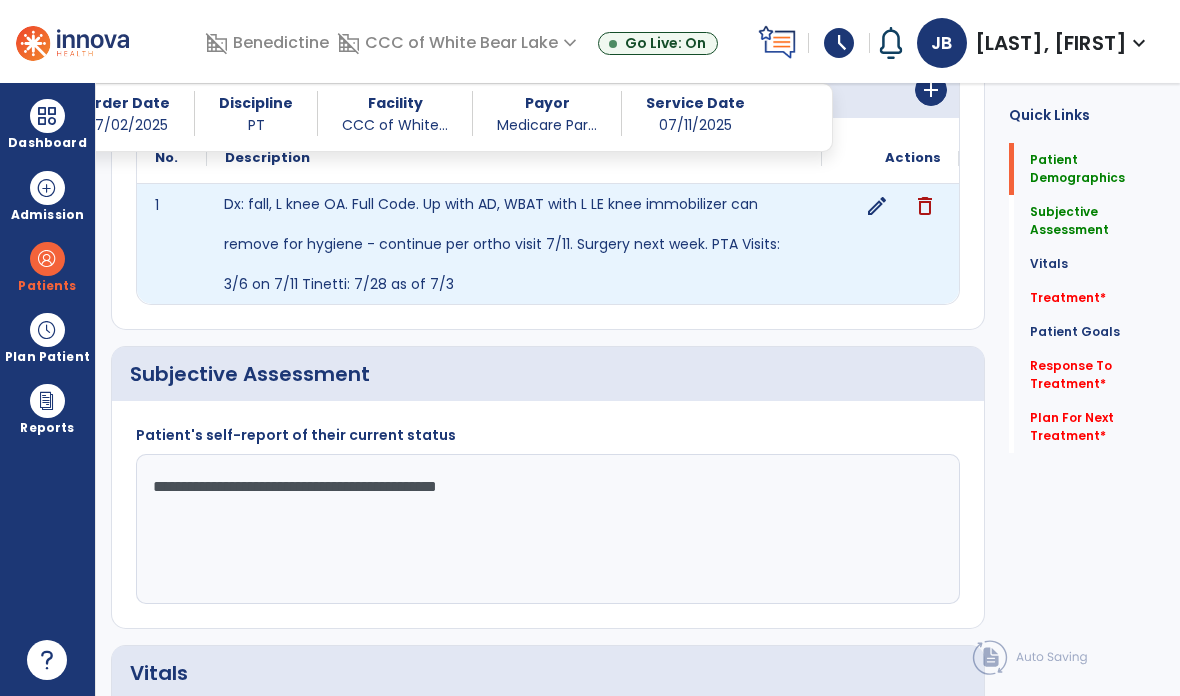 scroll, scrollTop: 336, scrollLeft: 0, axis: vertical 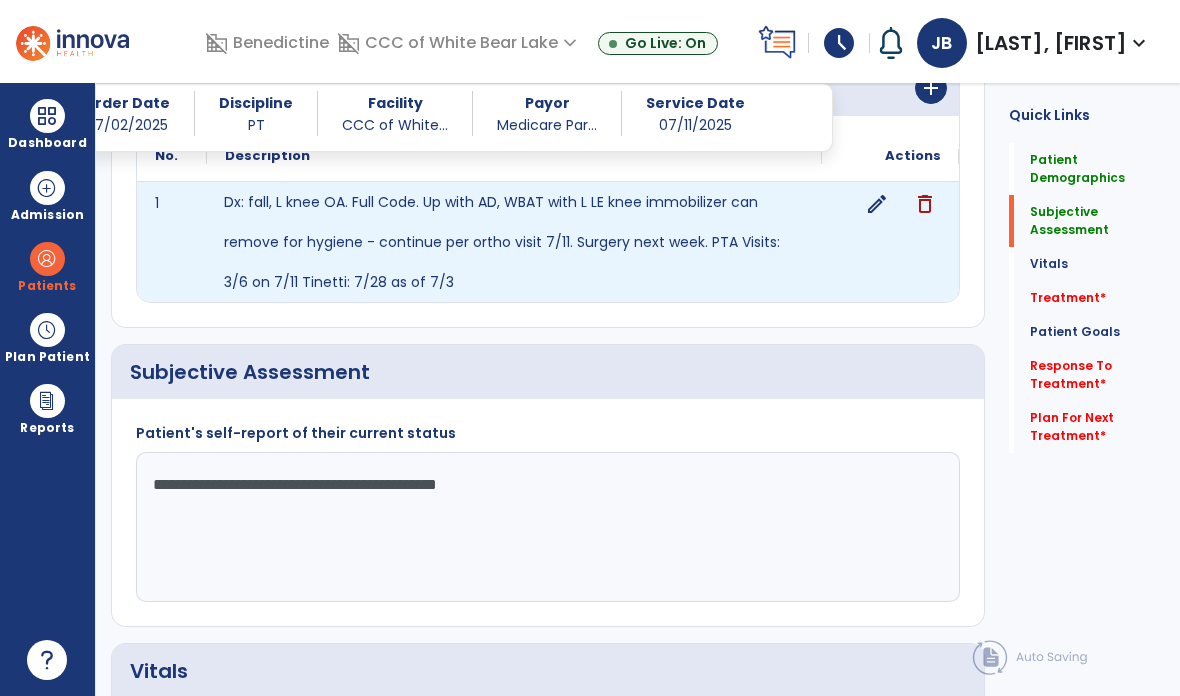 click on "Quick Links  Patient Demographics   Patient Demographics   Subjective Assessment   Subjective Assessment   Vitals   Vitals   Treatment   *  Treatment   *  Patient Goals   Patient Goals   Response To Treatment   *  Response To Treatment   *  Plan For Next Treatment   *  Plan For Next Treatment   *" 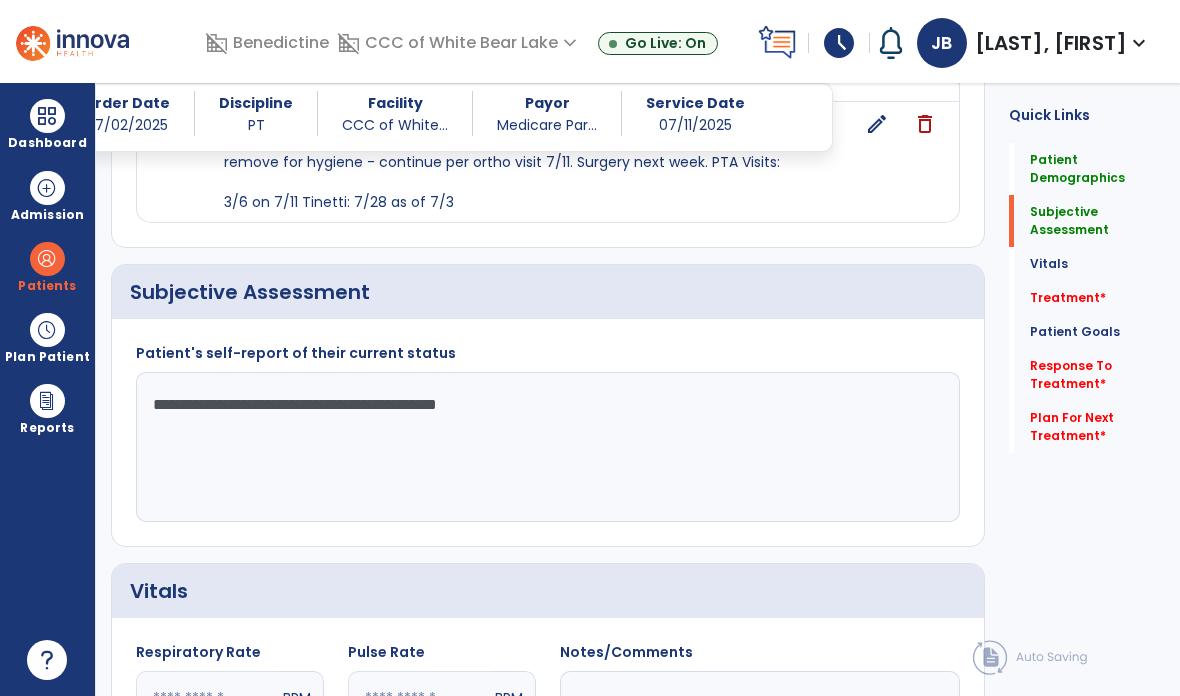 scroll, scrollTop: 417, scrollLeft: 0, axis: vertical 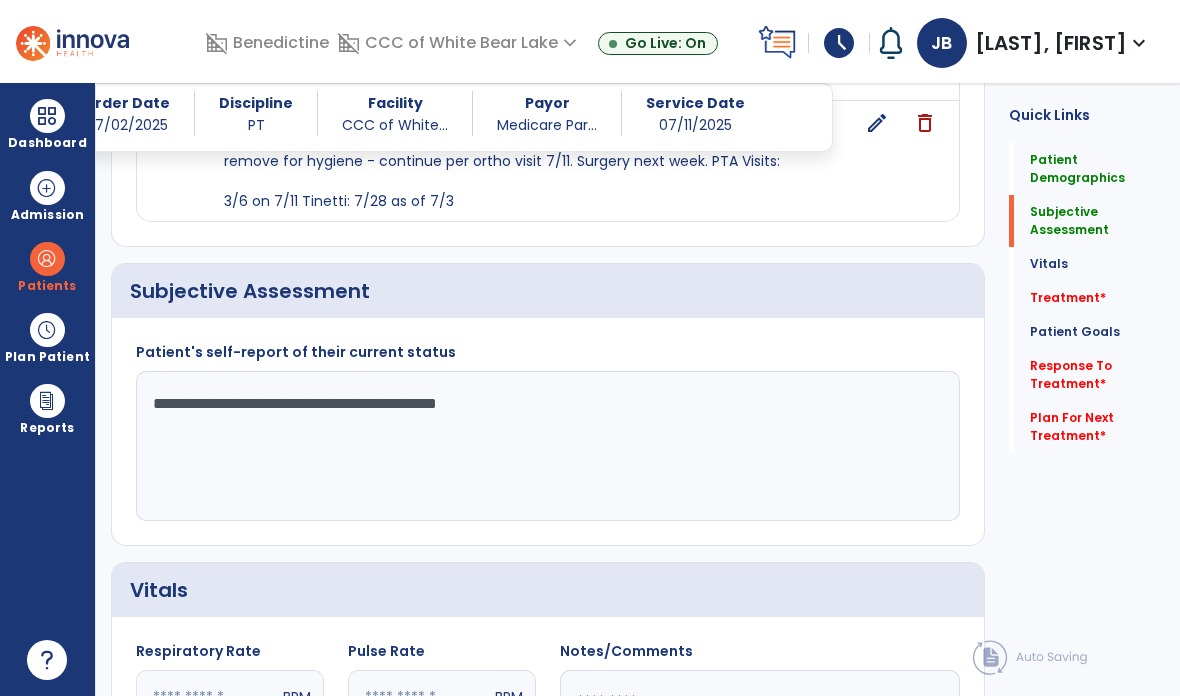 click on "**********" 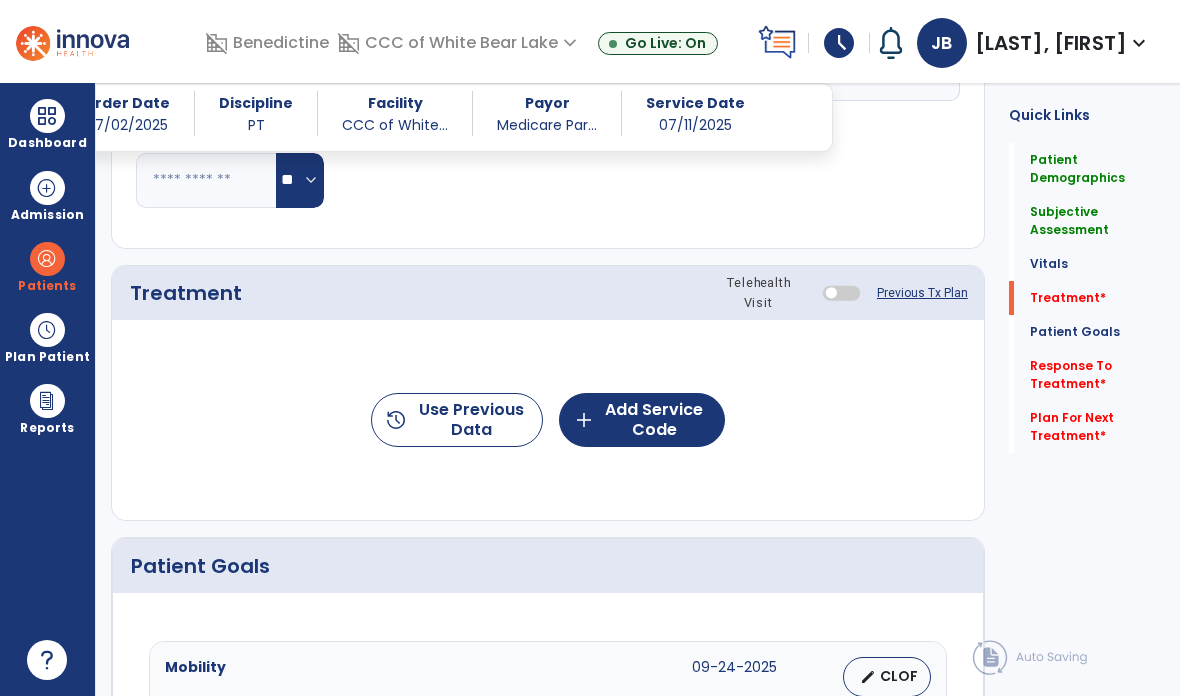 scroll, scrollTop: 1070, scrollLeft: 0, axis: vertical 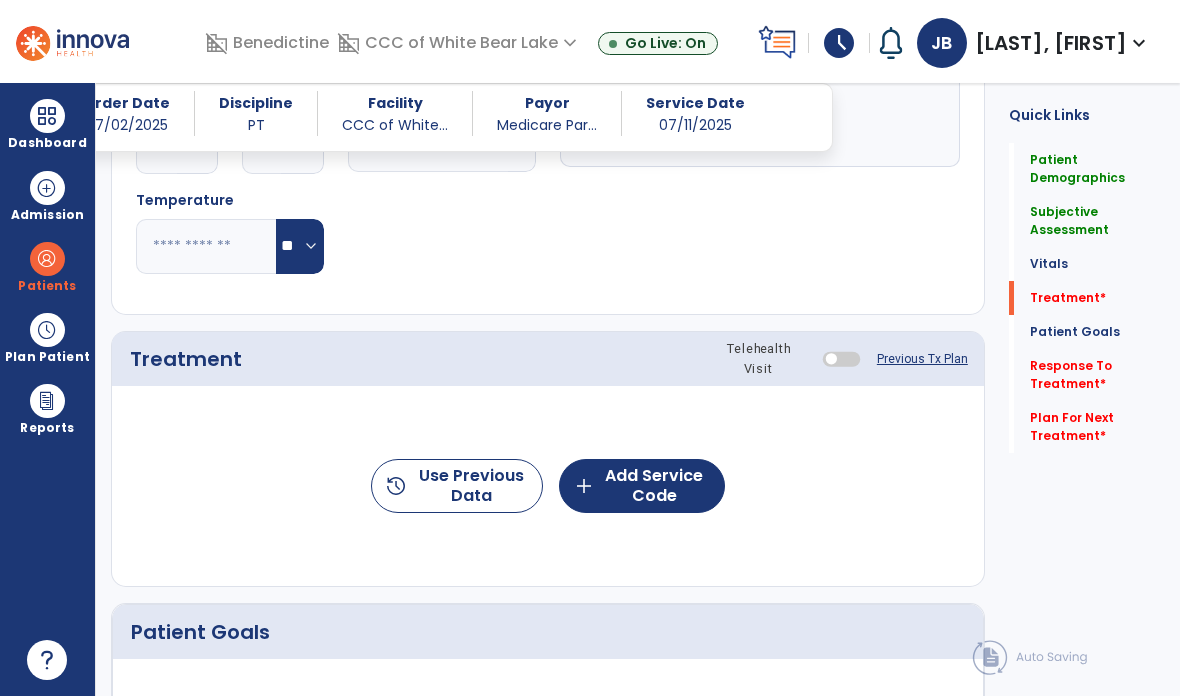 type on "**********" 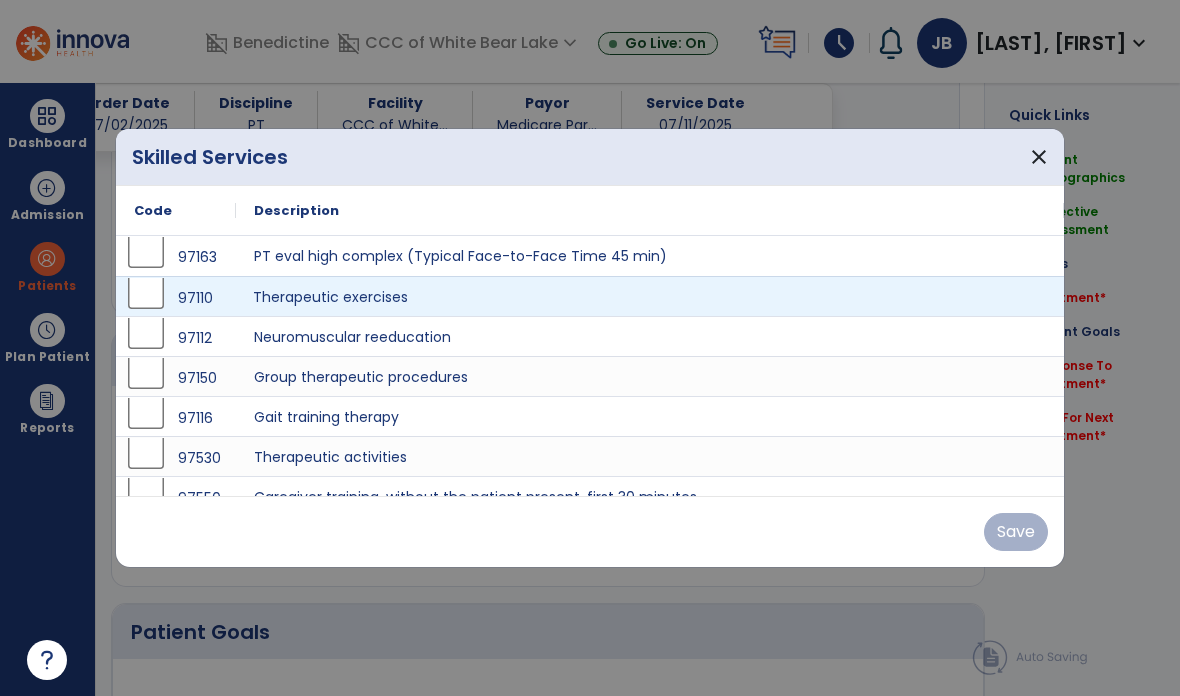 click on "Therapeutic exercises" at bounding box center (650, 296) 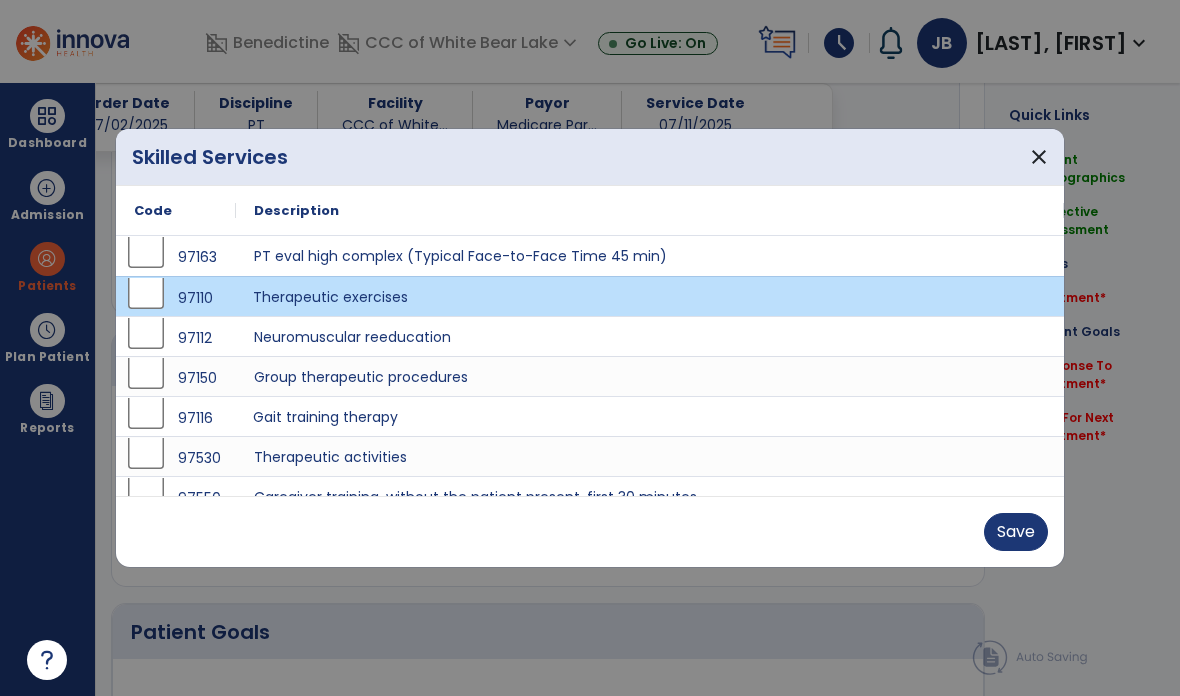 click on "Gait training therapy" at bounding box center [650, 416] 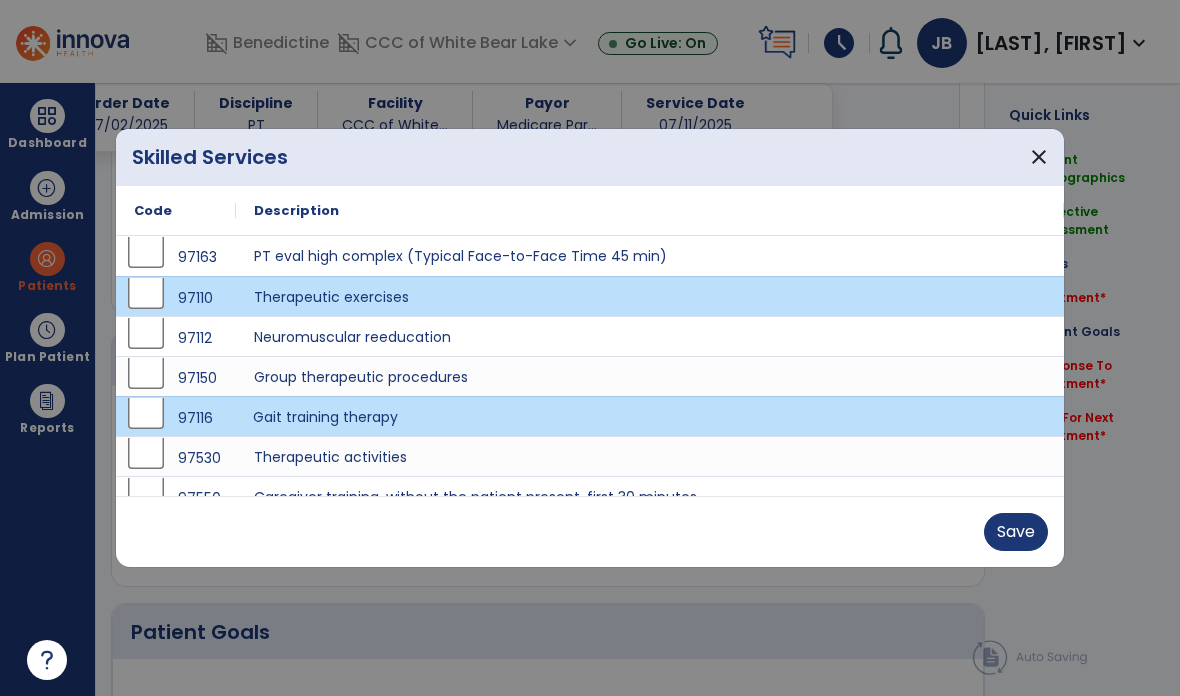 click on "Save" at bounding box center (1016, 532) 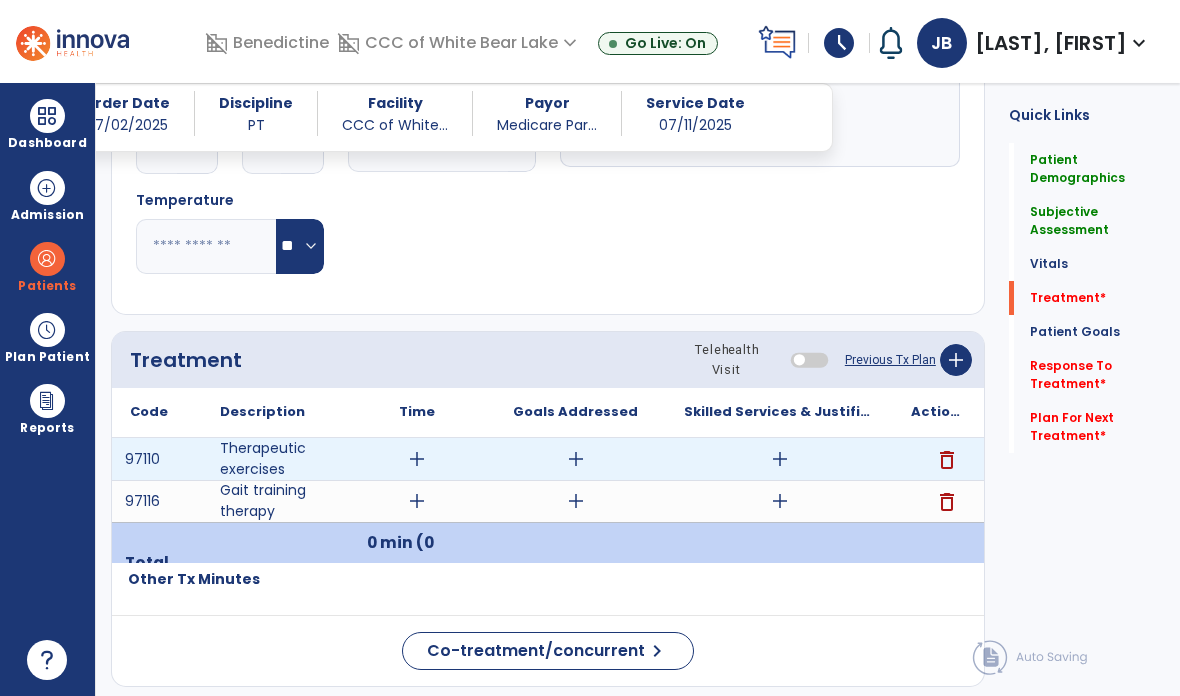 click on "add" at bounding box center (779, 459) 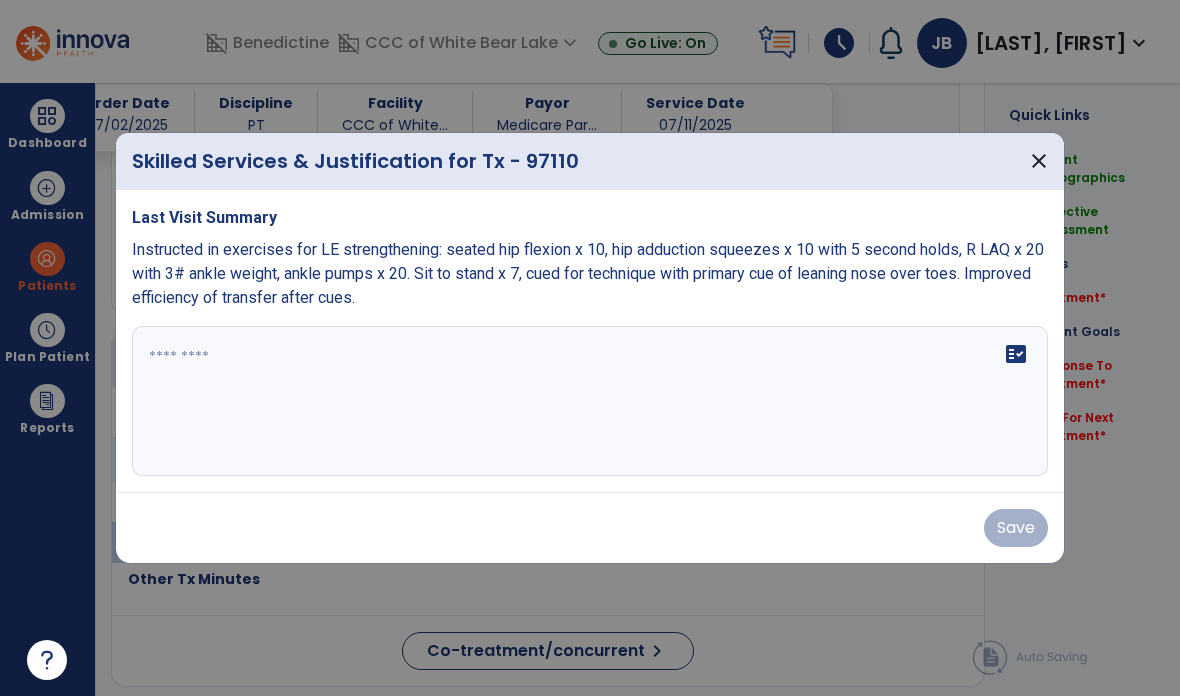 click on "fact_check" at bounding box center (590, 401) 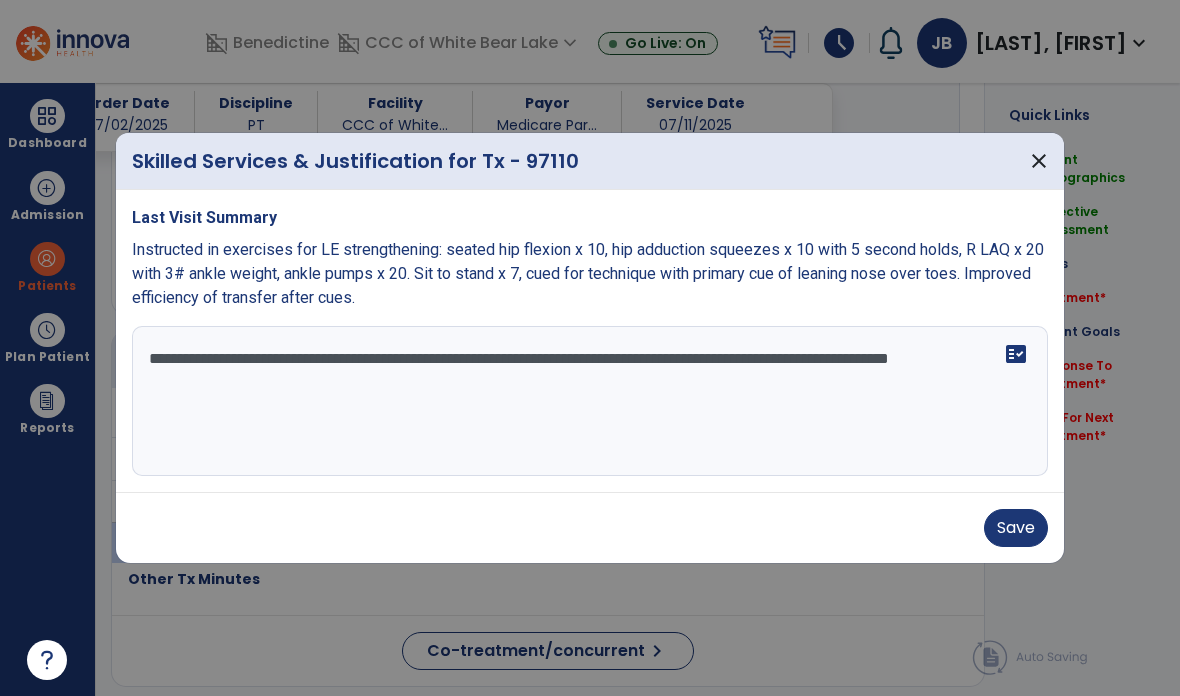 type on "**********" 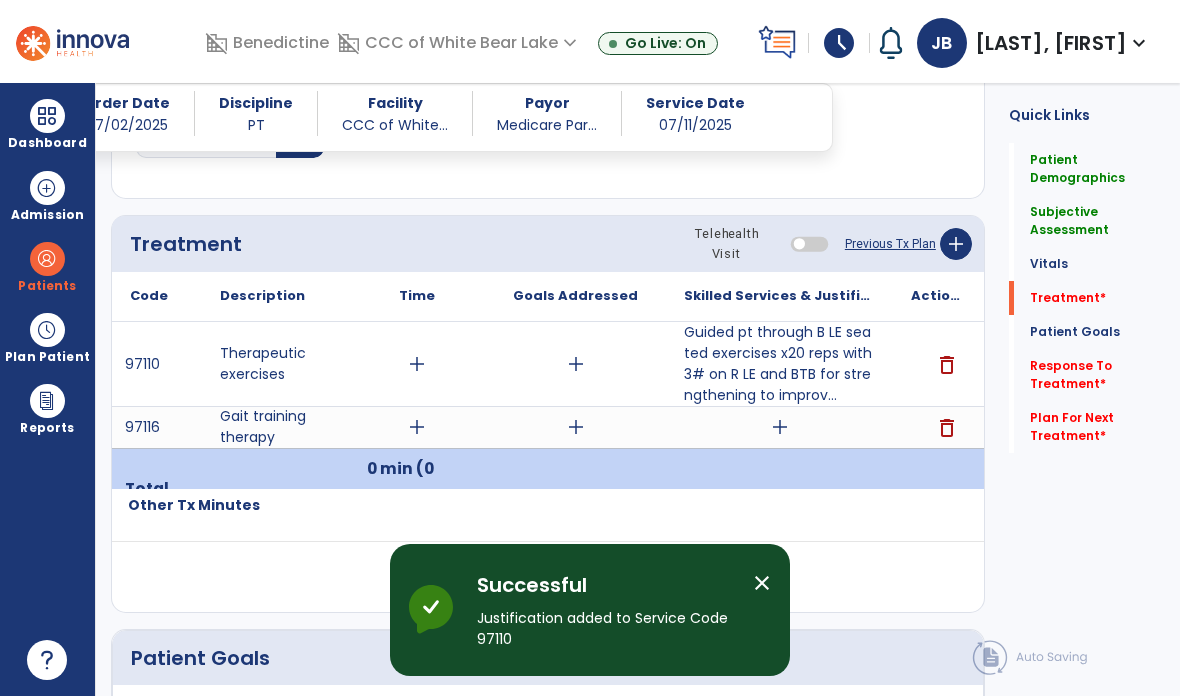 scroll, scrollTop: 1187, scrollLeft: 0, axis: vertical 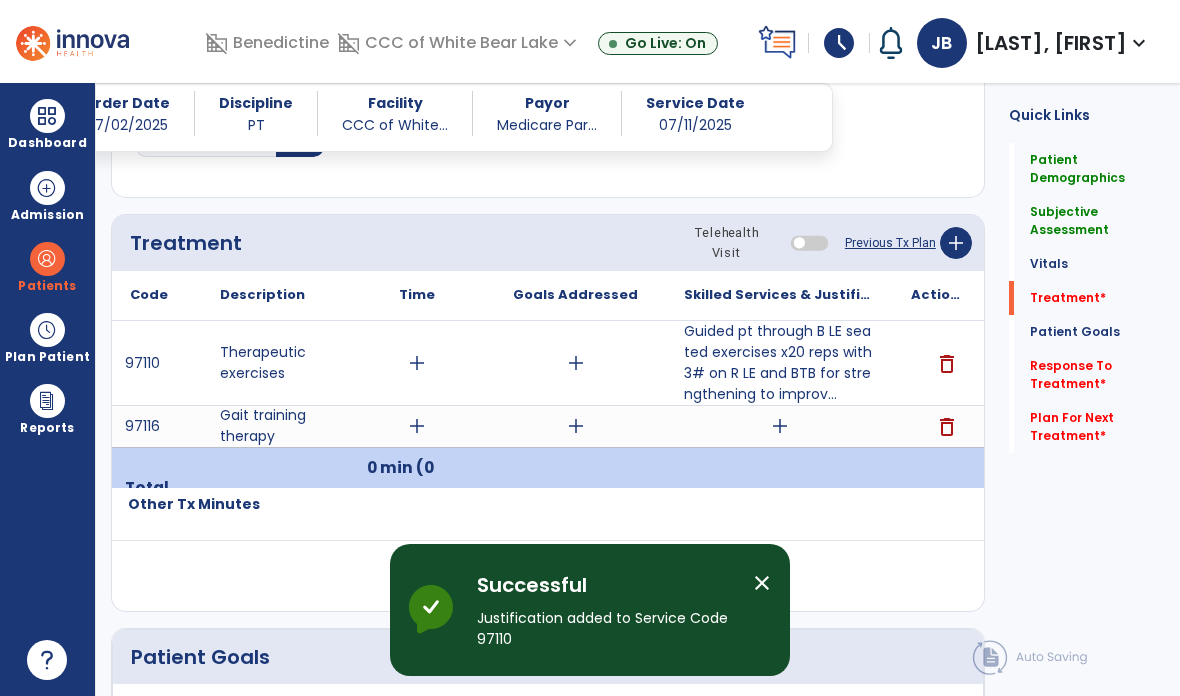 click on "add" at bounding box center (779, 426) 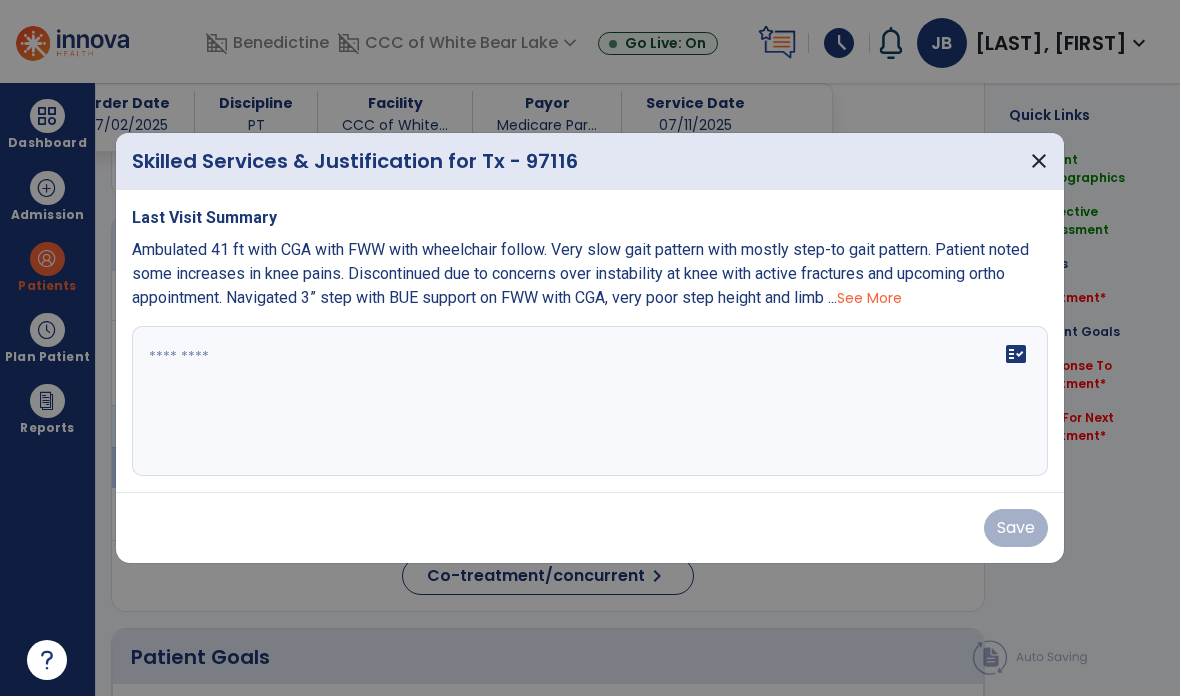 click on "fact_check" at bounding box center [590, 401] 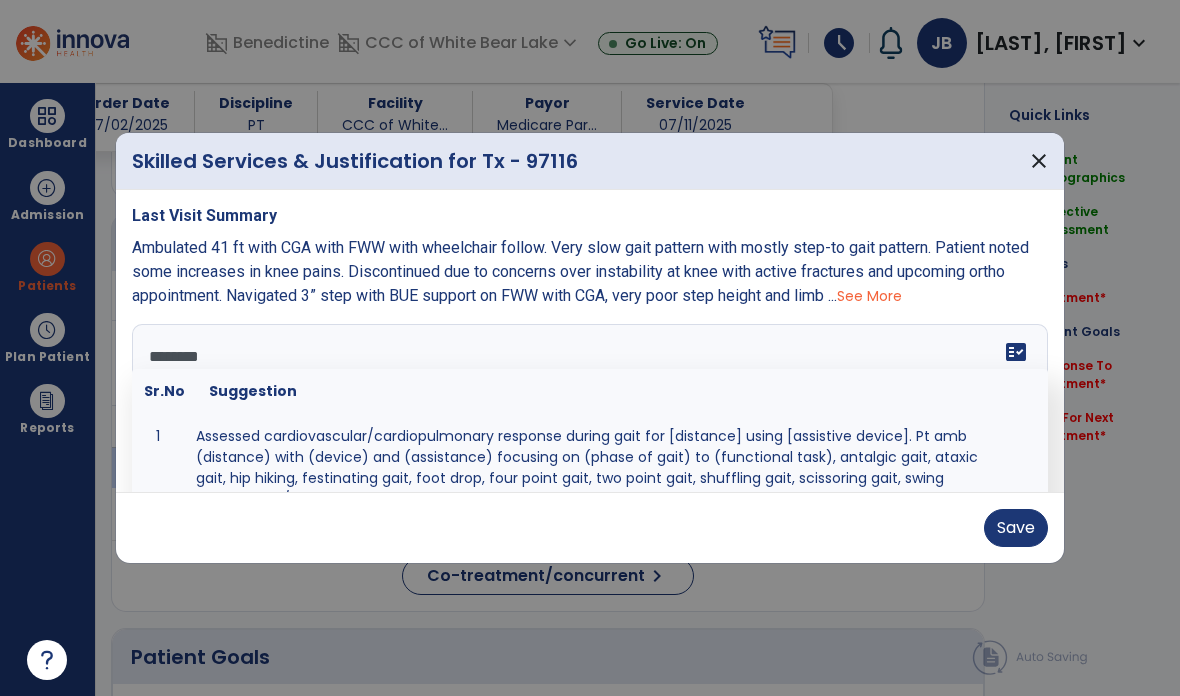 scroll, scrollTop: 0, scrollLeft: 0, axis: both 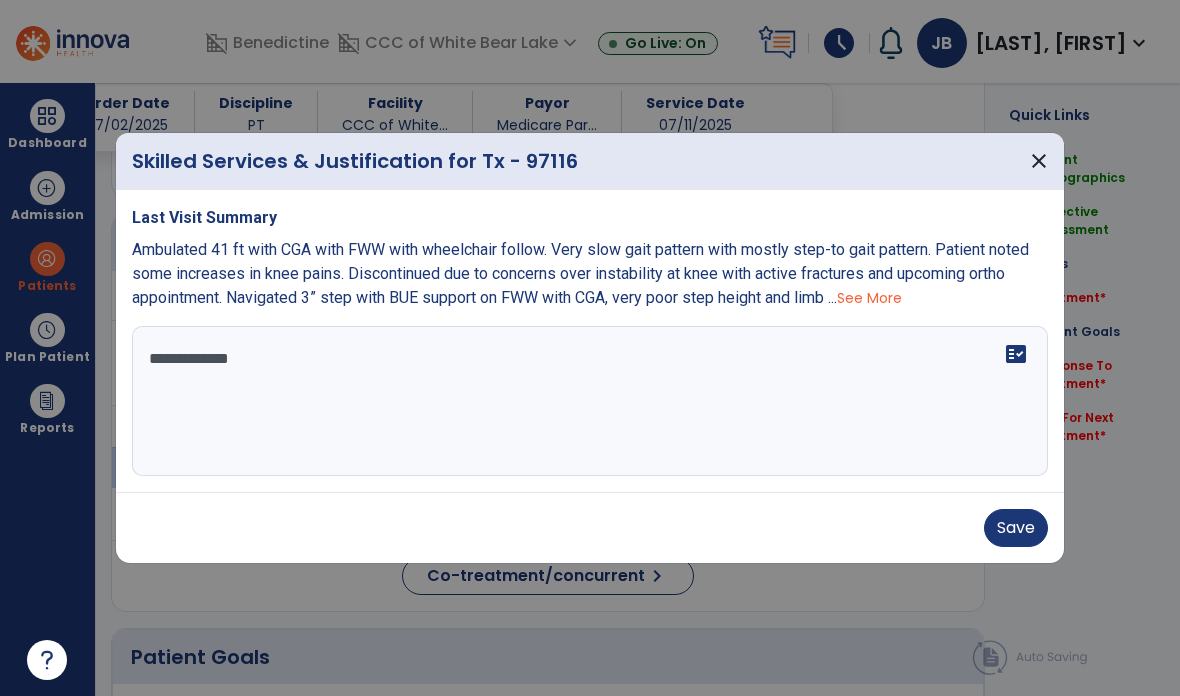 click on "See More" at bounding box center [869, 298] 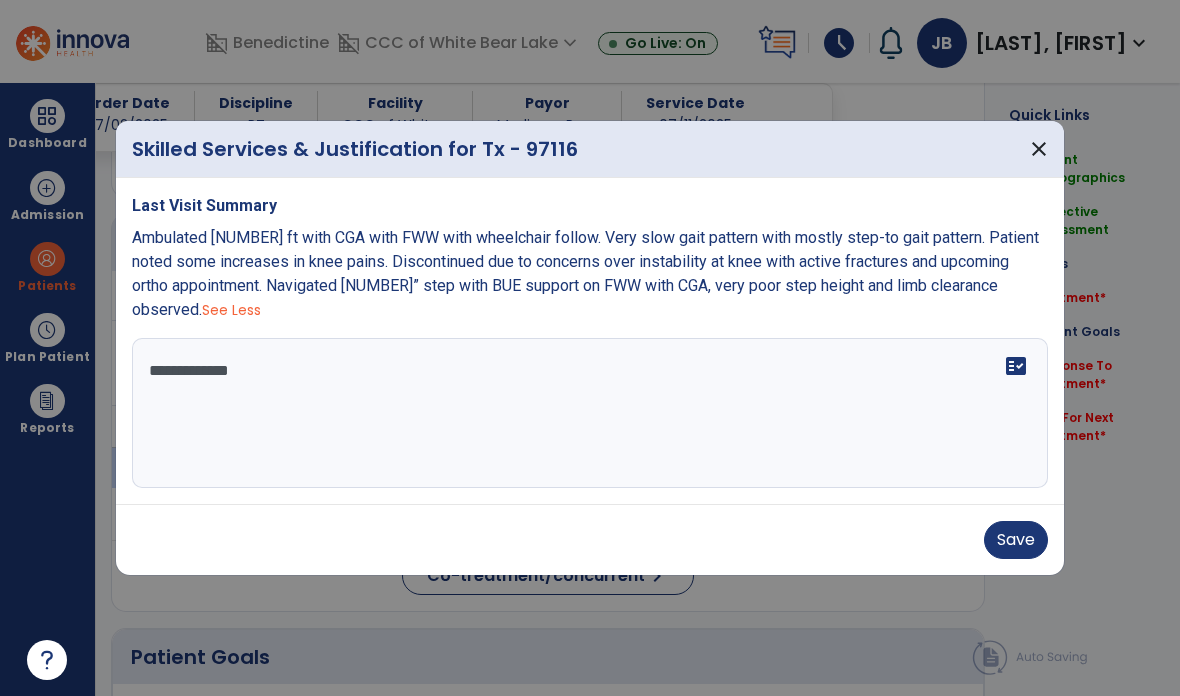 click on "**********" at bounding box center (590, 413) 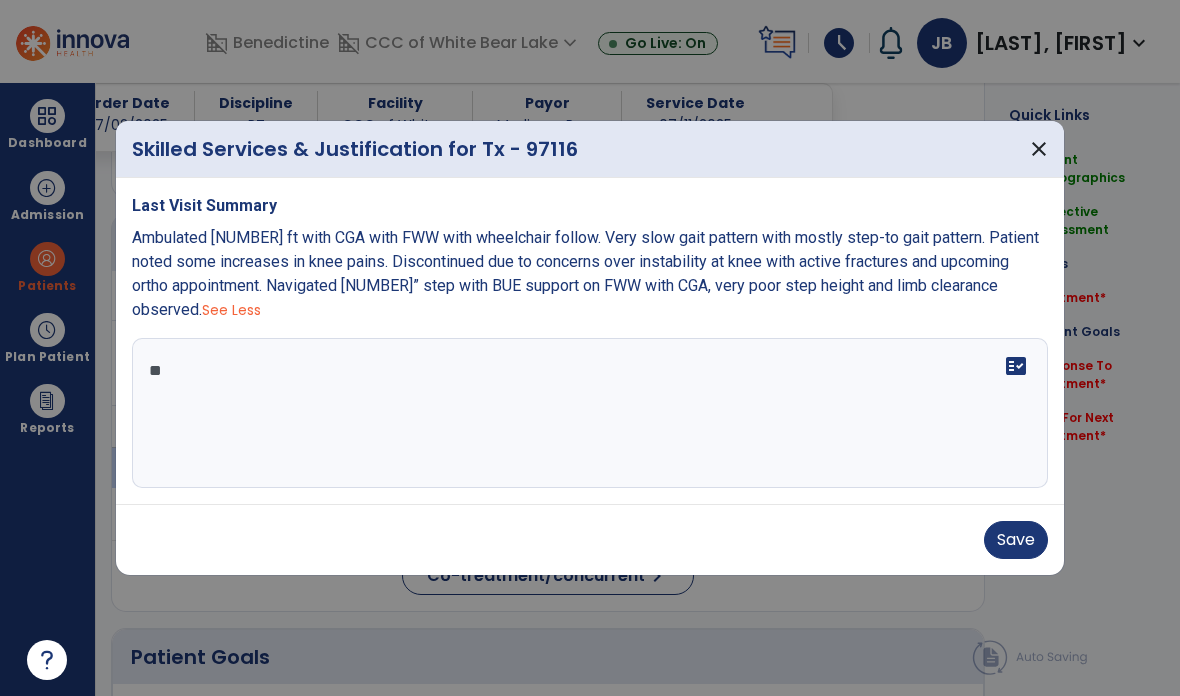 type on "*" 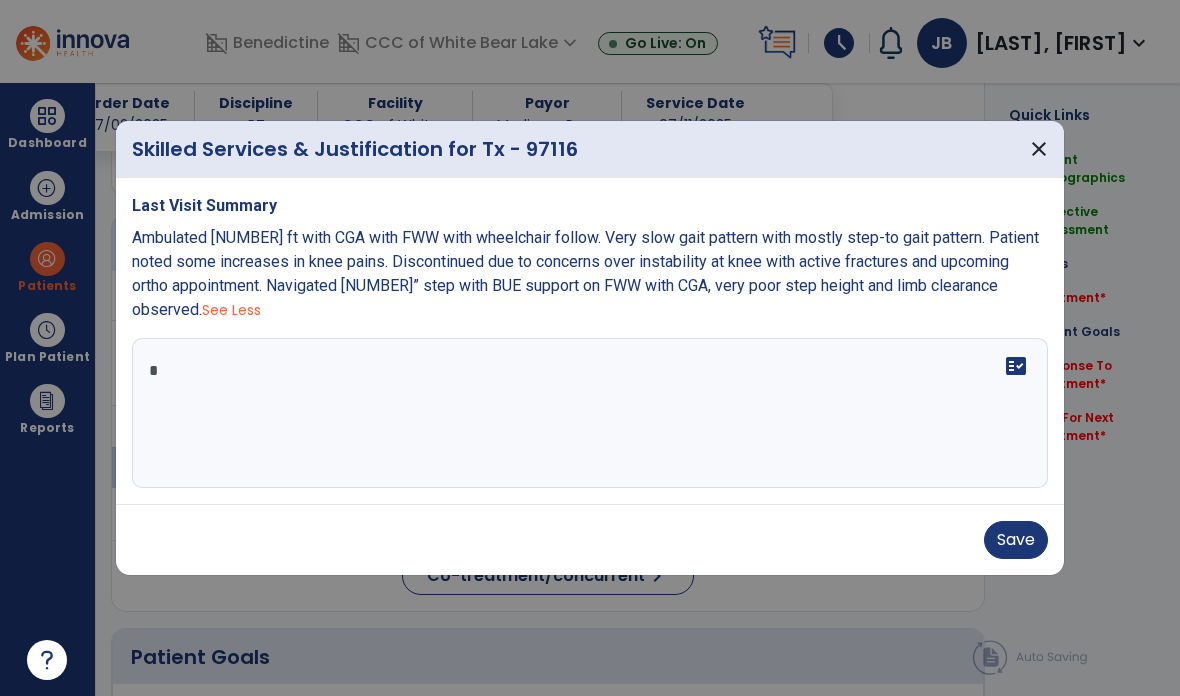 type 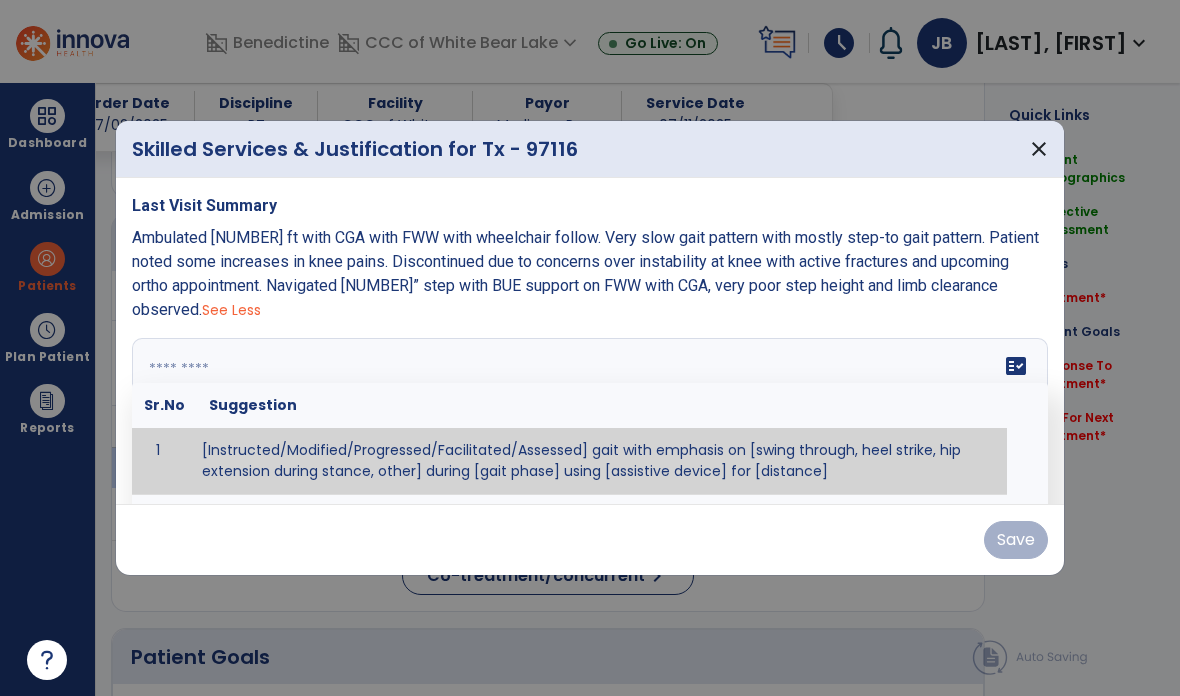 click on "close" at bounding box center (1039, 149) 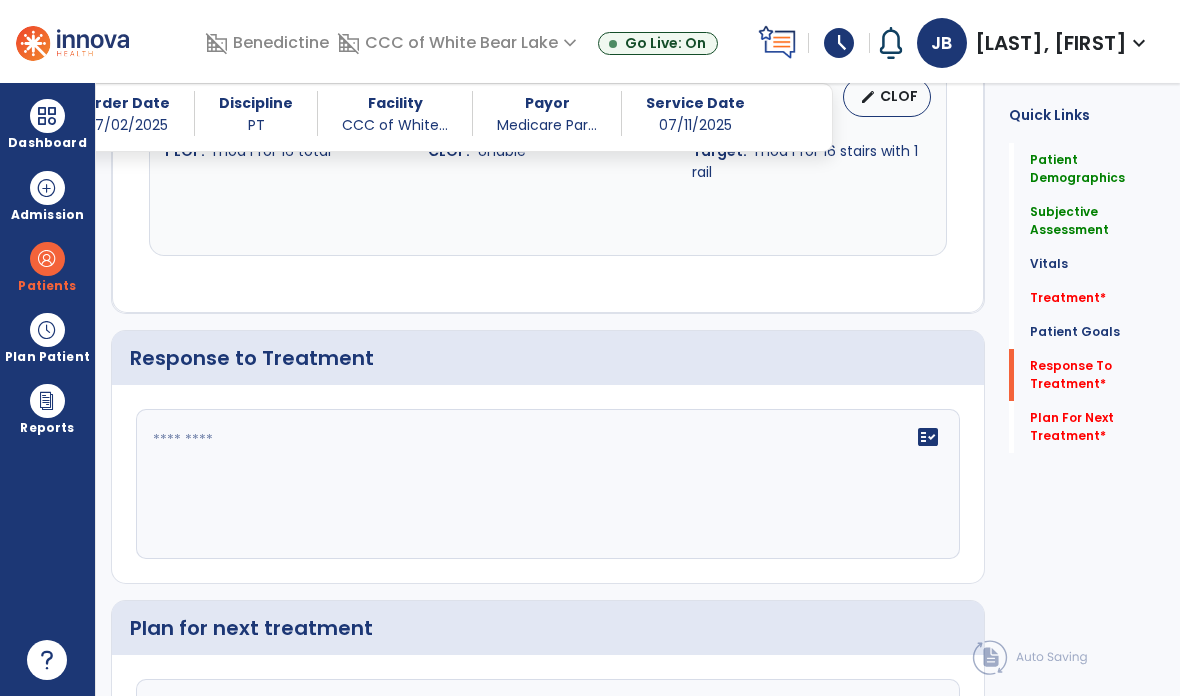 scroll, scrollTop: 2481, scrollLeft: 0, axis: vertical 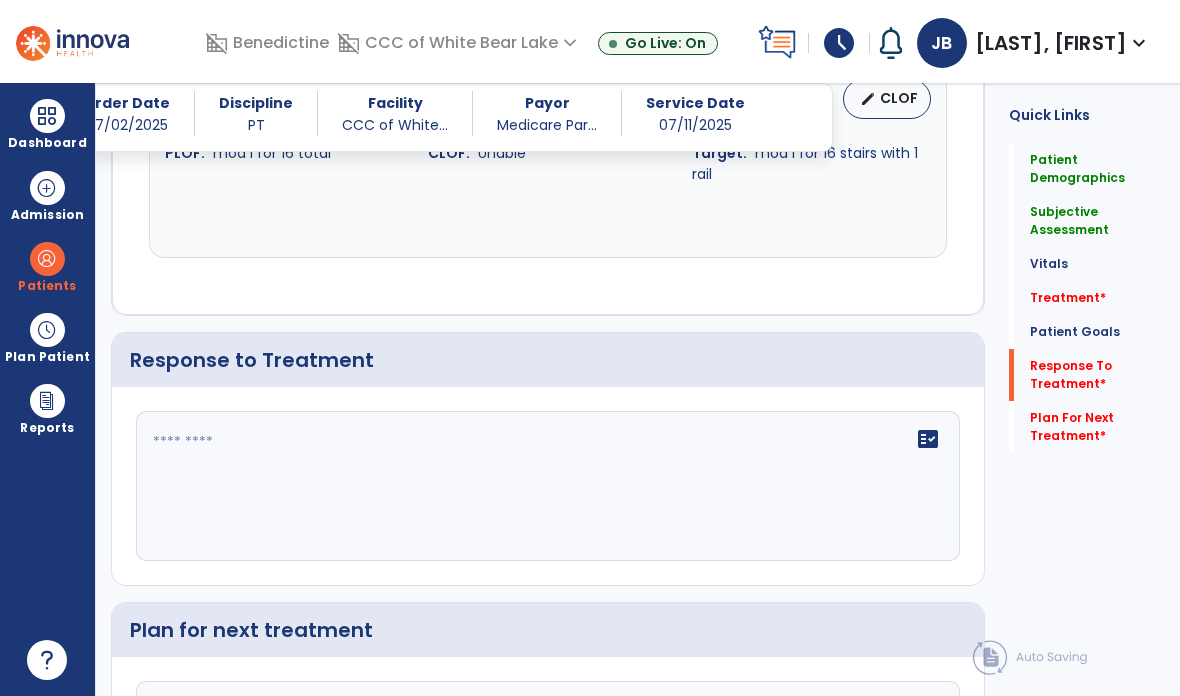 click on "fact_check" 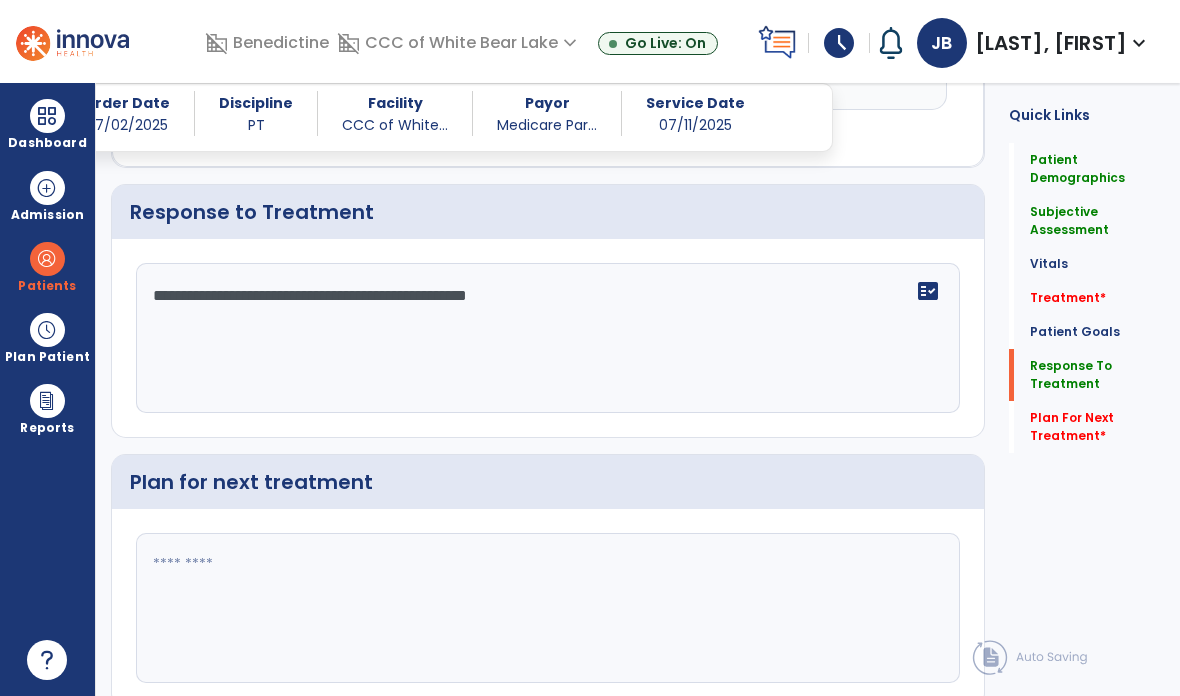 scroll, scrollTop: 2628, scrollLeft: 0, axis: vertical 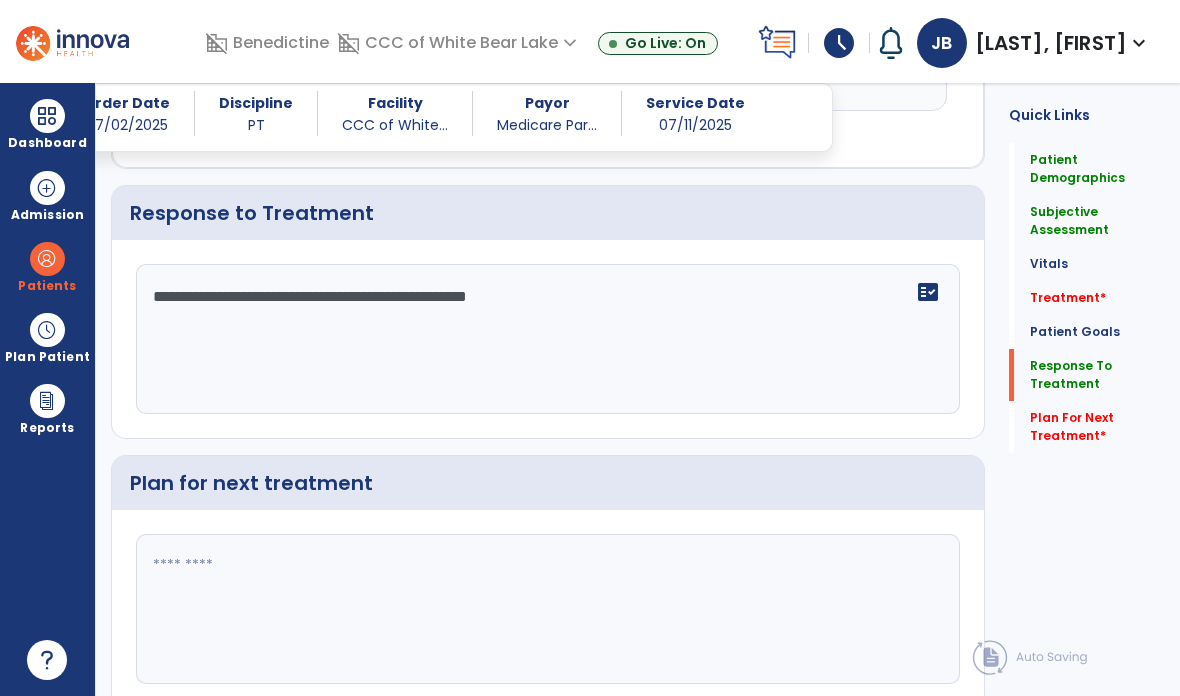 type on "**********" 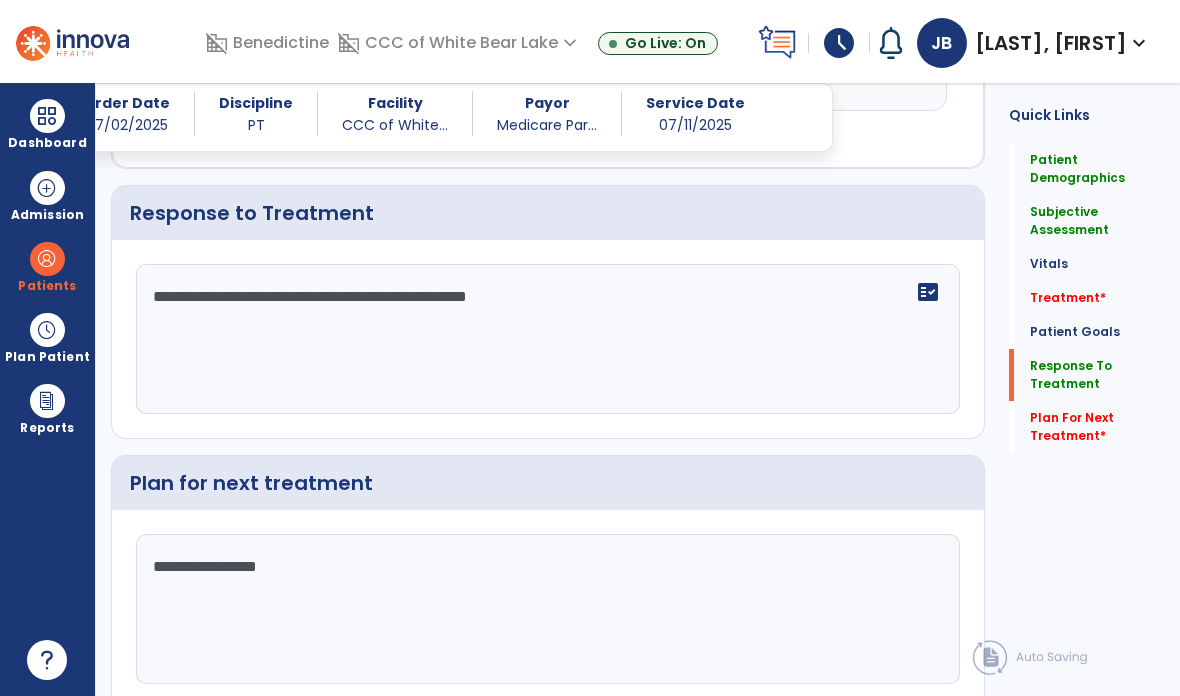 type on "**********" 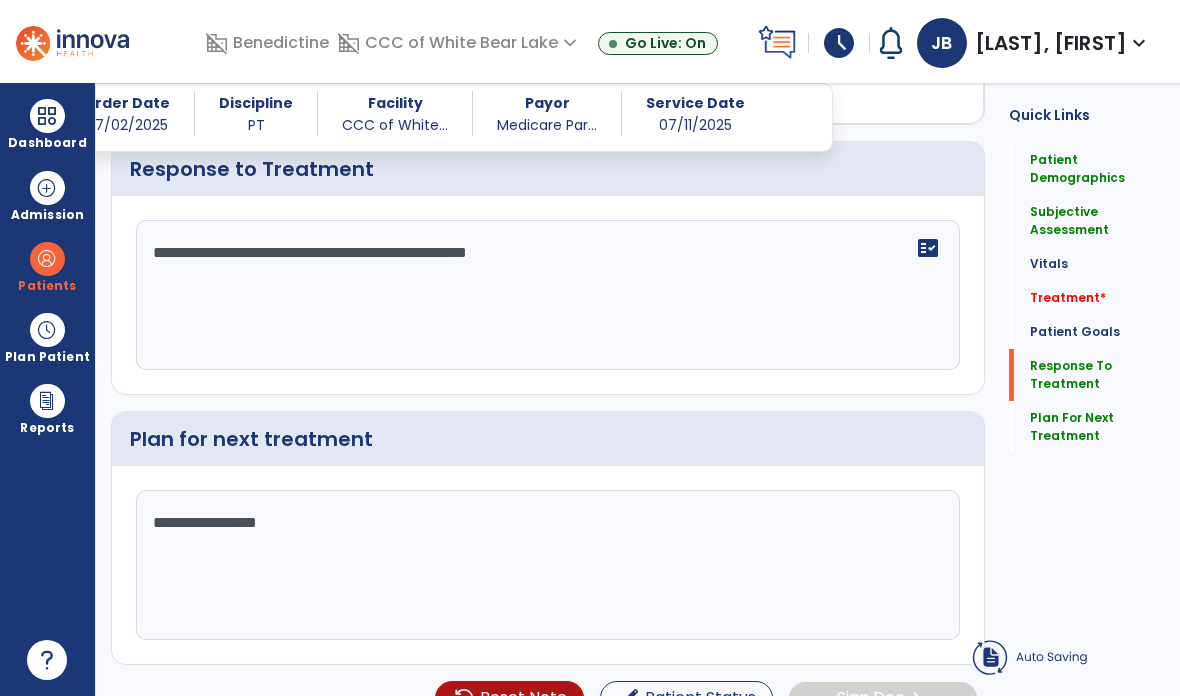 scroll, scrollTop: 2502, scrollLeft: 0, axis: vertical 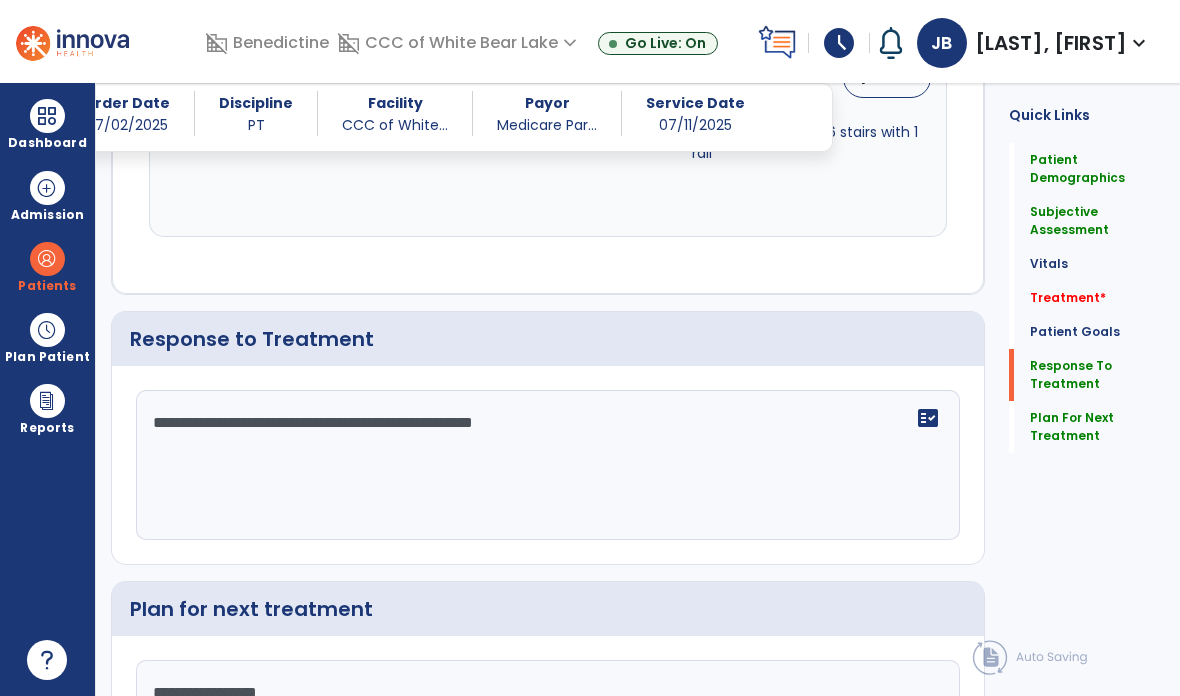 type on "**********" 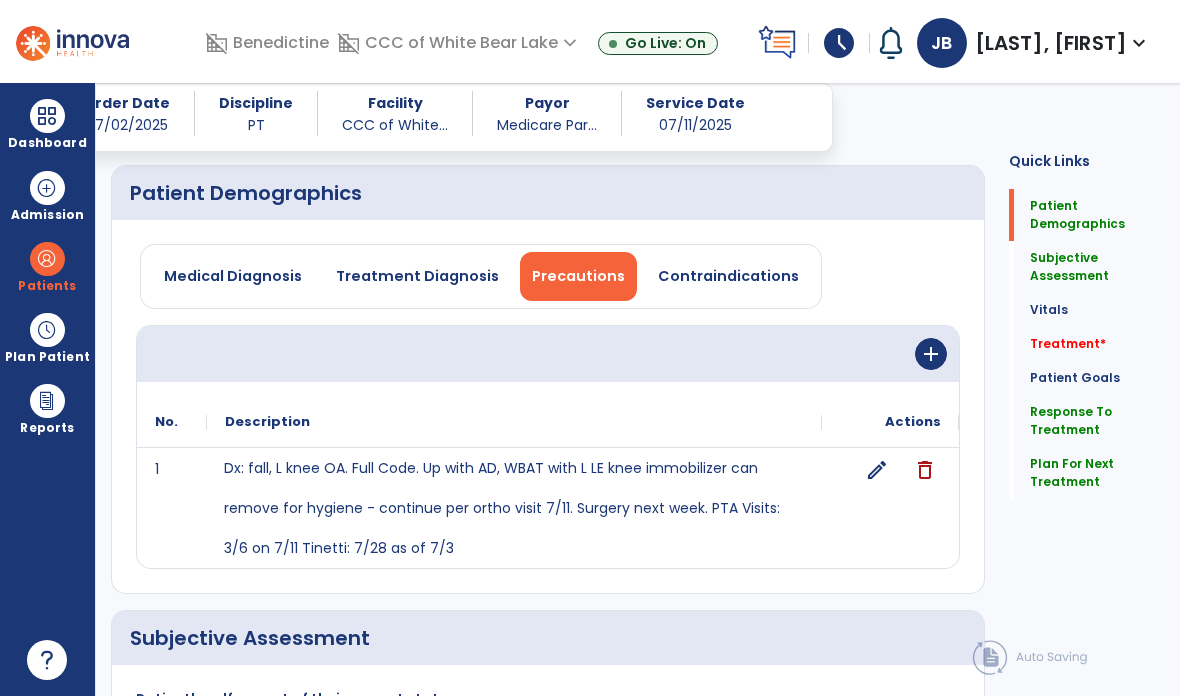 scroll, scrollTop: 69, scrollLeft: 0, axis: vertical 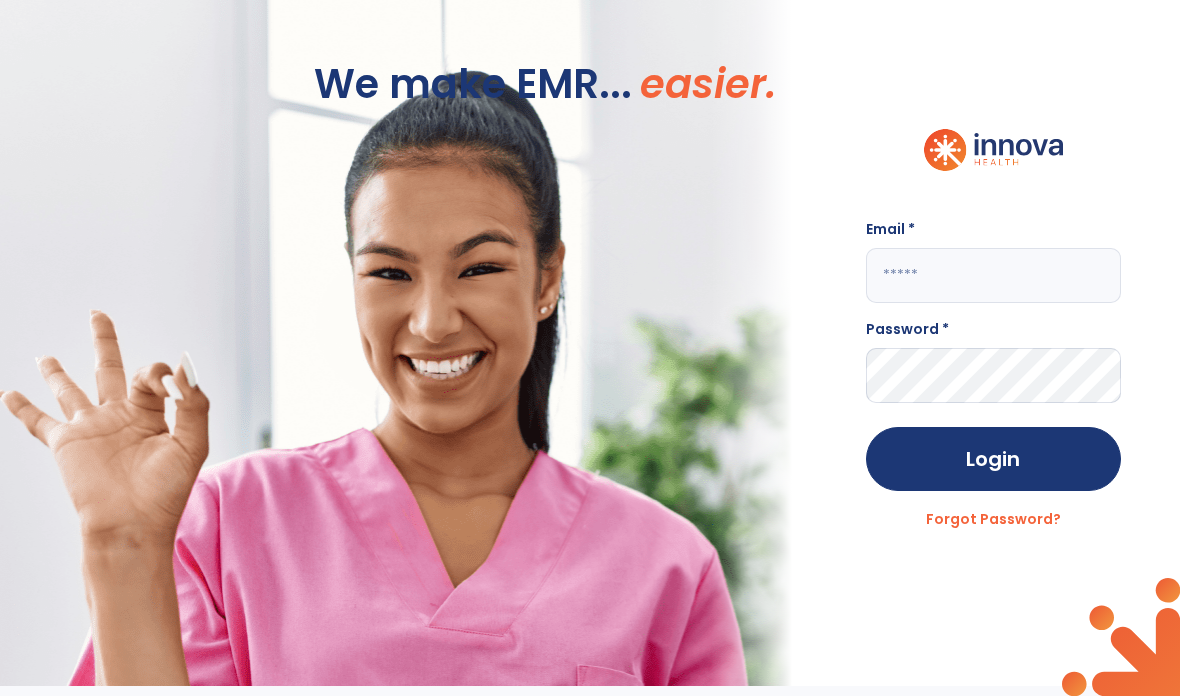 click on "We make EMR... easier." 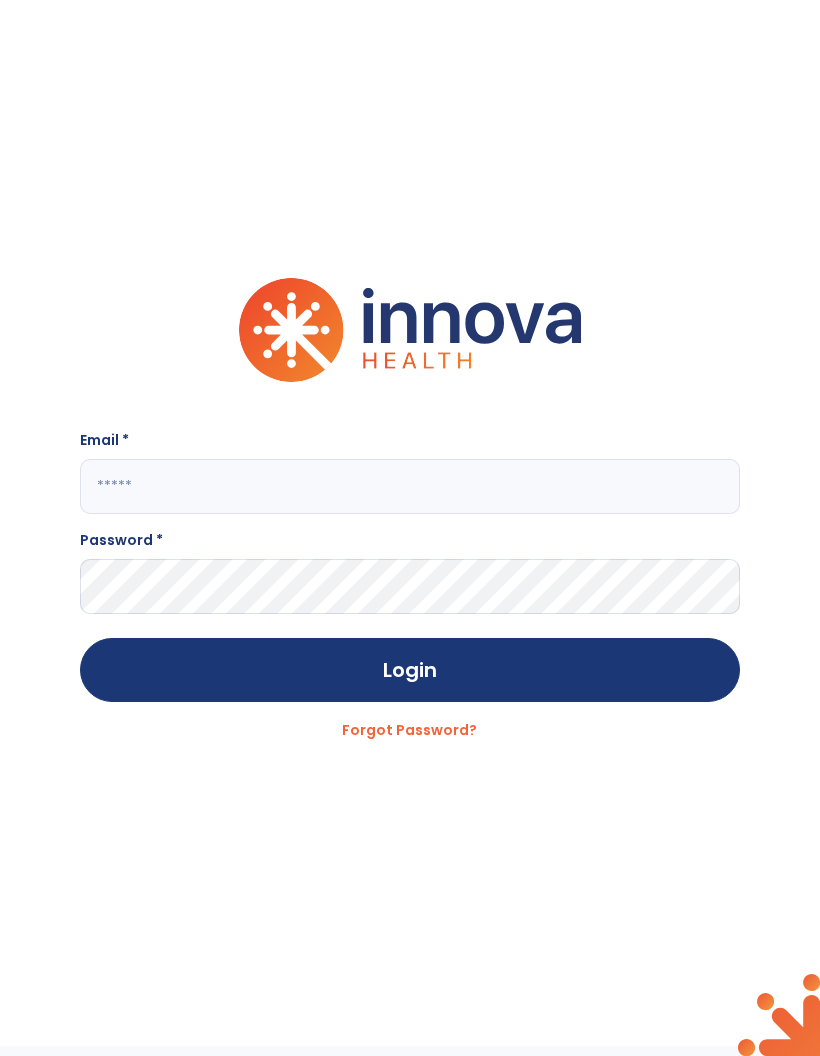 click 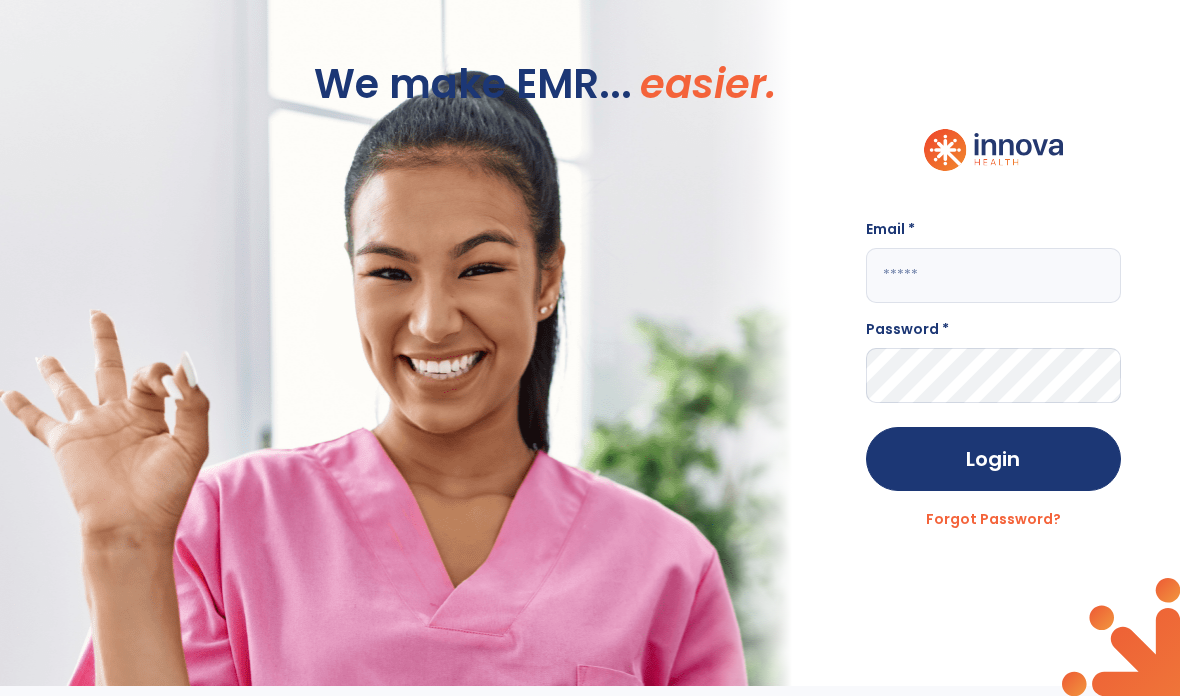 click on "We make EMR... easier." 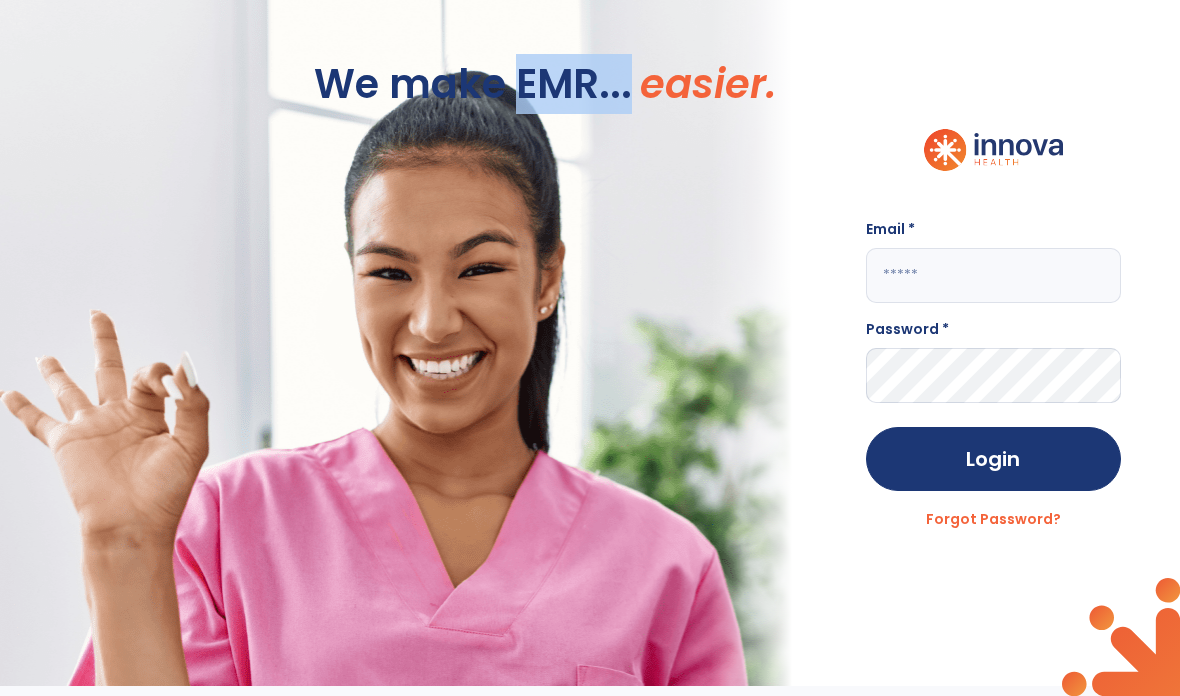 click on "We make EMR... easier." 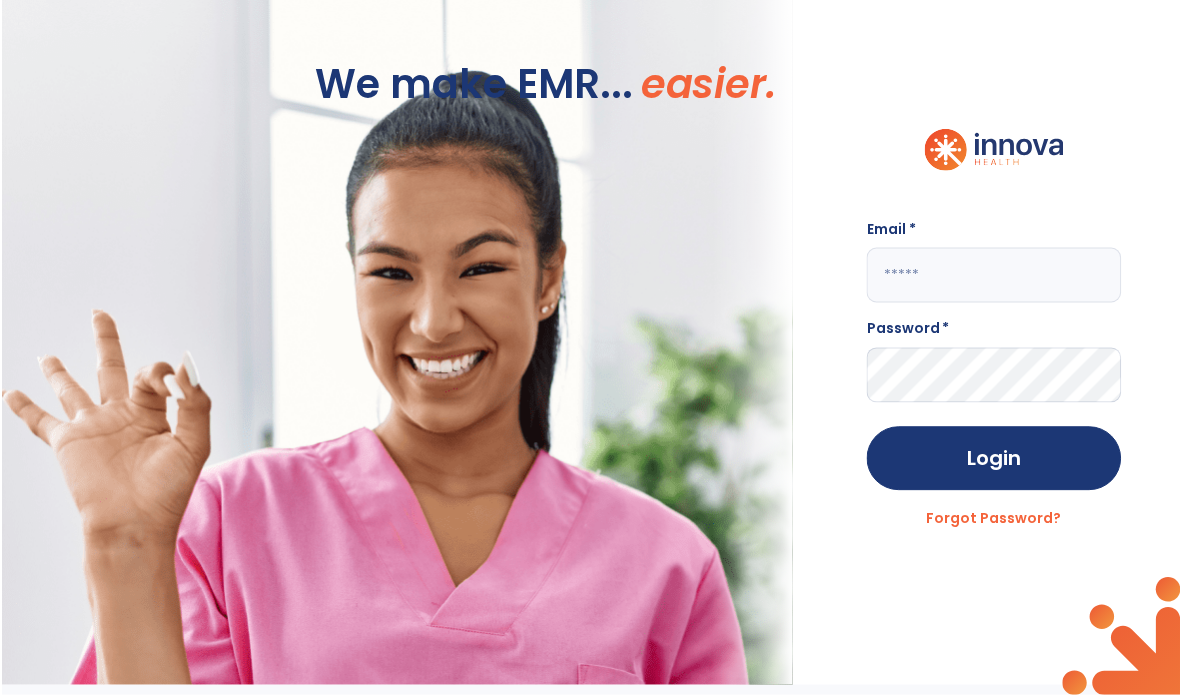 scroll, scrollTop: 0, scrollLeft: 0, axis: both 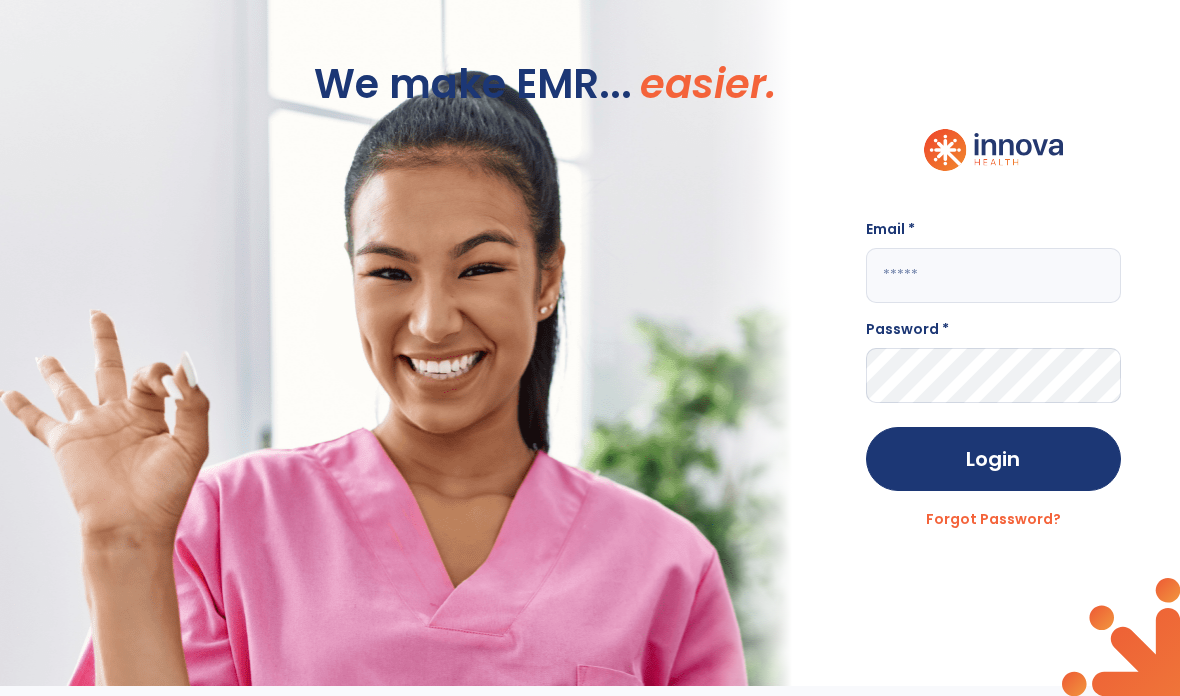 click on "We make EMR... easier." 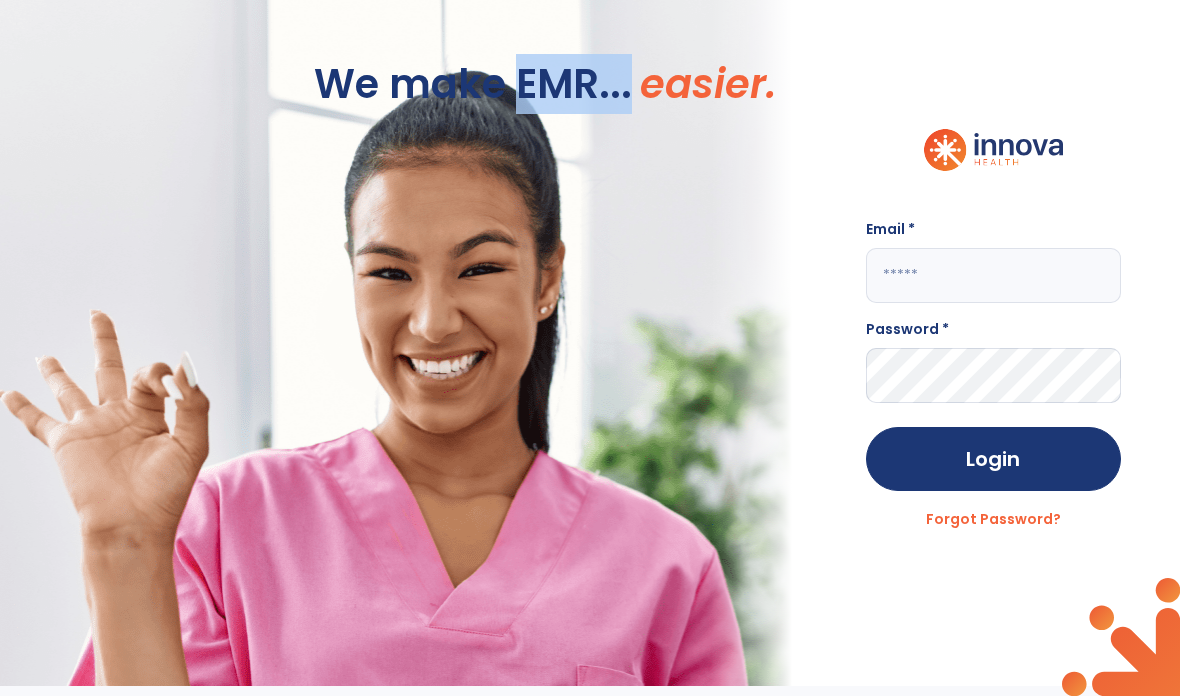 click on "We make EMR... easier." 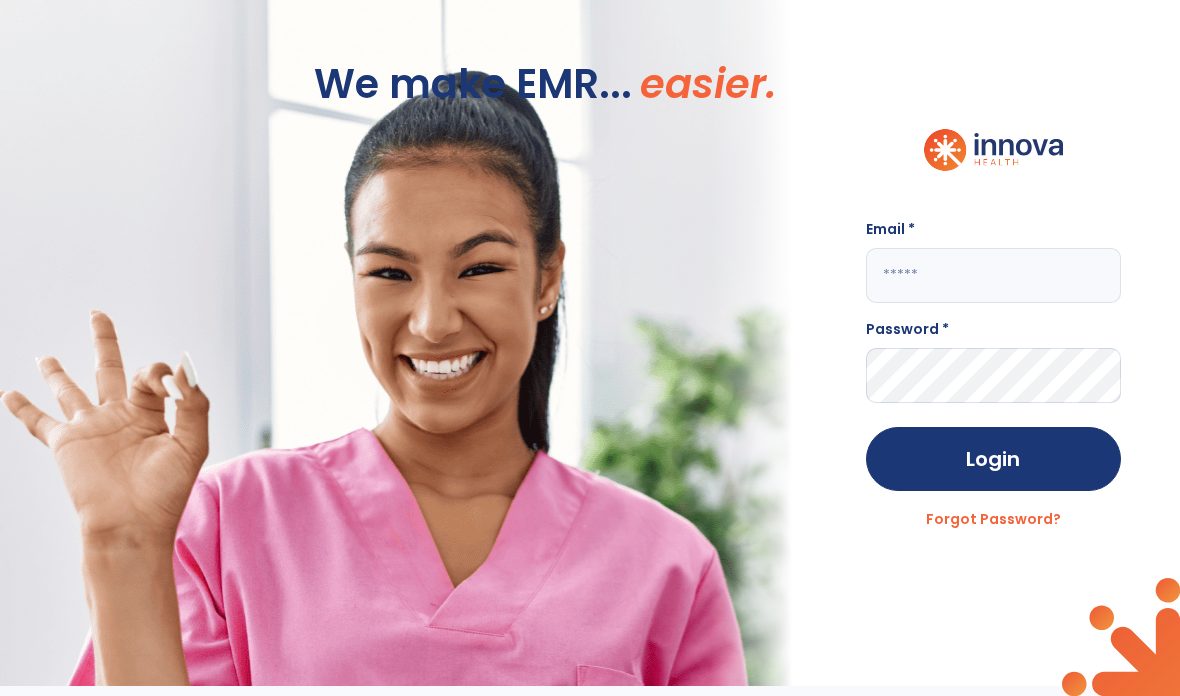 click on "We make EMR... easier." 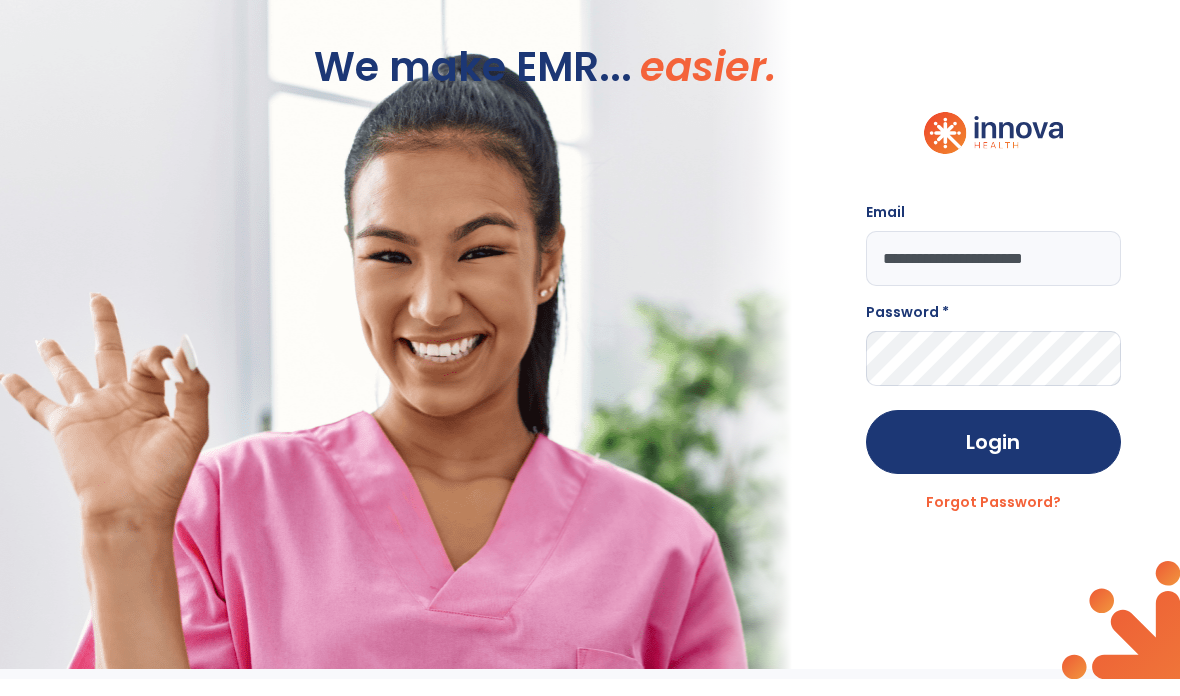 type on "**********" 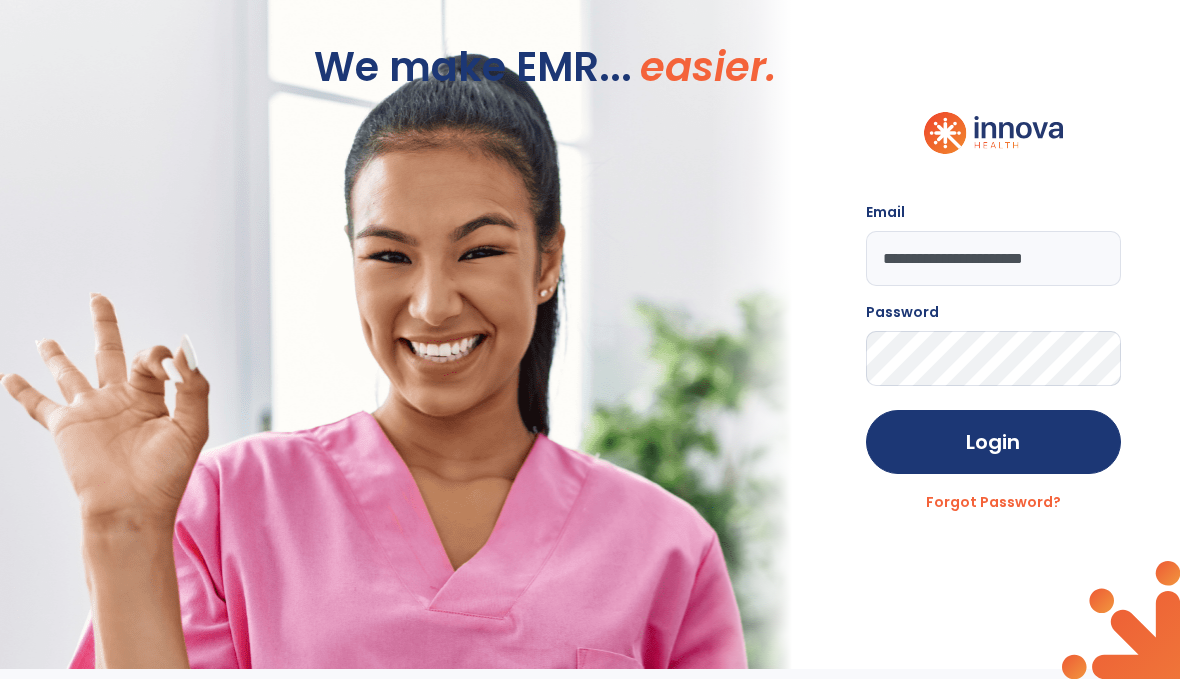 click on "Login" 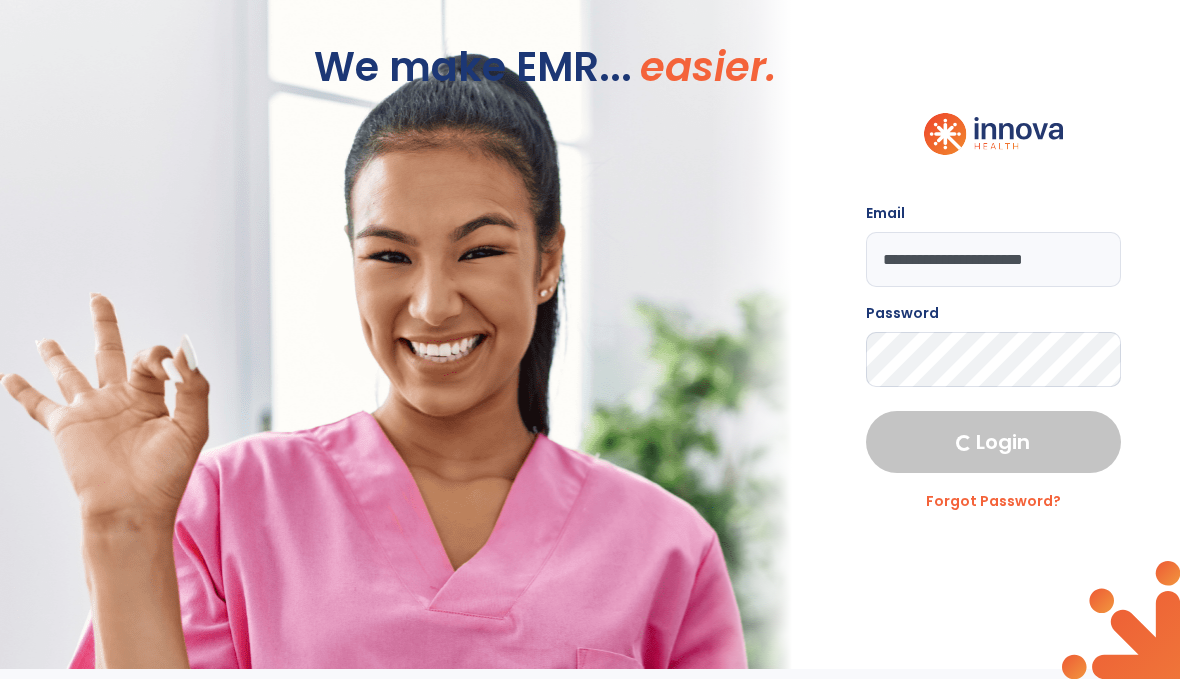select on "****" 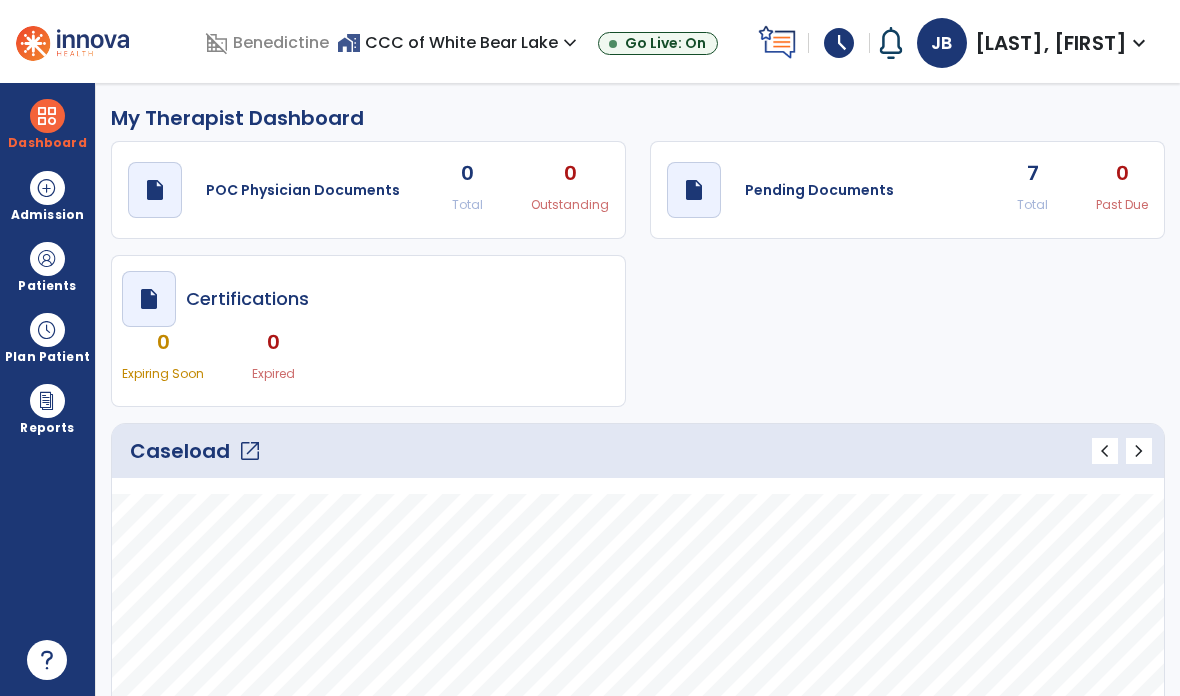 scroll, scrollTop: 0, scrollLeft: 0, axis: both 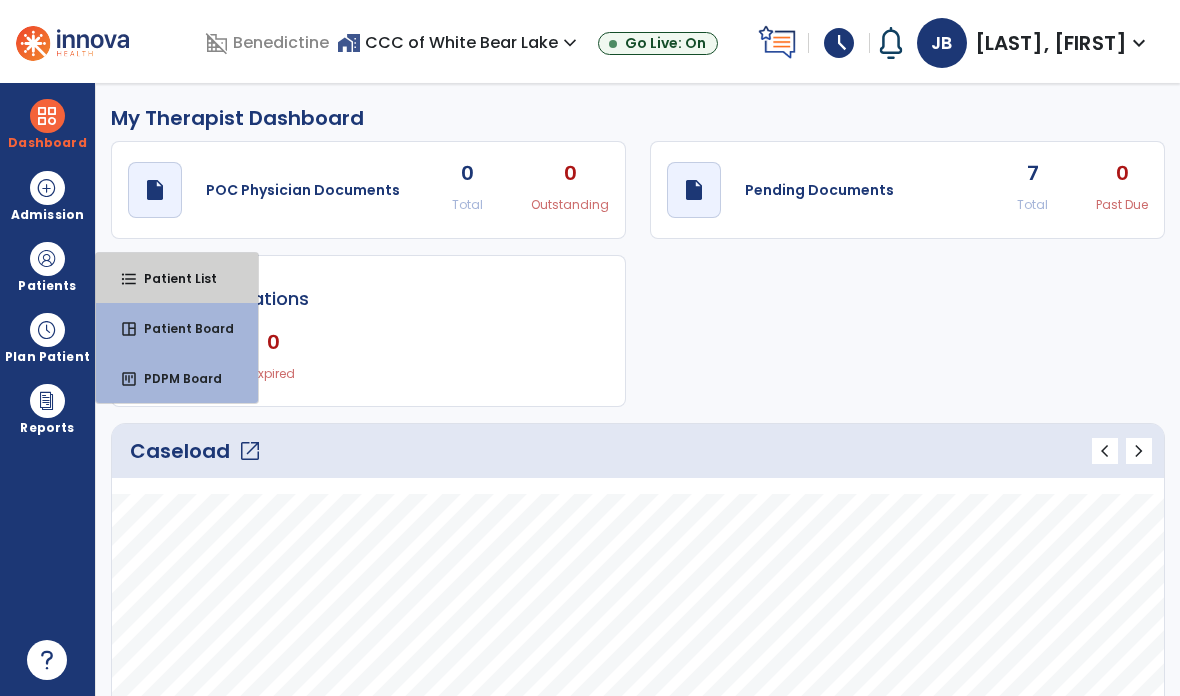 click on "Patient List" at bounding box center (172, 278) 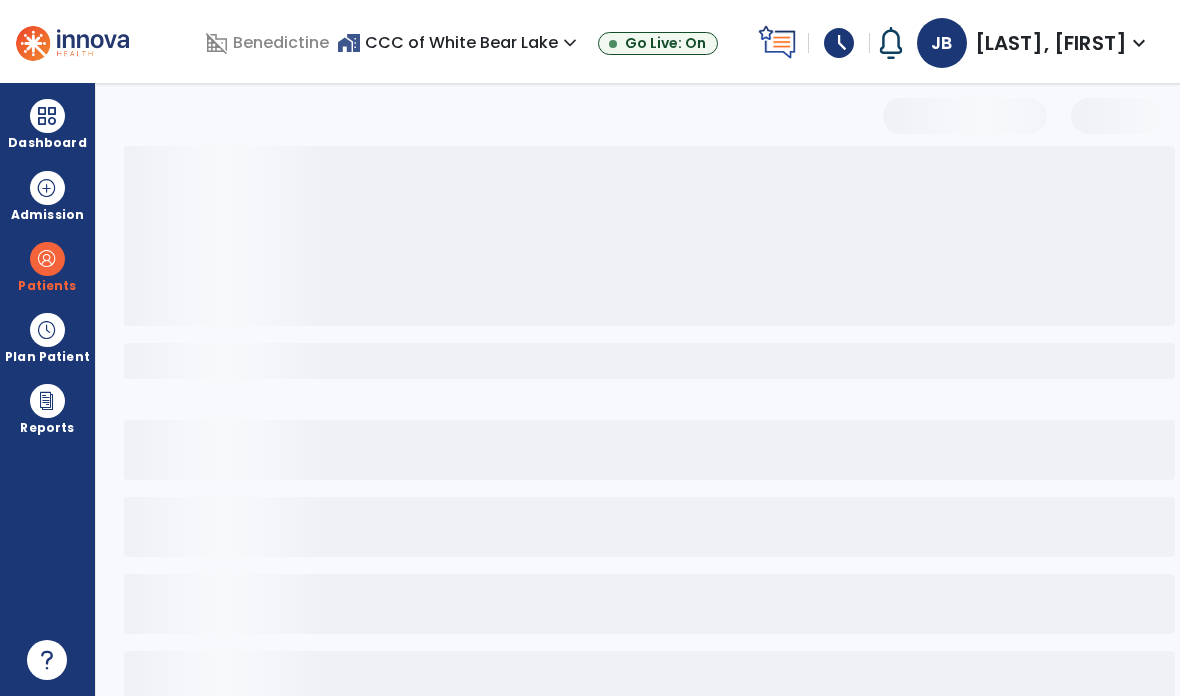 select on "***" 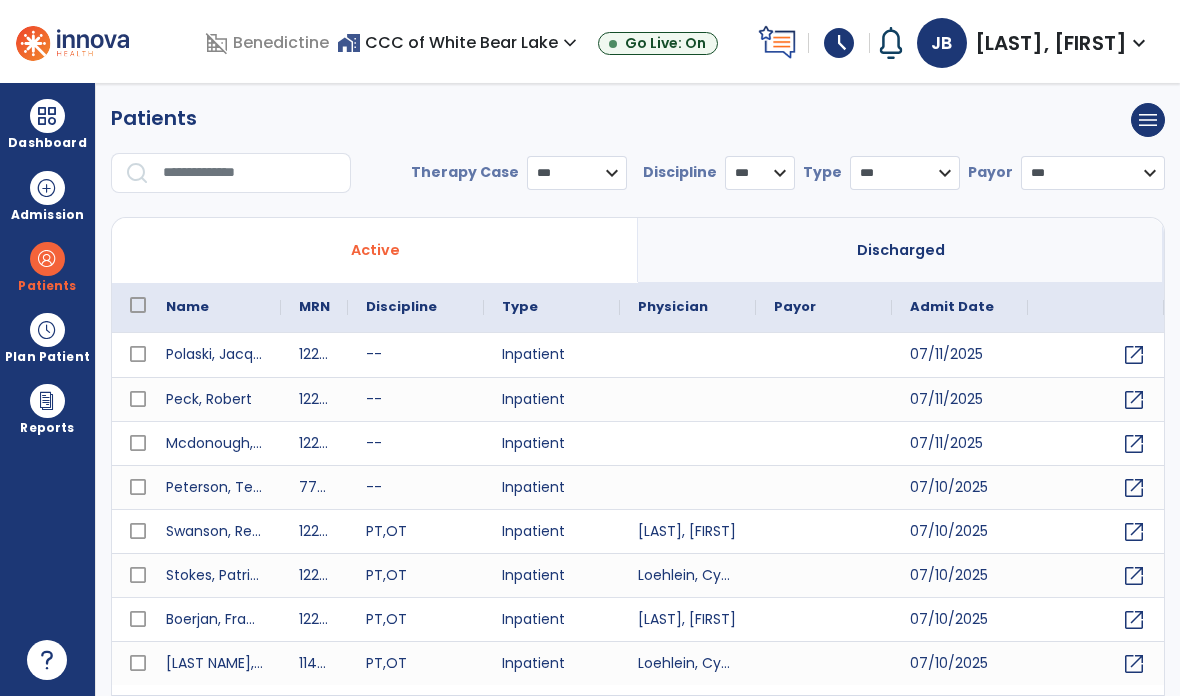 click at bounding box center [250, 173] 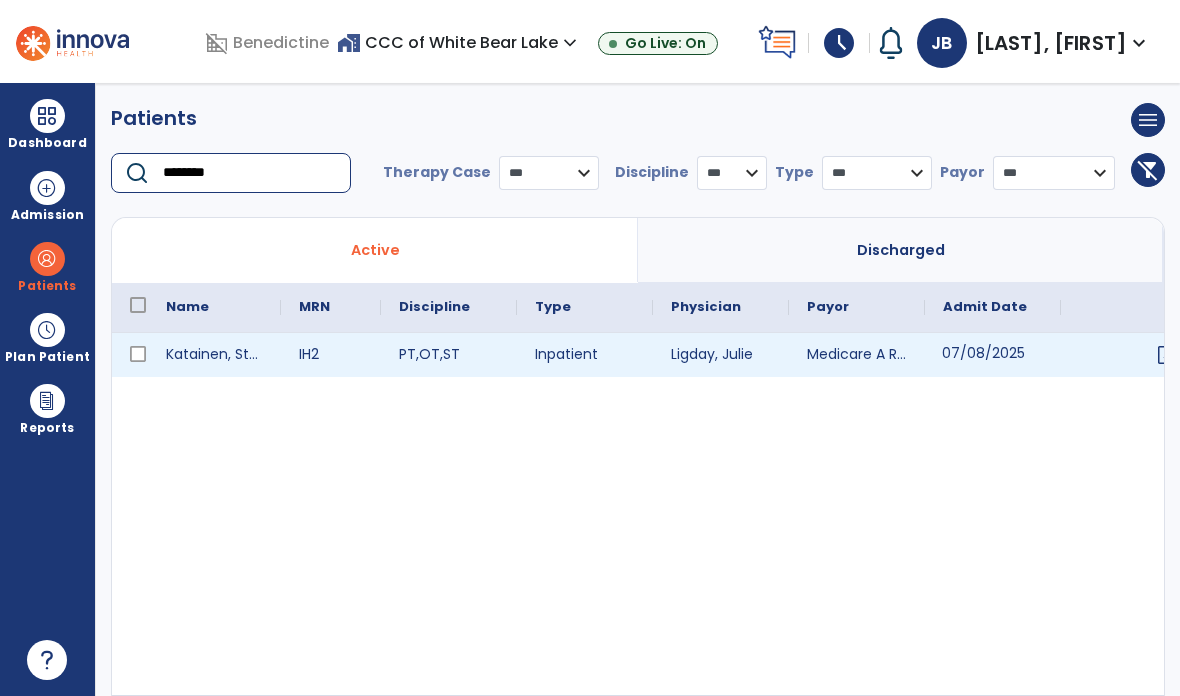 type on "********" 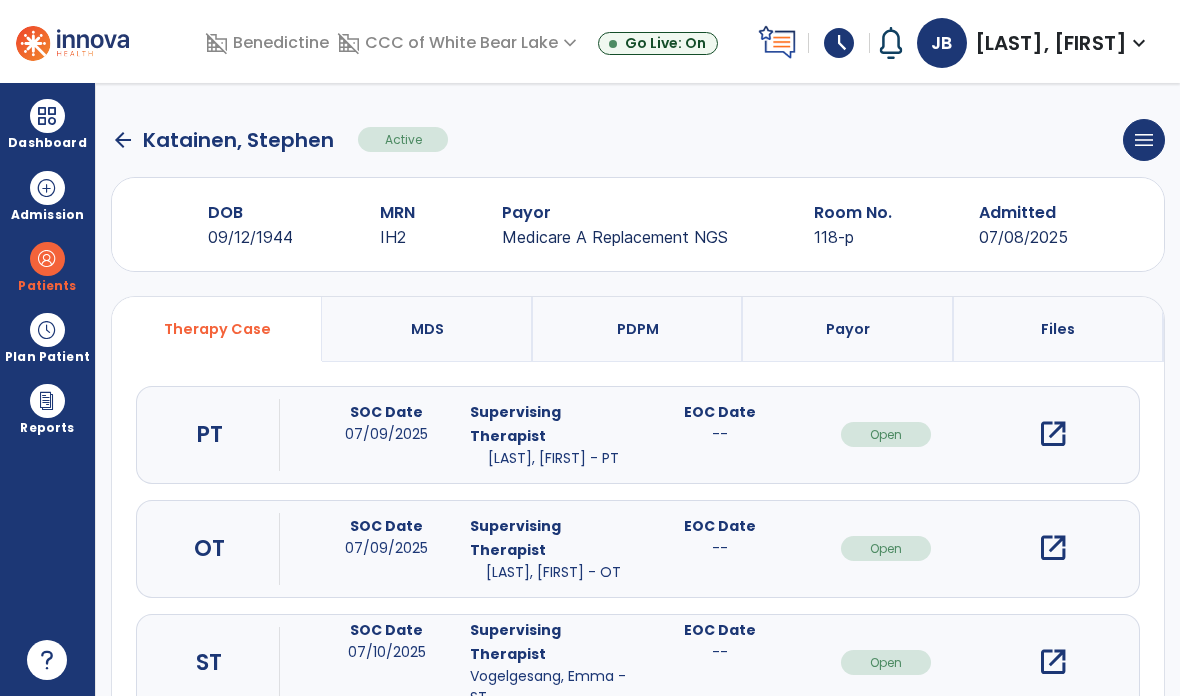 click on "open_in_new" at bounding box center [1053, 434] 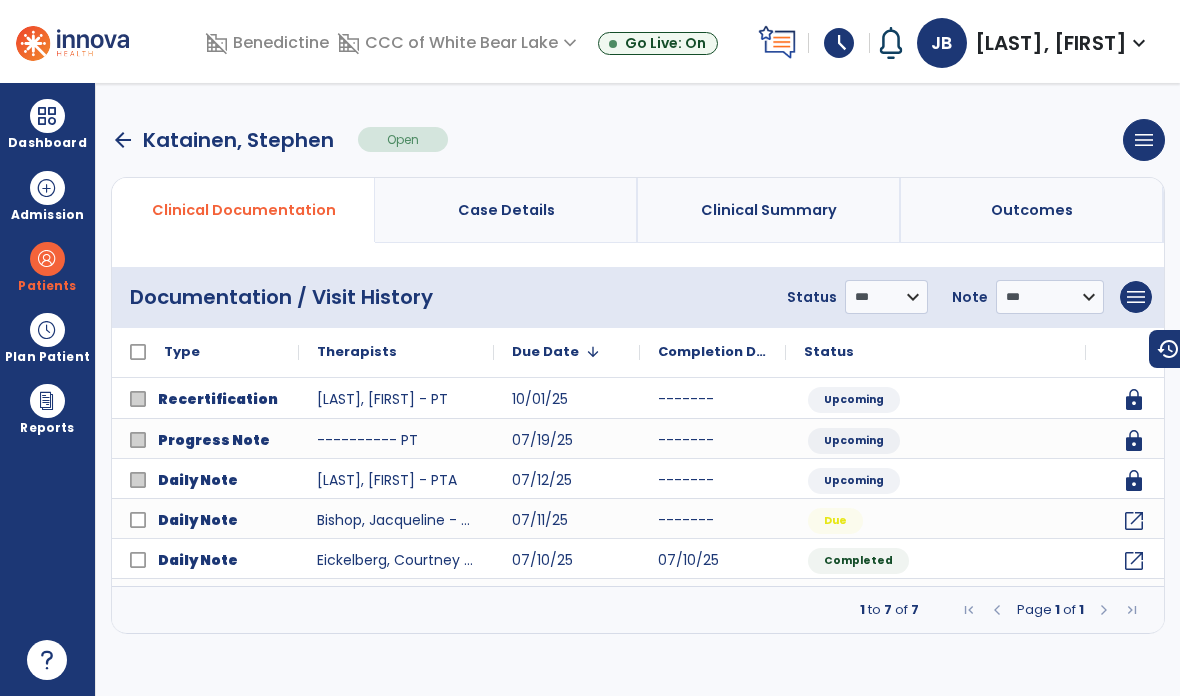 click on "Case Details" at bounding box center (506, 210) 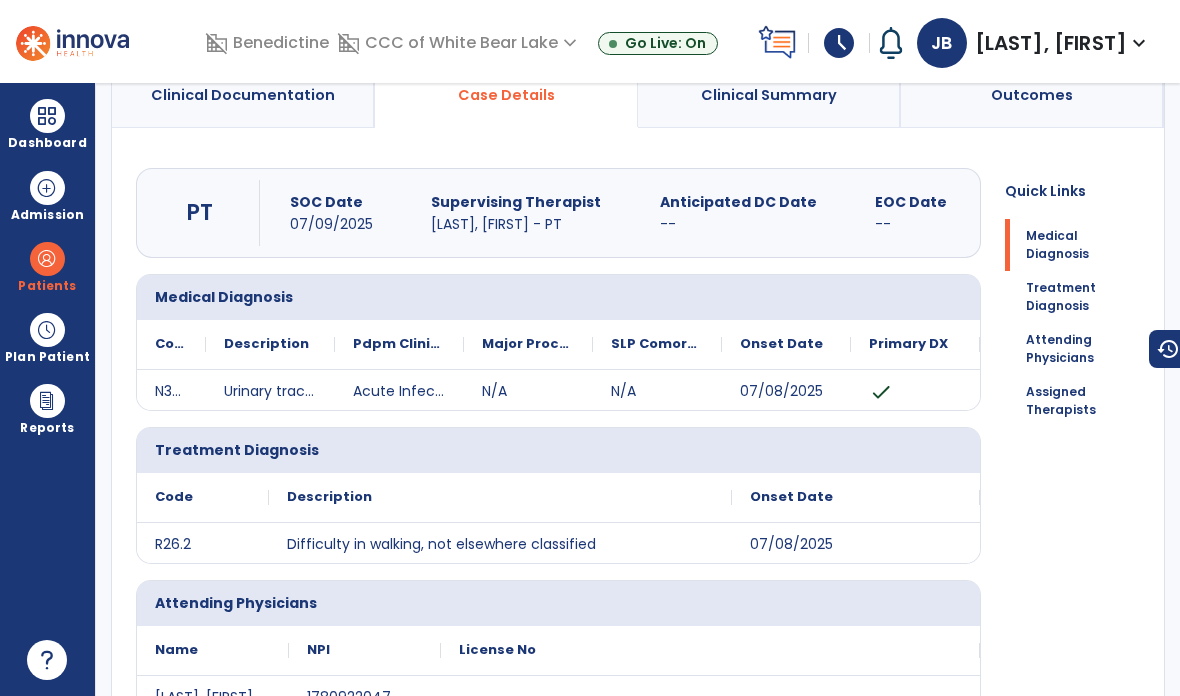 scroll, scrollTop: 120, scrollLeft: 0, axis: vertical 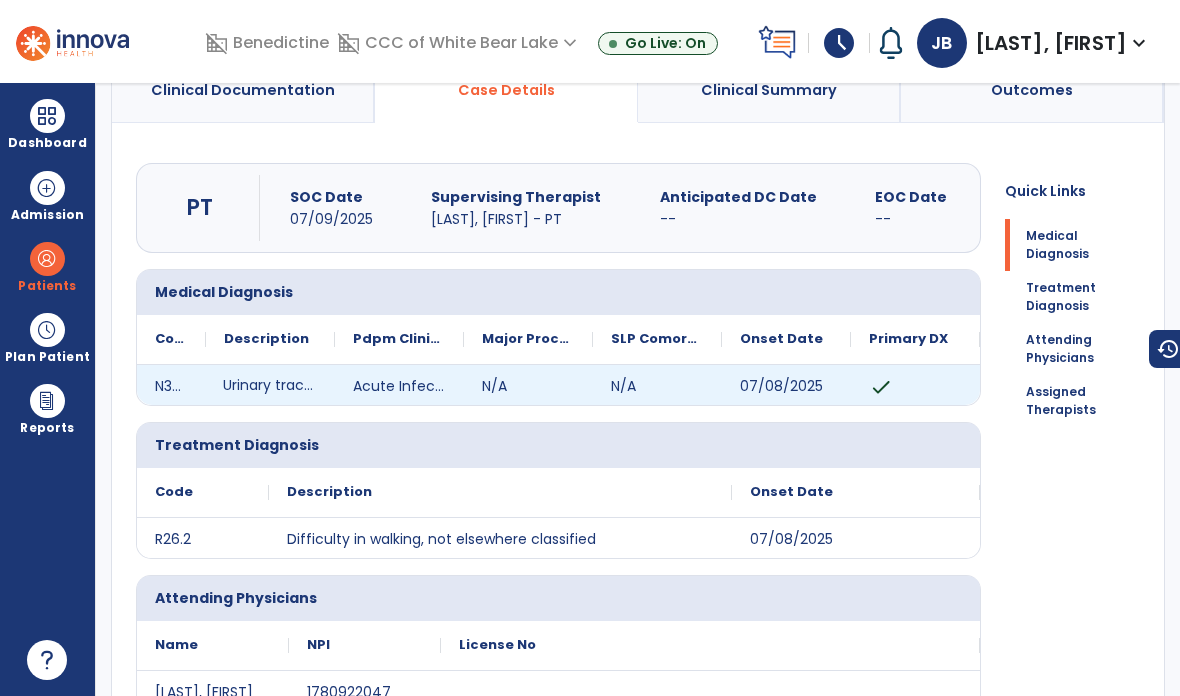 click on "Urinary tract infection, site not specified" 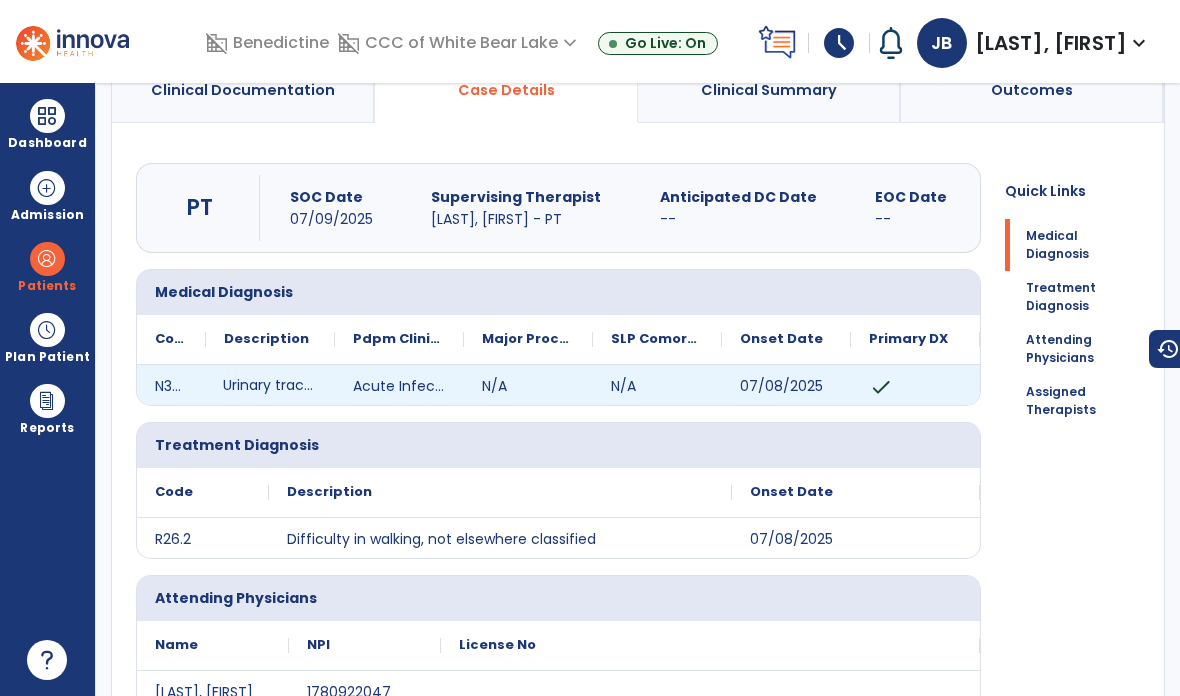 click on "Urinary tract infection, site not specified" 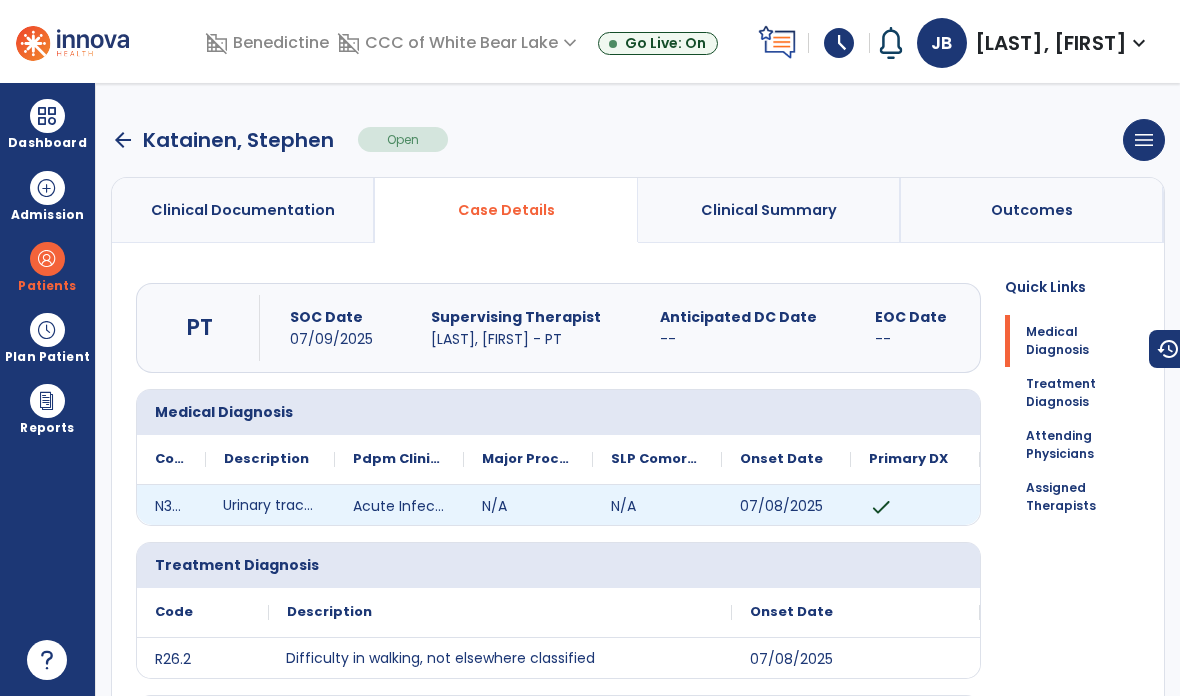 scroll, scrollTop: 0, scrollLeft: 0, axis: both 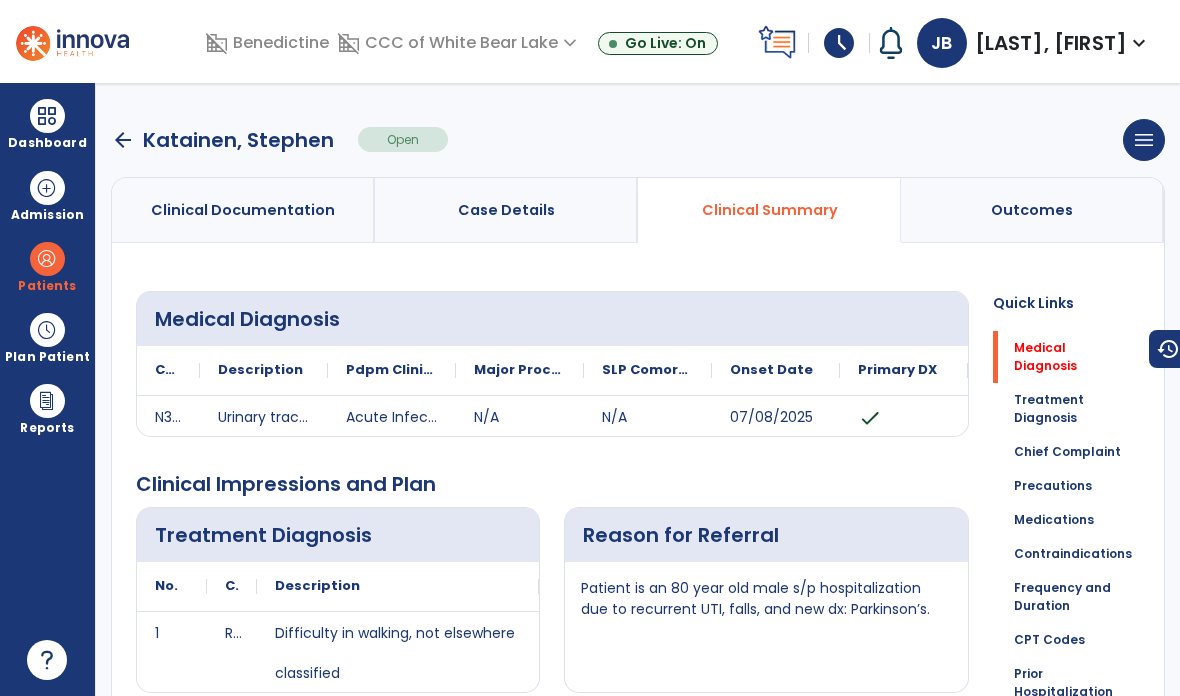 click on "arrow_back" at bounding box center [123, 140] 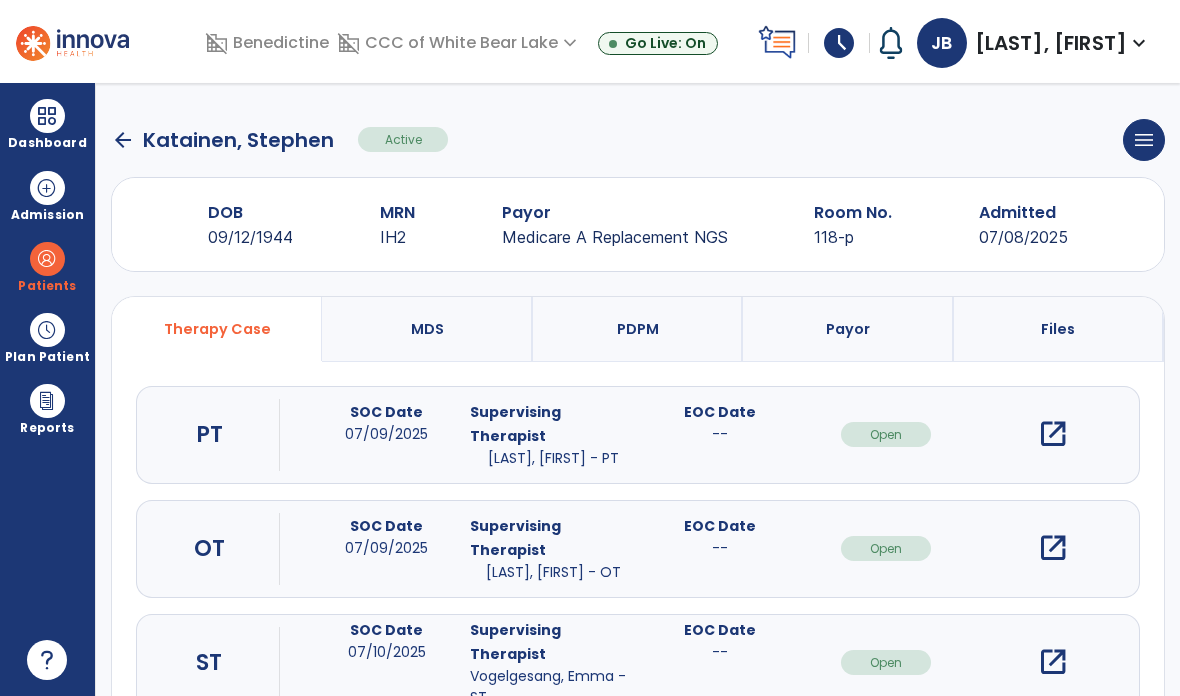 click at bounding box center (47, 116) 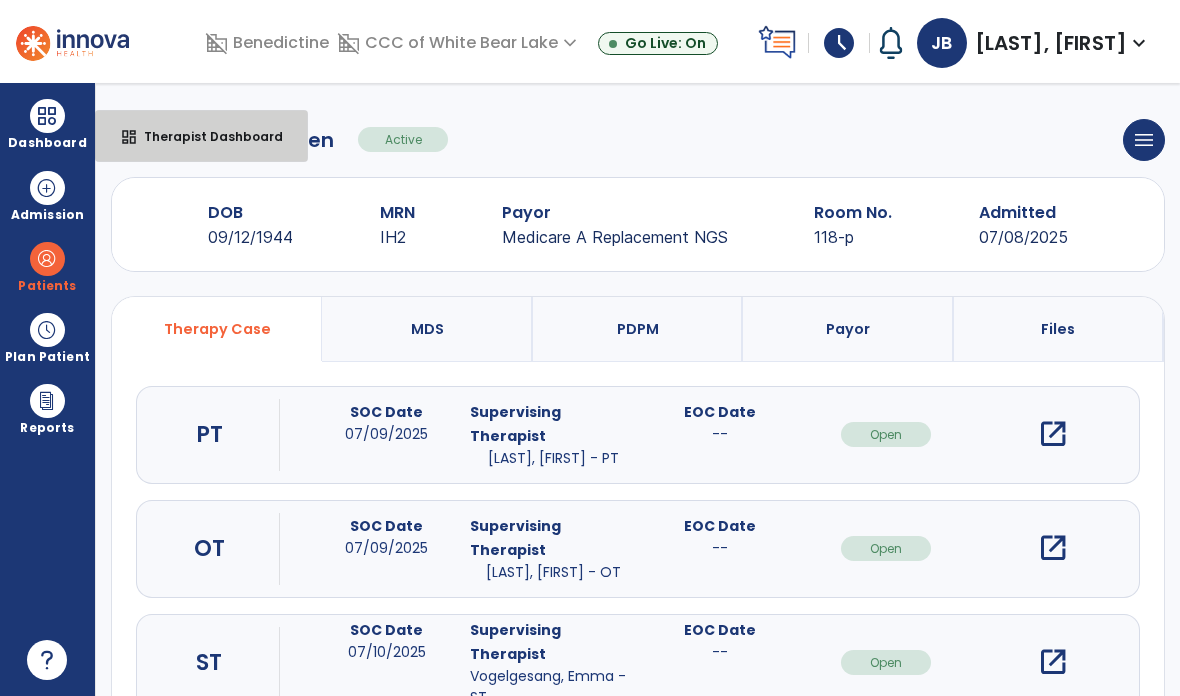 click on "Therapist Dashboard" at bounding box center (205, 136) 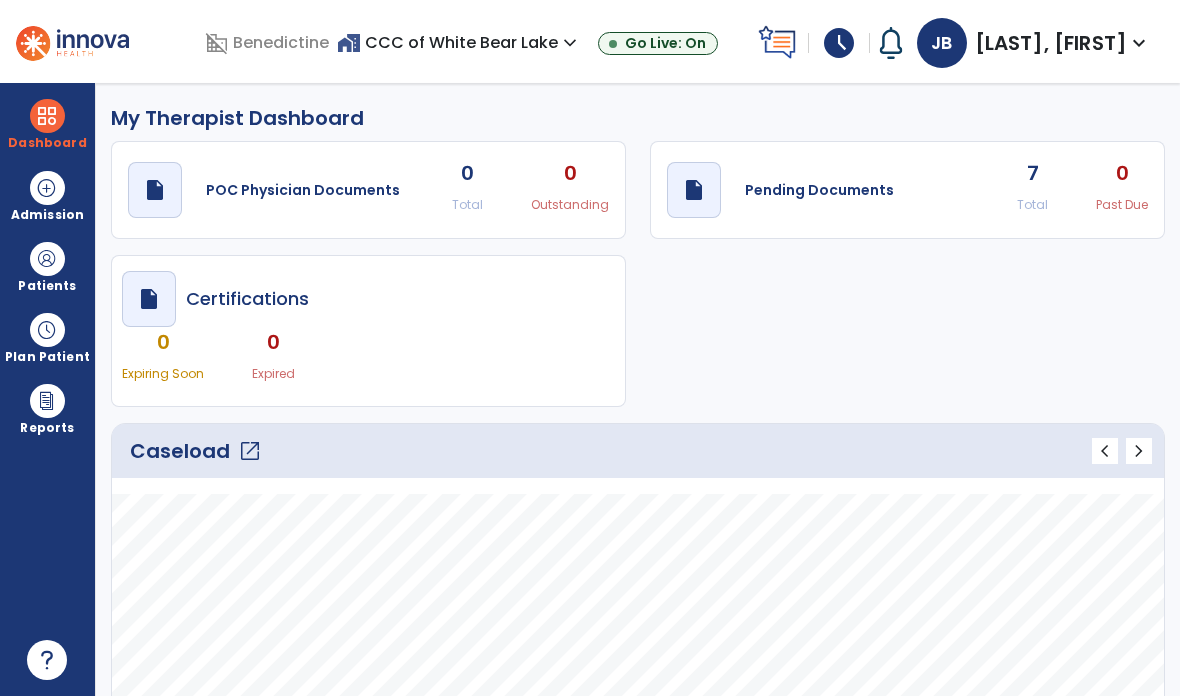 click on "7 Total 0 Past Due" 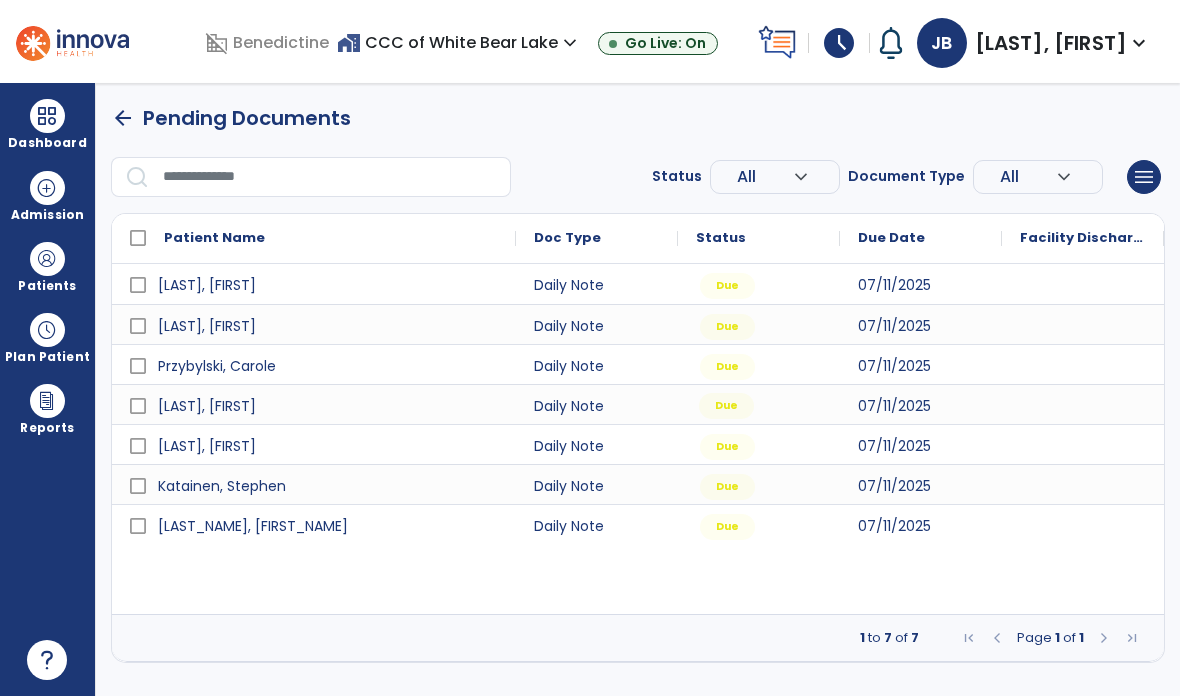 click on "Due" at bounding box center (726, 406) 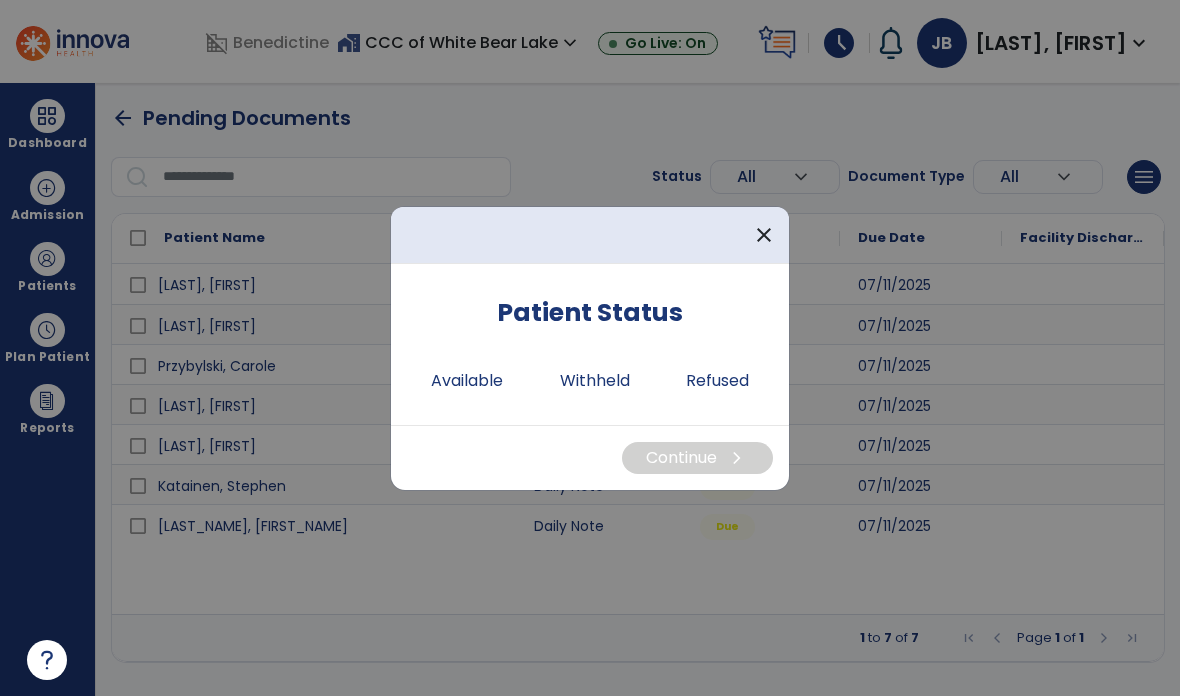 click on "Withheld" at bounding box center [595, 381] 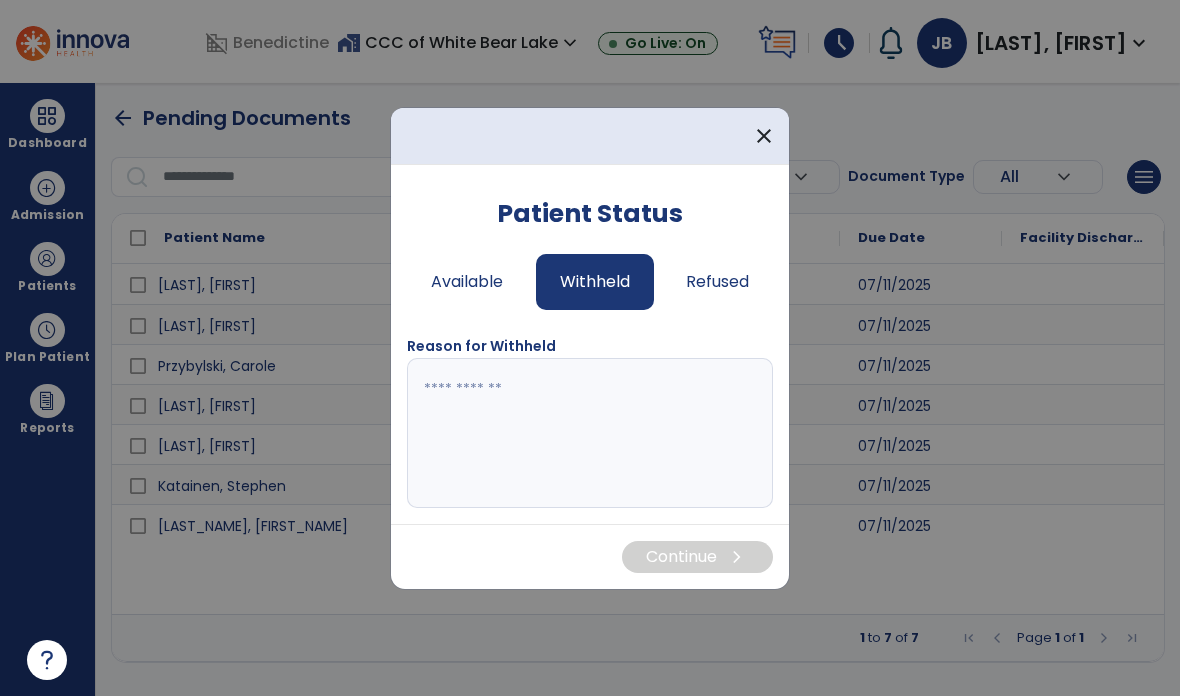 click at bounding box center [590, 433] 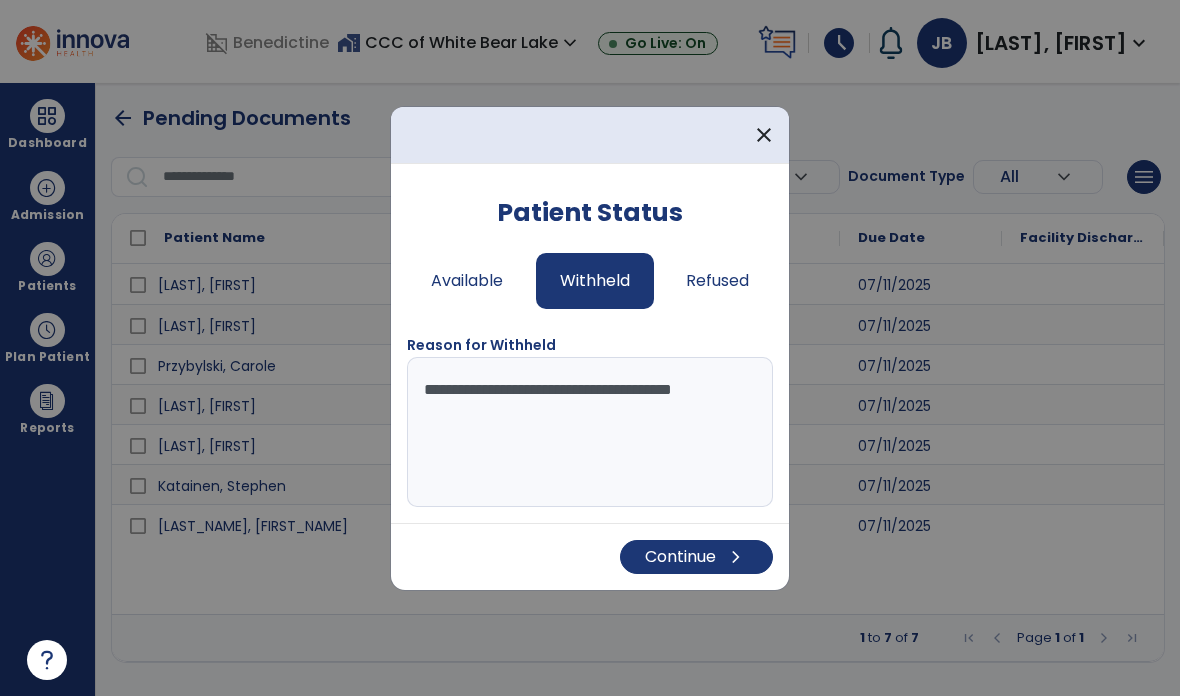 click on "**********" at bounding box center [590, 432] 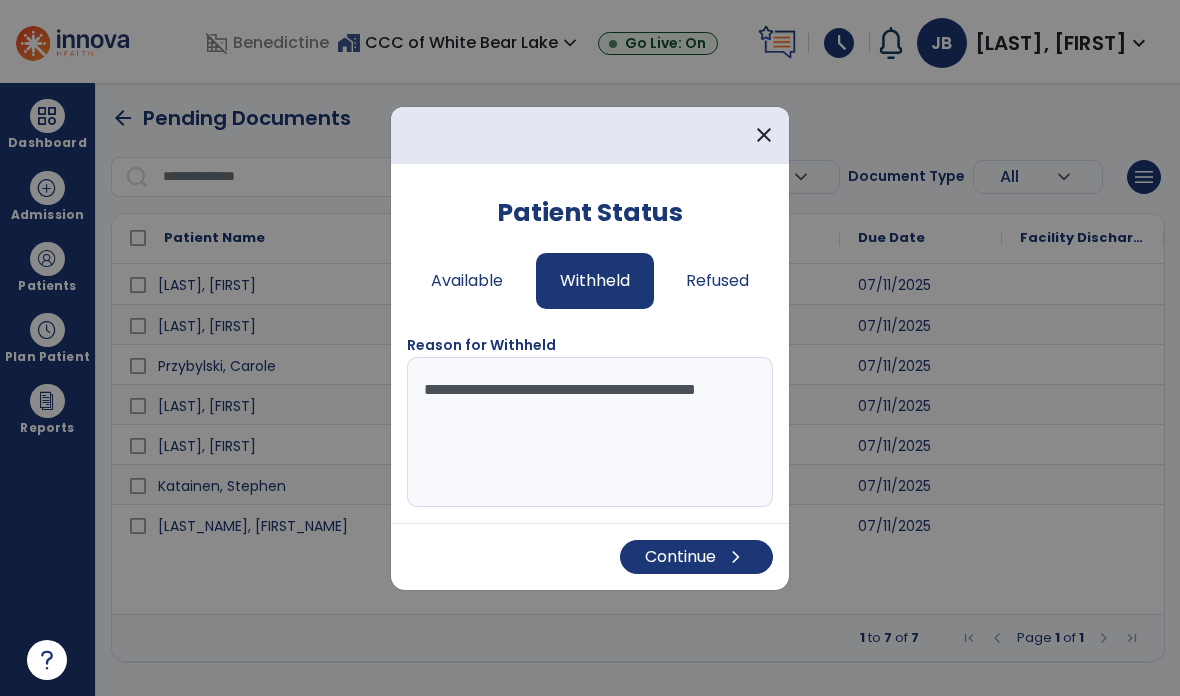 click on "**********" at bounding box center [590, 432] 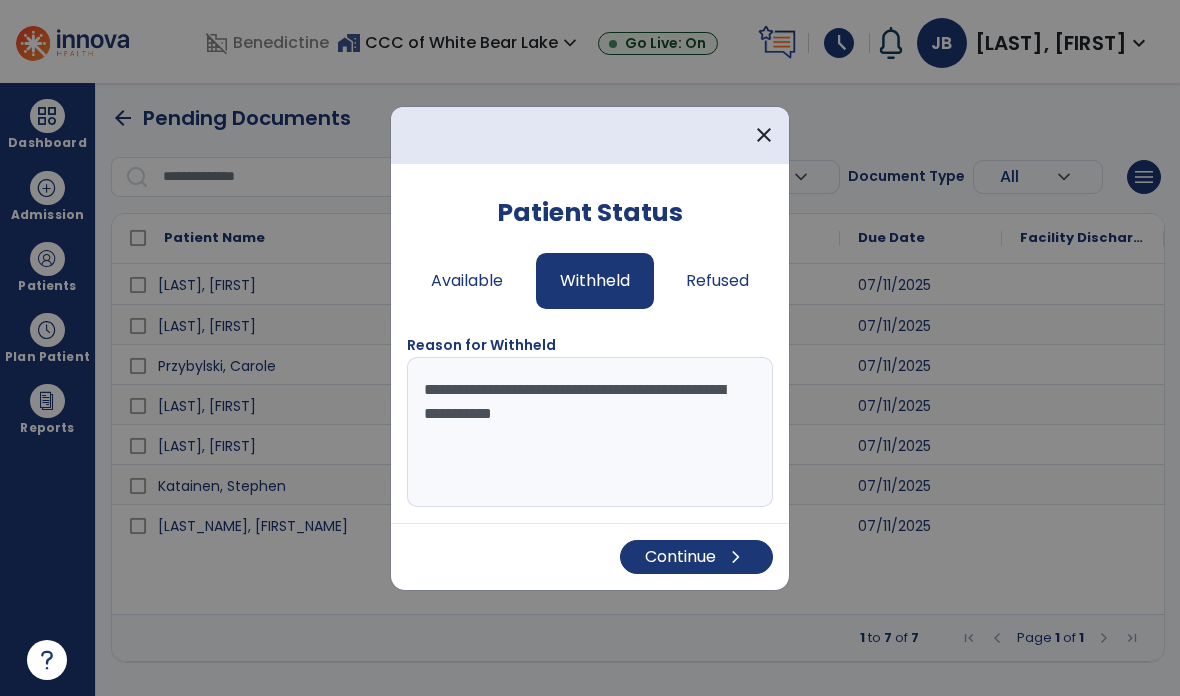 type on "**********" 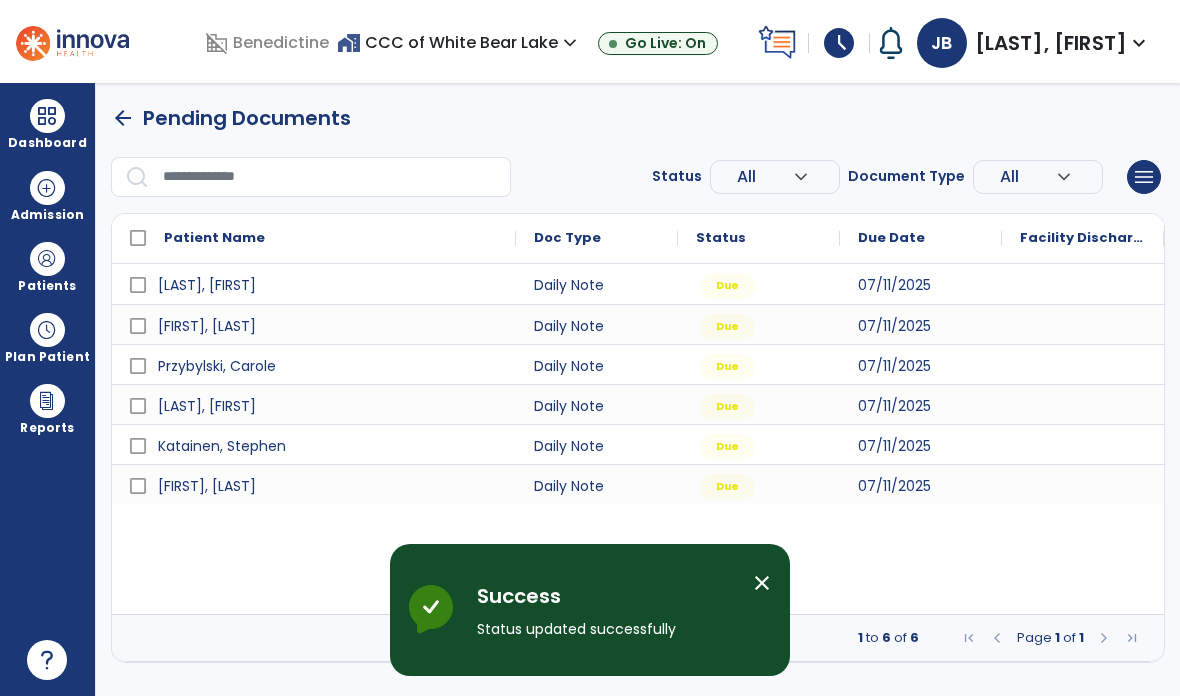 scroll, scrollTop: 0, scrollLeft: 0, axis: both 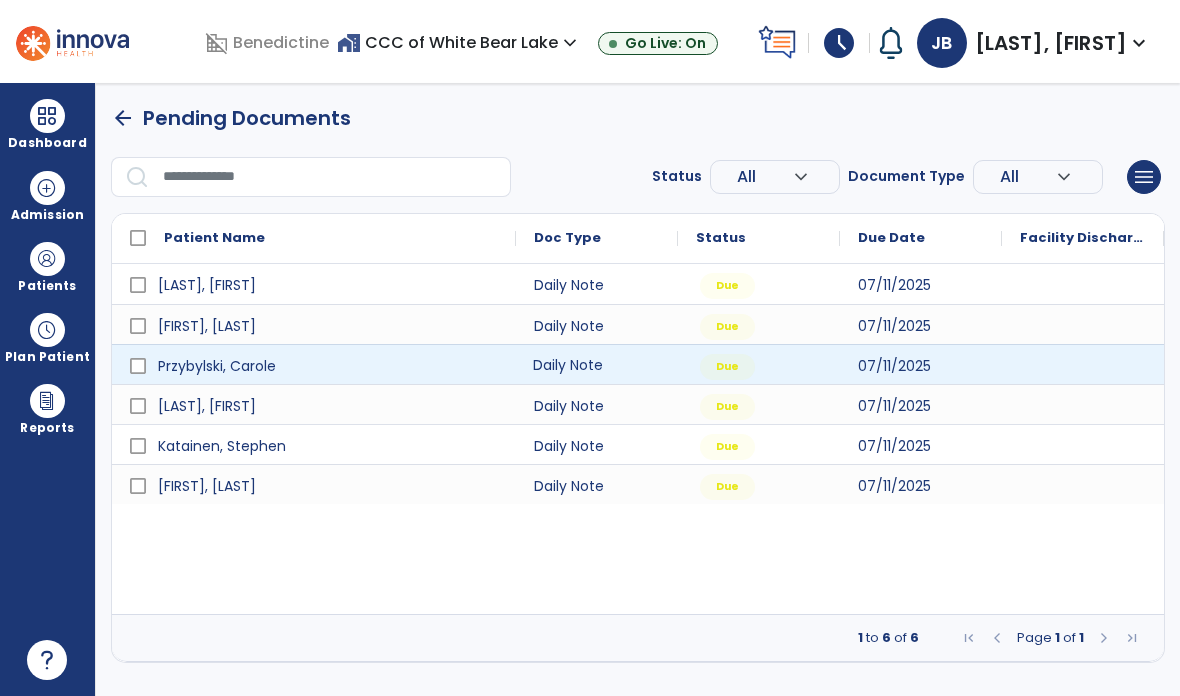 click on "Daily Note" at bounding box center [597, 364] 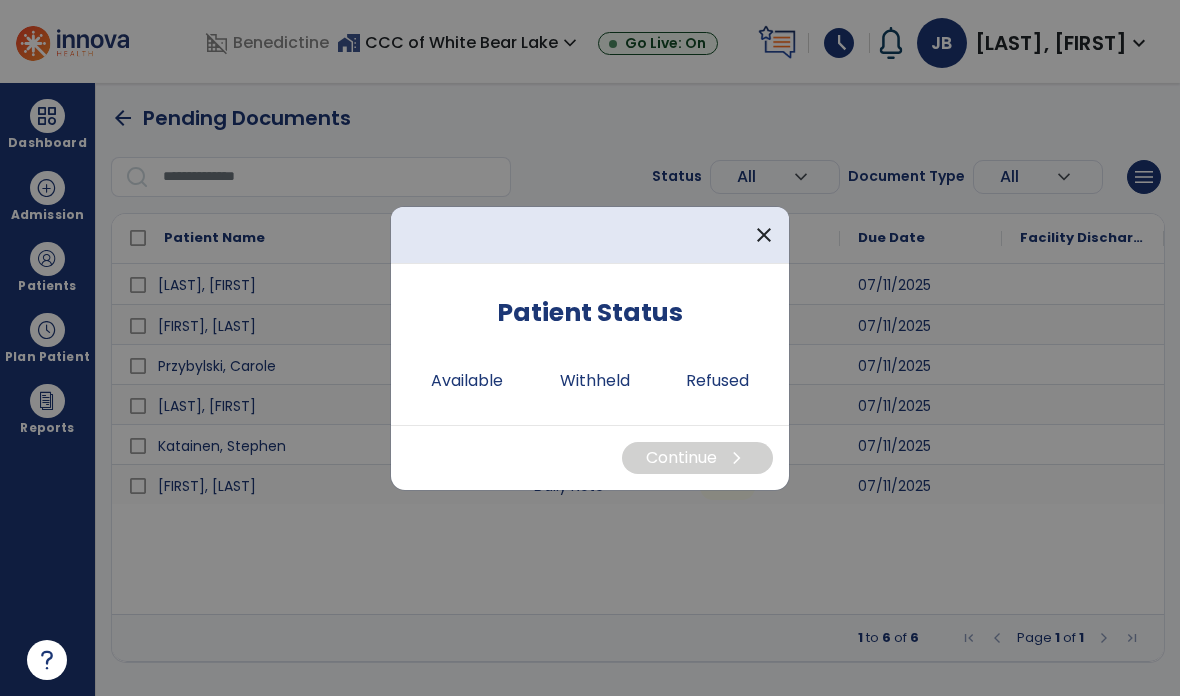 click on "Available" at bounding box center [467, 381] 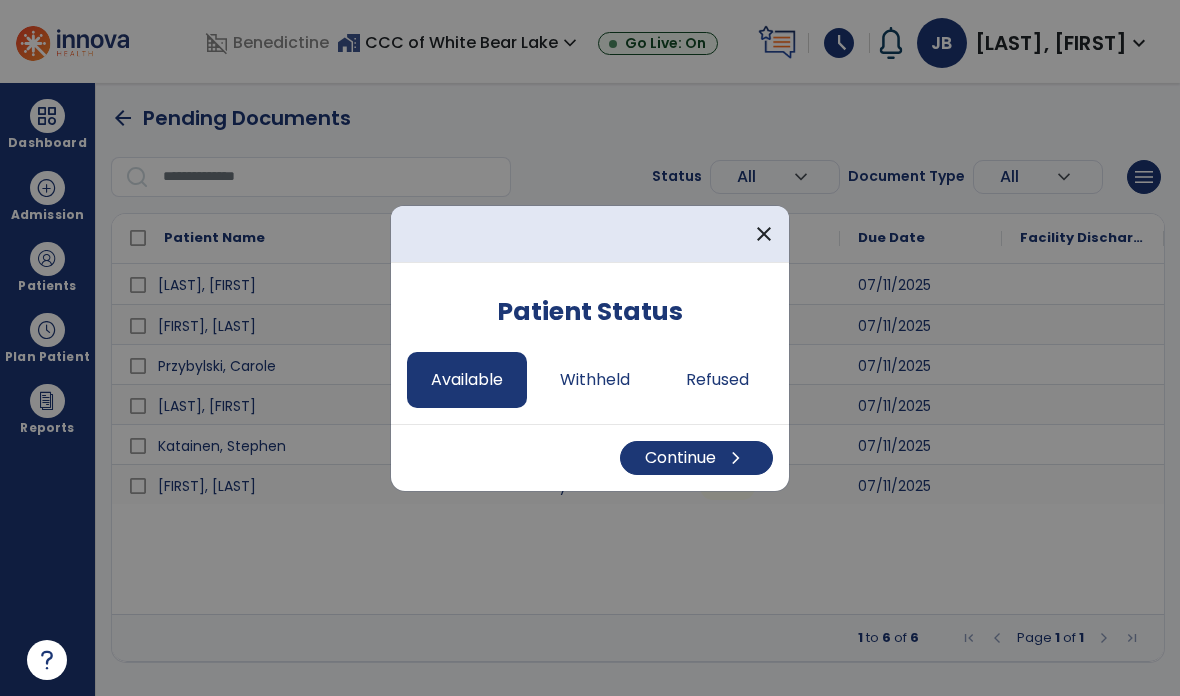 click on "Continue   chevron_right" at bounding box center (696, 458) 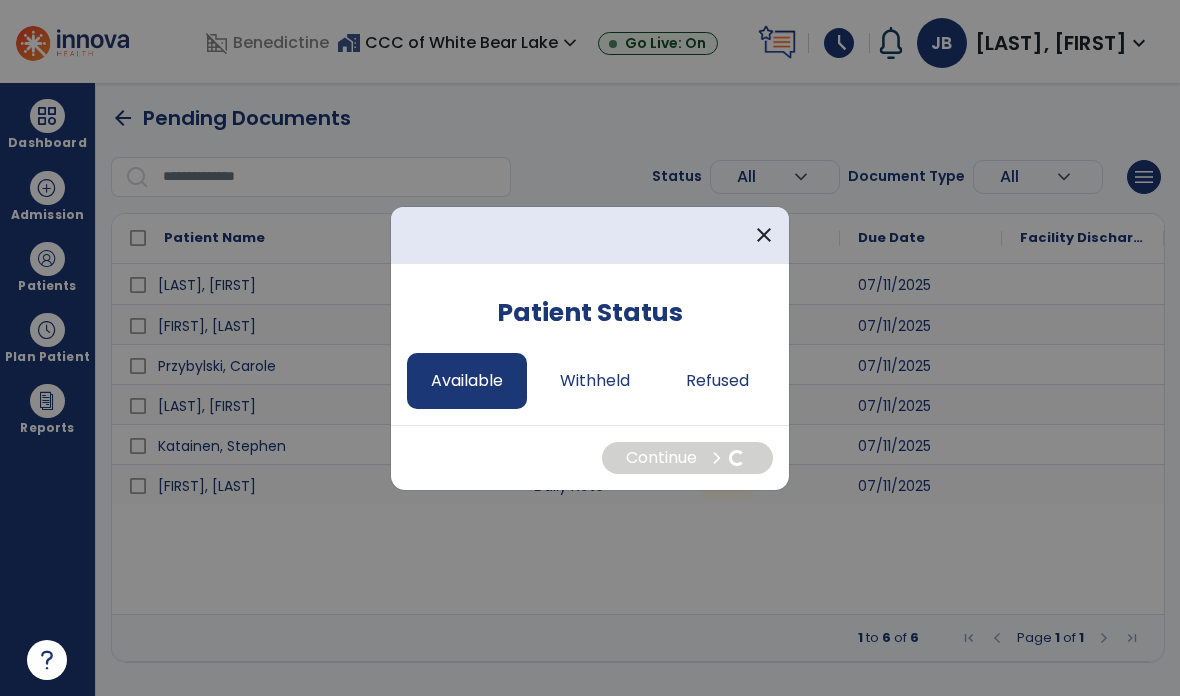 select on "*" 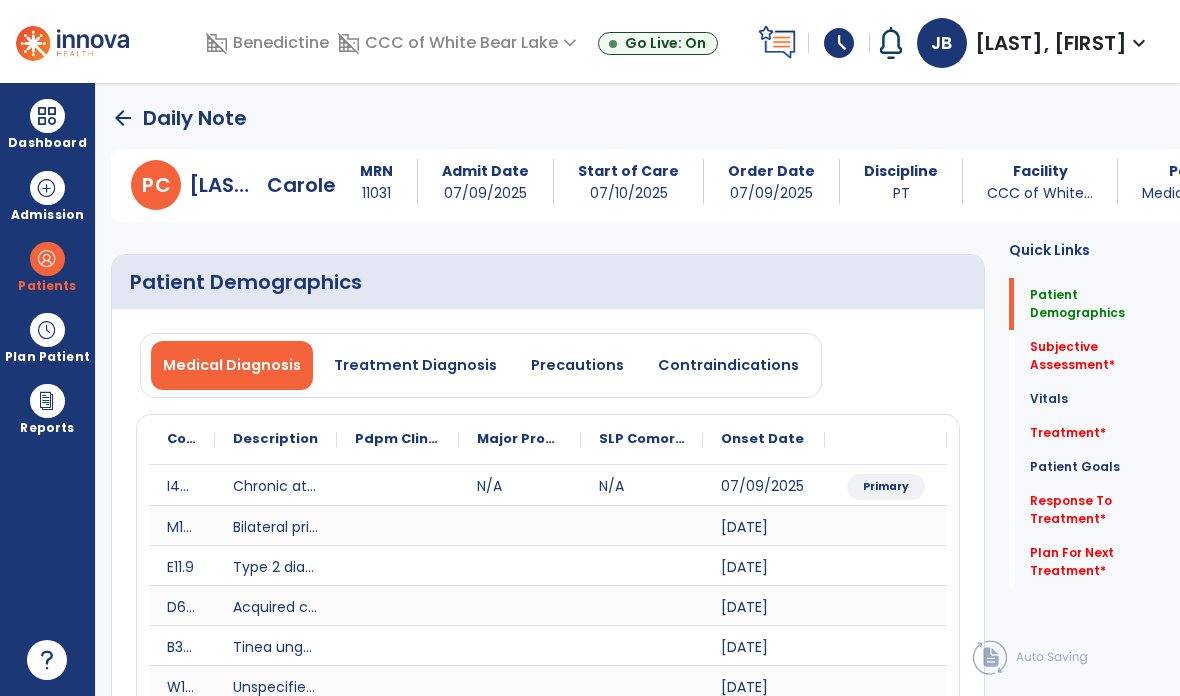 click on "Precautions" at bounding box center [577, 365] 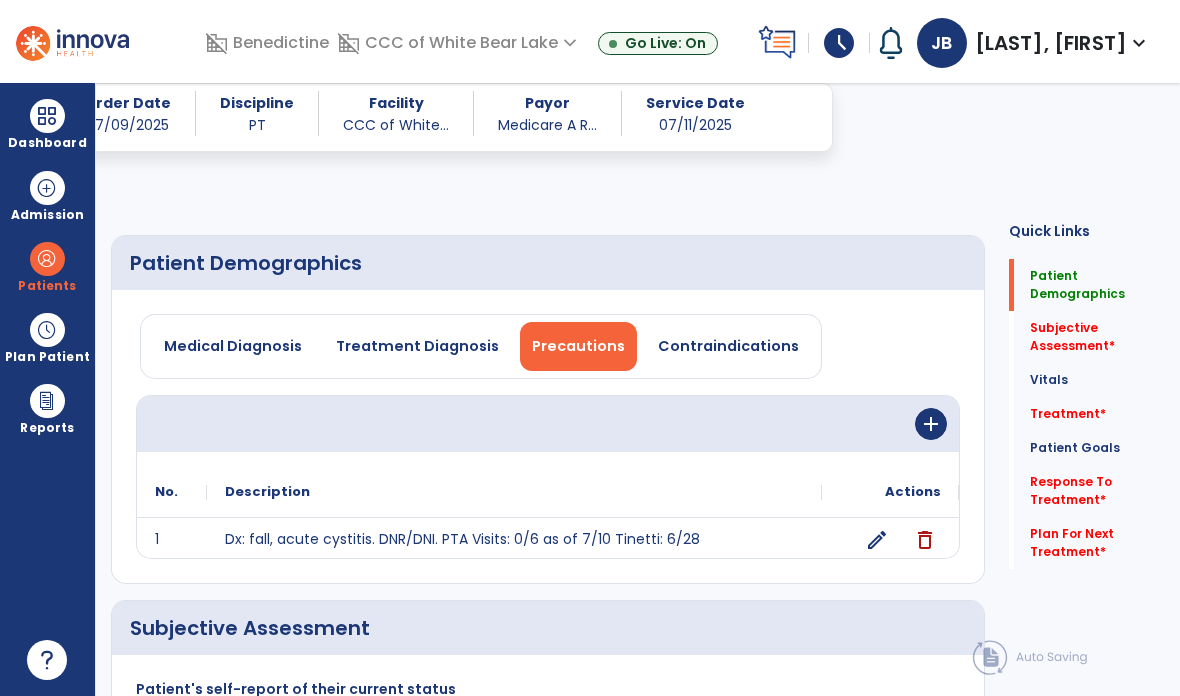 scroll, scrollTop: 134, scrollLeft: 0, axis: vertical 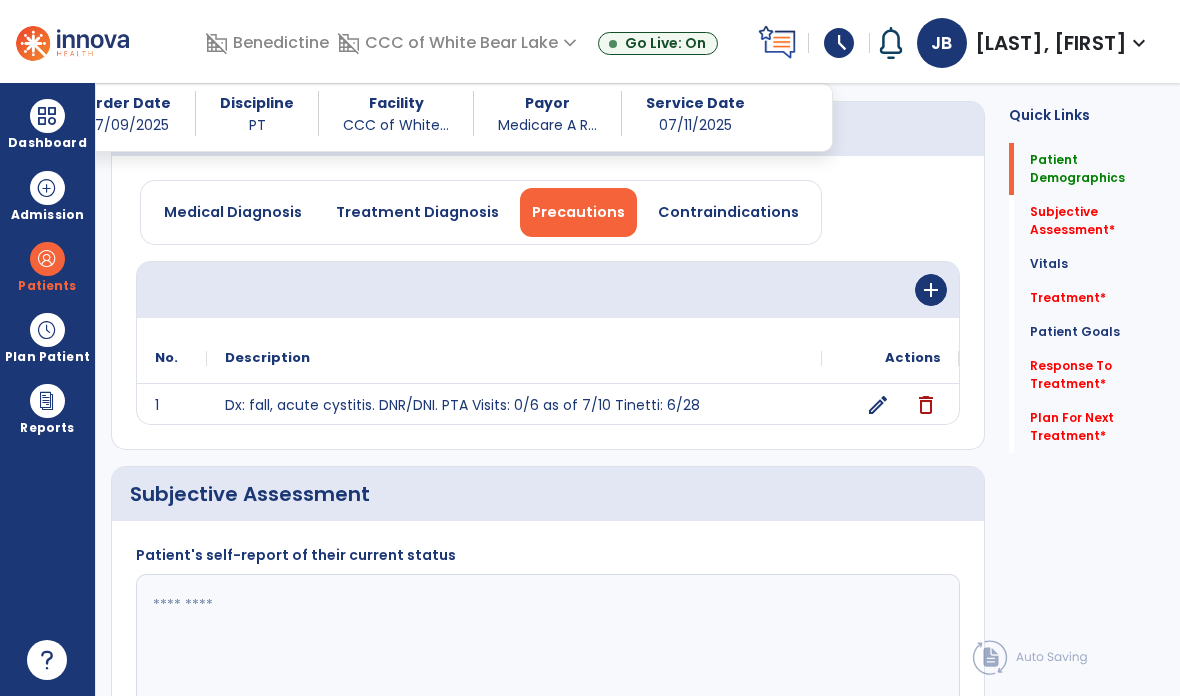 click on "edit" 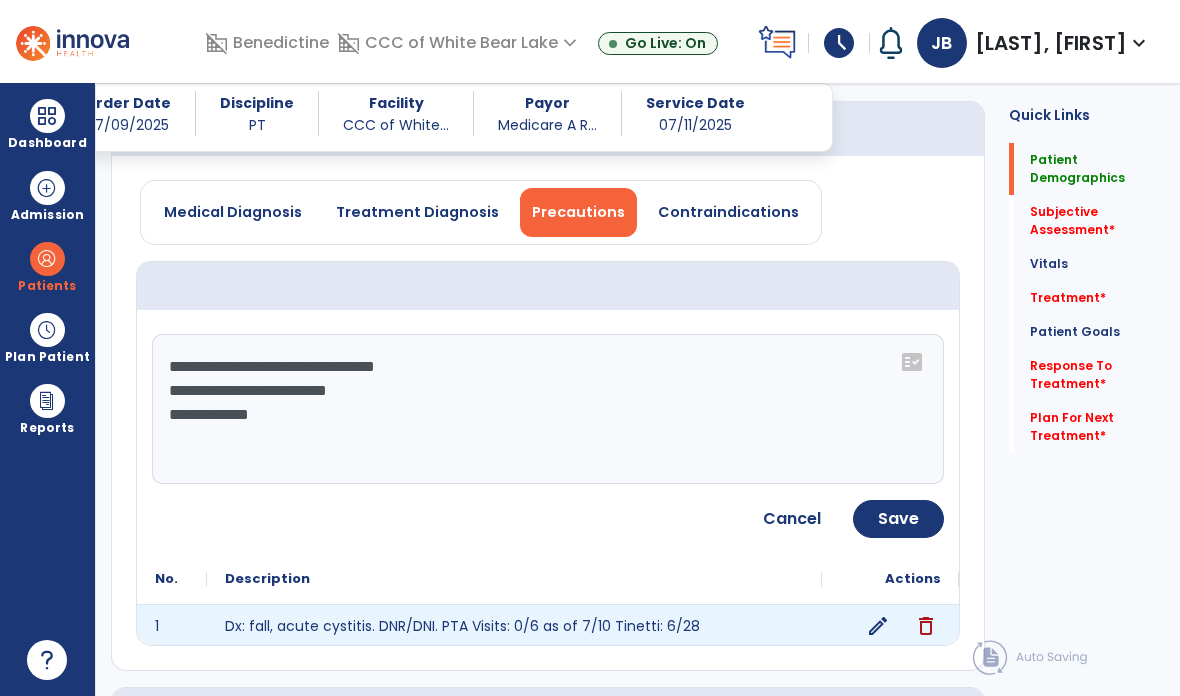 click on "**********" 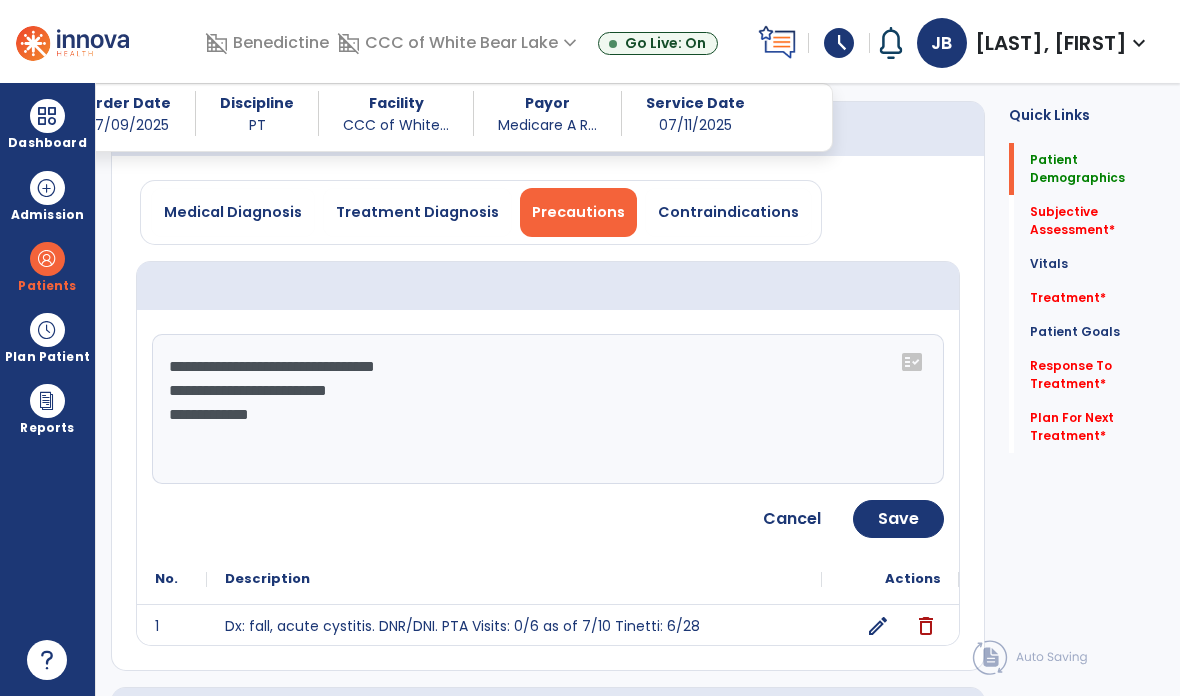 click on "**********" 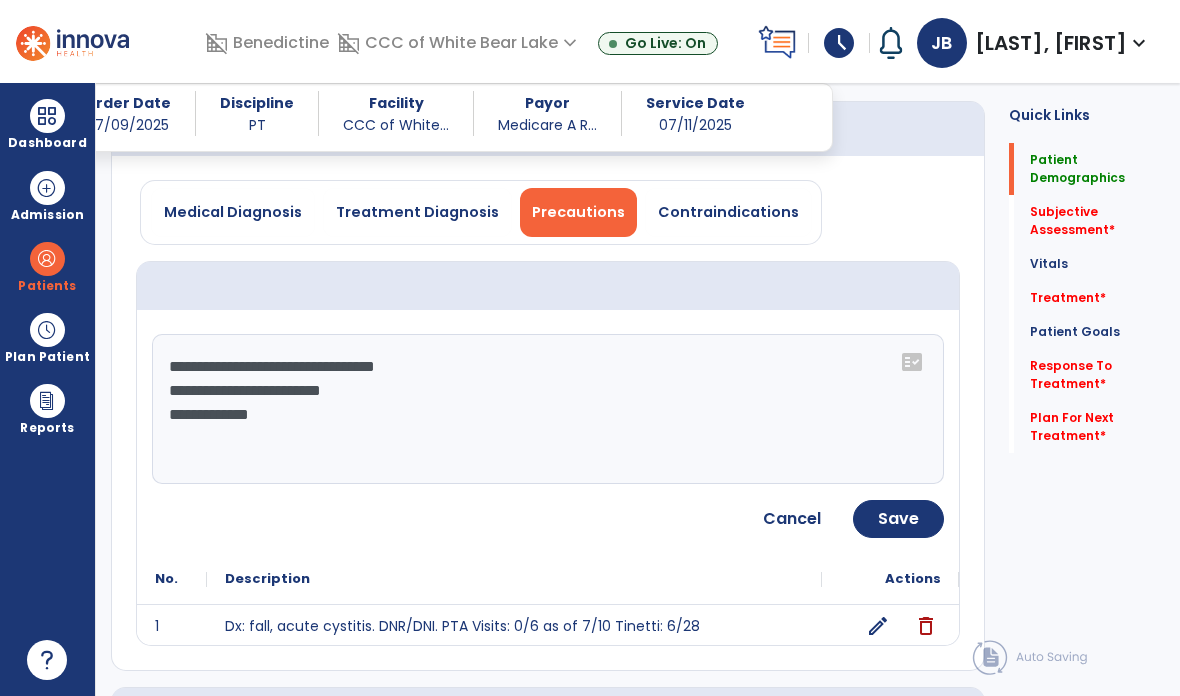 type on "**********" 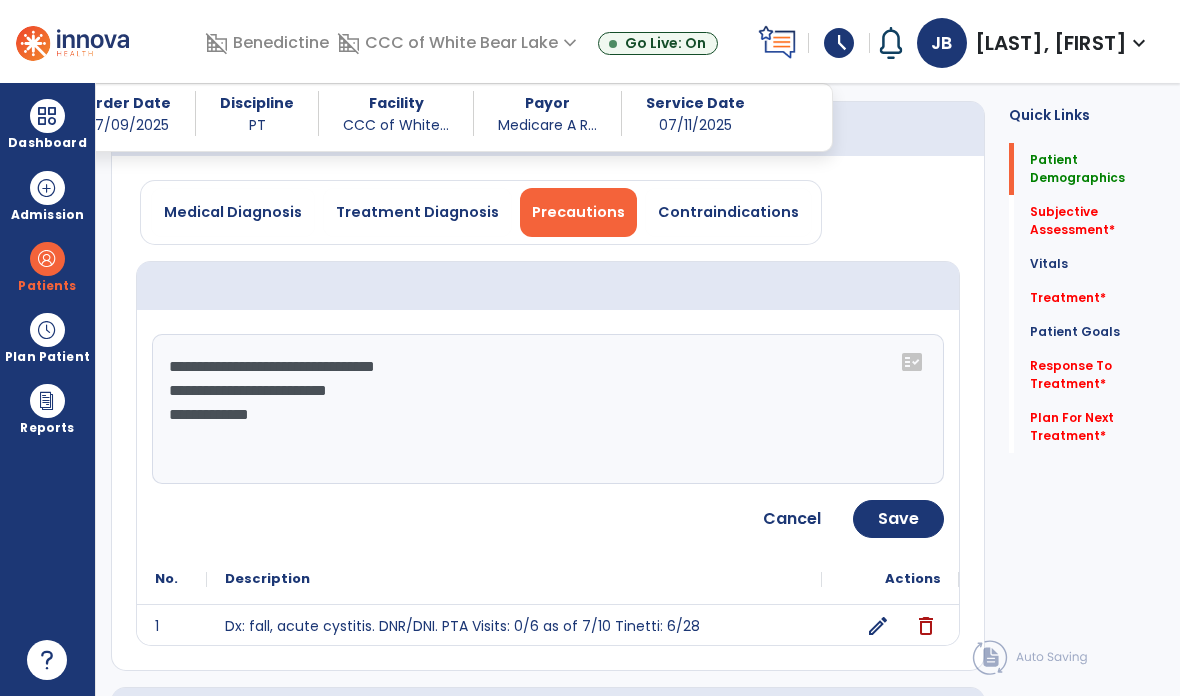 click on "Save" 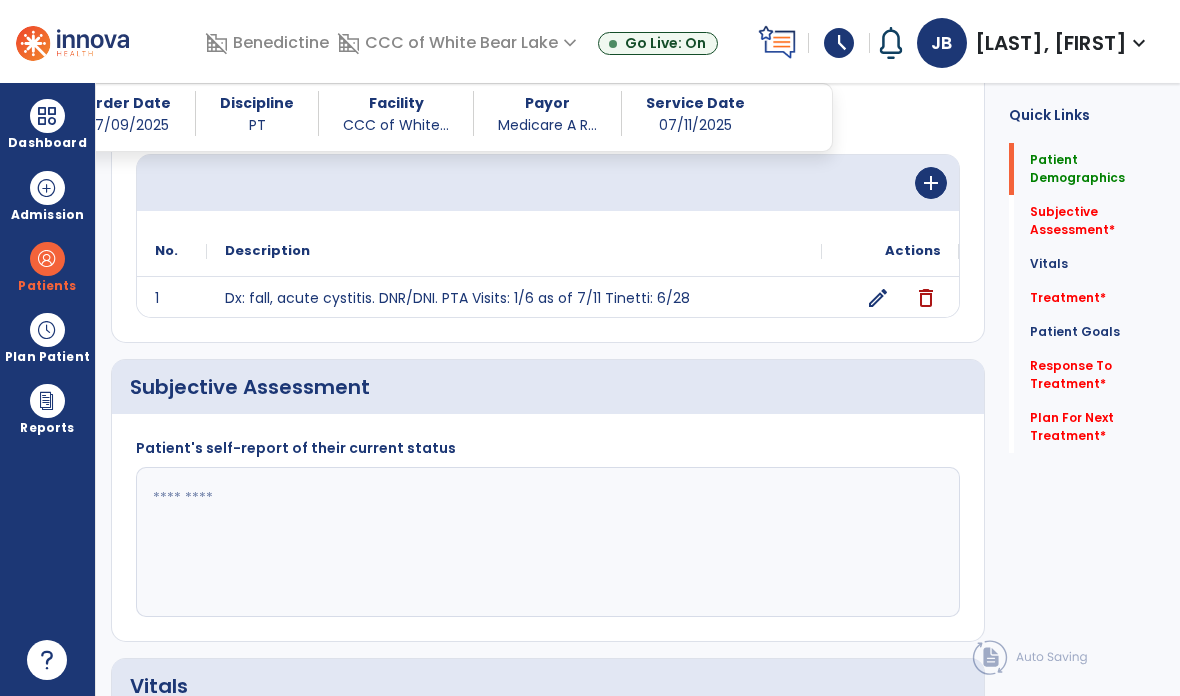 scroll, scrollTop: 306, scrollLeft: 0, axis: vertical 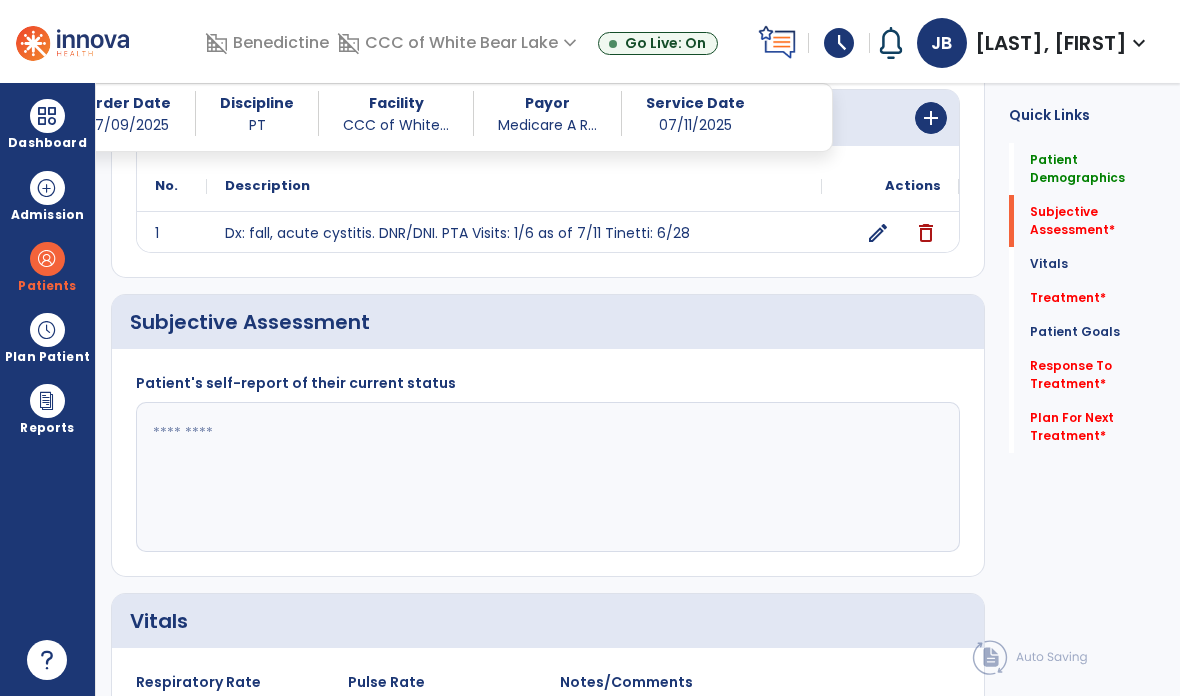 click 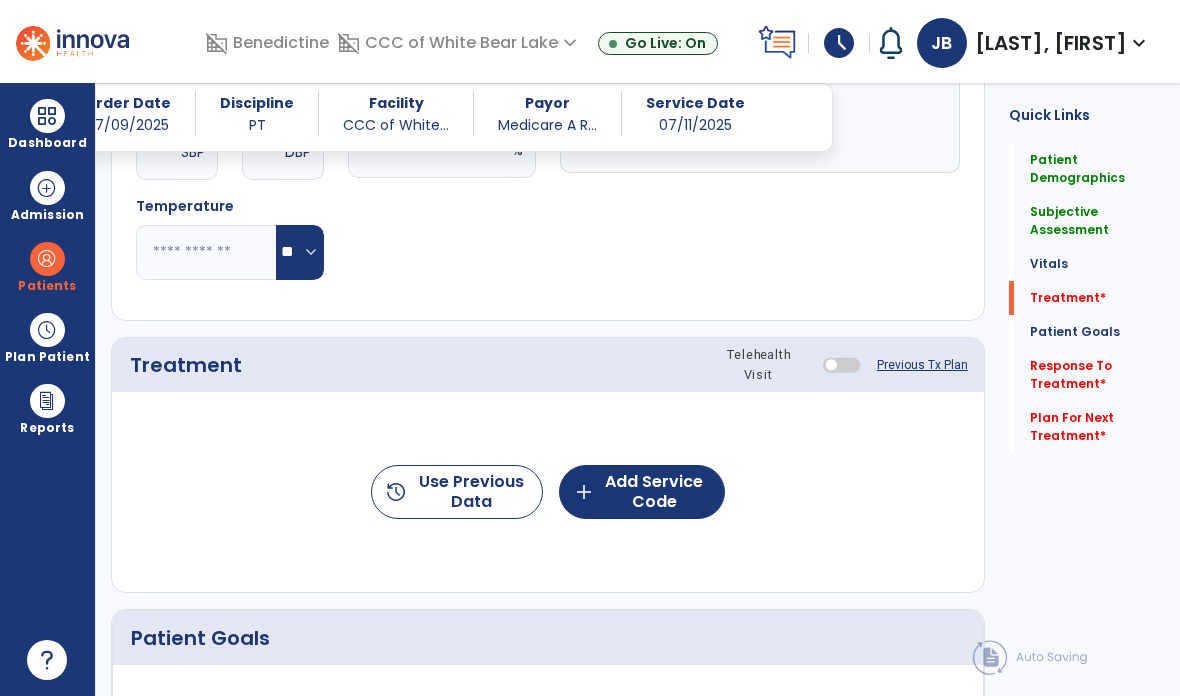 scroll, scrollTop: 985, scrollLeft: 0, axis: vertical 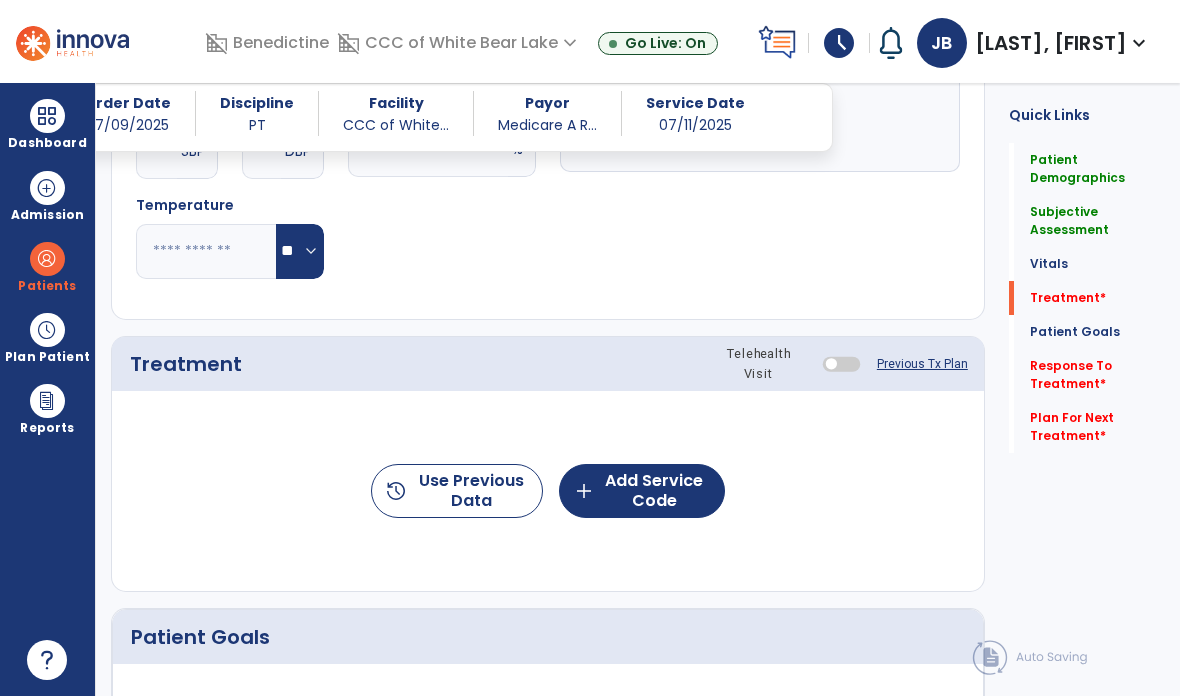 type on "**********" 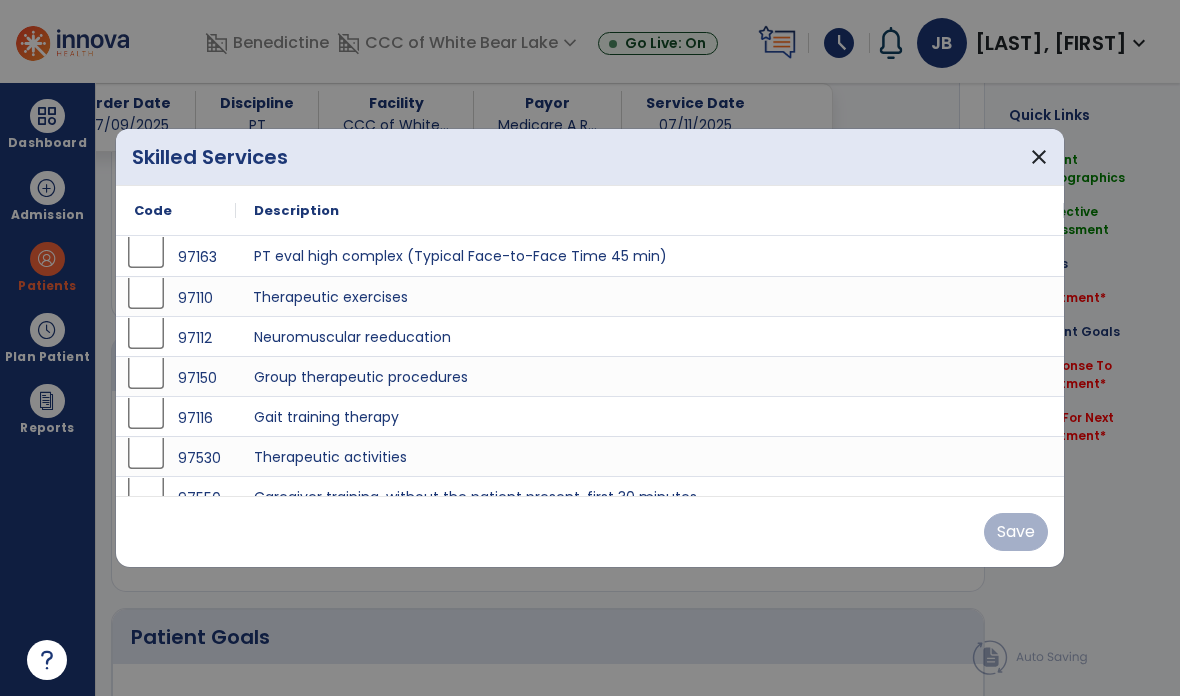 click on "Therapeutic exercises" at bounding box center (650, 296) 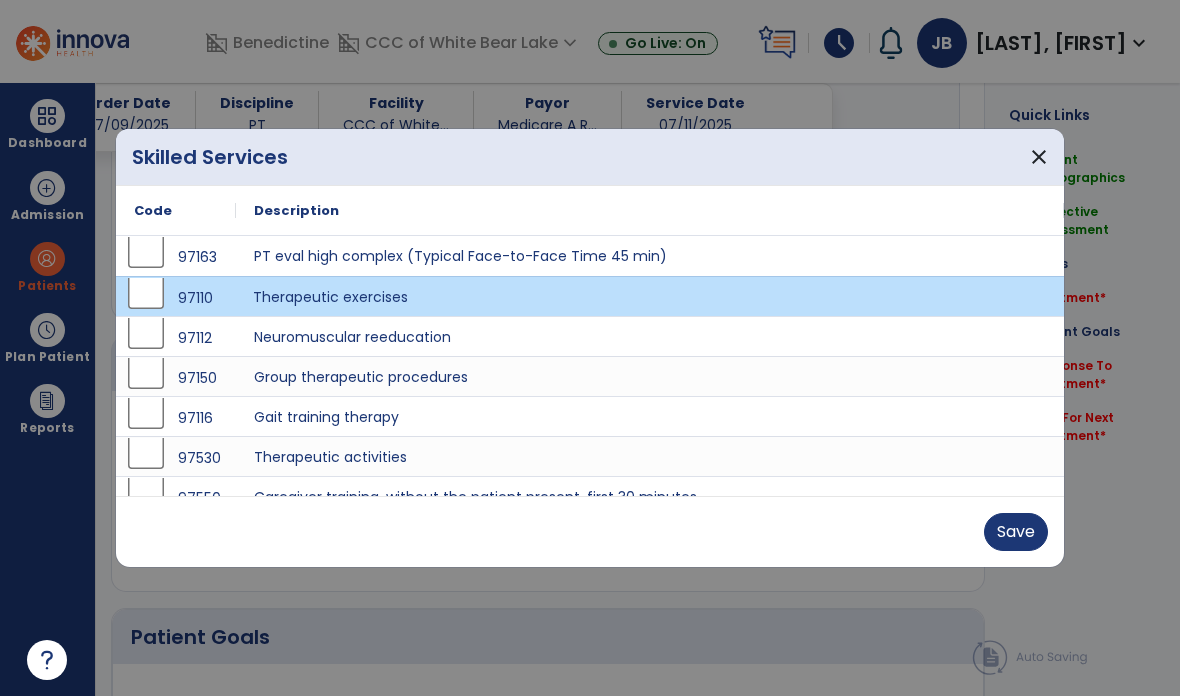click on "Save" at bounding box center (1016, 532) 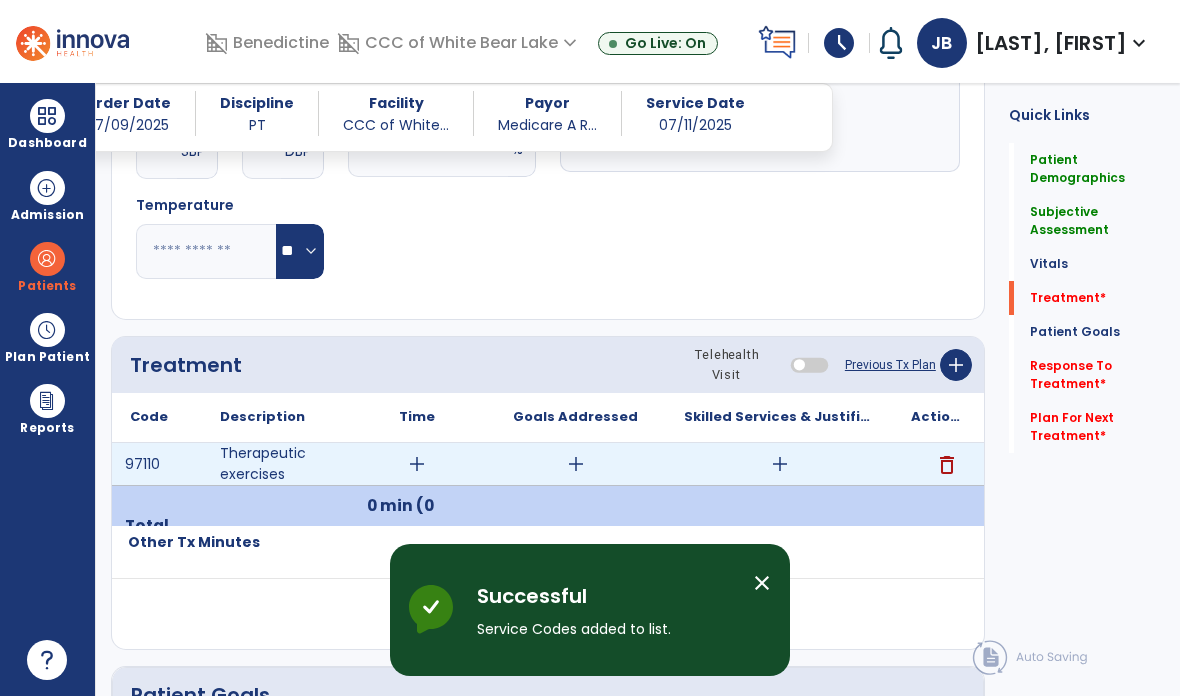 click on "add" at bounding box center [417, 464] 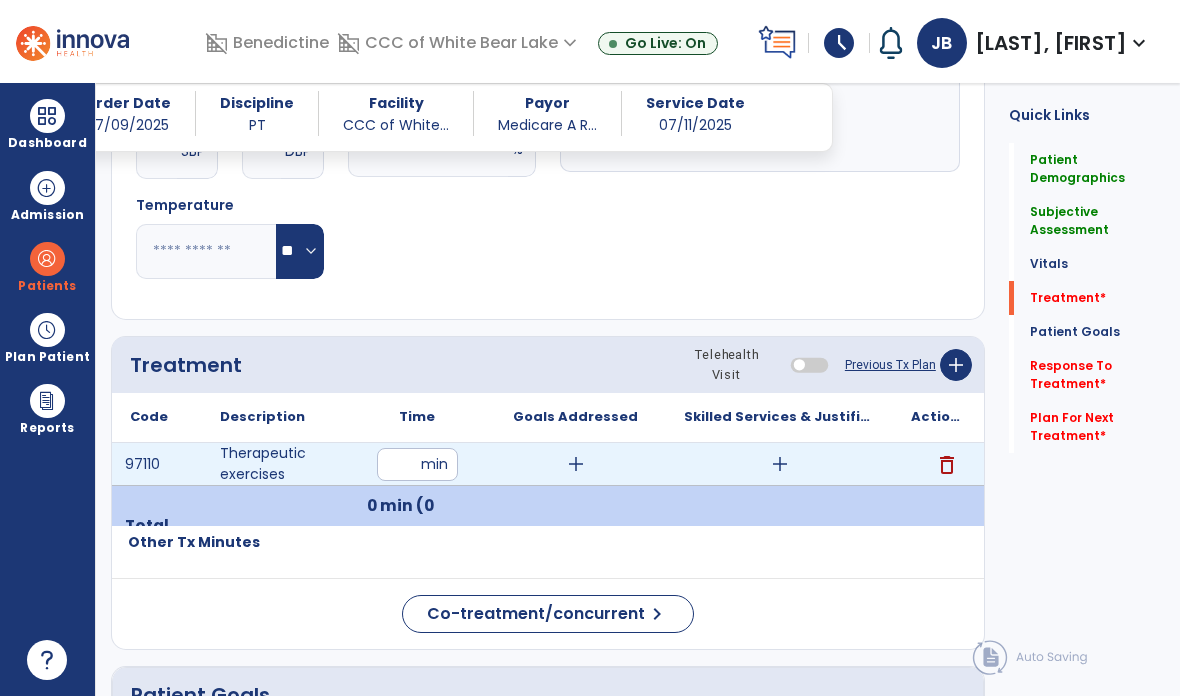 type on "**" 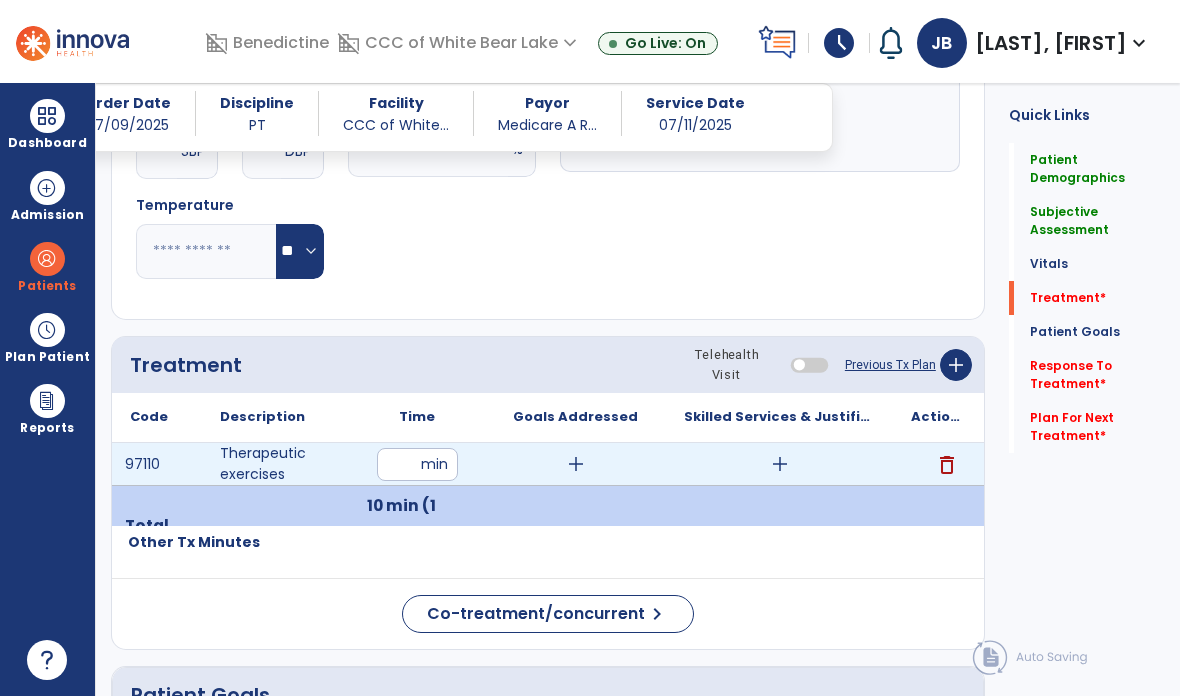 click on "add" at bounding box center [780, 464] 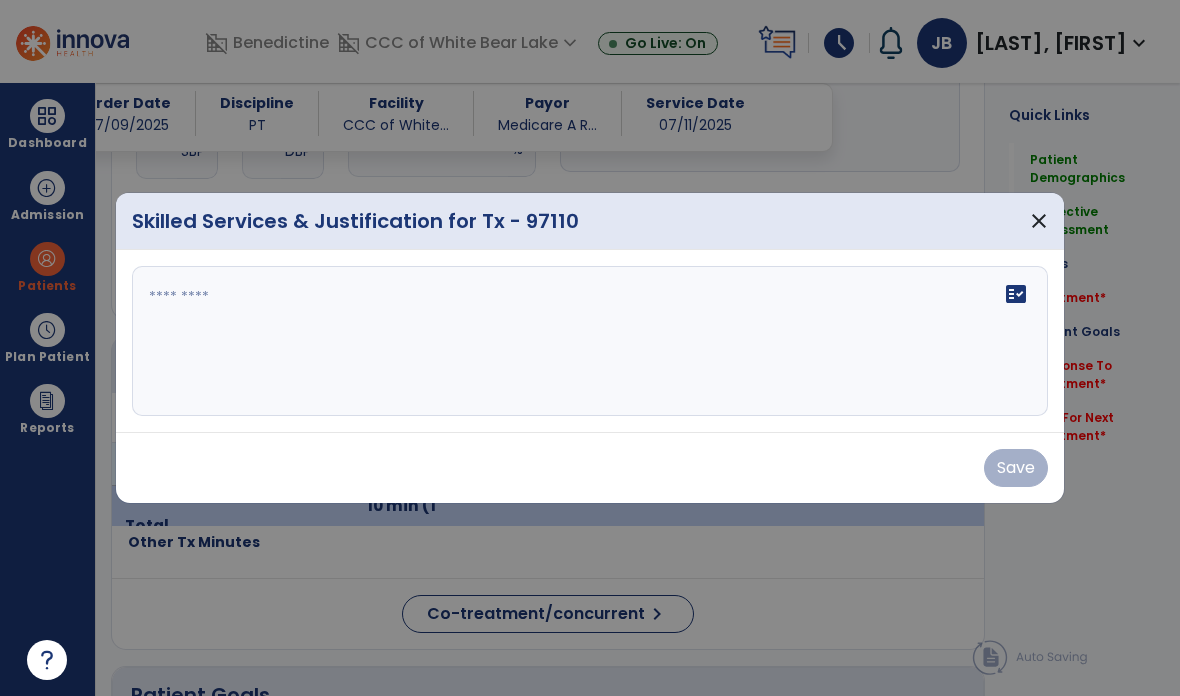 click on "fact_check" at bounding box center (590, 341) 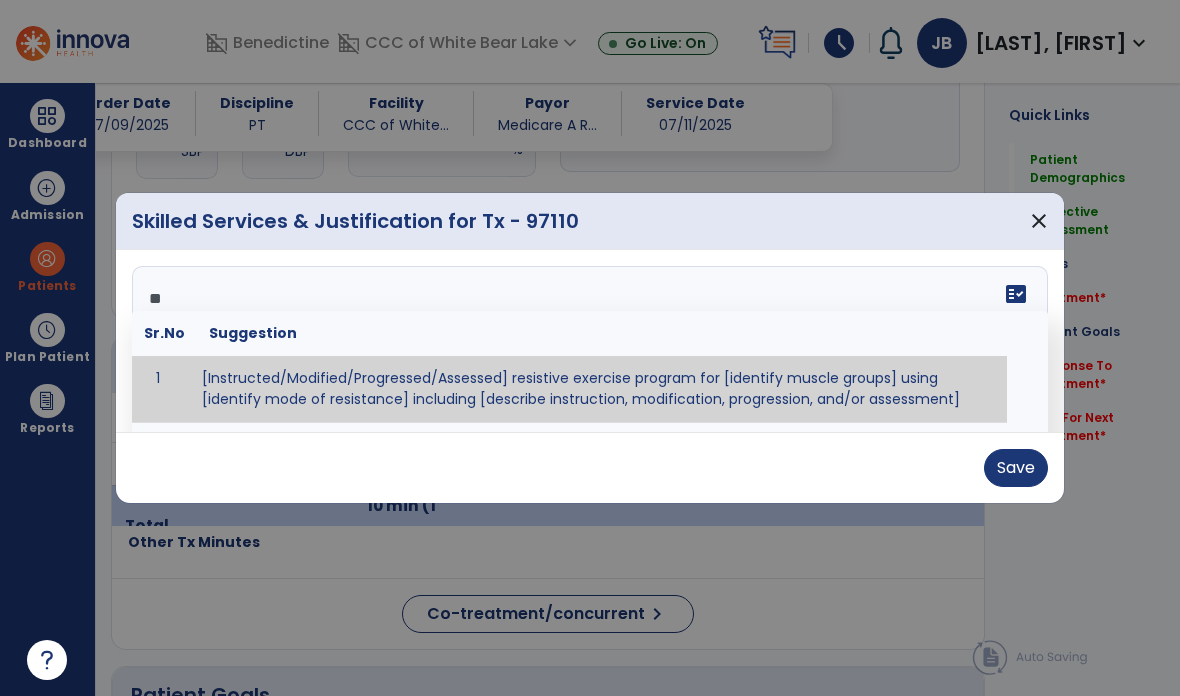 type on "*" 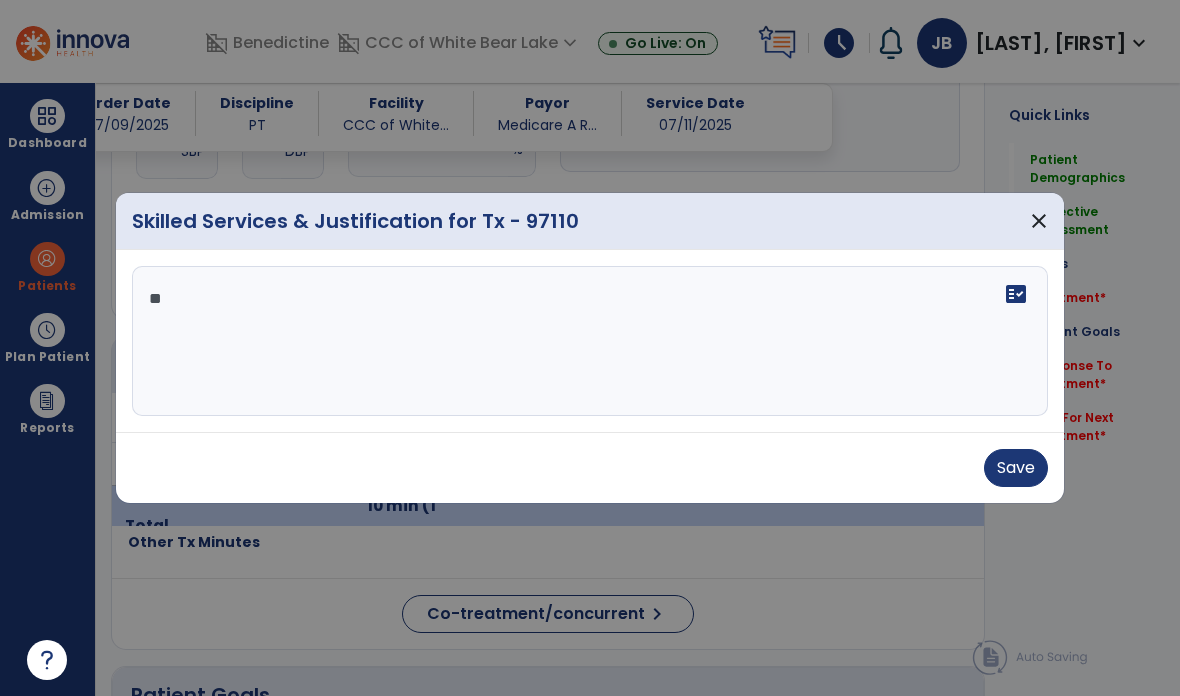 type on "*" 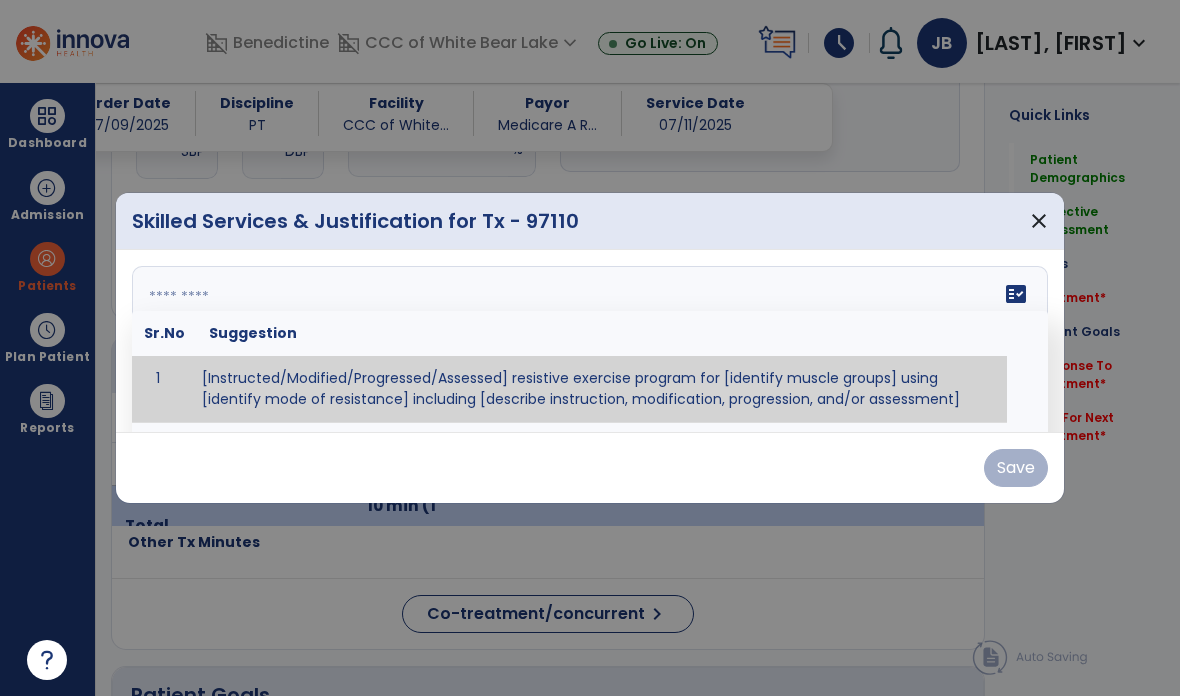 scroll, scrollTop: 0, scrollLeft: 0, axis: both 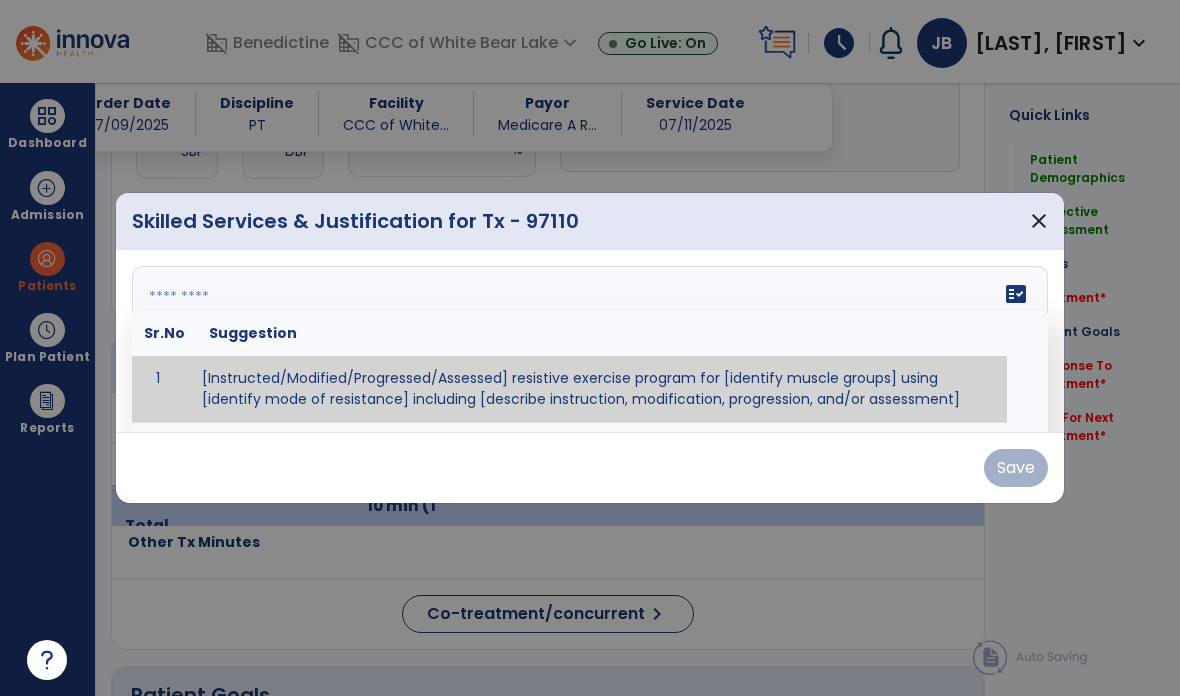 click at bounding box center (590, 341) 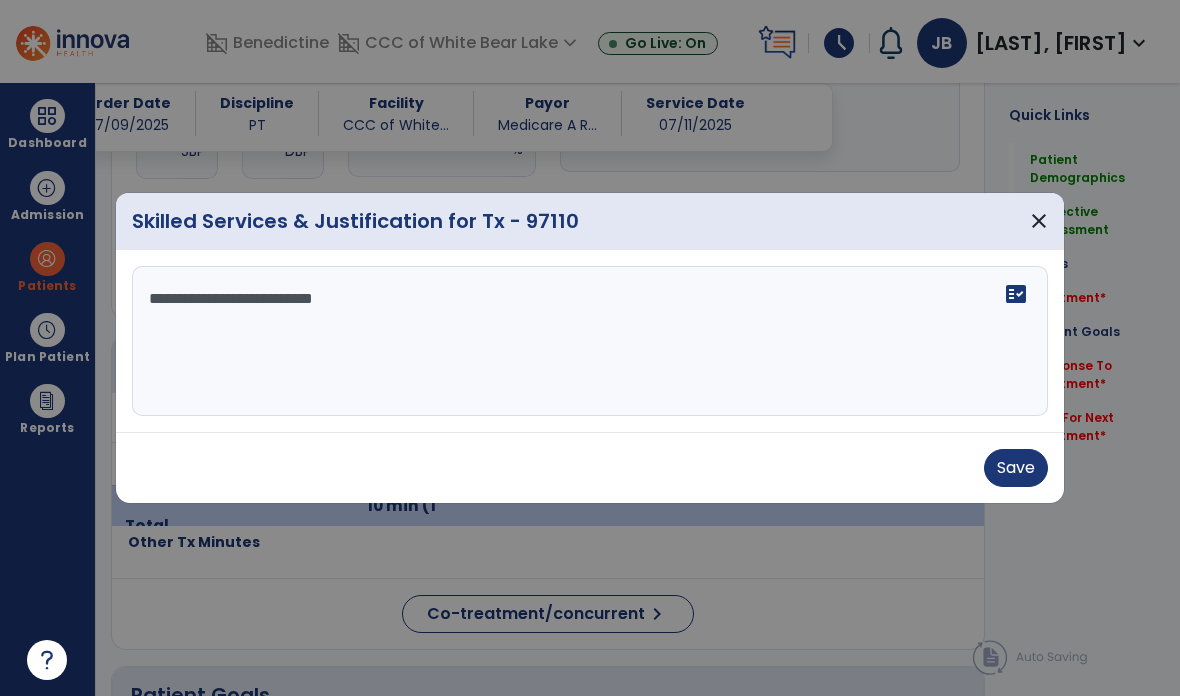 type on "**********" 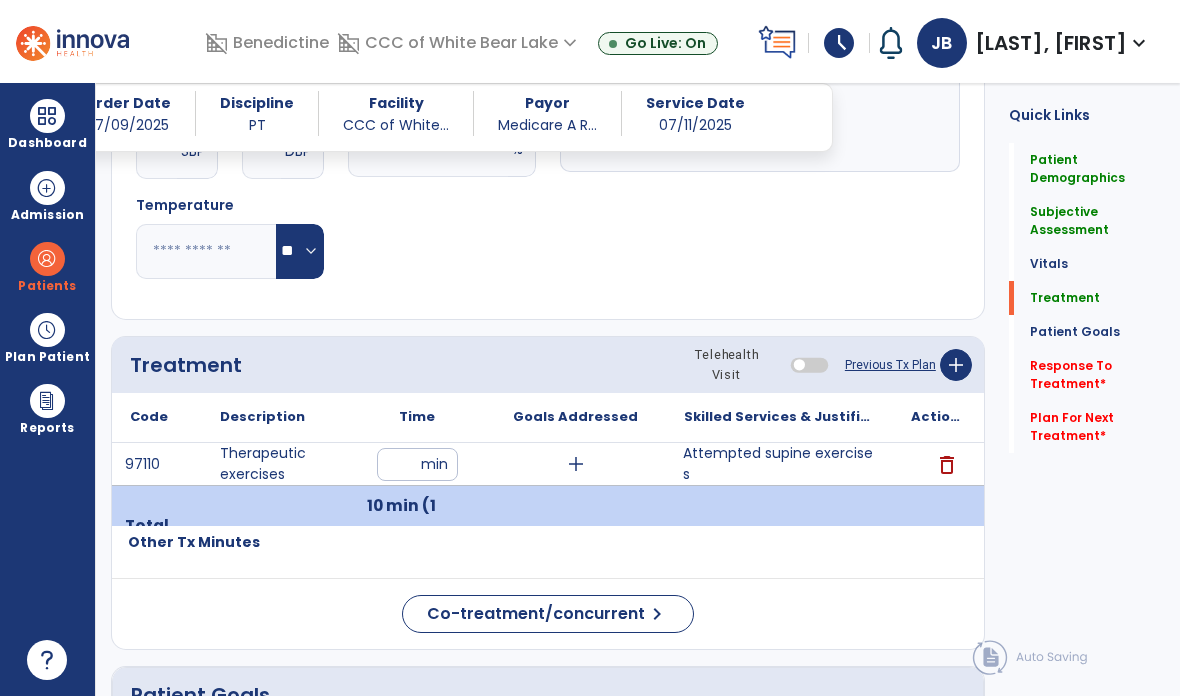 click at bounding box center (47, 116) 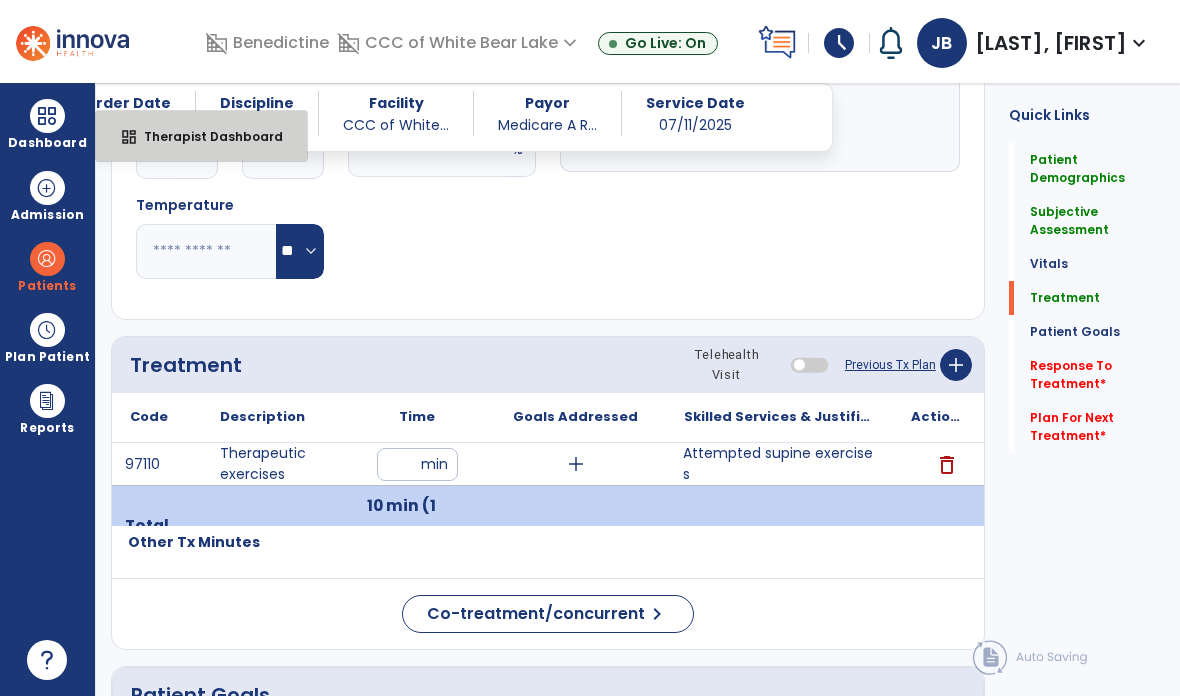 click on "dashboard  Therapist Dashboard" at bounding box center [201, 136] 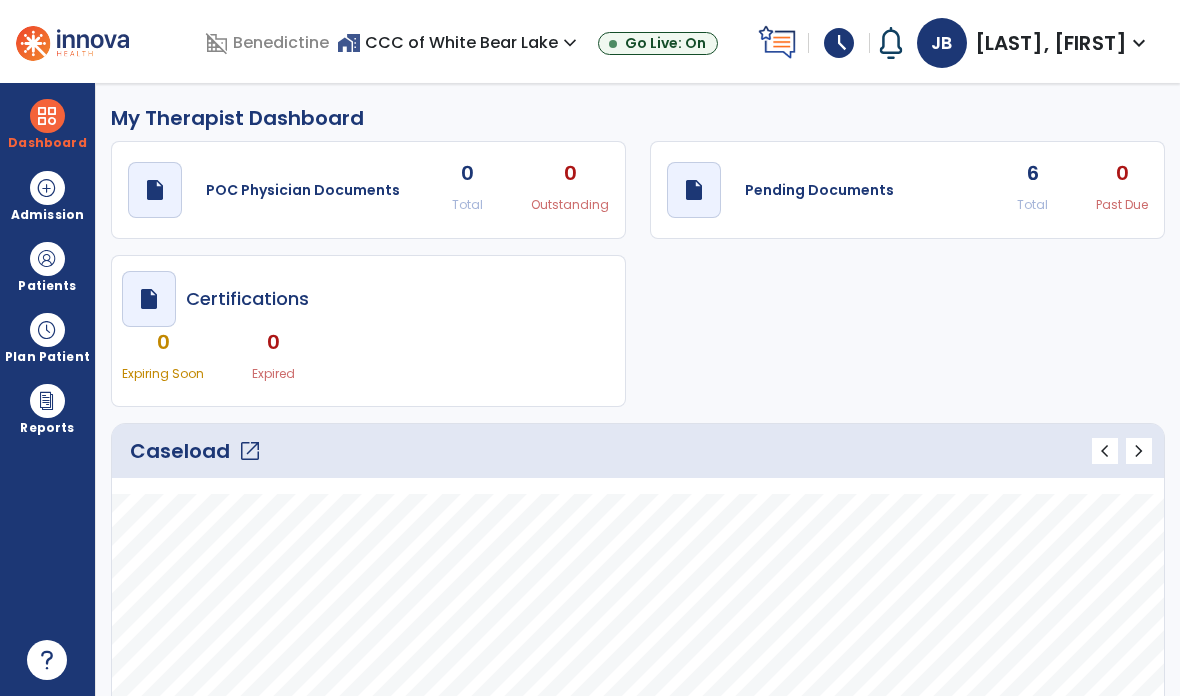 scroll, scrollTop: 0, scrollLeft: 0, axis: both 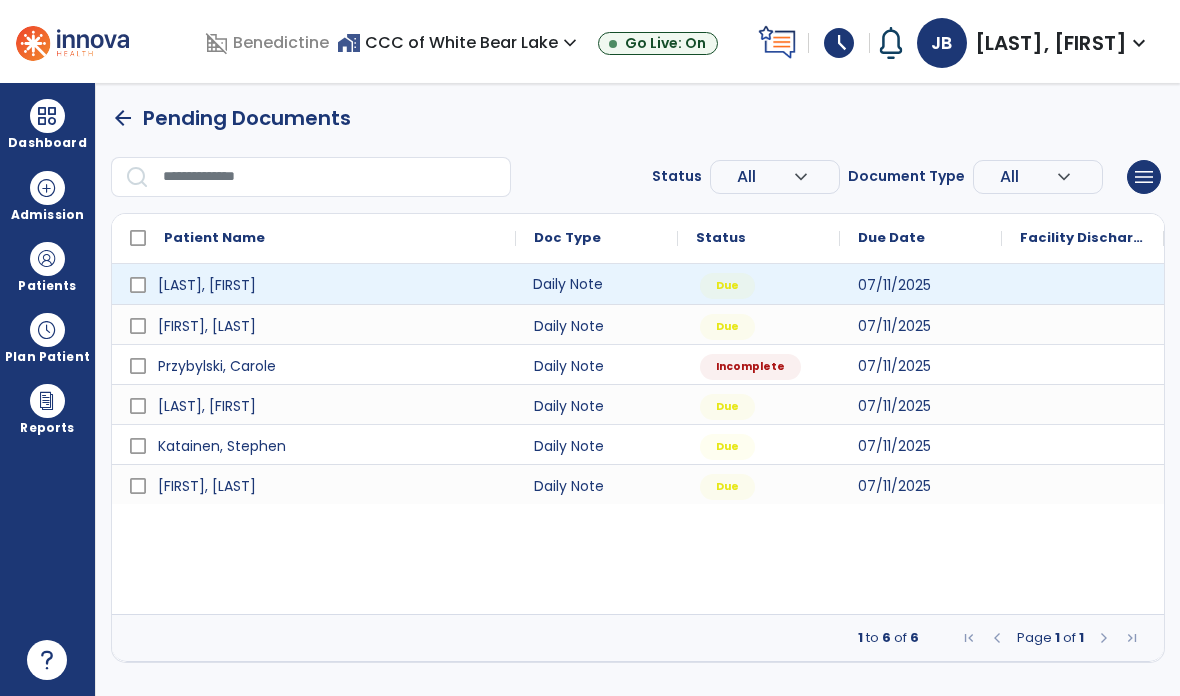 click on "Daily Note" at bounding box center [597, 284] 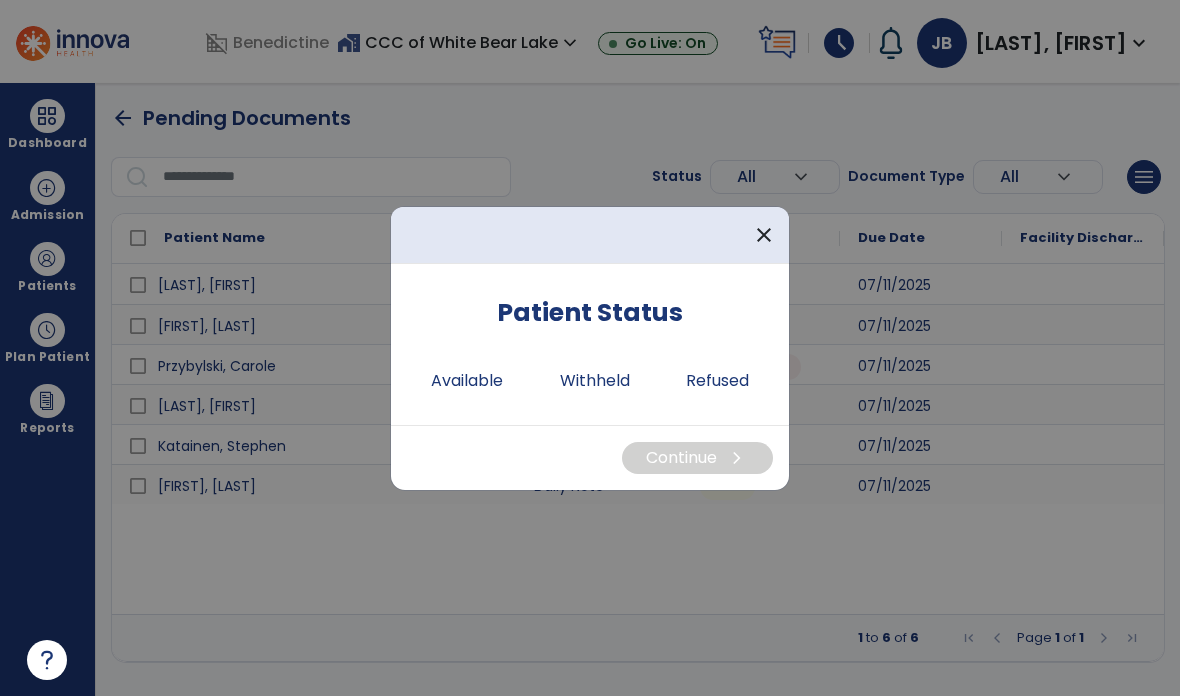 click on "close" at bounding box center [764, 235] 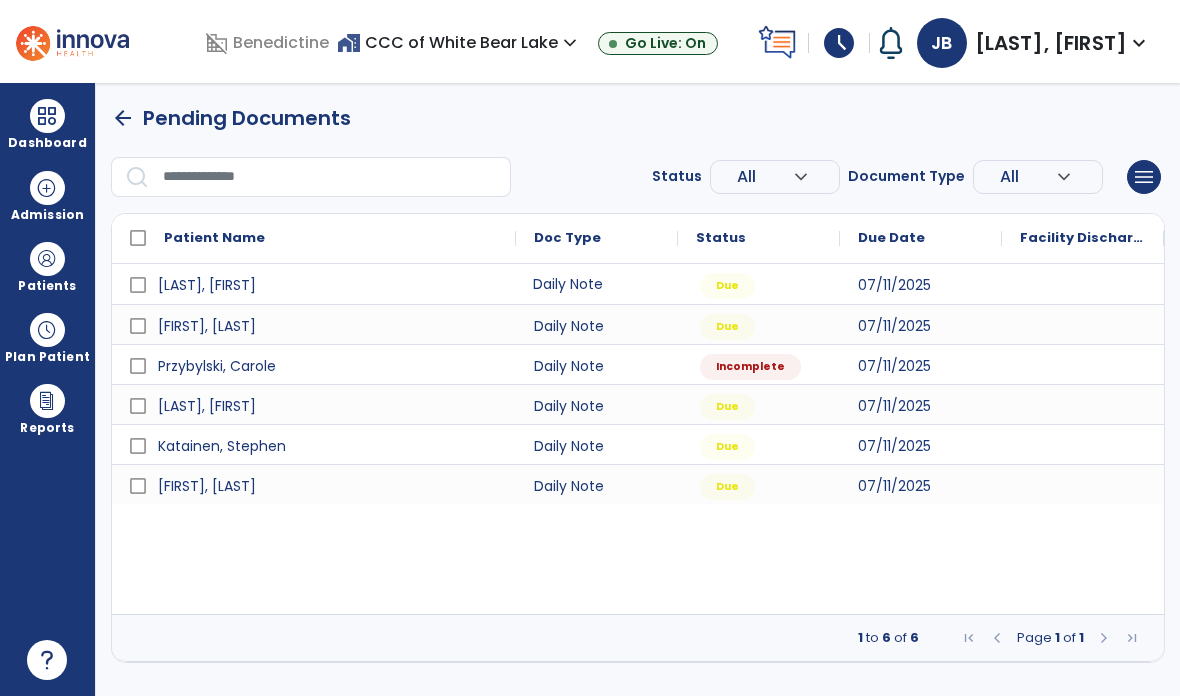 click on "Daily Note" at bounding box center (597, 284) 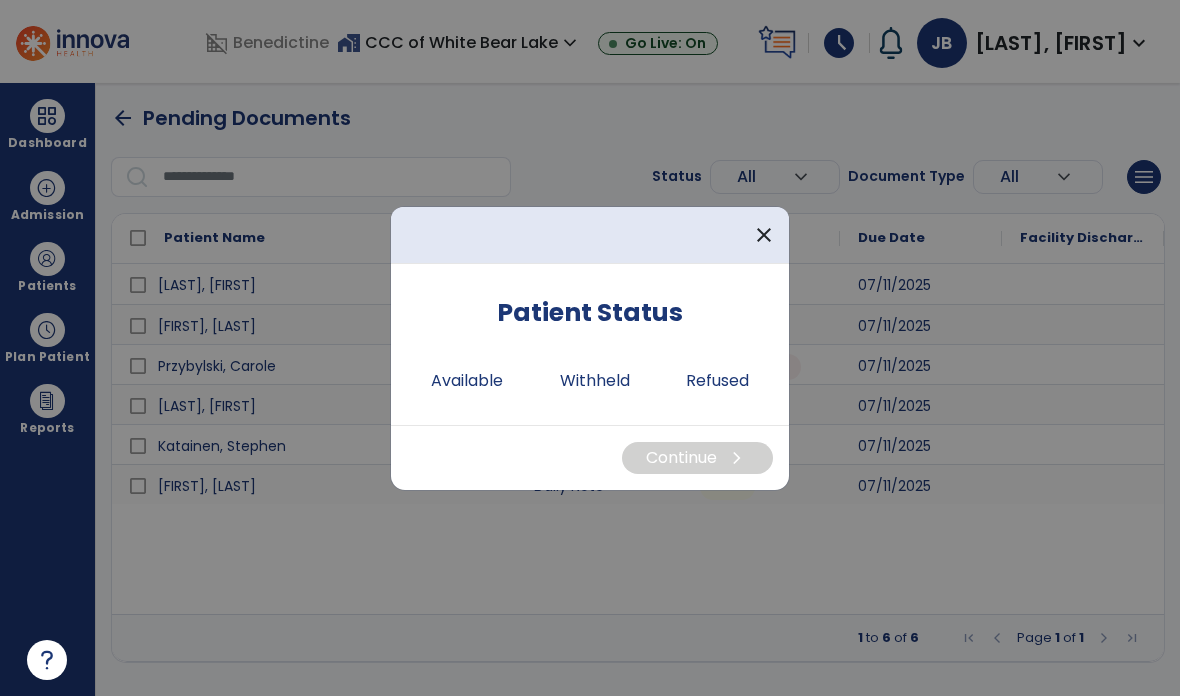click on "Withheld" at bounding box center [595, 381] 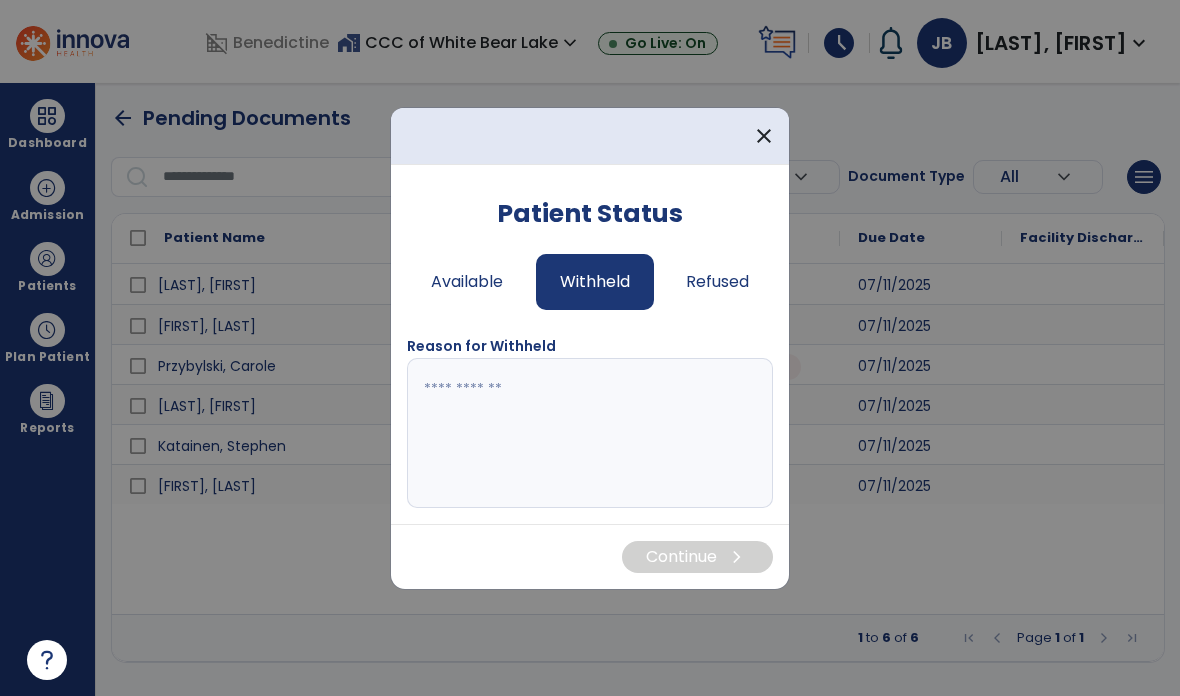 click at bounding box center [590, 433] 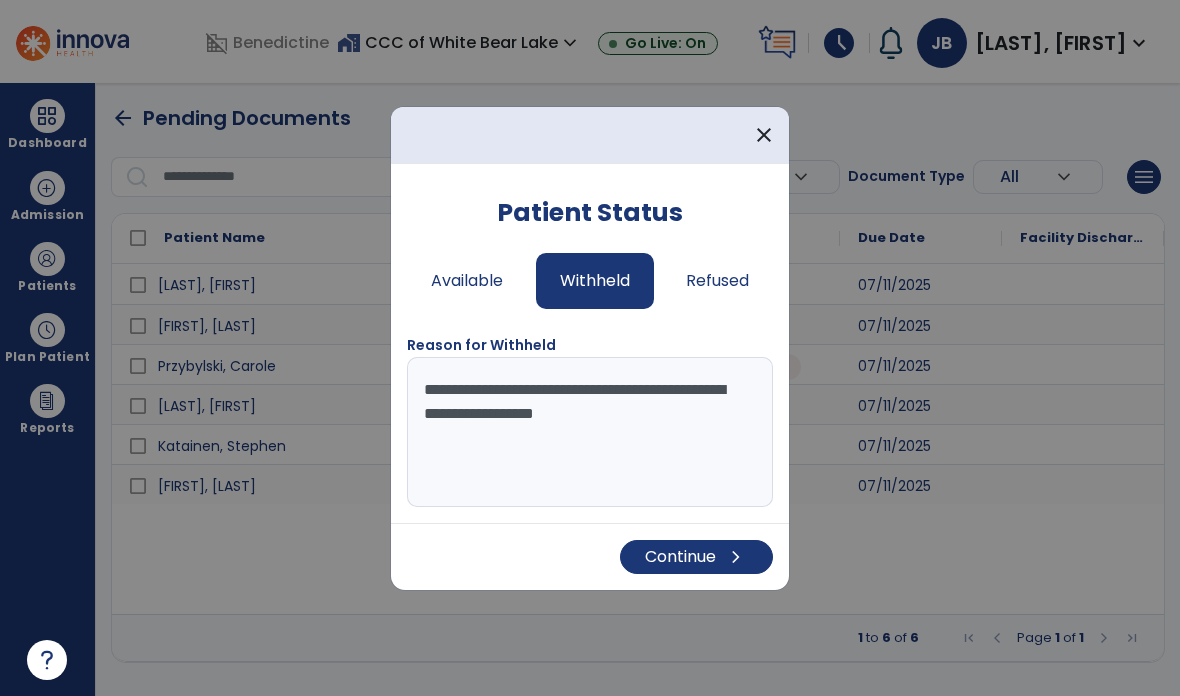 type on "**********" 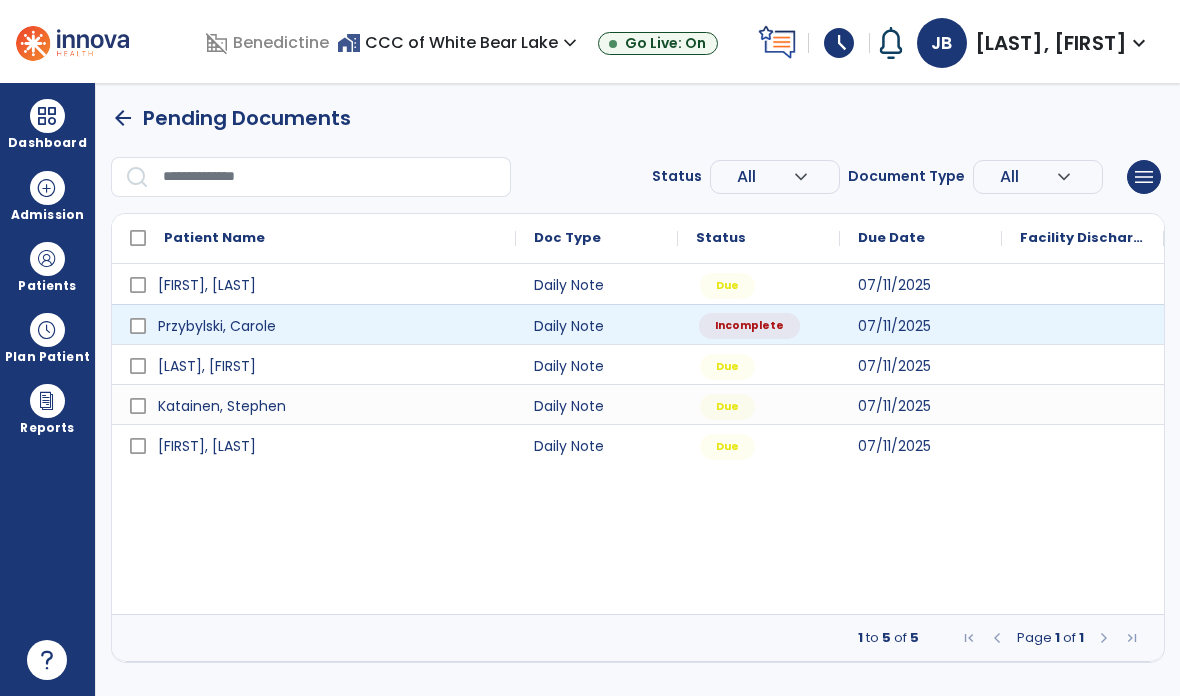 click on "Incomplete" at bounding box center (759, 324) 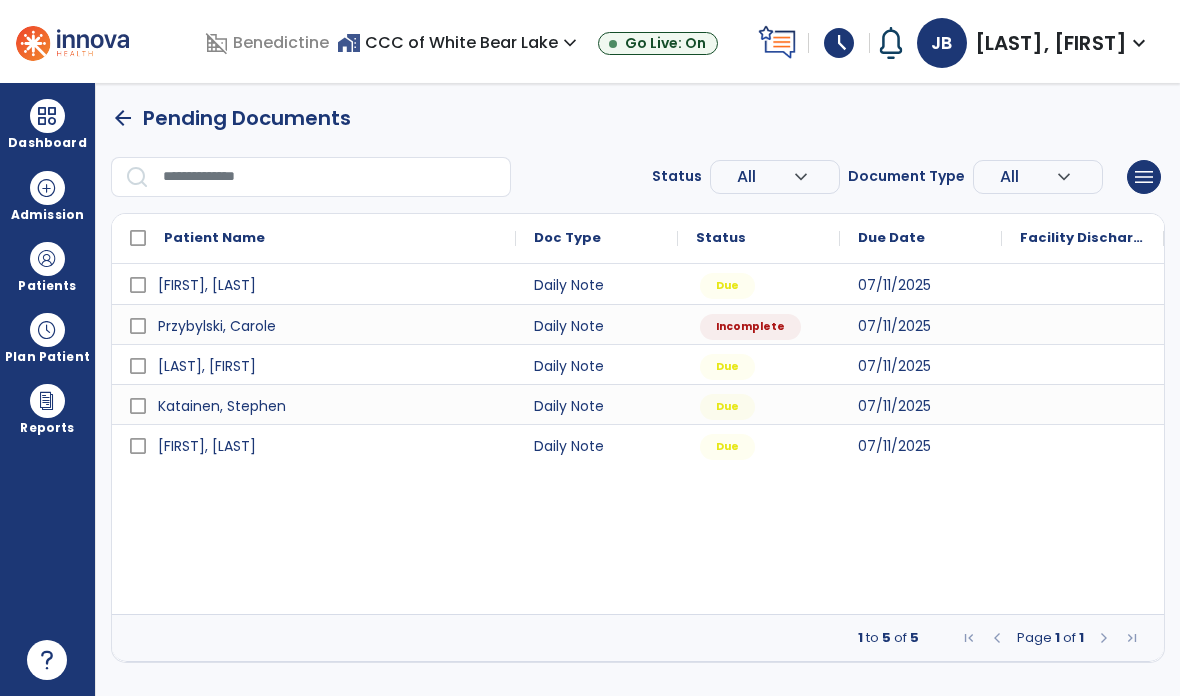 select on "*" 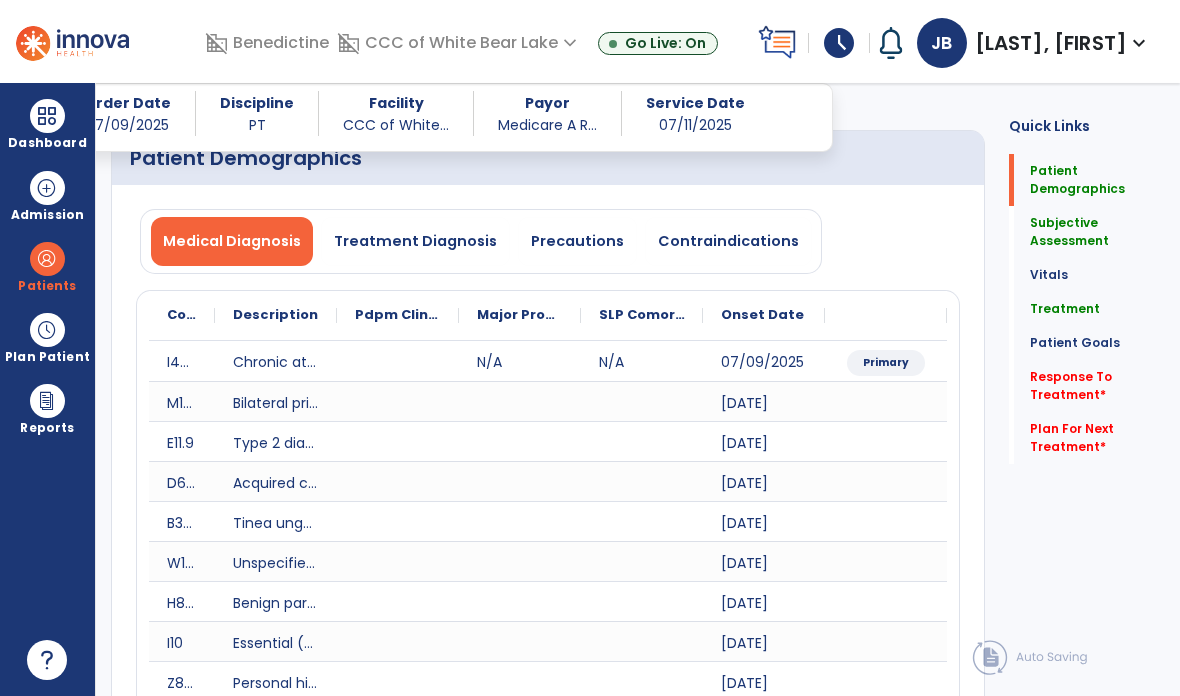 scroll, scrollTop: 117, scrollLeft: 0, axis: vertical 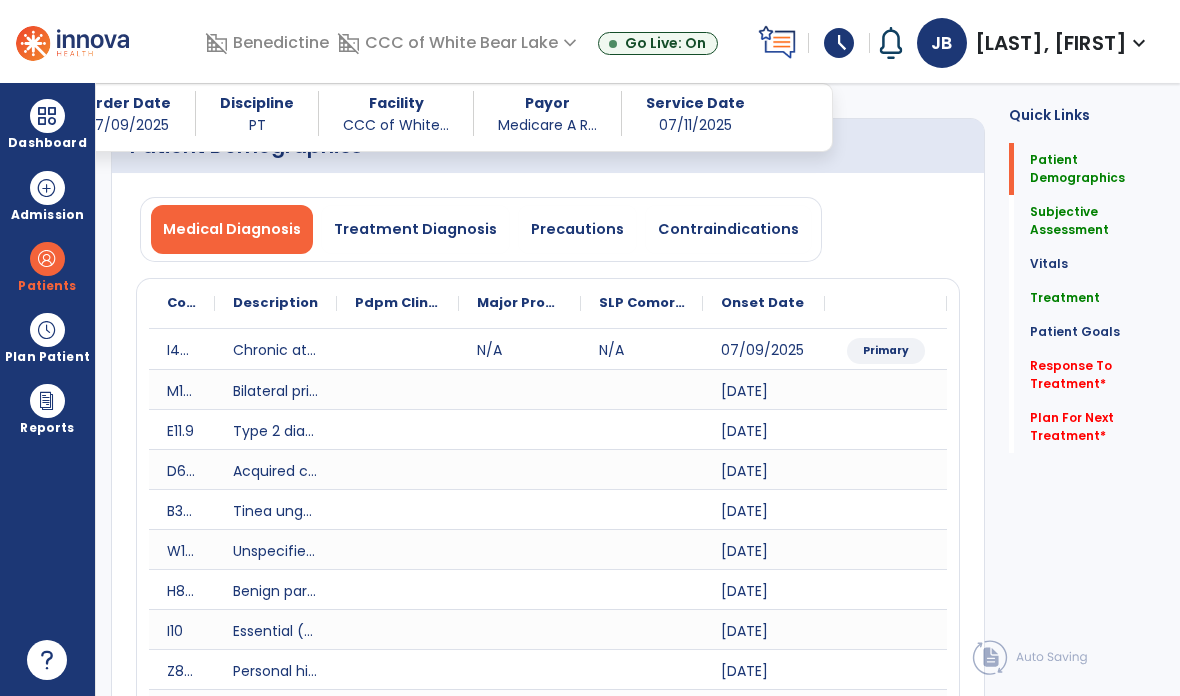 click on "Precautions" at bounding box center [577, 229] 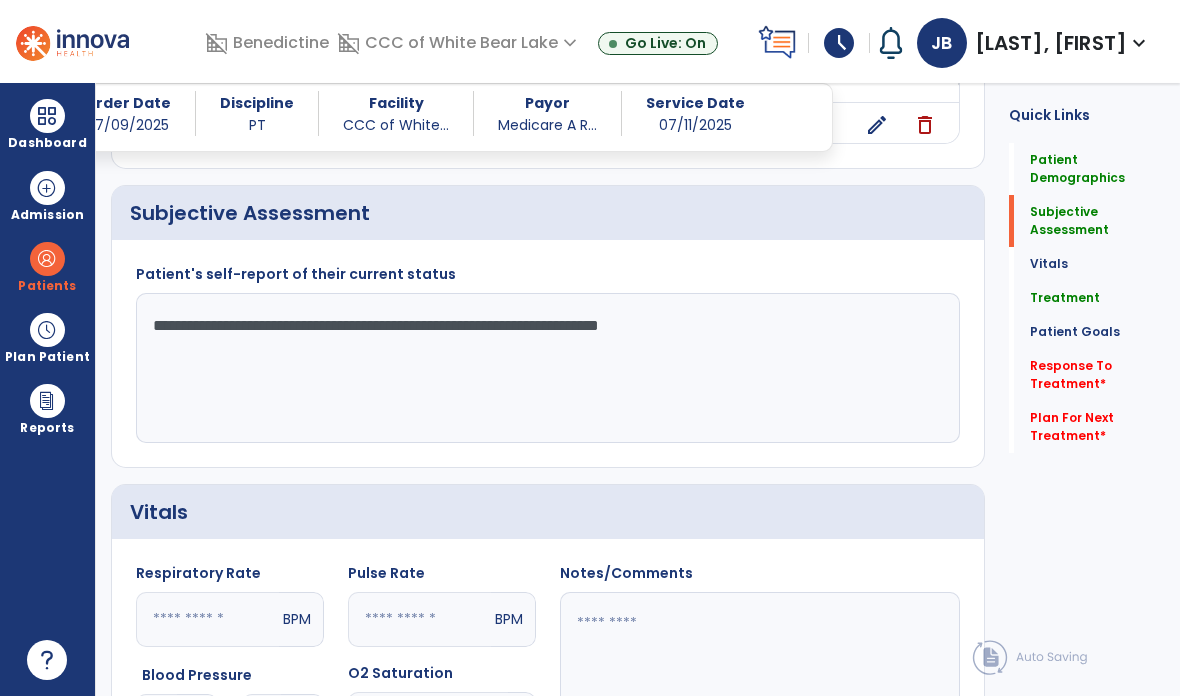scroll, scrollTop: 403, scrollLeft: 0, axis: vertical 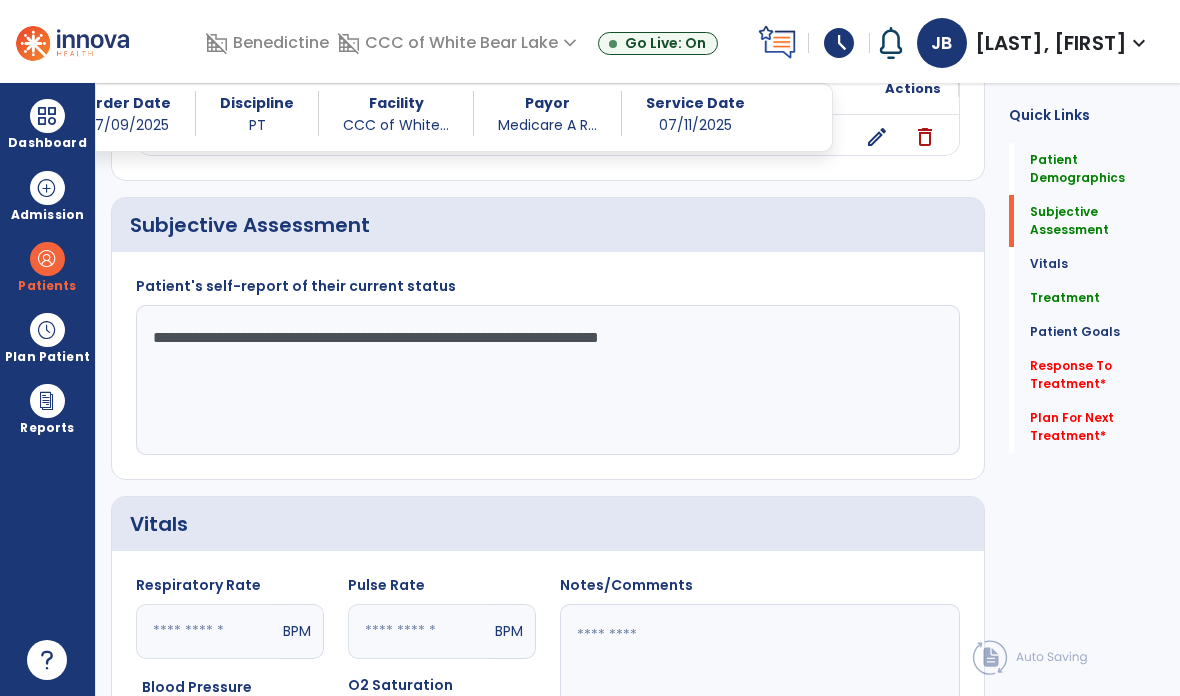 click on "**********" 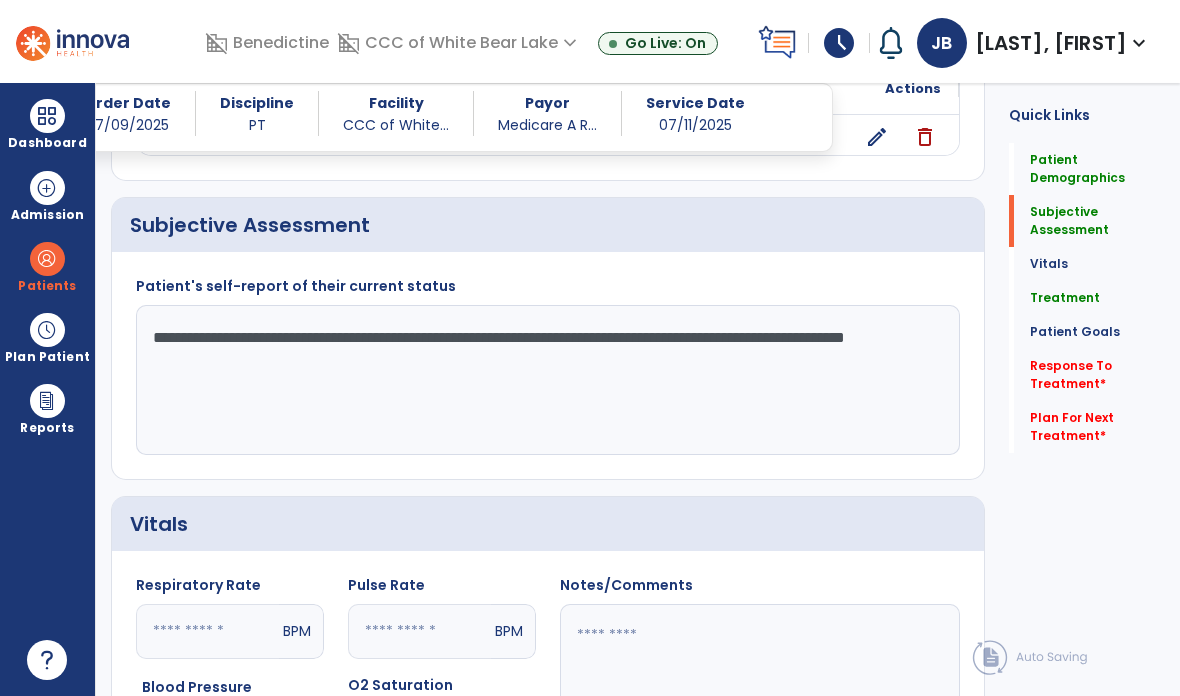 click on "**********" 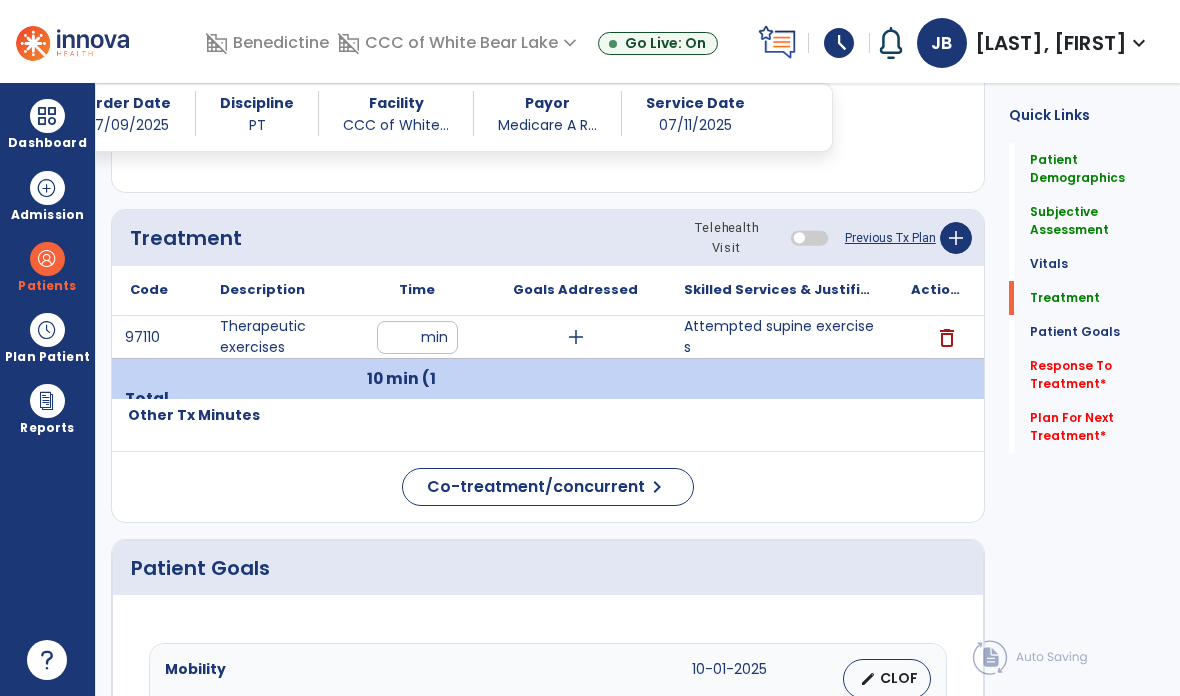 scroll, scrollTop: 1104, scrollLeft: 0, axis: vertical 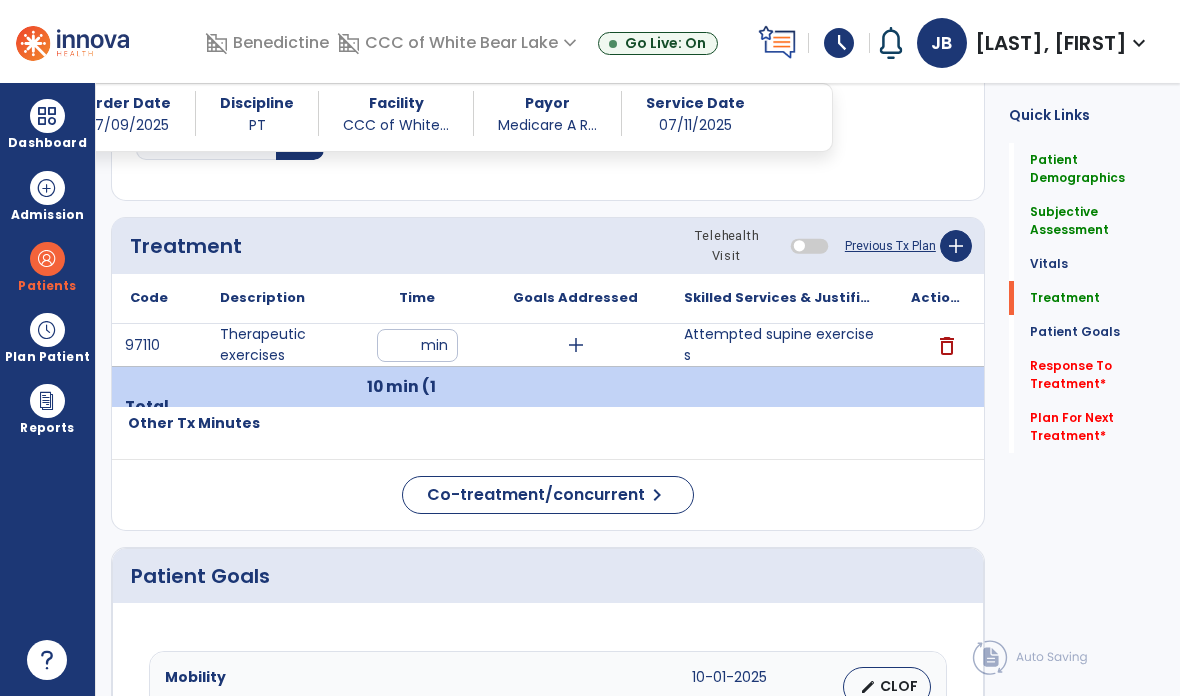 type on "**********" 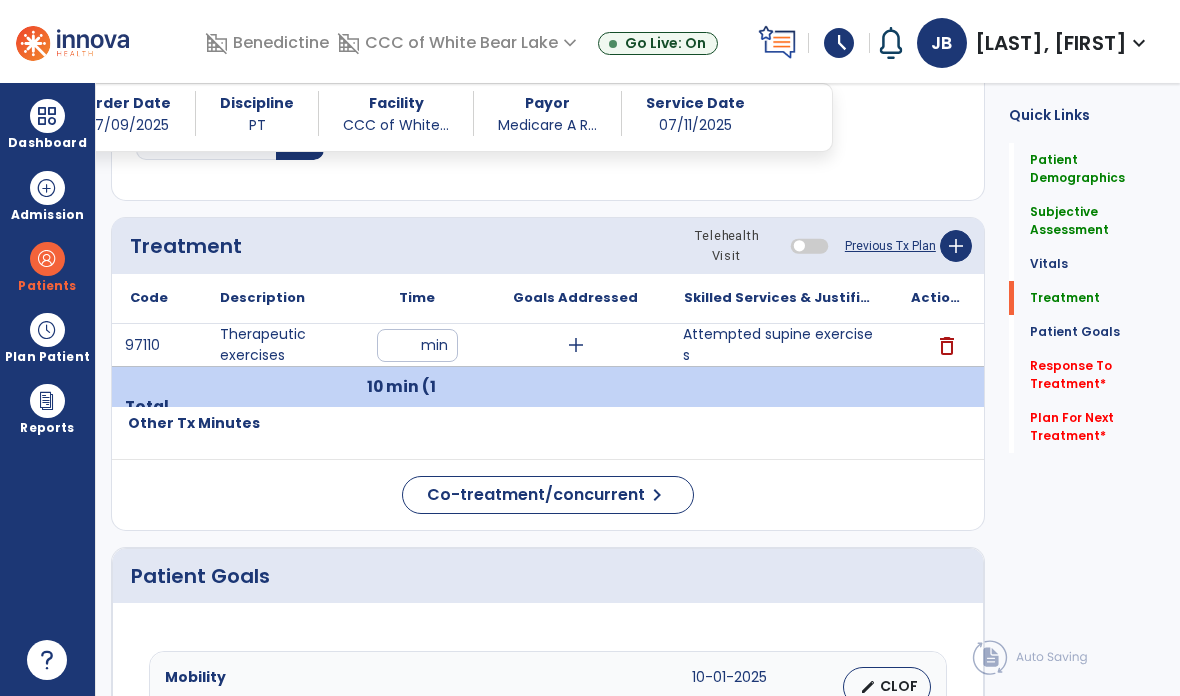 click on "Attempted supine exercises" at bounding box center [779, 345] 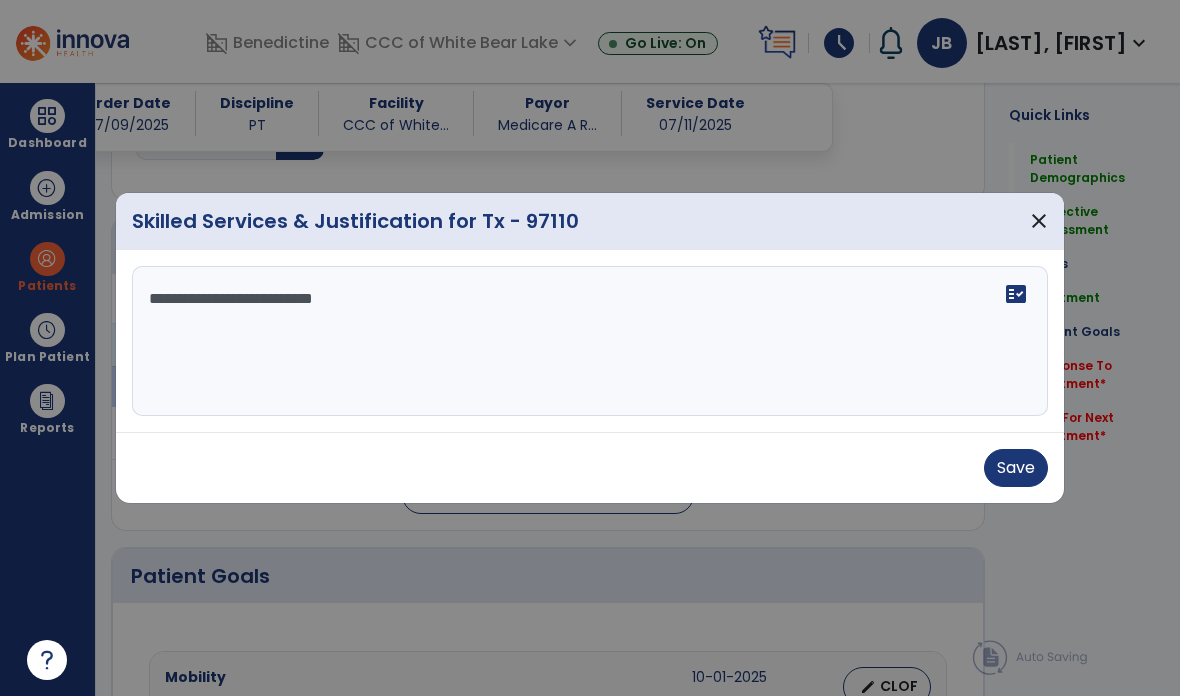 click on "**********" at bounding box center (590, 341) 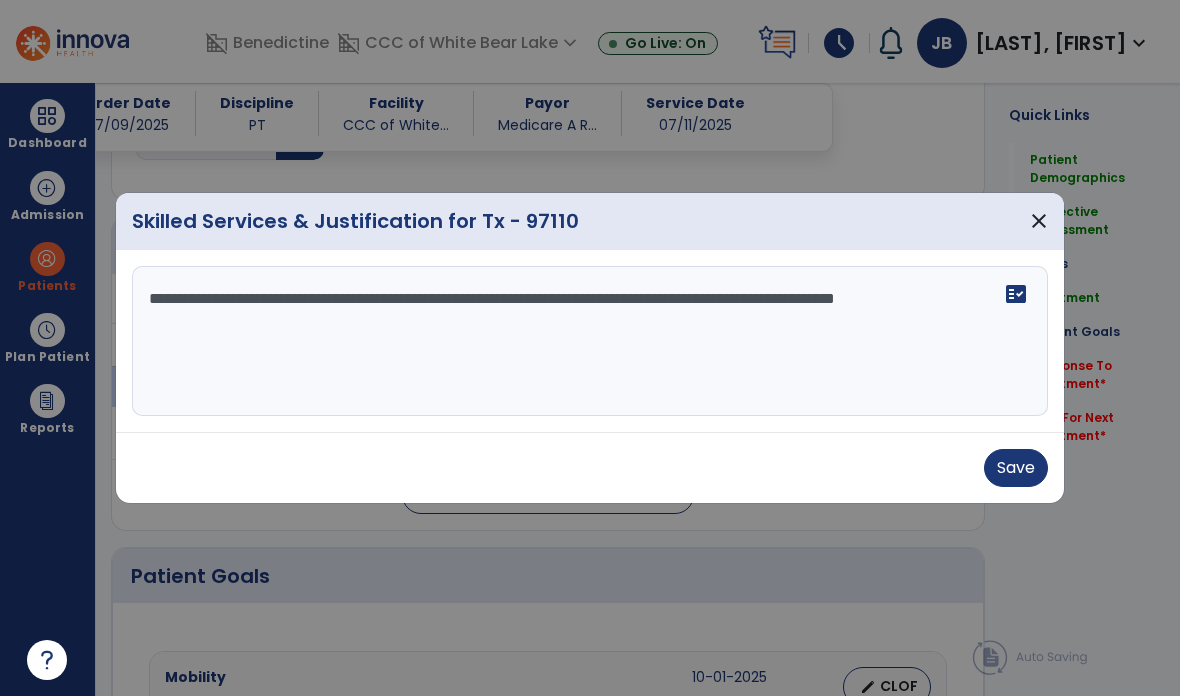 click on "**********" at bounding box center [590, 341] 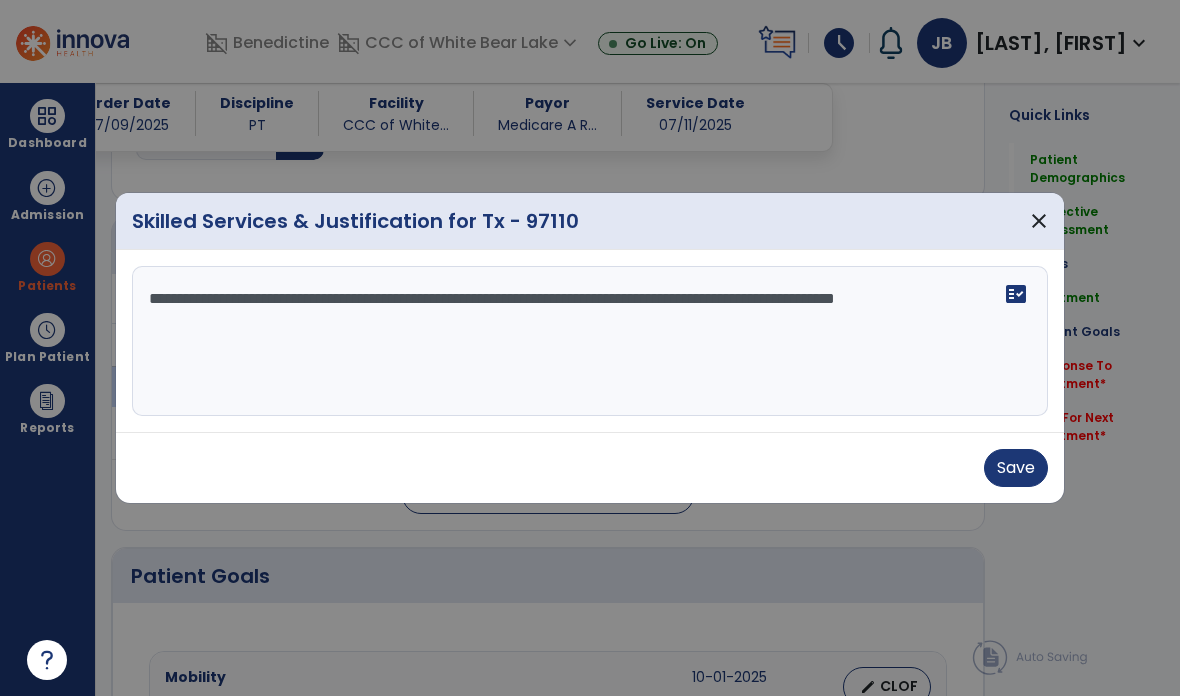 click on "**********" at bounding box center [590, 341] 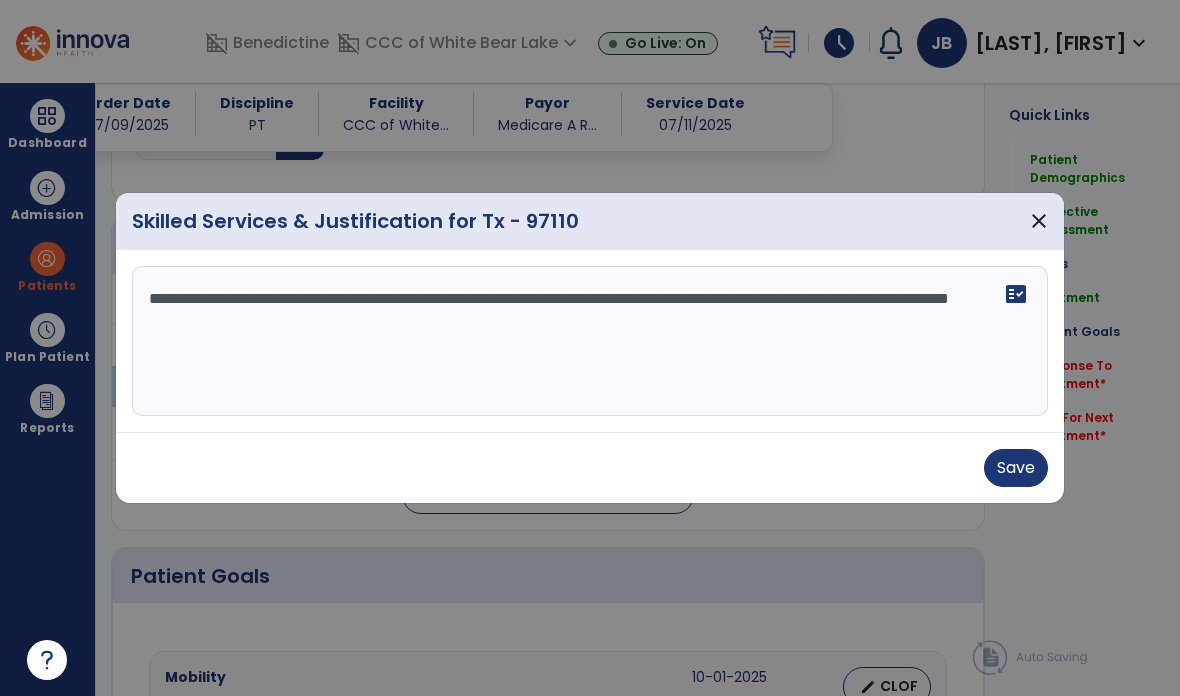 type on "**********" 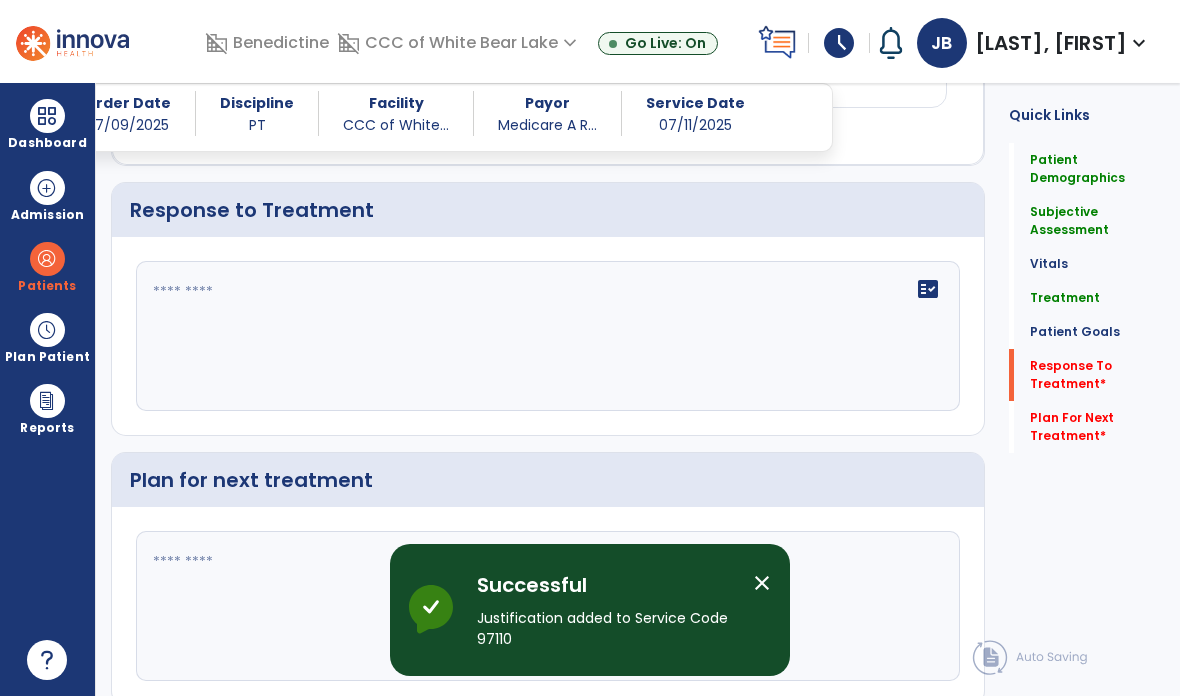 scroll, scrollTop: 2343, scrollLeft: 0, axis: vertical 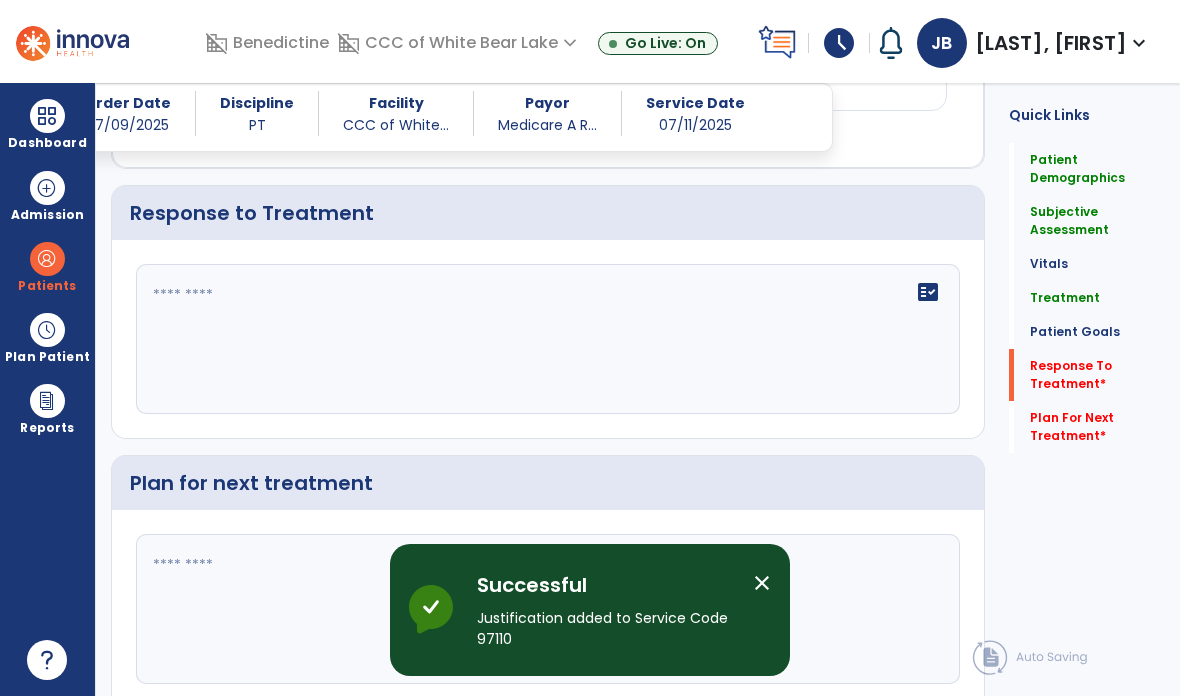 click on "fact_check" 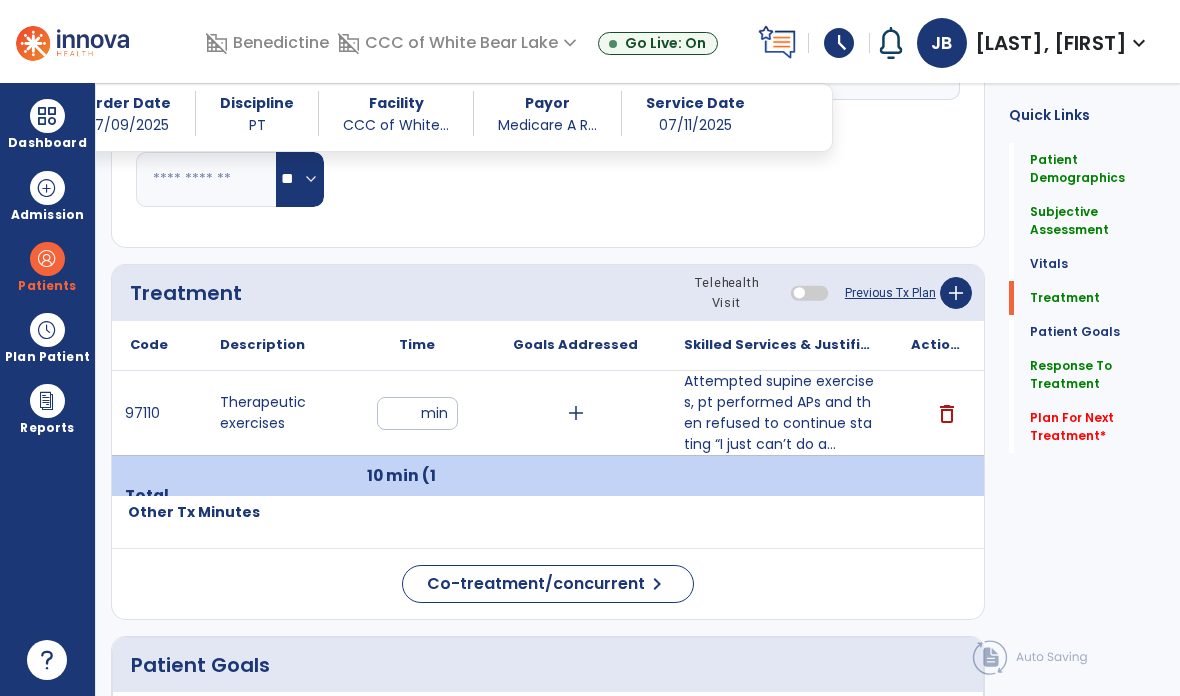 scroll, scrollTop: 1055, scrollLeft: 0, axis: vertical 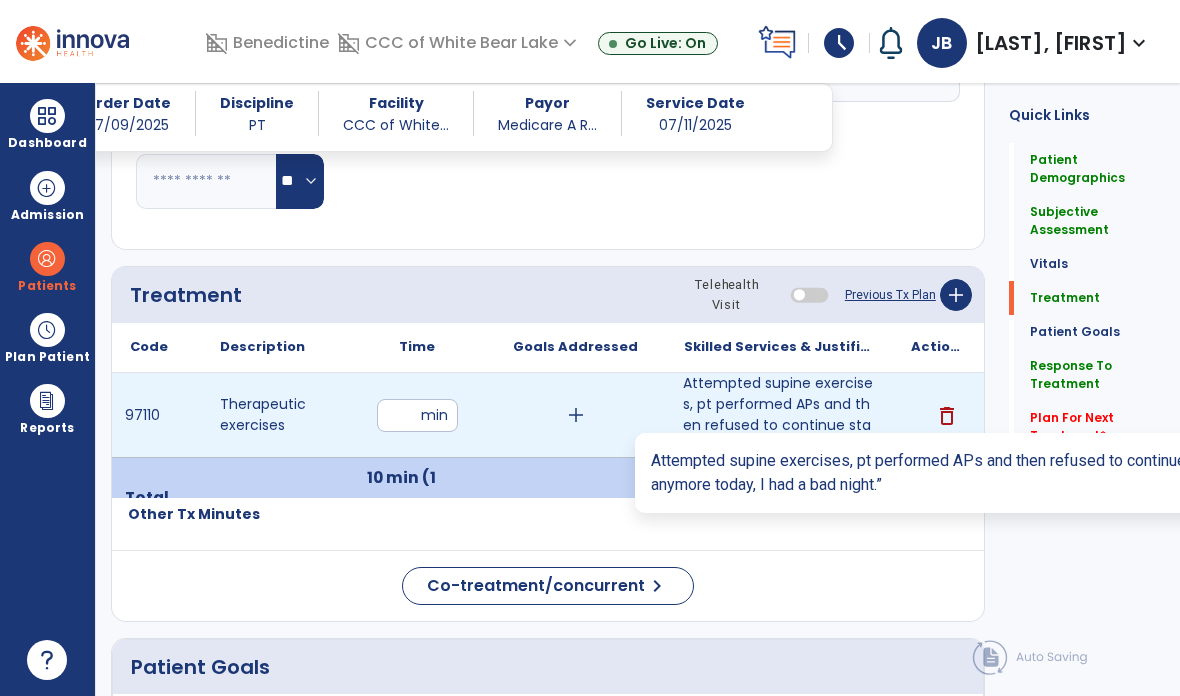 type on "**" 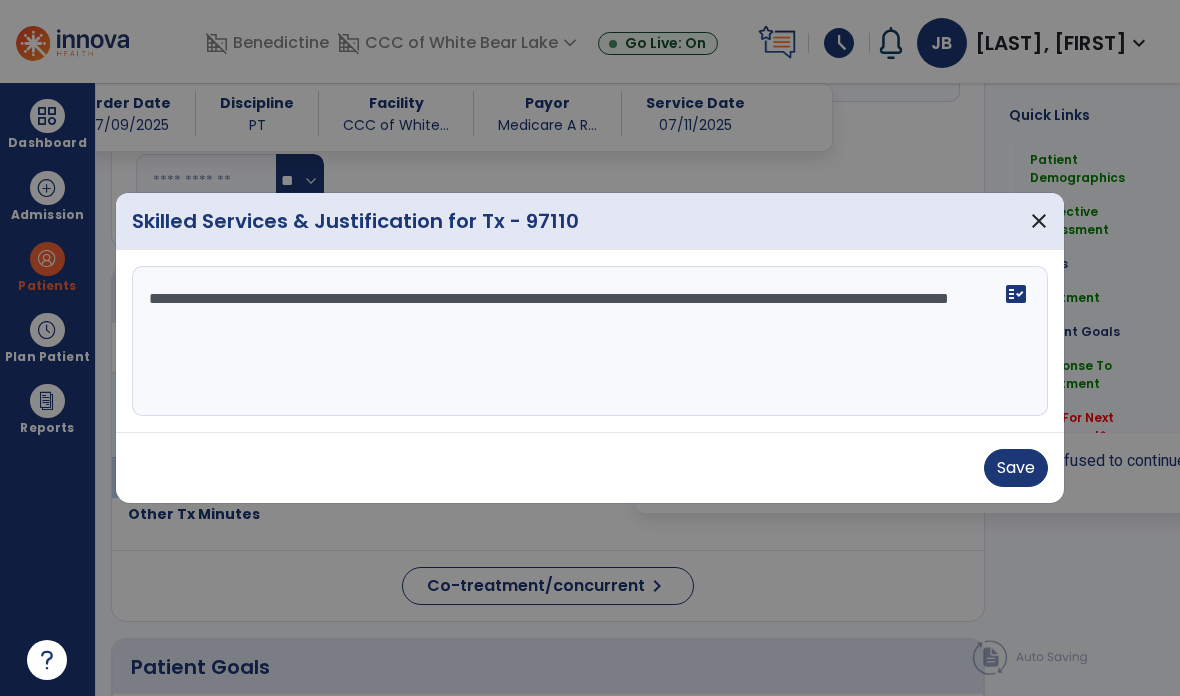 click on "**********" at bounding box center (590, 341) 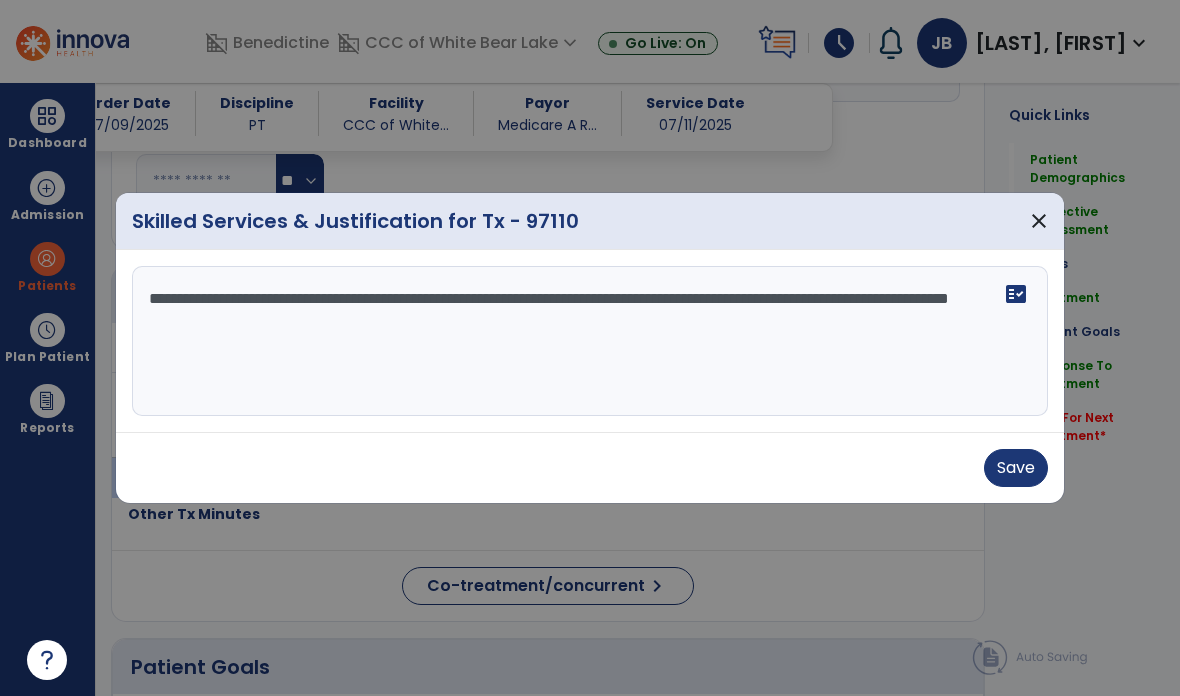 click on "Save" at bounding box center (1016, 468) 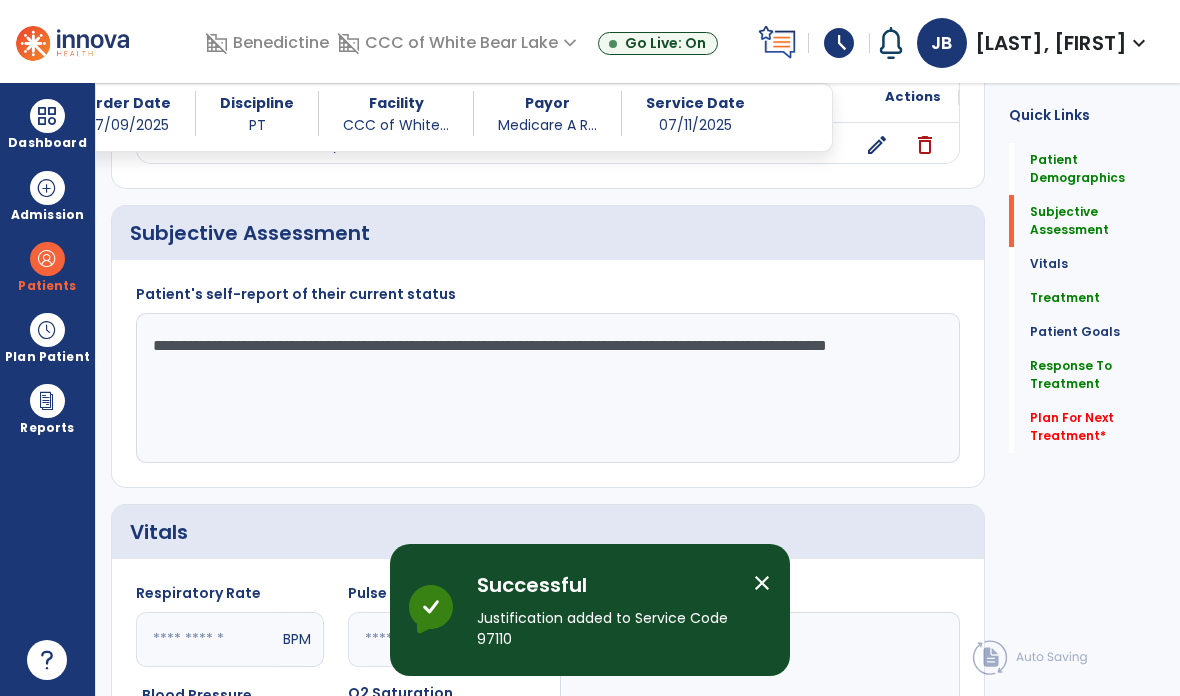 scroll, scrollTop: 404, scrollLeft: 0, axis: vertical 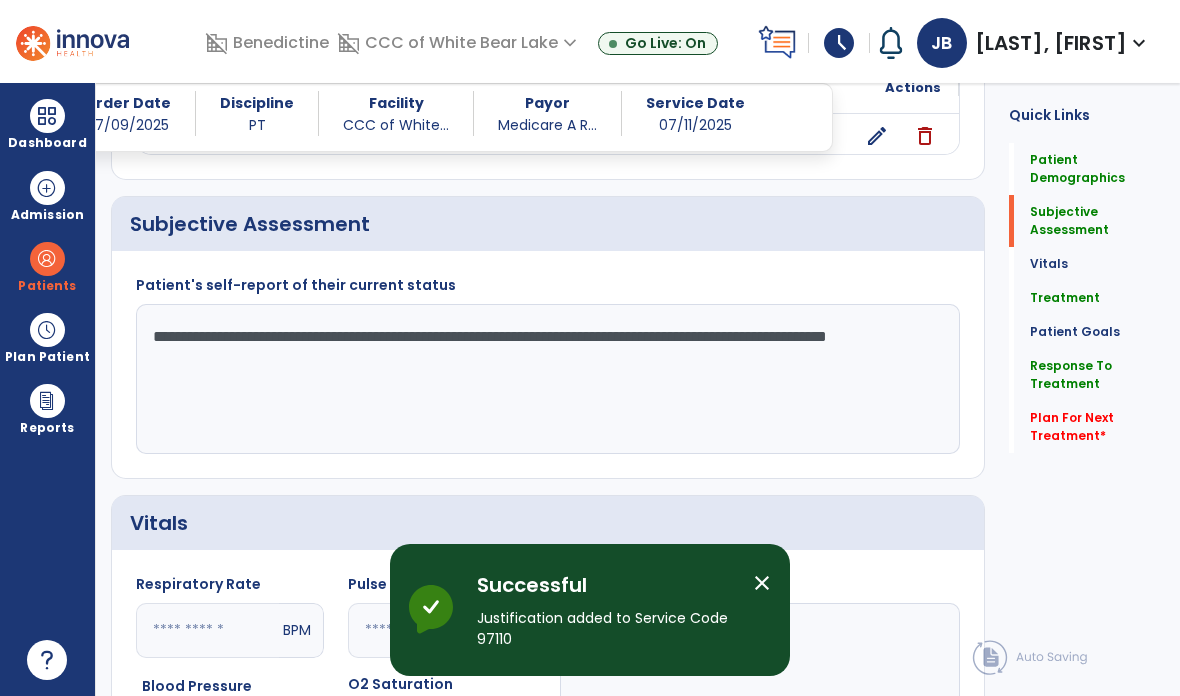 click on "**********" 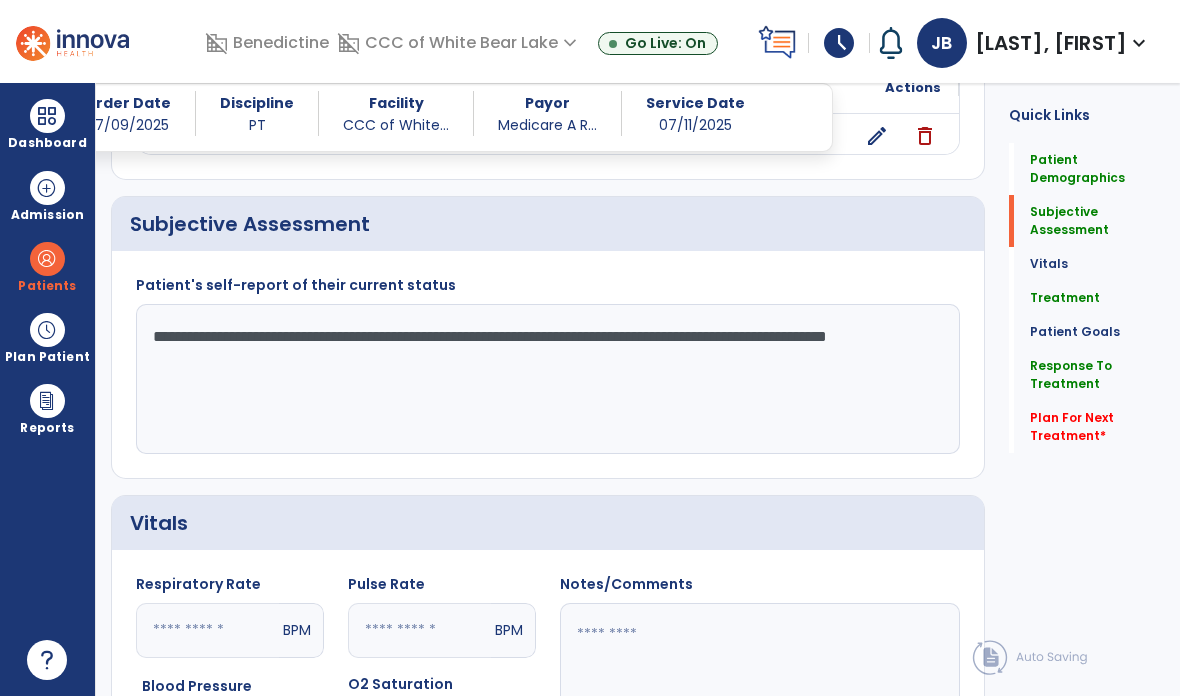 click on "**********" 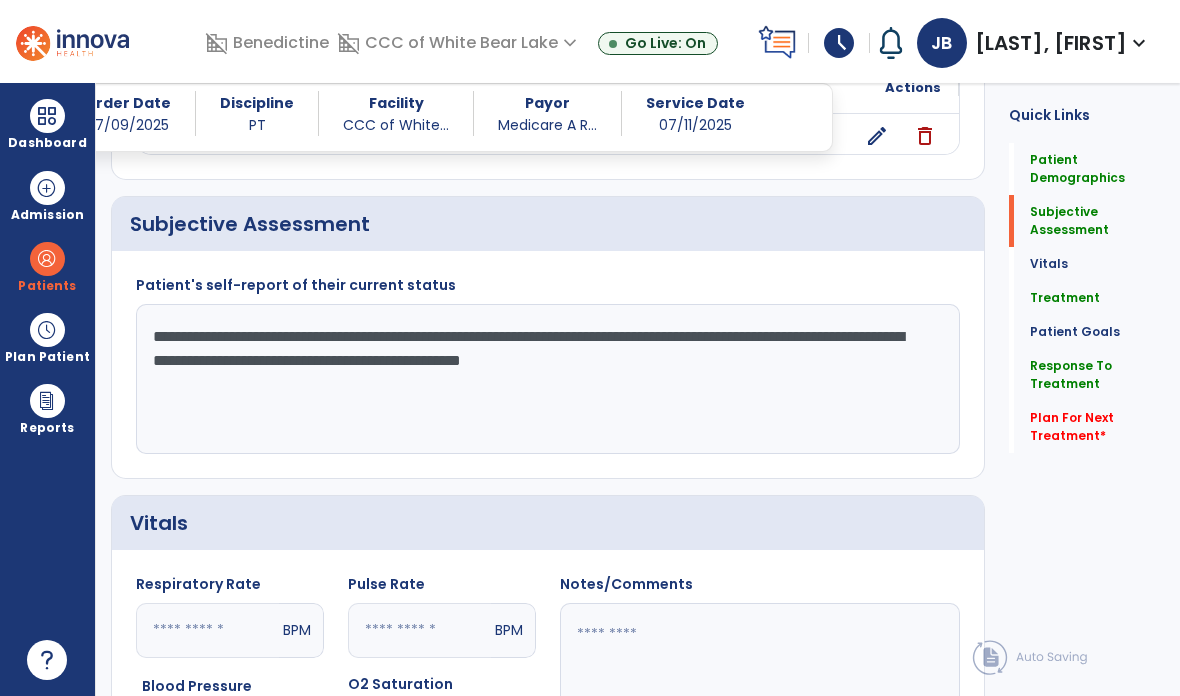 click on "**********" 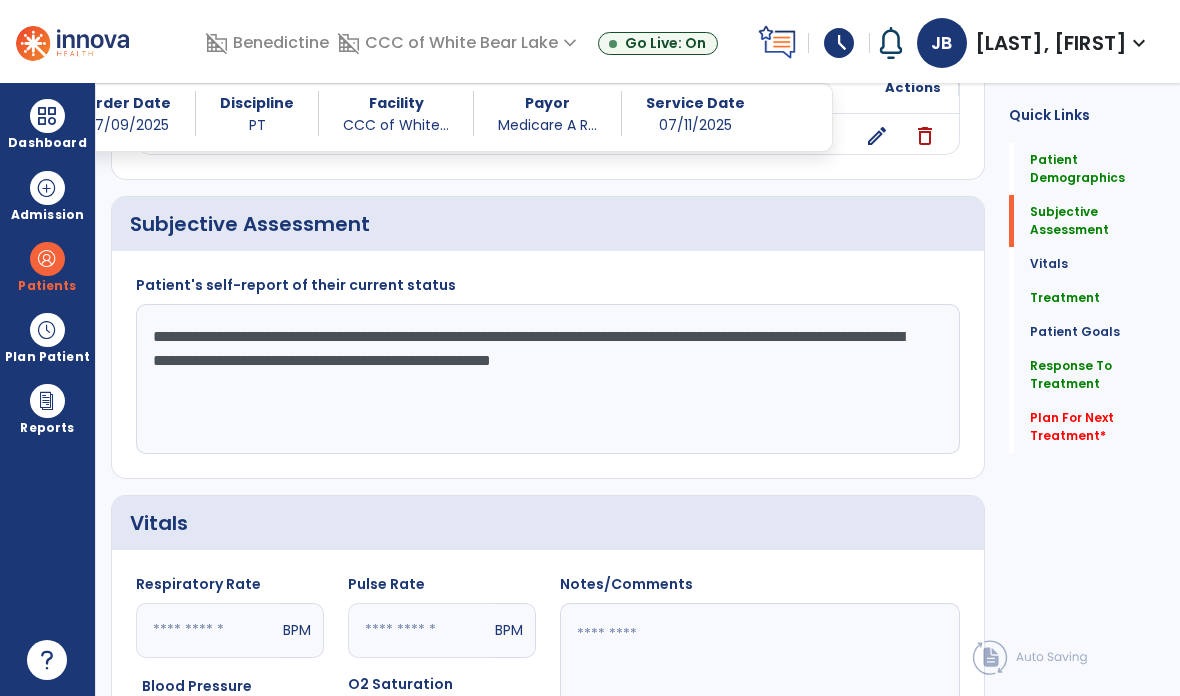 click on "**********" 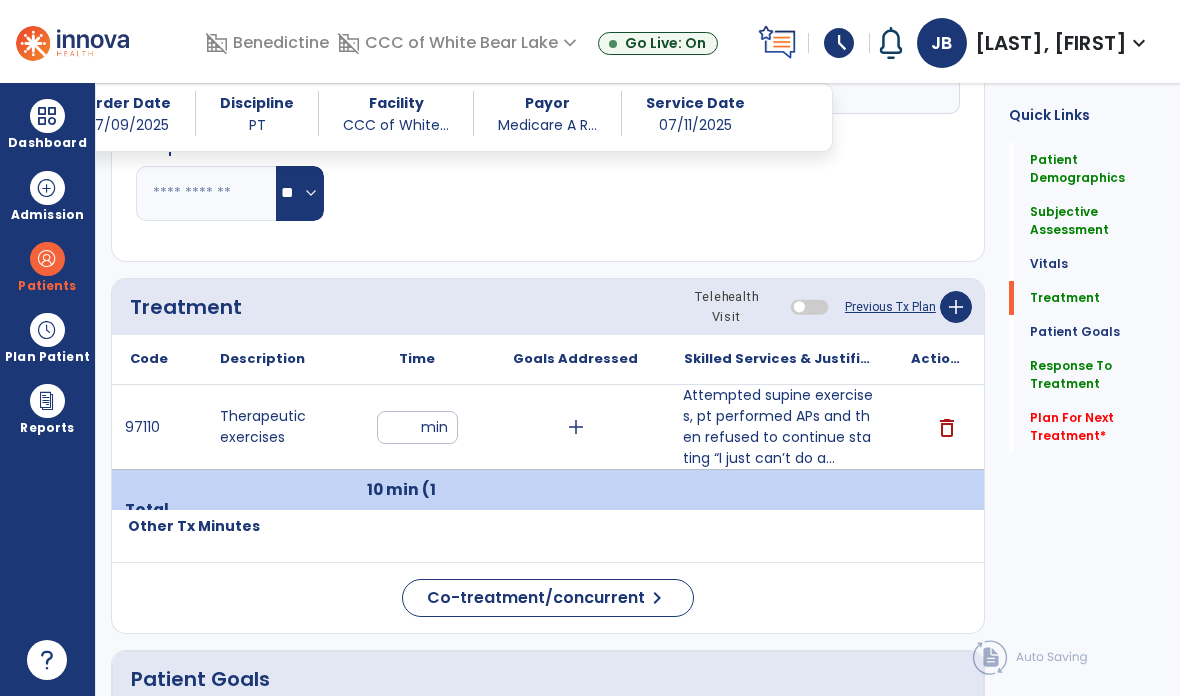 scroll, scrollTop: 1044, scrollLeft: 0, axis: vertical 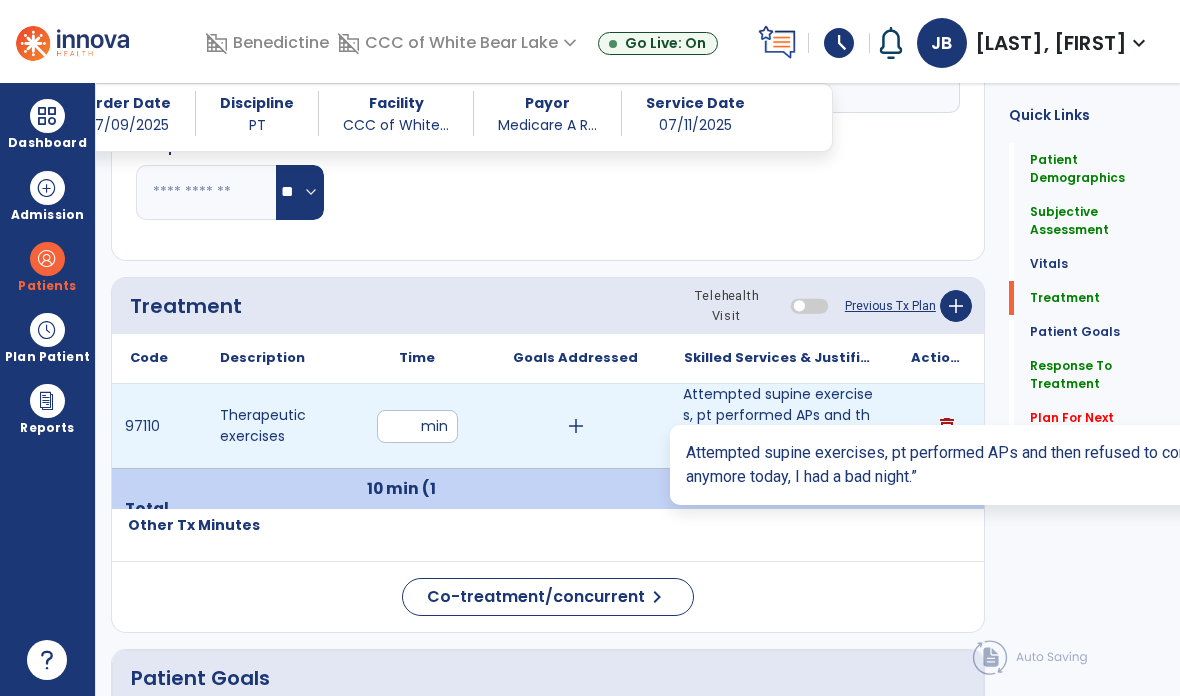 type on "**********" 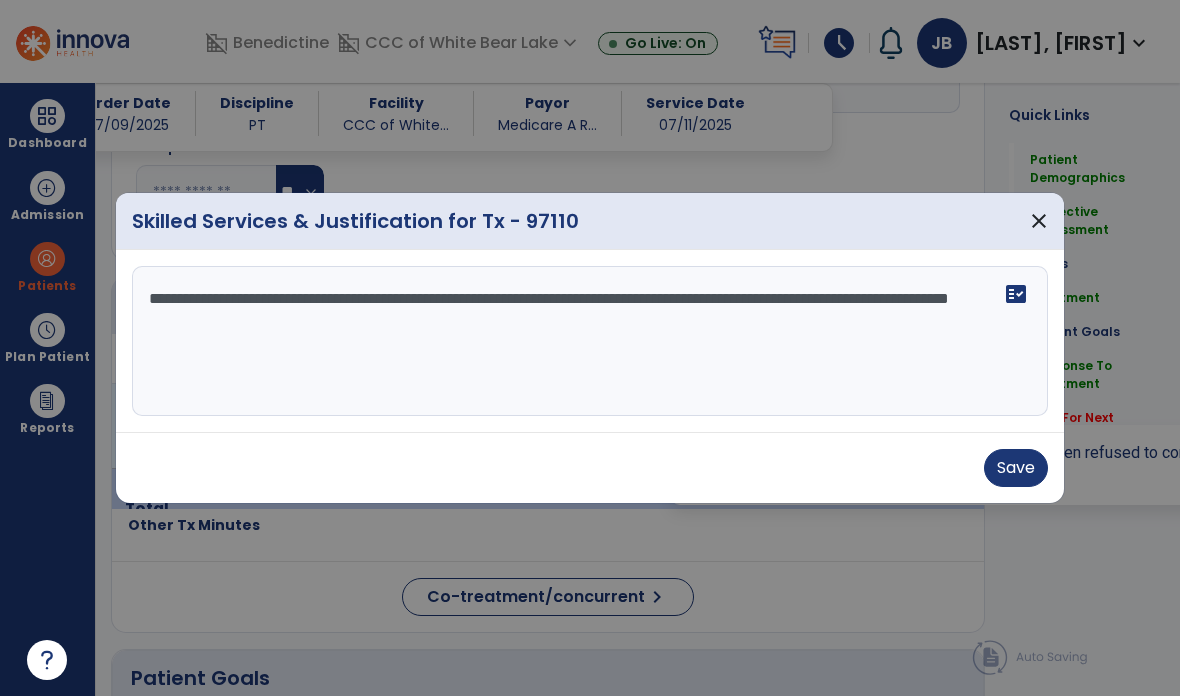 click on "**********" at bounding box center (590, 341) 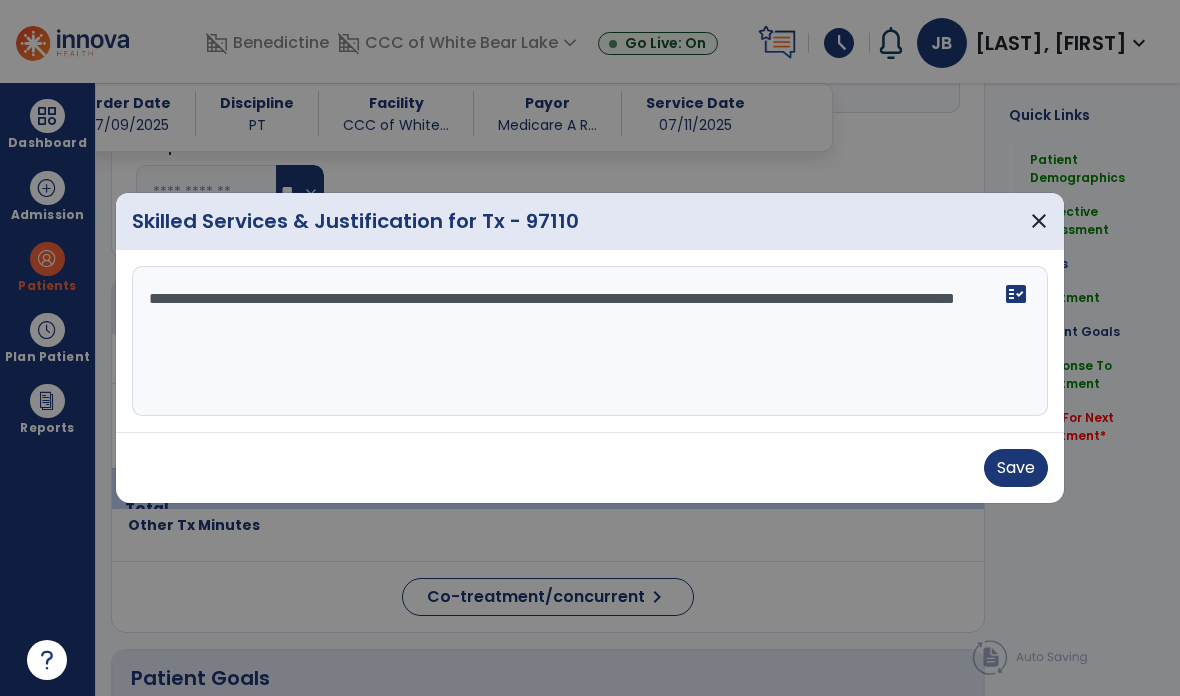type on "**********" 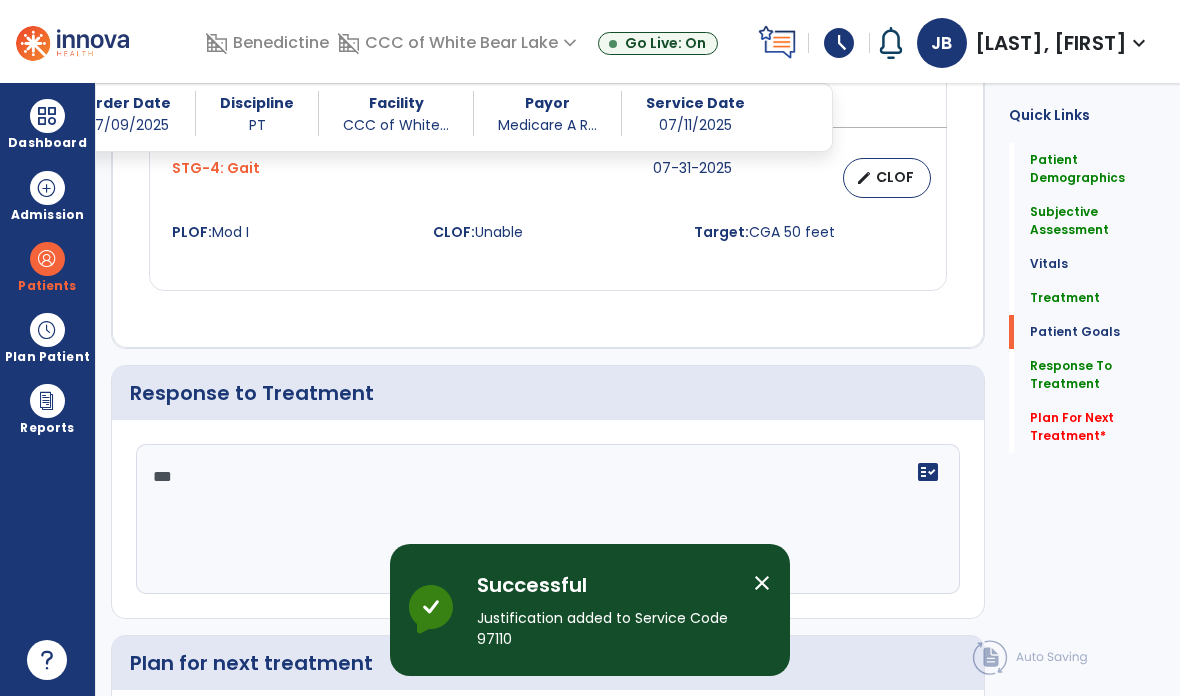 scroll, scrollTop: 2165, scrollLeft: 0, axis: vertical 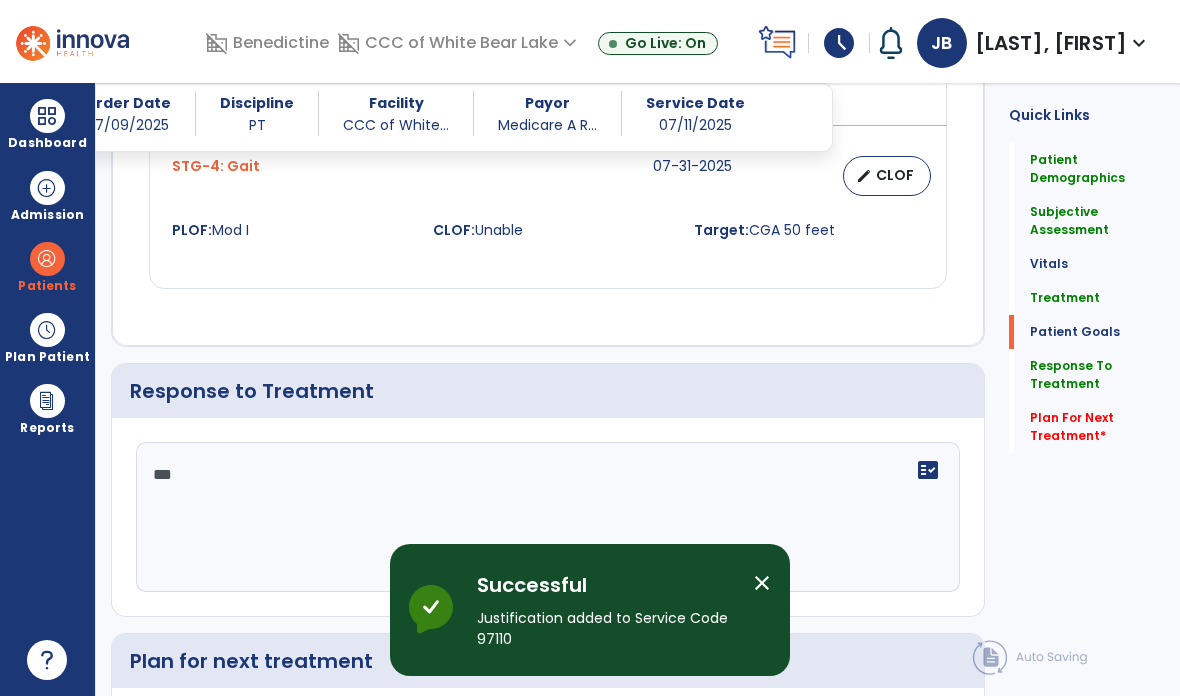 click on "**" 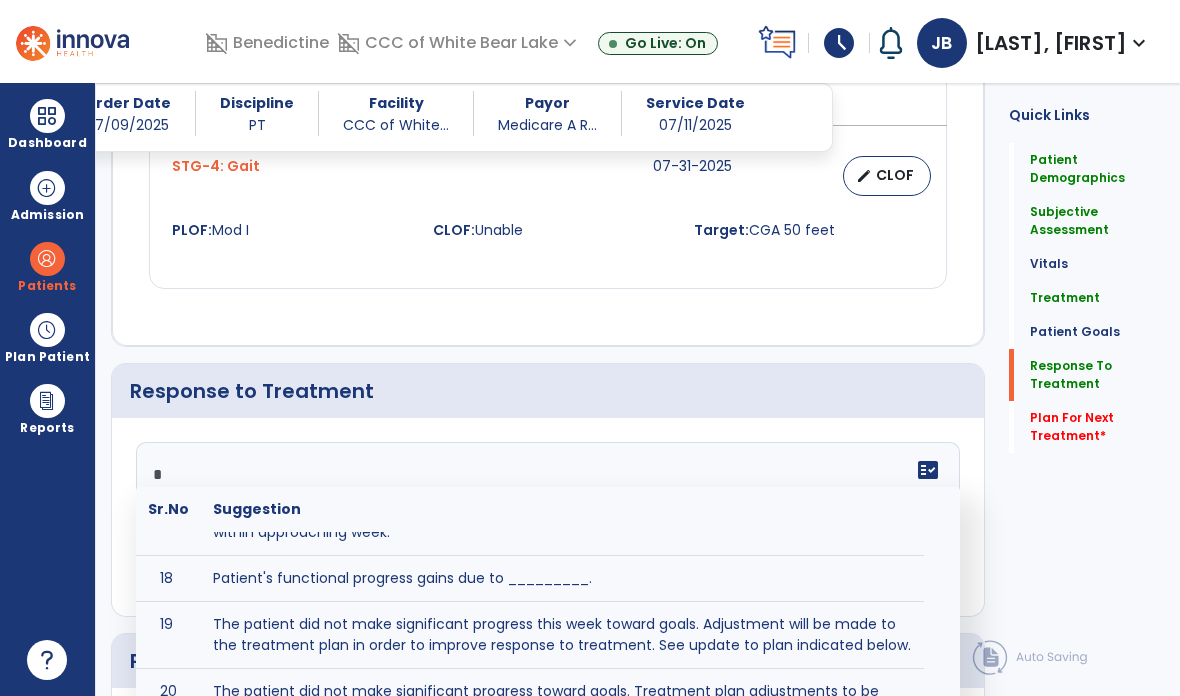 scroll, scrollTop: 1052, scrollLeft: 0, axis: vertical 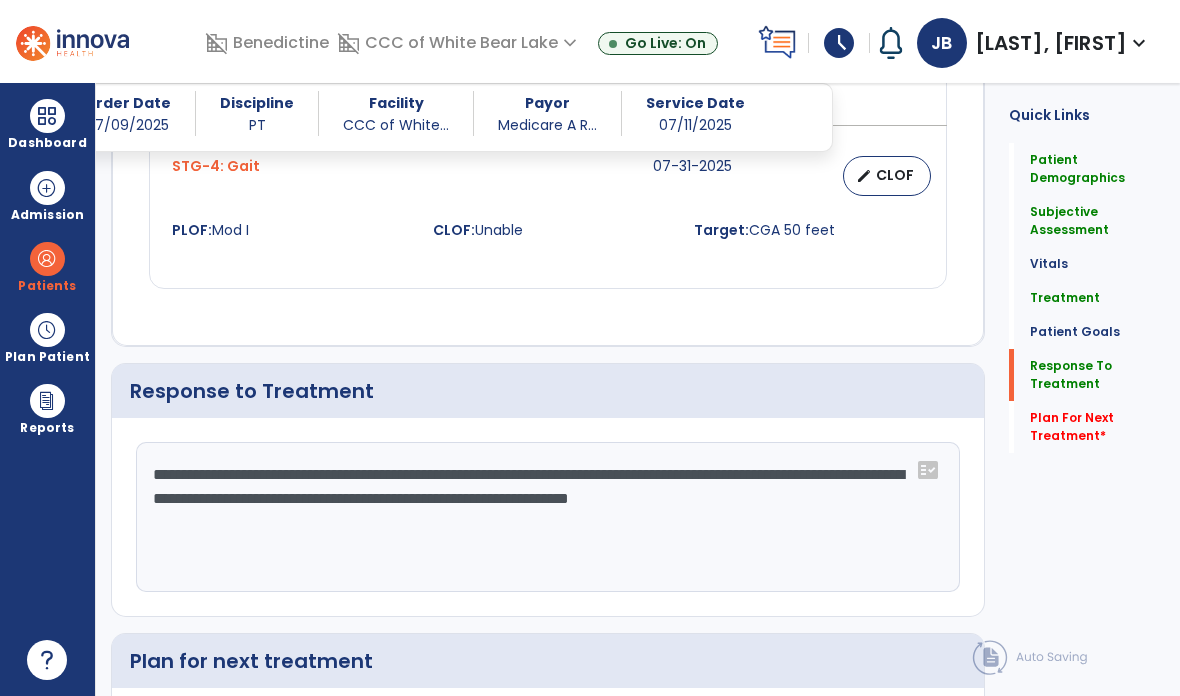 click on "**********" 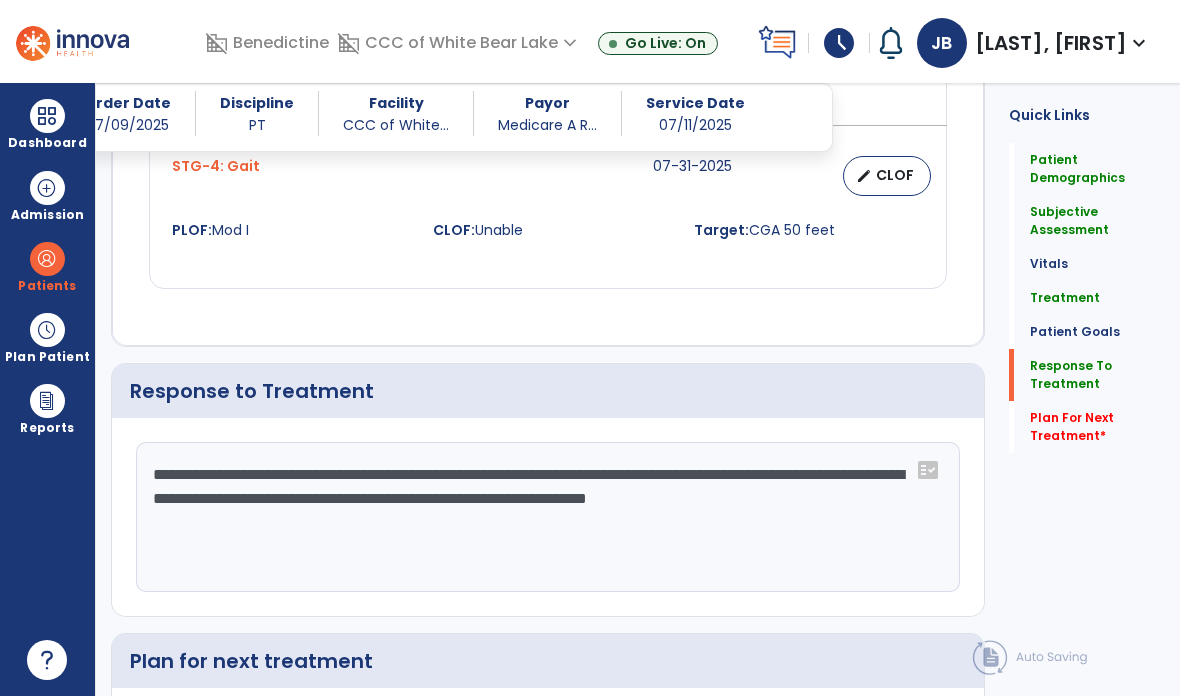 click on "**********" 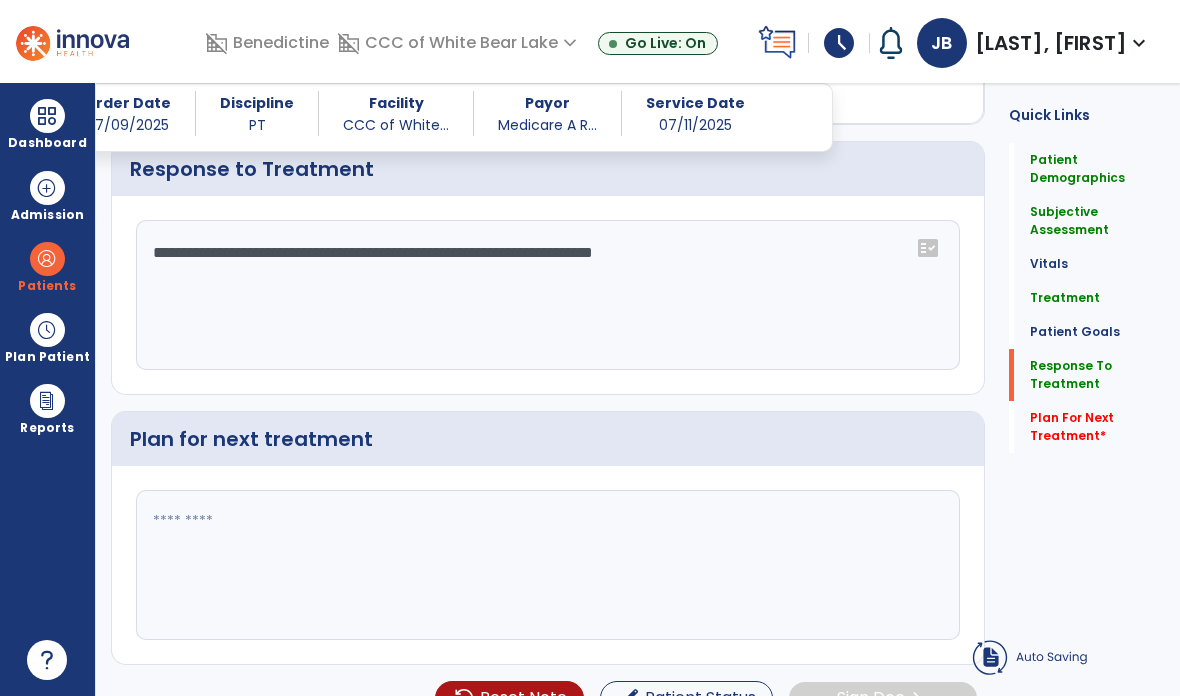 scroll, scrollTop: 2299, scrollLeft: 0, axis: vertical 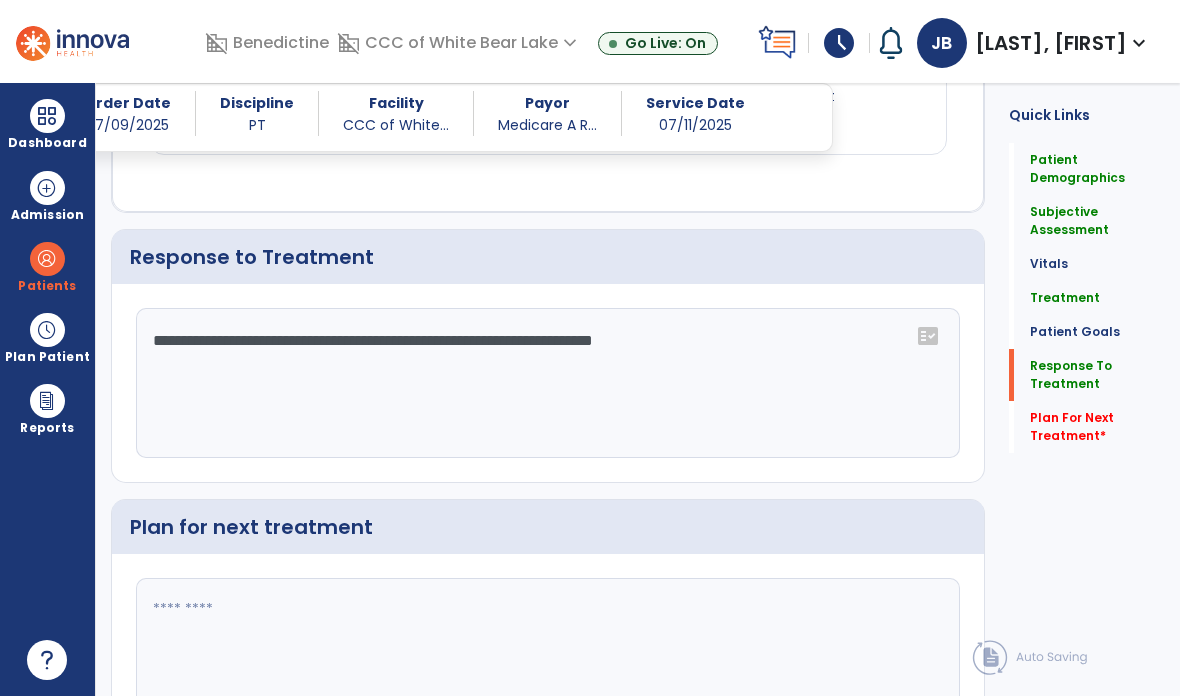 type on "**********" 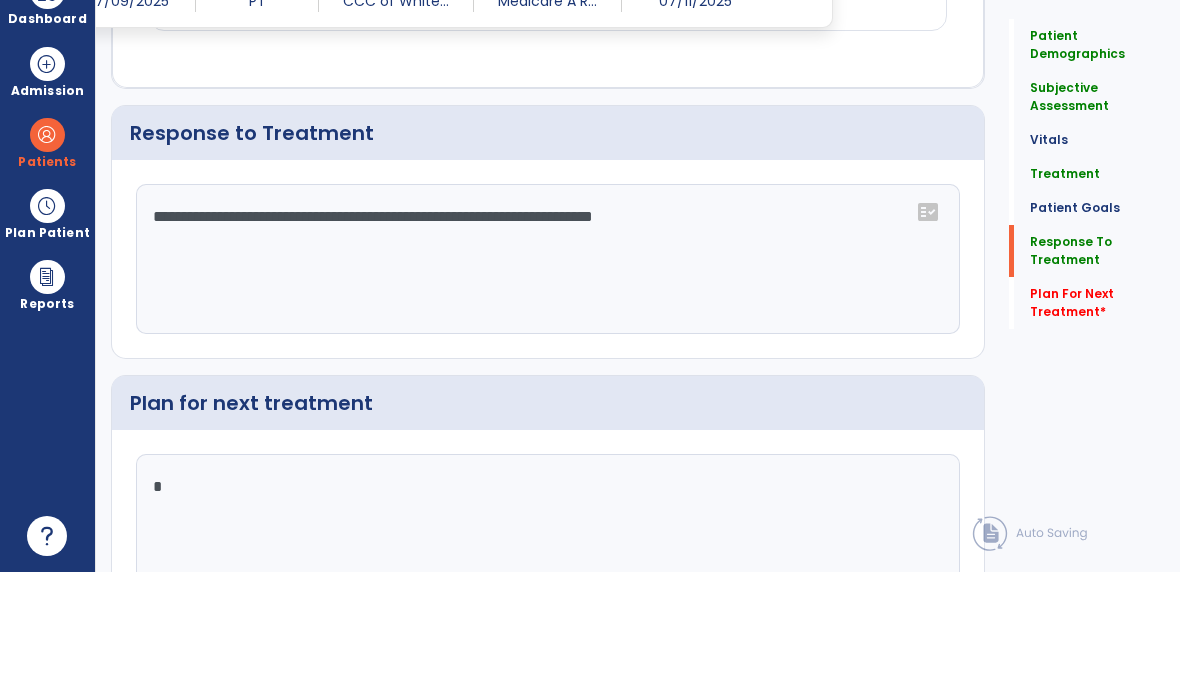 scroll, scrollTop: 80, scrollLeft: 0, axis: vertical 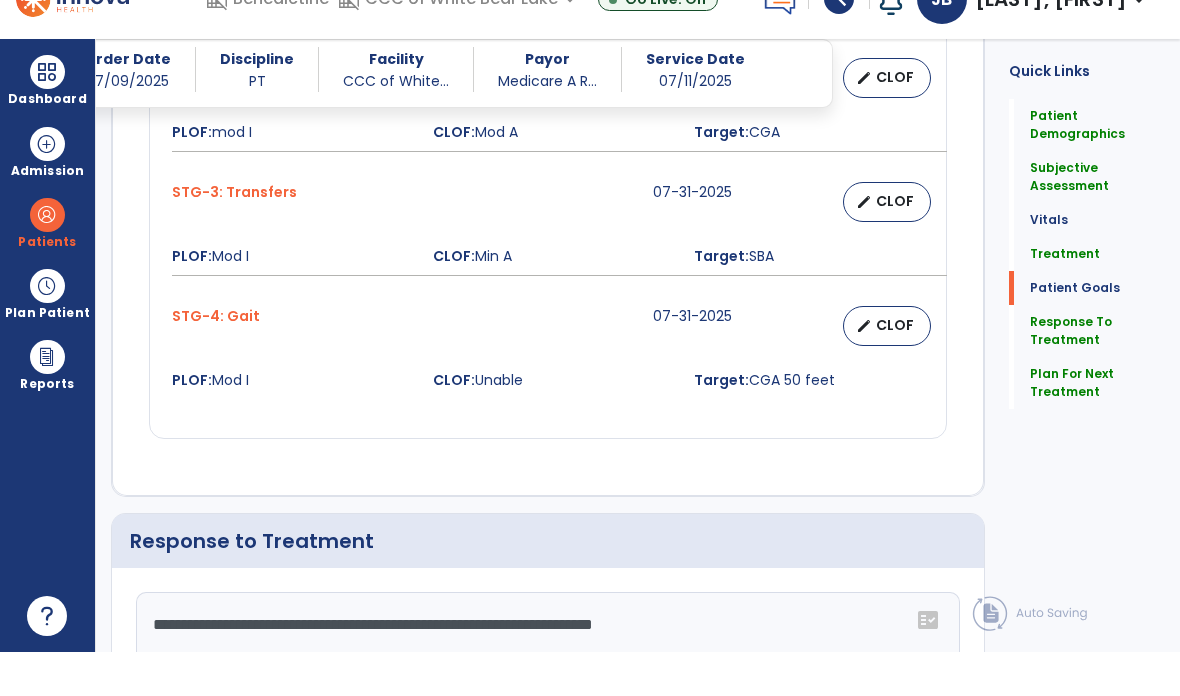 type on "**********" 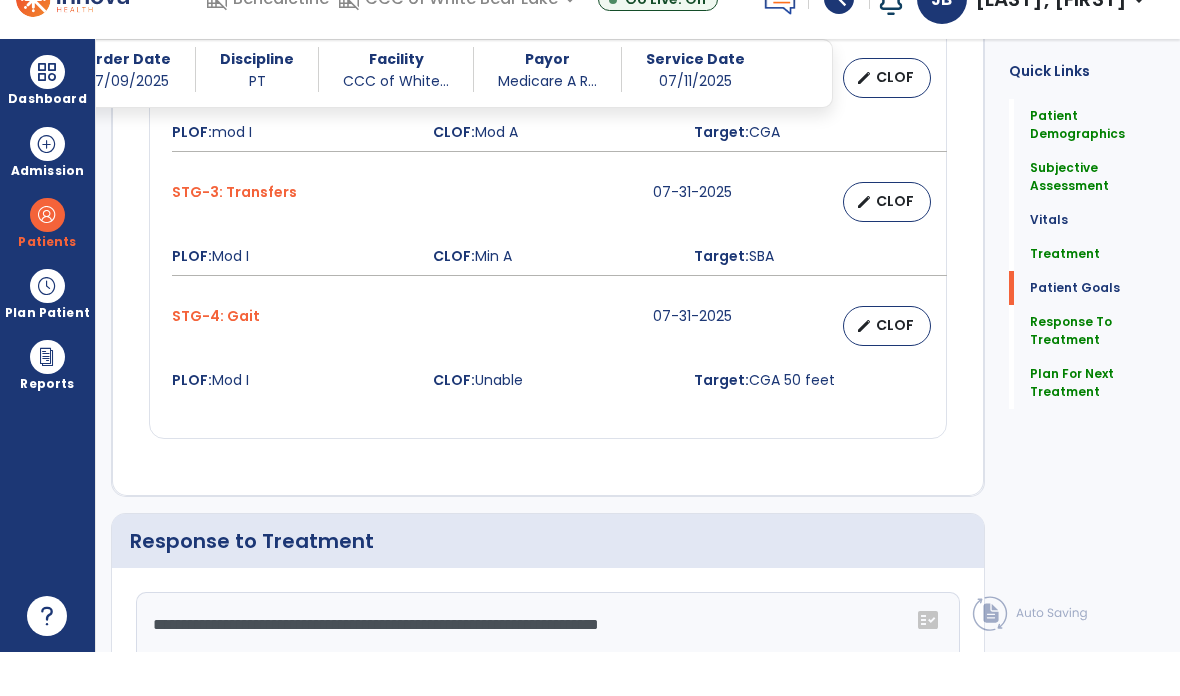 type on "**********" 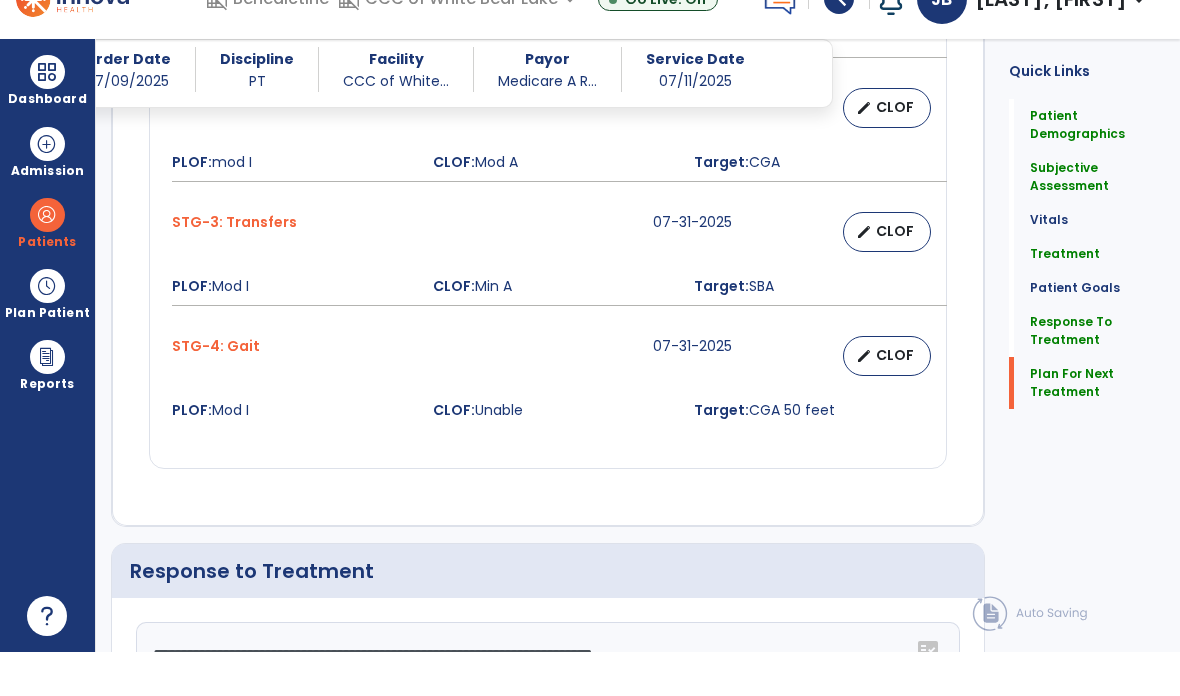 click on "Plan For Next Treatment" 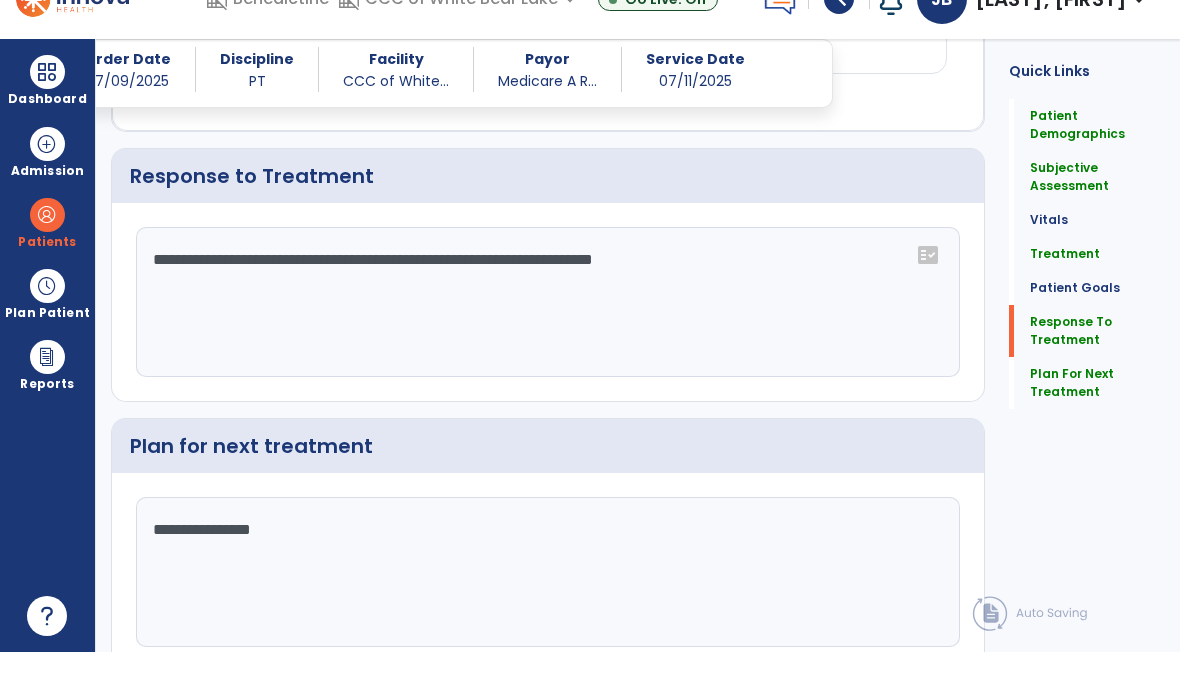 scroll, scrollTop: 2343, scrollLeft: 0, axis: vertical 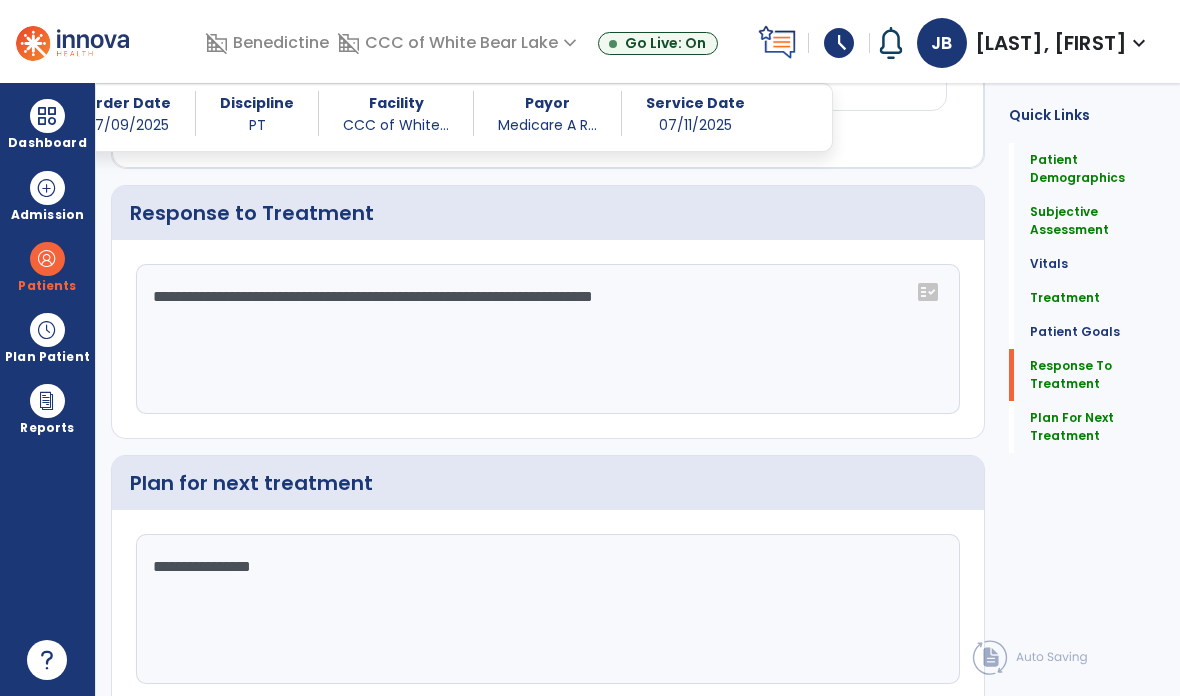 click on "**********" 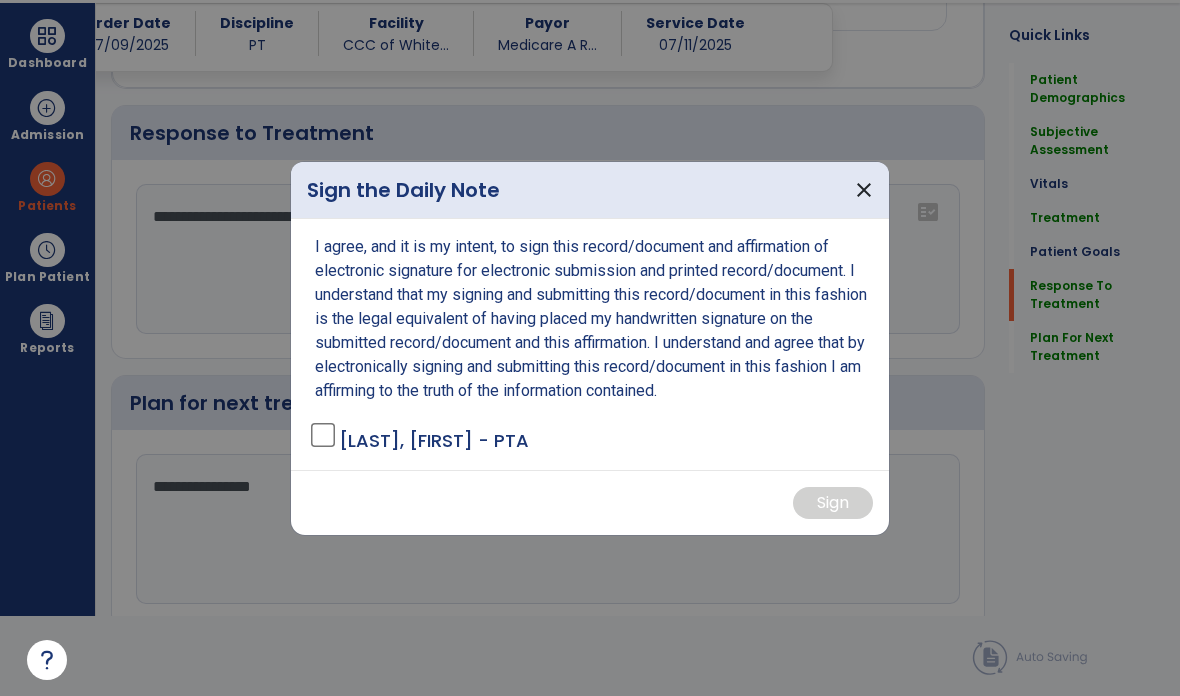 click on "I agree, and it is my intent, to sign this record/document and affirmation of electronic signature for electronic submission and printed record/document. I understand that my signing and submitting this record/document in this fashion is the legal equivalent of having placed my handwritten signature on the submitted record/document and this affirmation. I understand and agree that by electronically signing and submitting this record/document in this fashion I am affirming to the truth of the information contained.  Bishop, Jacqueline  - PTA" at bounding box center (590, 344) 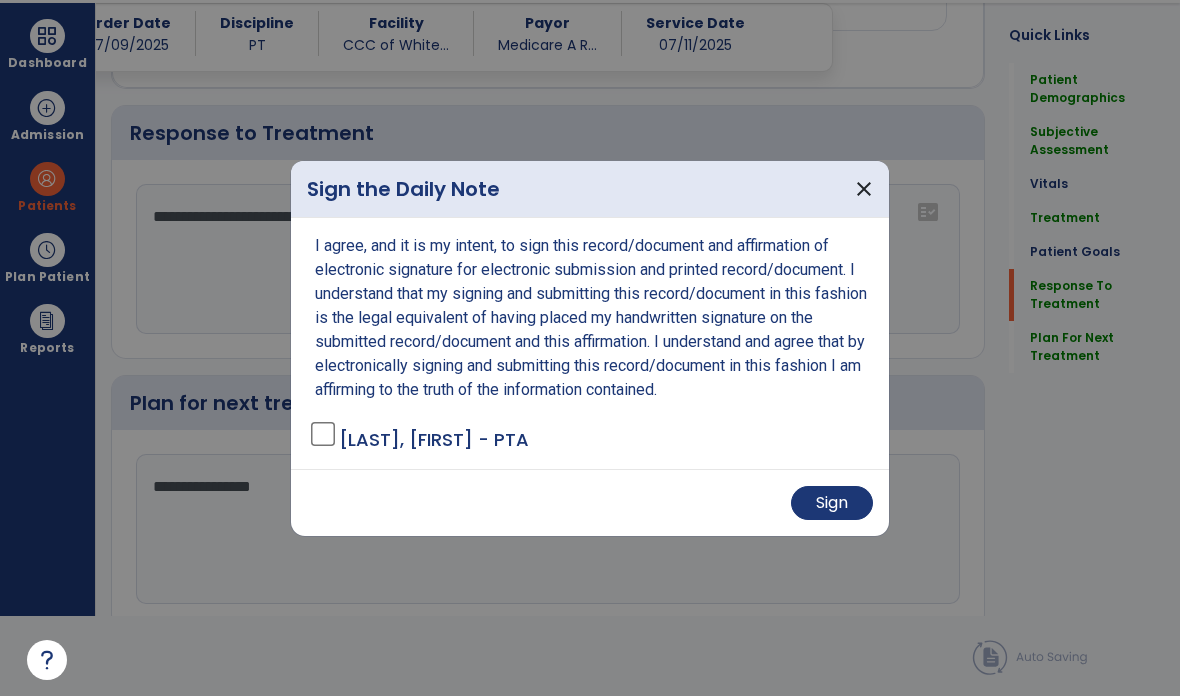 click on "Sign" at bounding box center (832, 503) 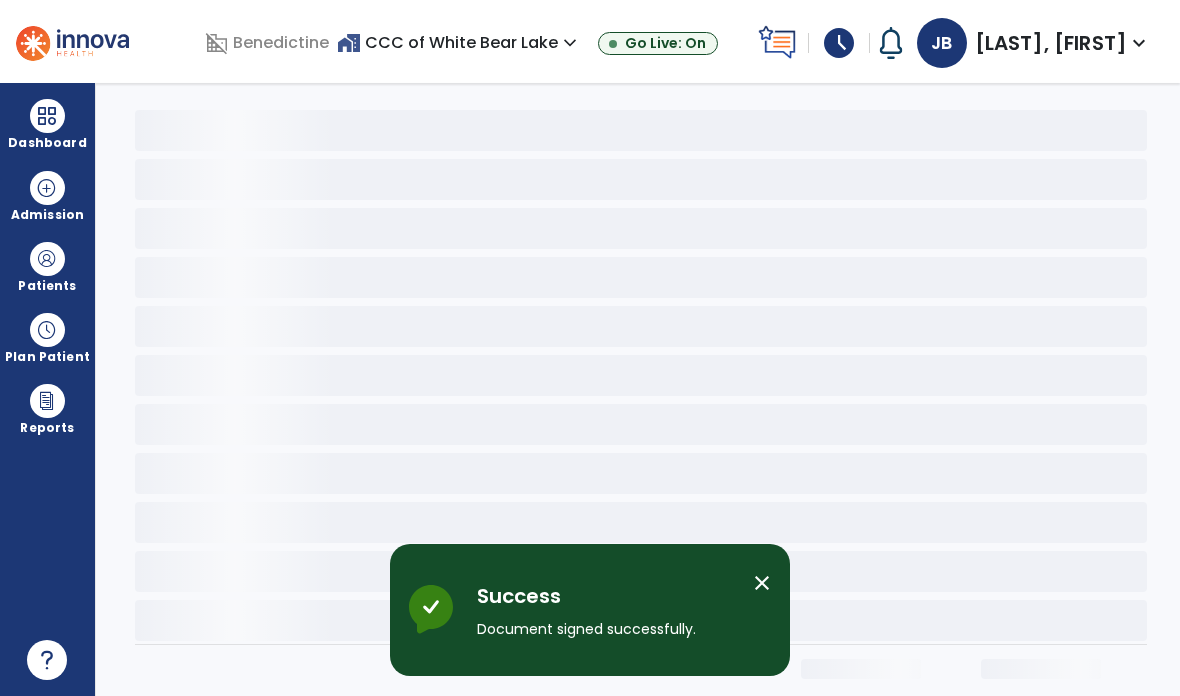 scroll, scrollTop: 0, scrollLeft: 0, axis: both 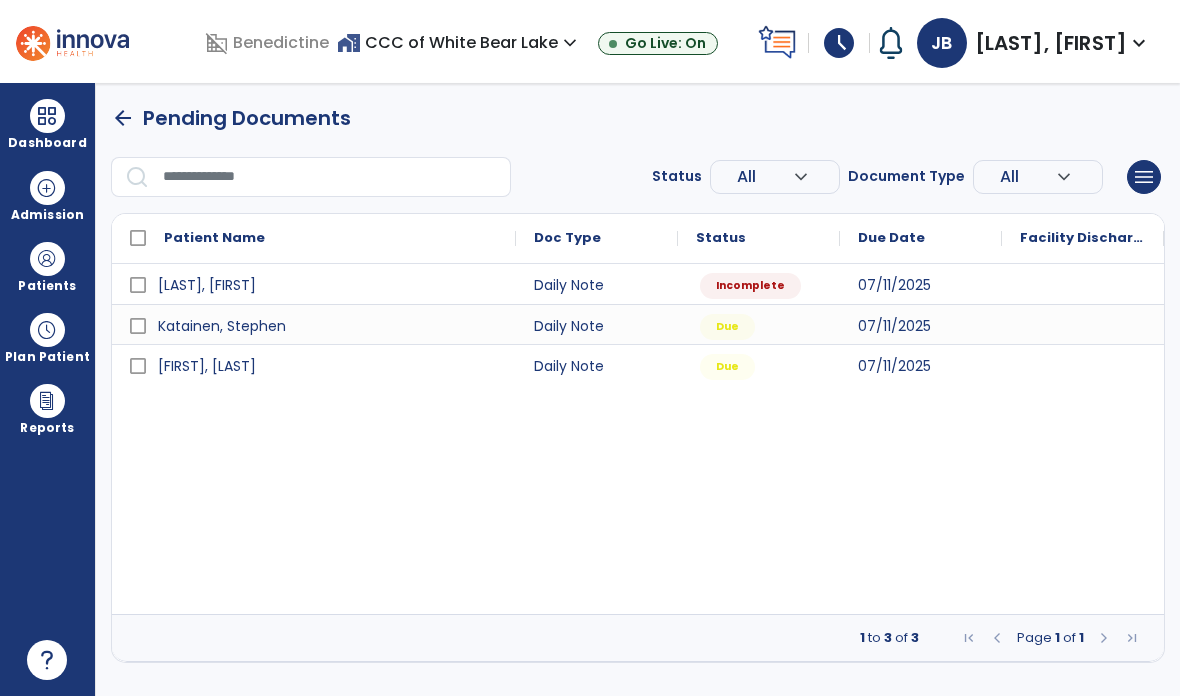 click on "arrow_back" at bounding box center (123, 118) 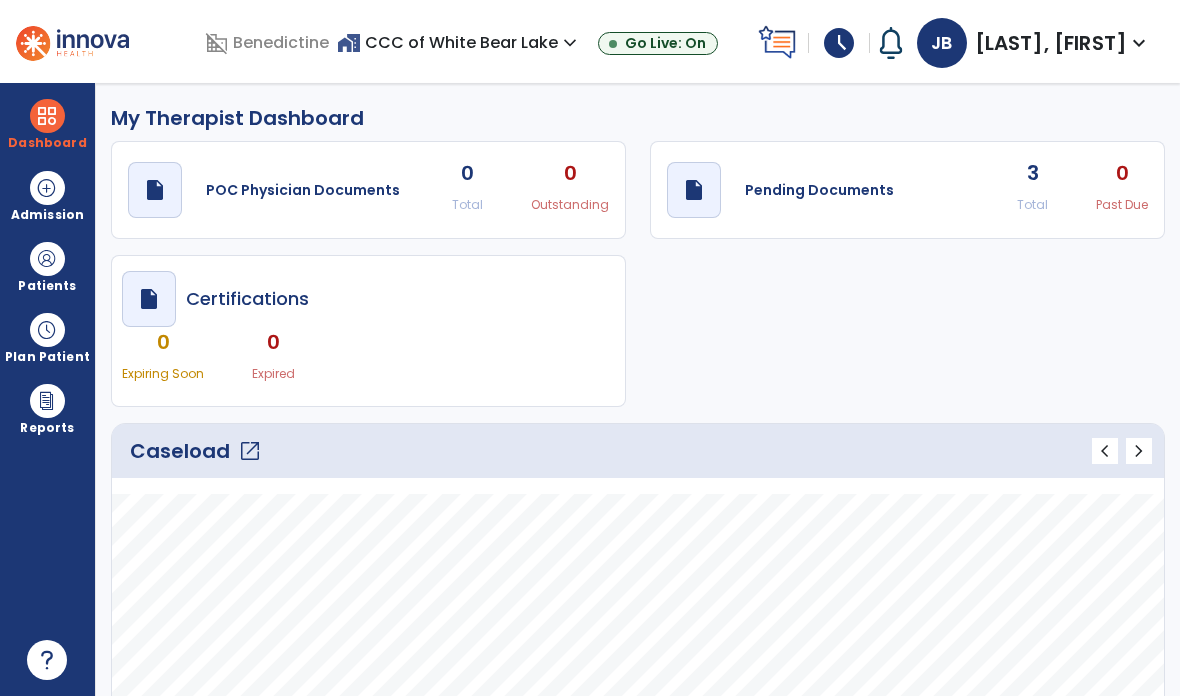 click at bounding box center [47, 259] 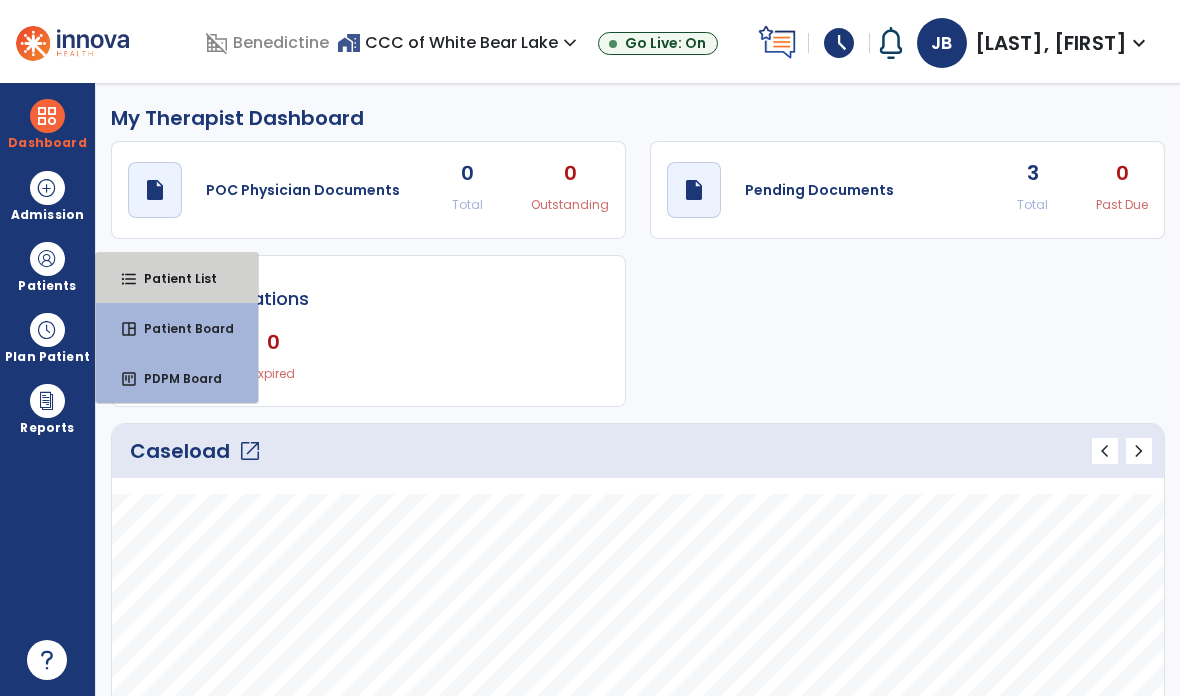 click on "Patient List" at bounding box center [172, 278] 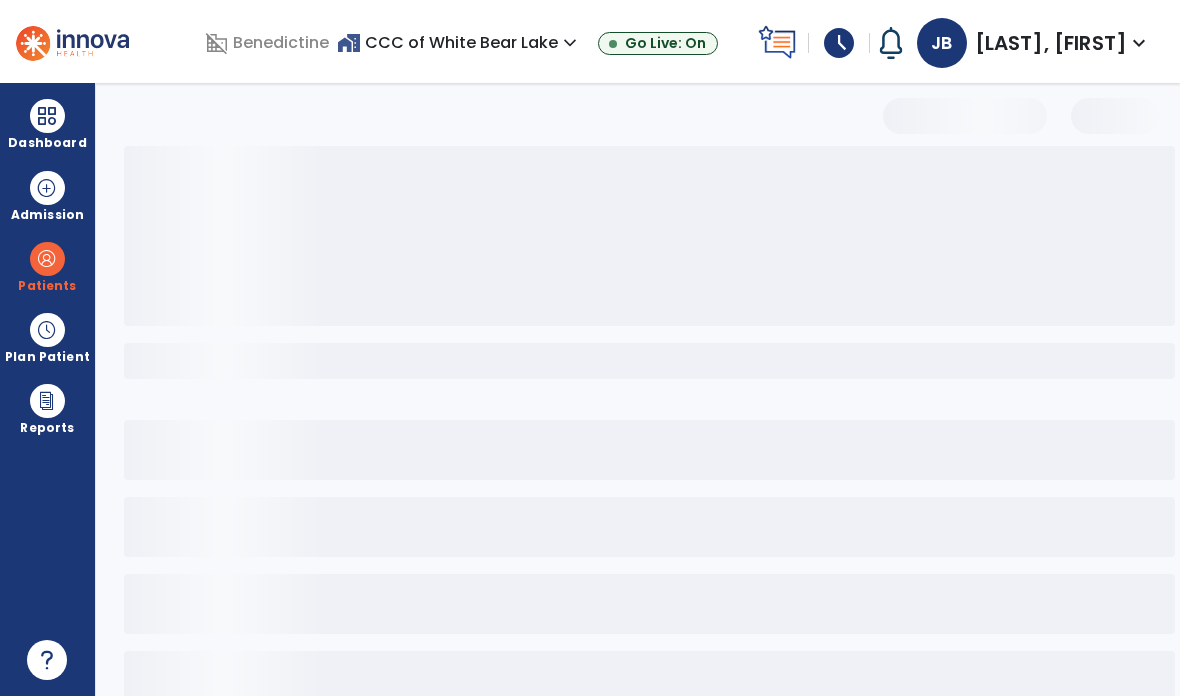 select on "***" 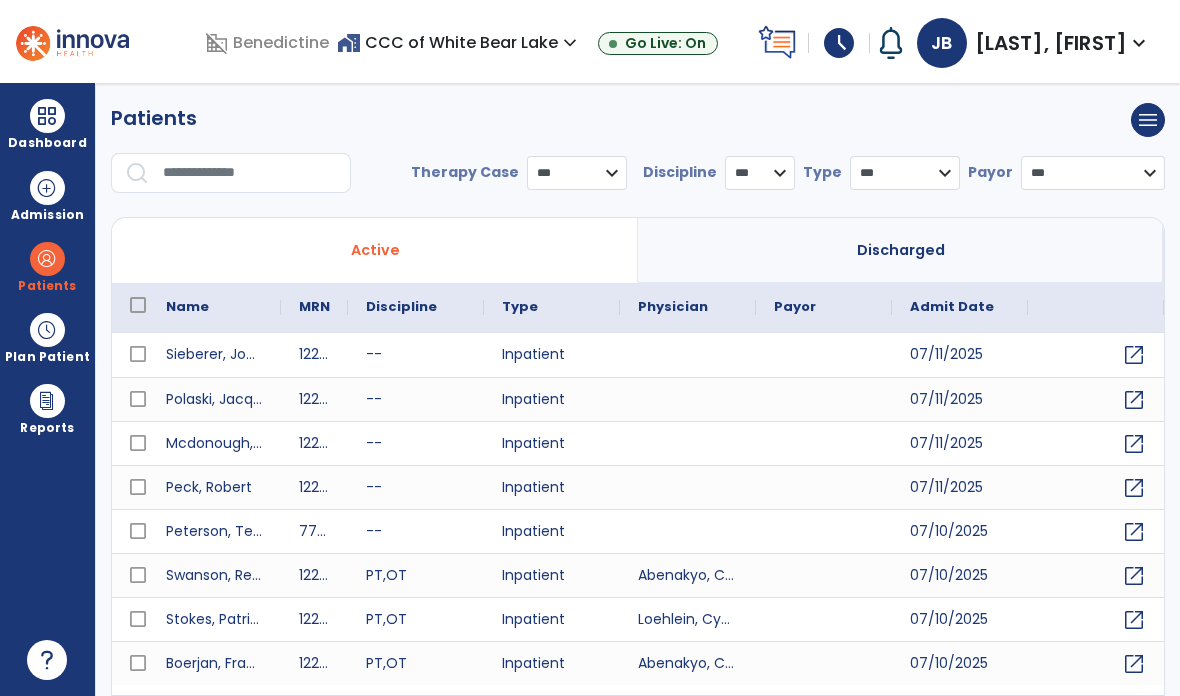 click at bounding box center [250, 173] 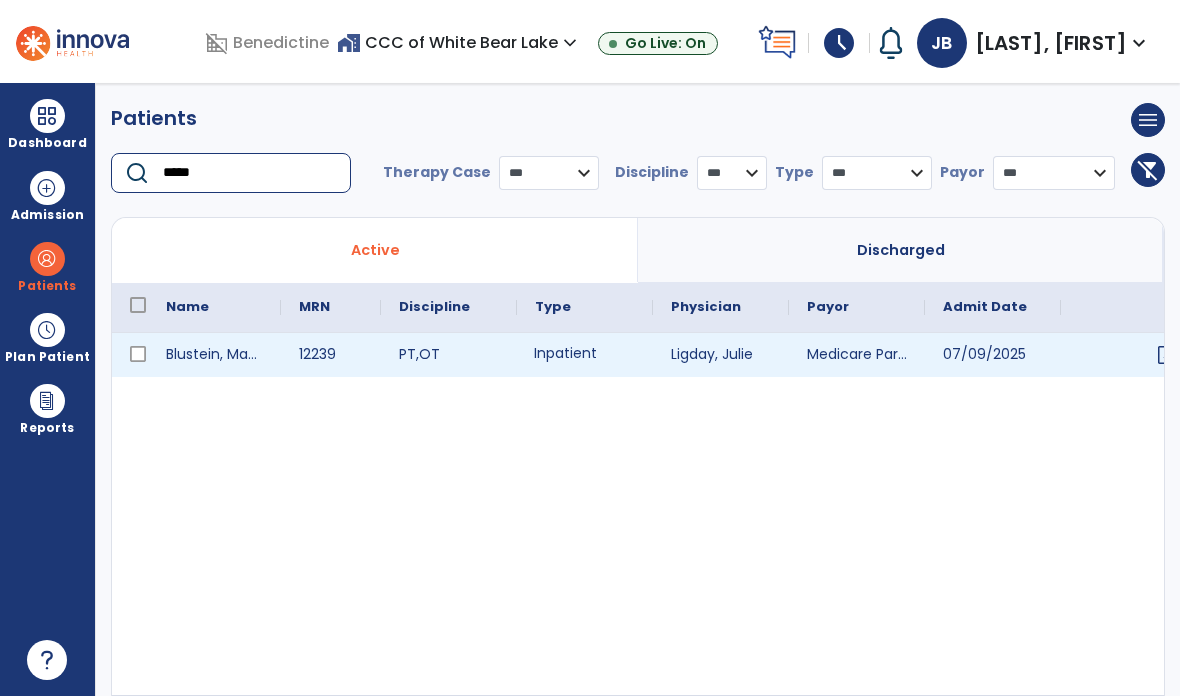 type on "*****" 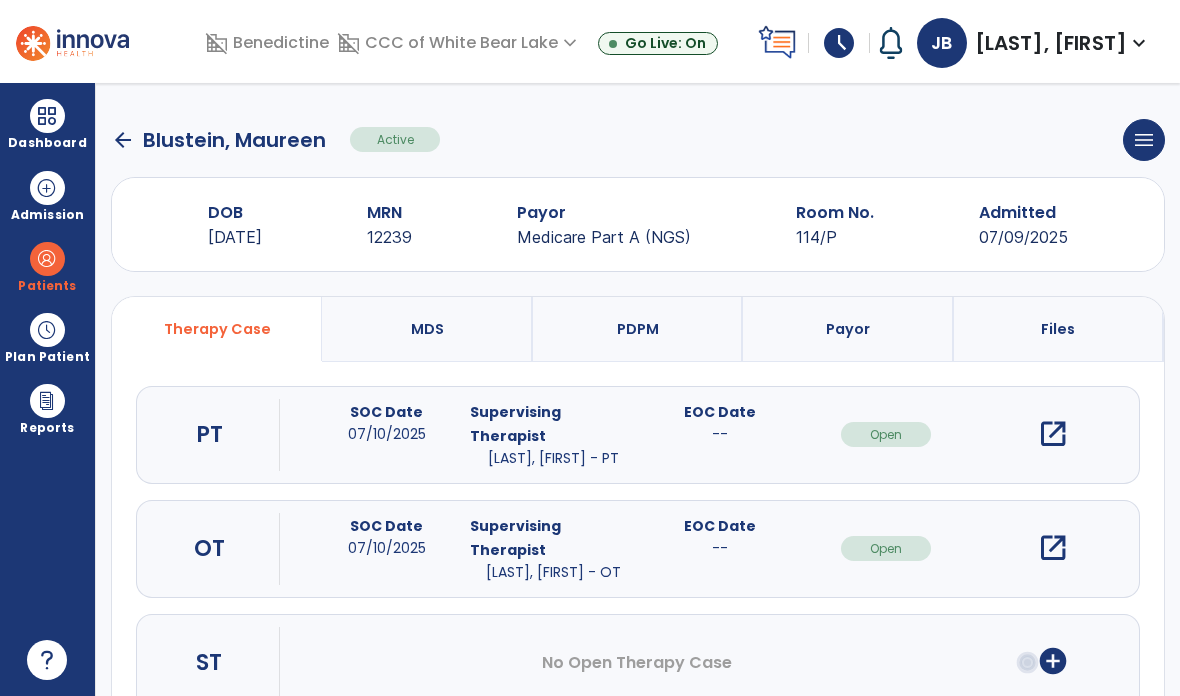 click on "open_in_new" at bounding box center [1053, 434] 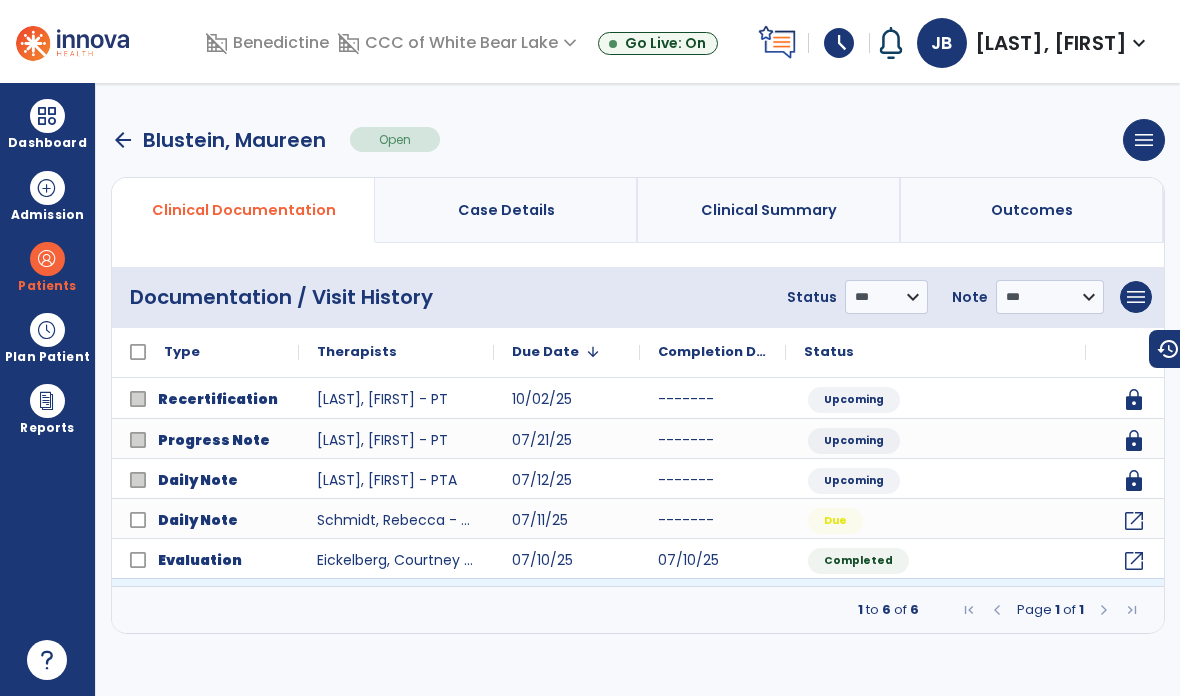 click on "open_in_new" 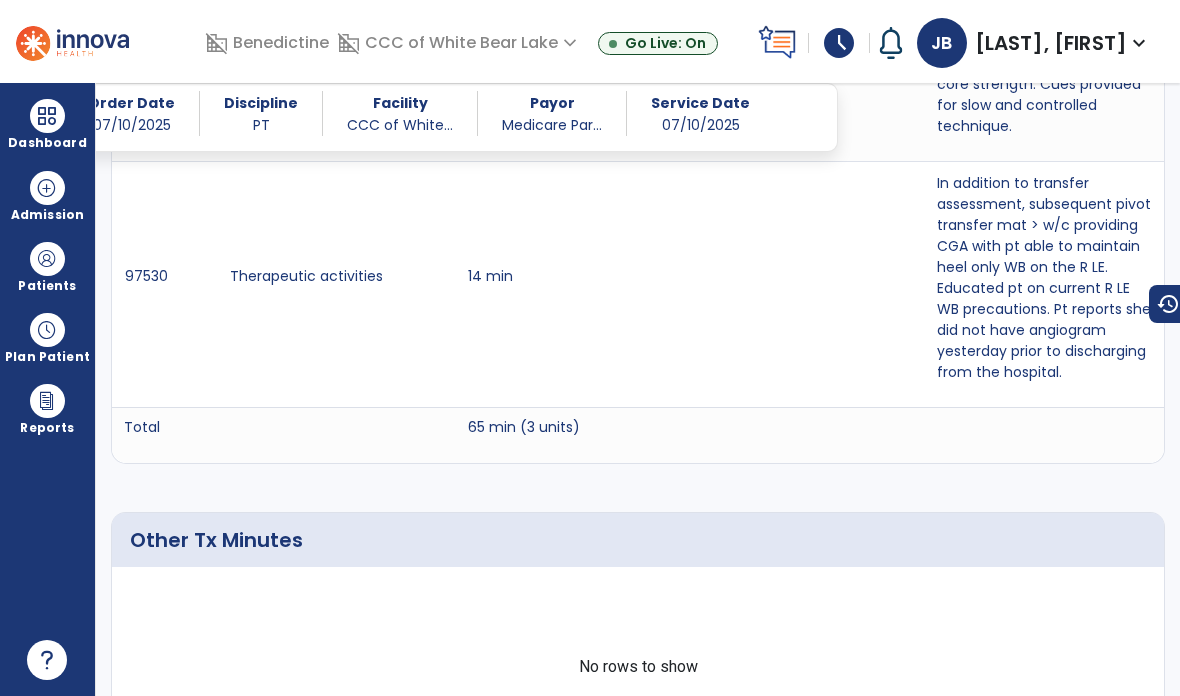 scroll, scrollTop: 1630, scrollLeft: 0, axis: vertical 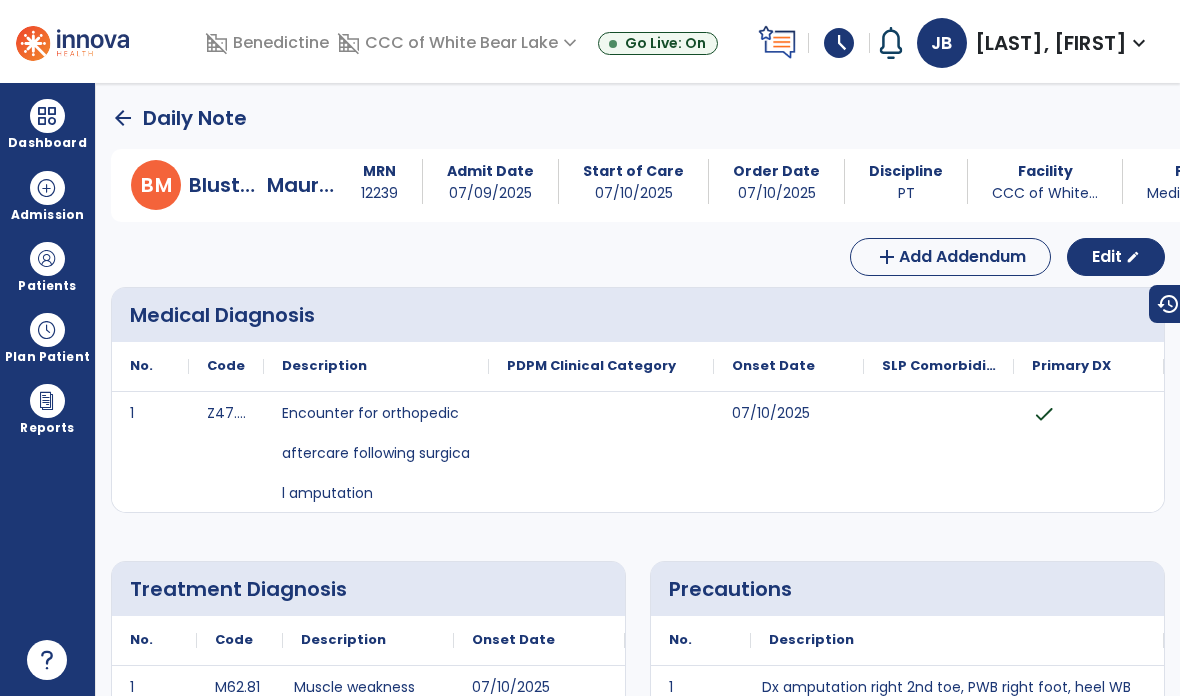 click on "arrow_back" 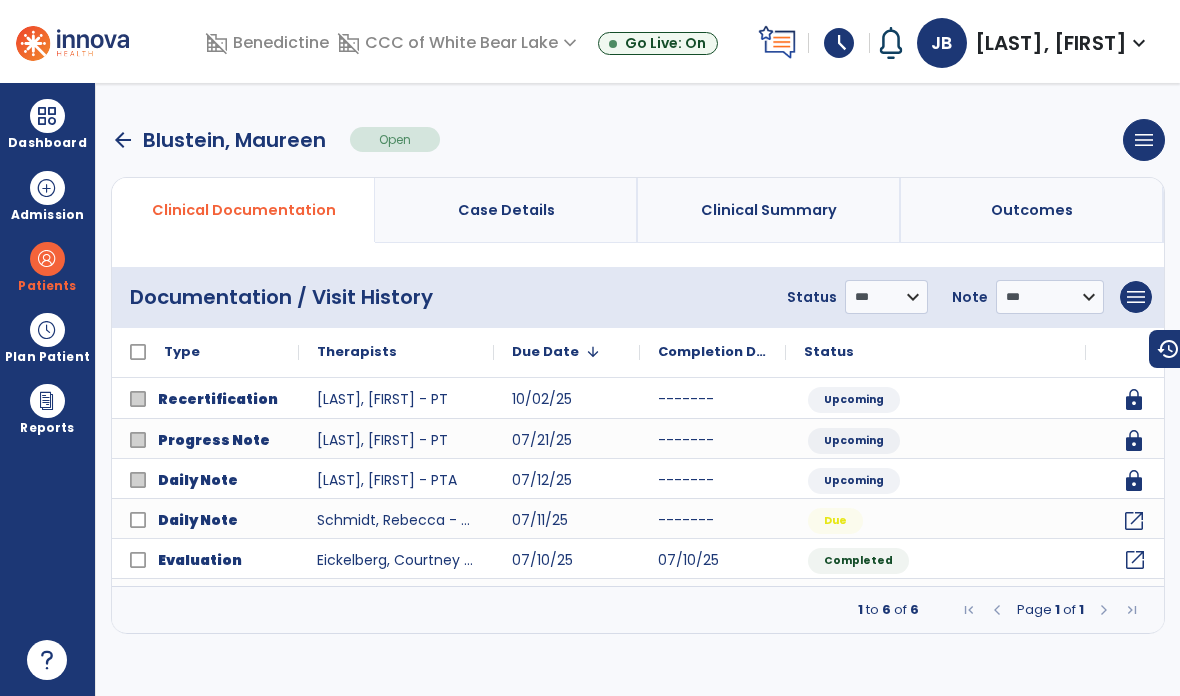 click on "open_in_new" 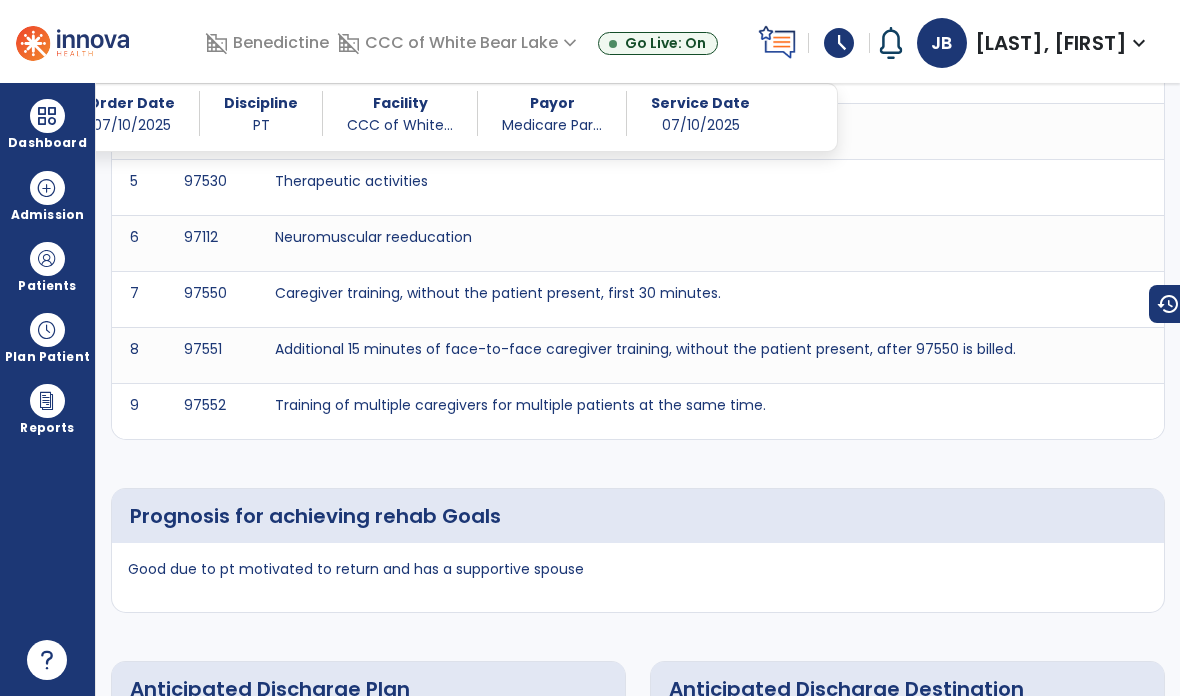 scroll, scrollTop: 6579, scrollLeft: 0, axis: vertical 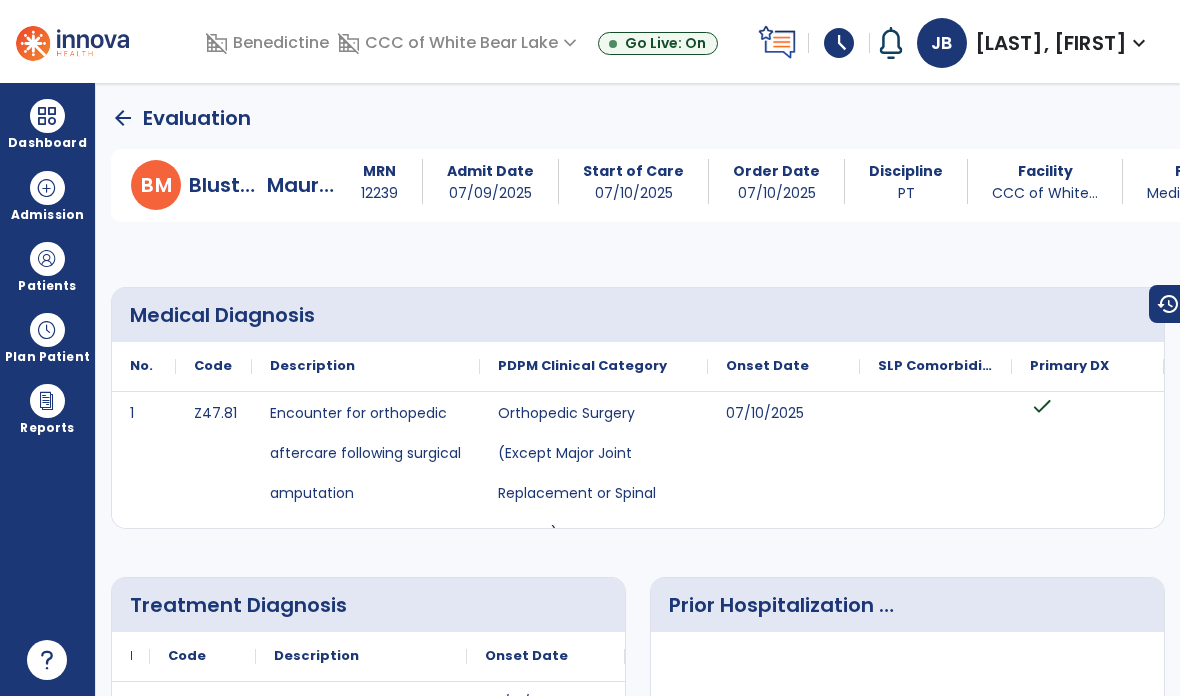 click on "arrow_back" 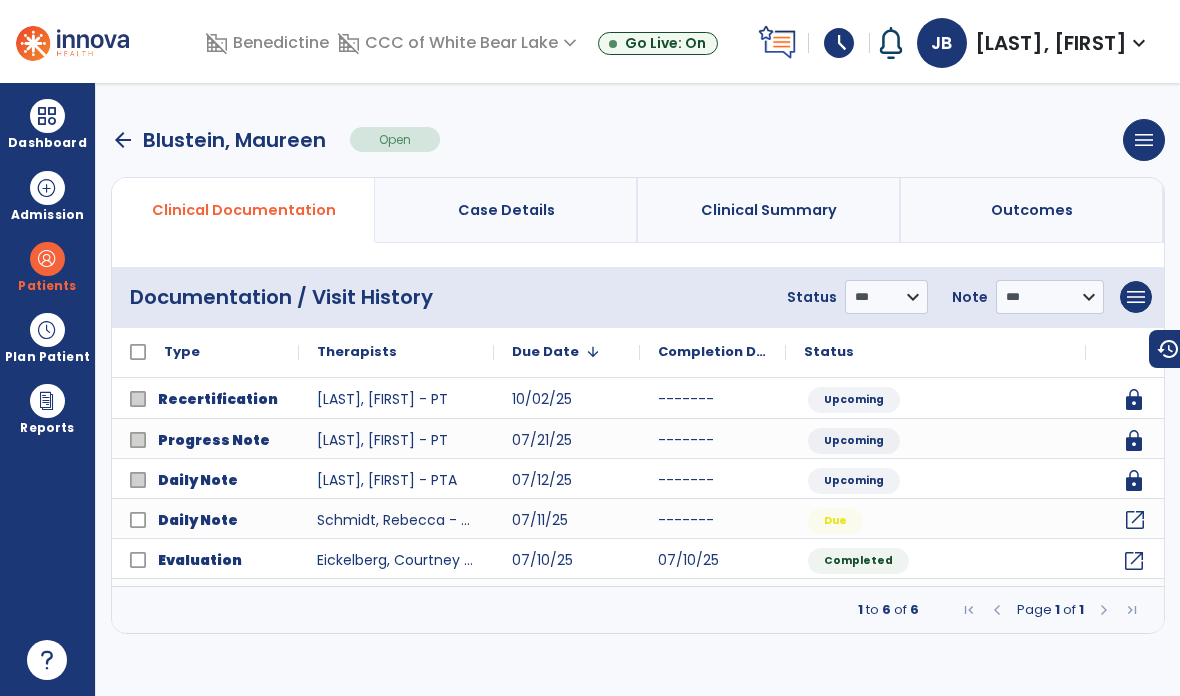 click on "open_in_new" 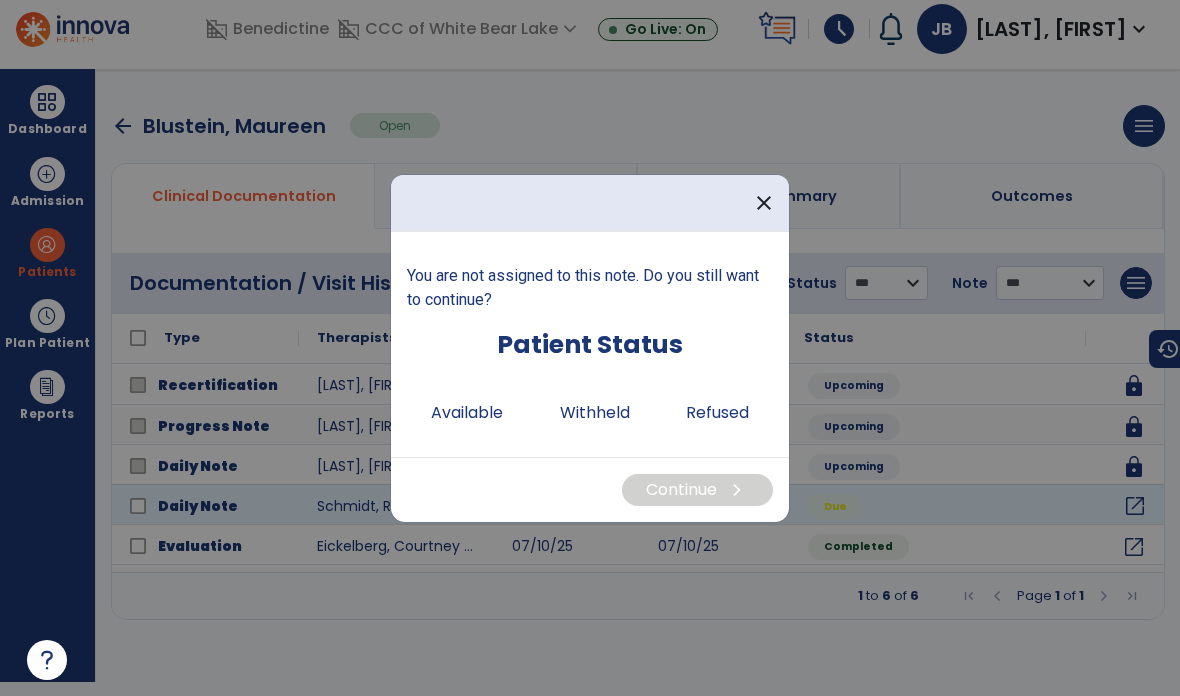 scroll, scrollTop: 0, scrollLeft: 0, axis: both 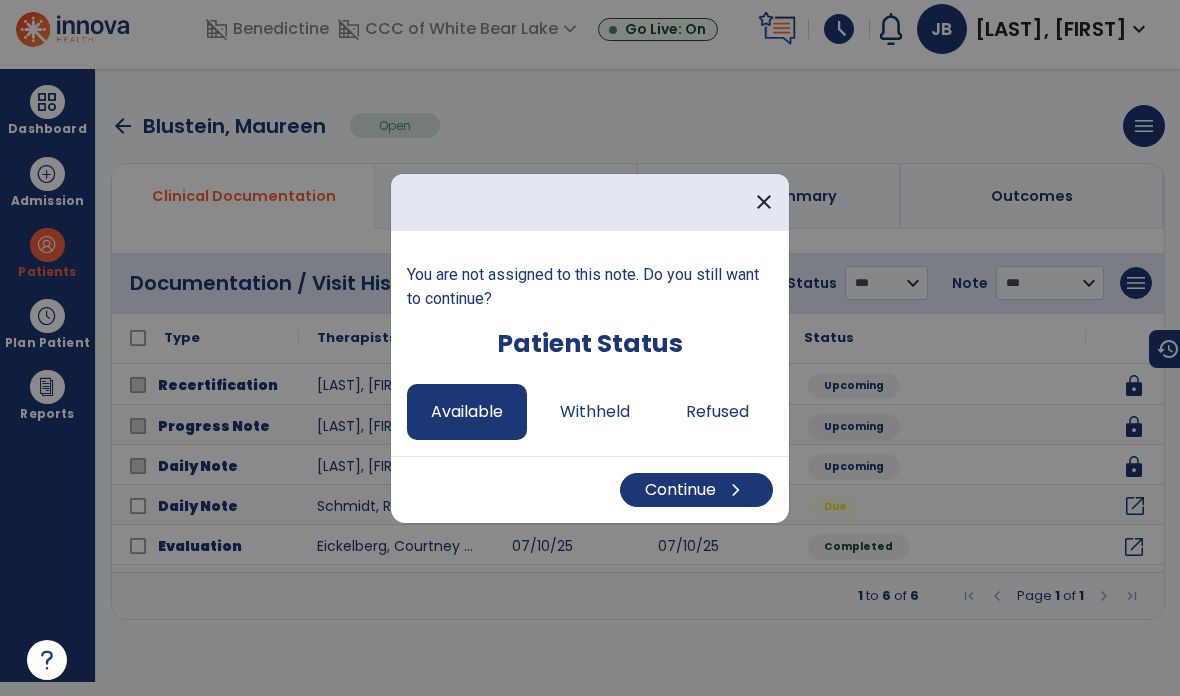 click on "Continue   chevron_right" at bounding box center [696, 490] 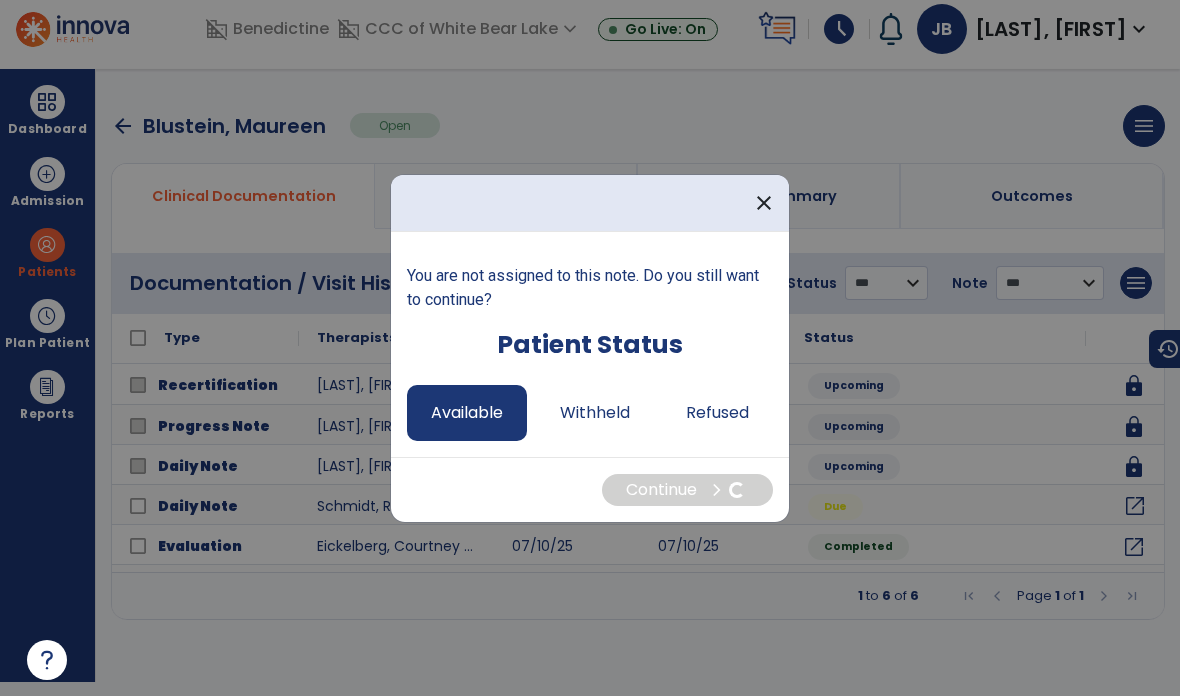 select on "*" 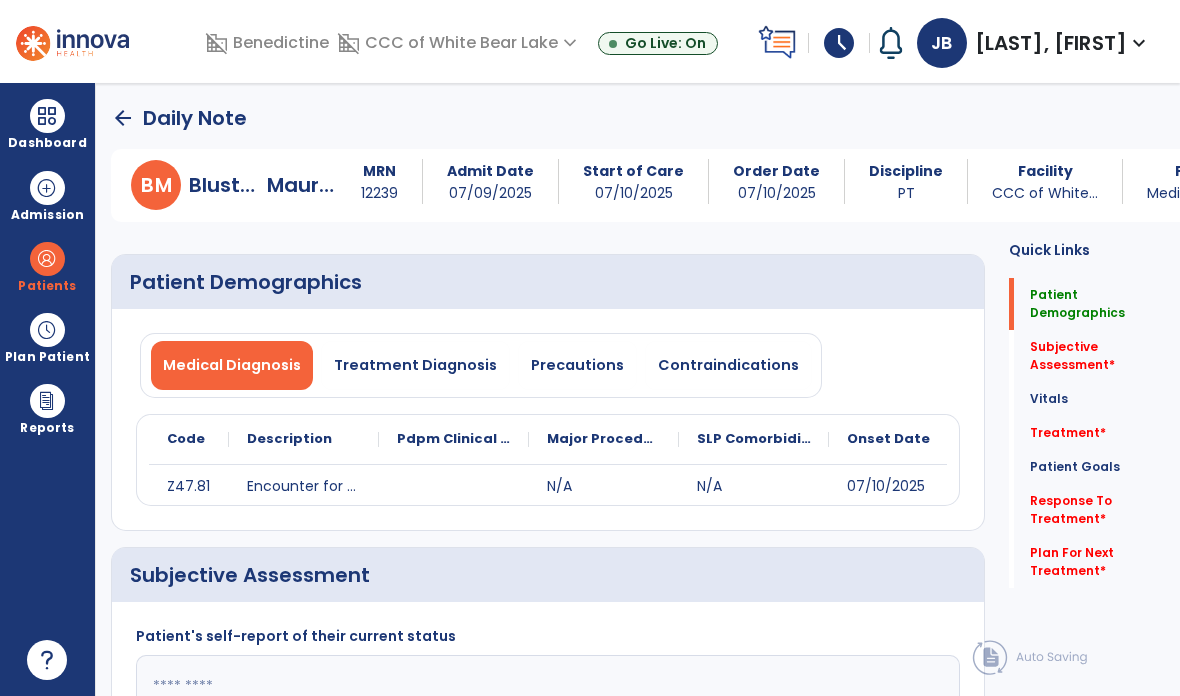 scroll, scrollTop: 14, scrollLeft: 0, axis: vertical 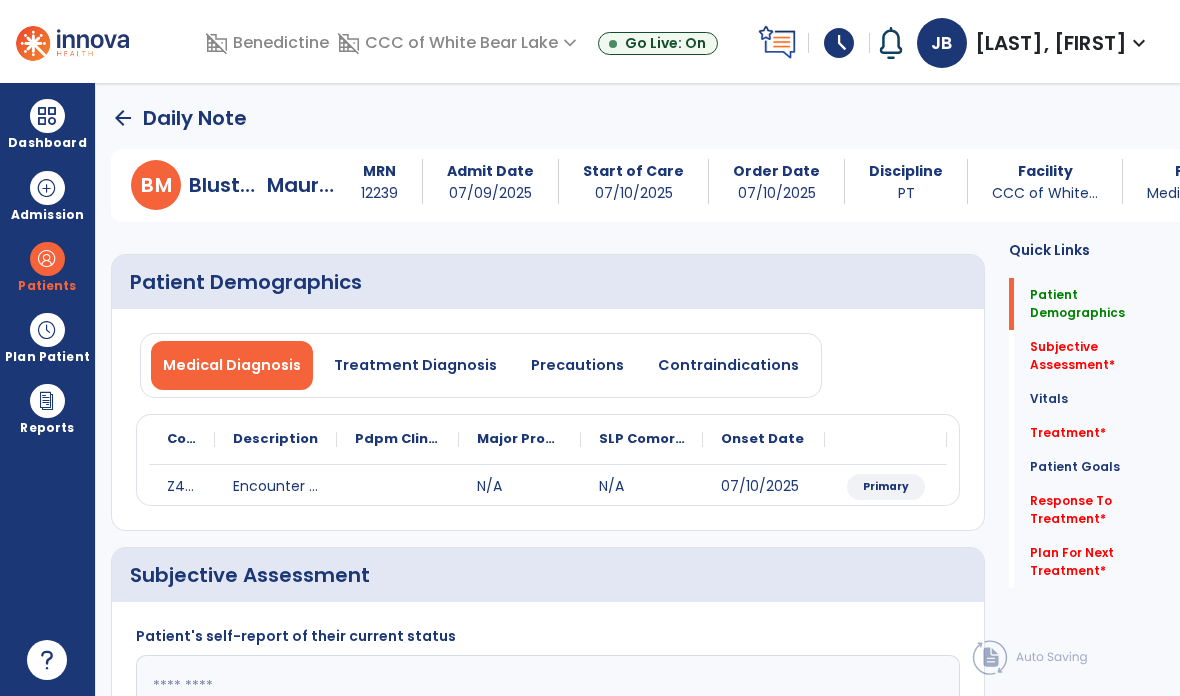 click on "Precautions" at bounding box center (577, 365) 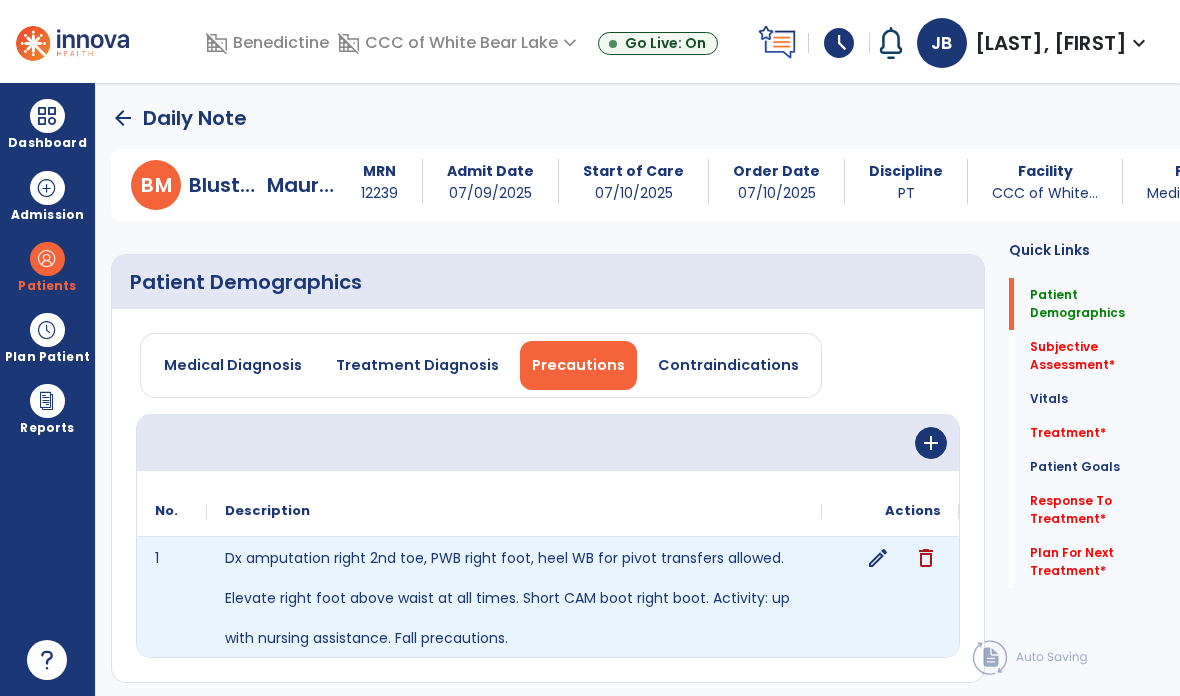 click on "edit" 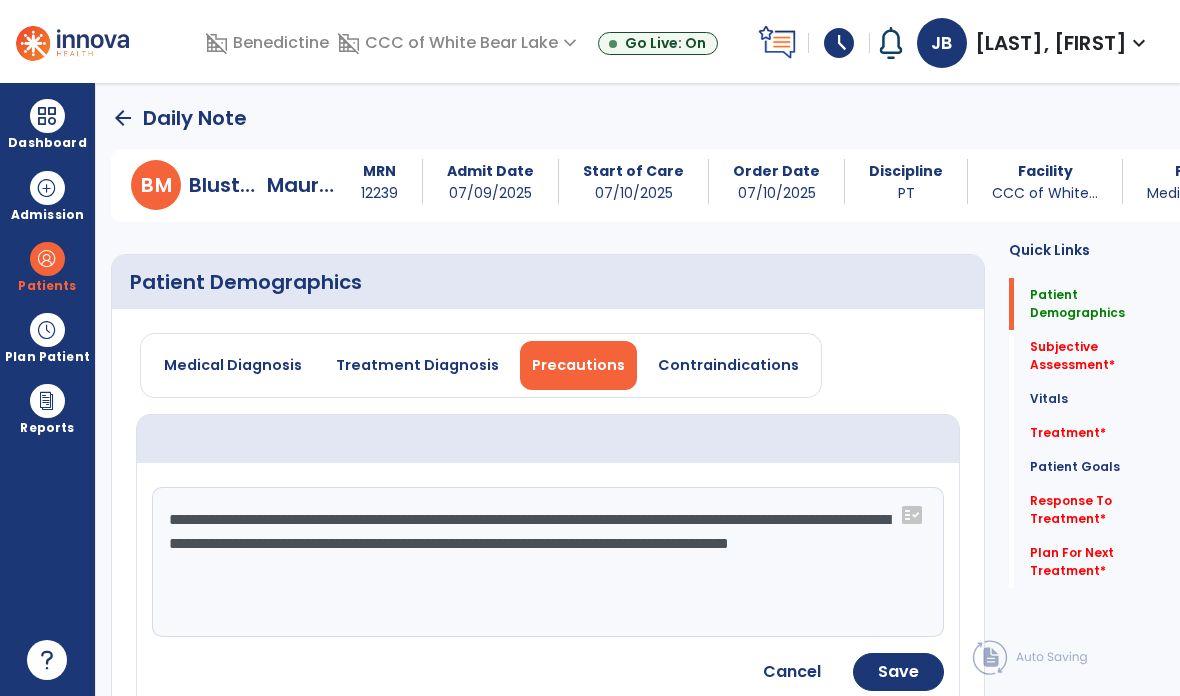 click on "**********" 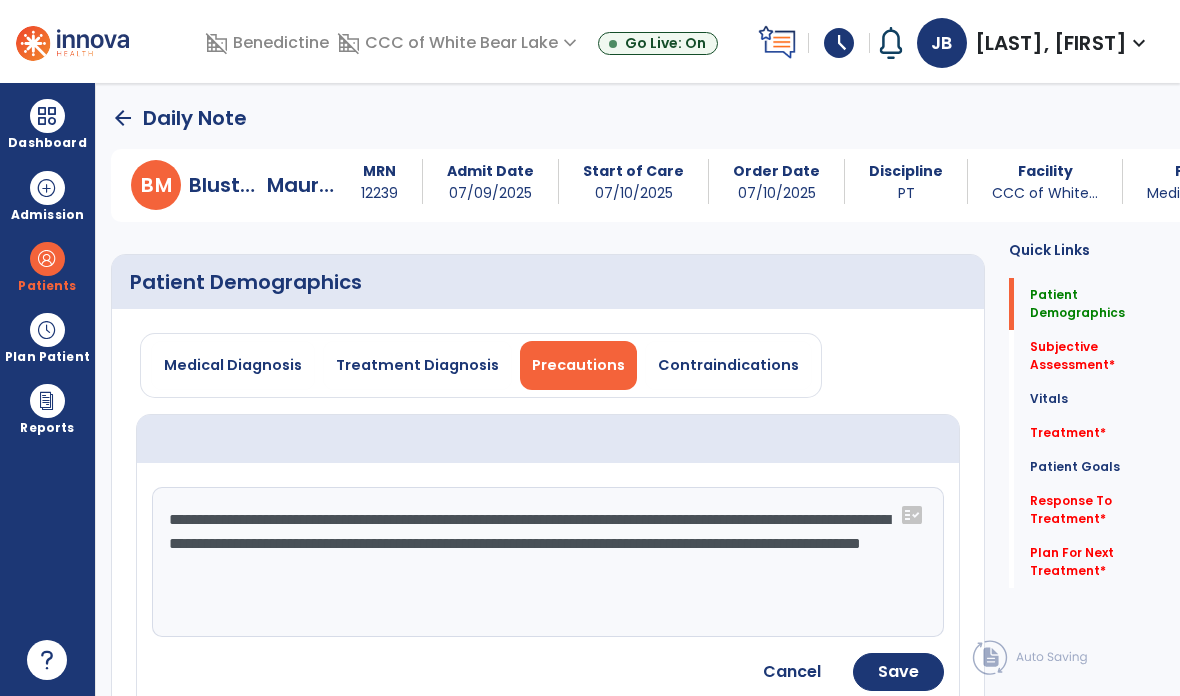 type on "**********" 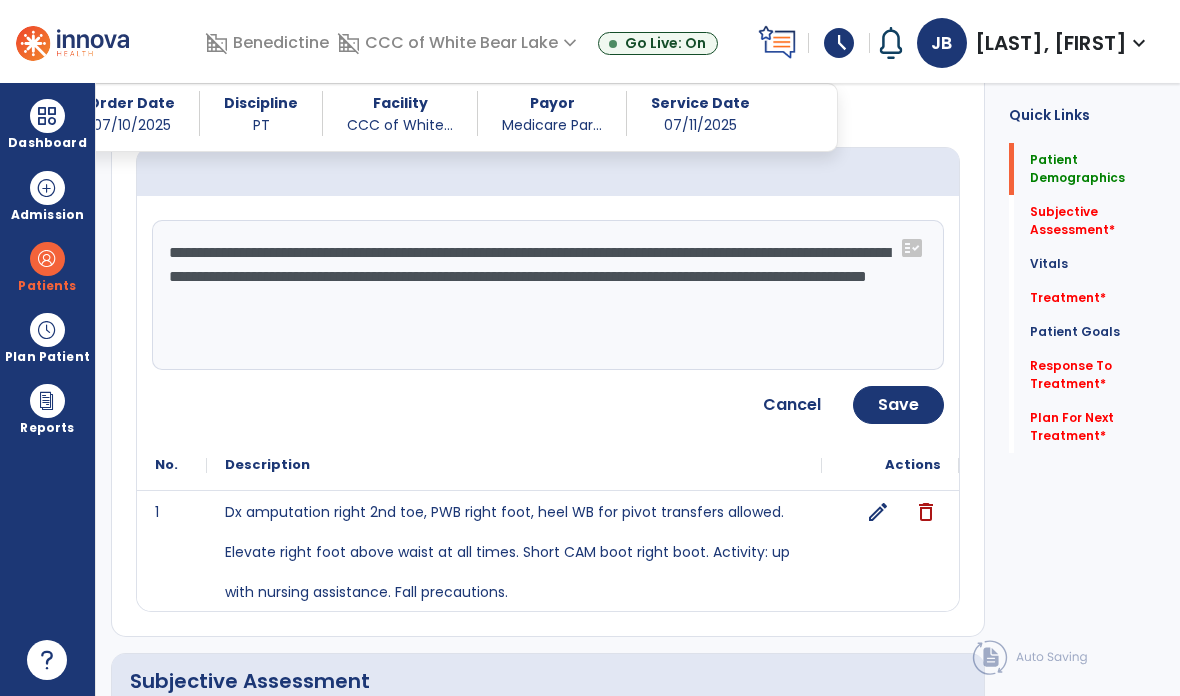 scroll, scrollTop: 293, scrollLeft: 0, axis: vertical 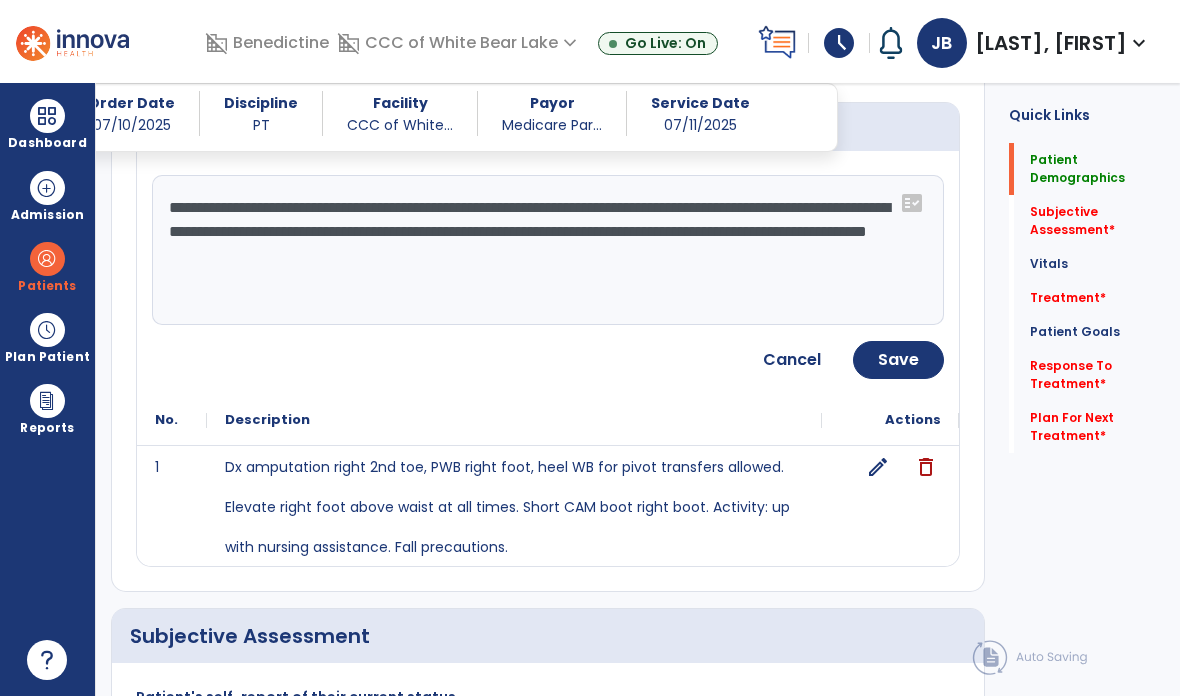 click on "Save" 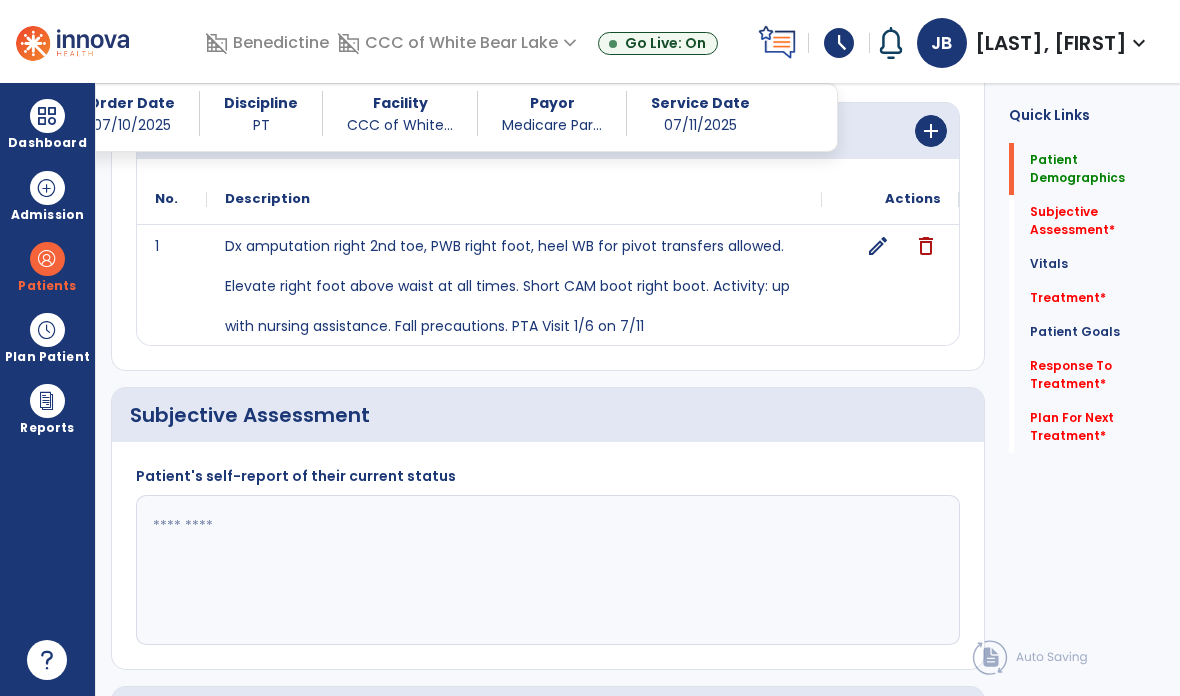 click 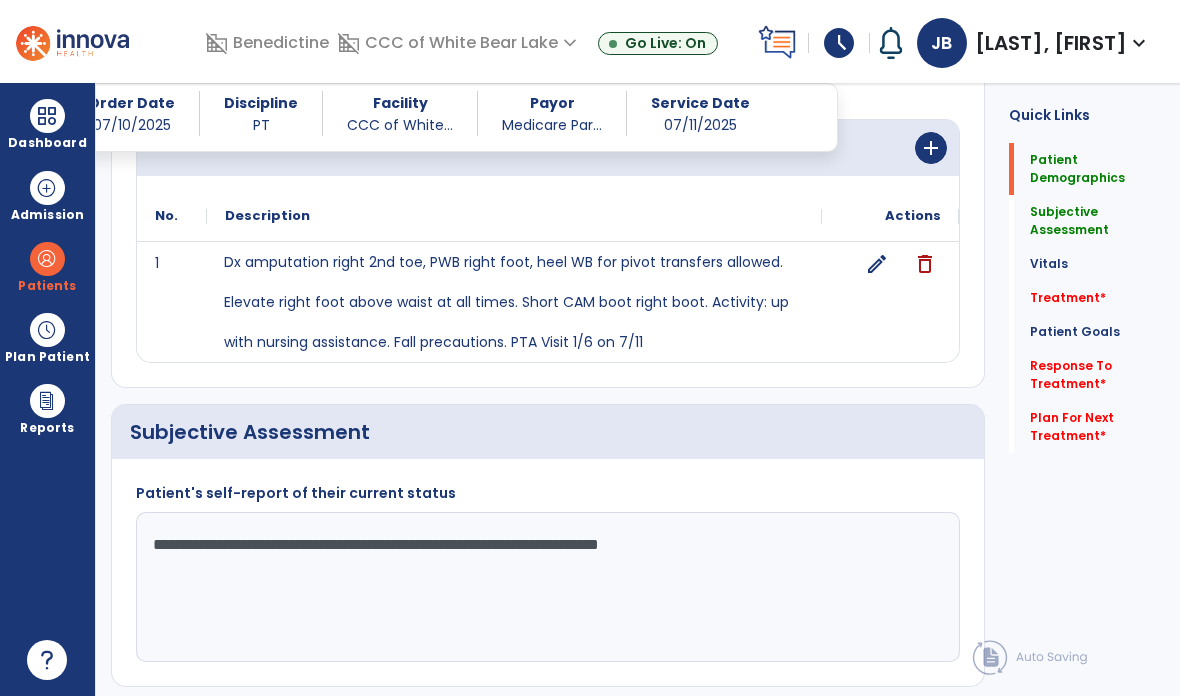 scroll, scrollTop: 277, scrollLeft: 0, axis: vertical 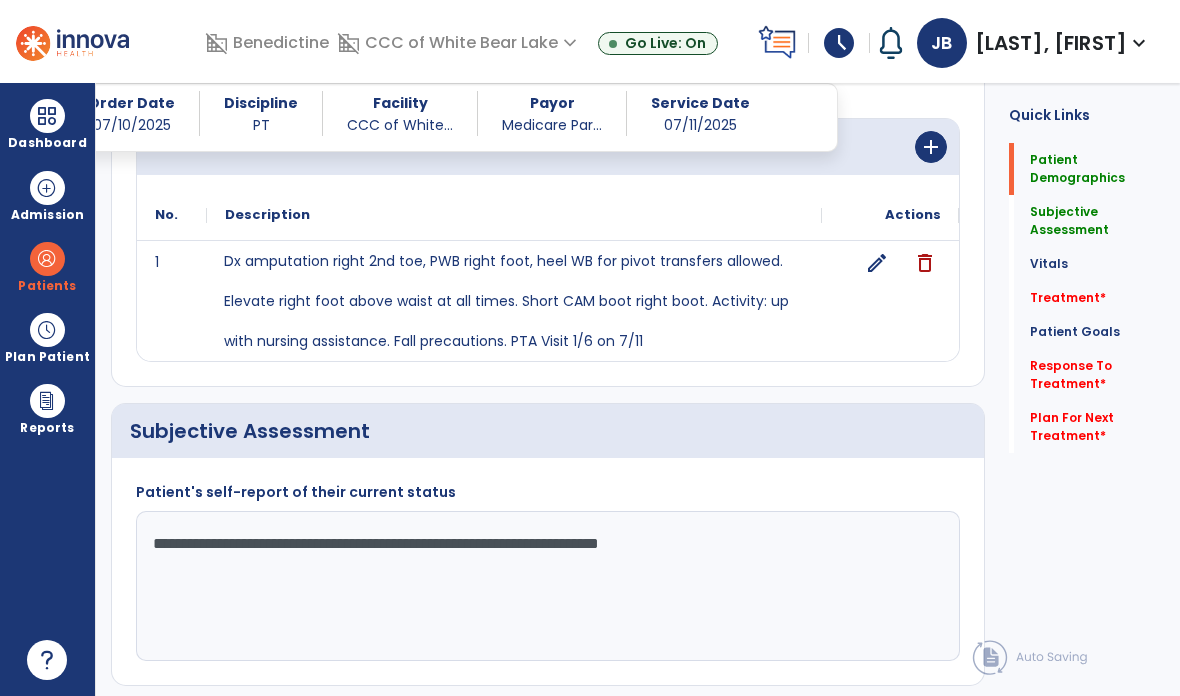 click on "**********" 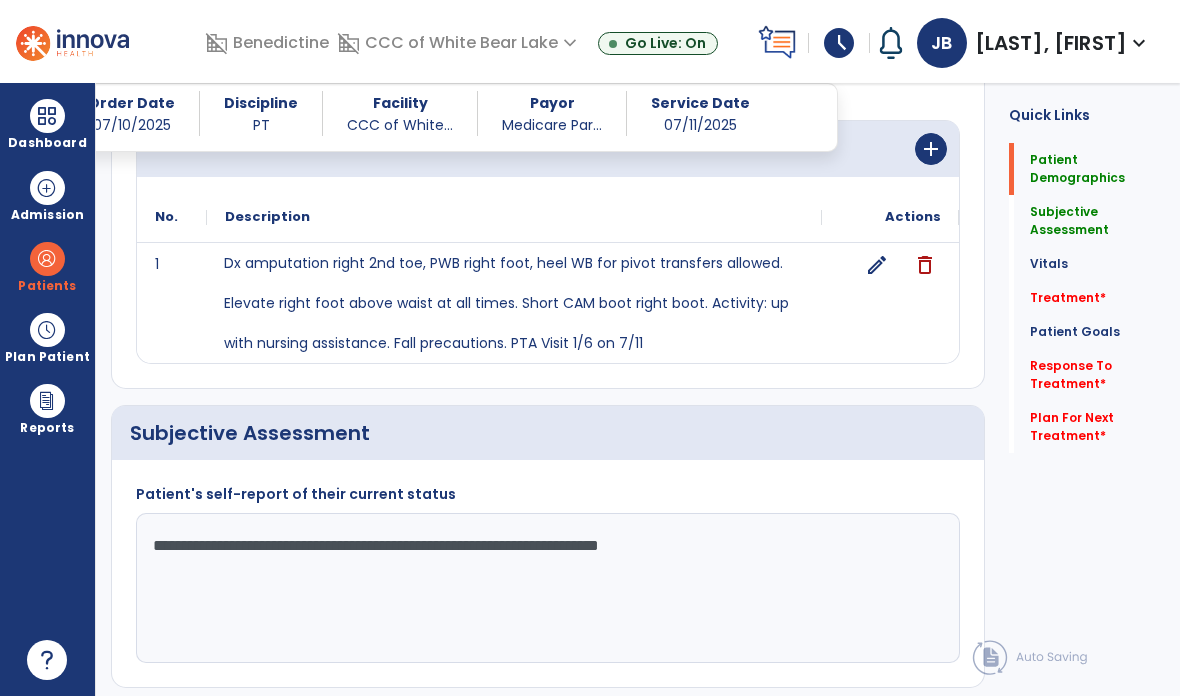 click on "**********" 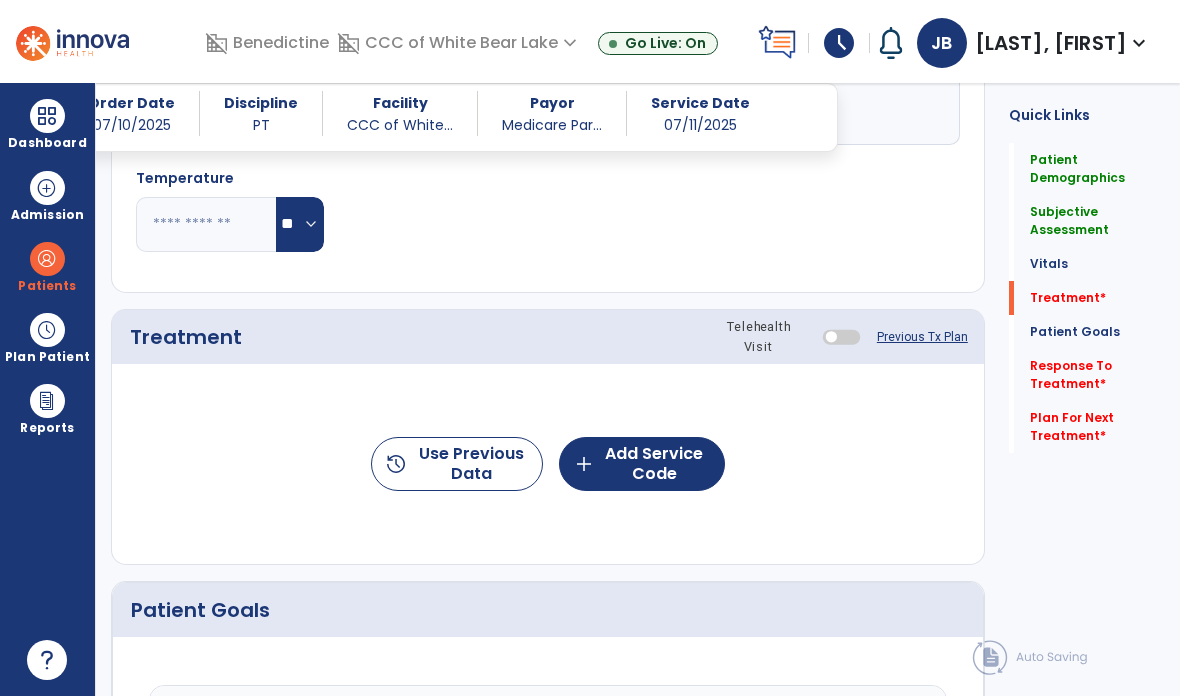 scroll, scrollTop: 1098, scrollLeft: 0, axis: vertical 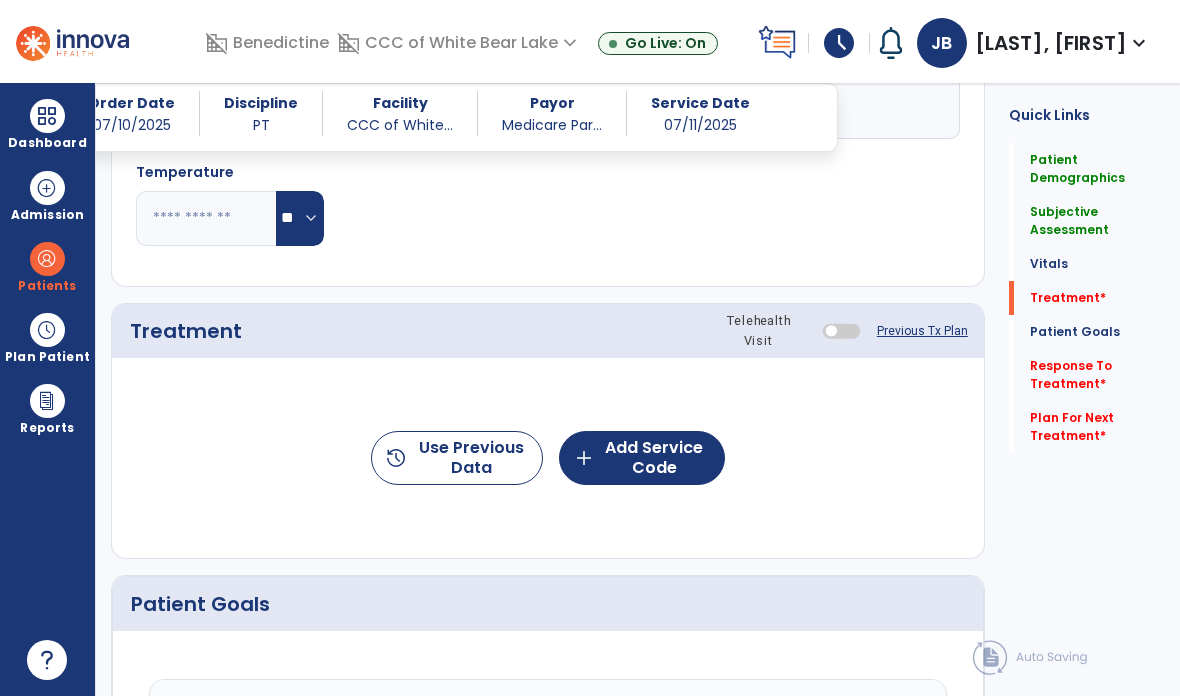 type on "**********" 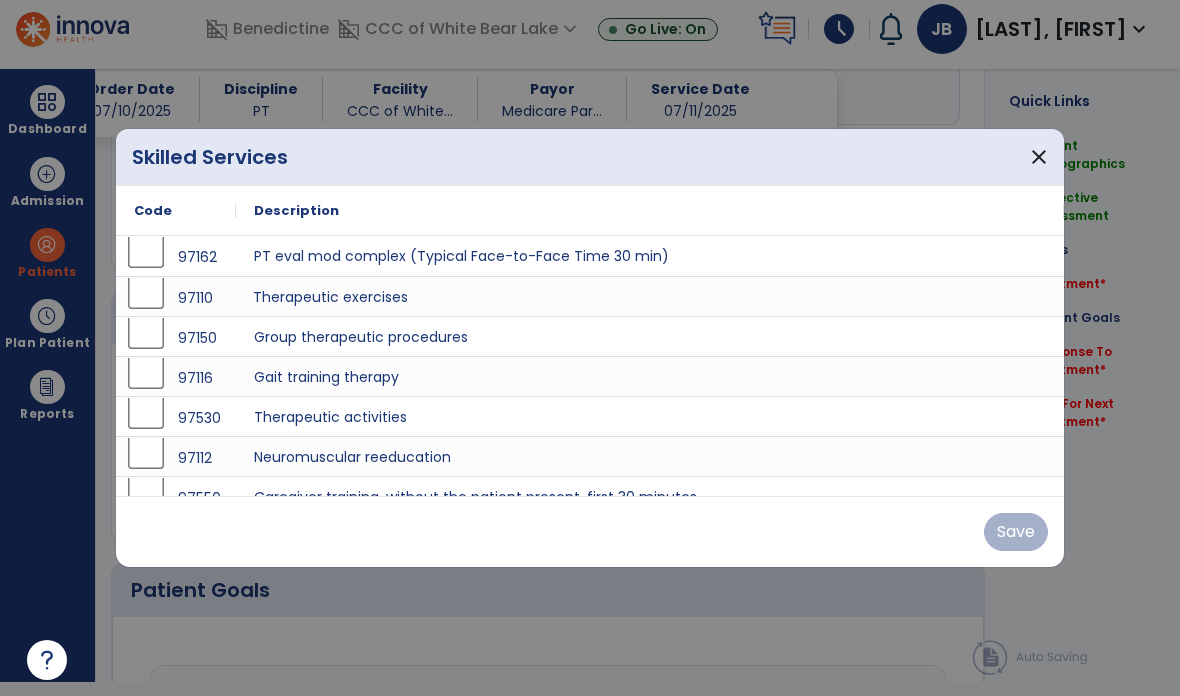 click on "Therapeutic exercises" at bounding box center (650, 296) 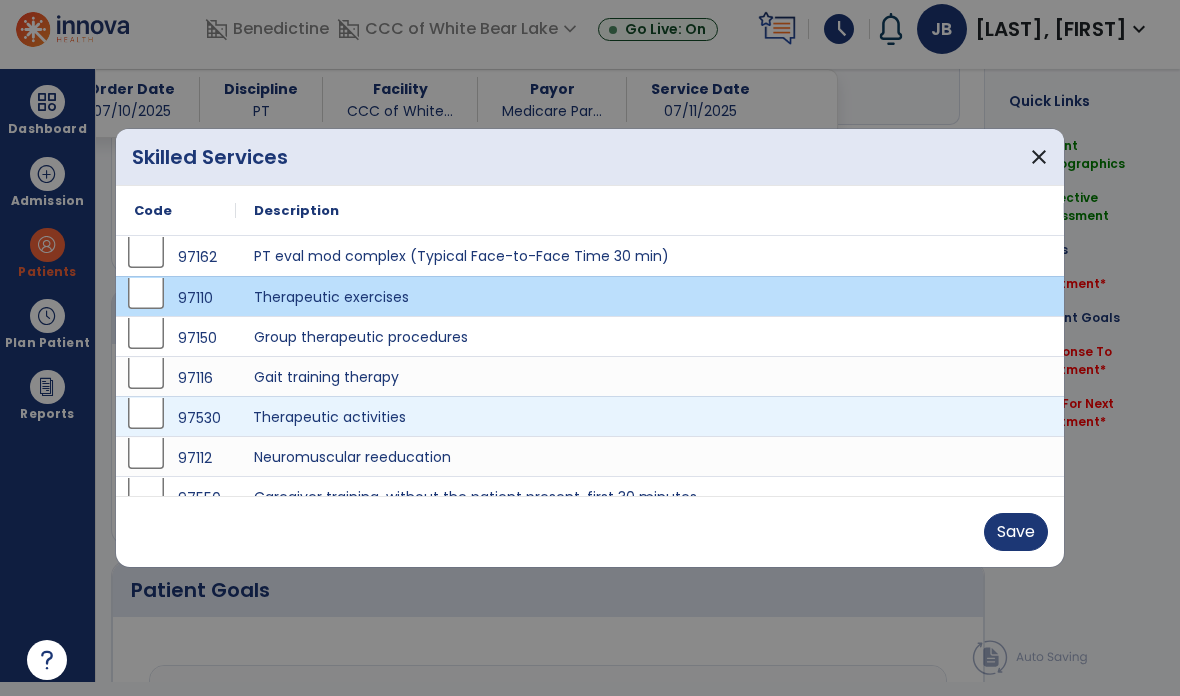click on "Therapeutic activities" at bounding box center (650, 416) 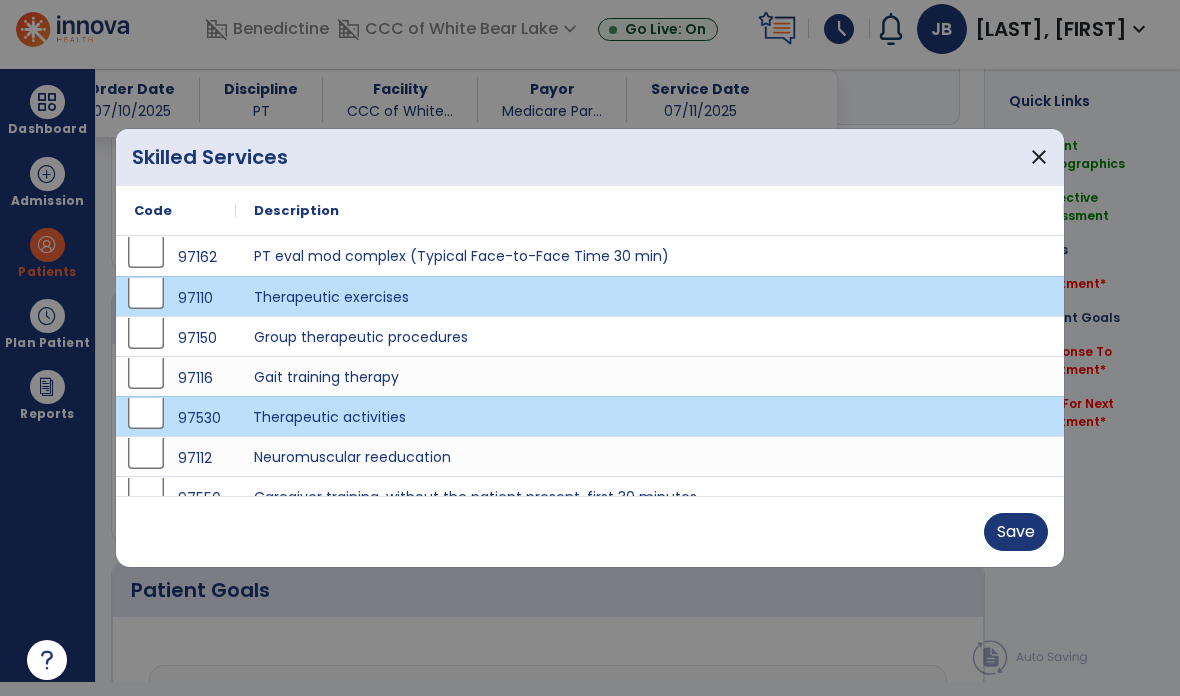 click on "Save" at bounding box center (1016, 532) 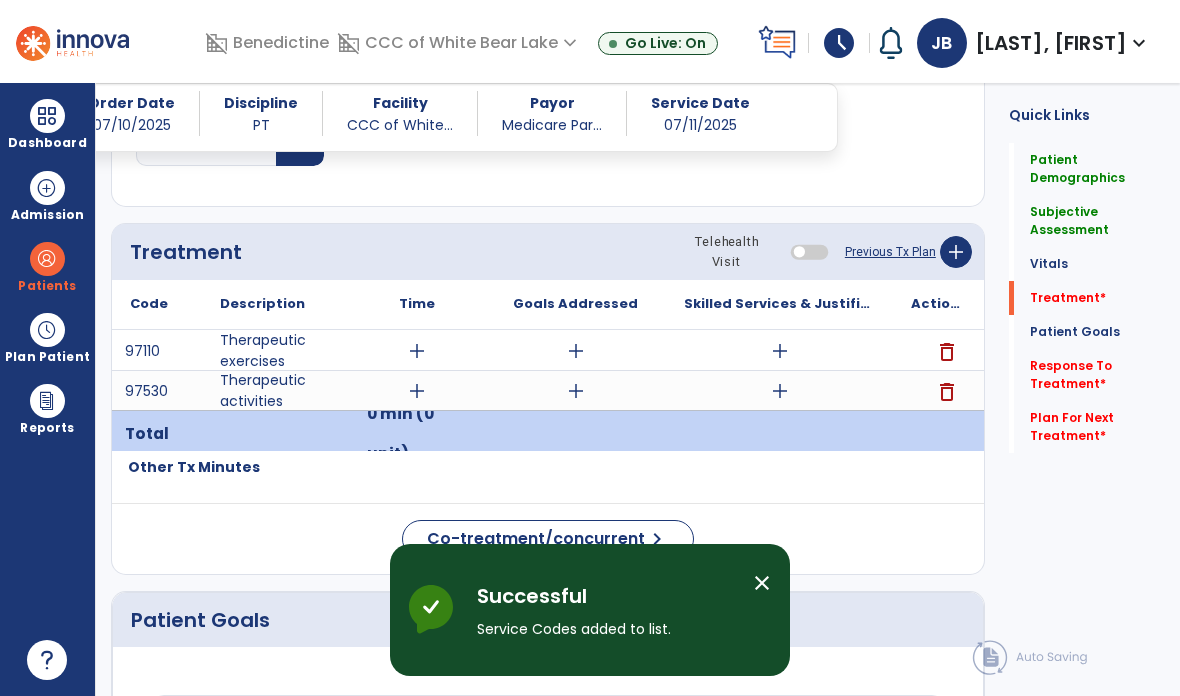 scroll, scrollTop: 14, scrollLeft: 0, axis: vertical 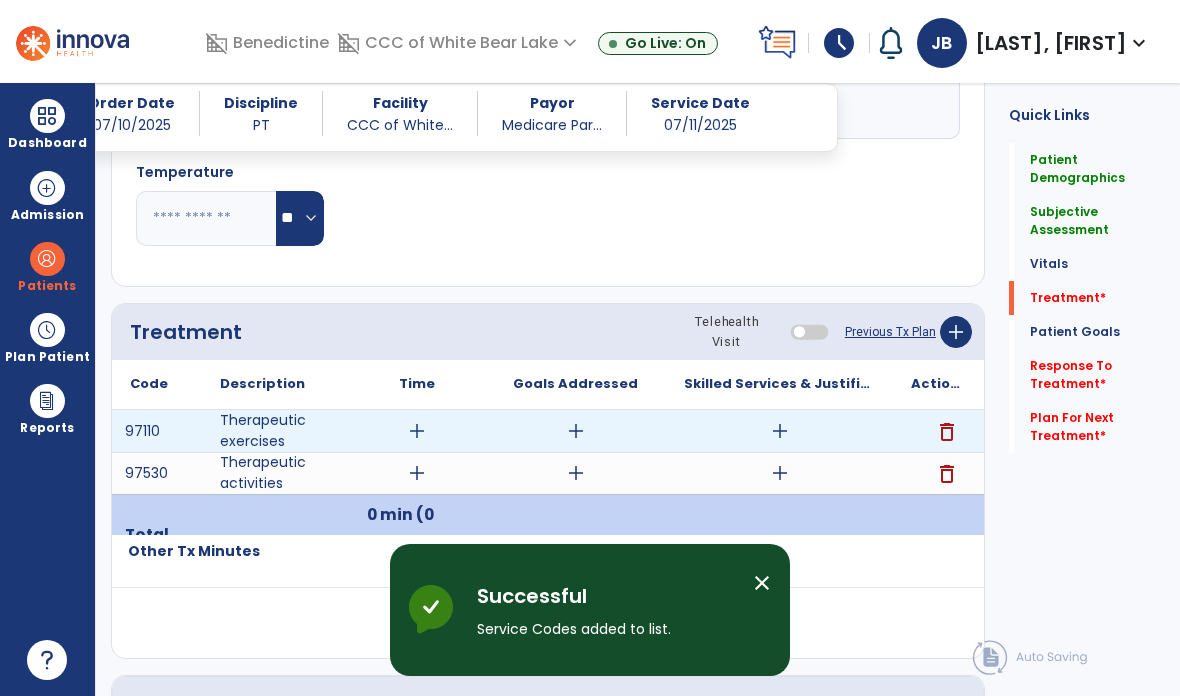 click on "add" at bounding box center (779, 431) 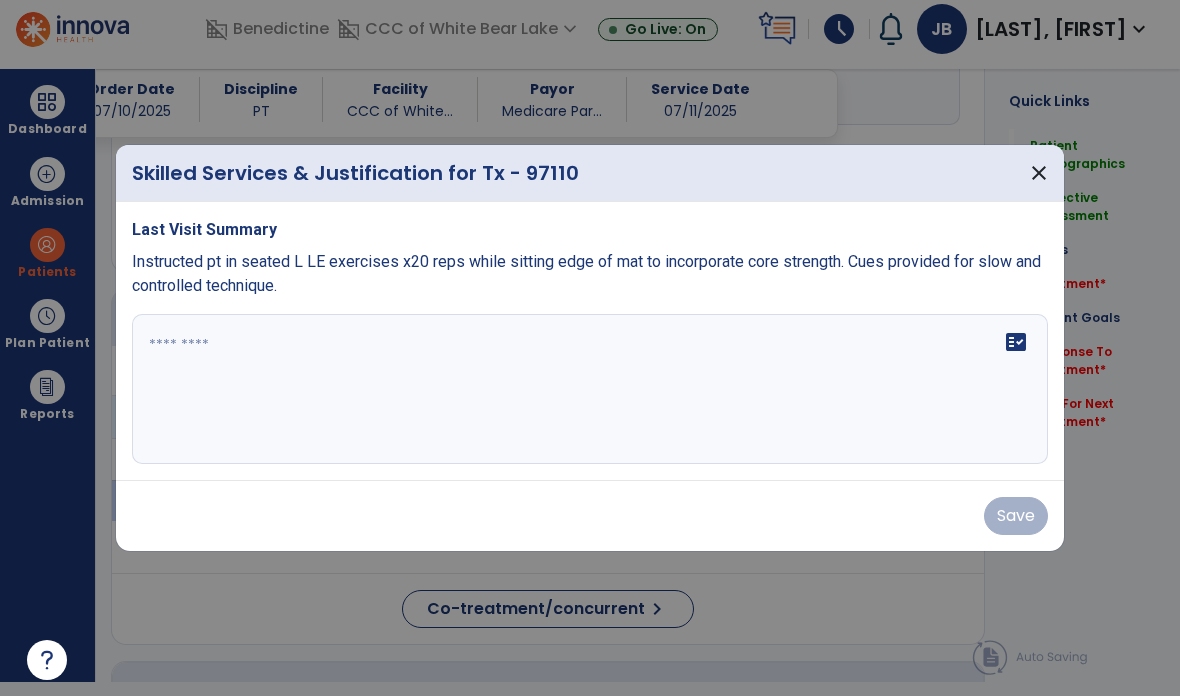 scroll, scrollTop: 0, scrollLeft: 0, axis: both 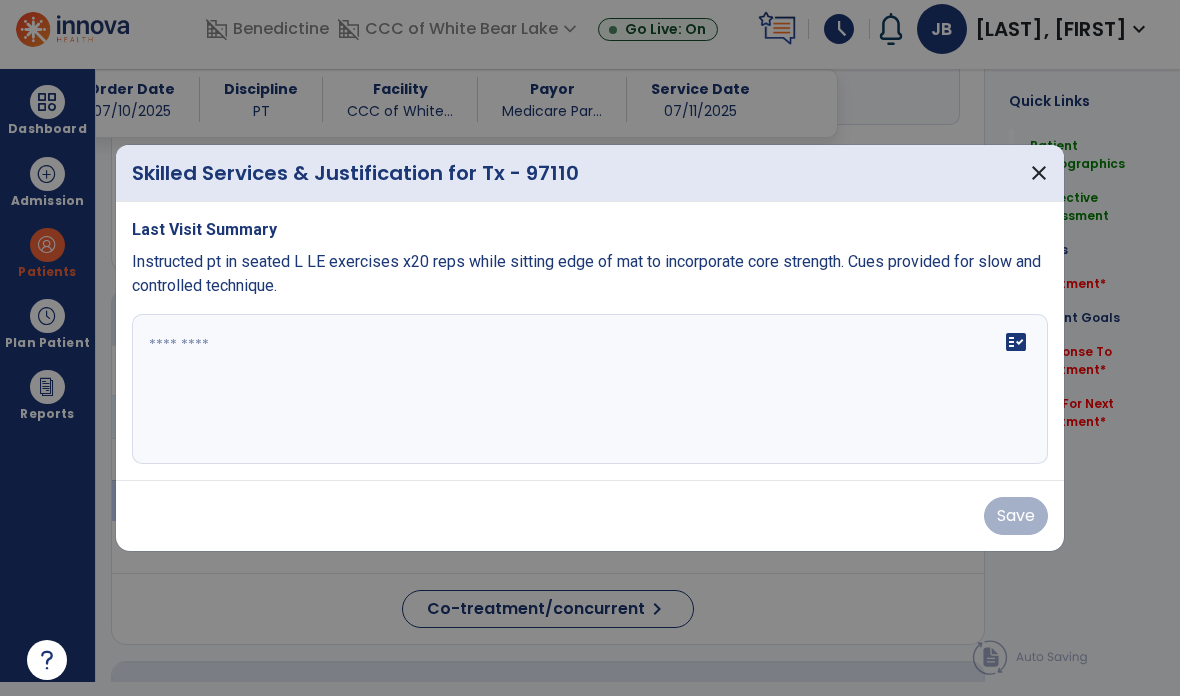 click on "fact_check" at bounding box center [590, 389] 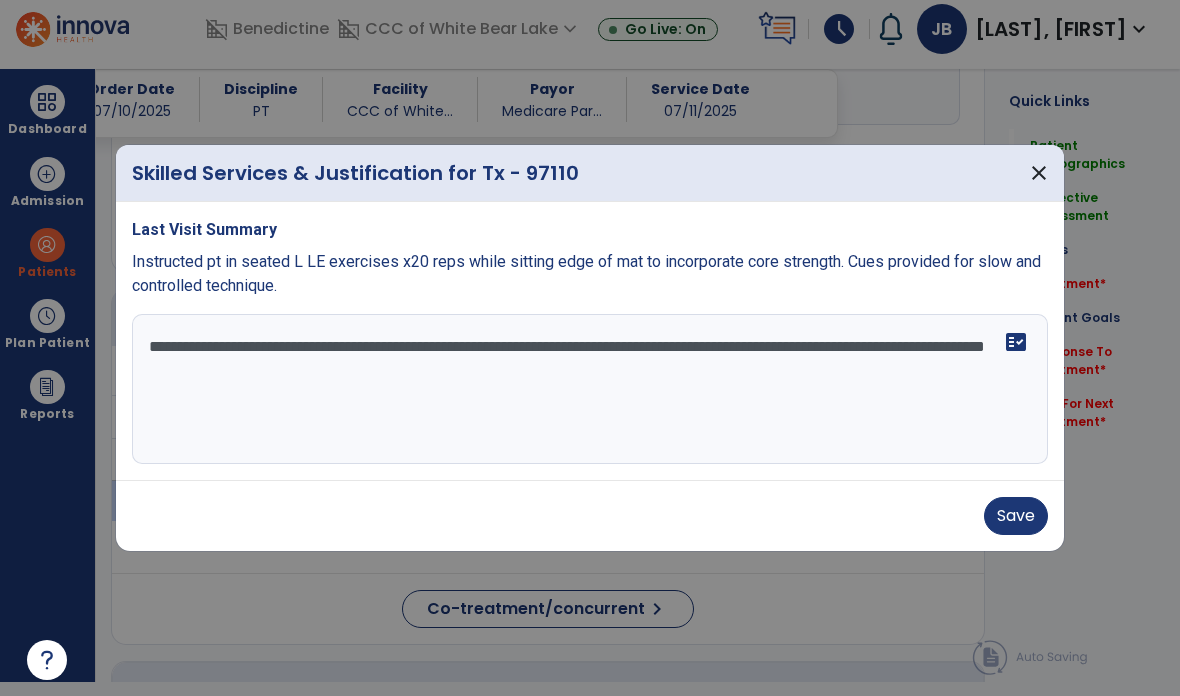type on "**********" 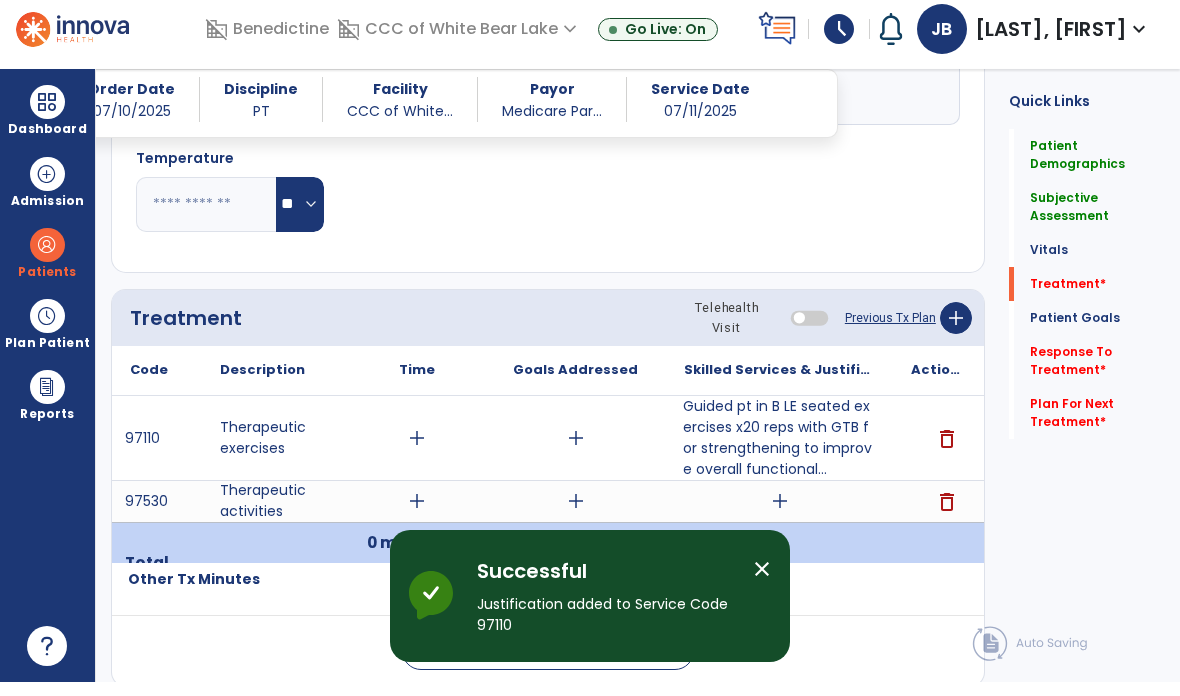 scroll, scrollTop: 14, scrollLeft: 0, axis: vertical 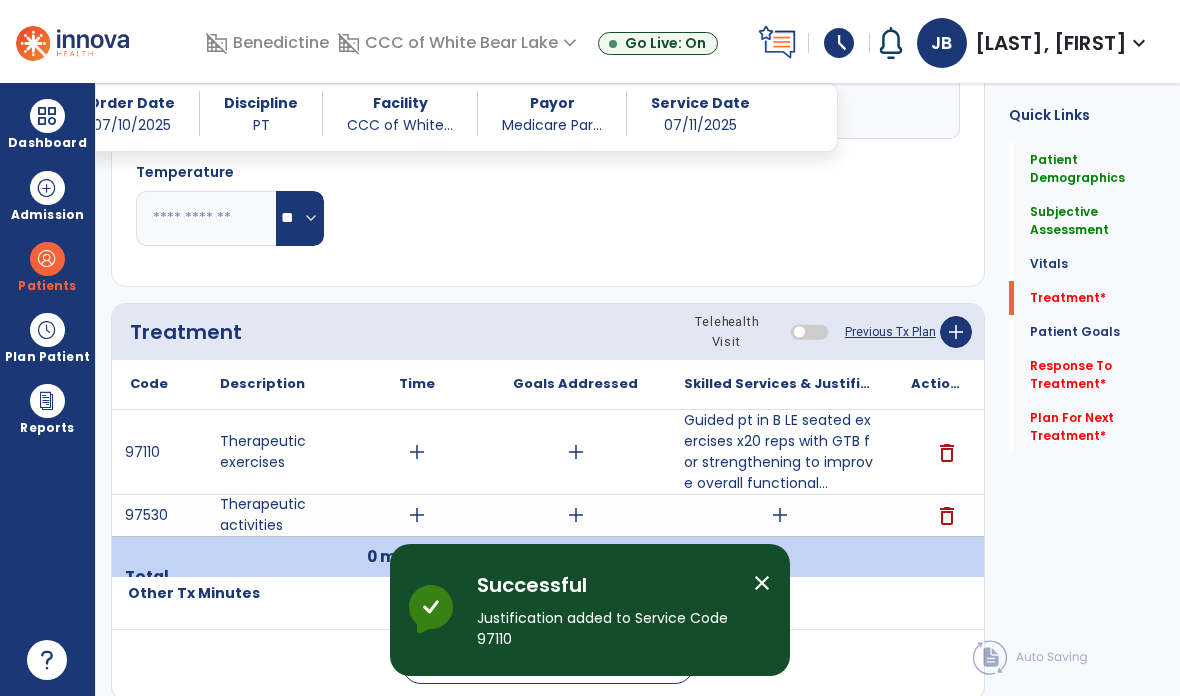 click on "add" at bounding box center (417, 452) 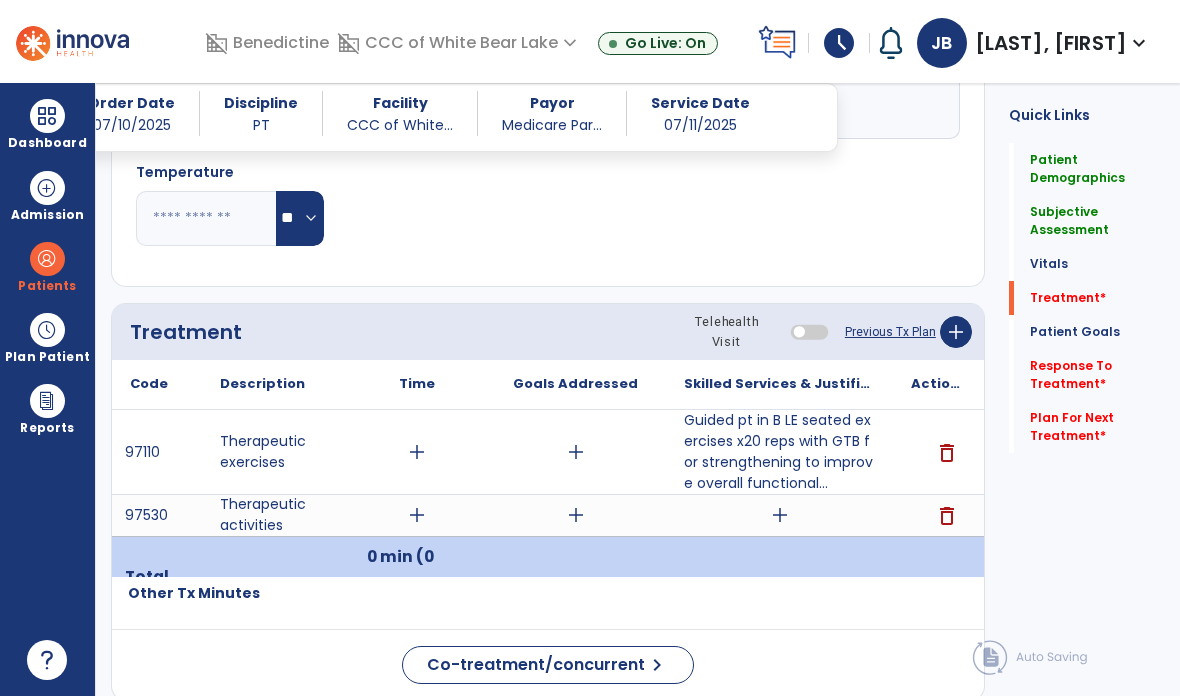 click on "add" at bounding box center (779, 515) 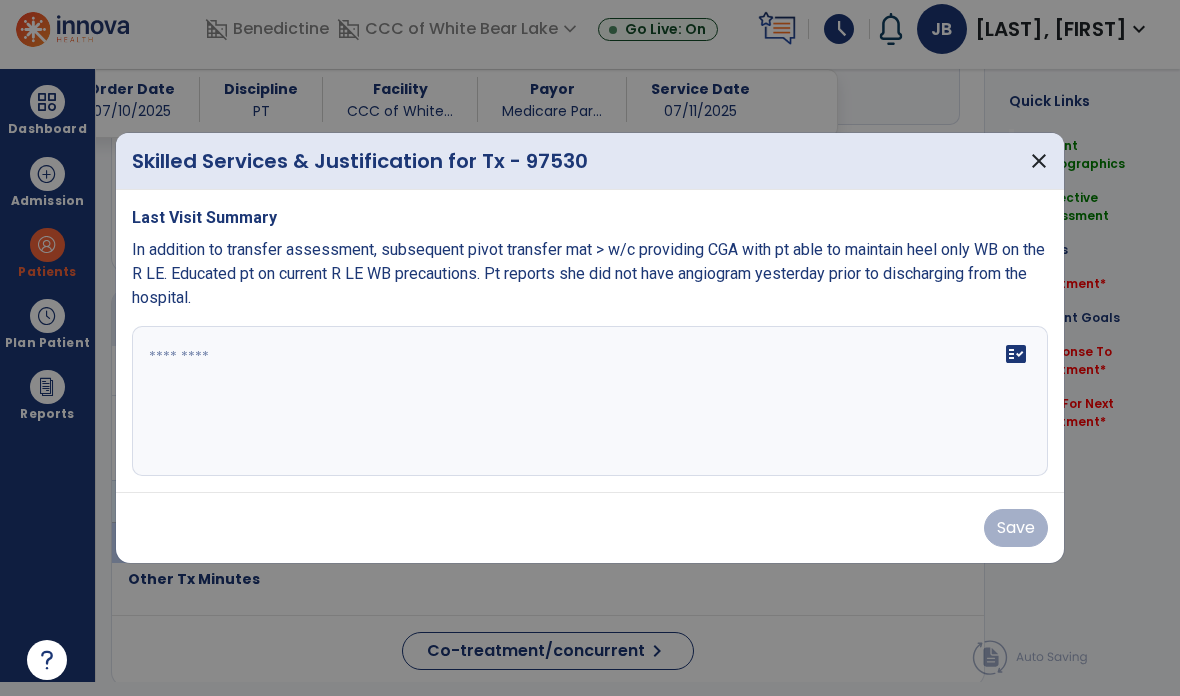 scroll, scrollTop: 0, scrollLeft: 0, axis: both 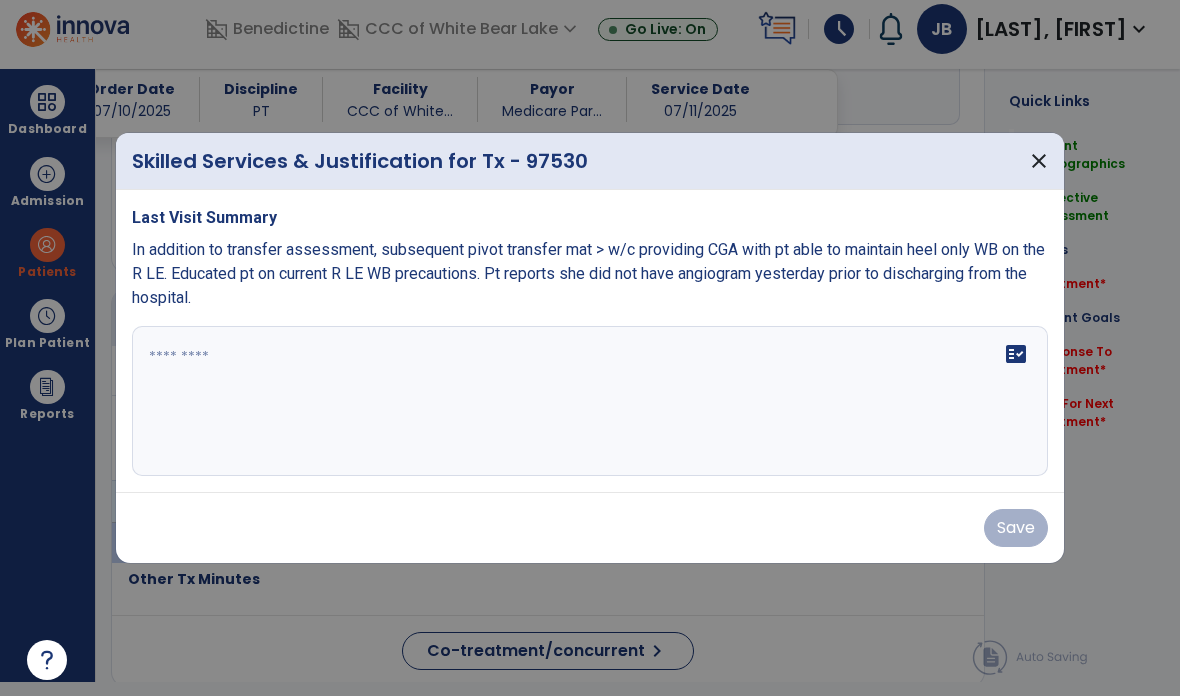 click on "fact_check" at bounding box center [590, 401] 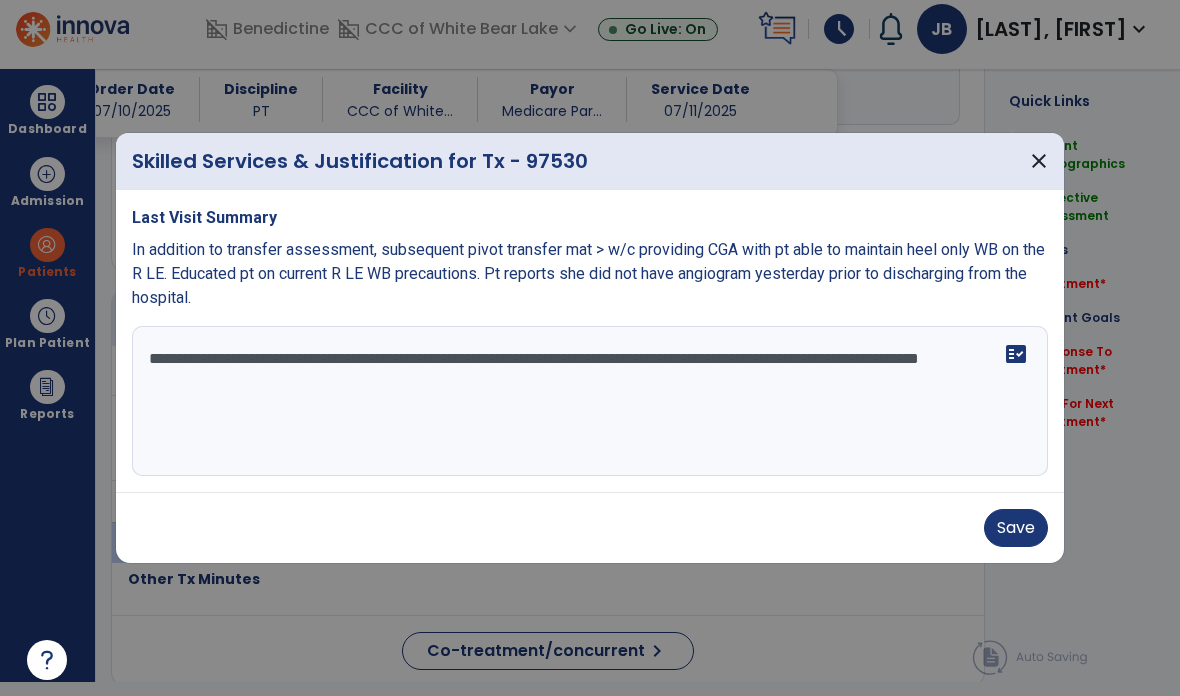click on "**********" at bounding box center [590, 401] 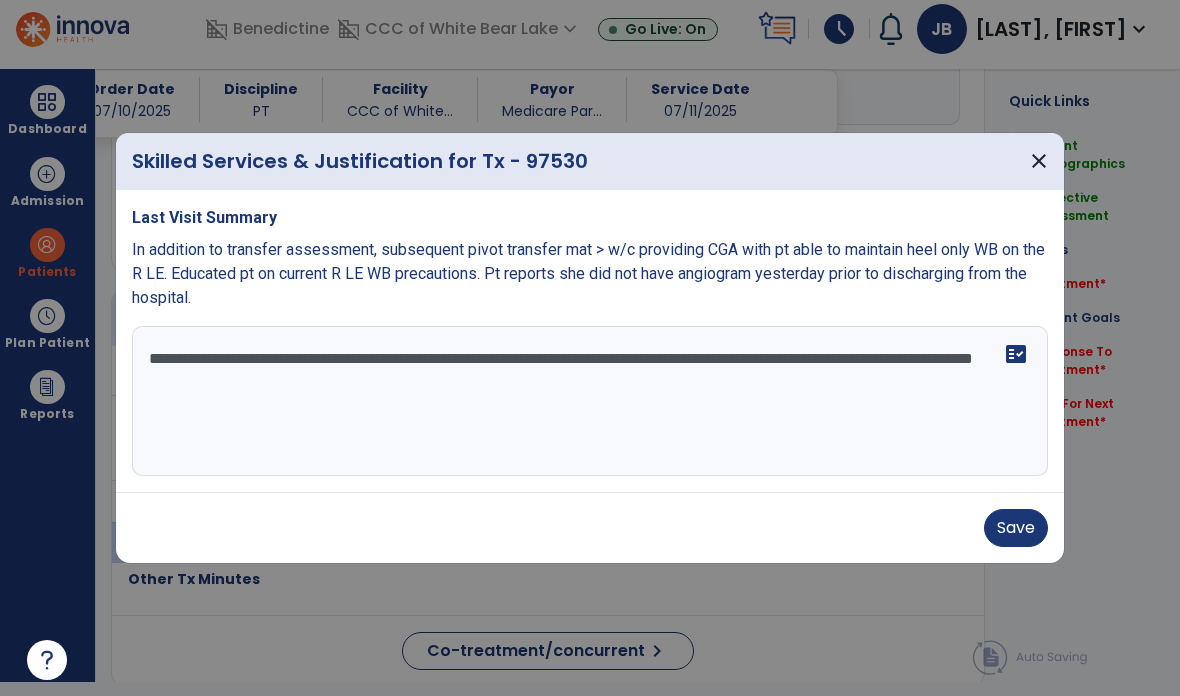 click on "**********" at bounding box center (590, 401) 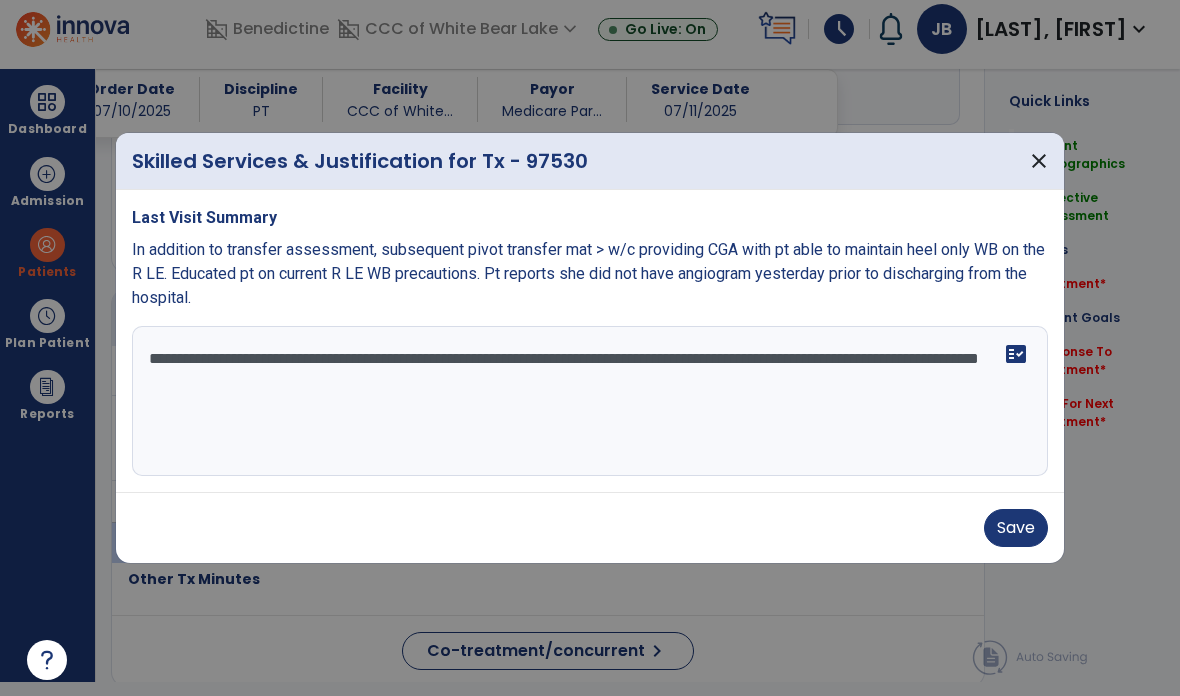 click on "**********" at bounding box center [590, 401] 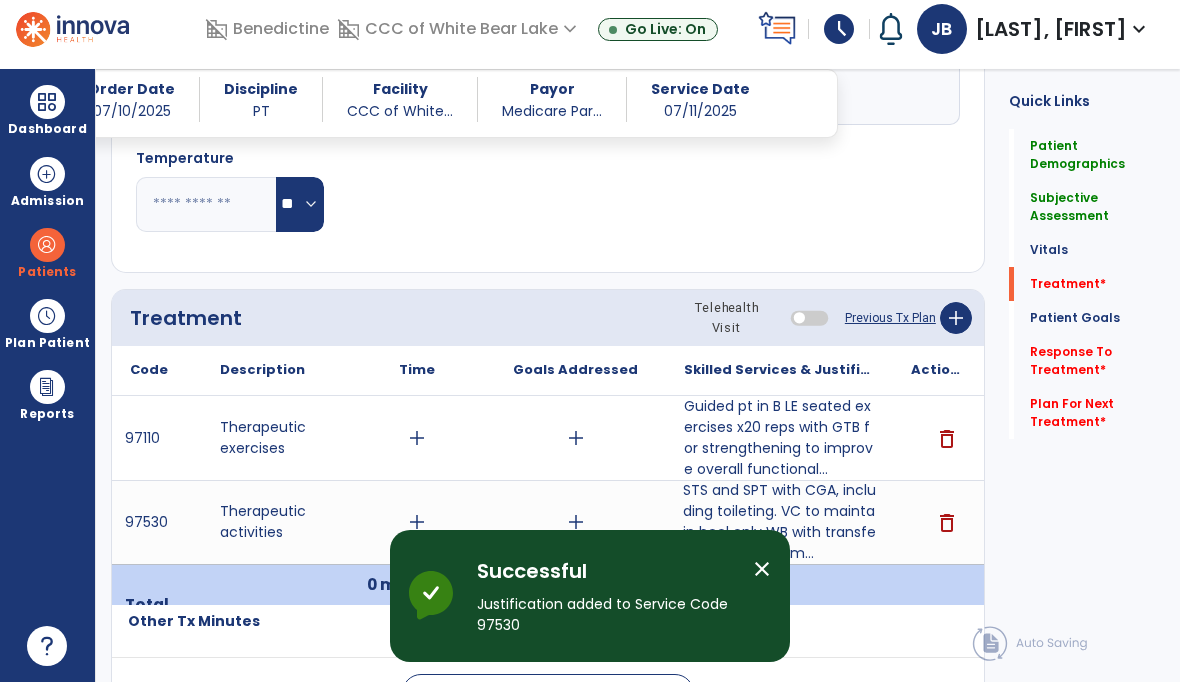 scroll, scrollTop: 14, scrollLeft: 0, axis: vertical 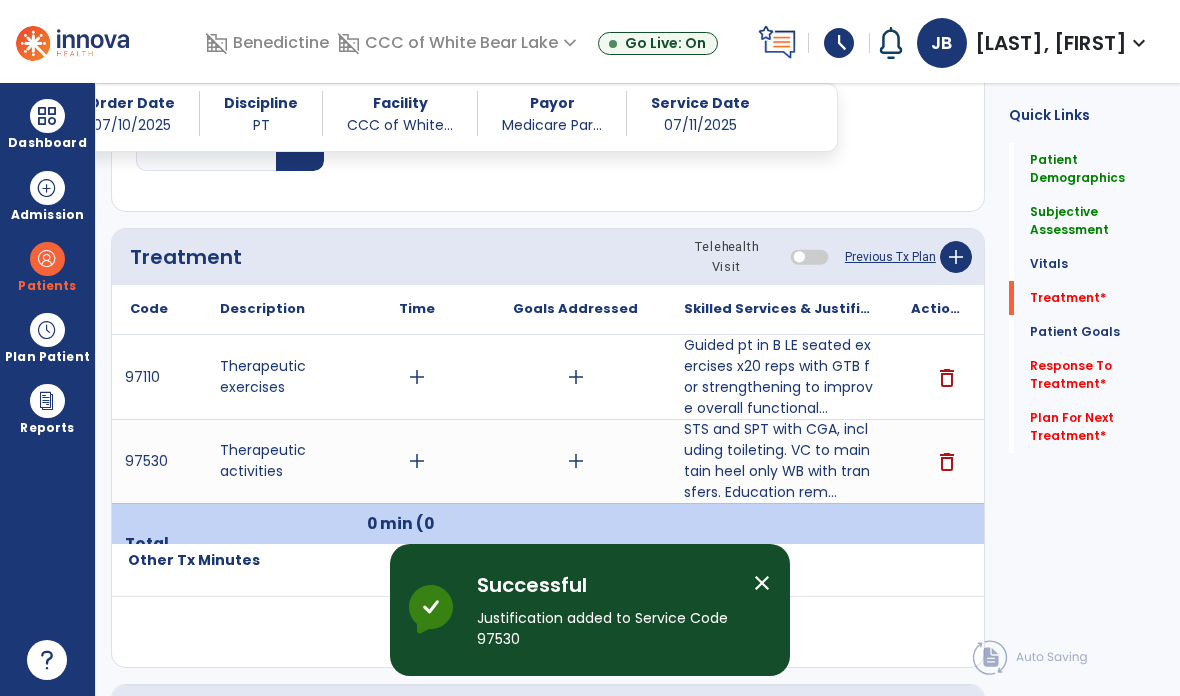 click on "add" at bounding box center [417, 377] 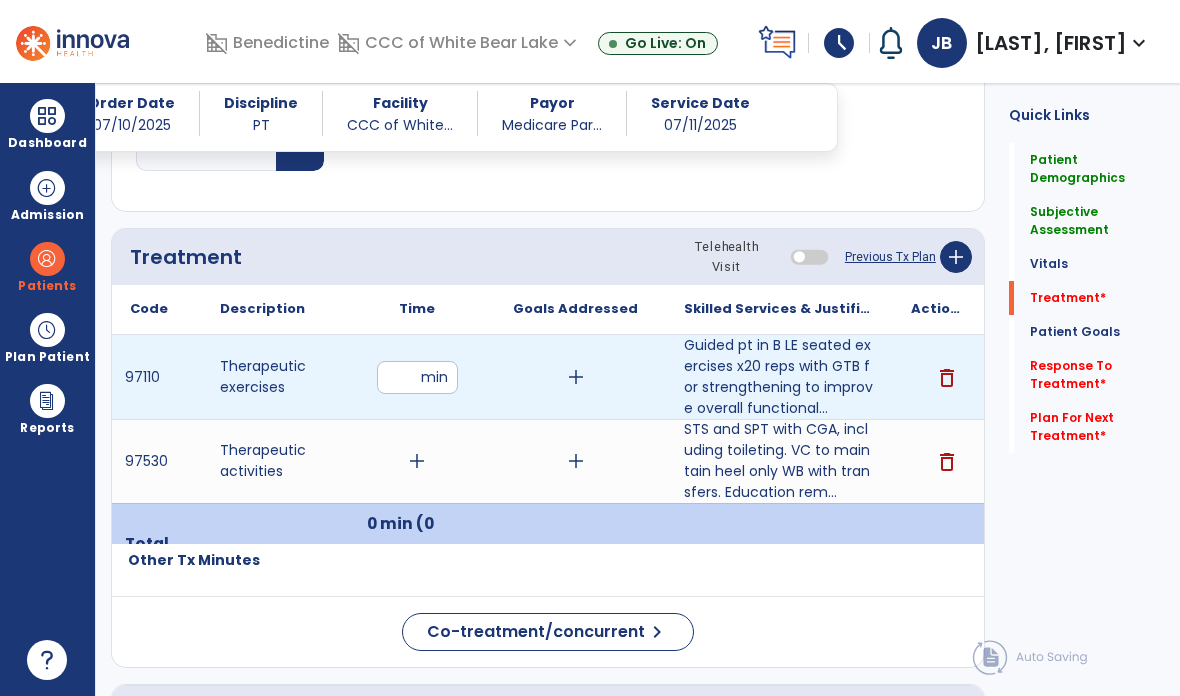 type on "**" 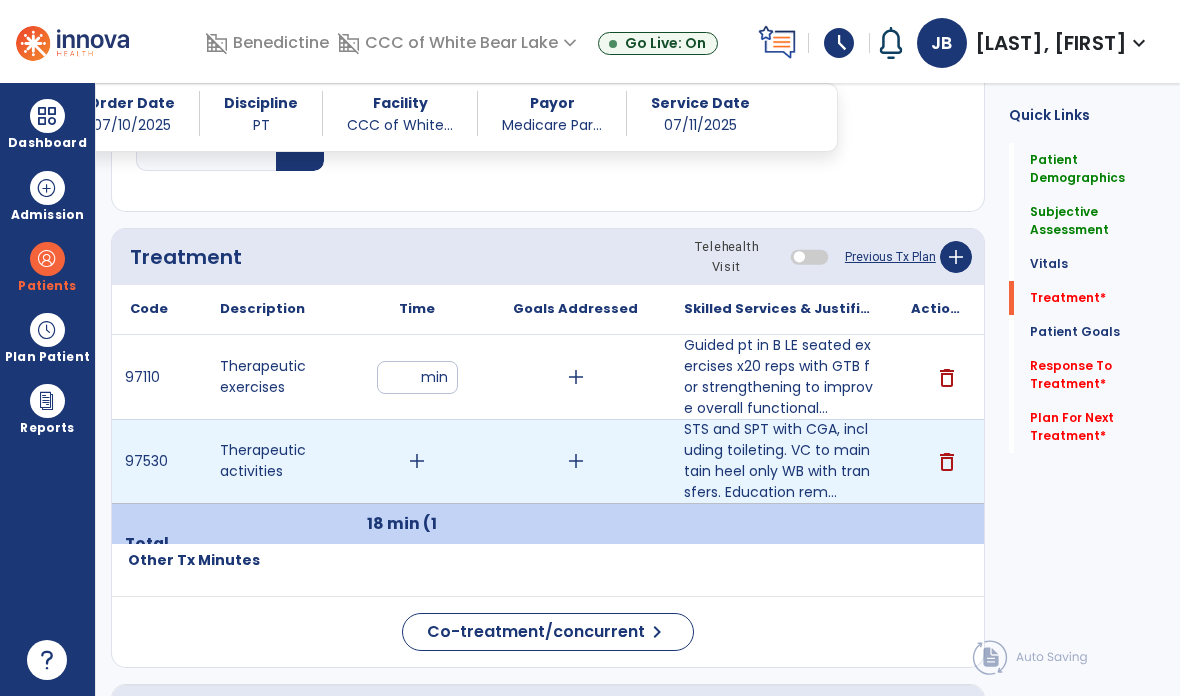 click on "add" at bounding box center [417, 461] 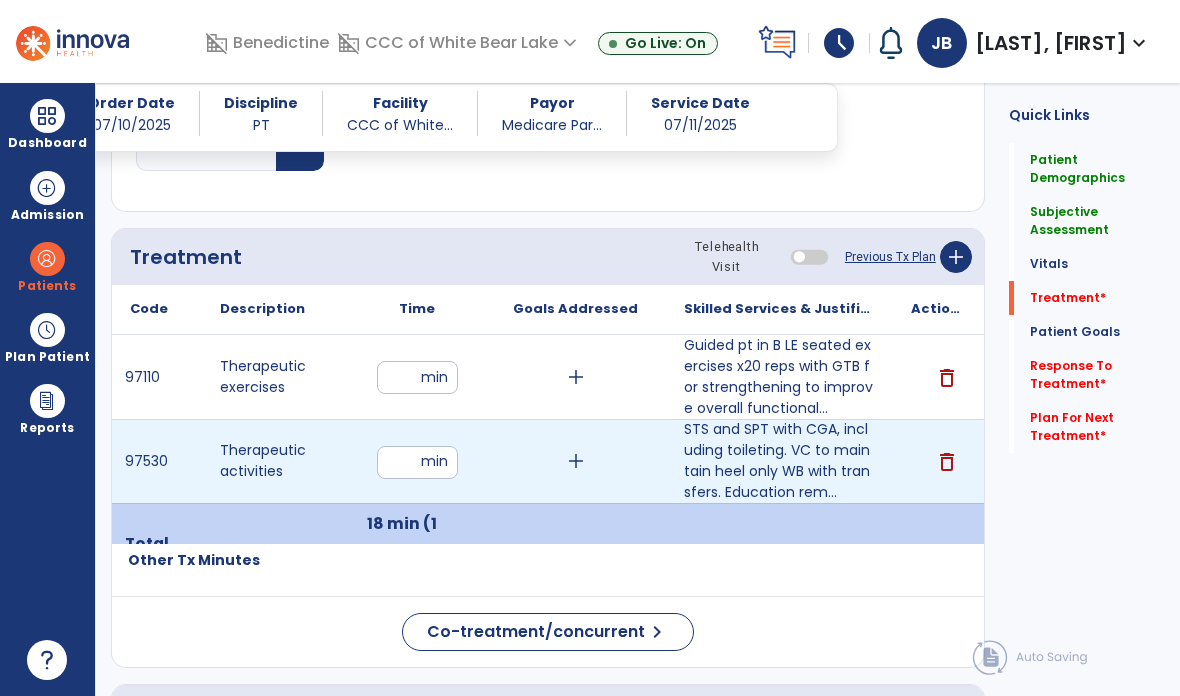 type on "**" 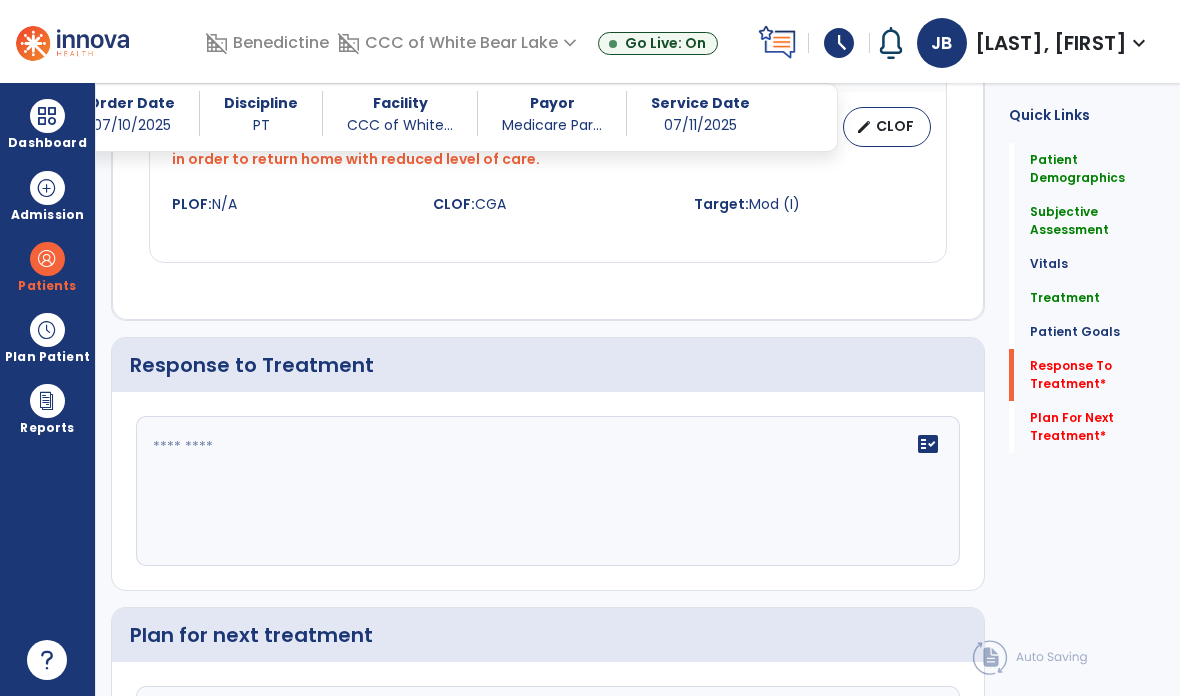 scroll, scrollTop: 2054, scrollLeft: 0, axis: vertical 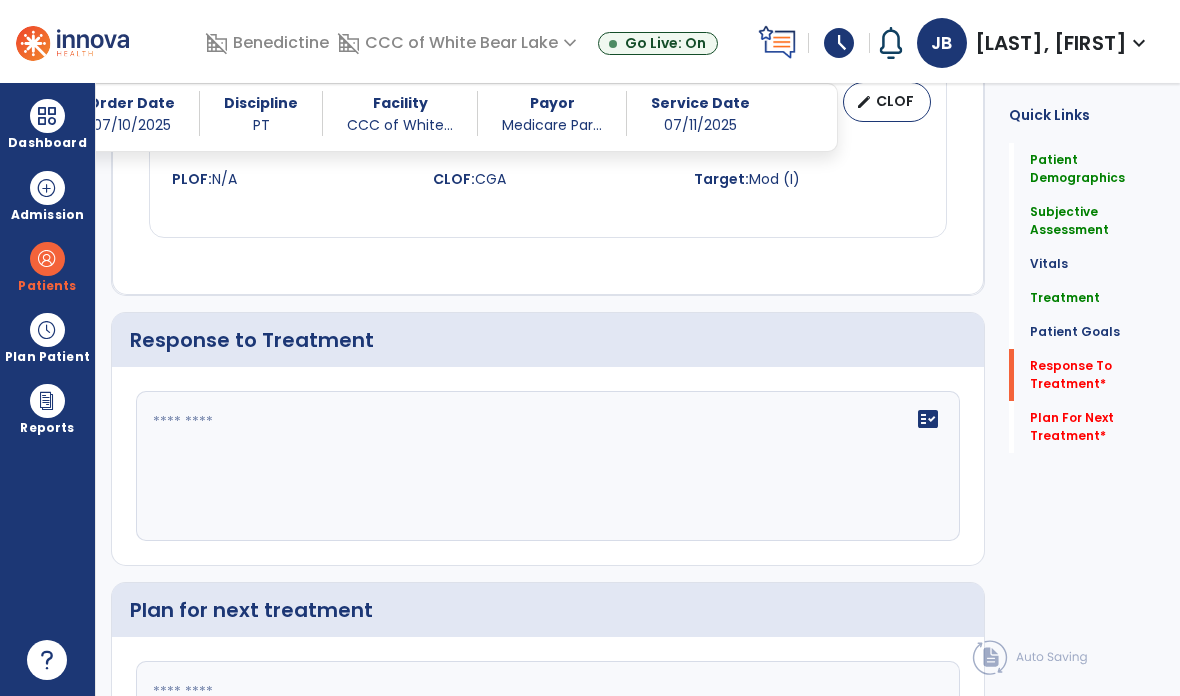 click on "fact_check" 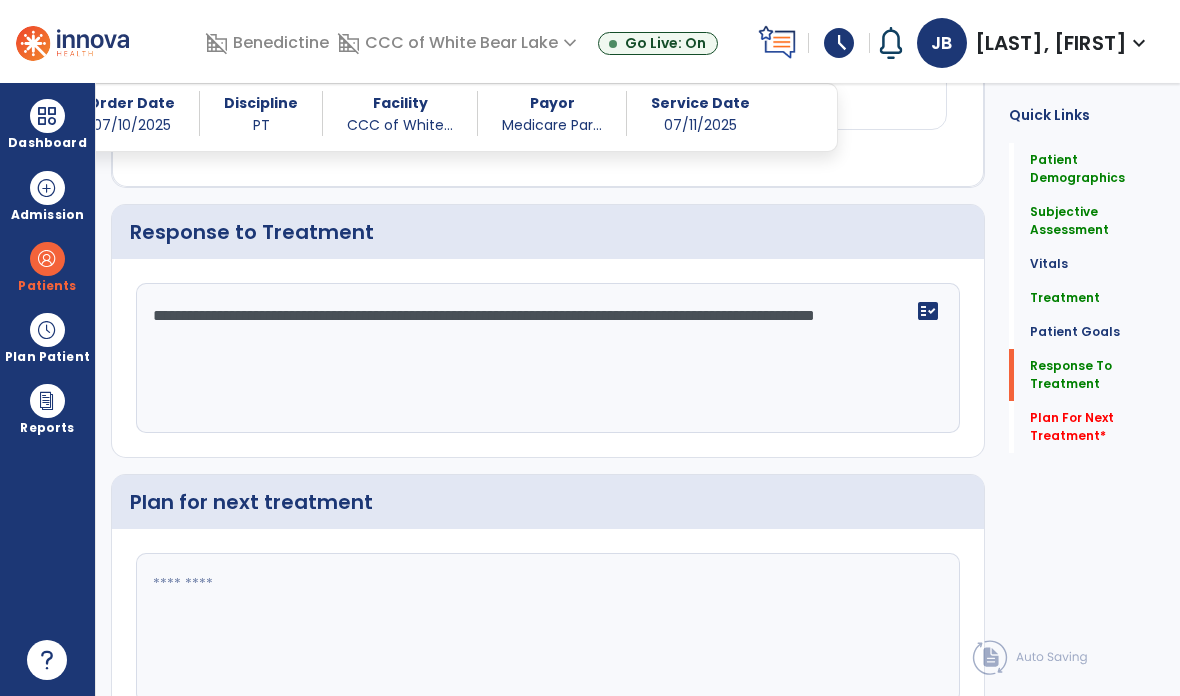 scroll, scrollTop: 2164, scrollLeft: 0, axis: vertical 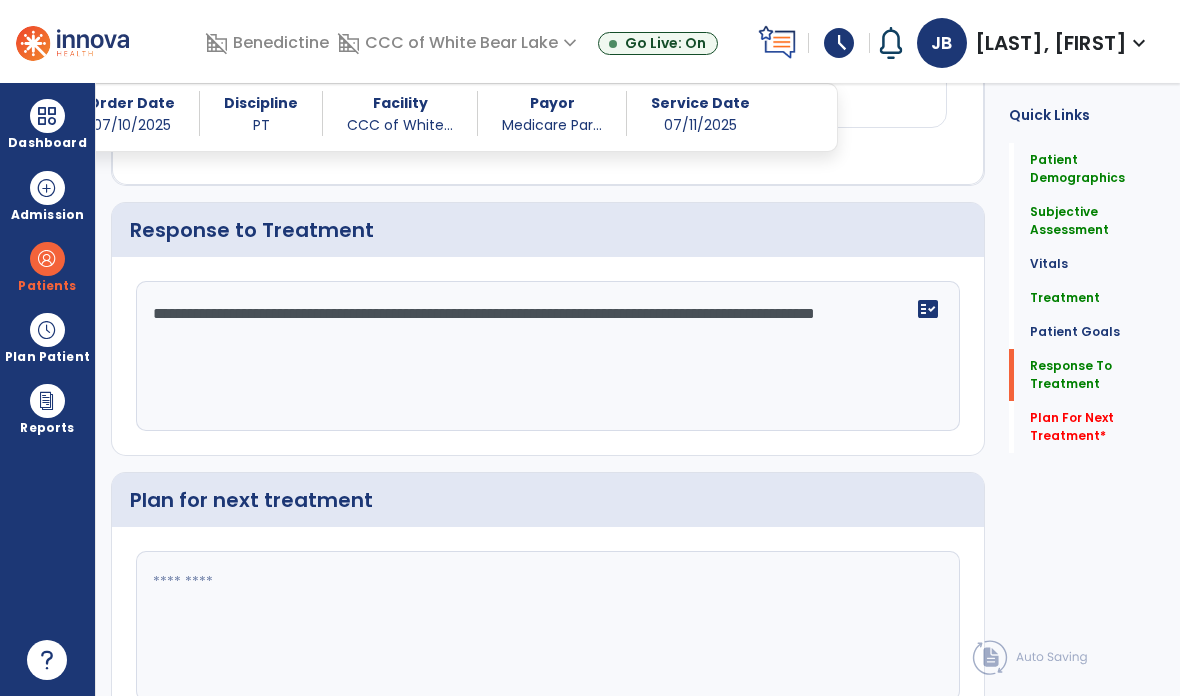 type on "**********" 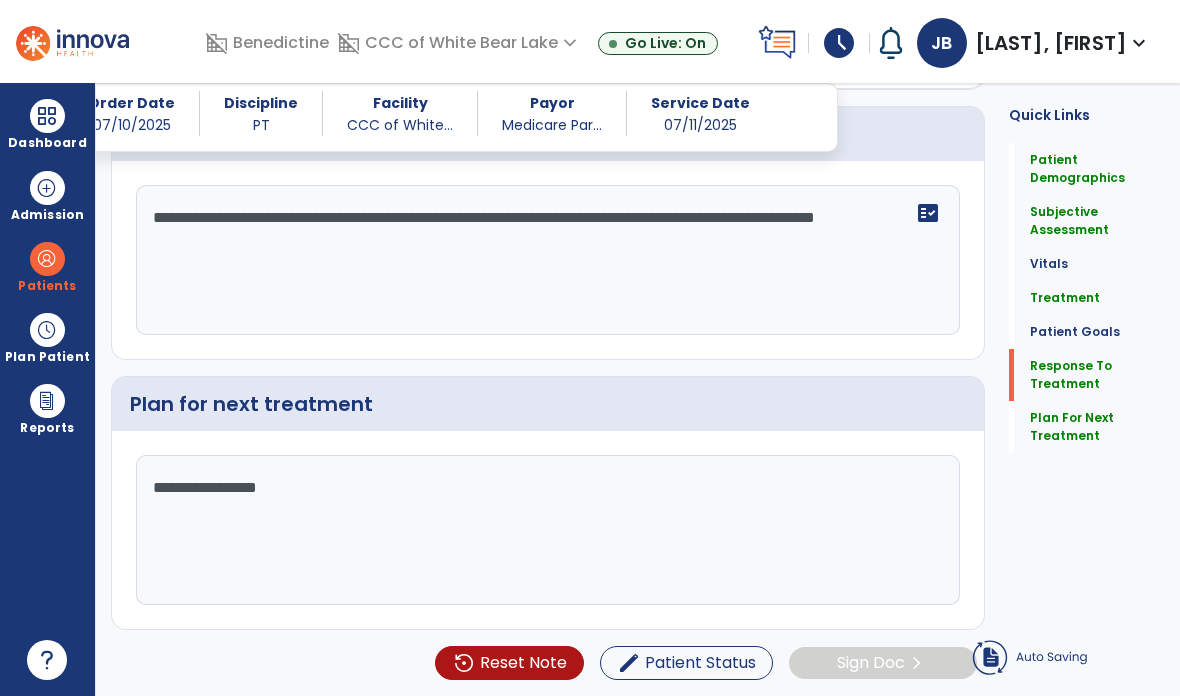 scroll, scrollTop: 2013, scrollLeft: 0, axis: vertical 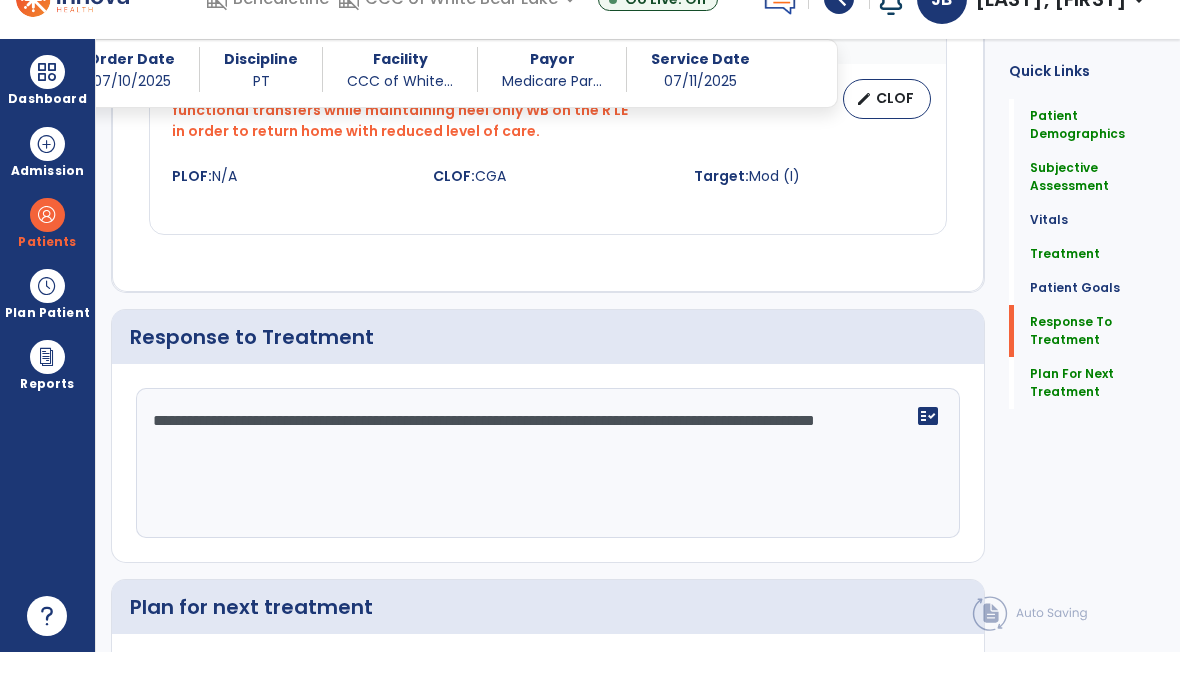 type on "**********" 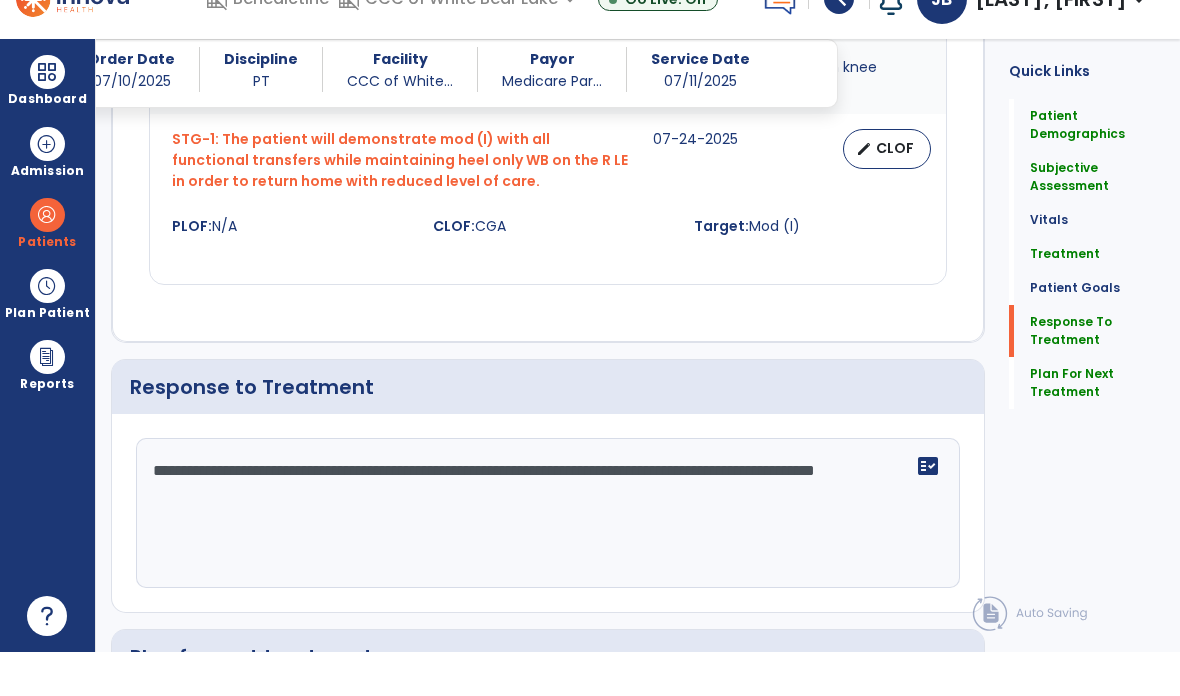 scroll, scrollTop: 1960, scrollLeft: 0, axis: vertical 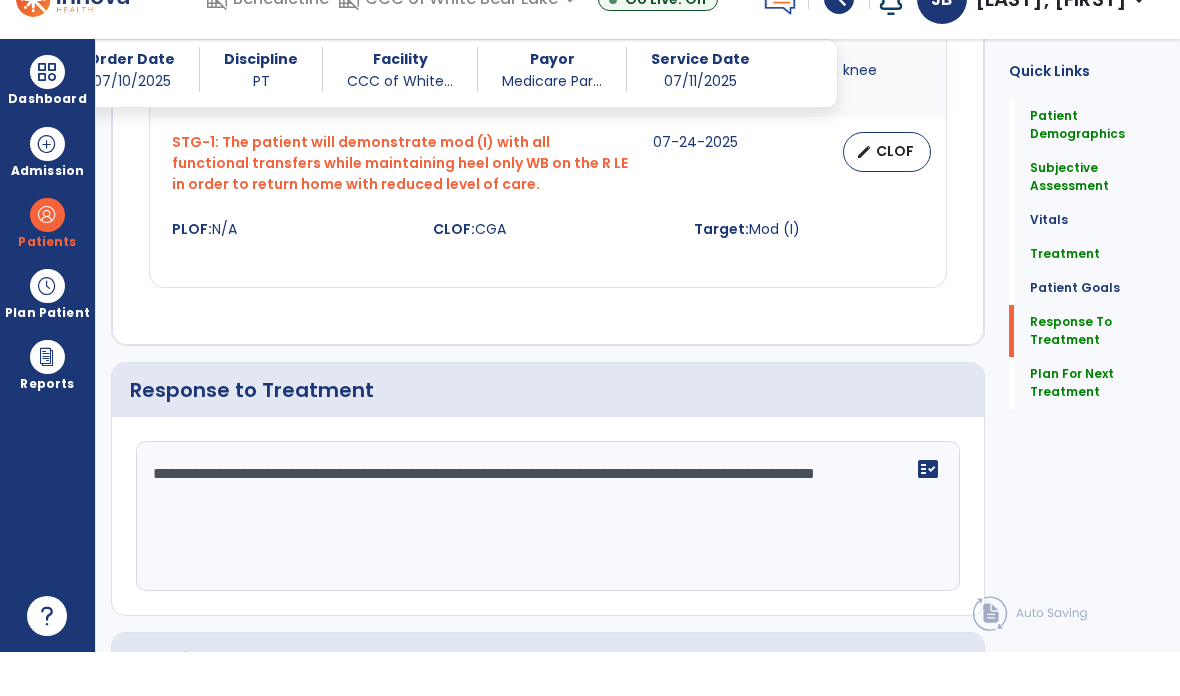 click on "**********" 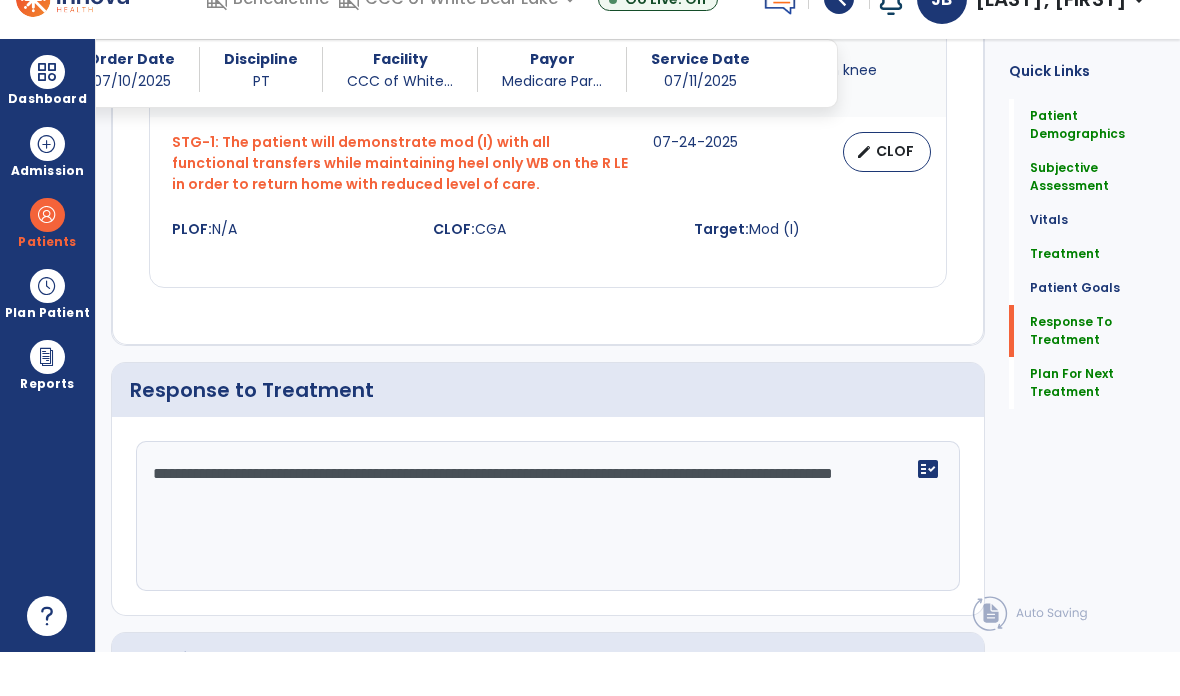 click on "**********" 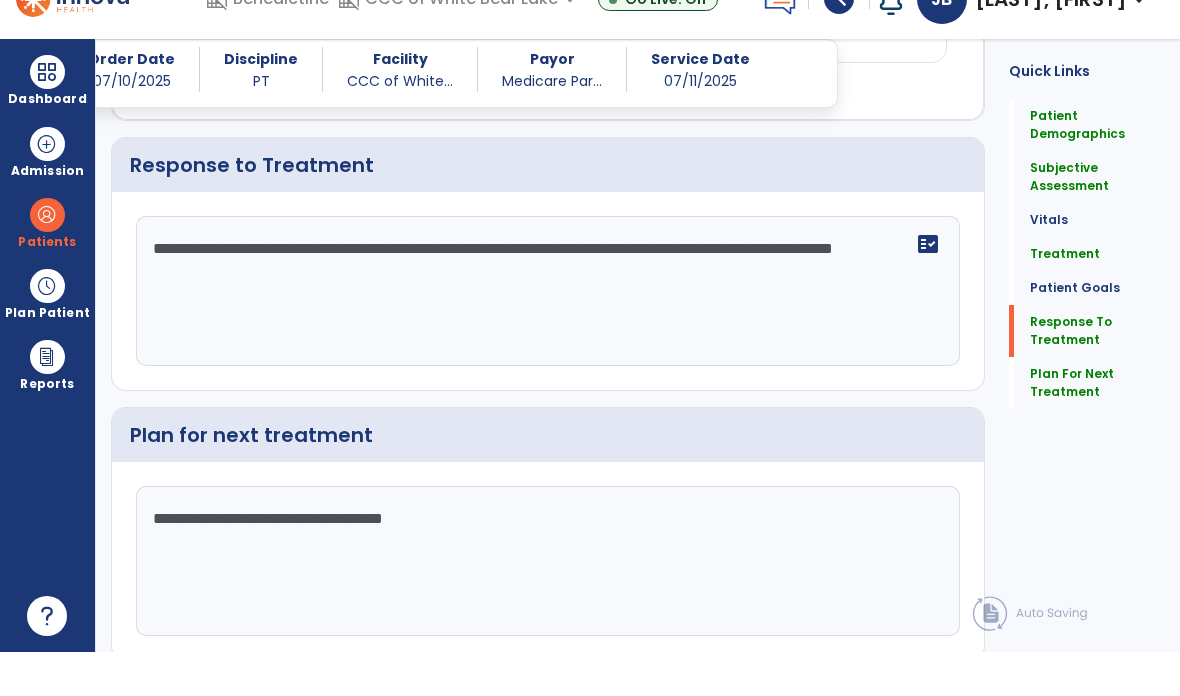 scroll, scrollTop: 2181, scrollLeft: 0, axis: vertical 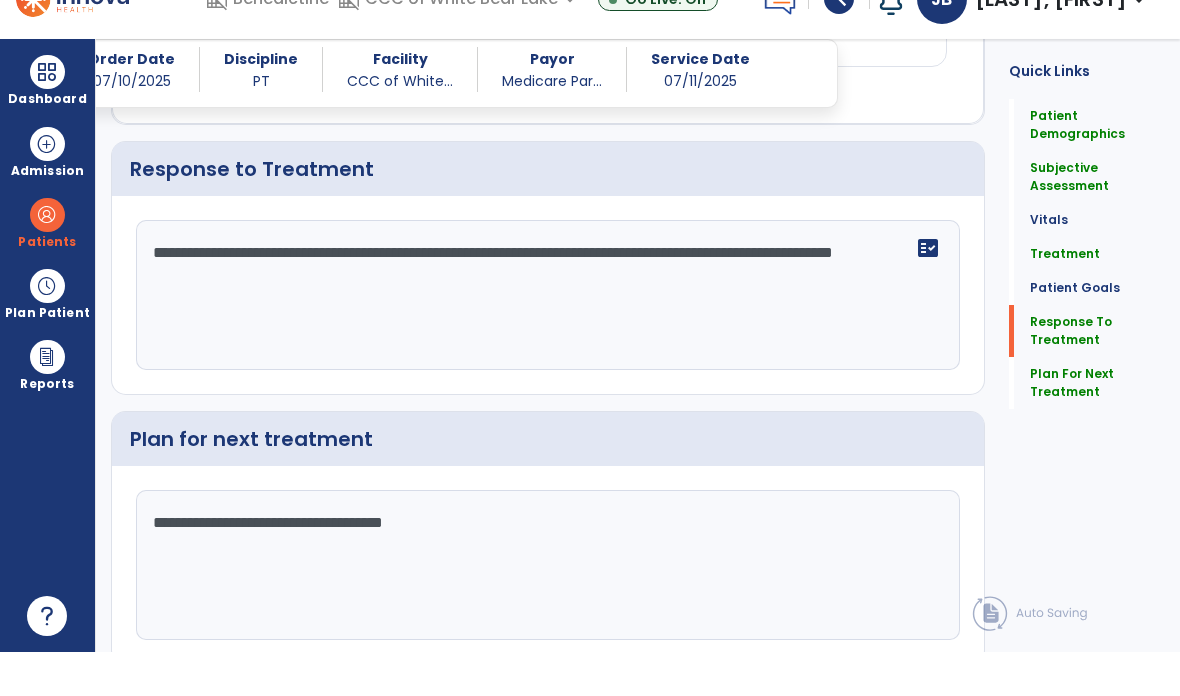 type on "**********" 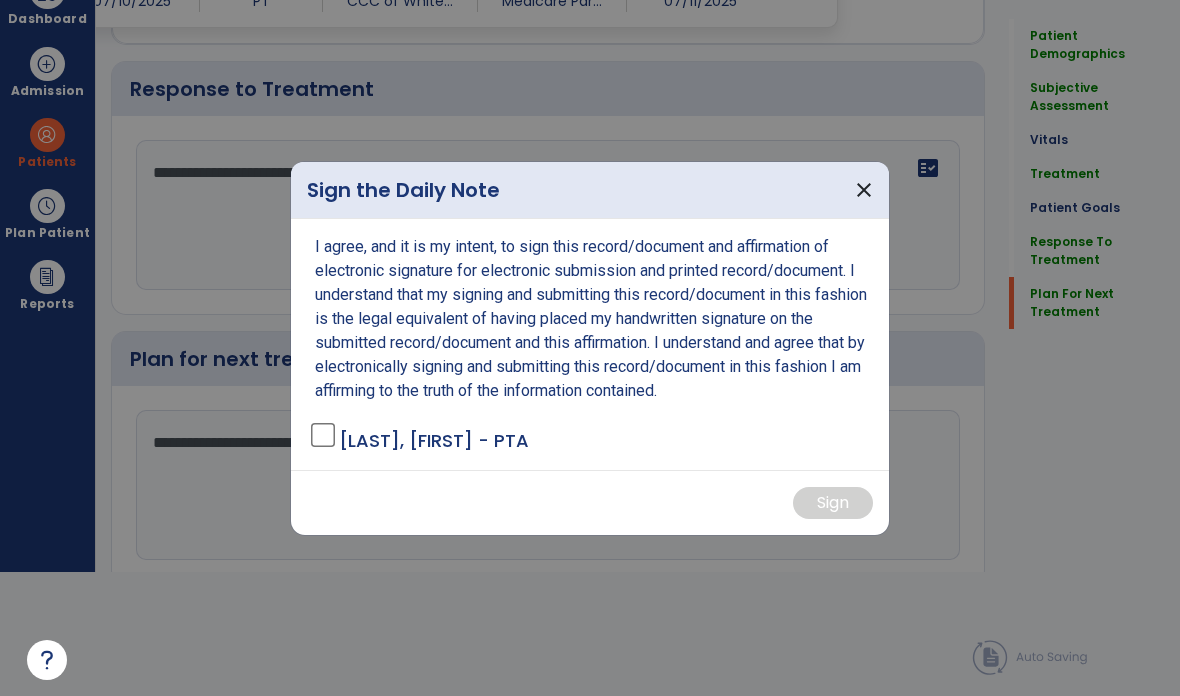 click on "I agree, and it is my intent, to sign this record/document and affirmation of electronic signature for electronic submission and printed record/document. I understand that my signing and submitting this record/document in this fashion is the legal equivalent of having placed my handwritten signature on the submitted record/document and this affirmation. I understand and agree that by electronically signing and submitting this record/document in this fashion I am affirming to the truth of the information contained." at bounding box center (592, 319) 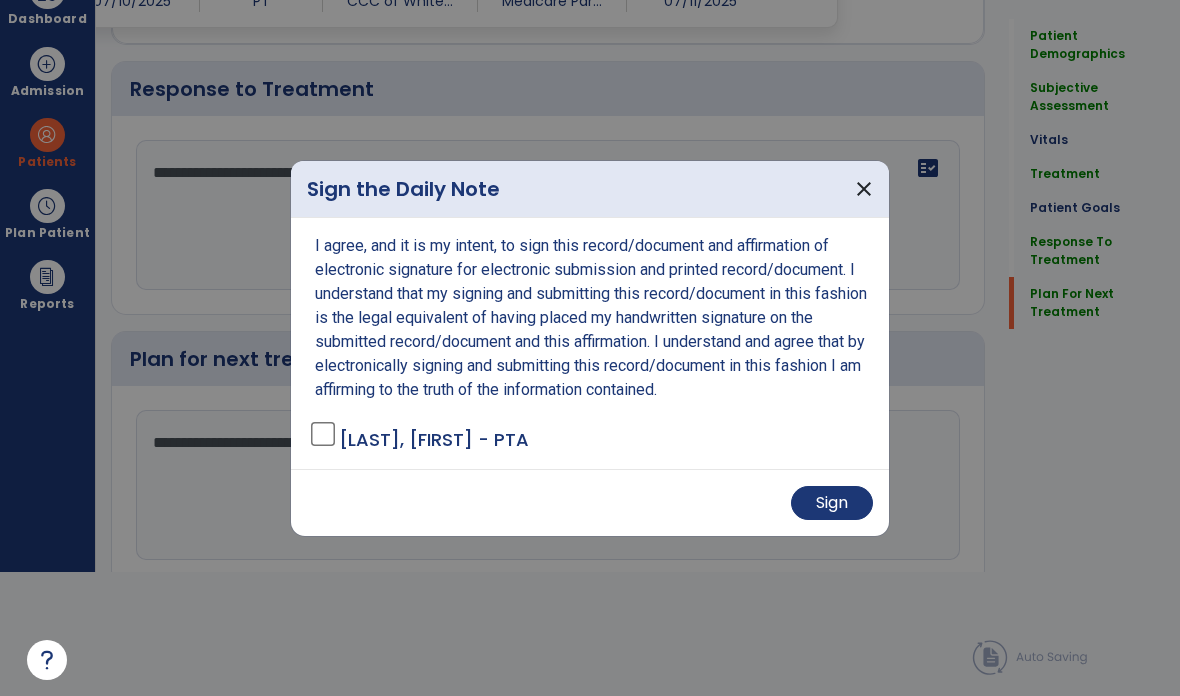 click on "Sign" at bounding box center (832, 503) 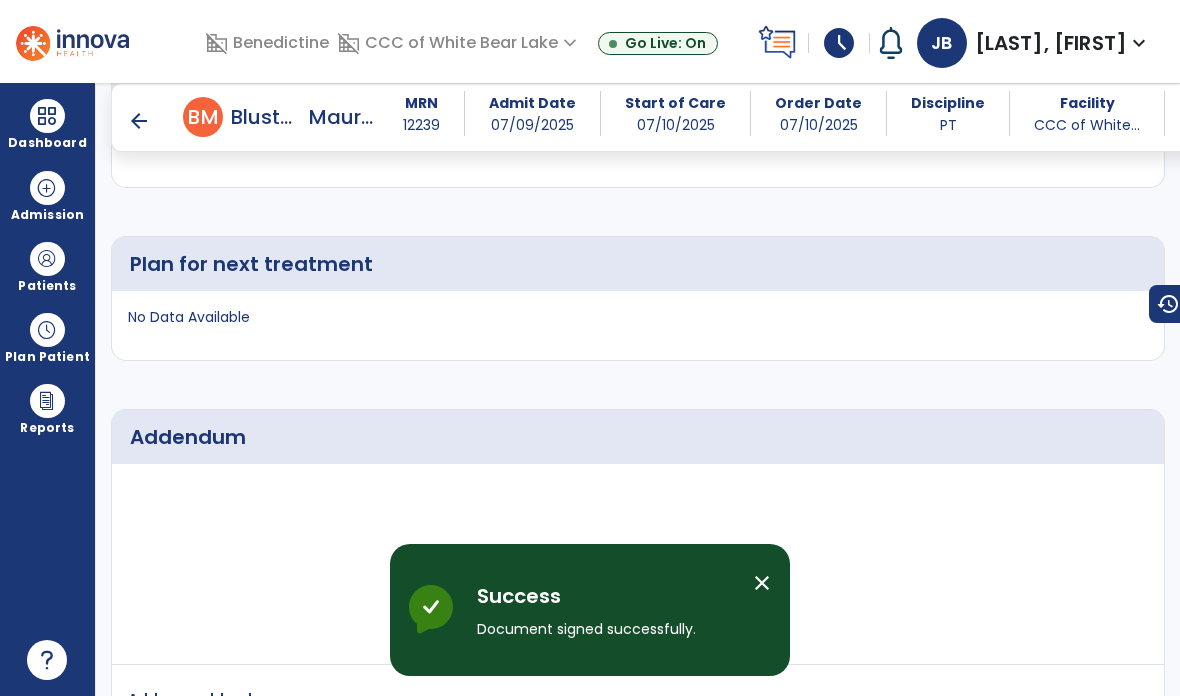 scroll, scrollTop: 80, scrollLeft: 0, axis: vertical 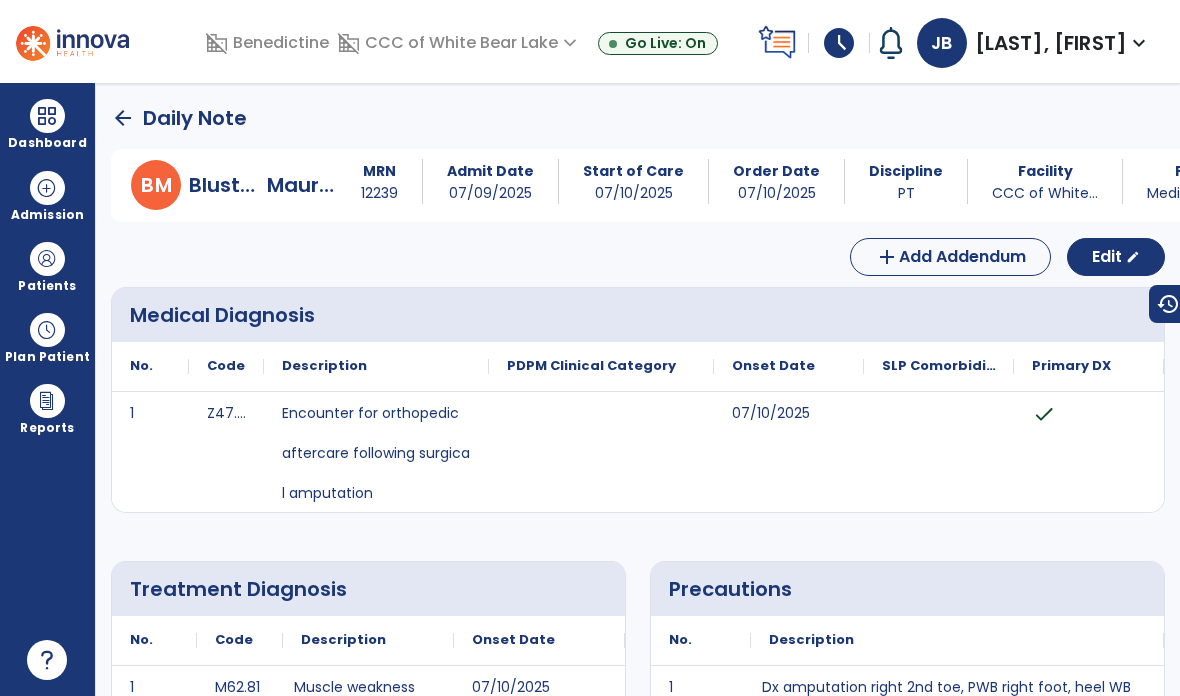 click on "arrow_back" 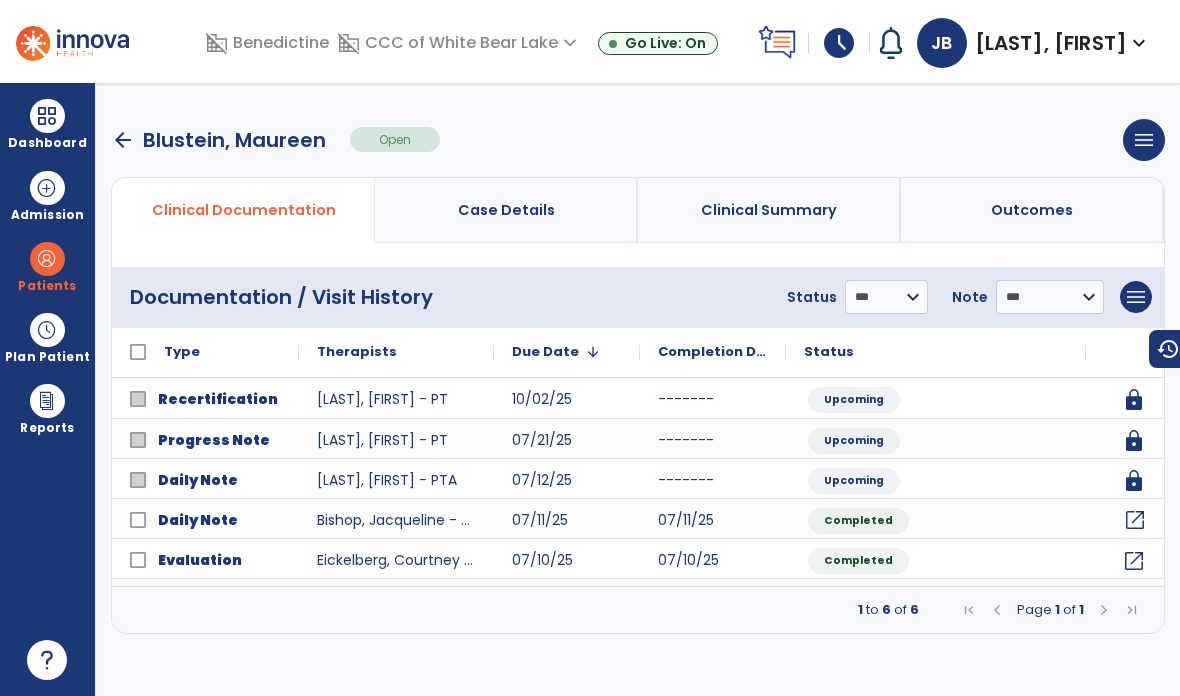 click on "open_in_new" 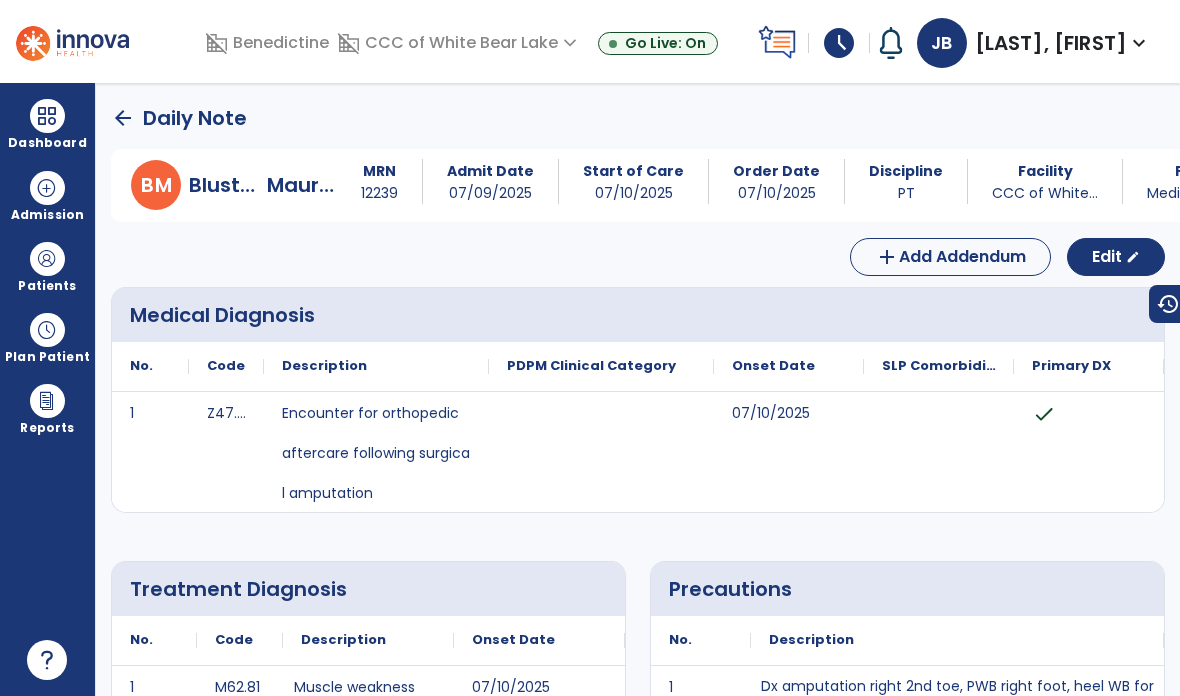 scroll, scrollTop: 0, scrollLeft: 0, axis: both 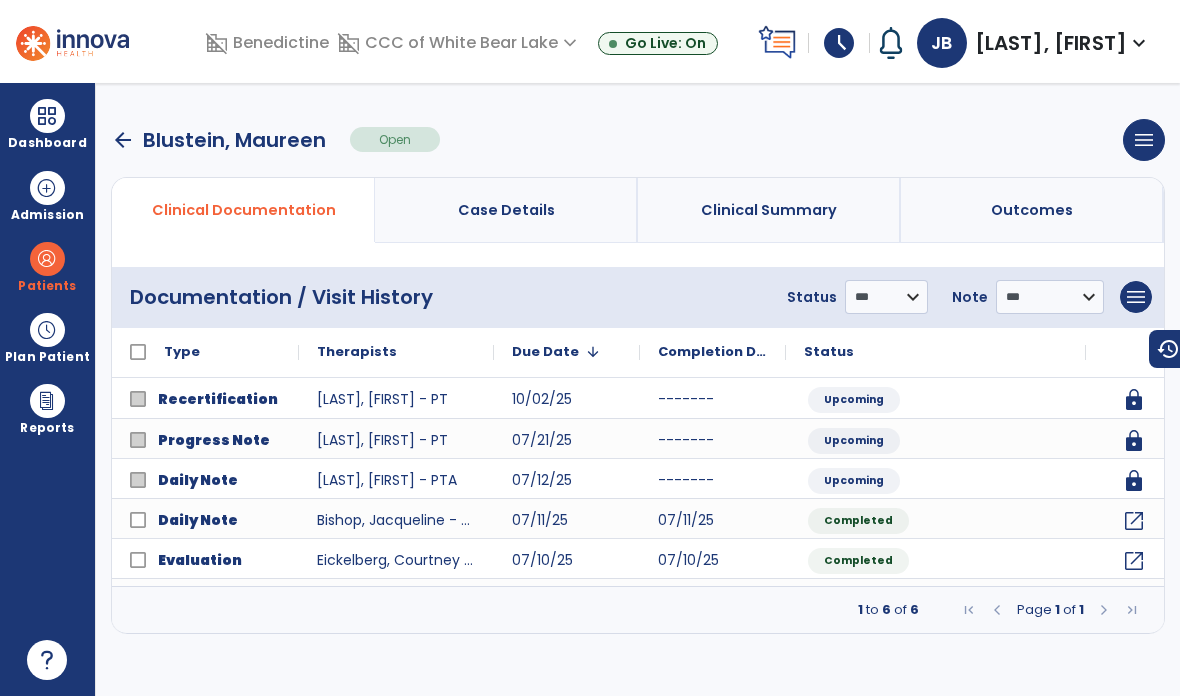 click at bounding box center [47, 116] 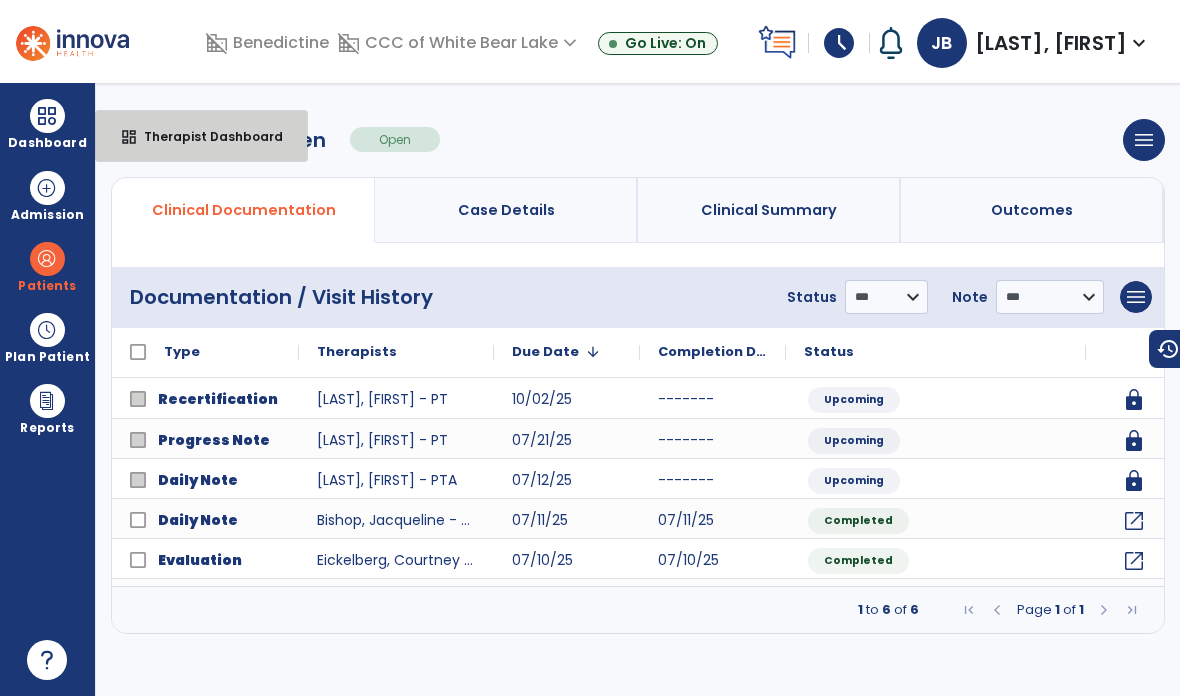 click on "Therapist Dashboard" at bounding box center [205, 136] 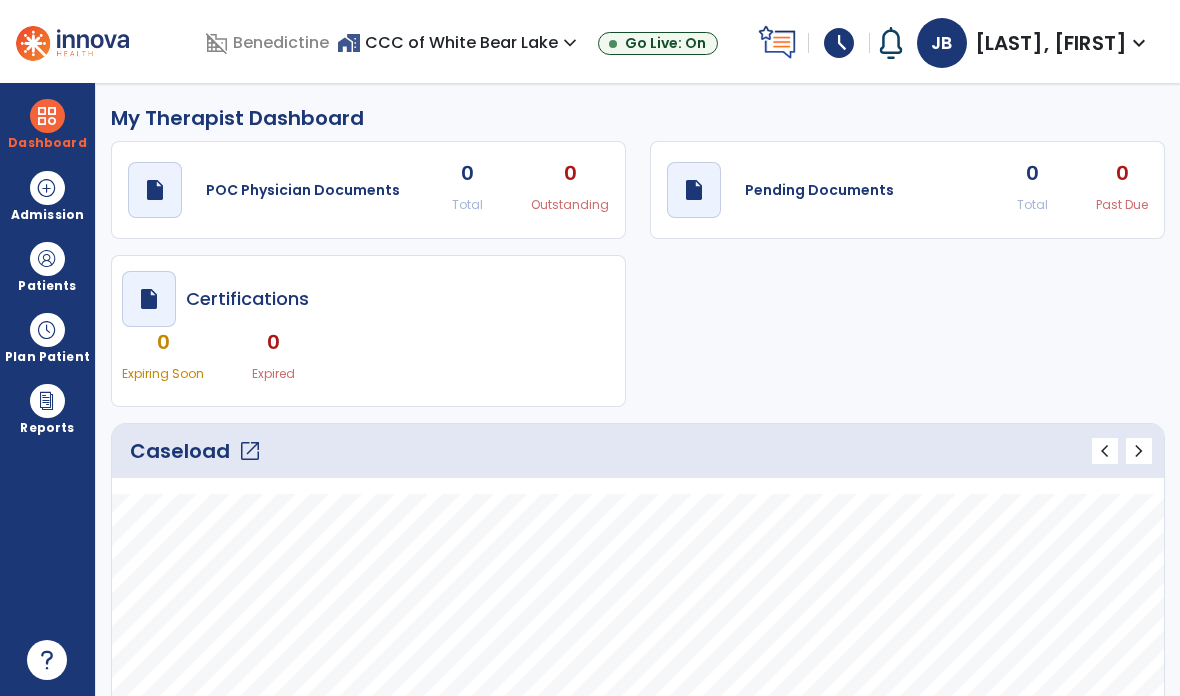 click on "Pending Documents" 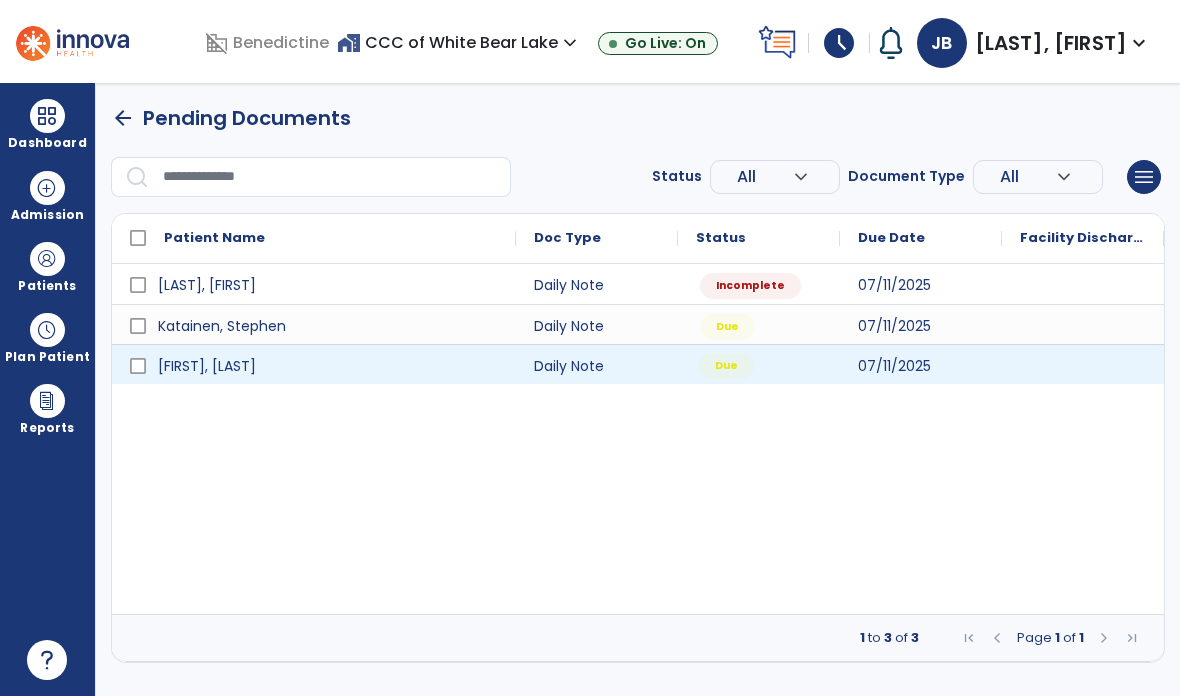 click on "Due" at bounding box center [726, 366] 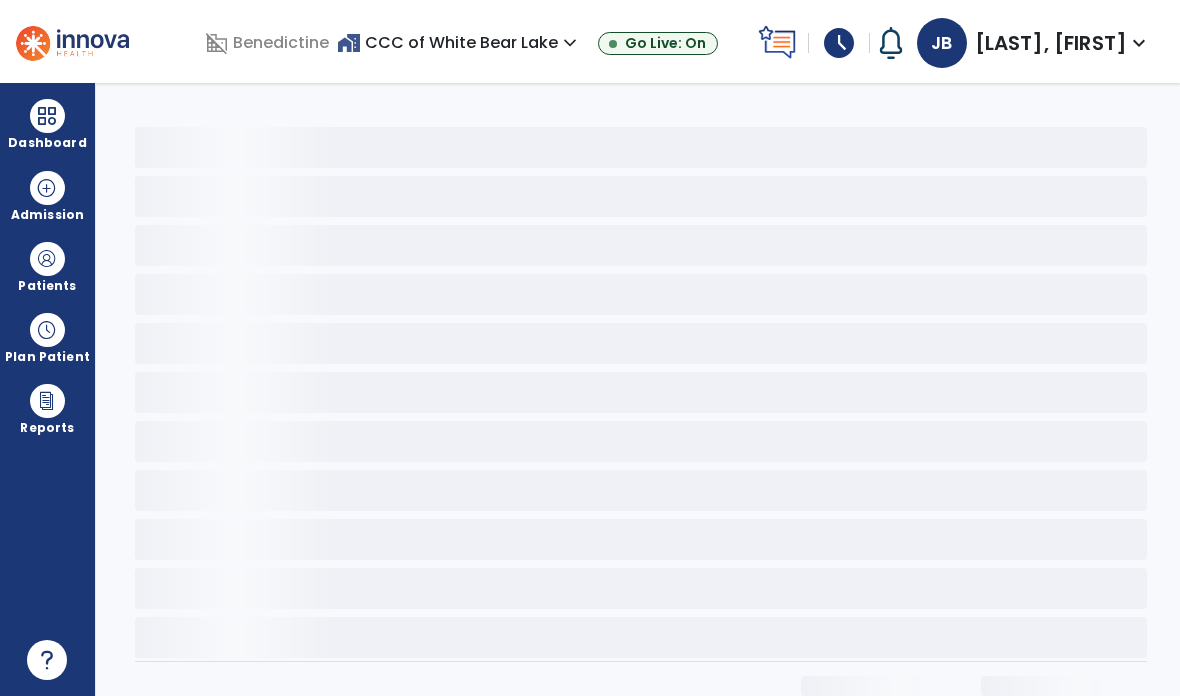 scroll, scrollTop: 0, scrollLeft: 0, axis: both 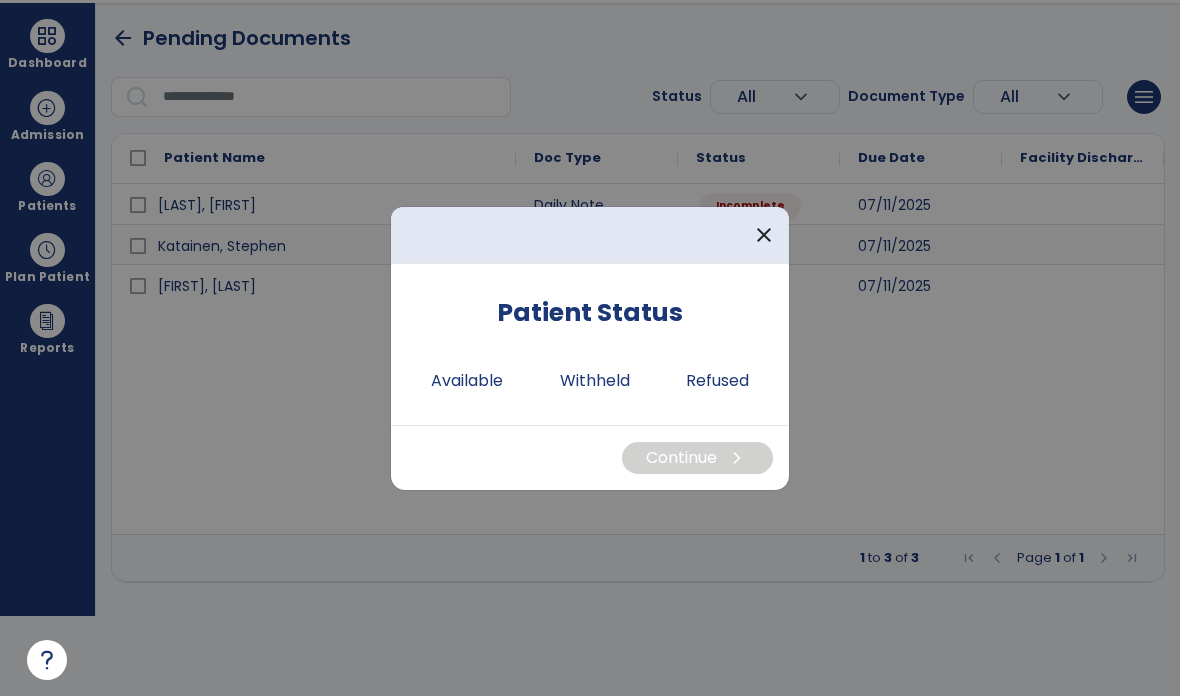 click on "Available" at bounding box center [467, 381] 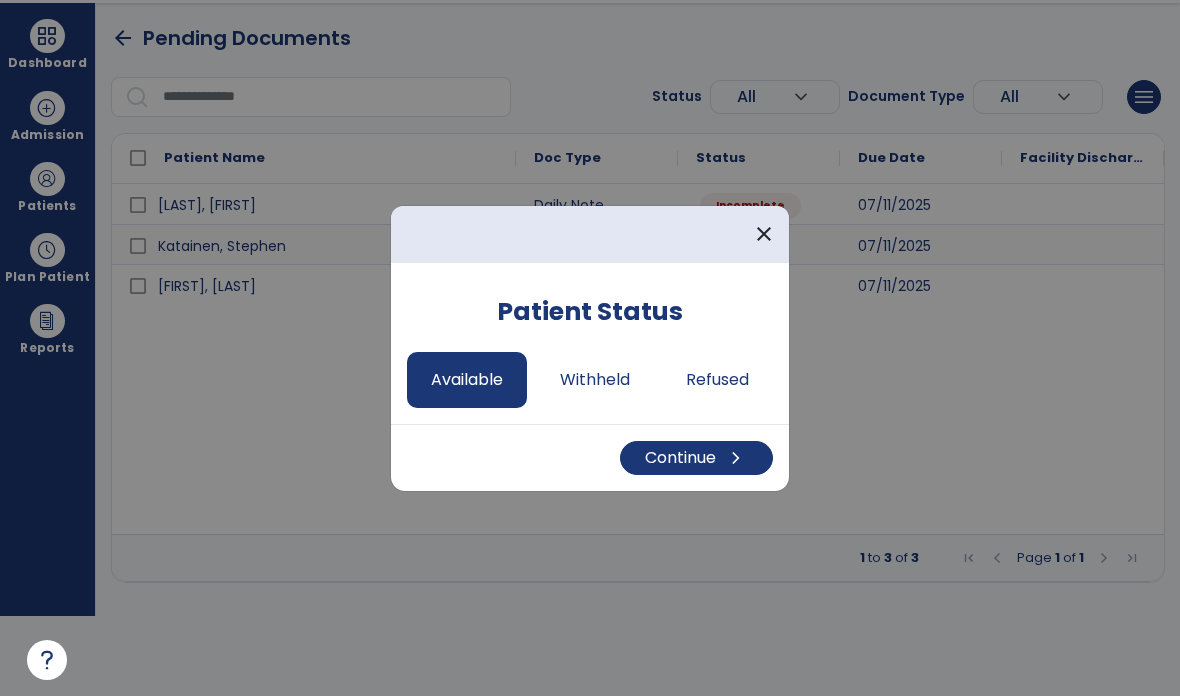 click on "Continue   chevron_right" at bounding box center (696, 458) 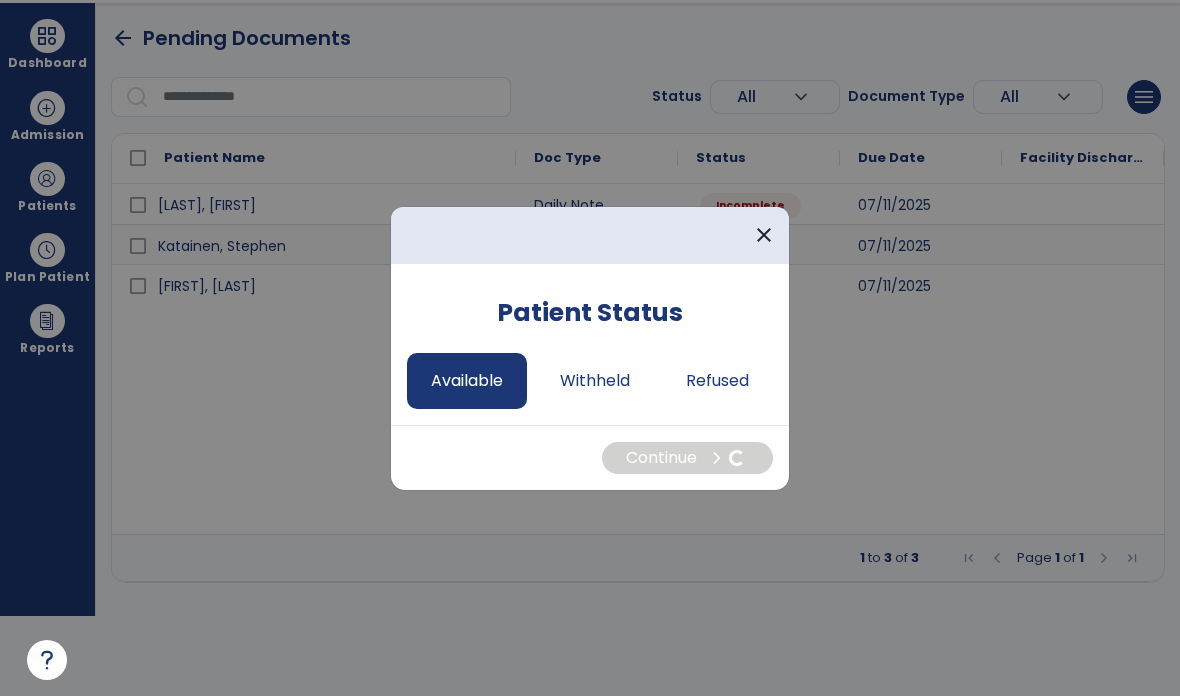 select on "*" 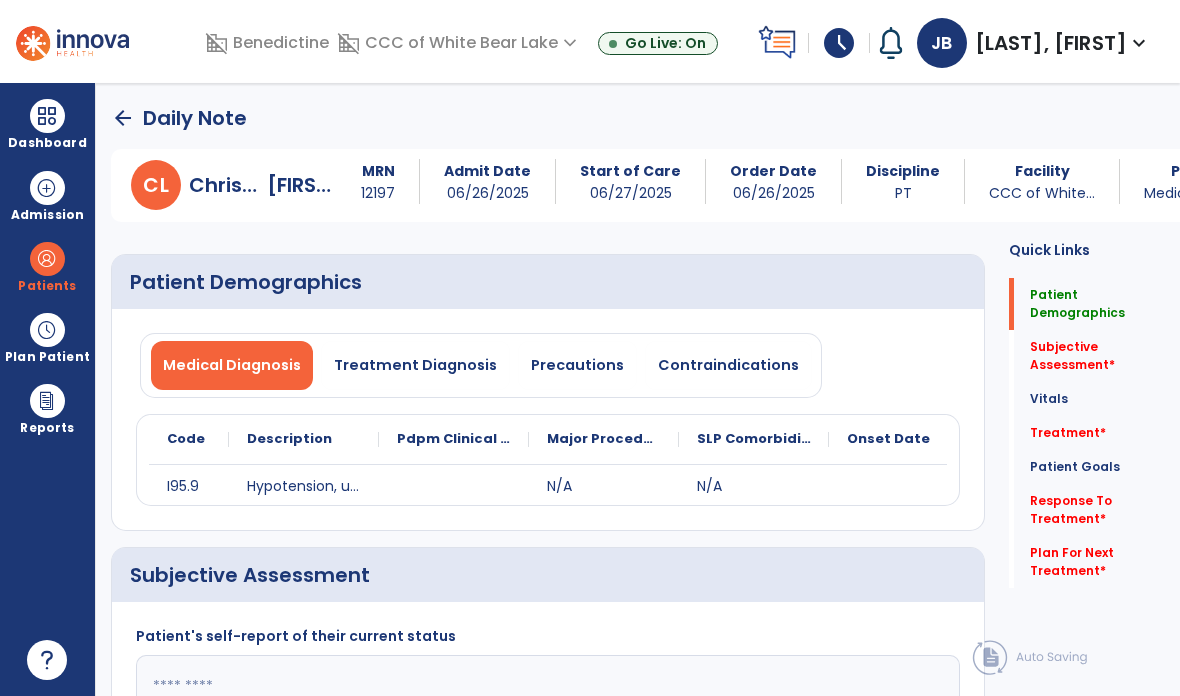 scroll, scrollTop: 80, scrollLeft: 0, axis: vertical 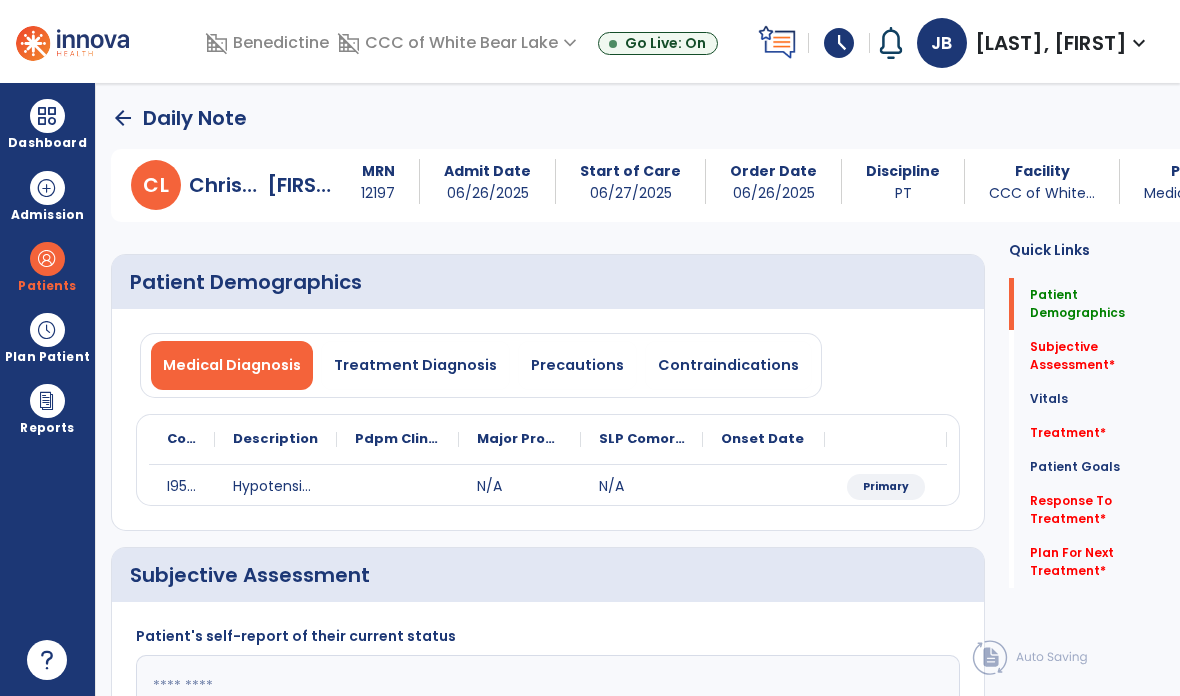 click on "Precautions" at bounding box center [577, 365] 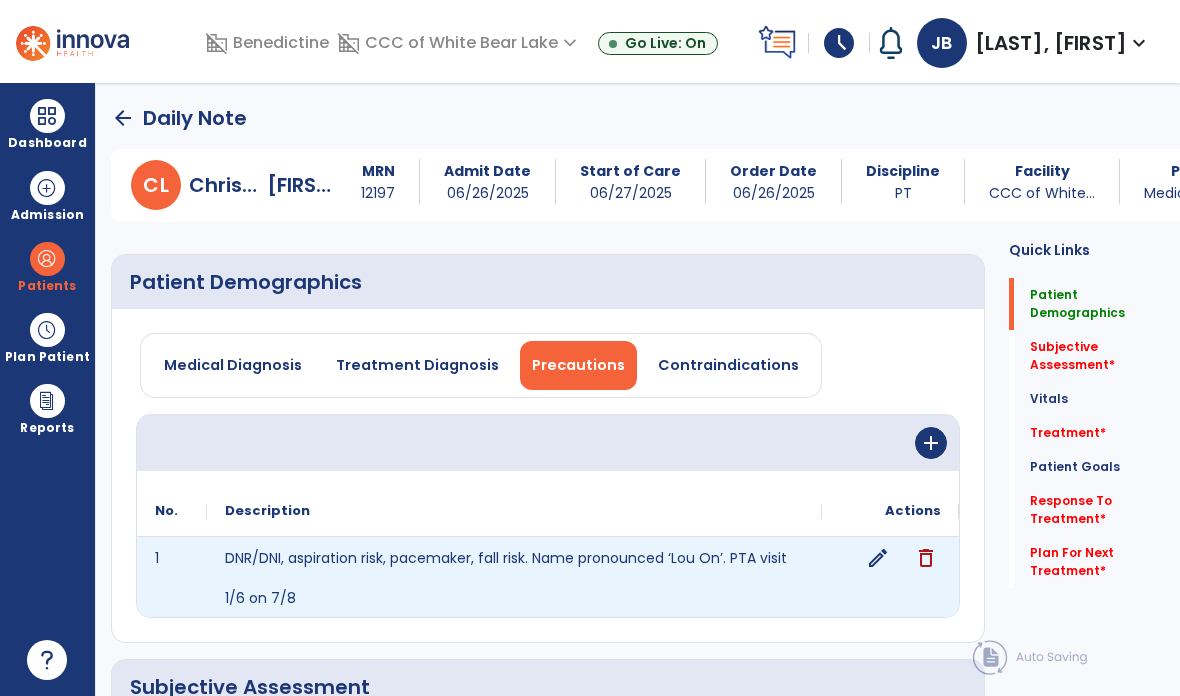 click on "edit" 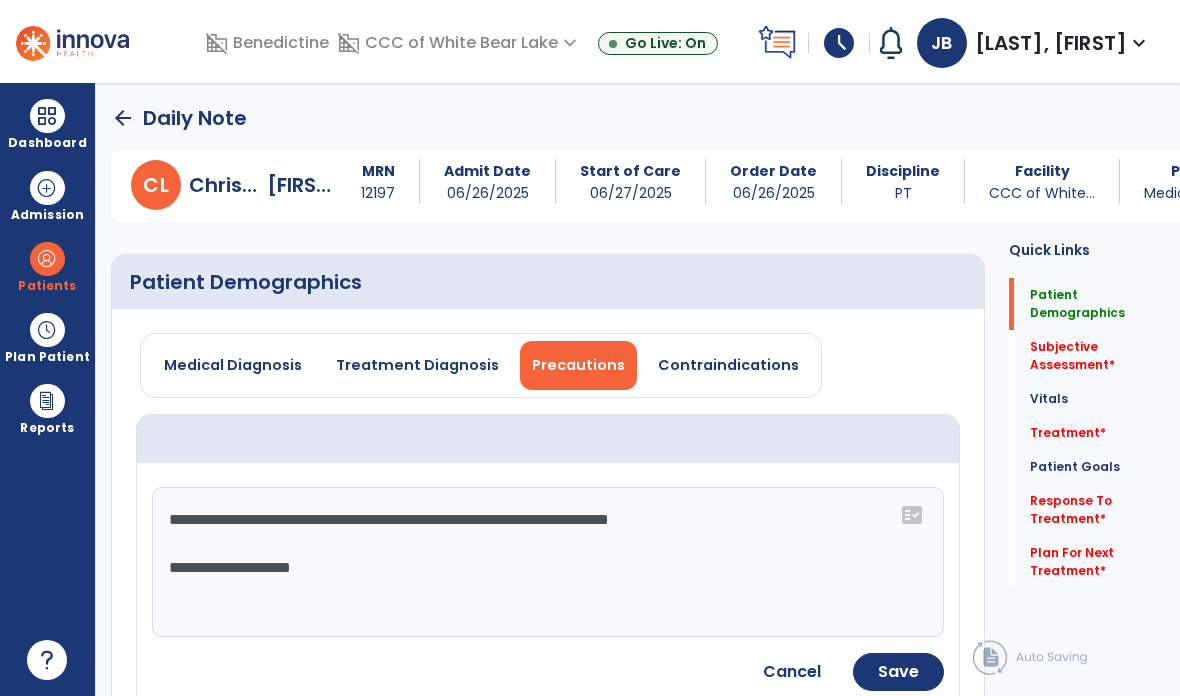 click on "**********" 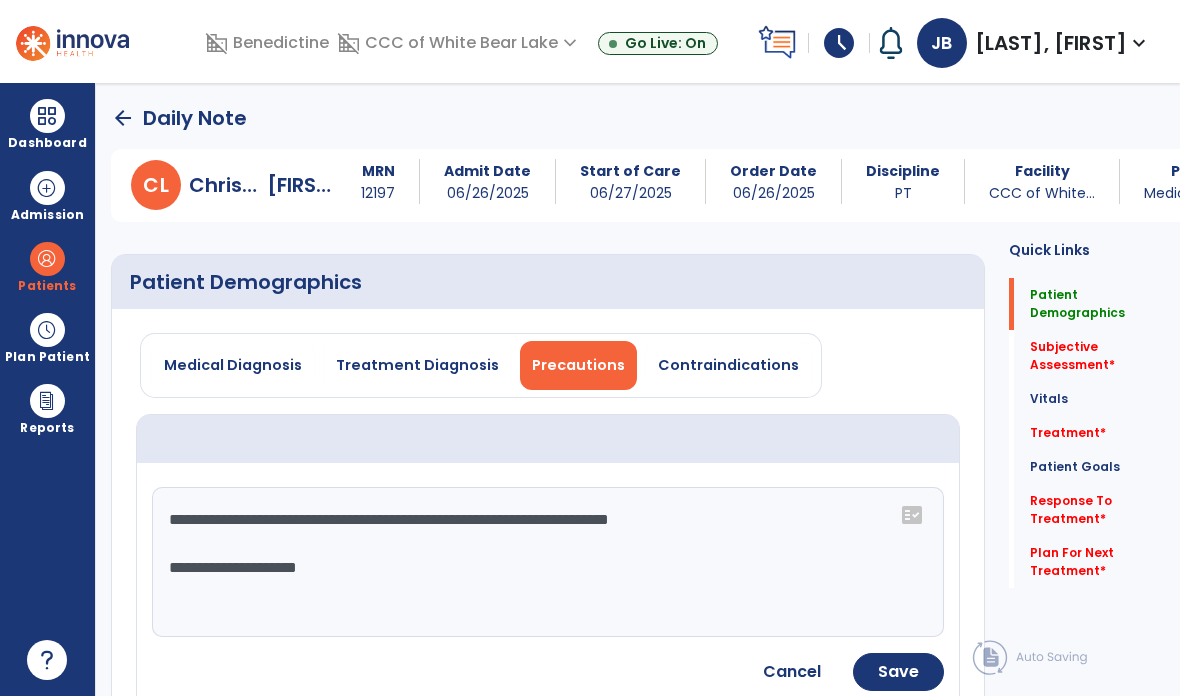 click on "Save" 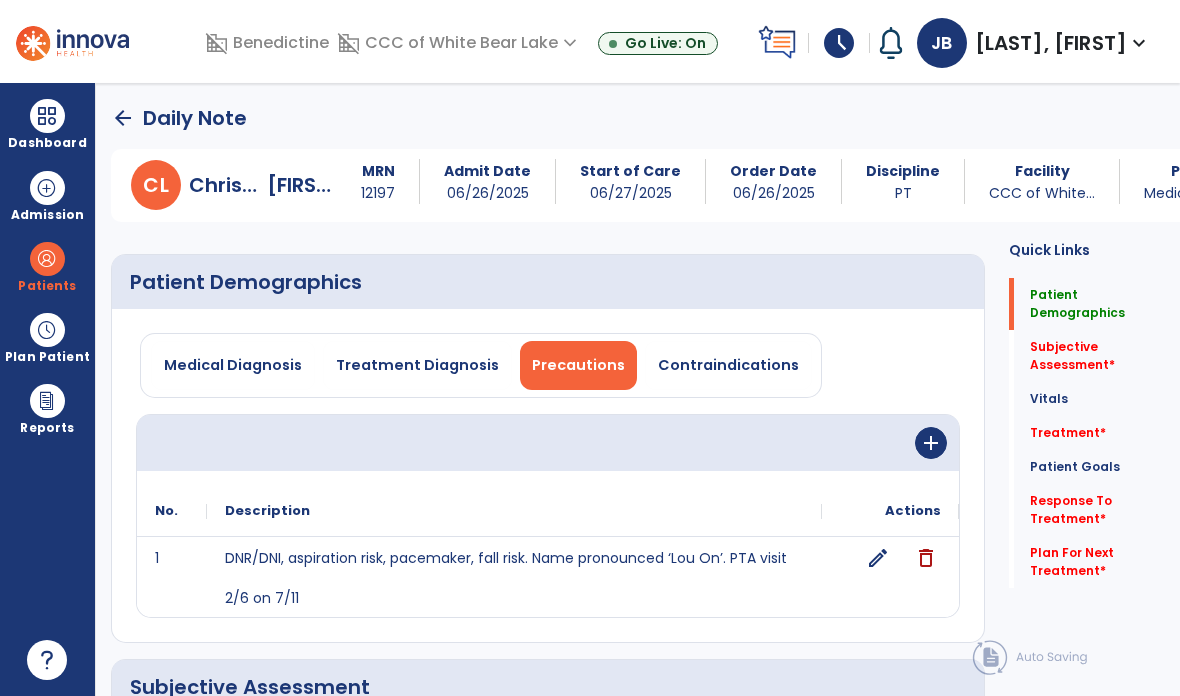 scroll, scrollTop: 0, scrollLeft: 0, axis: both 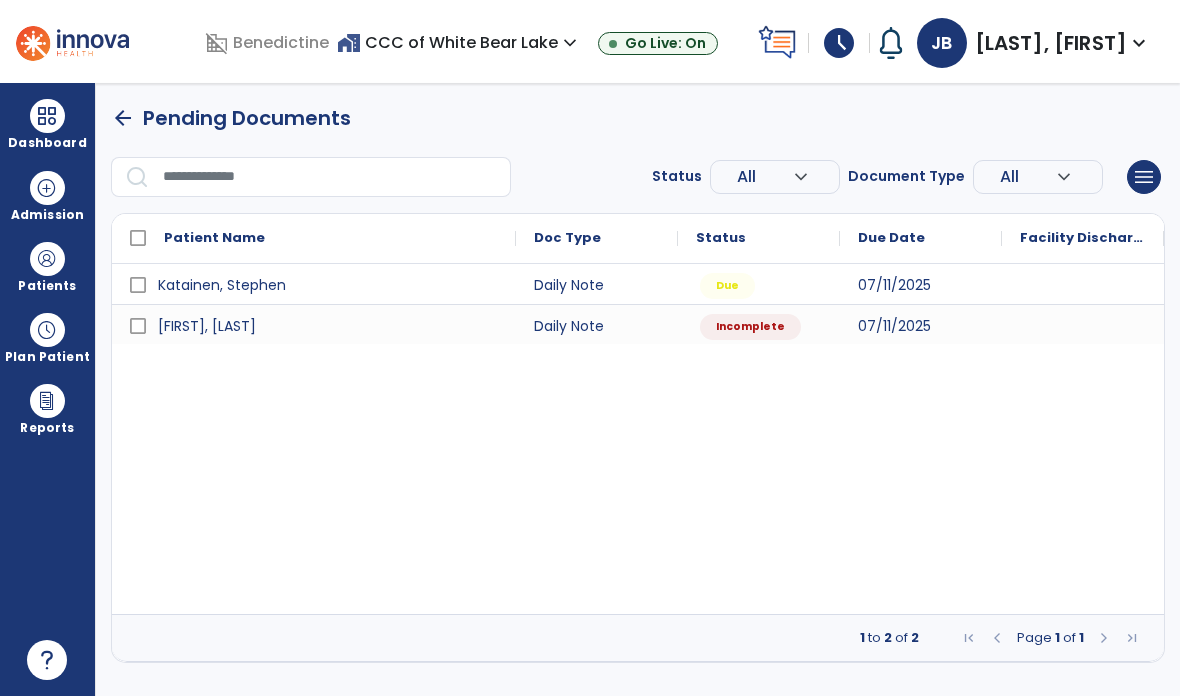 click on "Patients" at bounding box center [47, 286] 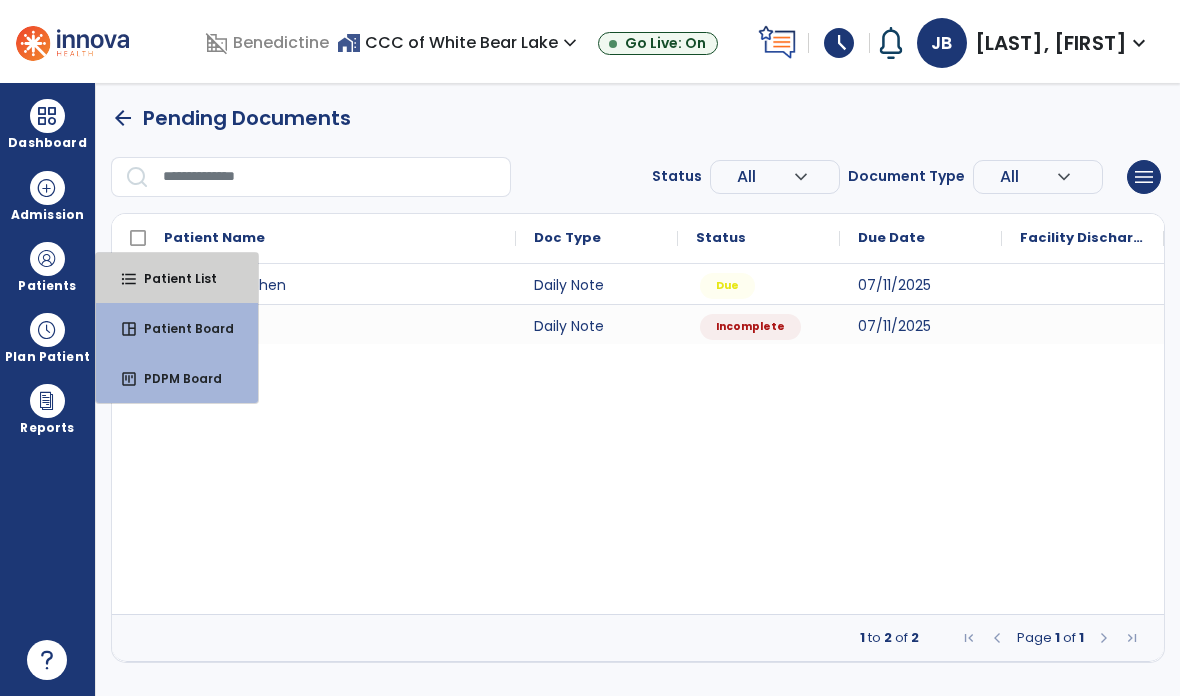 click on "format_list_bulleted  Patient List" at bounding box center [177, 278] 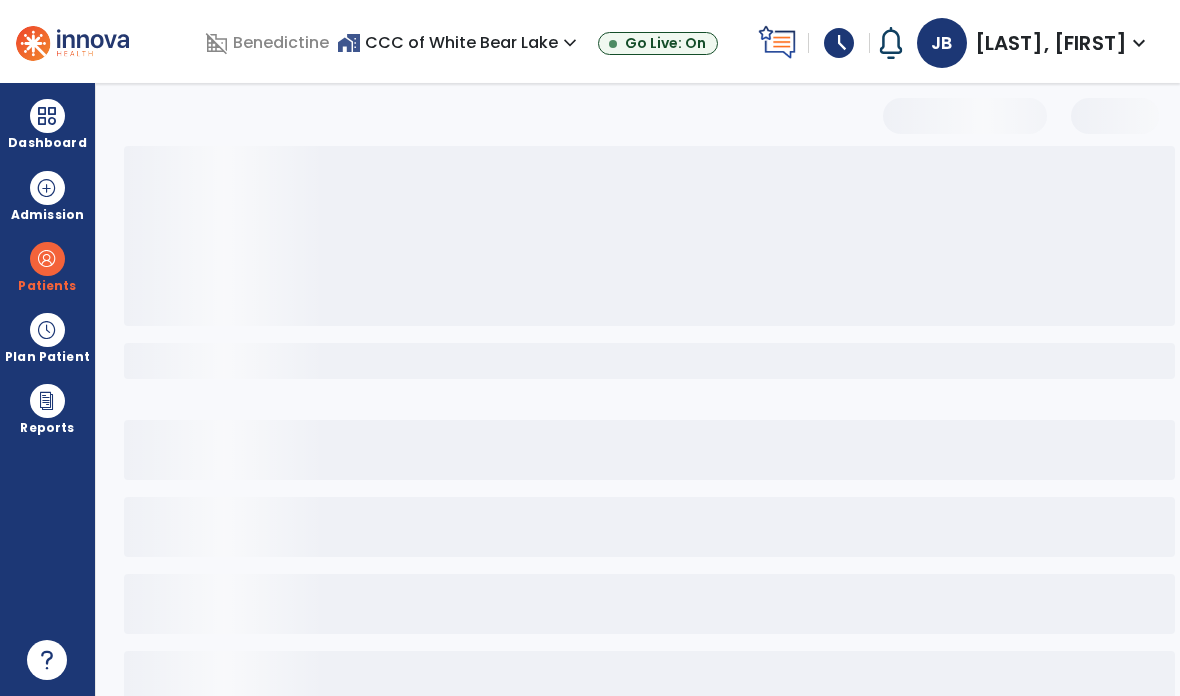 select on "***" 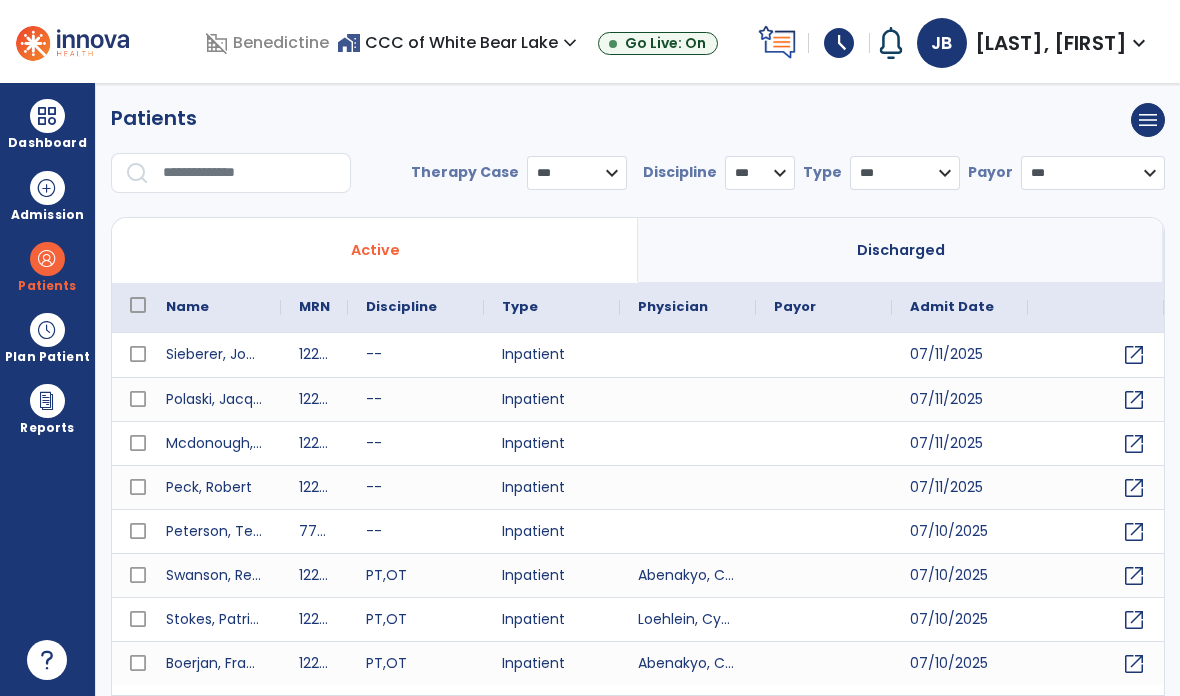 click at bounding box center [250, 173] 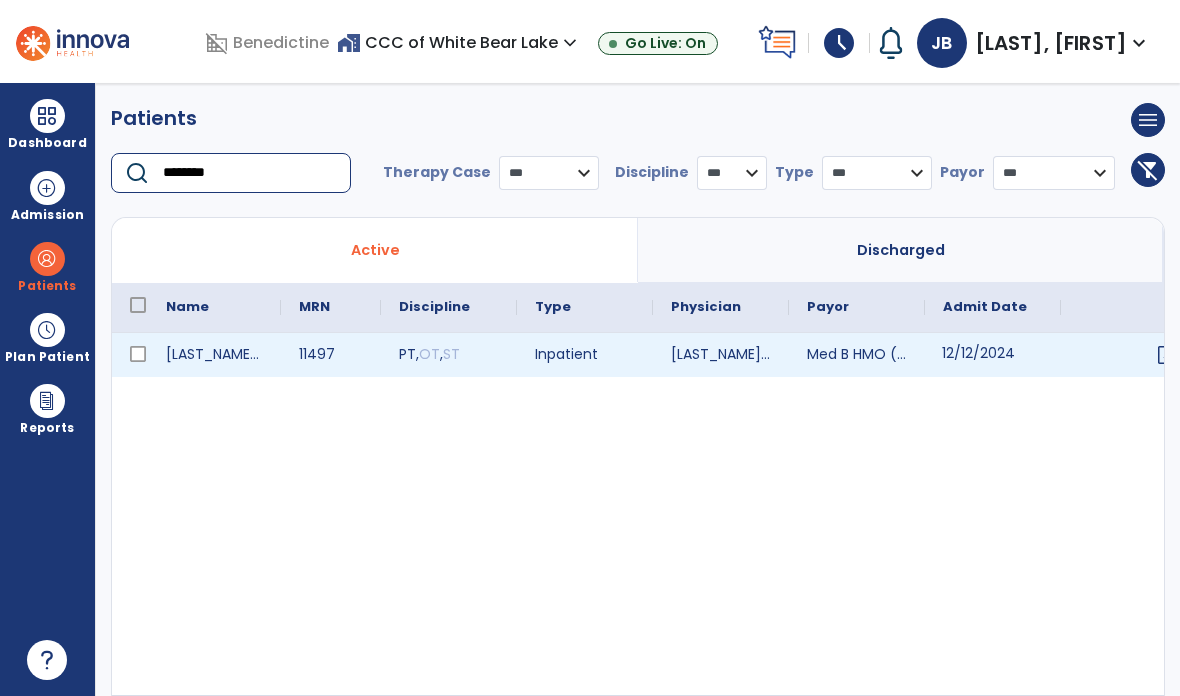 type on "********" 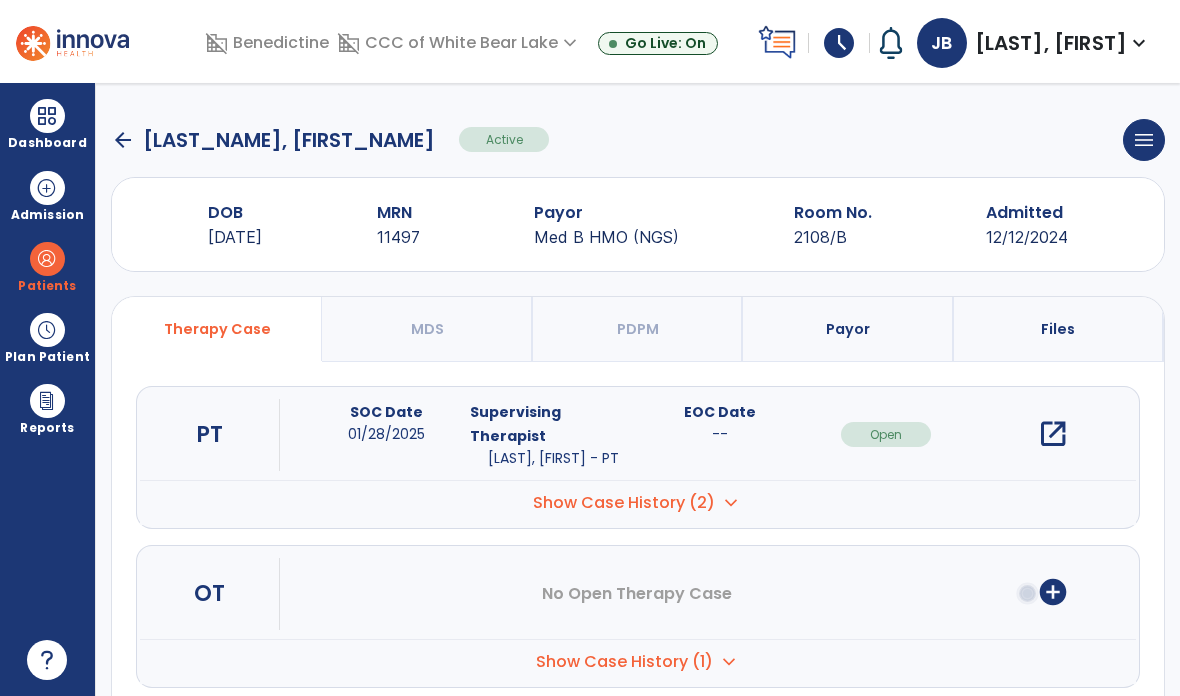 click on "open_in_new" at bounding box center [1053, 434] 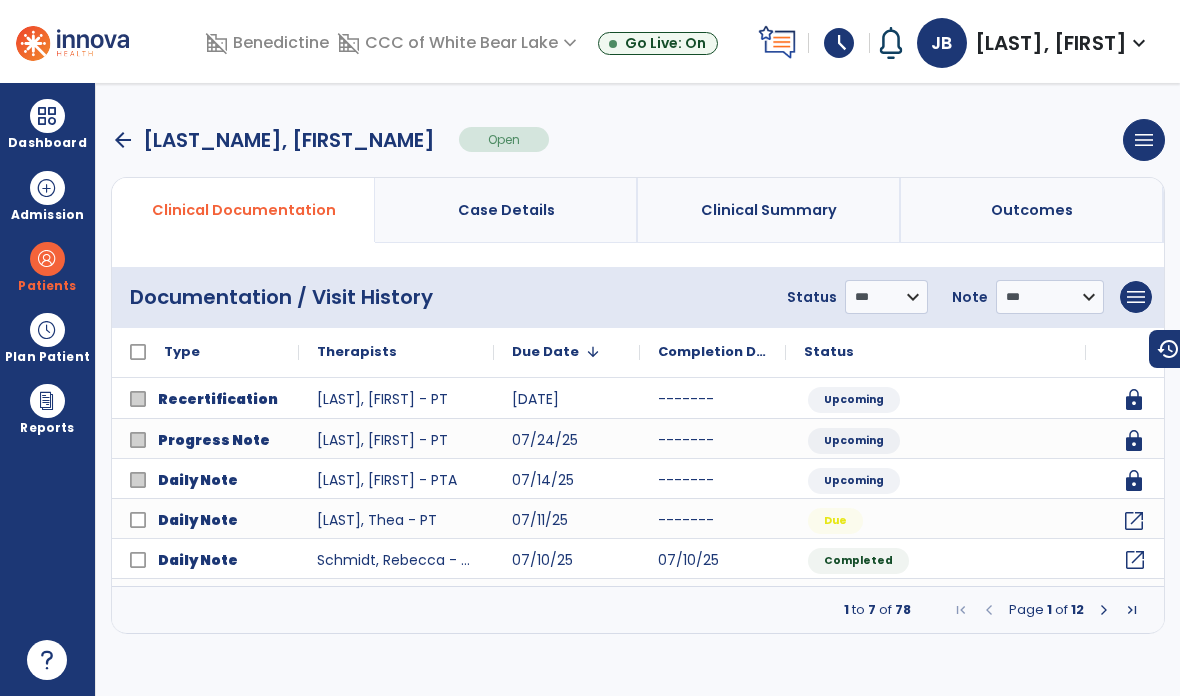 click on "open_in_new" 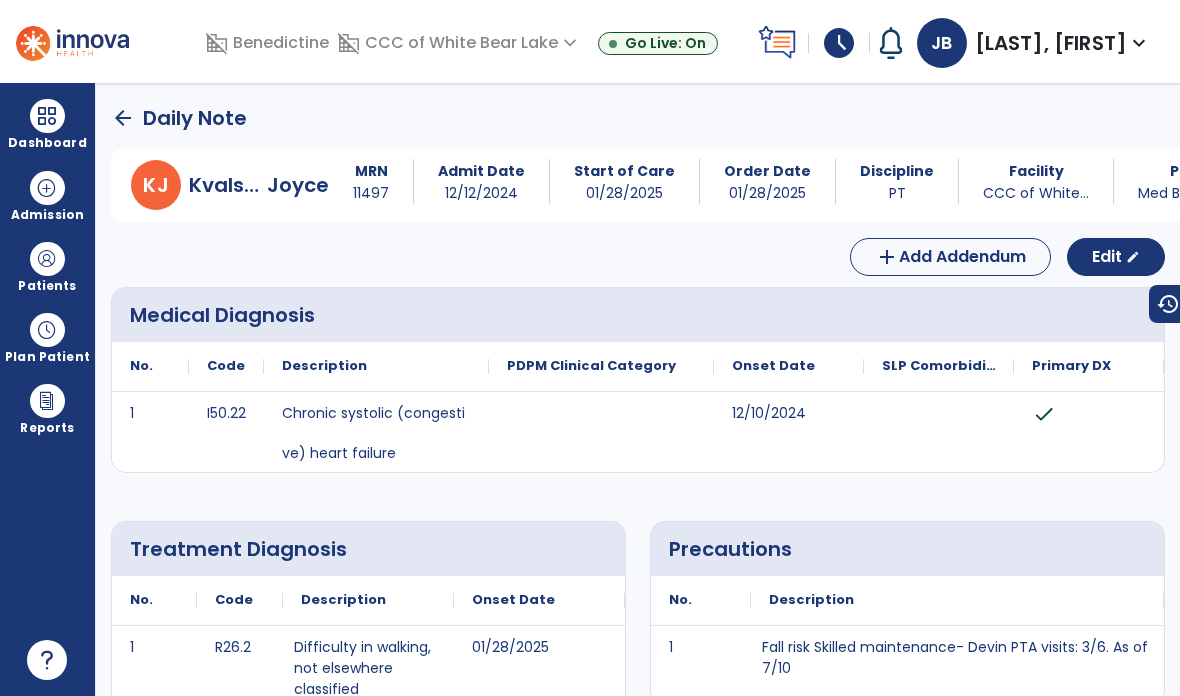 scroll, scrollTop: 0, scrollLeft: 0, axis: both 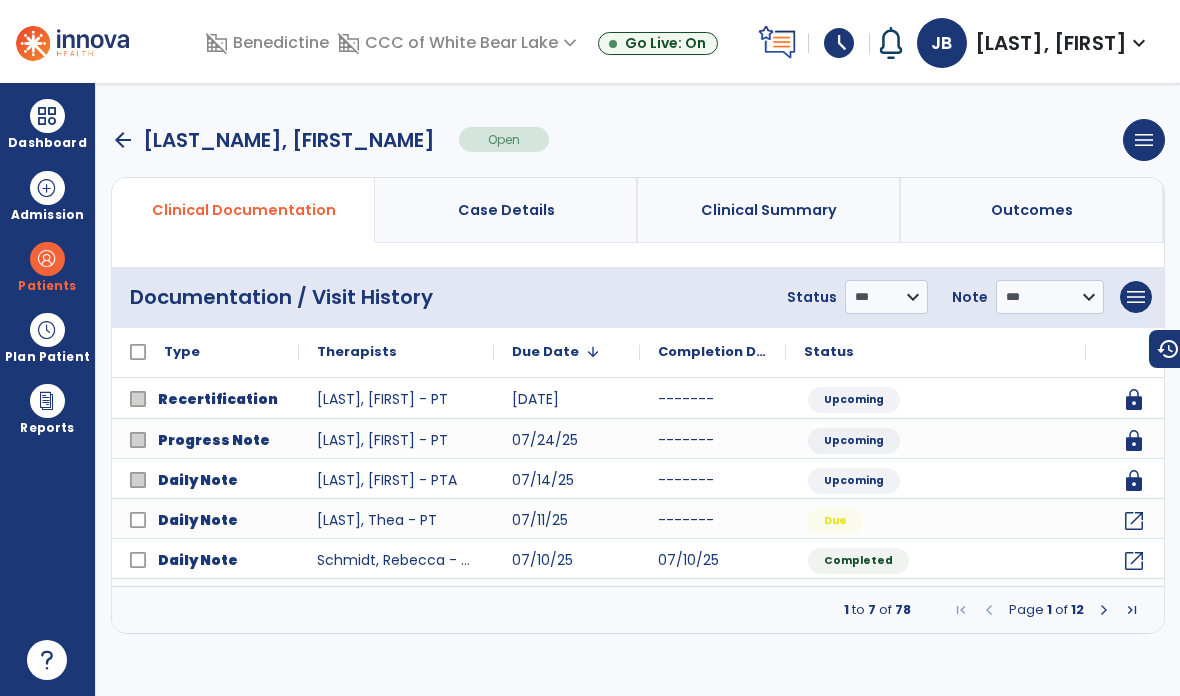click on "arrow_back" at bounding box center (123, 140) 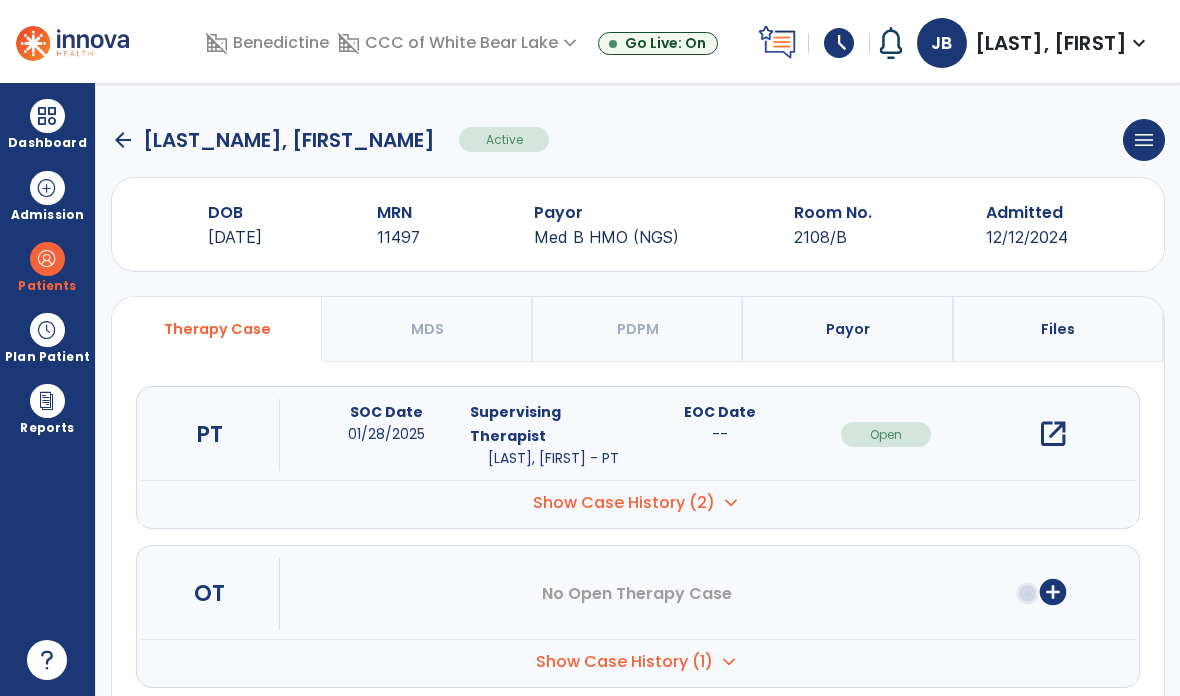 click on "open_in_new" at bounding box center [1053, 434] 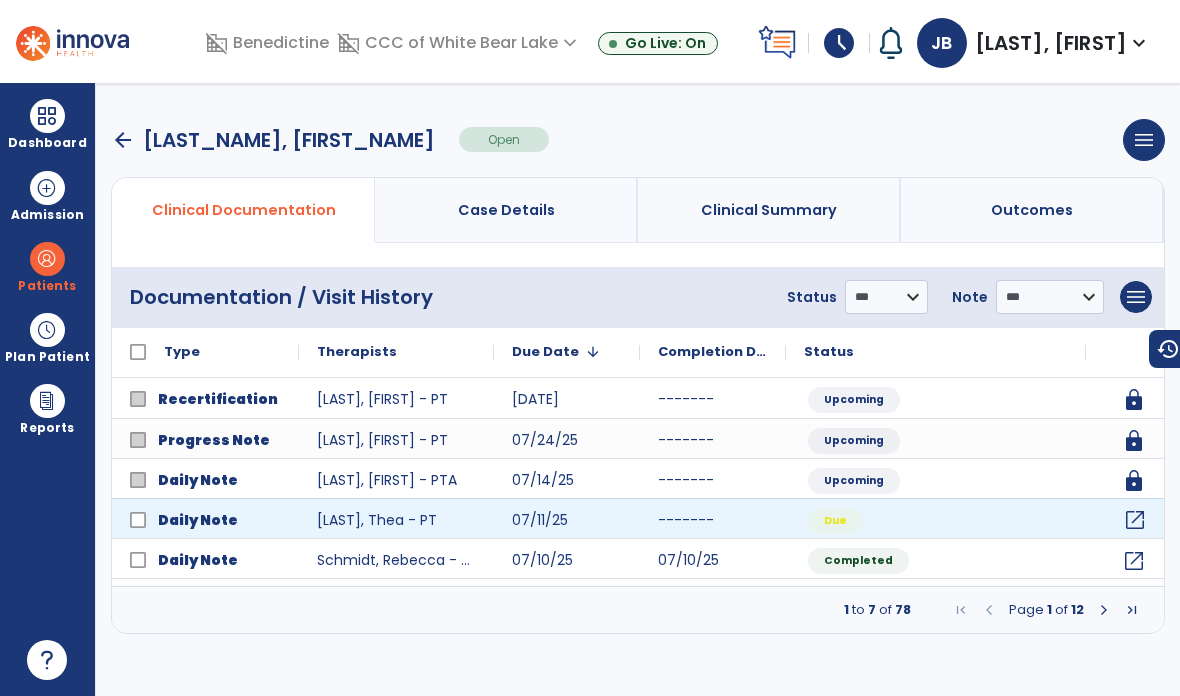 click on "open_in_new" 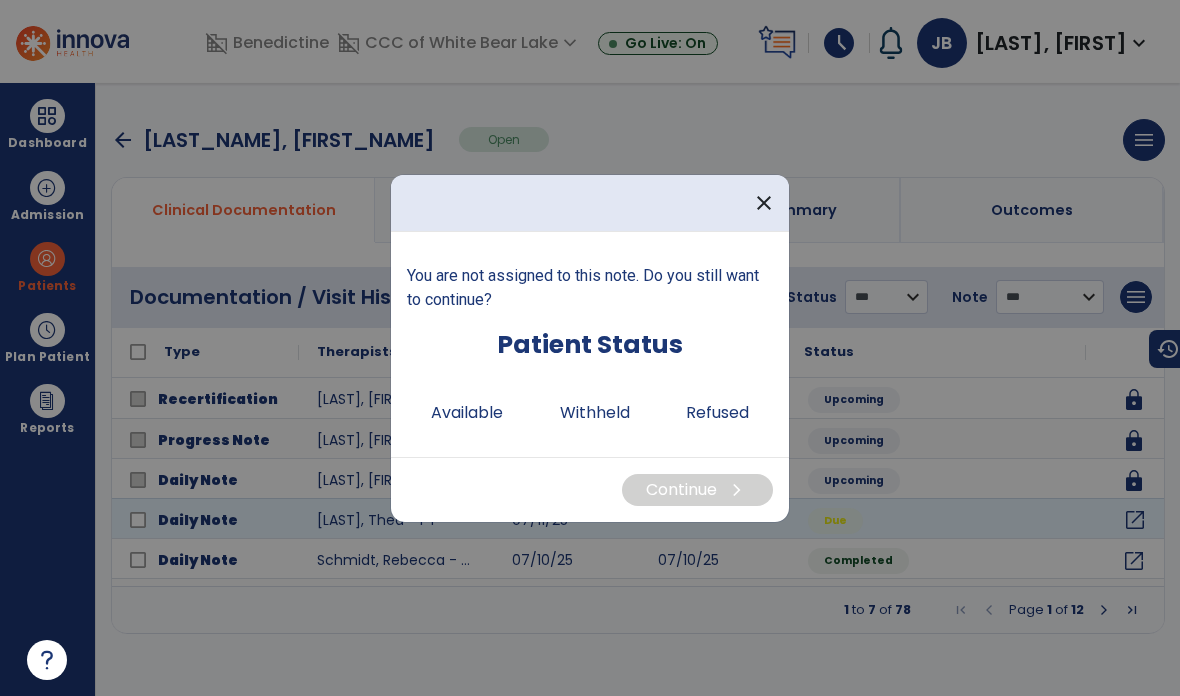 click on "Available" at bounding box center [467, 413] 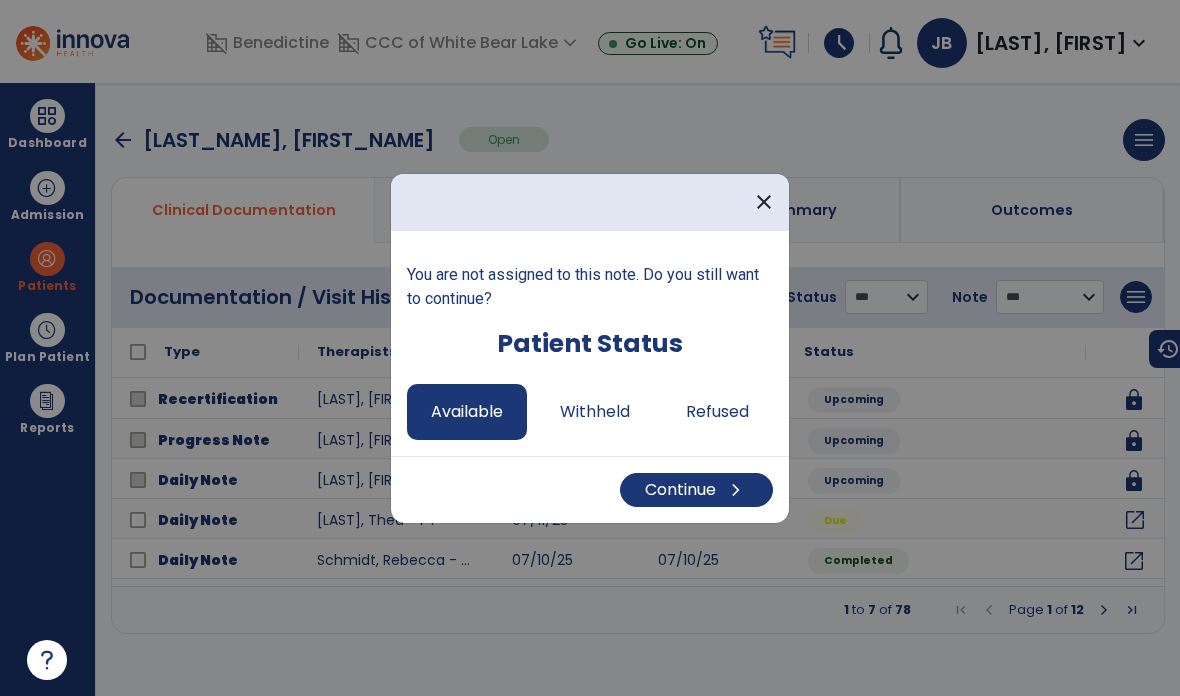 click on "chevron_right" at bounding box center [736, 490] 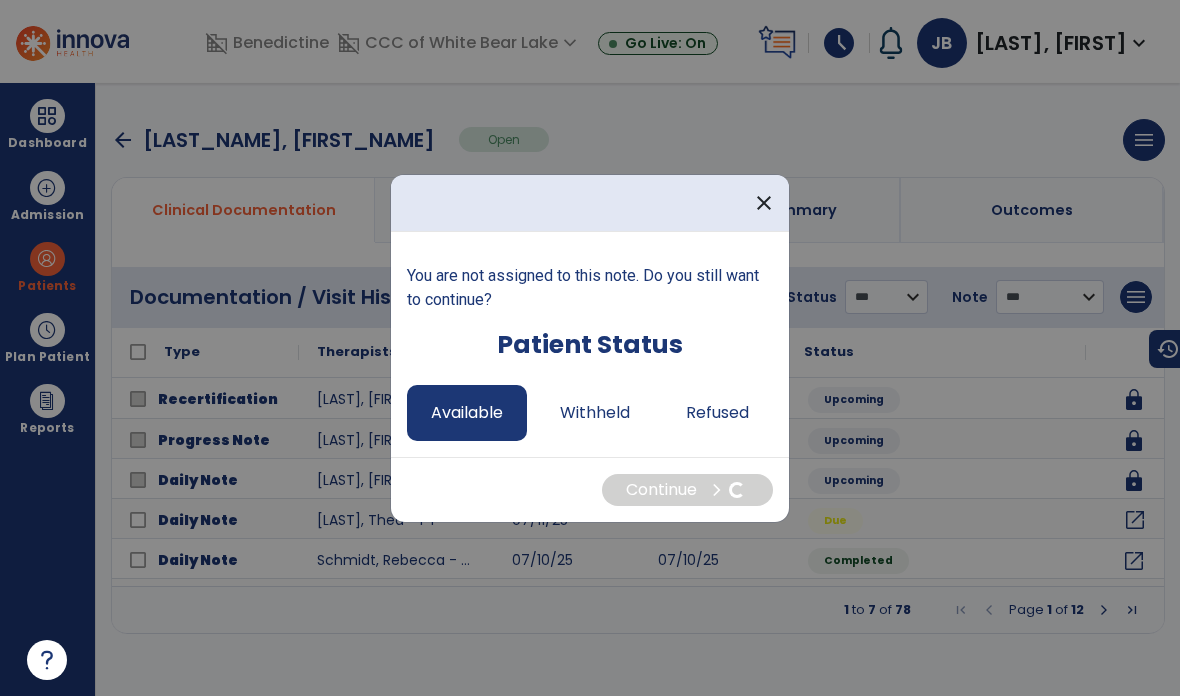 select on "*" 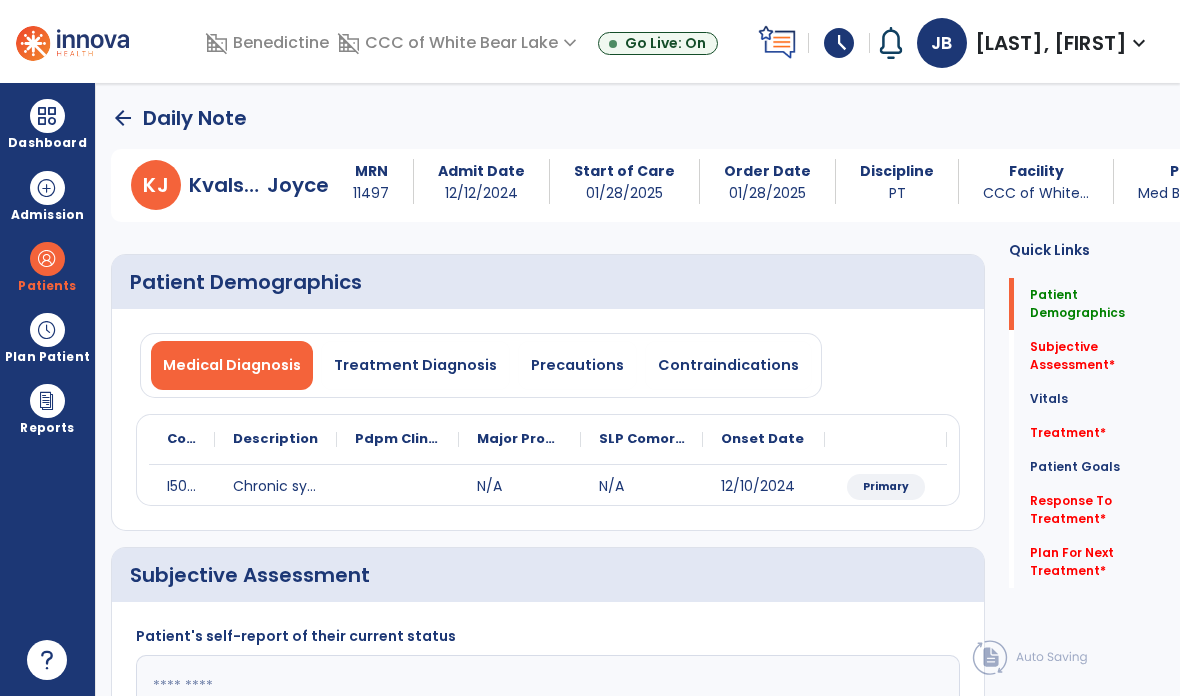 click on "Precautions" at bounding box center (577, 365) 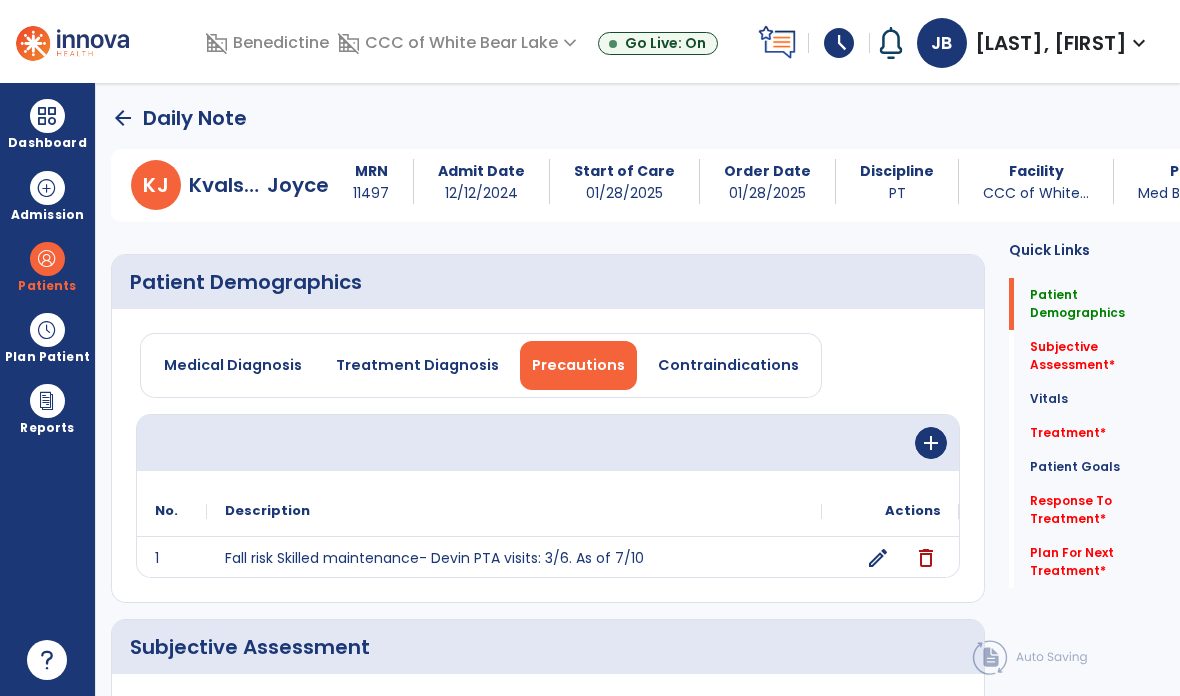 click on "edit" 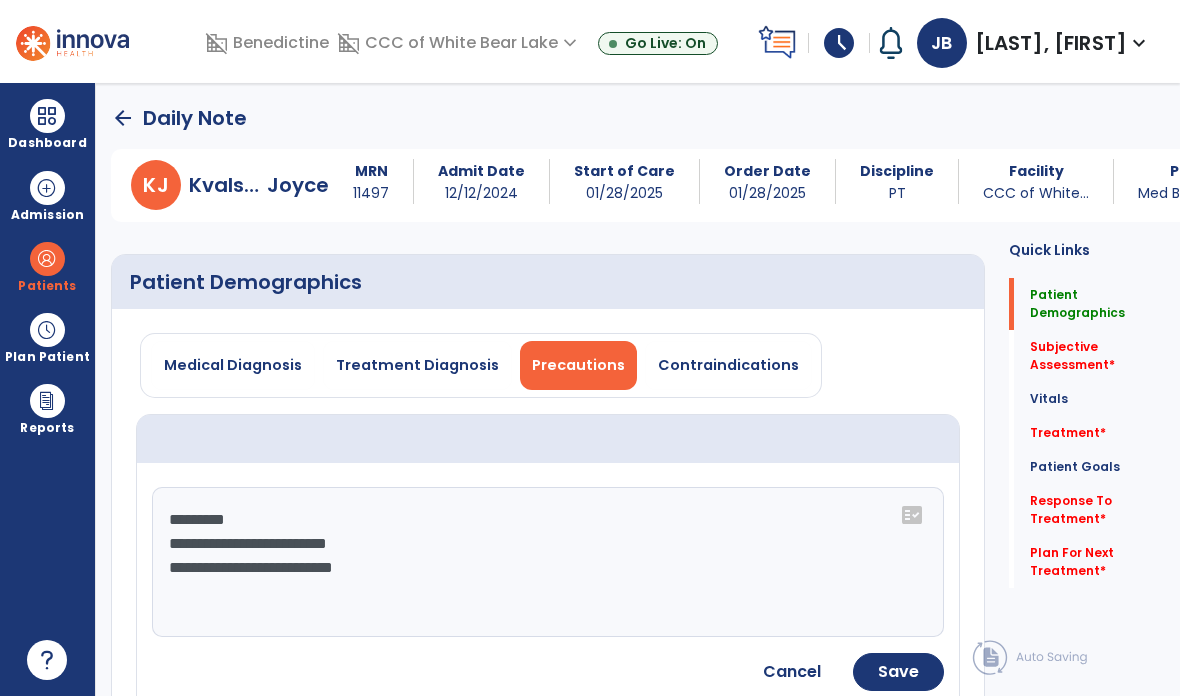 click on "**********" 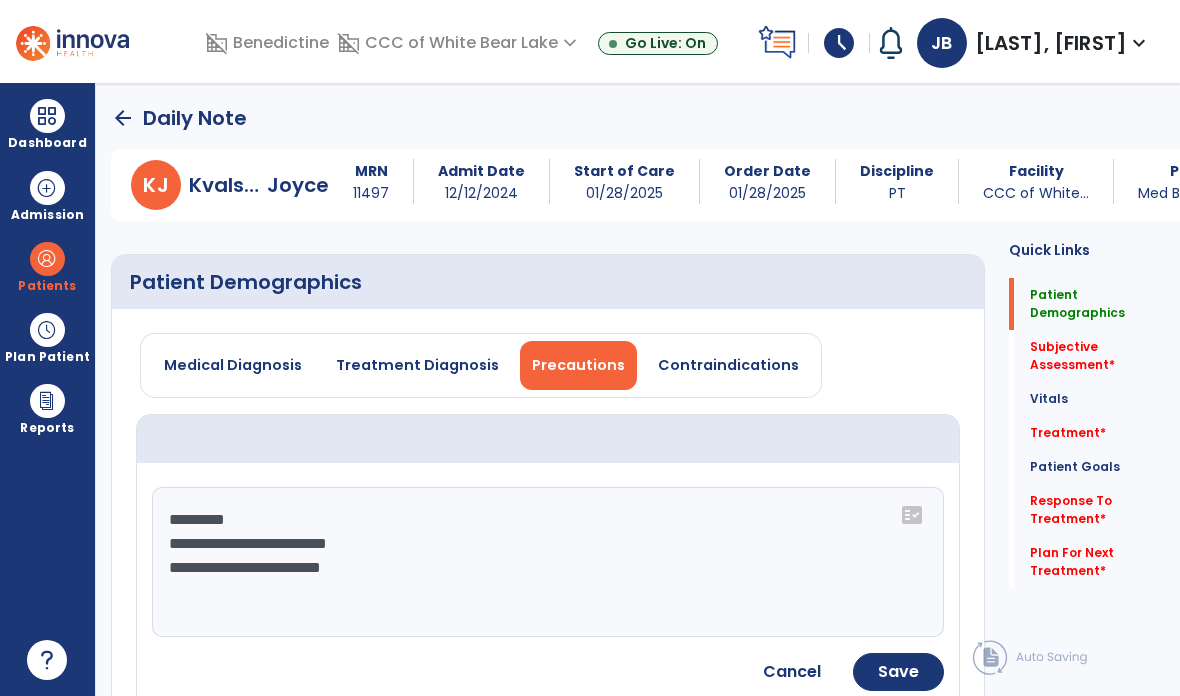 click on "**********" 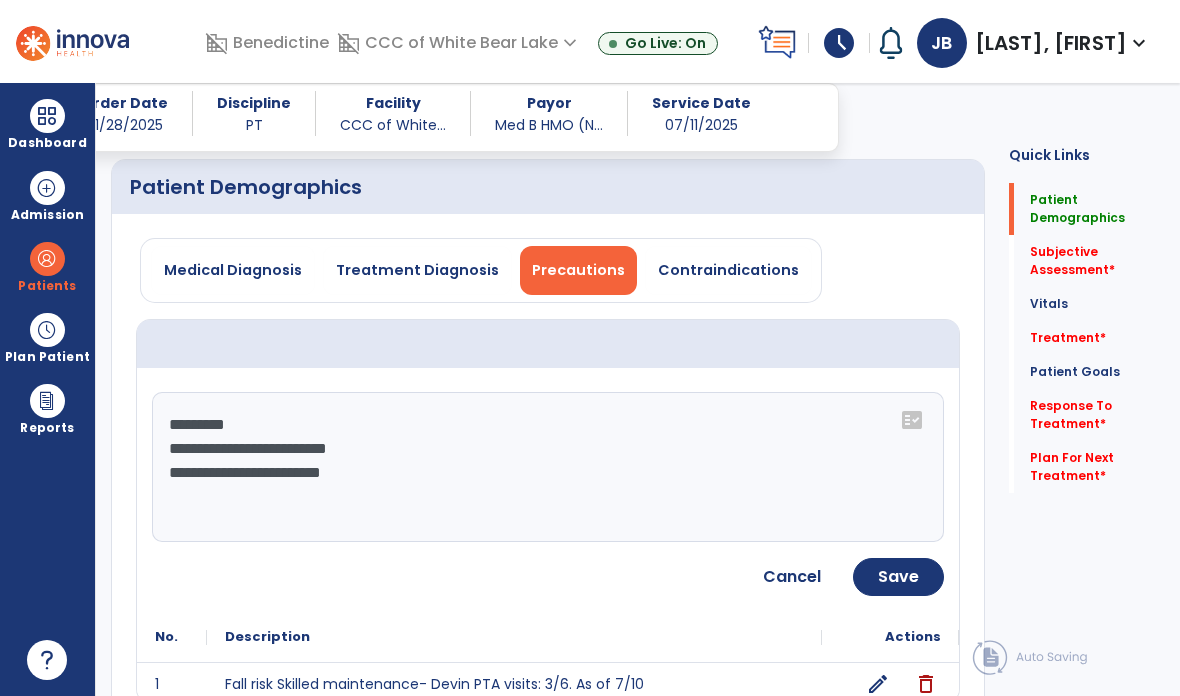 scroll, scrollTop: 133, scrollLeft: 0, axis: vertical 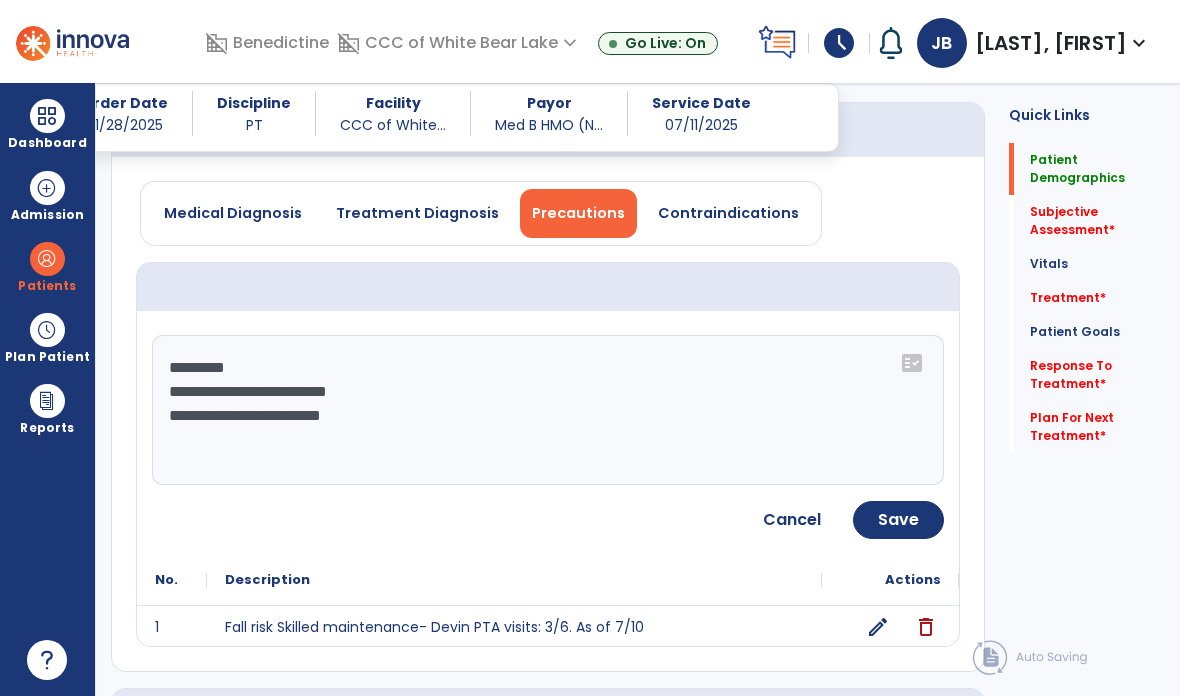 click on "**********" 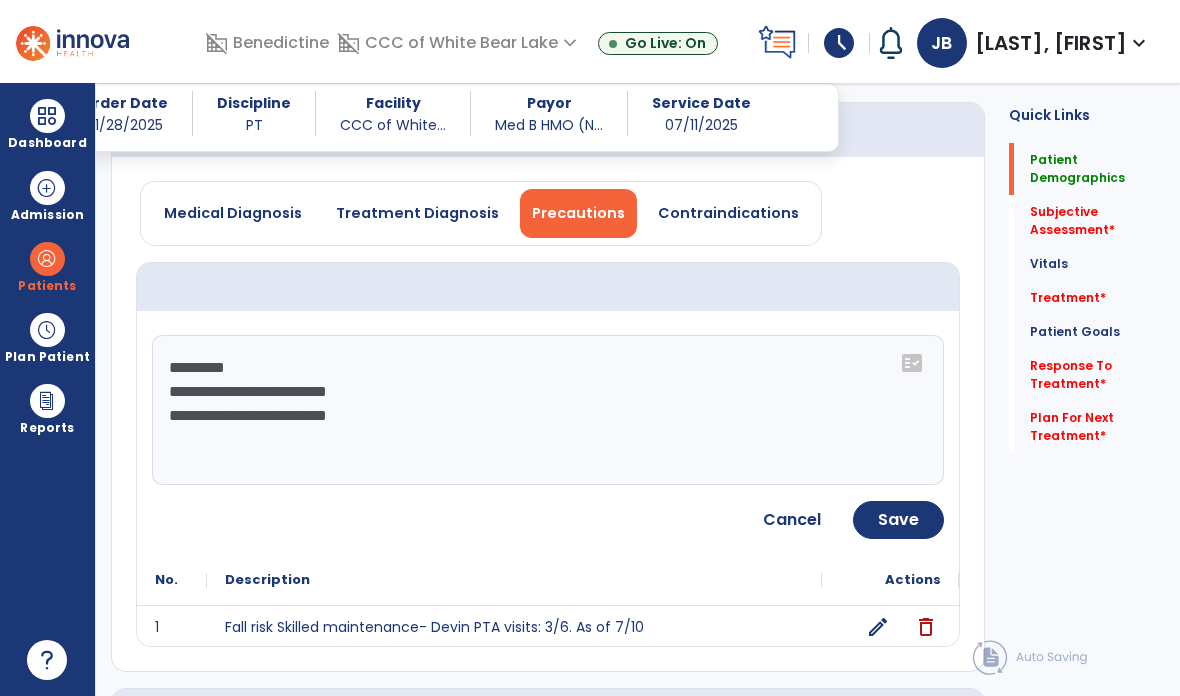 click on "Save" 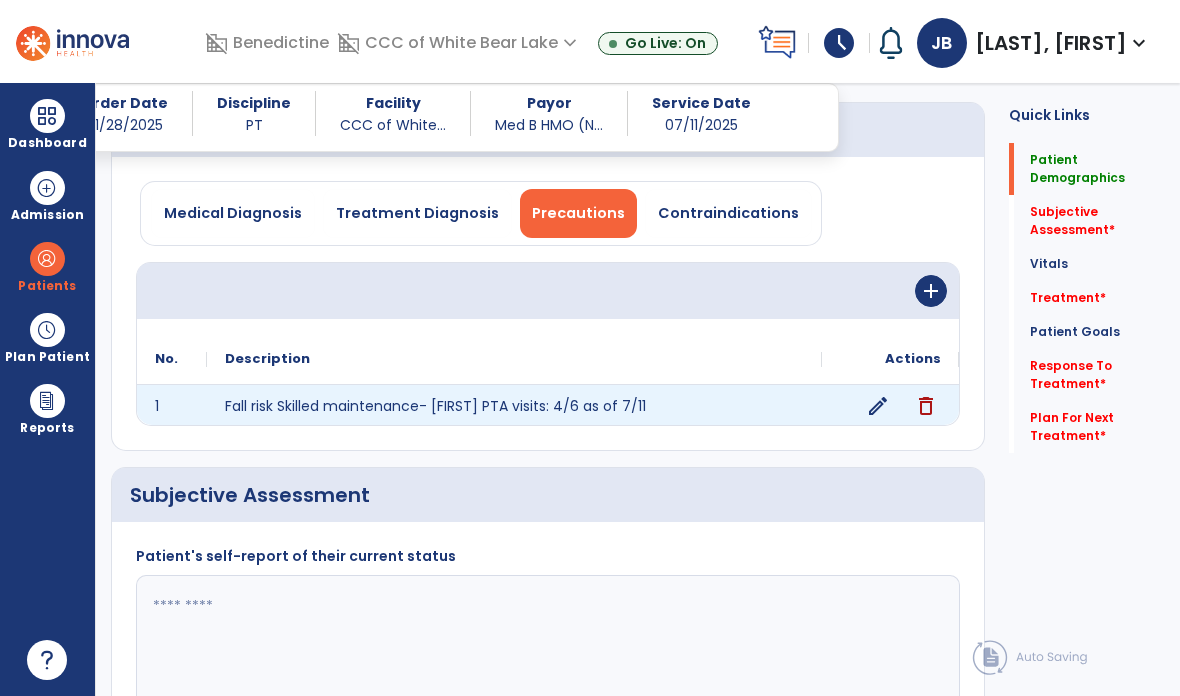 click on "edit" 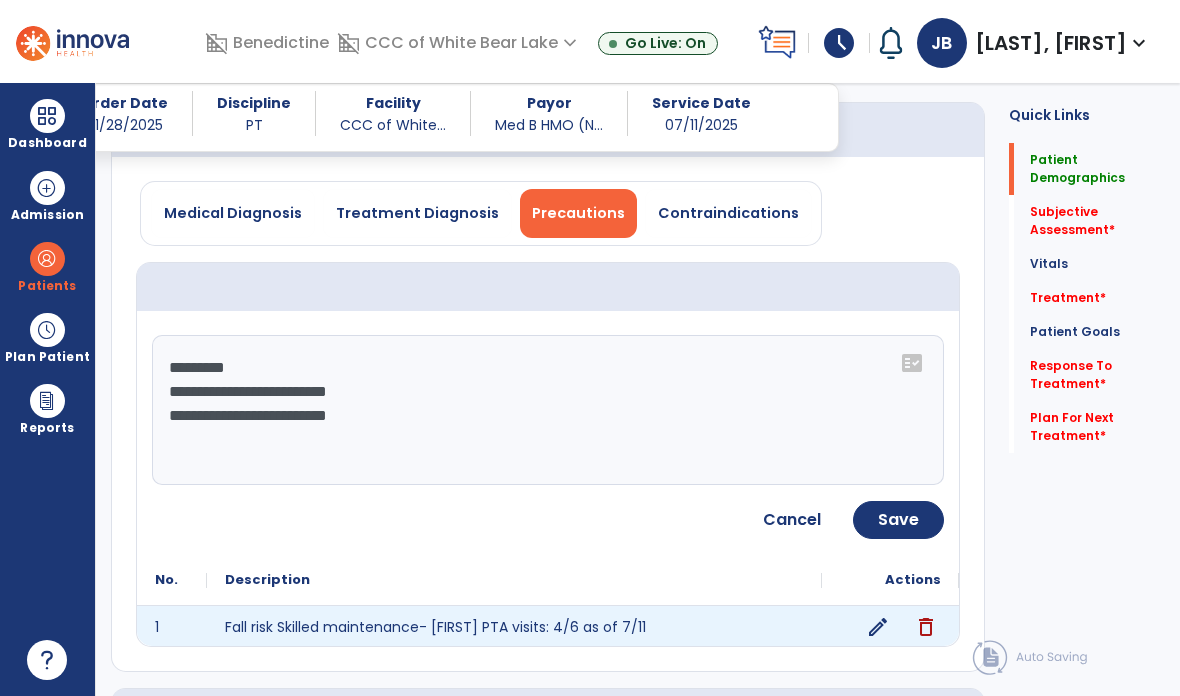 click on "**********" 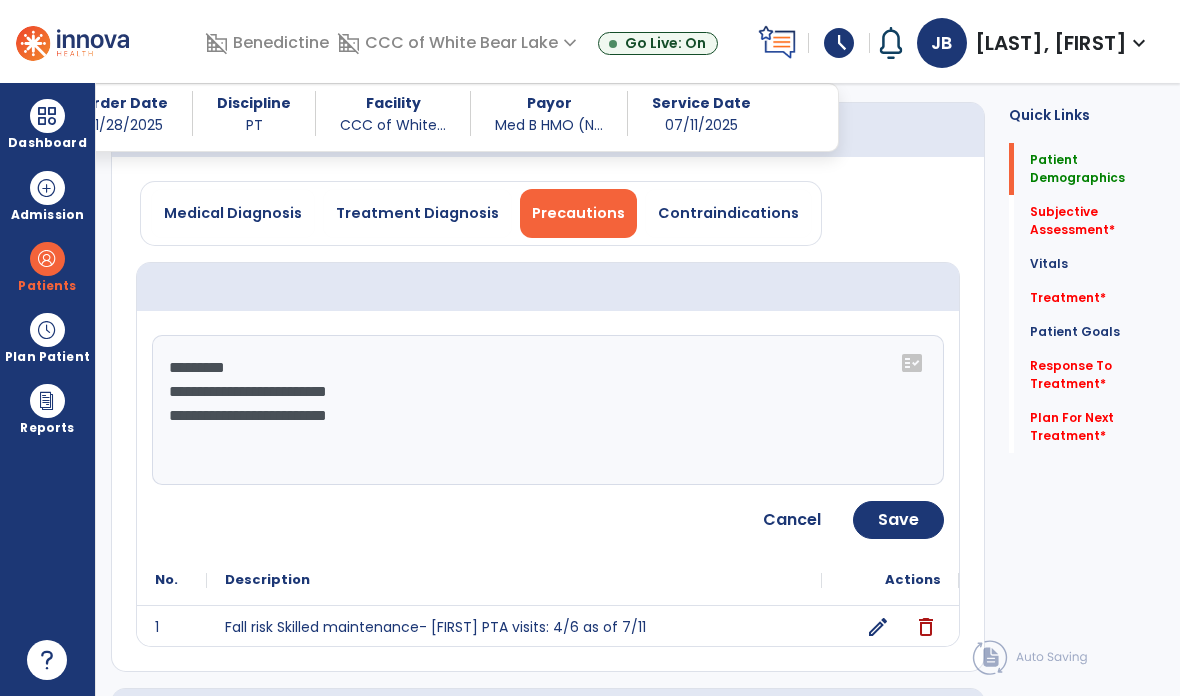 type on "**********" 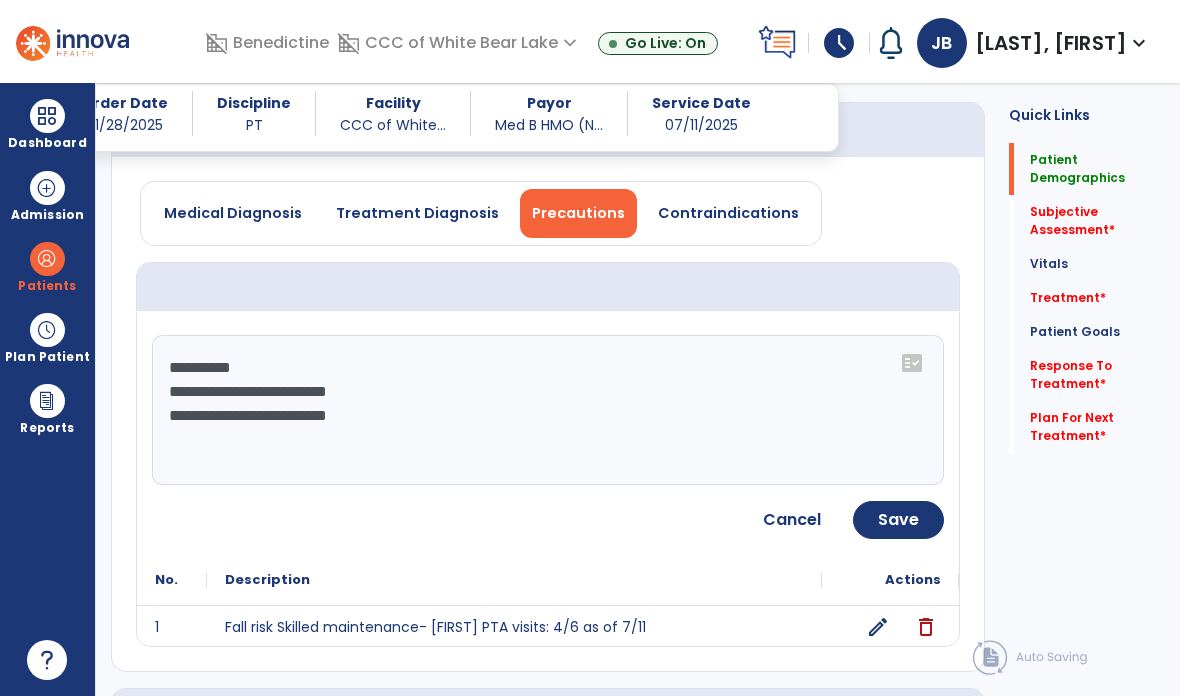 click on "Save" 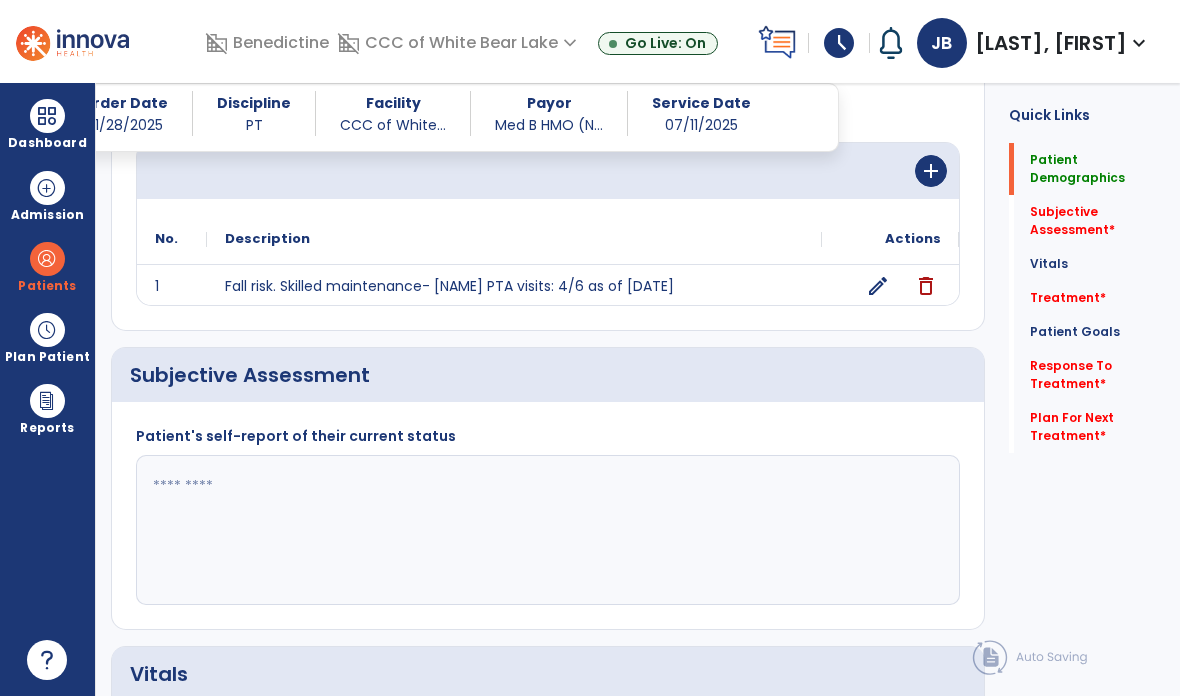 scroll, scrollTop: 275, scrollLeft: 0, axis: vertical 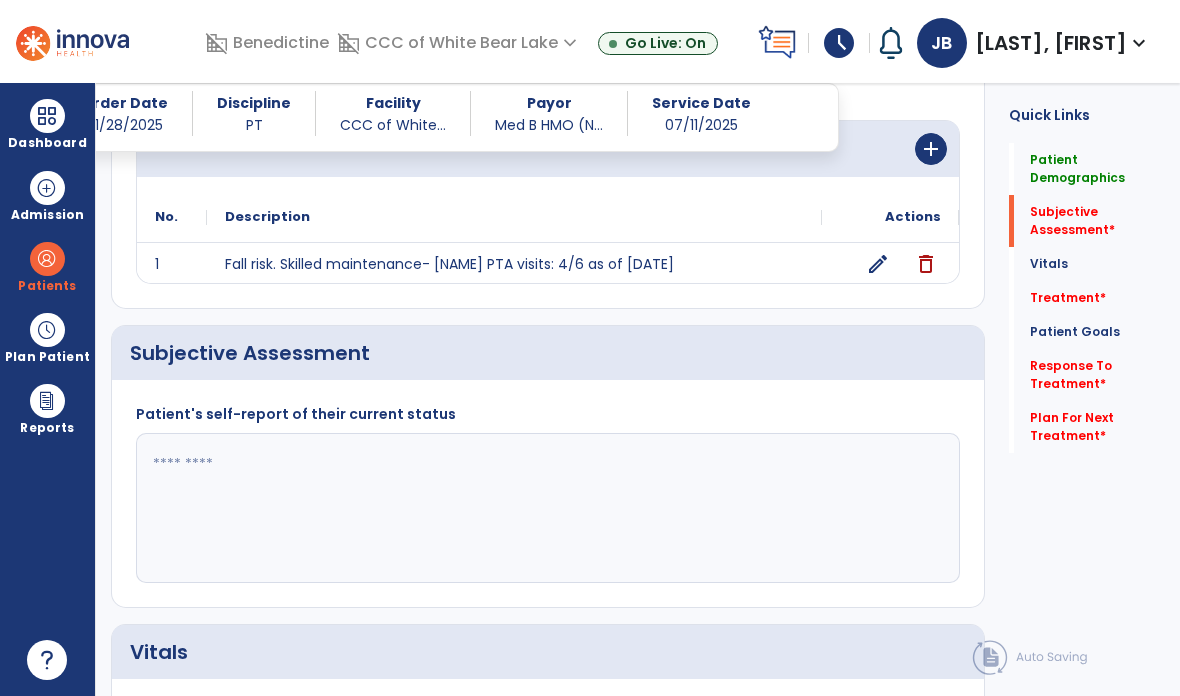 click 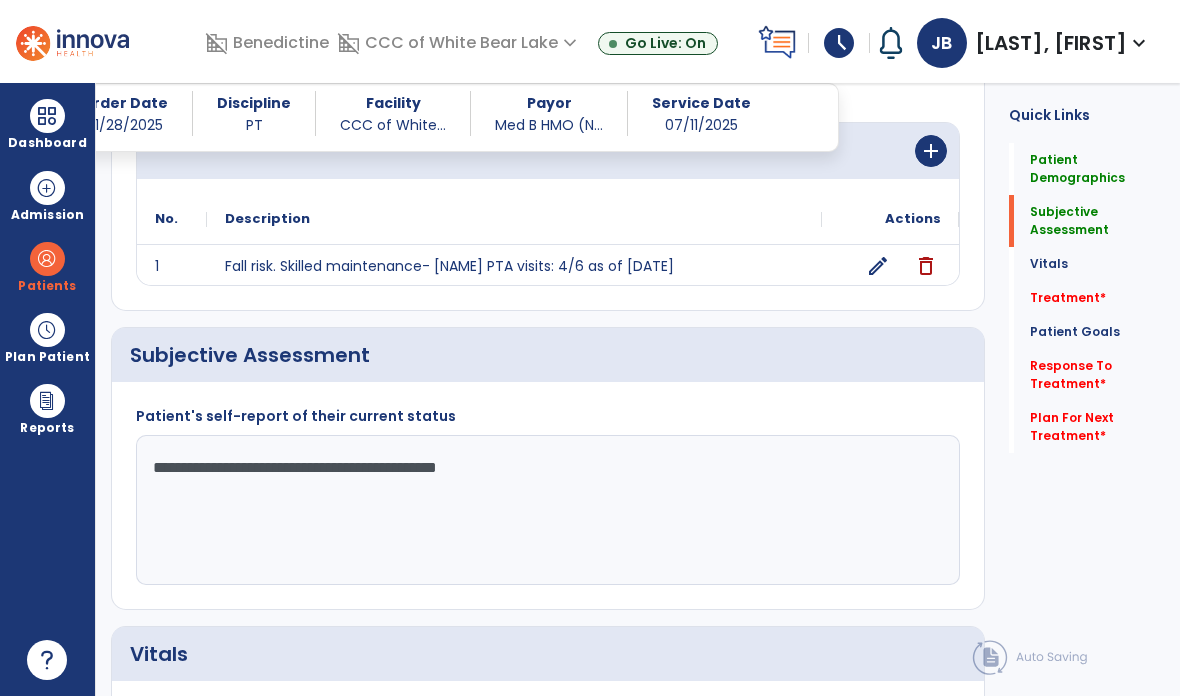 scroll, scrollTop: 319, scrollLeft: 0, axis: vertical 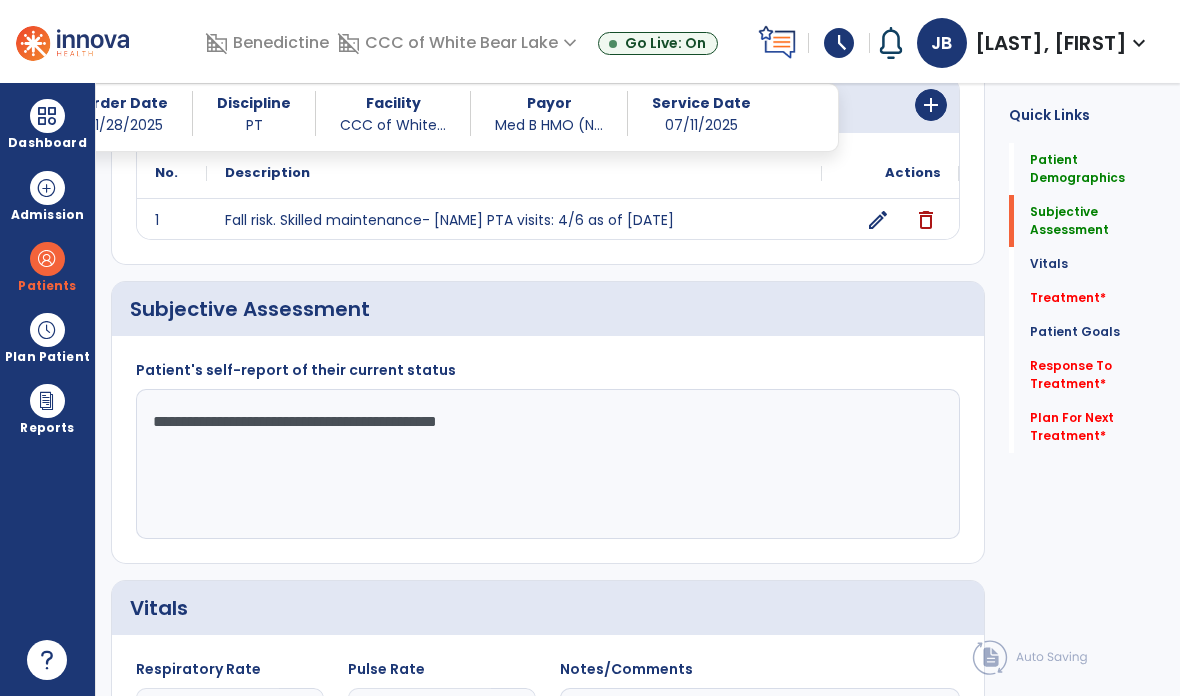 click on "**********" 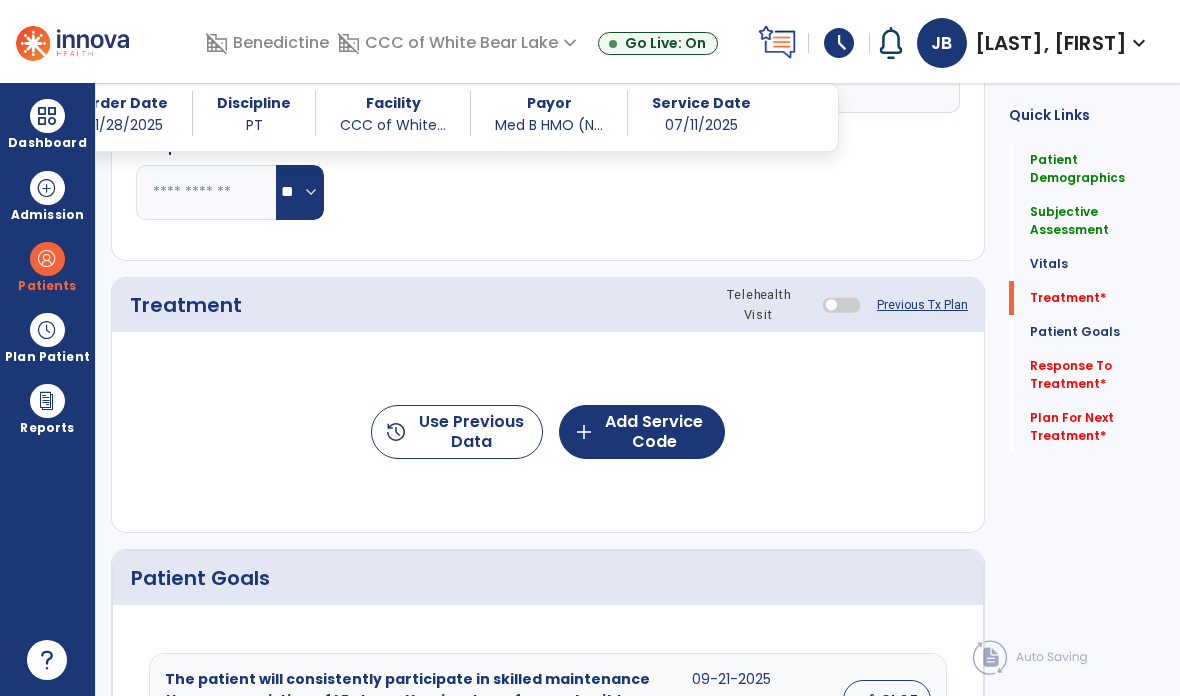 scroll, scrollTop: 1045, scrollLeft: 0, axis: vertical 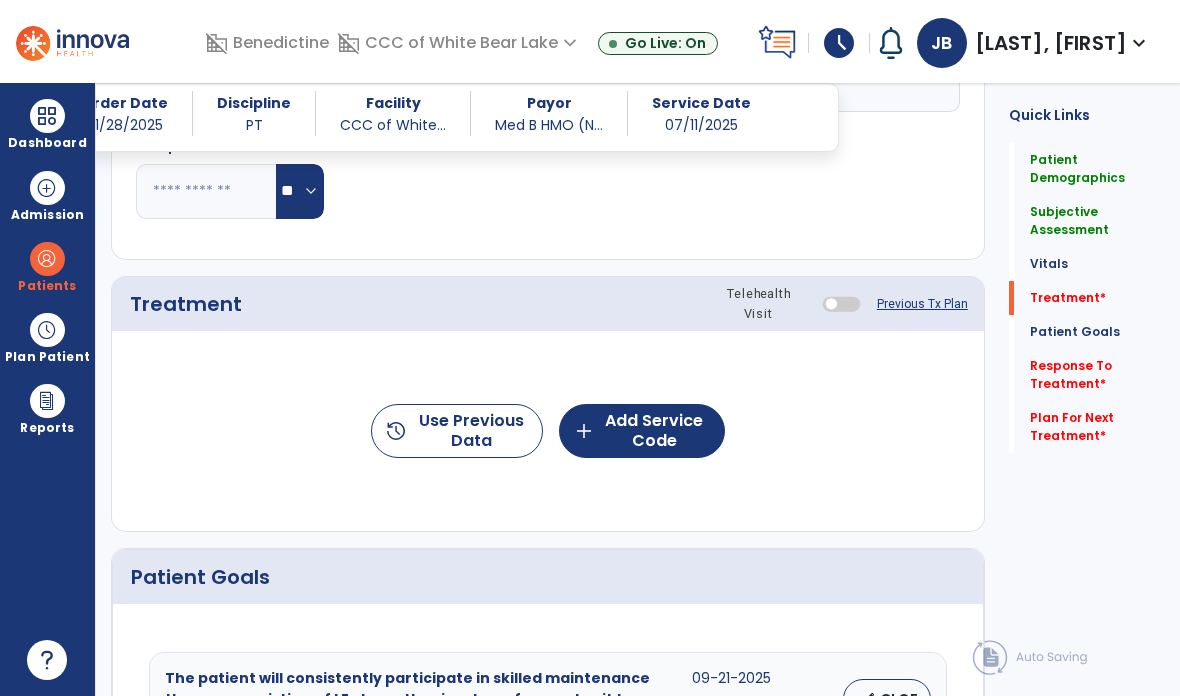 type on "**********" 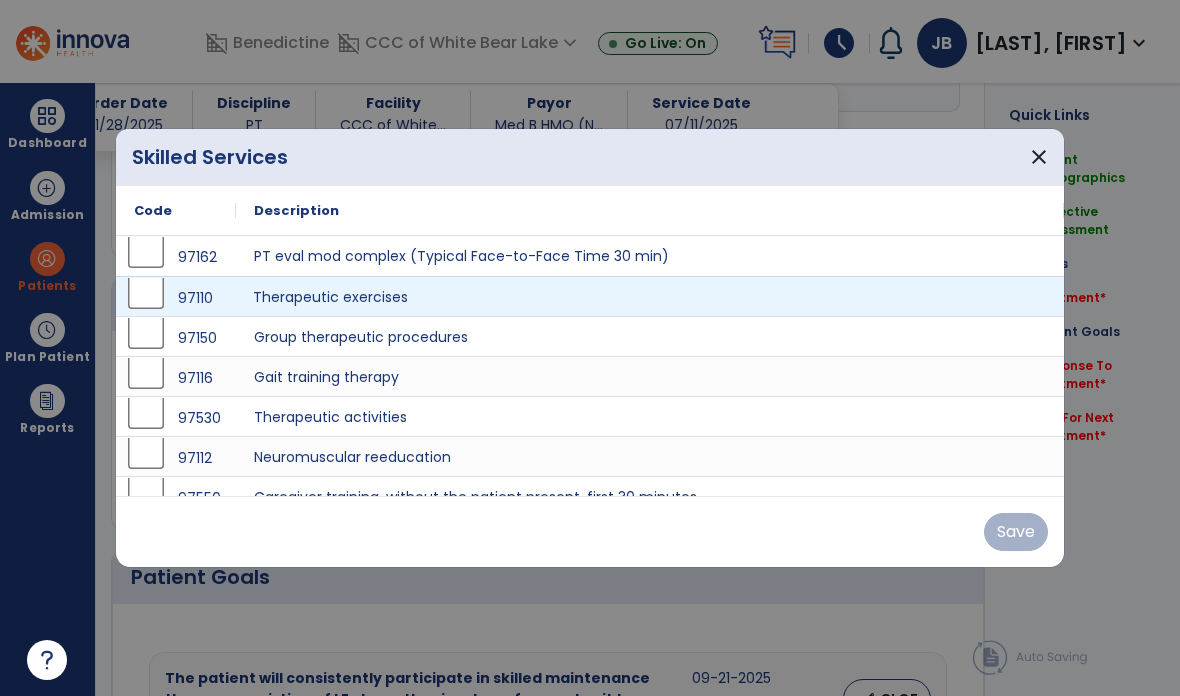 click on "Therapeutic exercises" at bounding box center [650, 296] 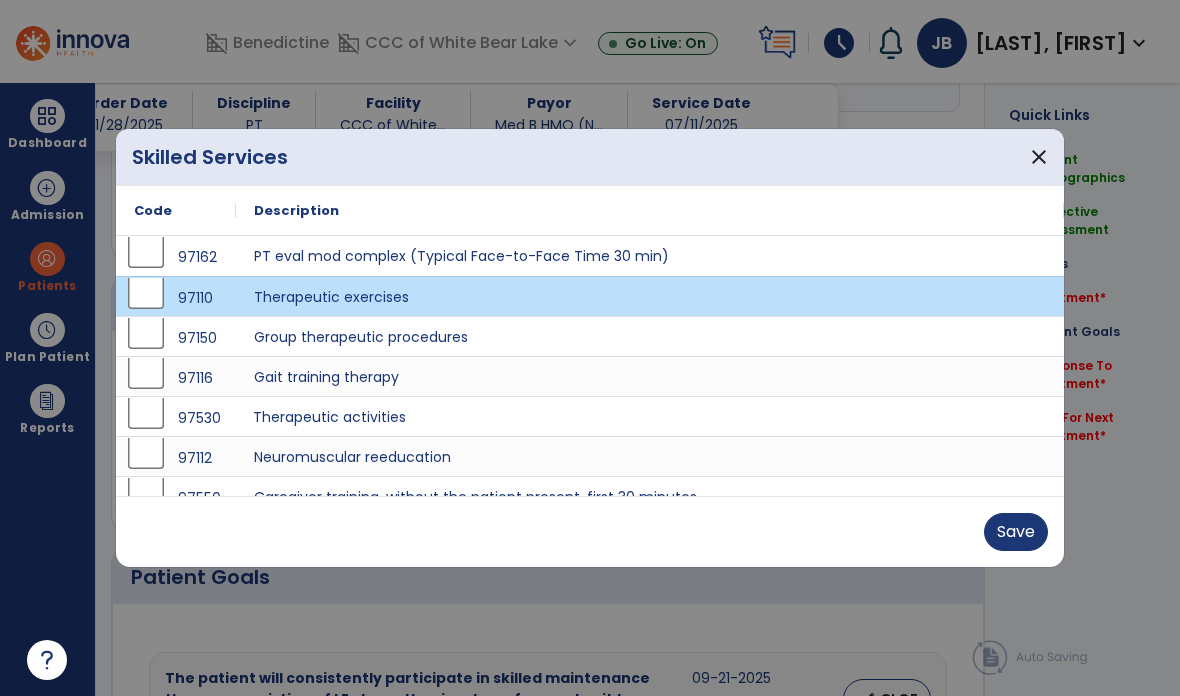 click on "Therapeutic activities" at bounding box center [650, 416] 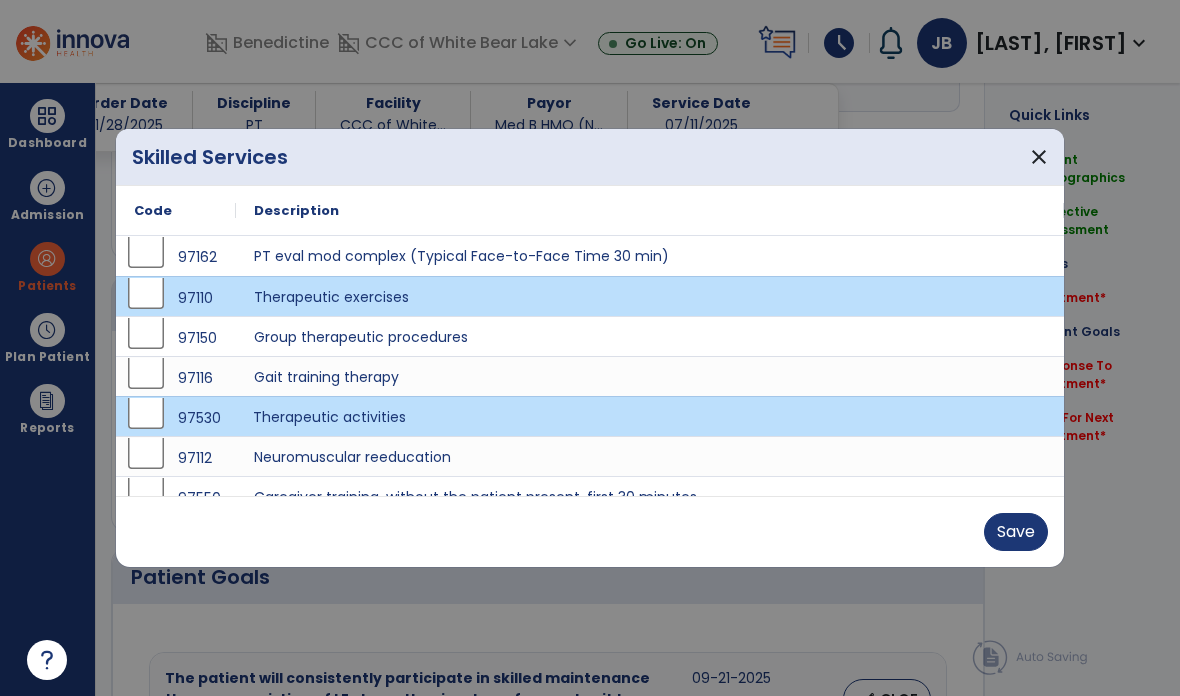 click on "Save" at bounding box center [1016, 532] 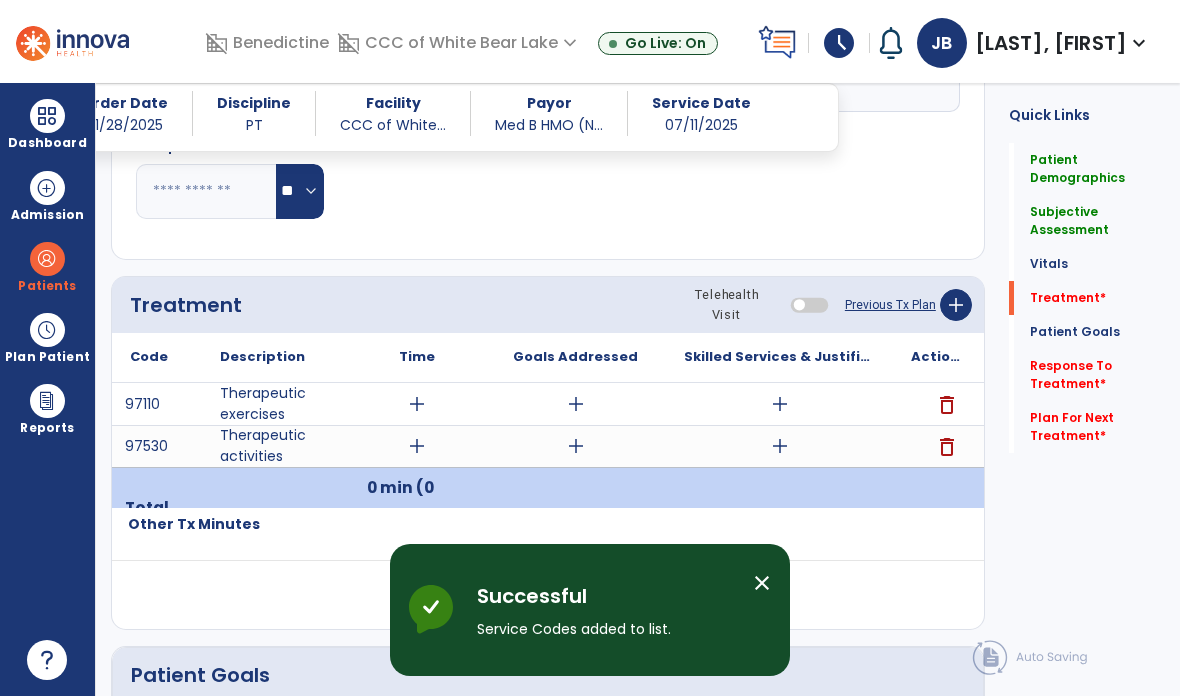 click on "add" at bounding box center (780, 404) 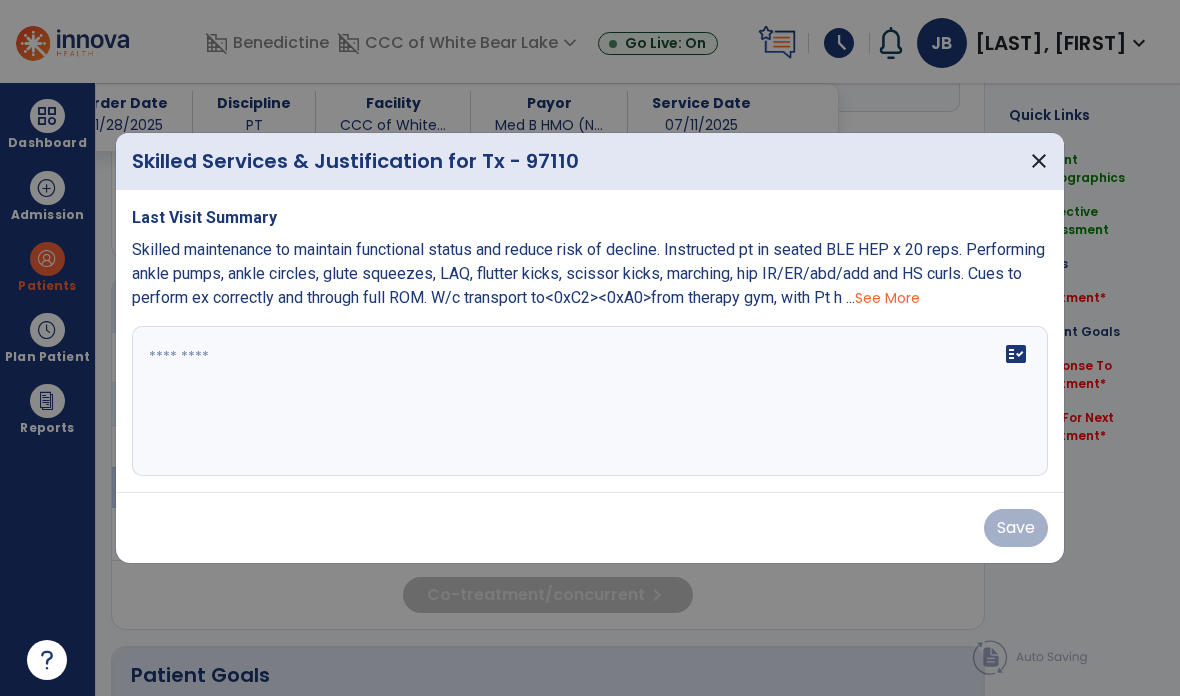 click on "fact_check" at bounding box center [590, 401] 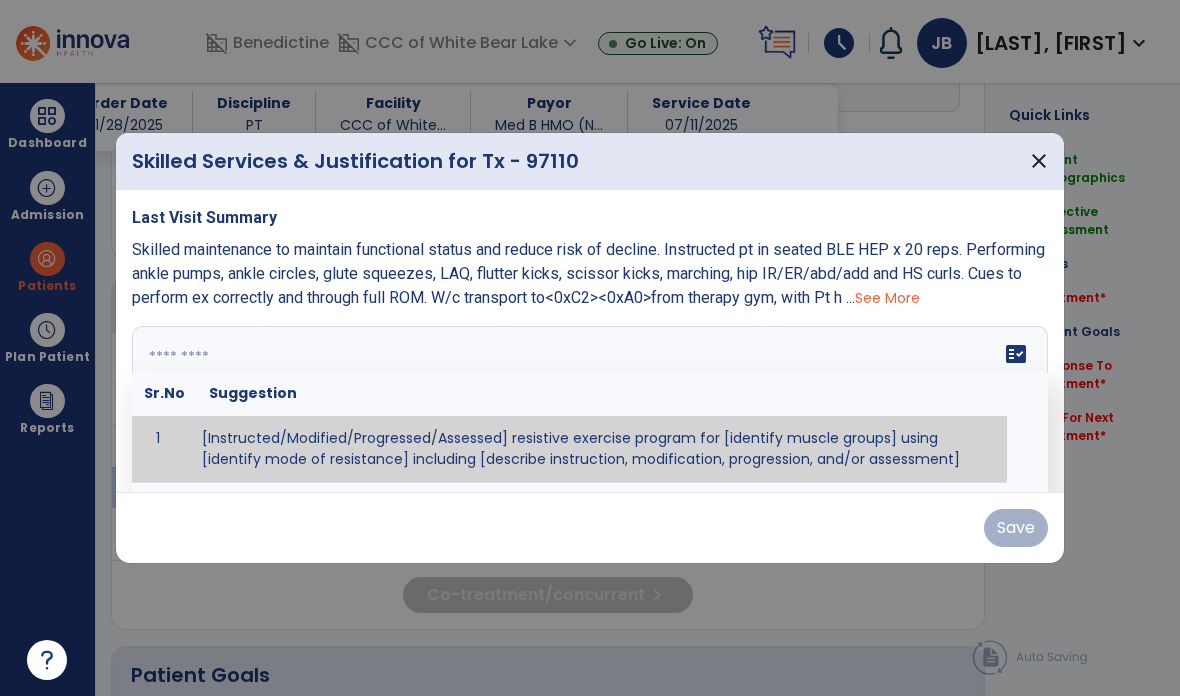 type on "*" 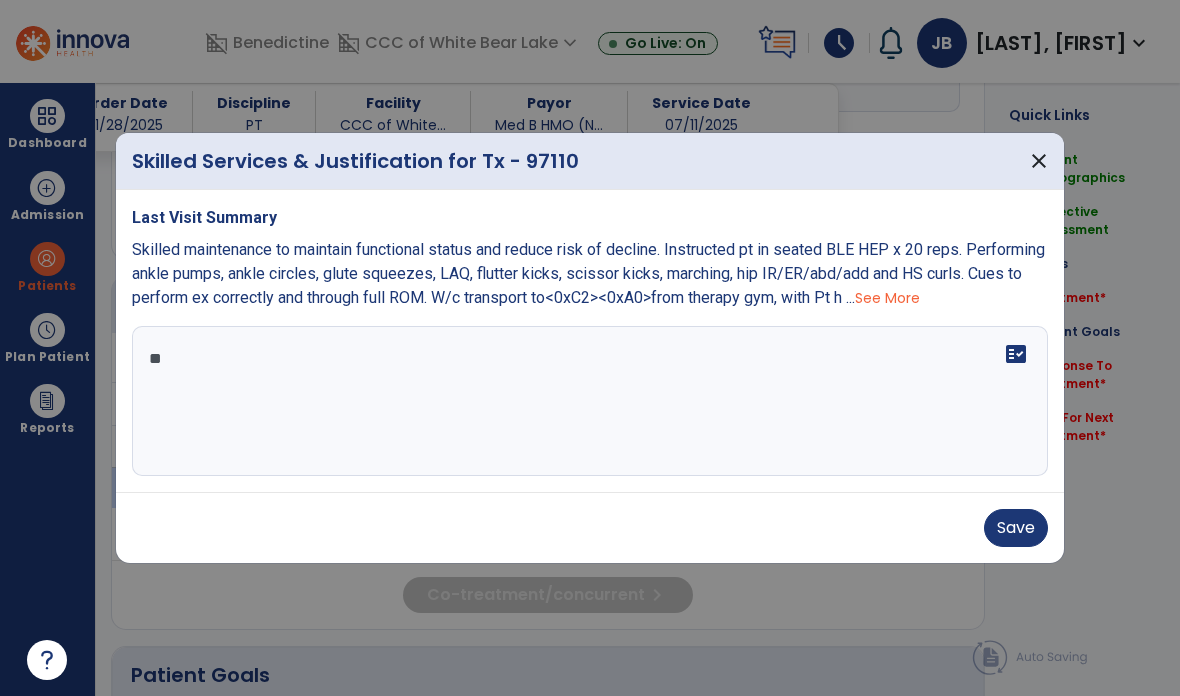 type on "*" 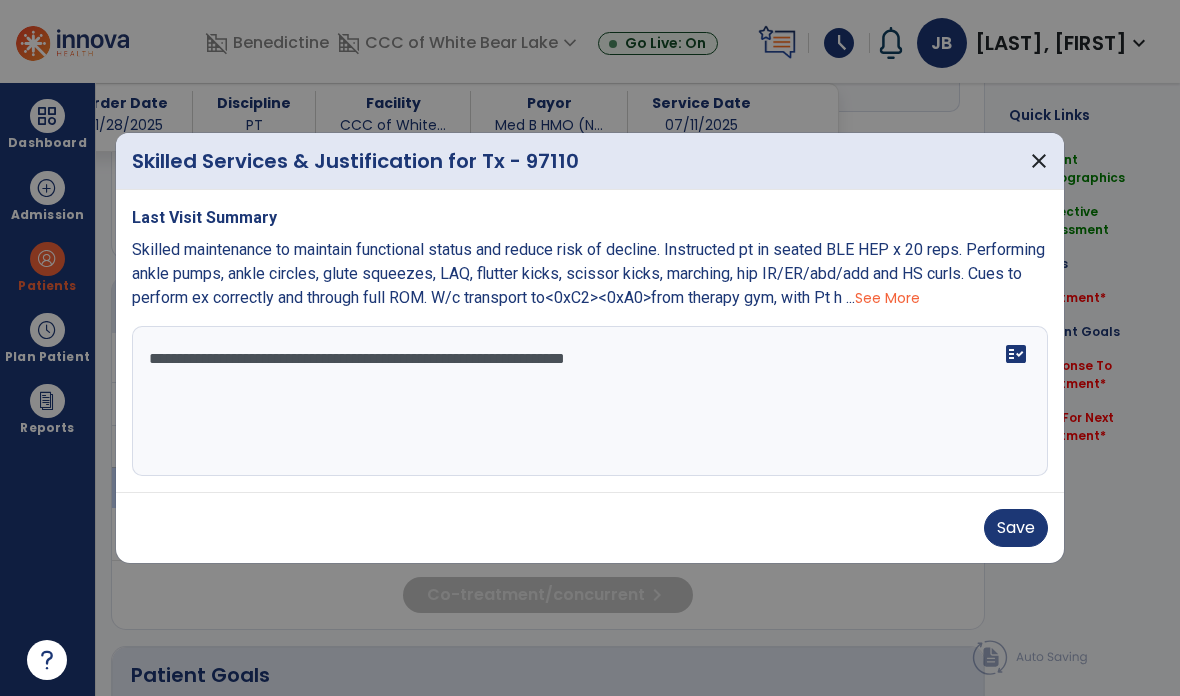 click on "See More" at bounding box center [887, 298] 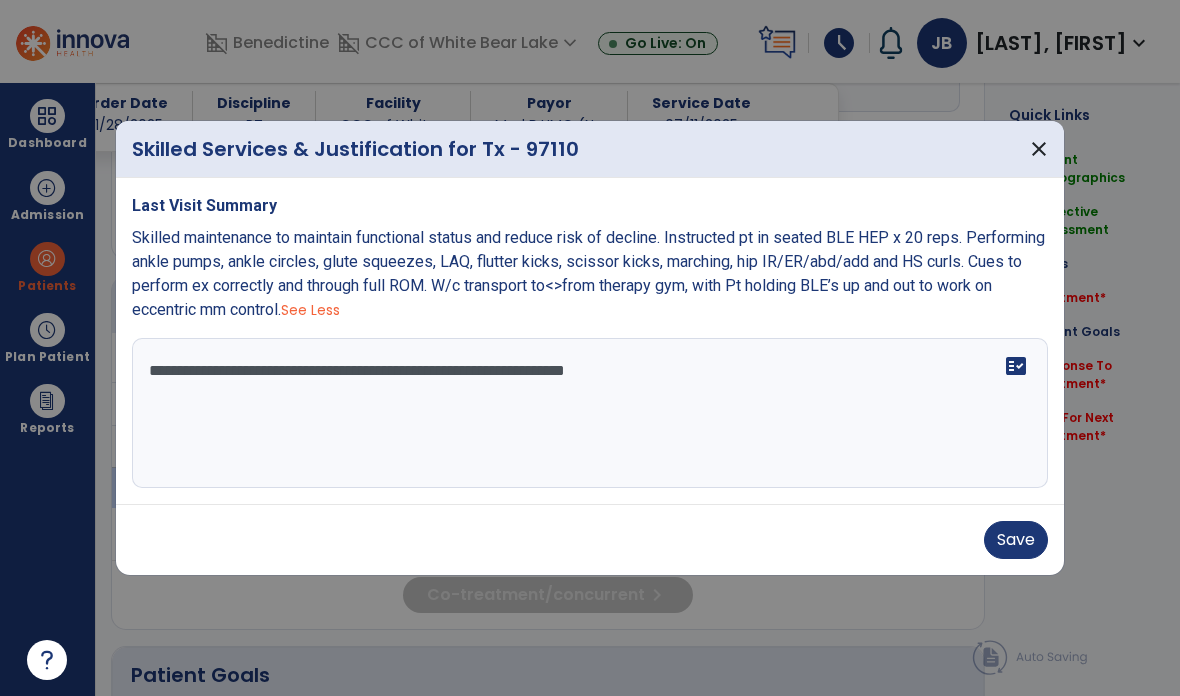 click on "**********" at bounding box center (590, 413) 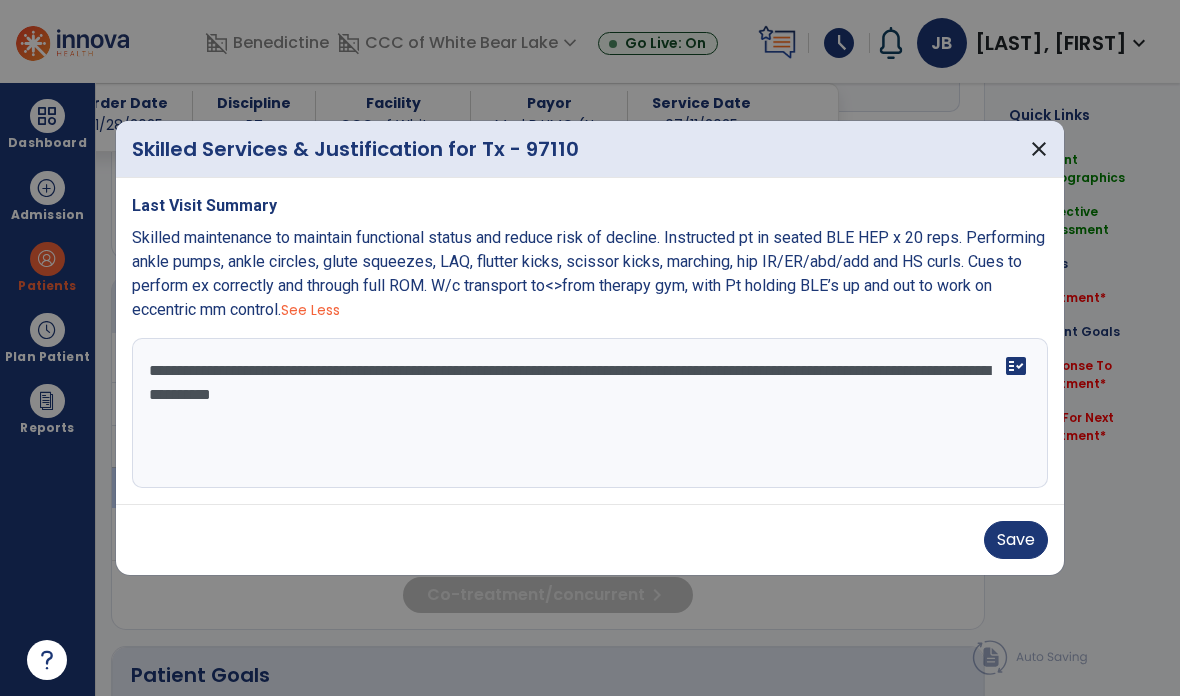 click on "**********" at bounding box center [590, 413] 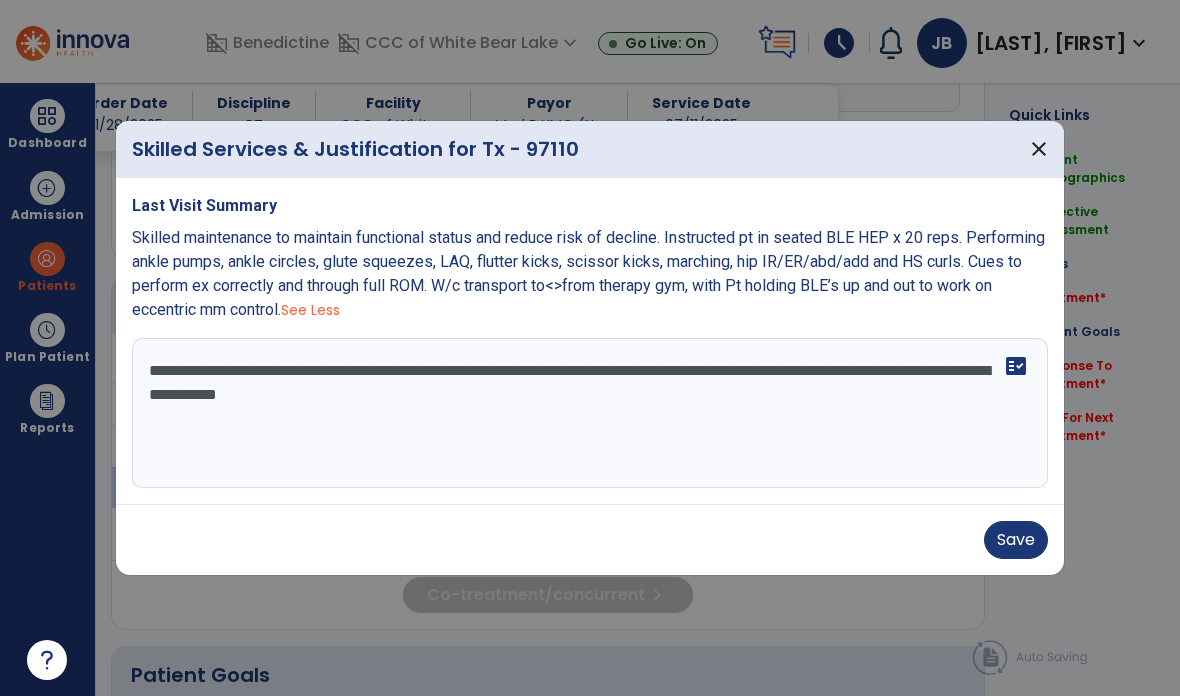 click on "**********" at bounding box center [590, 413] 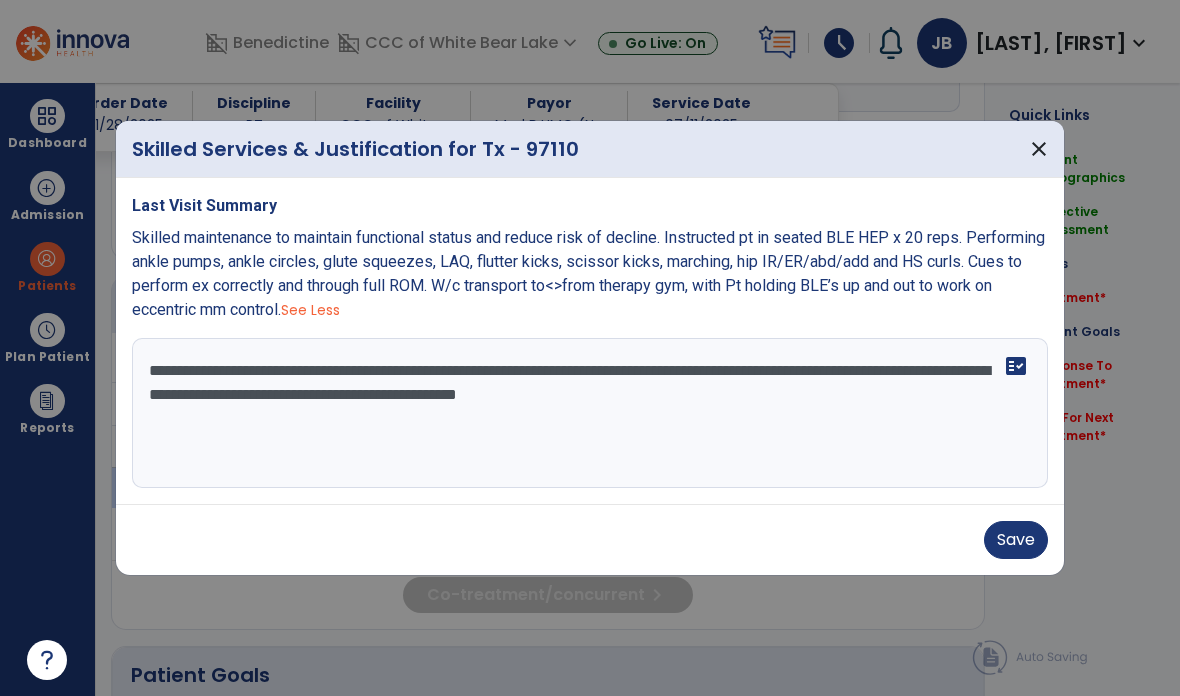 click on "**********" at bounding box center (590, 413) 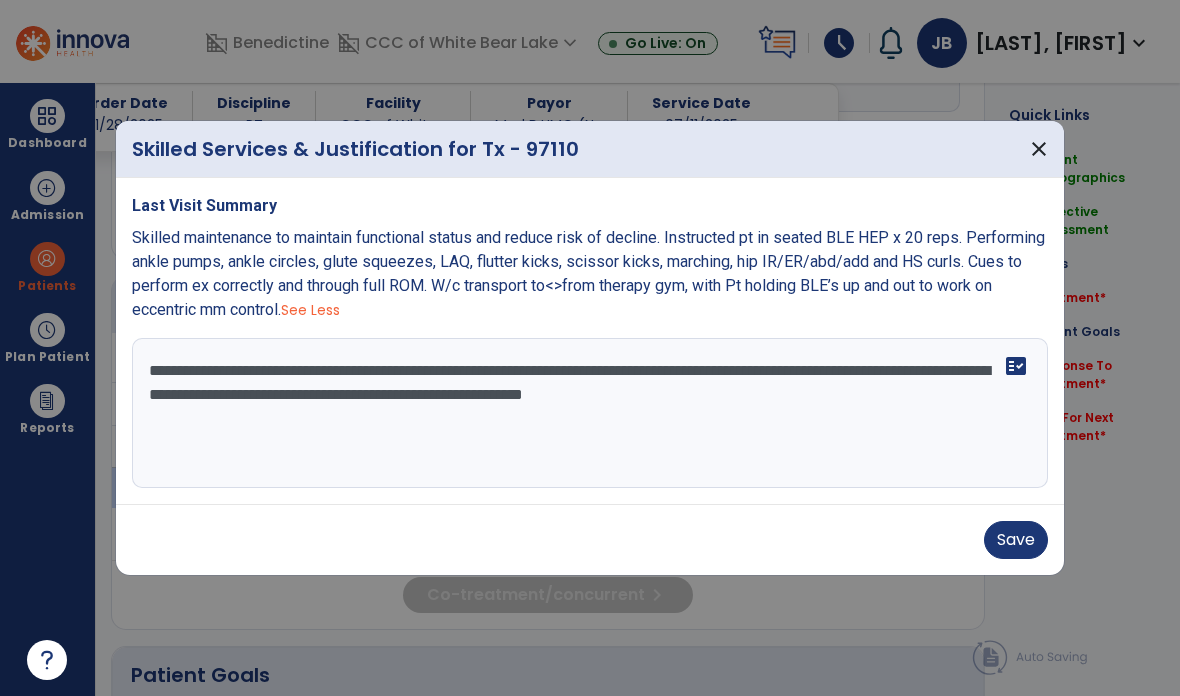 type on "**********" 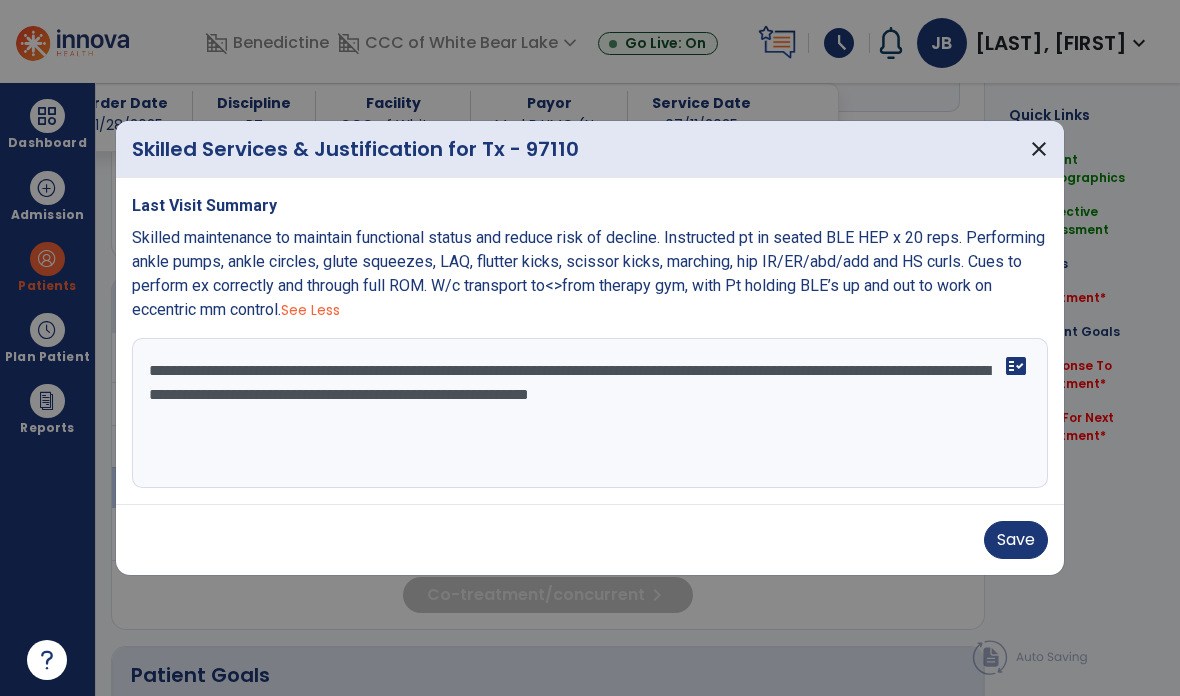 click on "Save" at bounding box center [1016, 540] 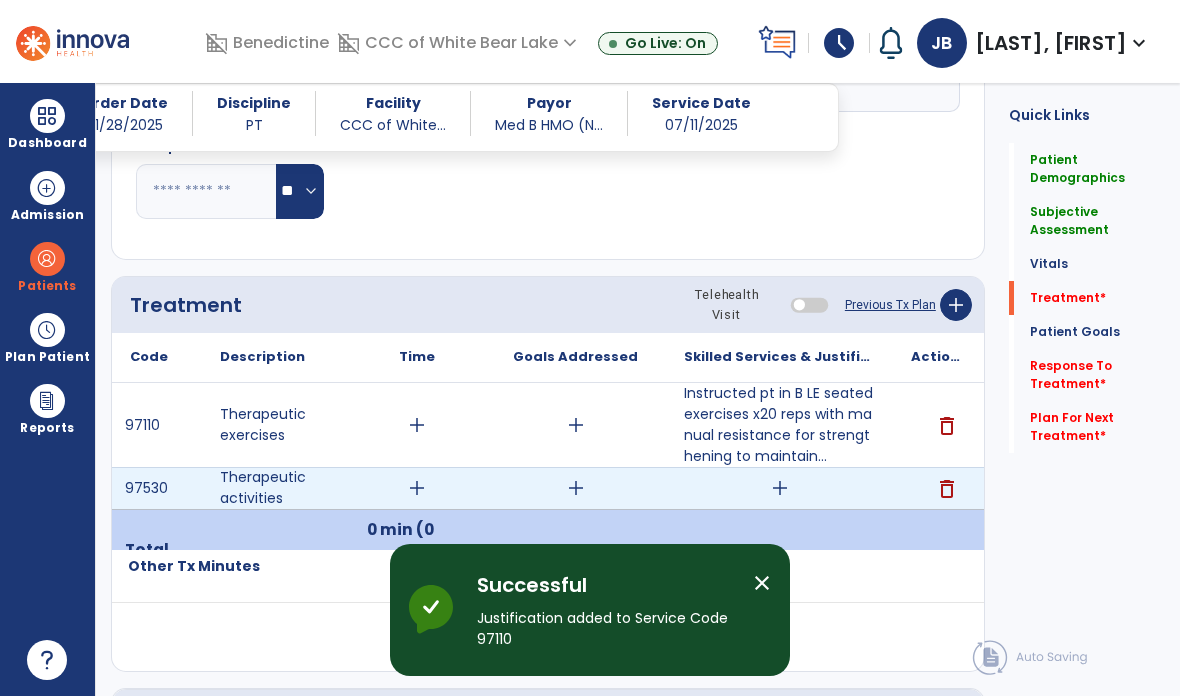 click on "add" at bounding box center (780, 488) 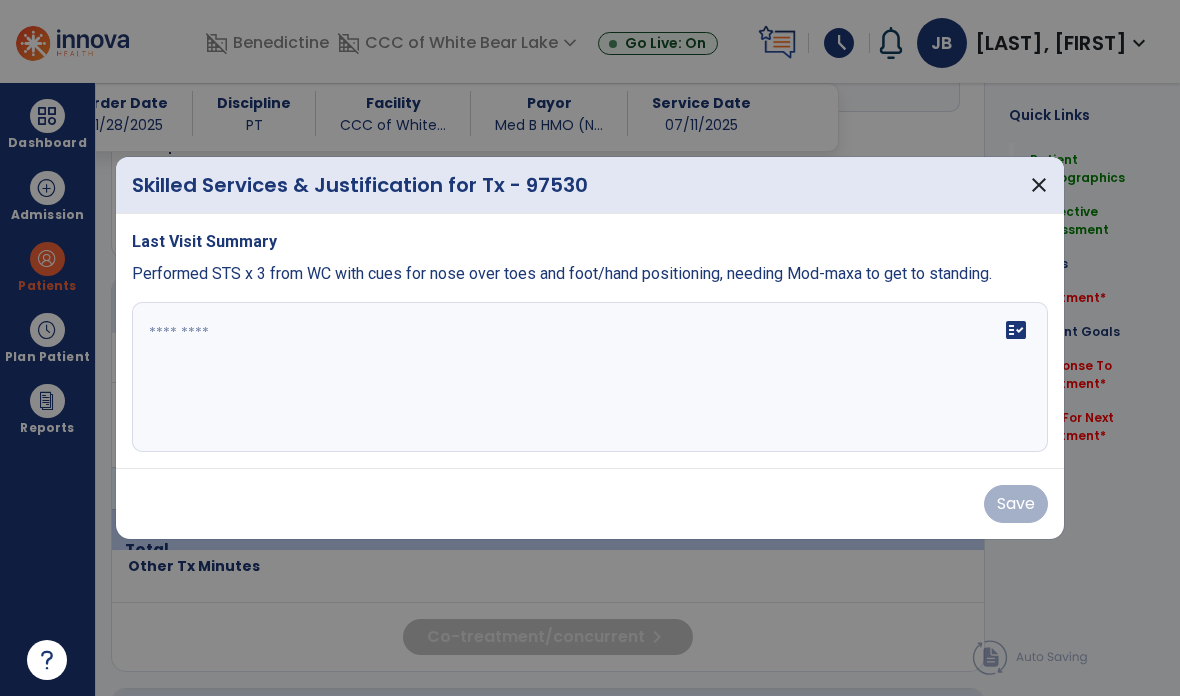 click on "fact_check" at bounding box center (590, 377) 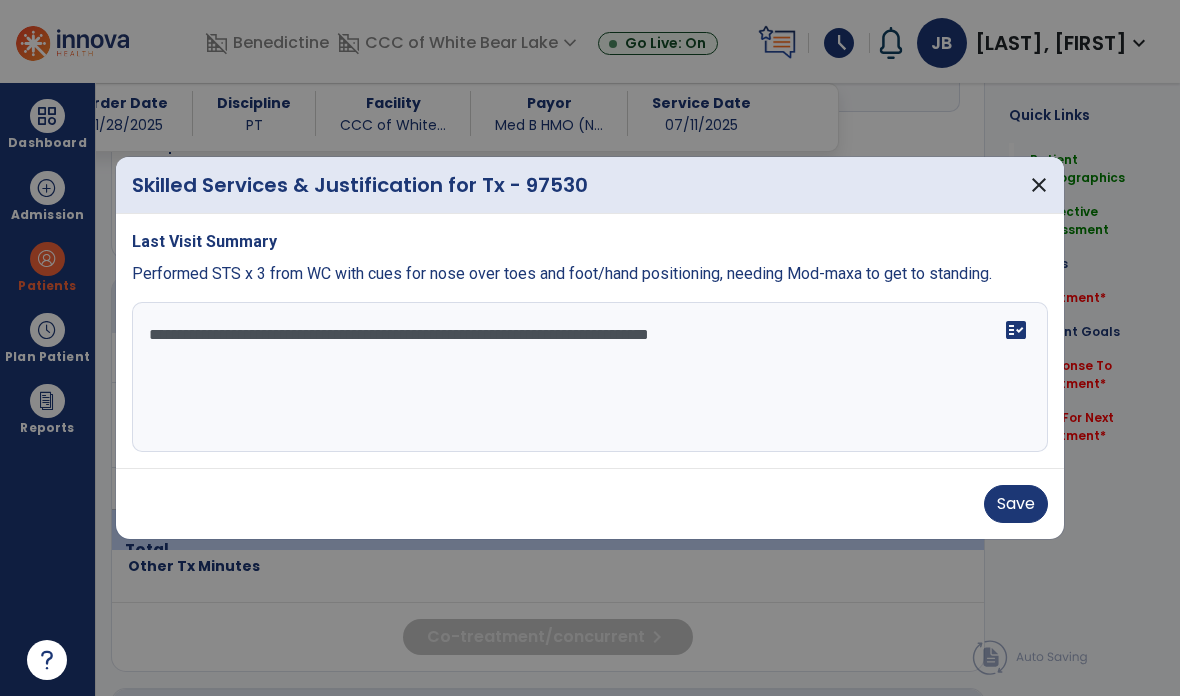 click on "**********" at bounding box center (590, 377) 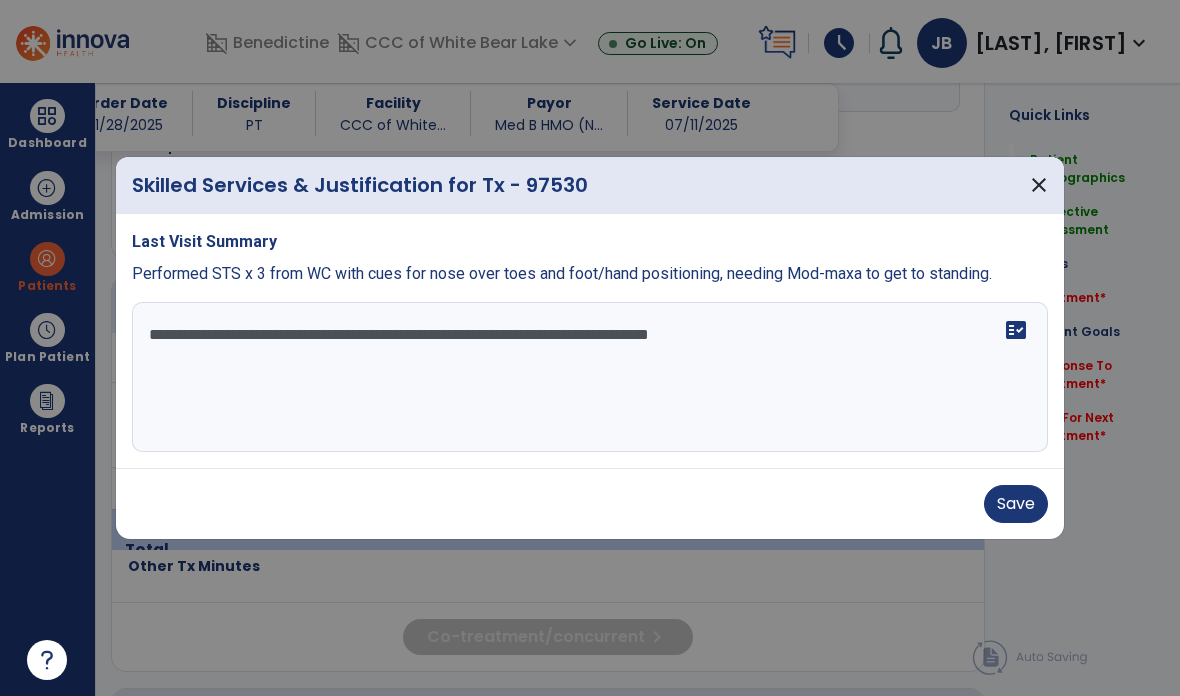 click on "**********" at bounding box center [590, 377] 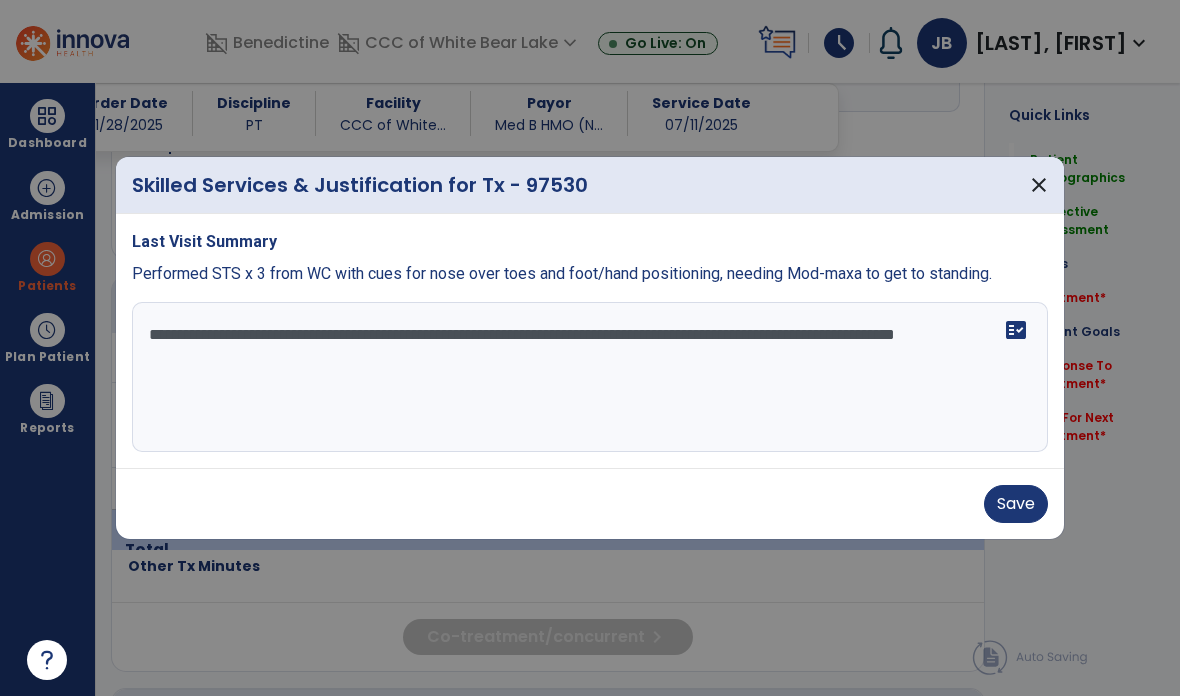 type on "**********" 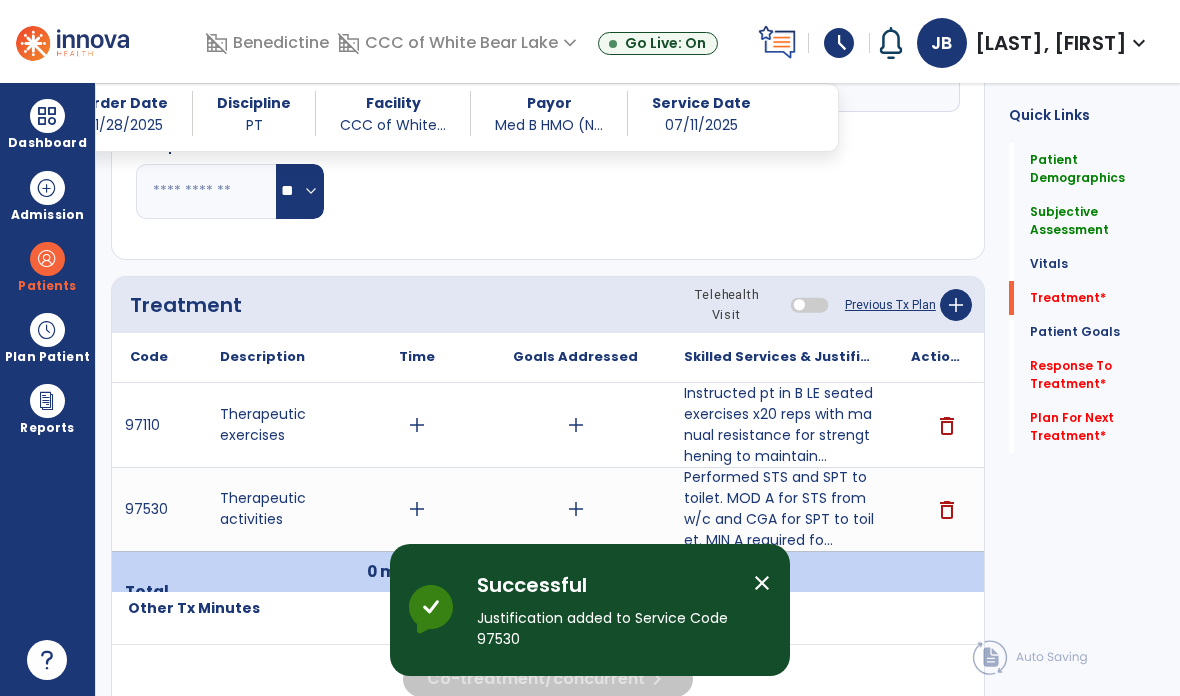 click on "add" at bounding box center (417, 509) 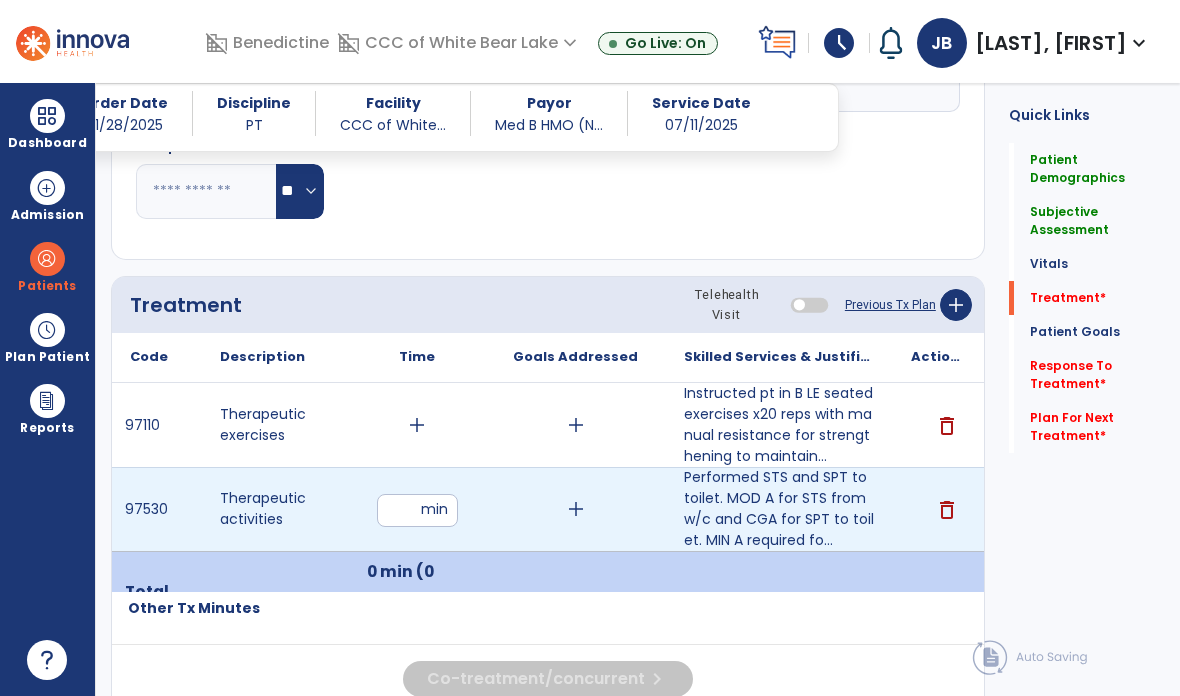 type on "*" 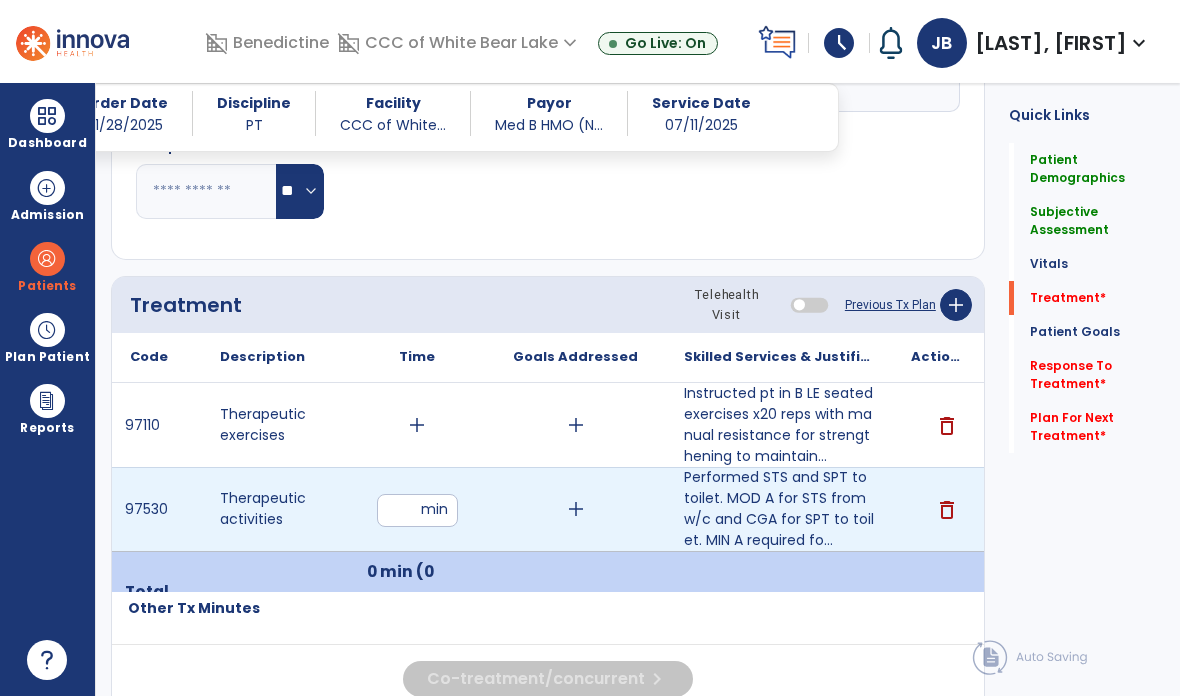 click on "Quick Links  Patient Demographics   Patient Demographics   Subjective Assessment   Subjective Assessment   Vitals   Vitals   Treatment   *  Treatment   *  Patient Goals   Patient Goals   Response To Treatment   *  Response To Treatment   *  Plan For Next Treatment   *  Plan For Next Treatment   *" 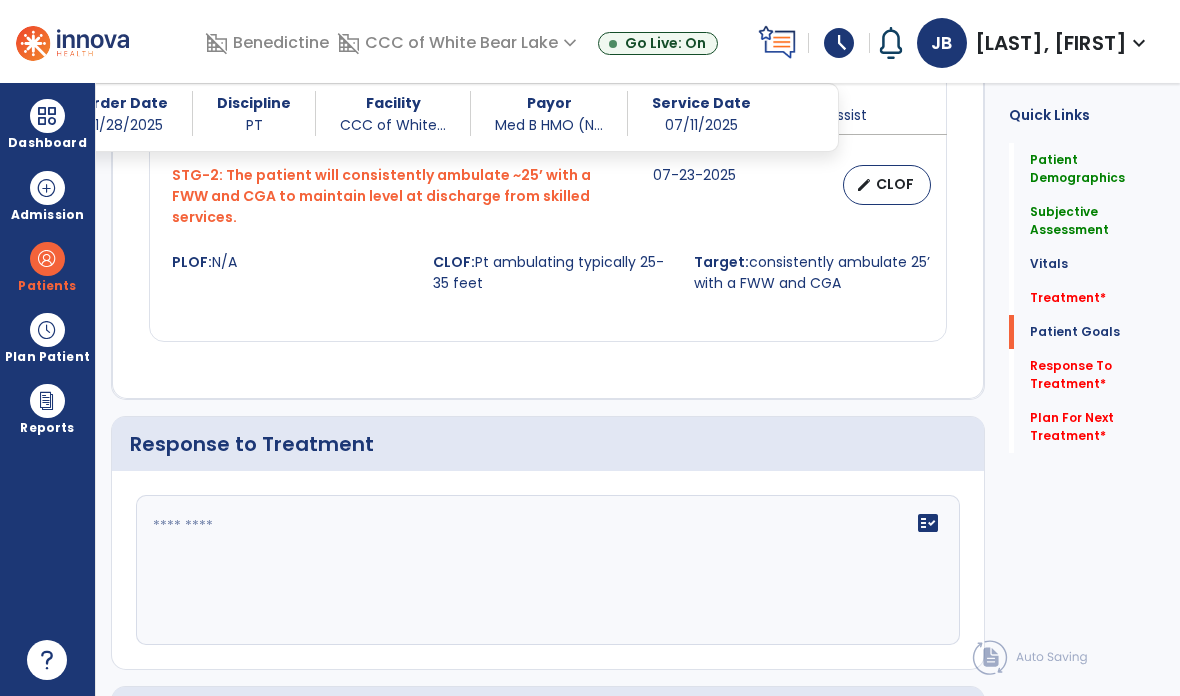 scroll, scrollTop: 2069, scrollLeft: 0, axis: vertical 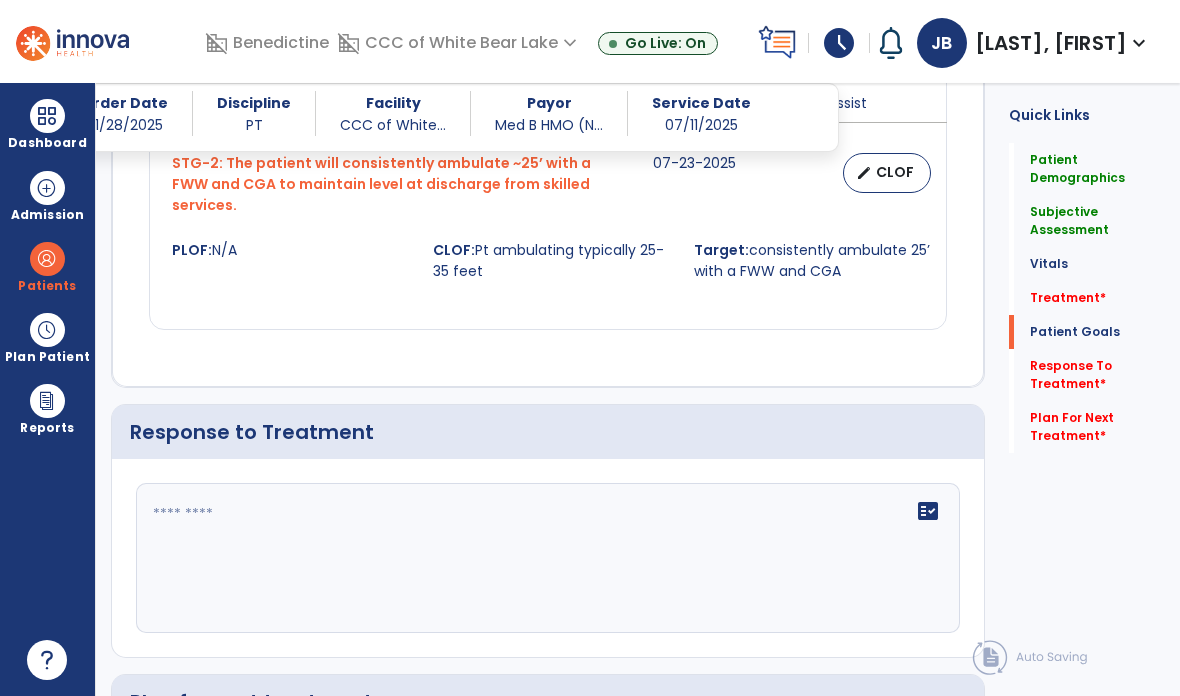 click on "fact_check" 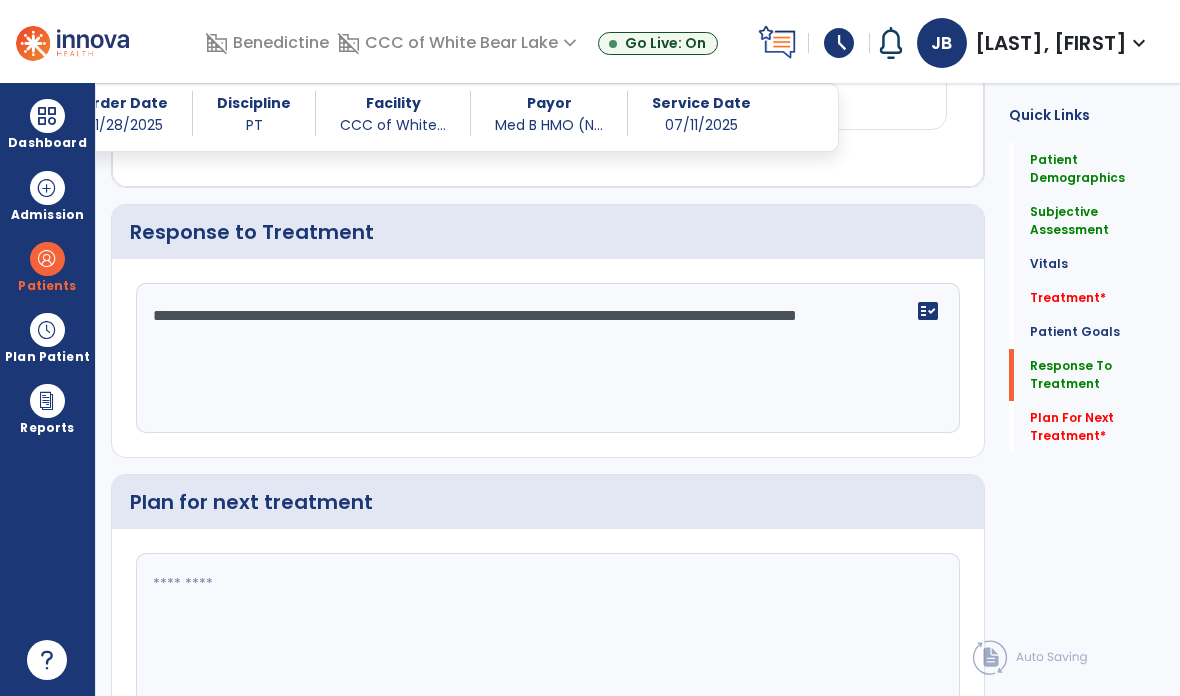 scroll, scrollTop: 2267, scrollLeft: 0, axis: vertical 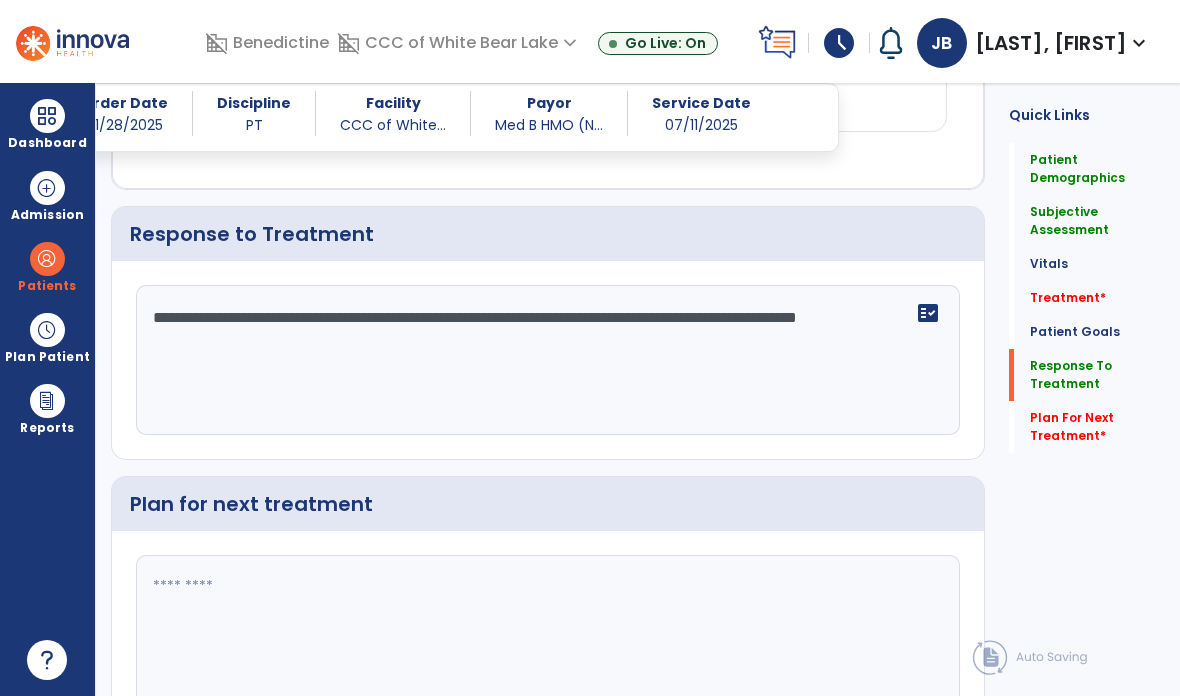 type on "**********" 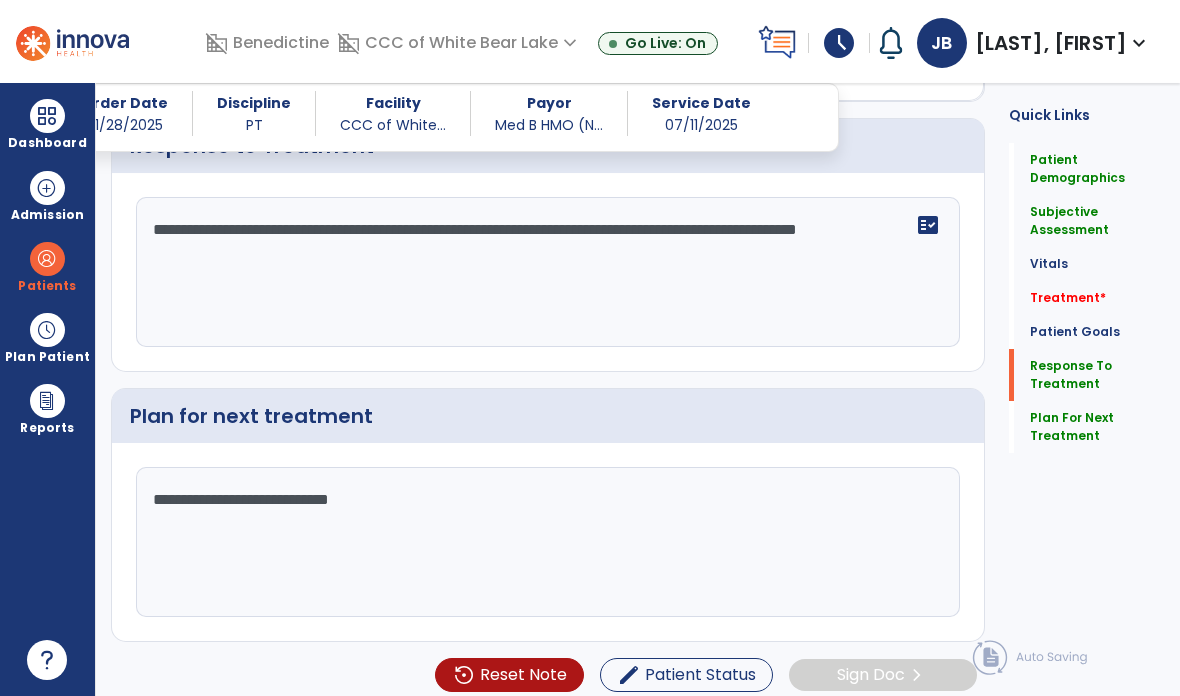 scroll, scrollTop: 2179, scrollLeft: 0, axis: vertical 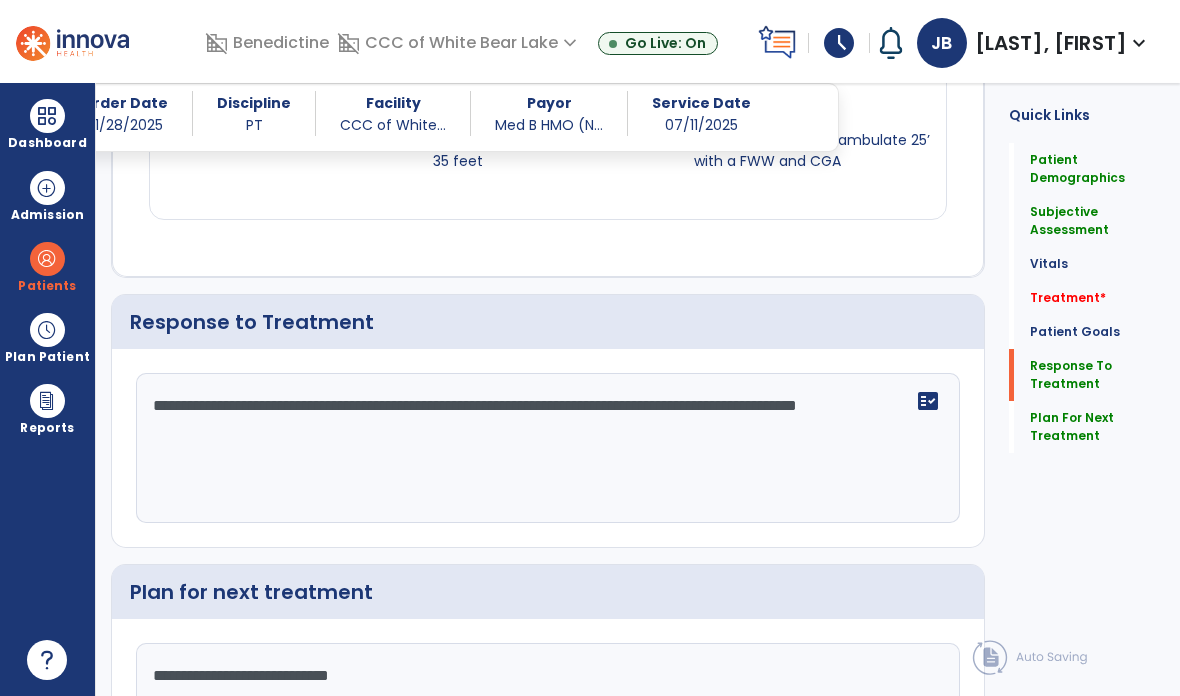 type on "**********" 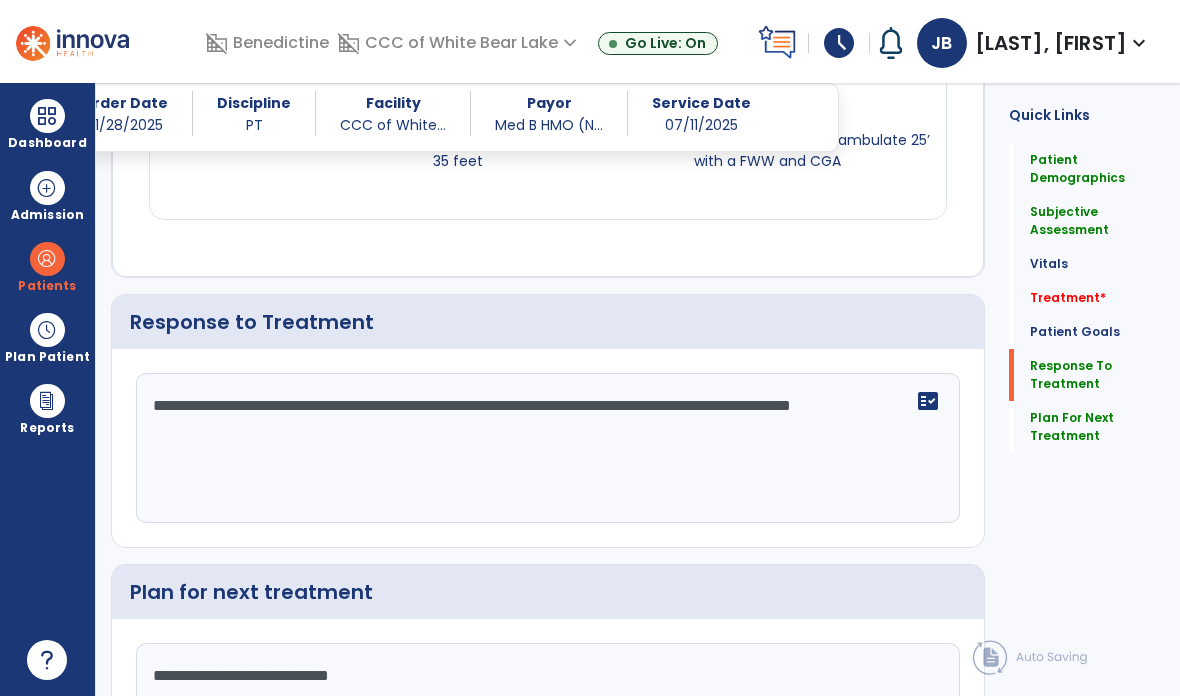 click on "**********" 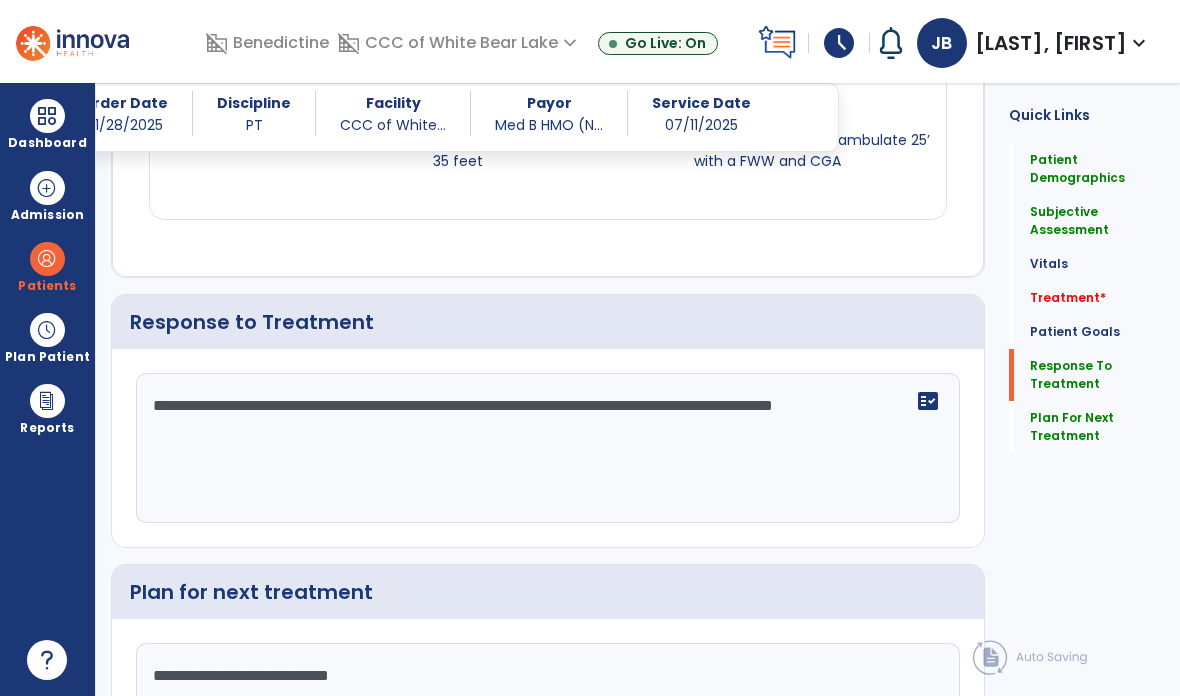click on "**********" 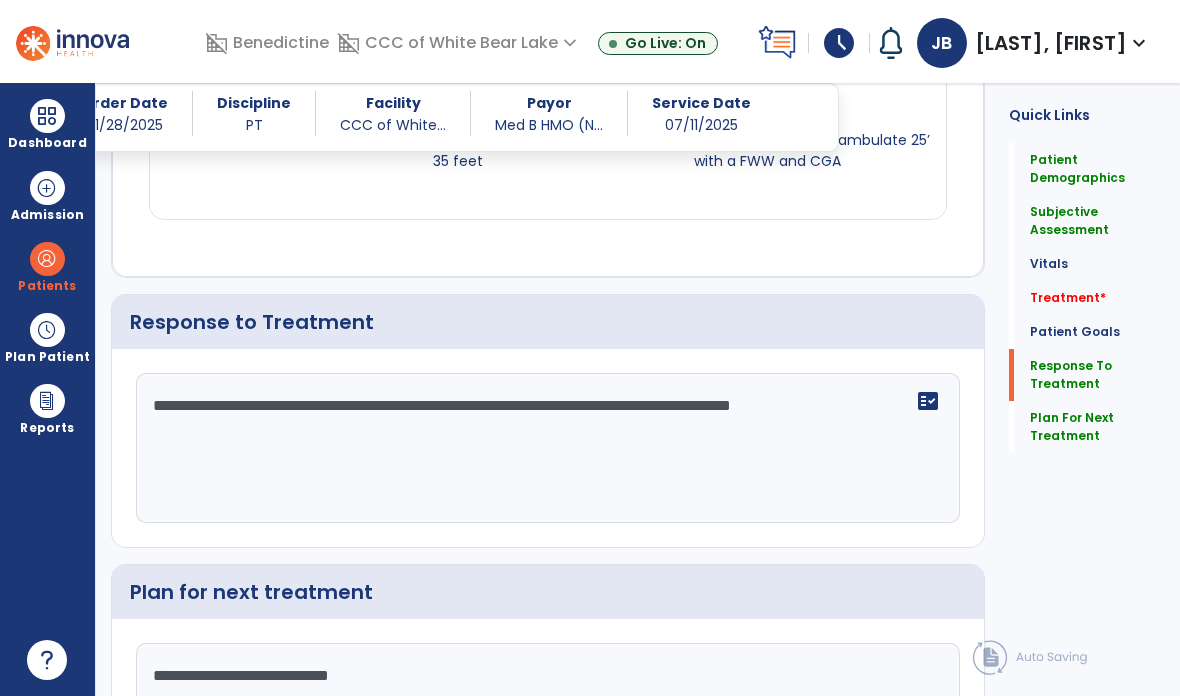 scroll, scrollTop: 0, scrollLeft: 0, axis: both 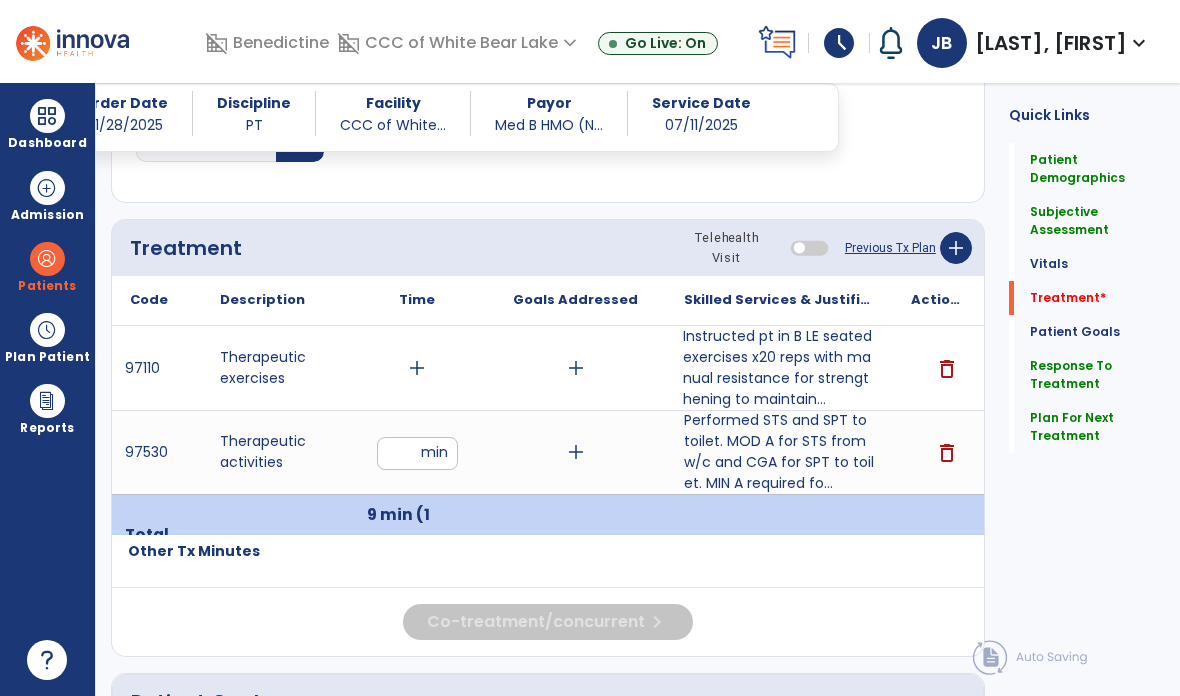 type on "**********" 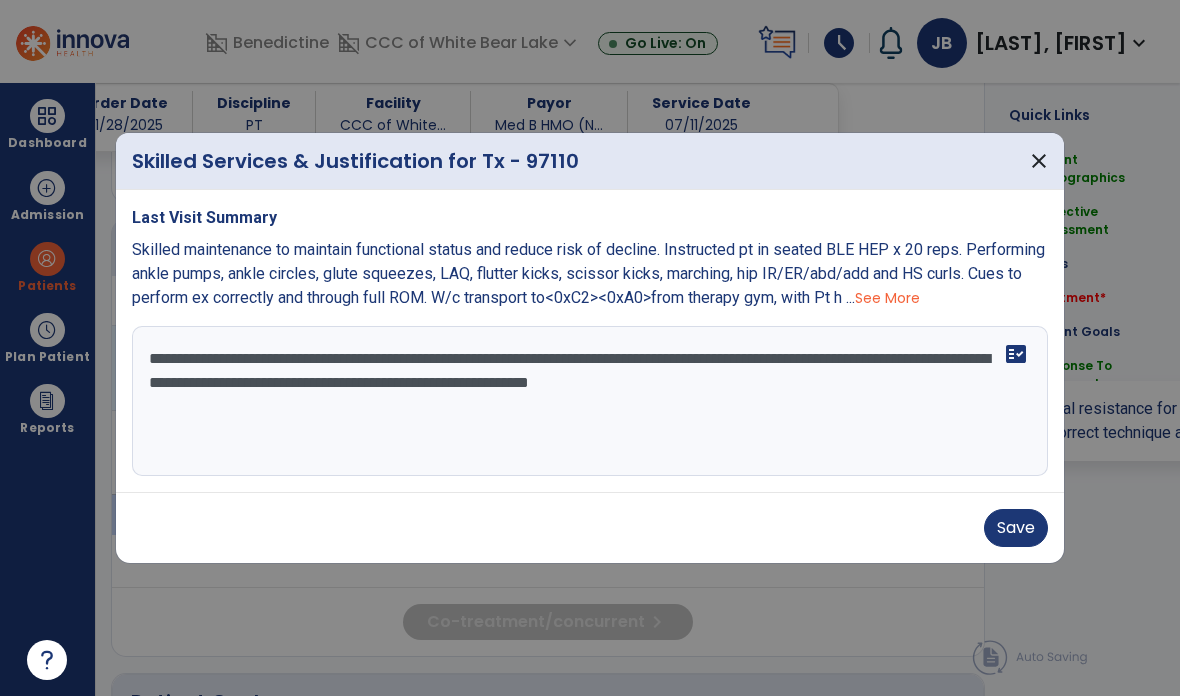click on "Save" at bounding box center [1016, 528] 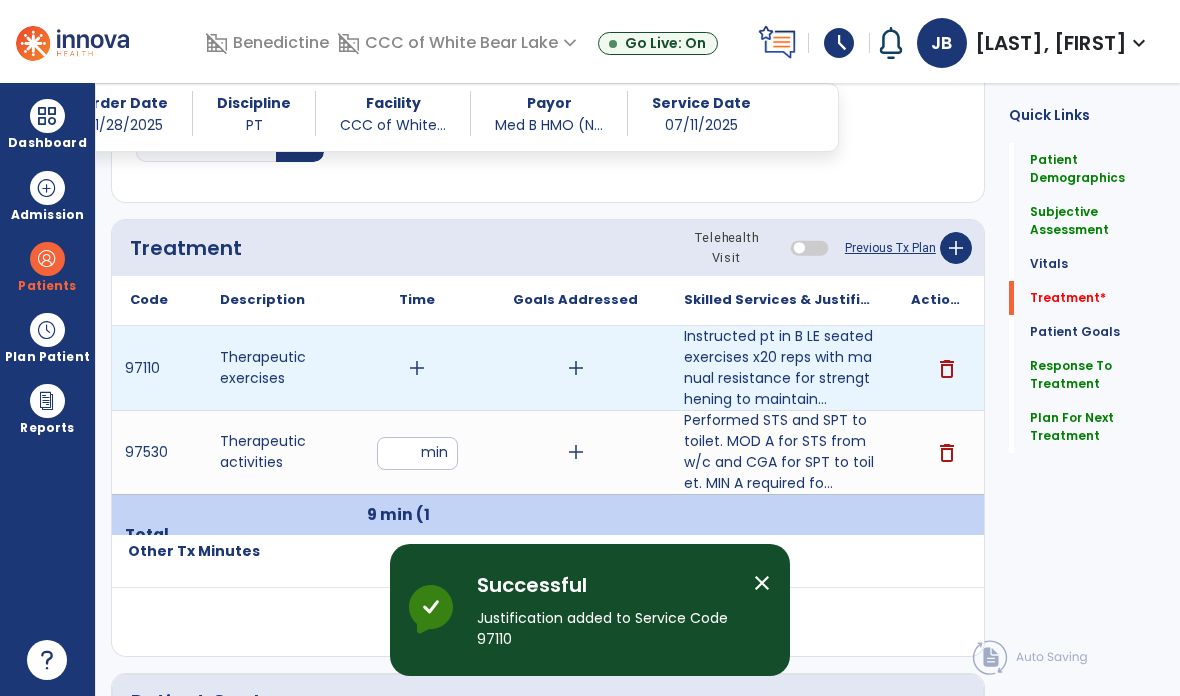 click on "add" at bounding box center (417, 368) 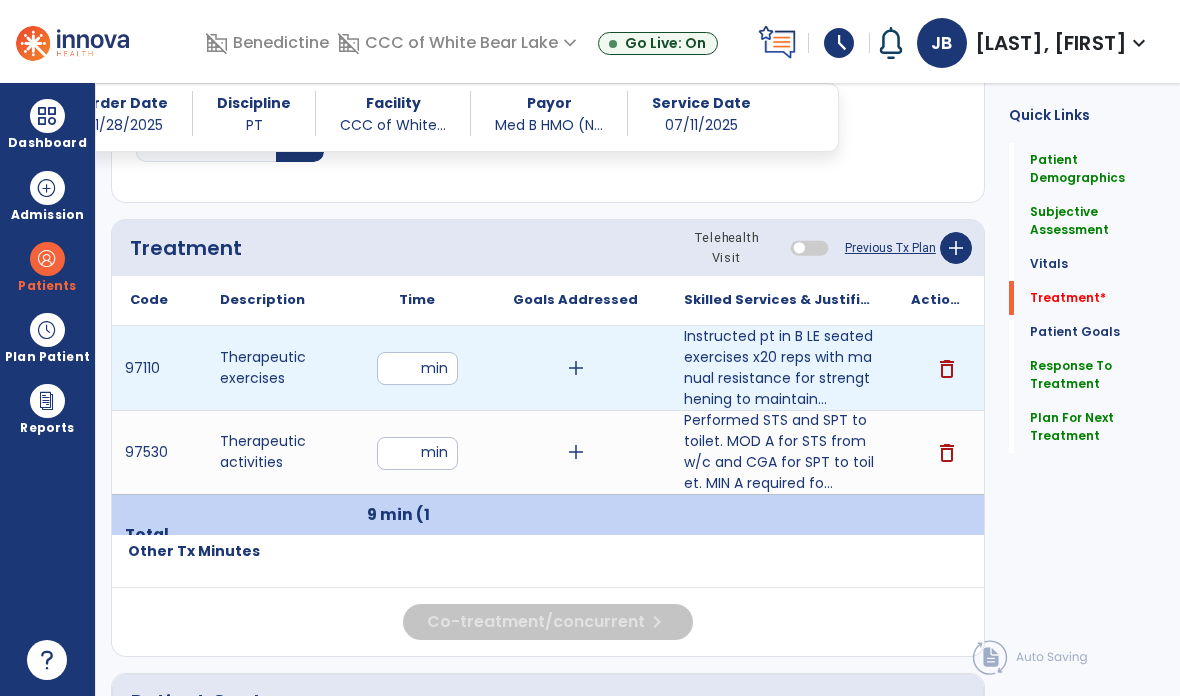 type on "**" 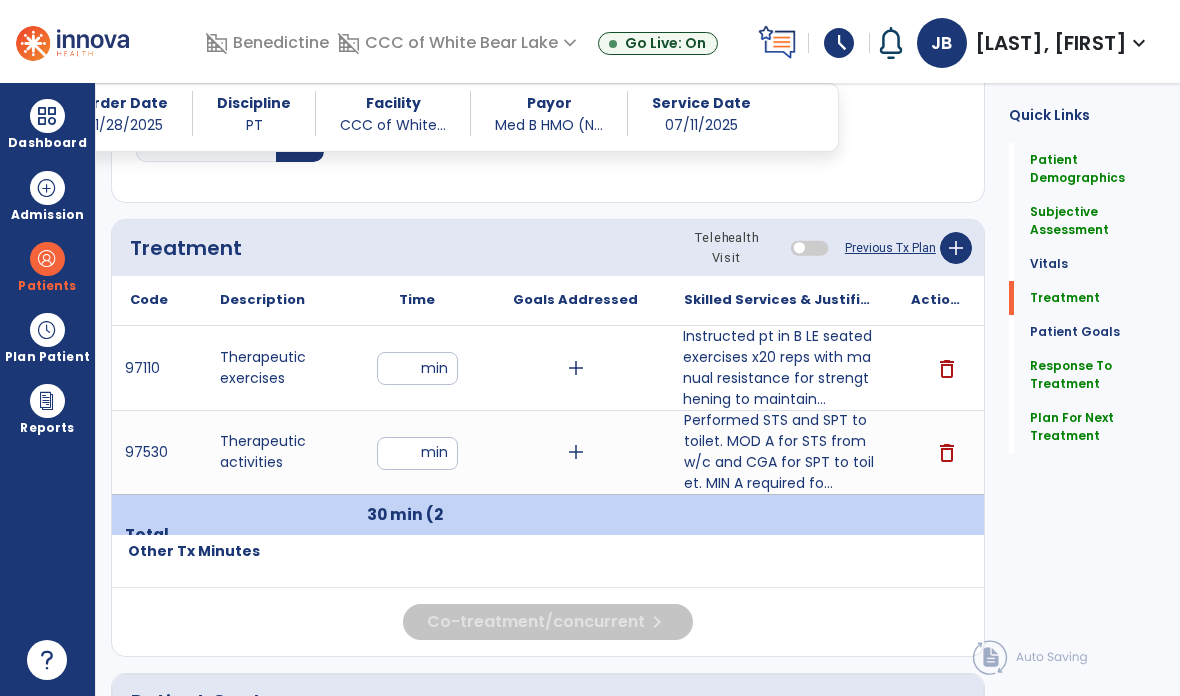 click on "Quick Links  Patient Demographics   Patient Demographics   Subjective Assessment   Subjective Assessment   Vitals   Vitals   Treatment   Treatment   Patient Goals   Patient Goals   Response To Treatment   Response To Treatment   Plan For Next Treatment   Plan For Next Treatment" 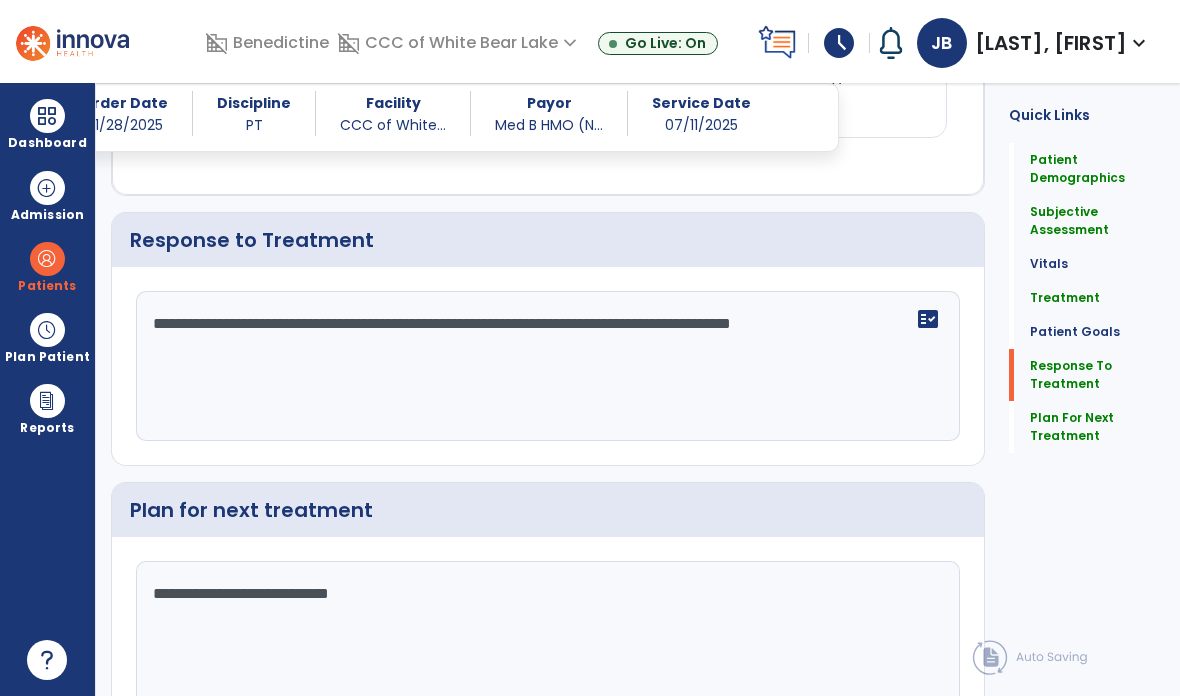 scroll, scrollTop: 2249, scrollLeft: 0, axis: vertical 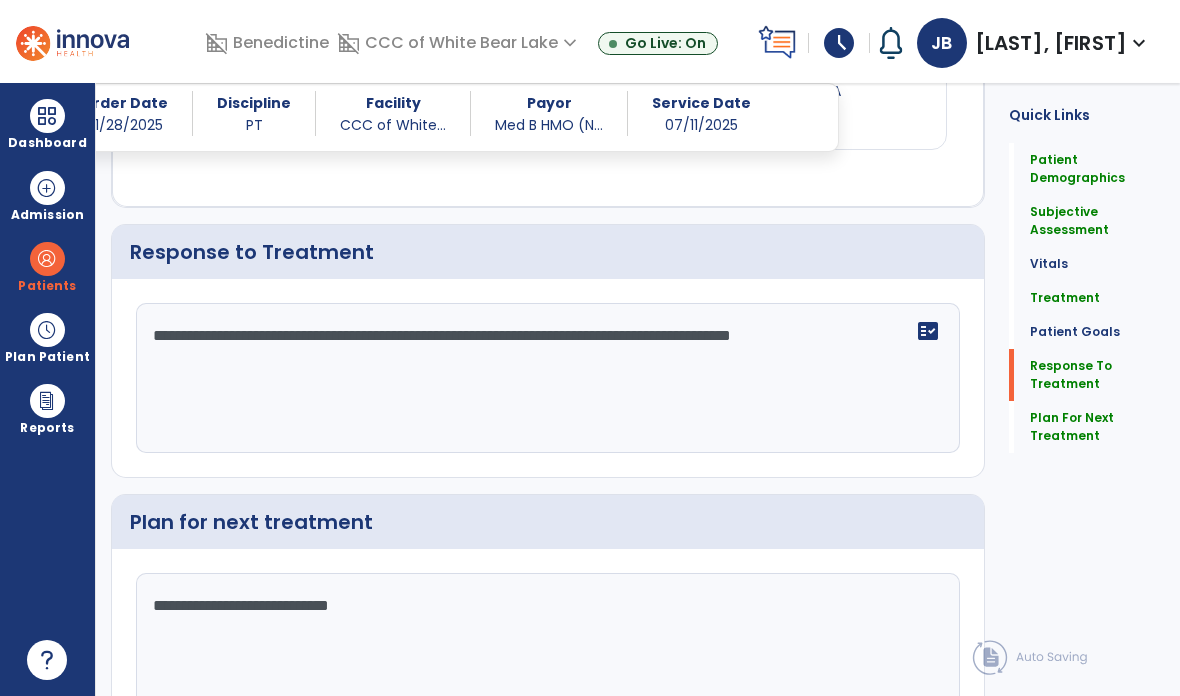 click on "**********" 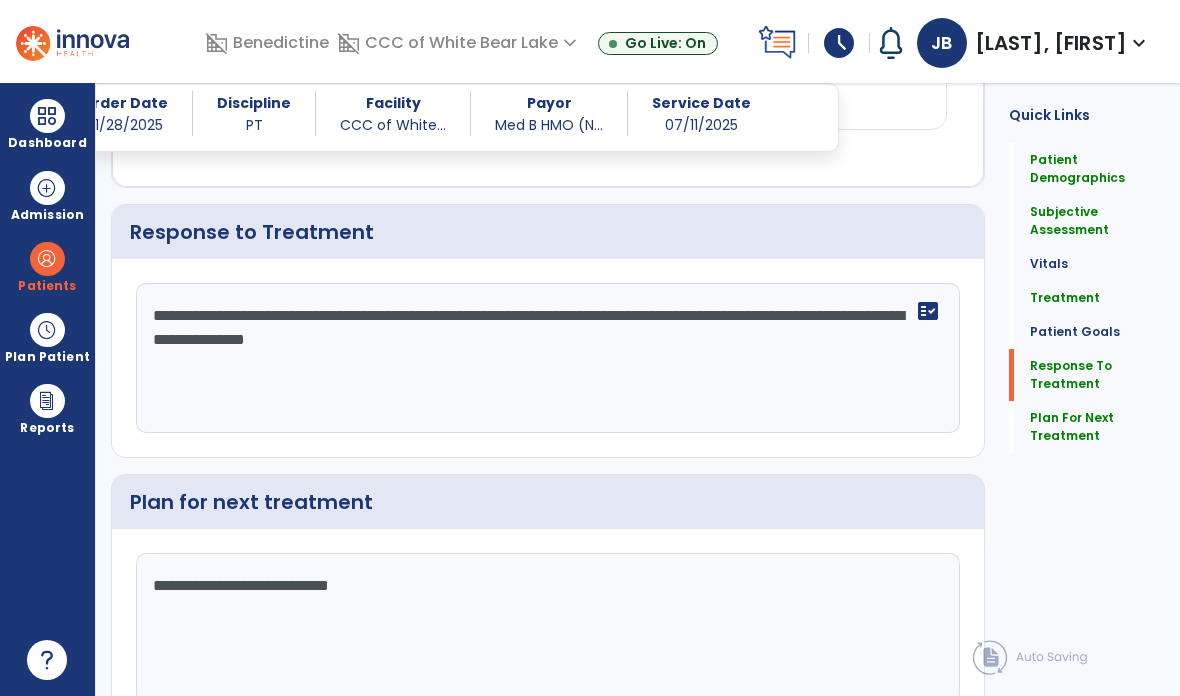 scroll, scrollTop: 2267, scrollLeft: 0, axis: vertical 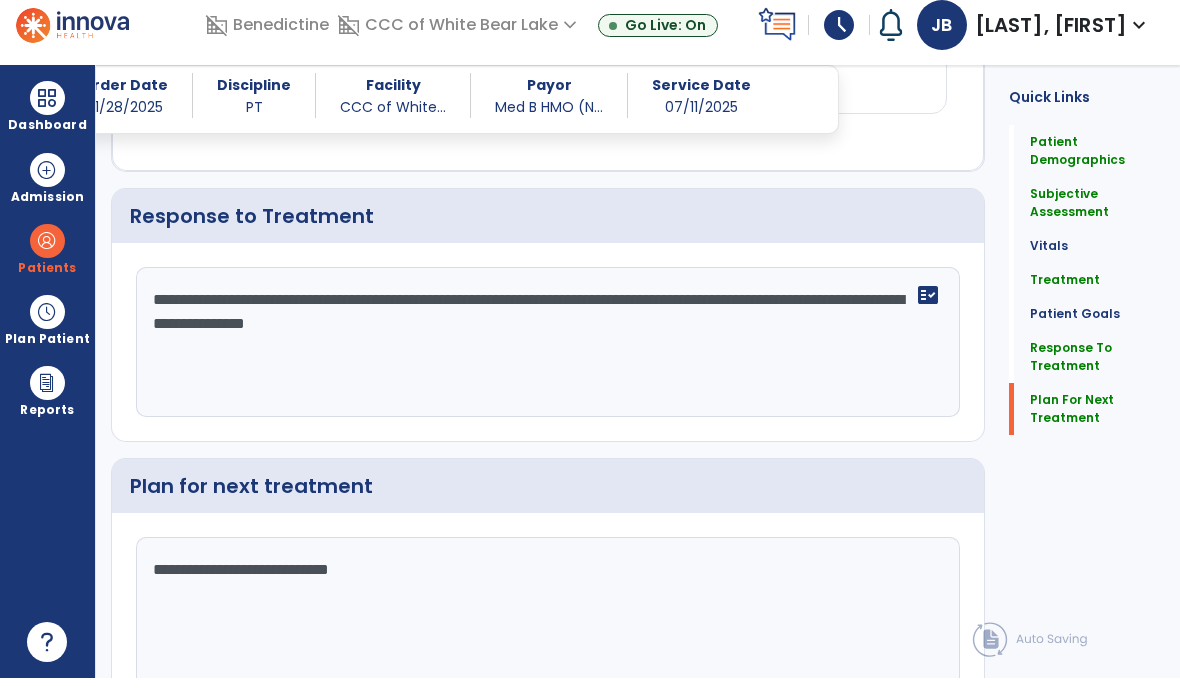 type on "**********" 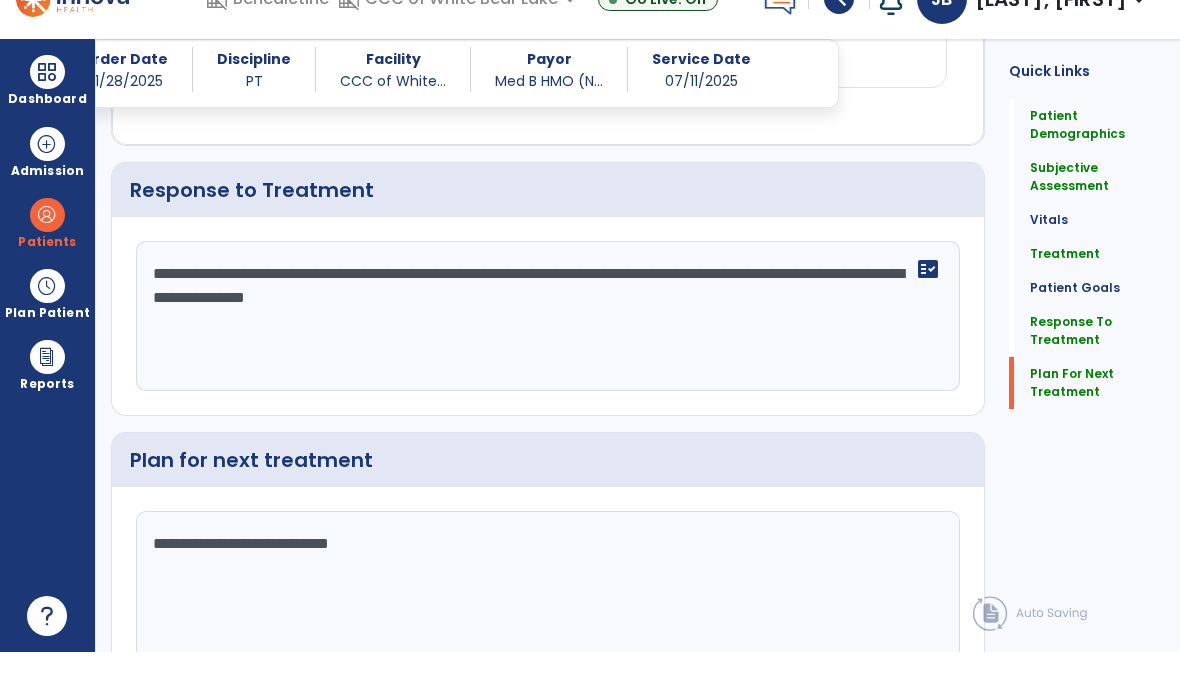 scroll, scrollTop: 80, scrollLeft: 0, axis: vertical 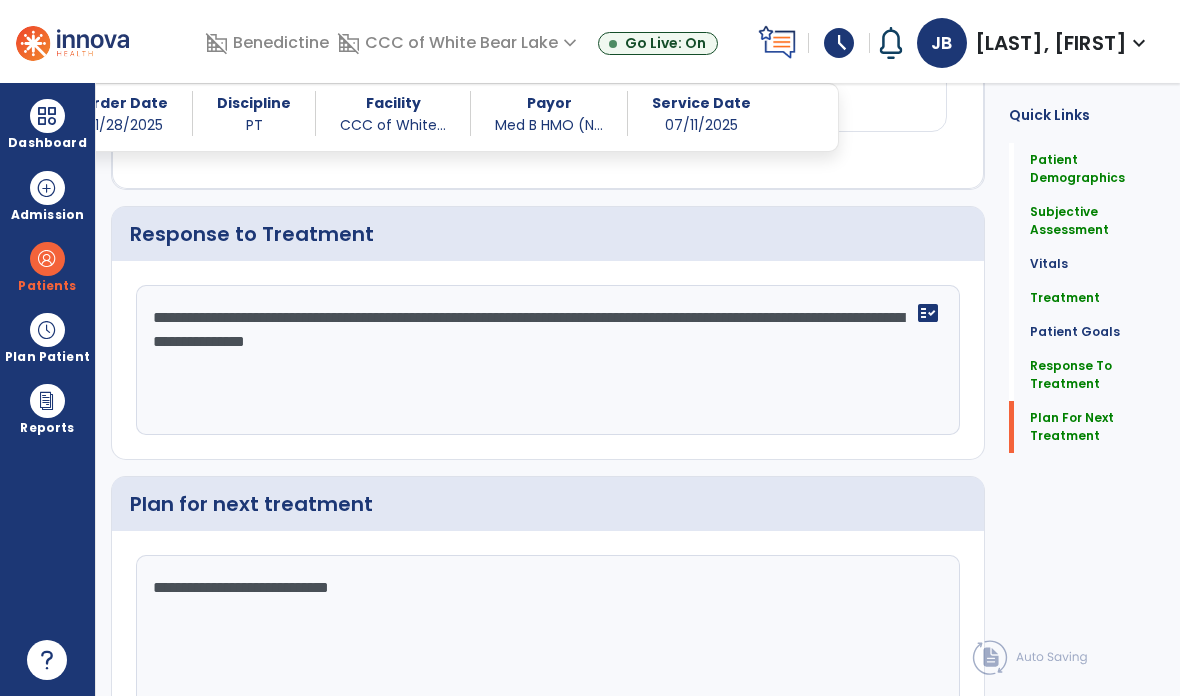 click on "Sign Doc" 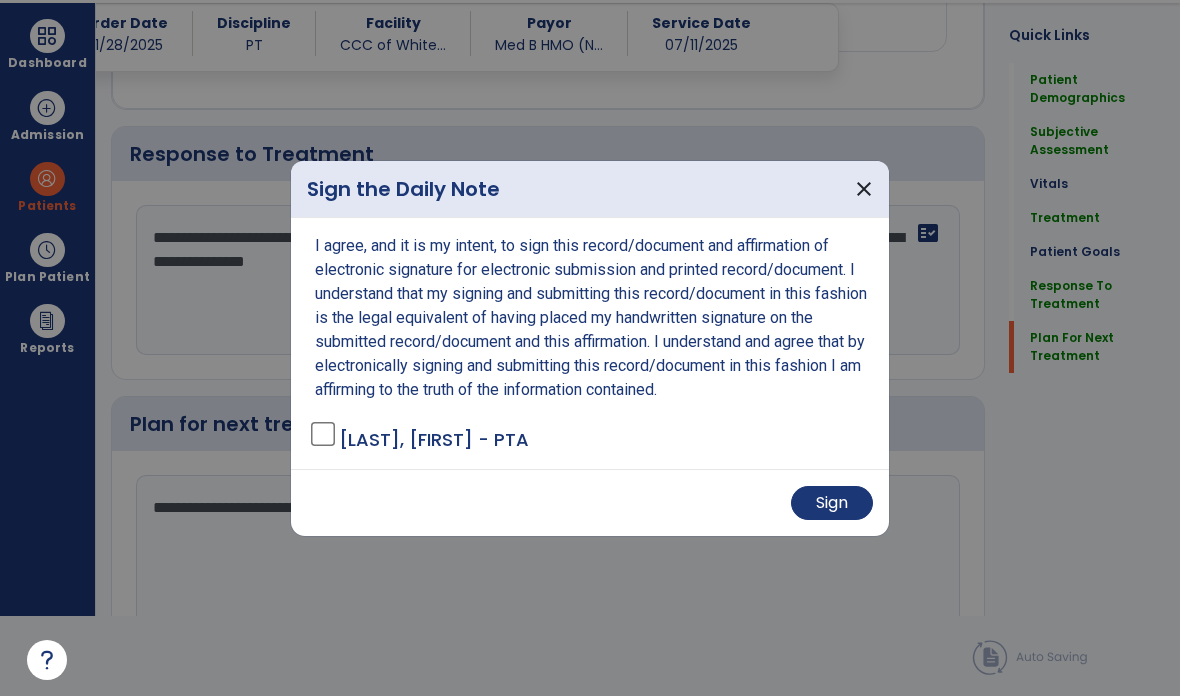 click on "Sign" at bounding box center (832, 503) 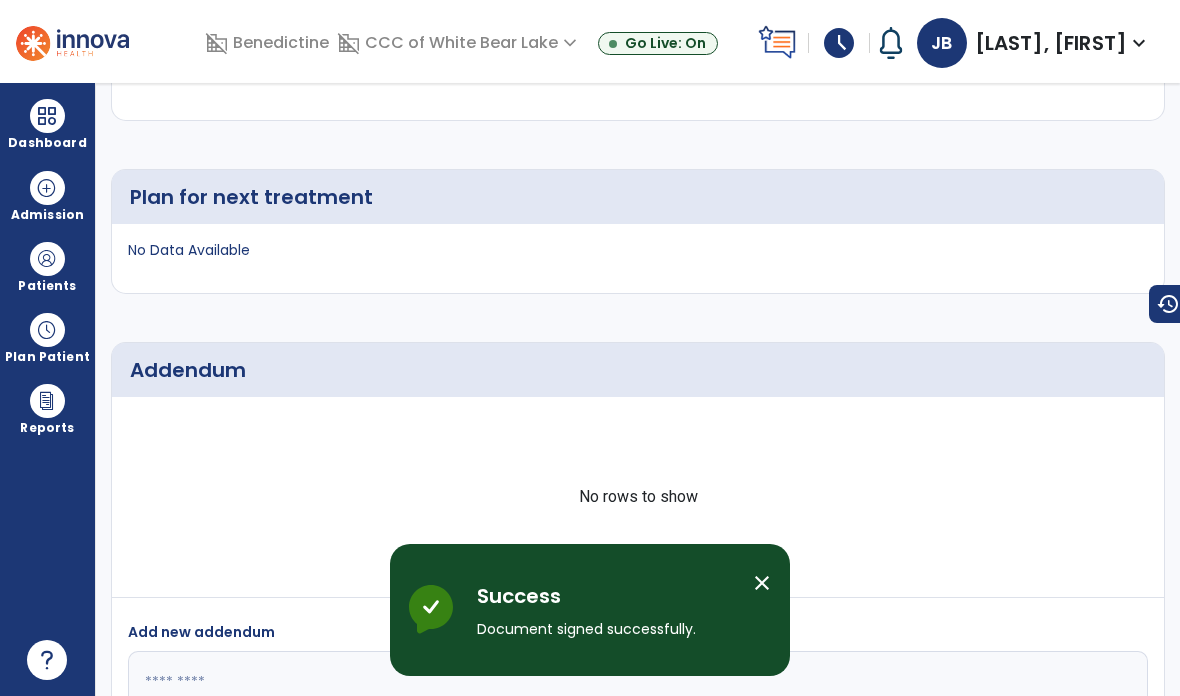 scroll, scrollTop: 80, scrollLeft: 0, axis: vertical 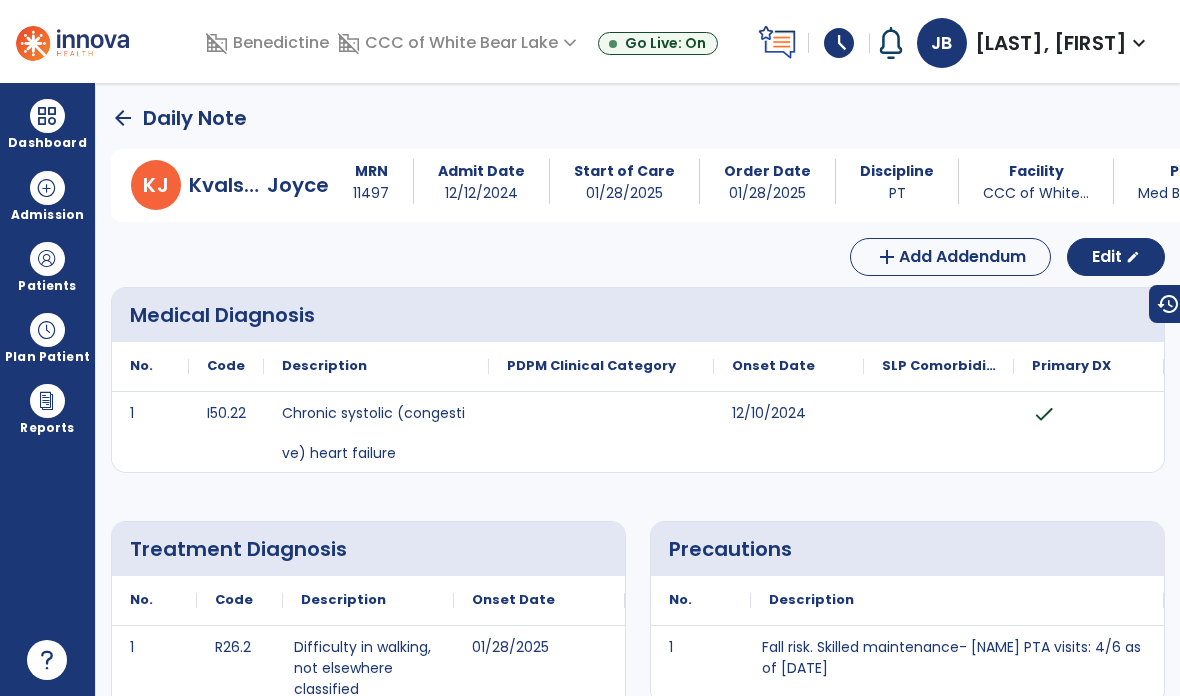click on "arrow_back" 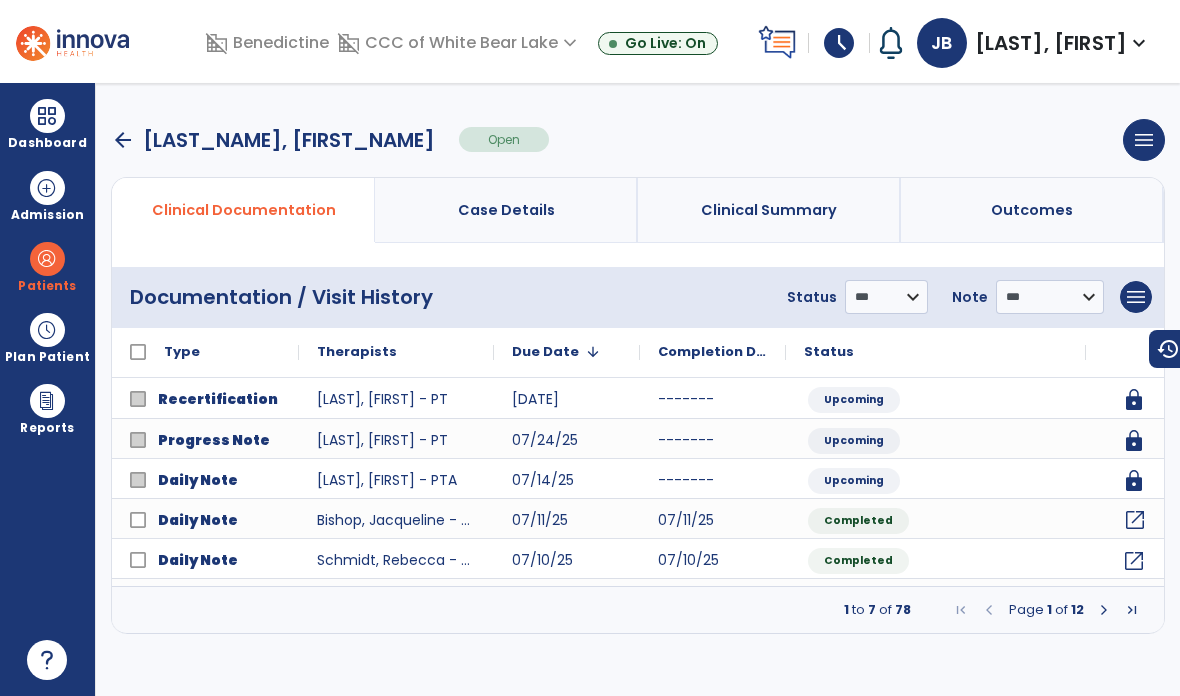 click on "open_in_new" 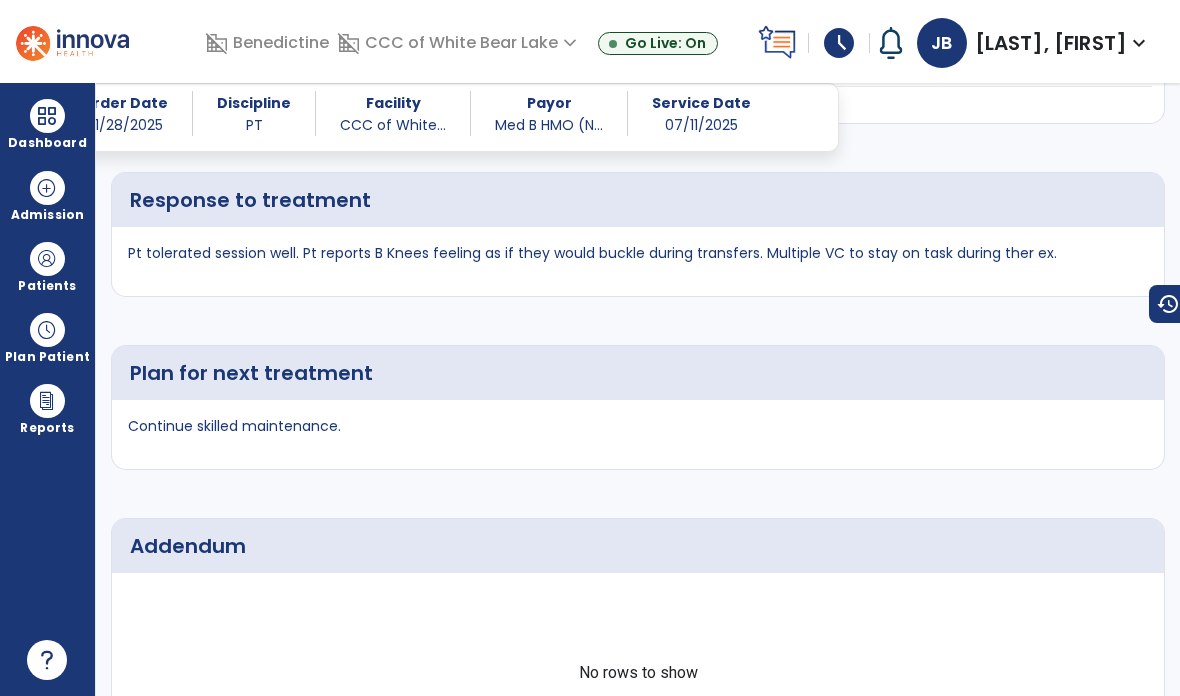 scroll, scrollTop: 2842, scrollLeft: 0, axis: vertical 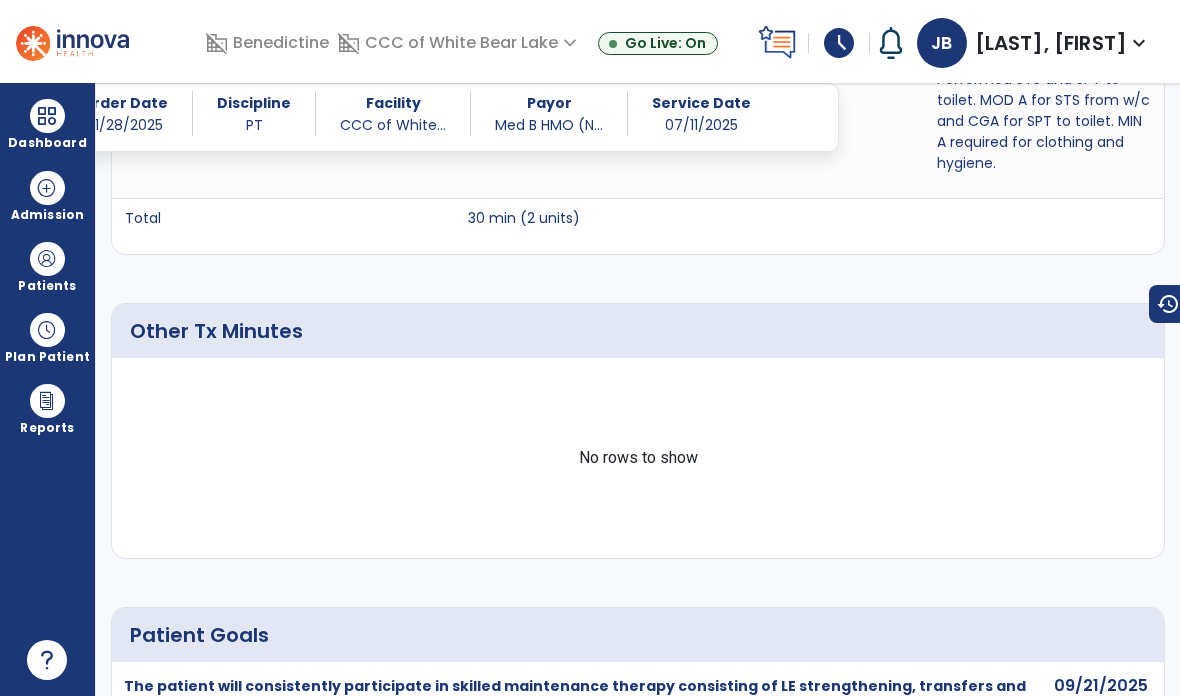 click at bounding box center [47, 259] 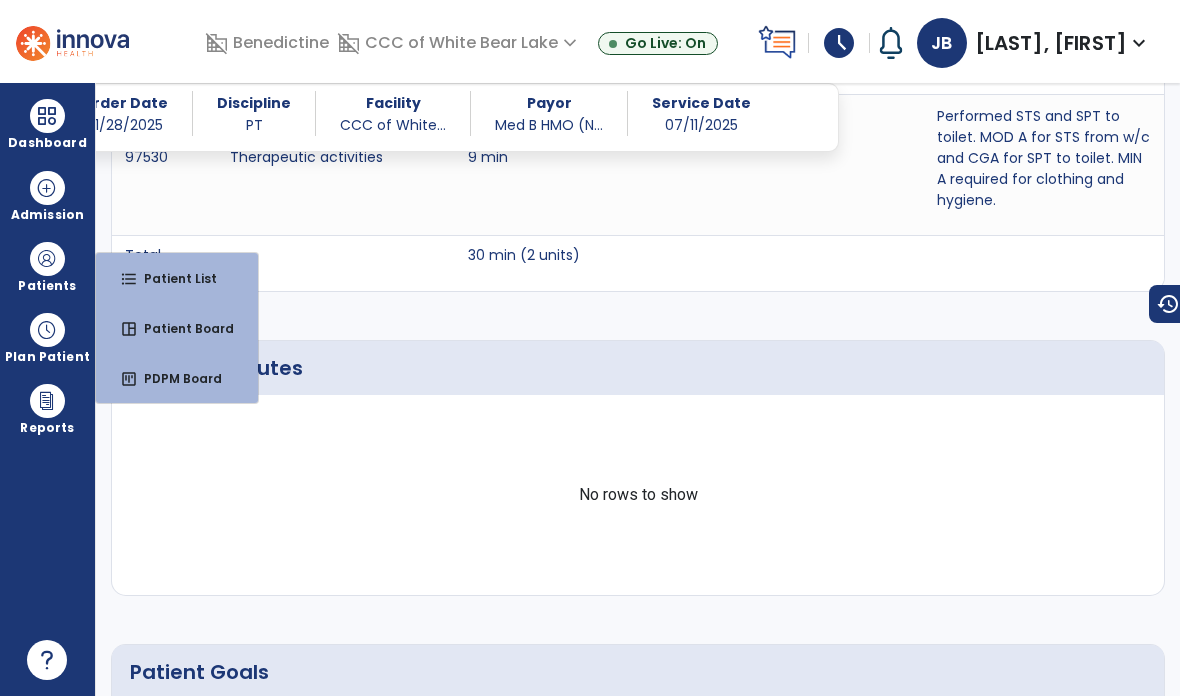 click at bounding box center (47, 116) 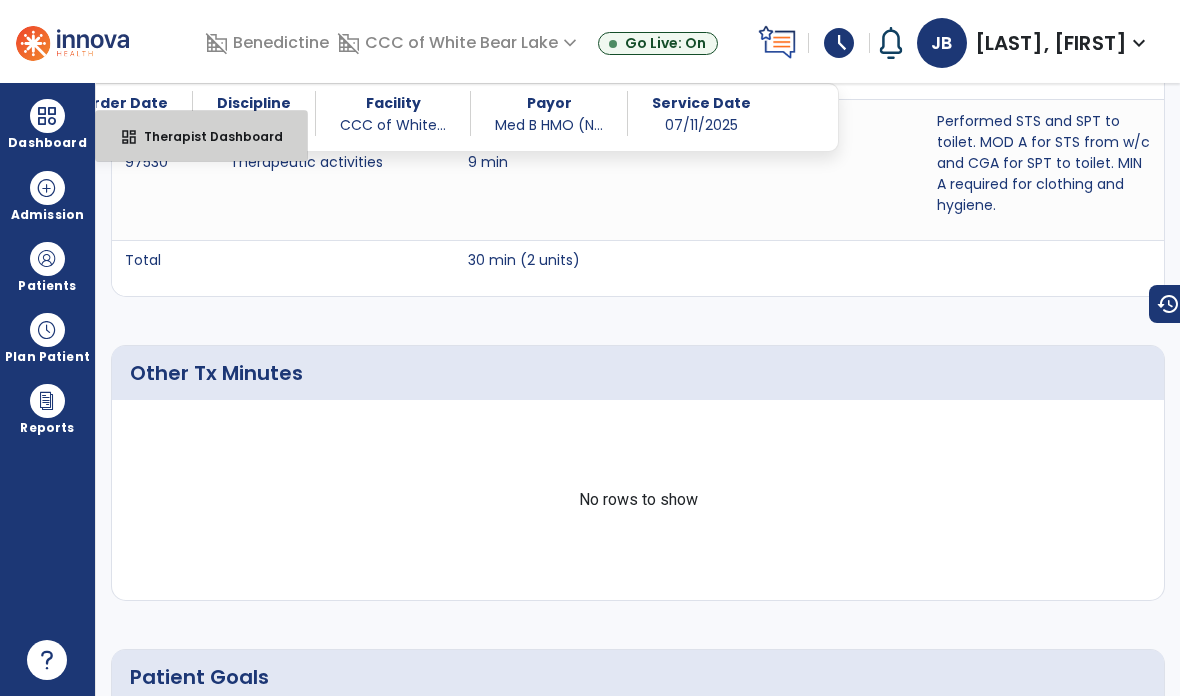 click on "Therapist Dashboard" at bounding box center [205, 136] 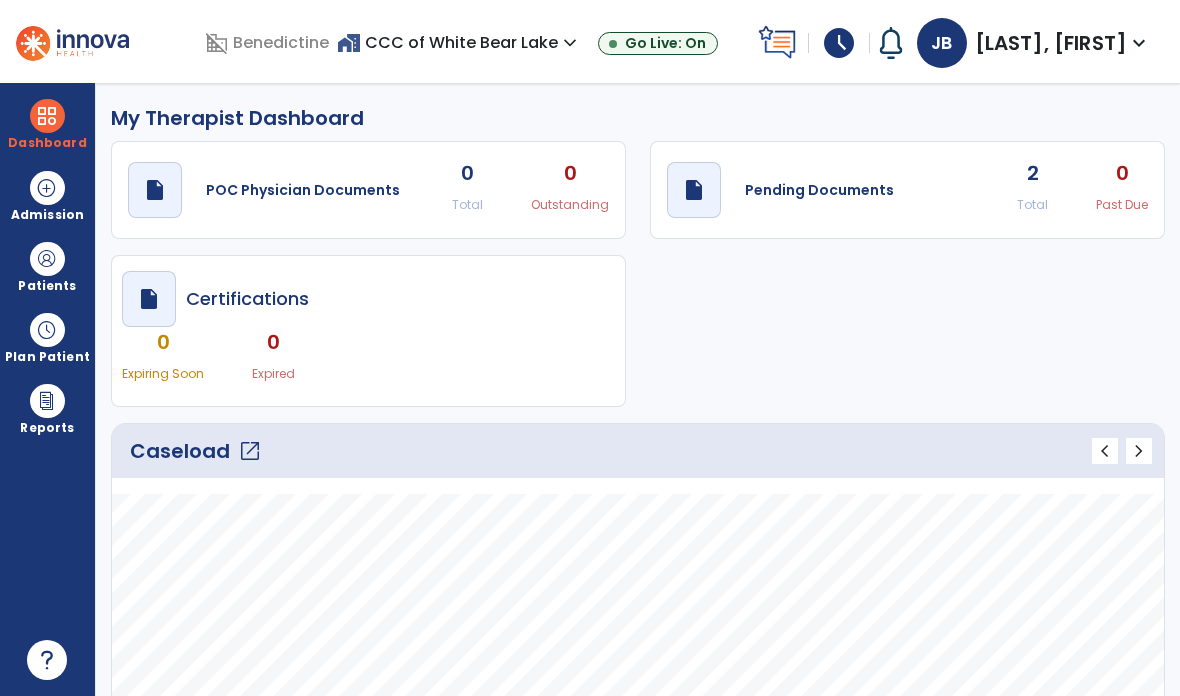 scroll, scrollTop: 0, scrollLeft: 0, axis: both 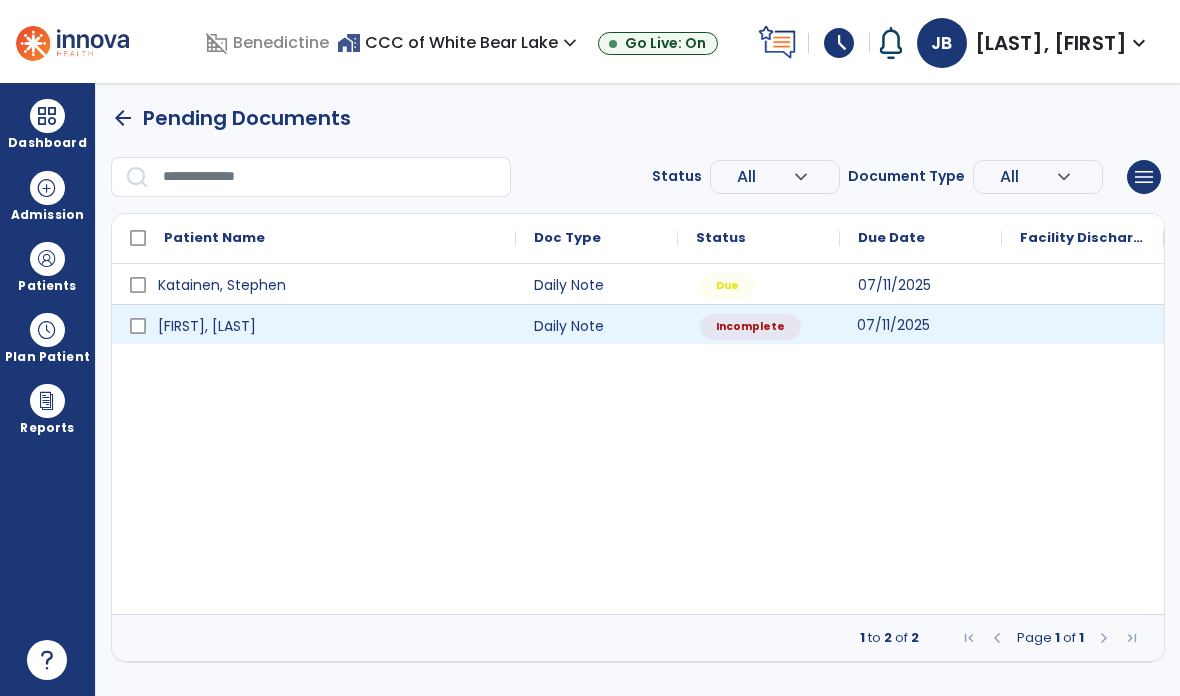 click on "07/11/2025" at bounding box center (893, 325) 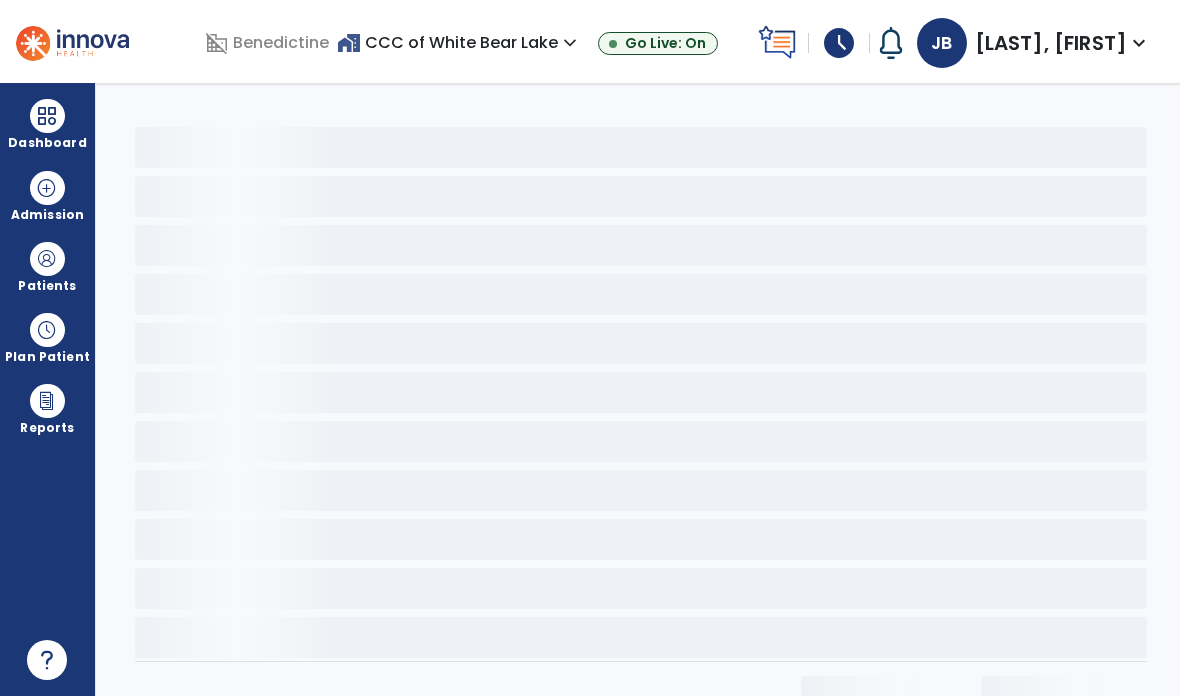 select on "*" 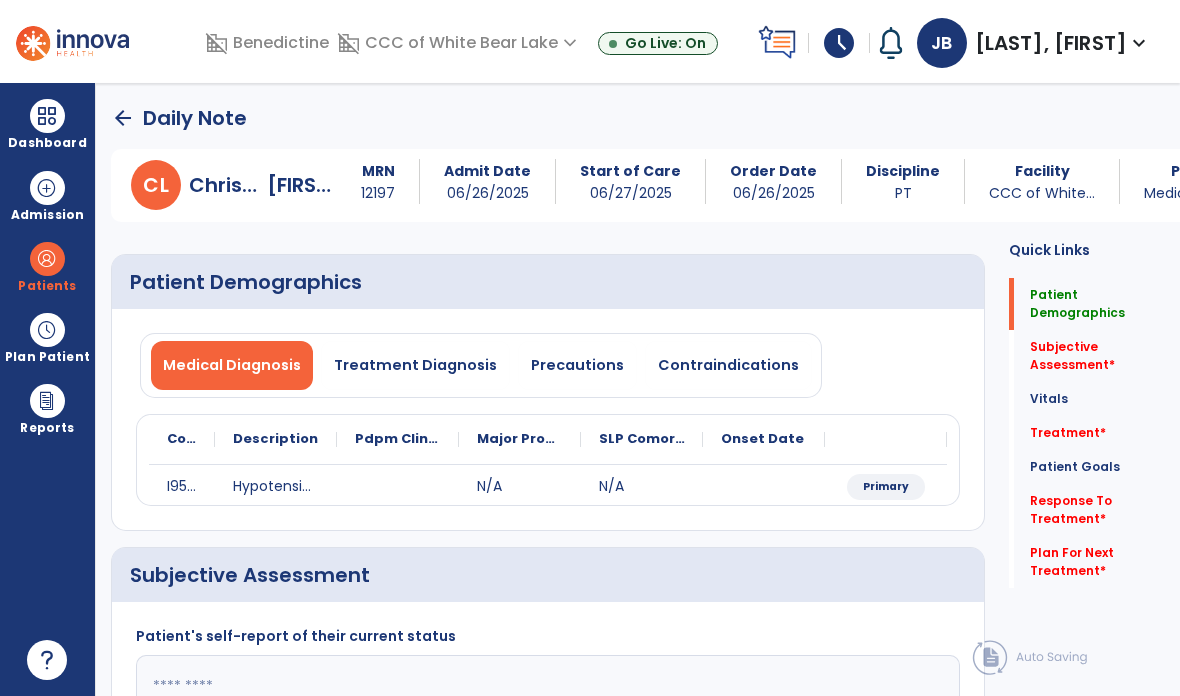 click on "Precautions" at bounding box center (577, 365) 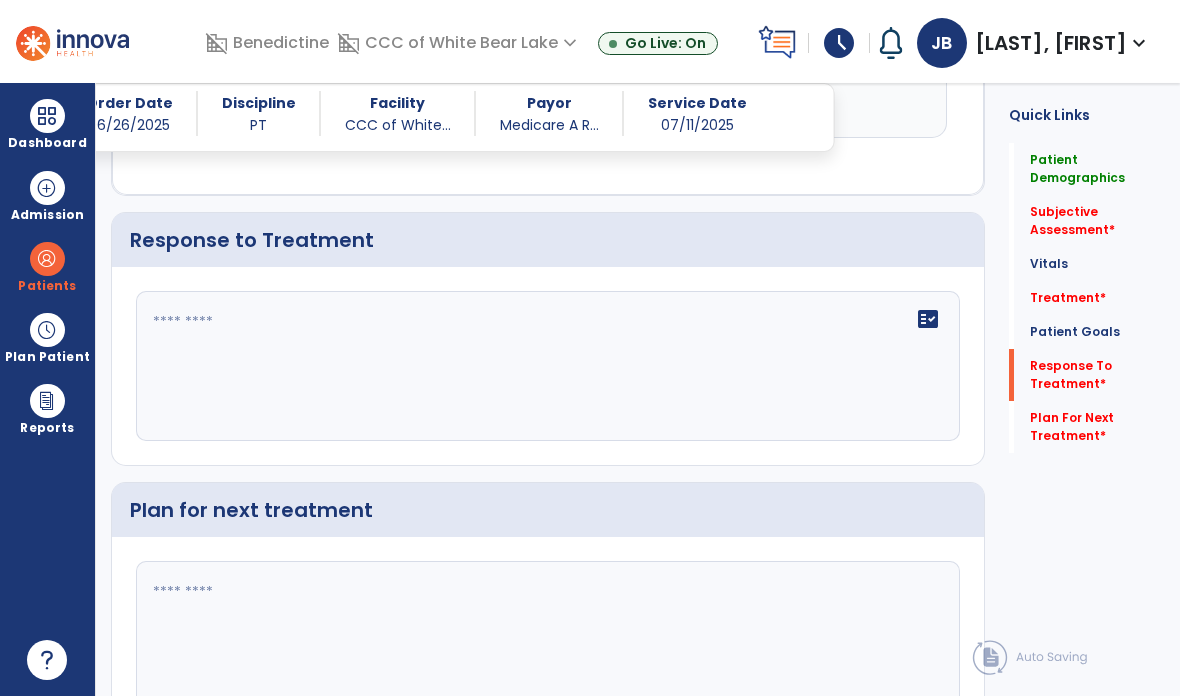 scroll, scrollTop: 2656, scrollLeft: 0, axis: vertical 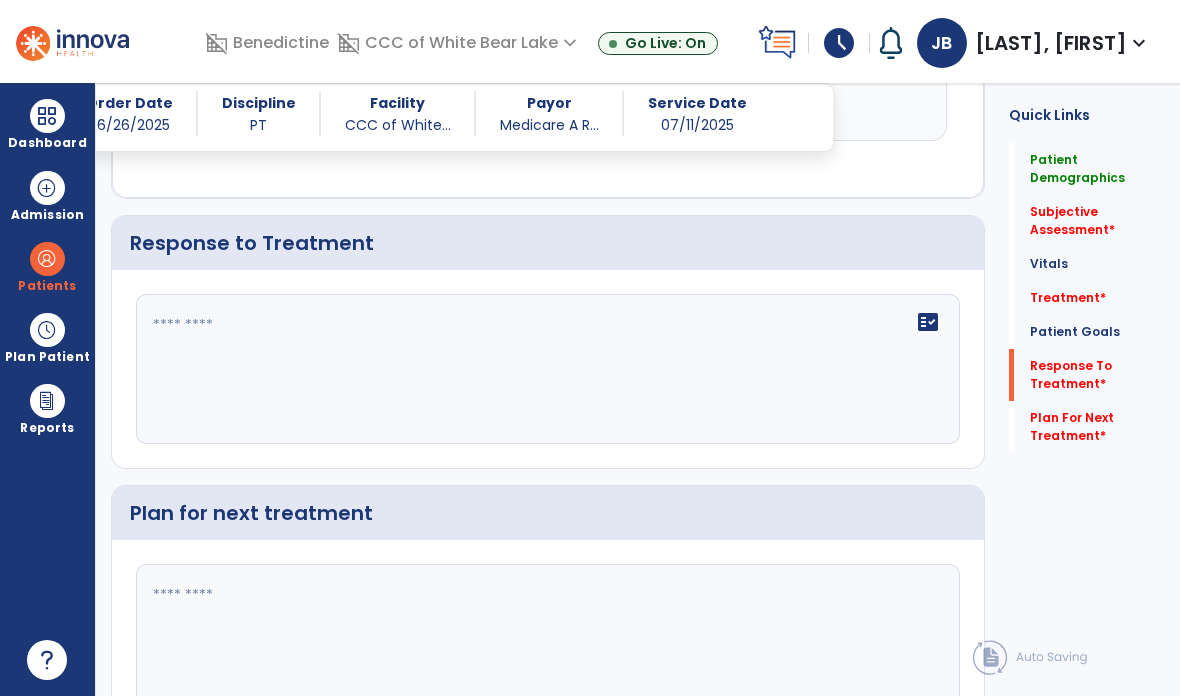 click on "fact_check" 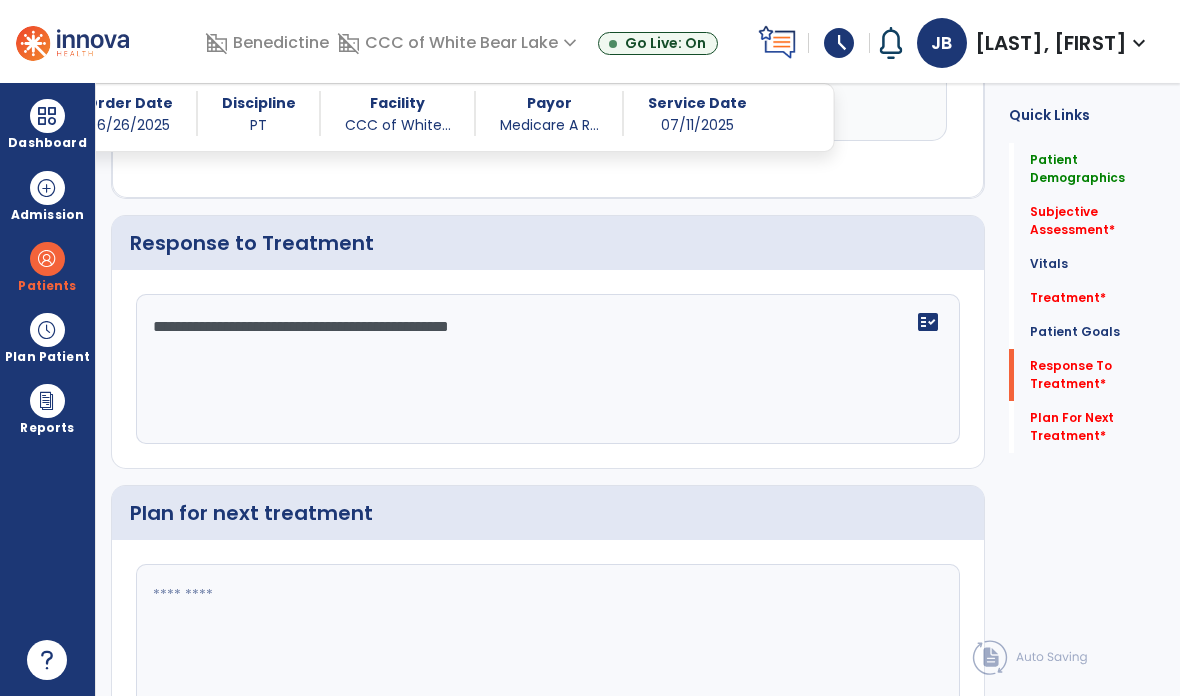 type on "**********" 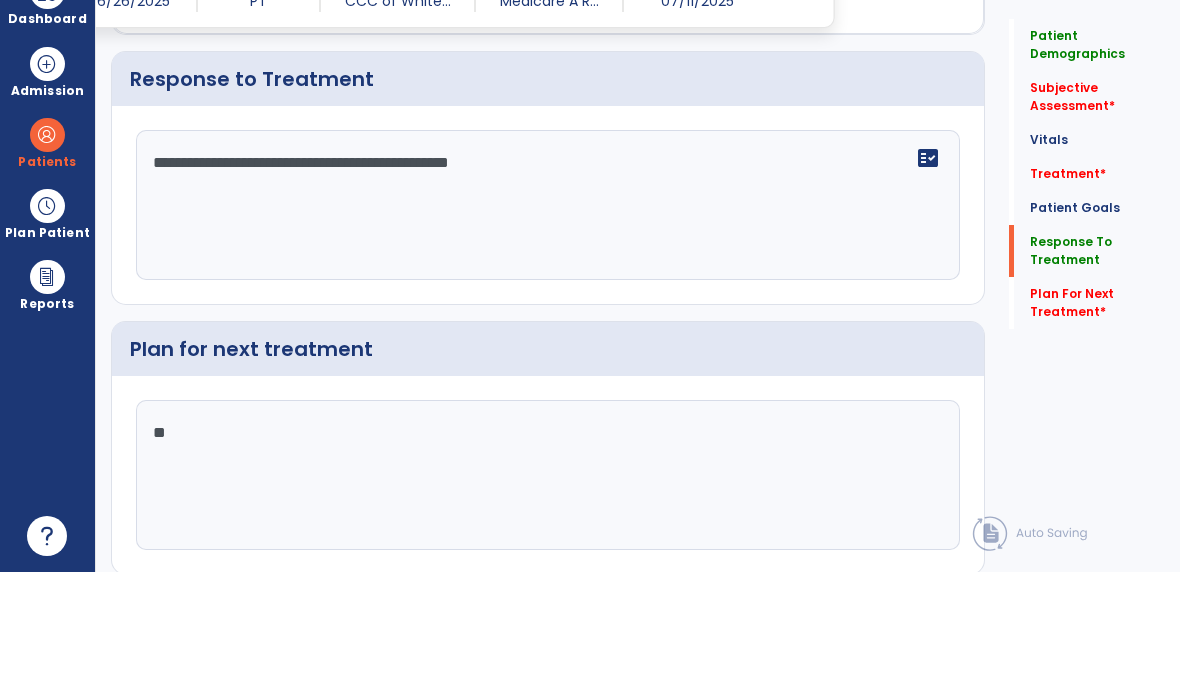 scroll, scrollTop: 80, scrollLeft: 0, axis: vertical 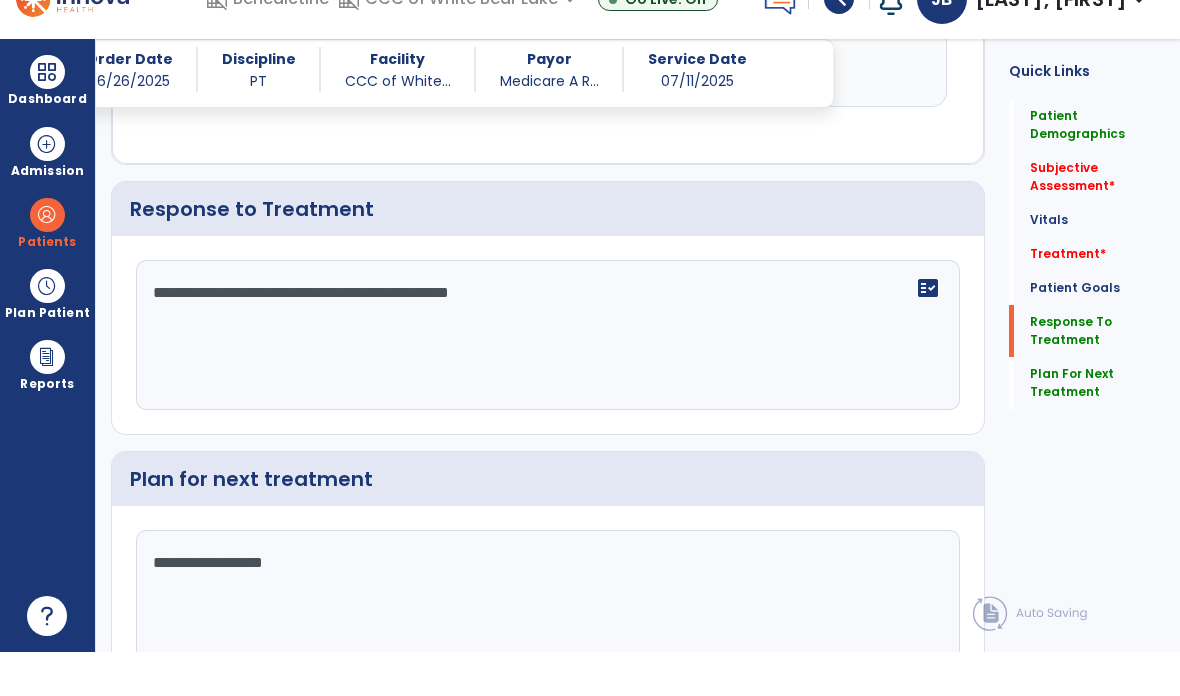 type on "**********" 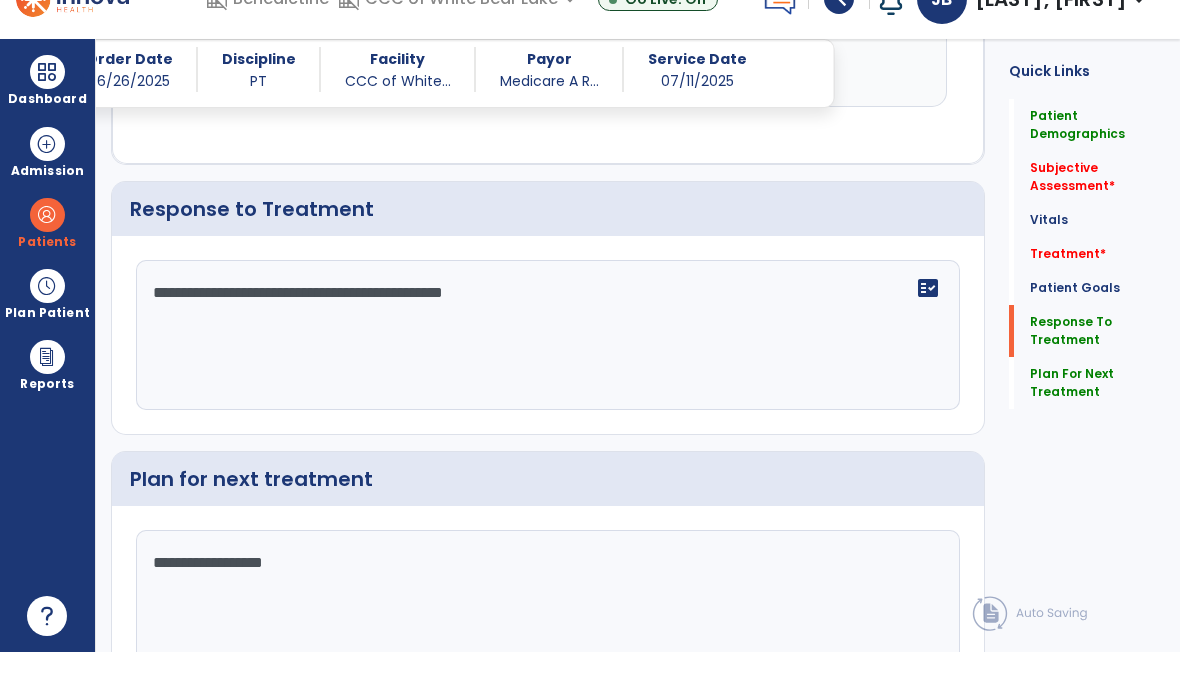 type on "**********" 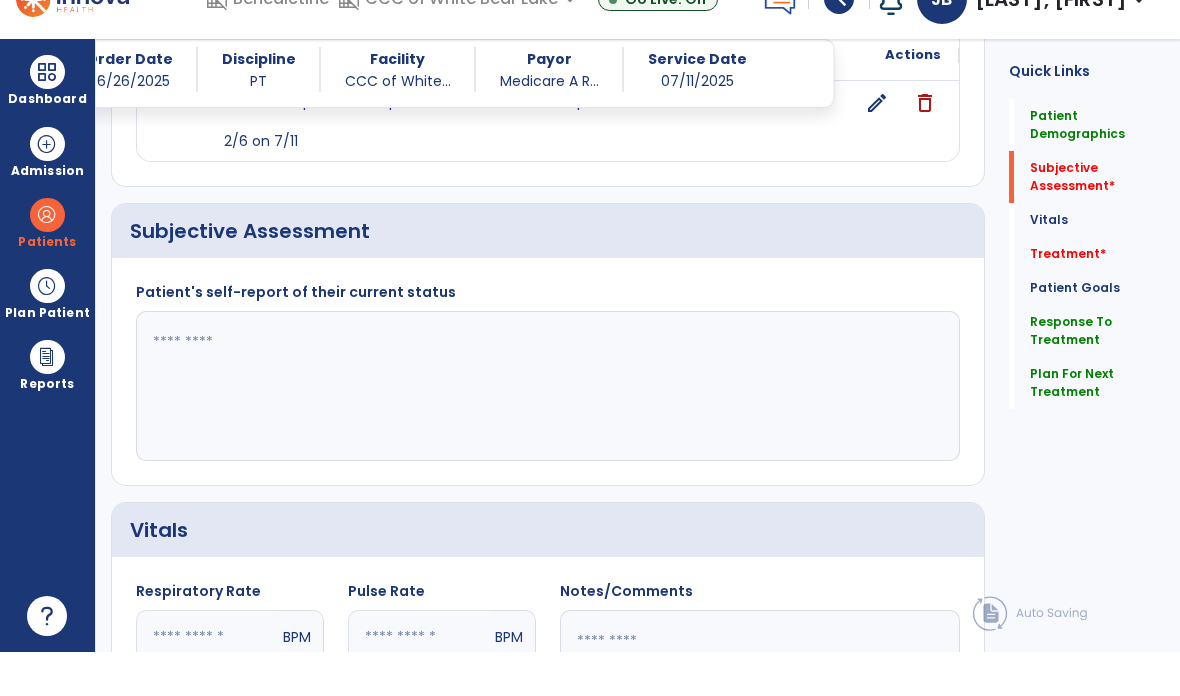 scroll, scrollTop: 407, scrollLeft: 0, axis: vertical 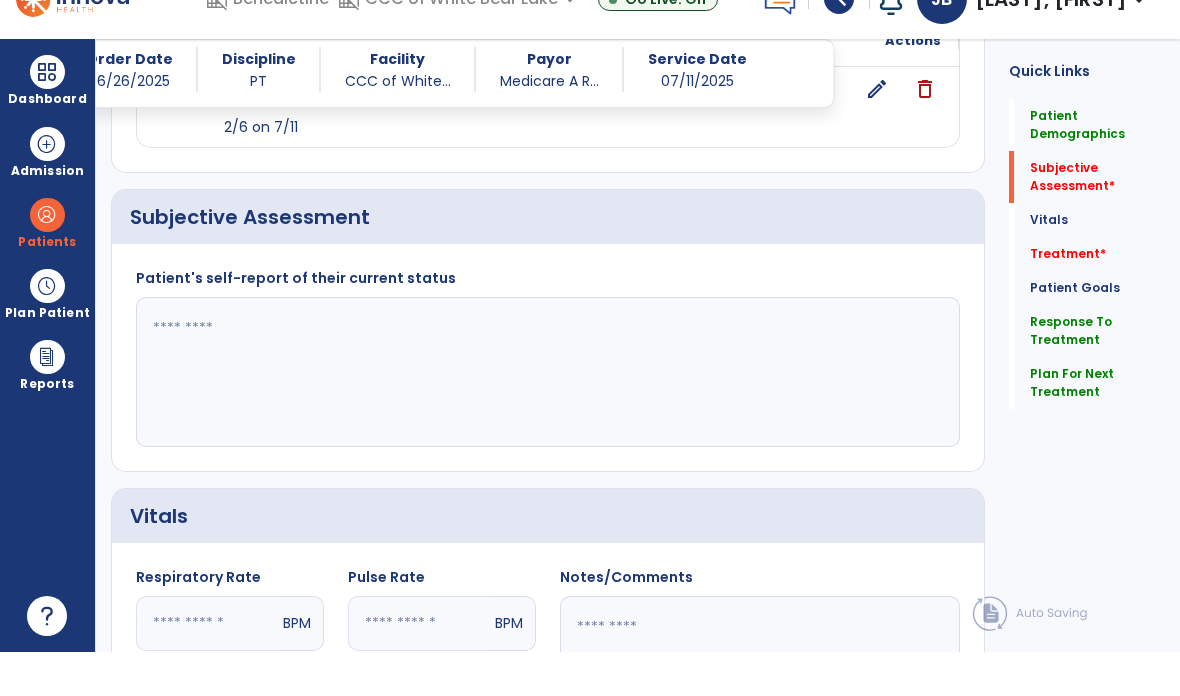 click 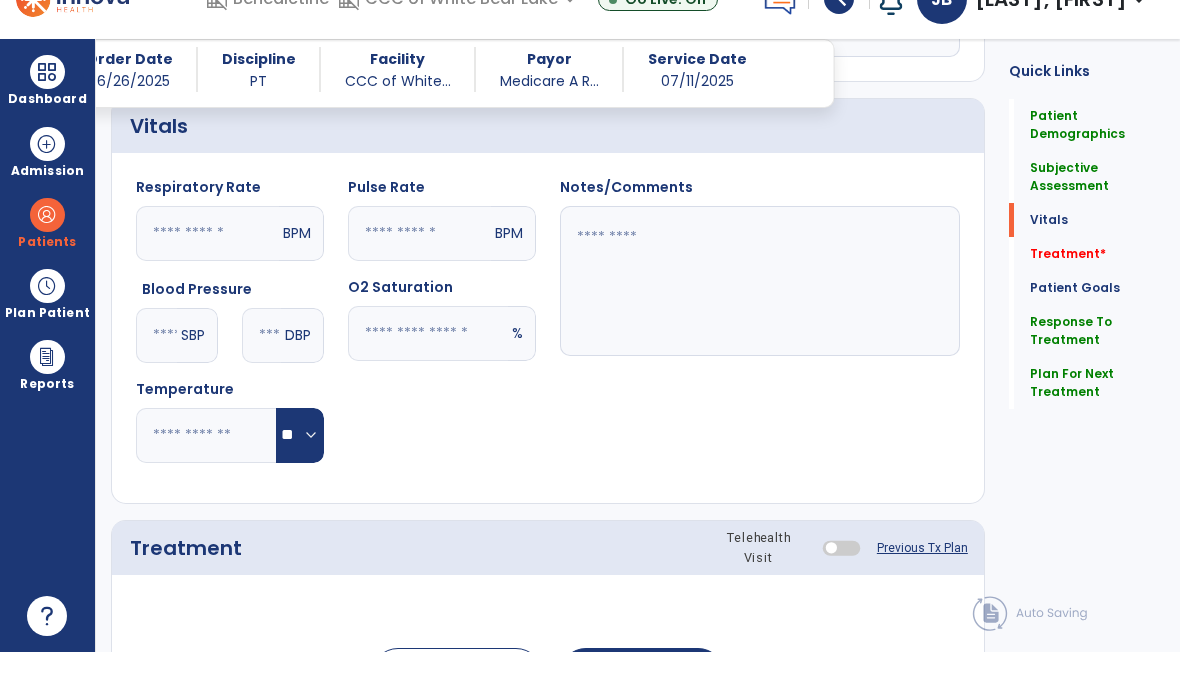 scroll, scrollTop: 799, scrollLeft: 0, axis: vertical 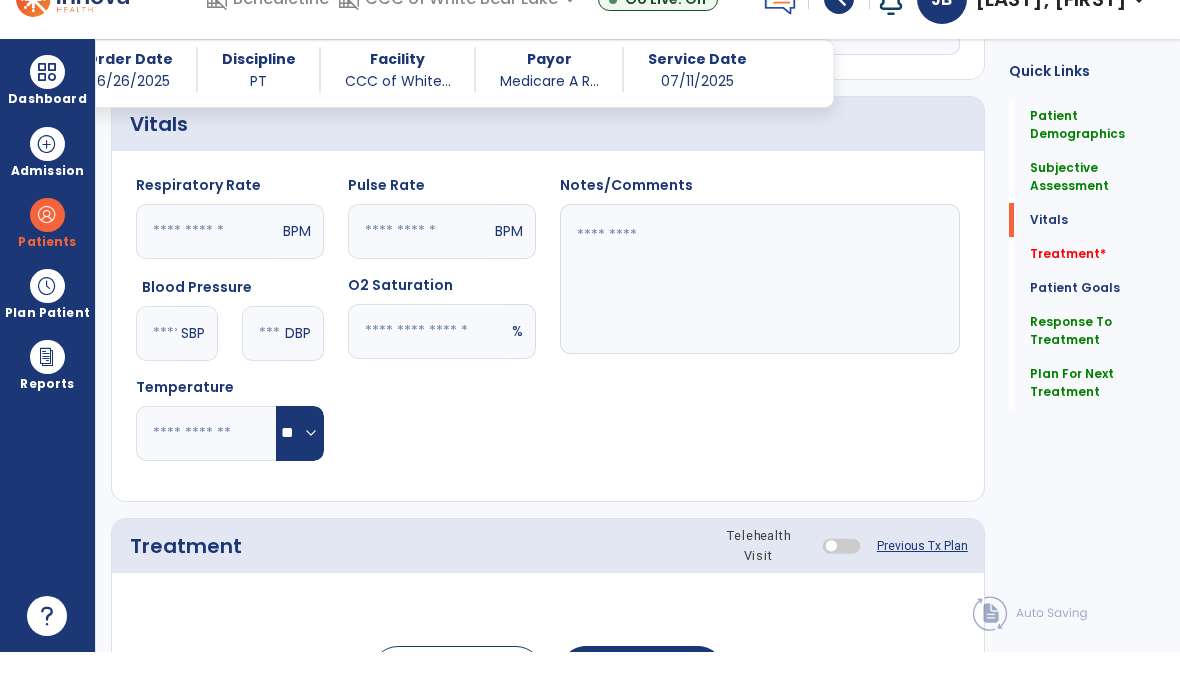 type on "**********" 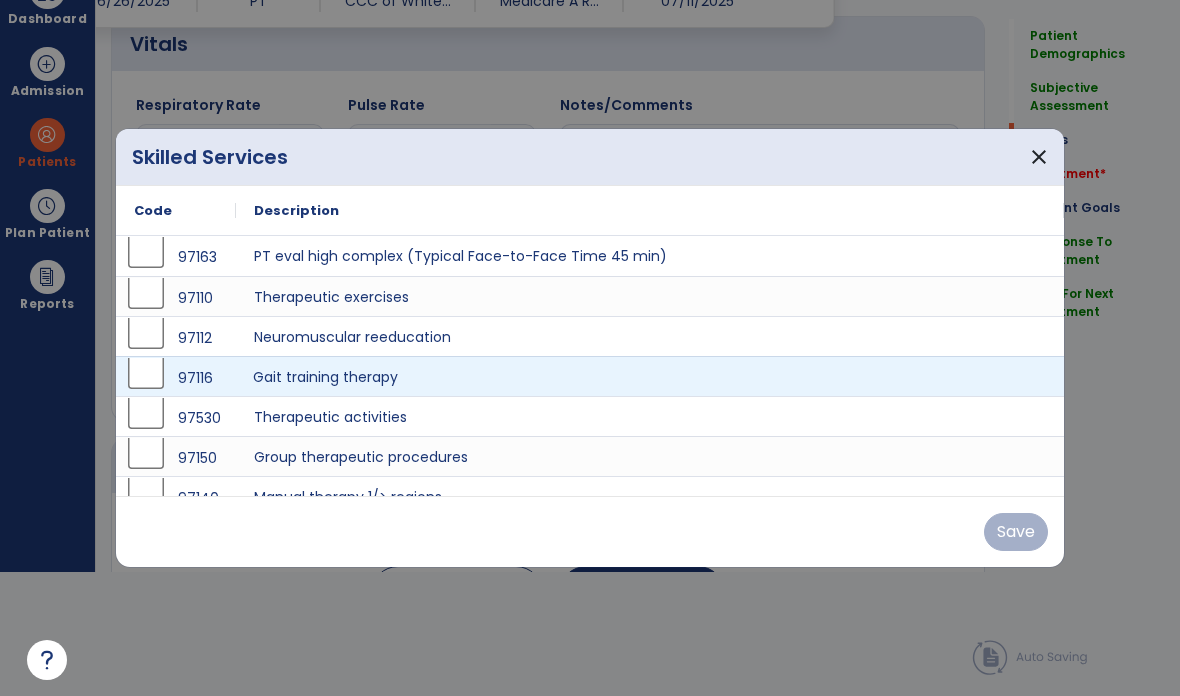 click on "Gait training therapy" at bounding box center [650, 376] 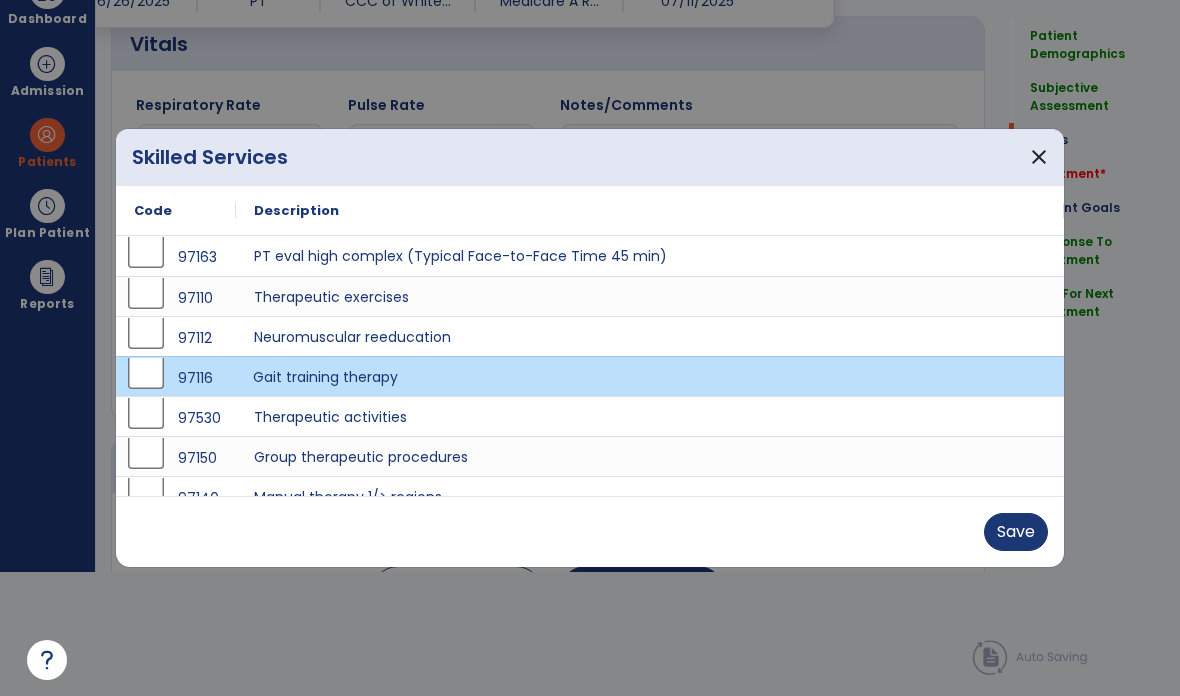 click on "Save" at bounding box center (1016, 532) 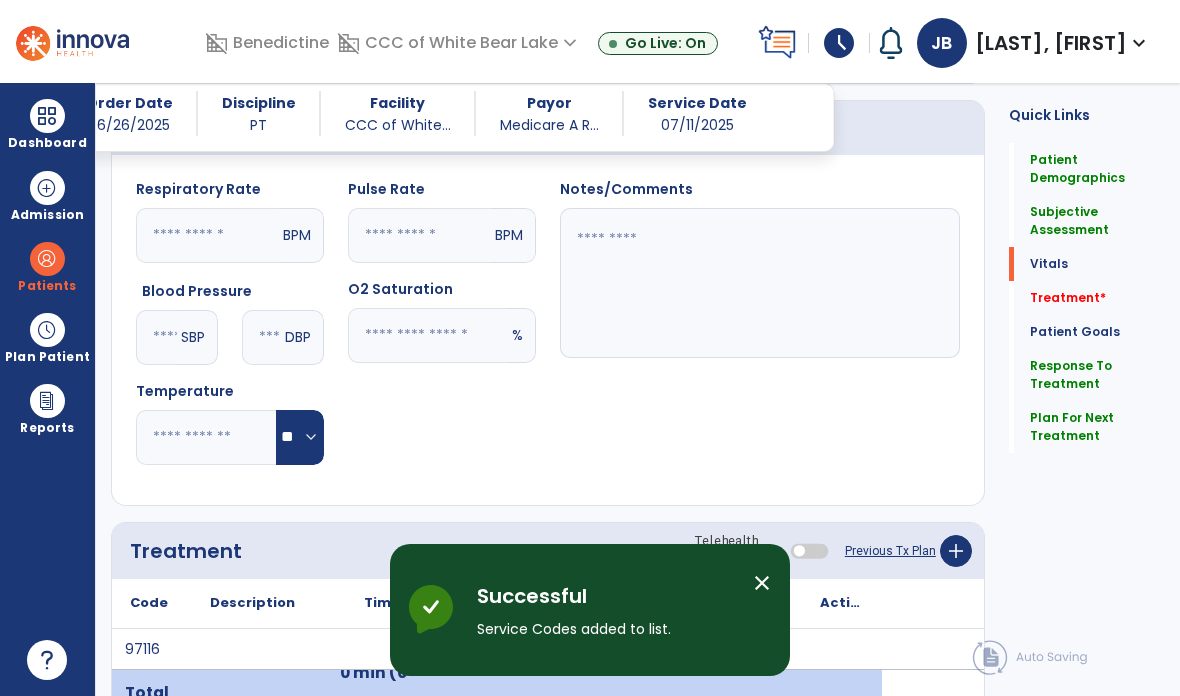 scroll, scrollTop: 80, scrollLeft: 0, axis: vertical 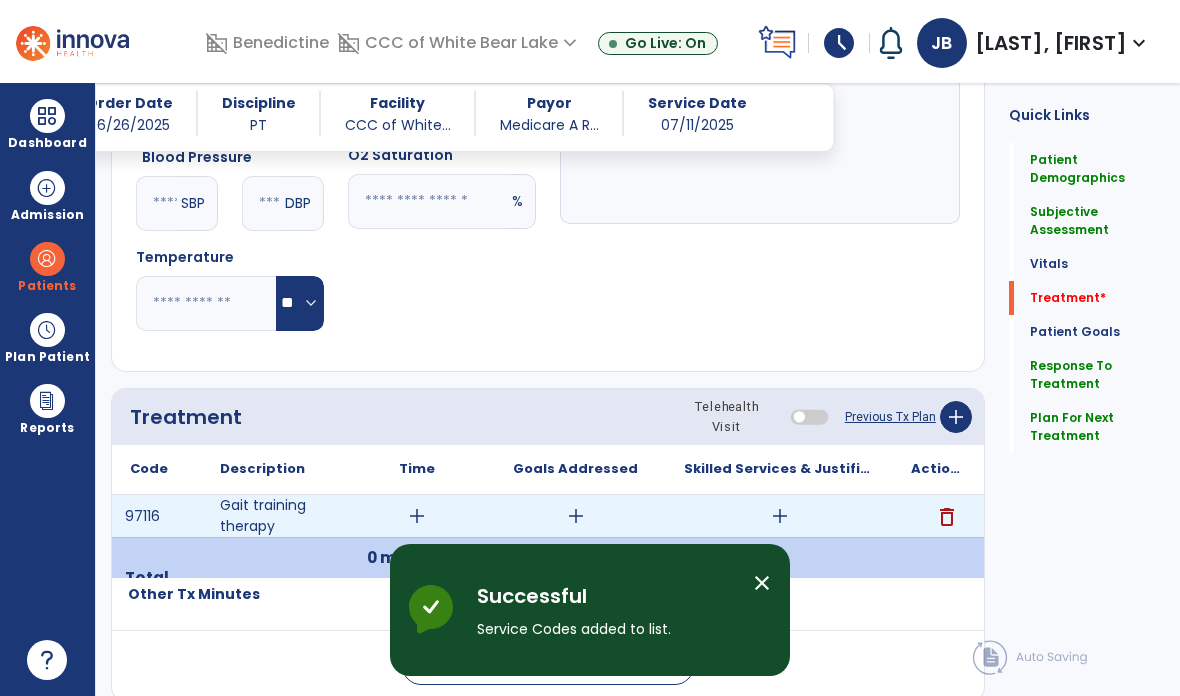 click on "add" at bounding box center [417, 516] 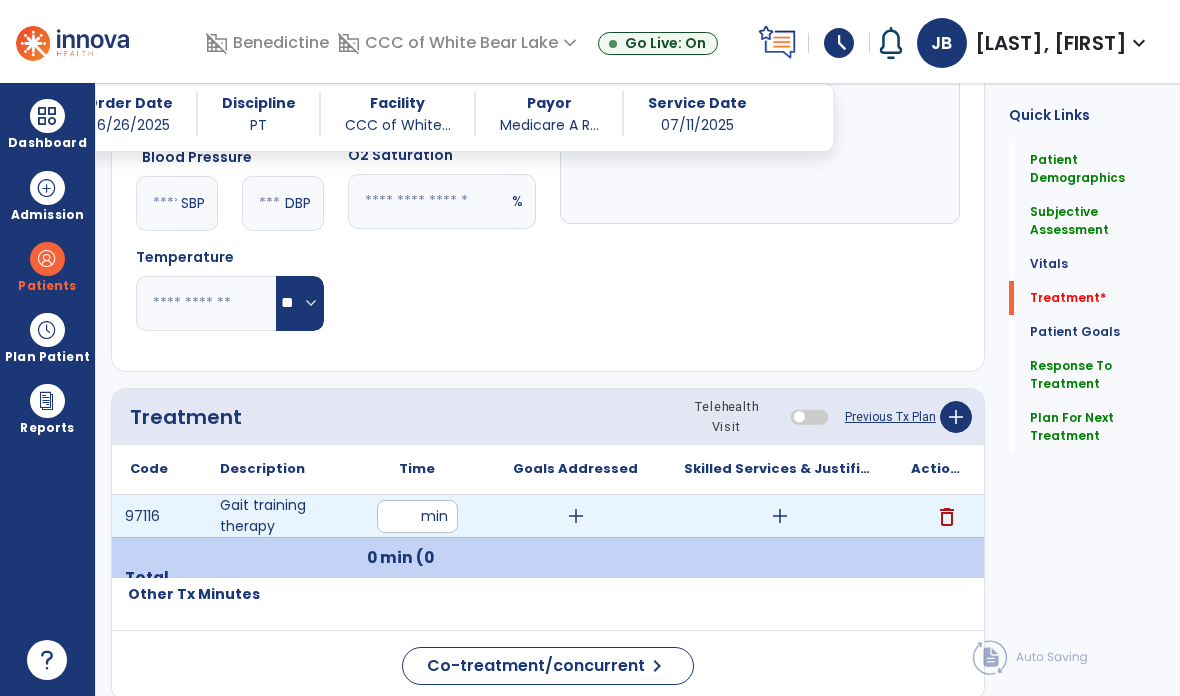 type on "**" 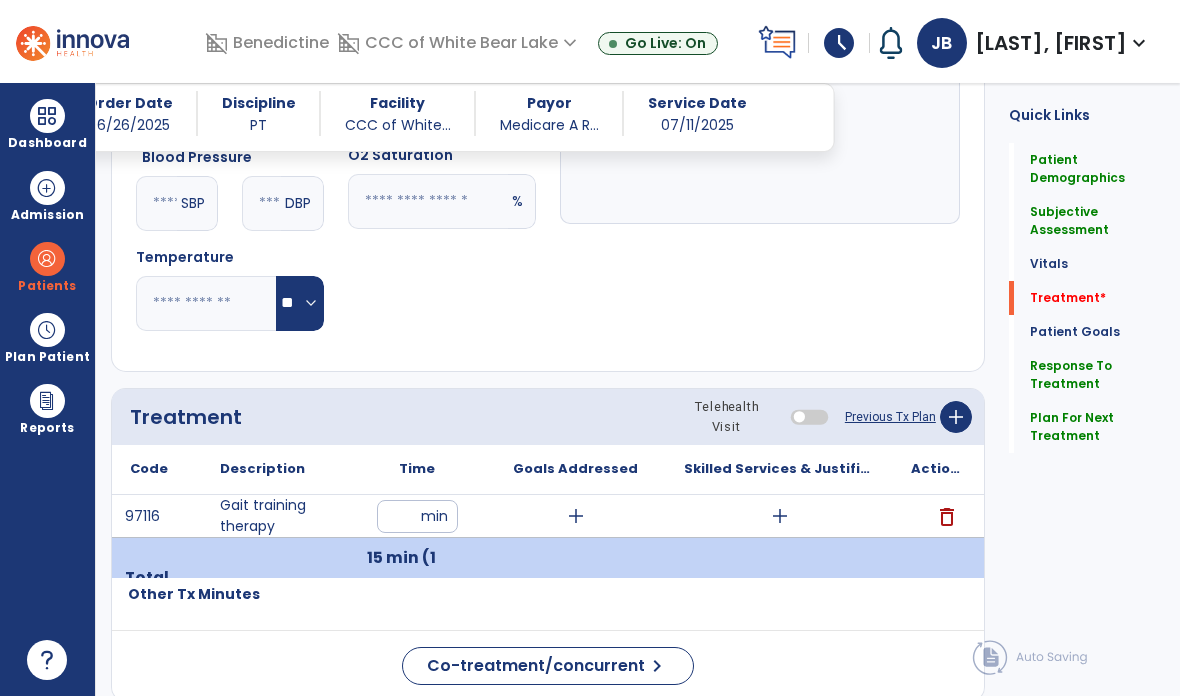 click on "add" at bounding box center (780, 516) 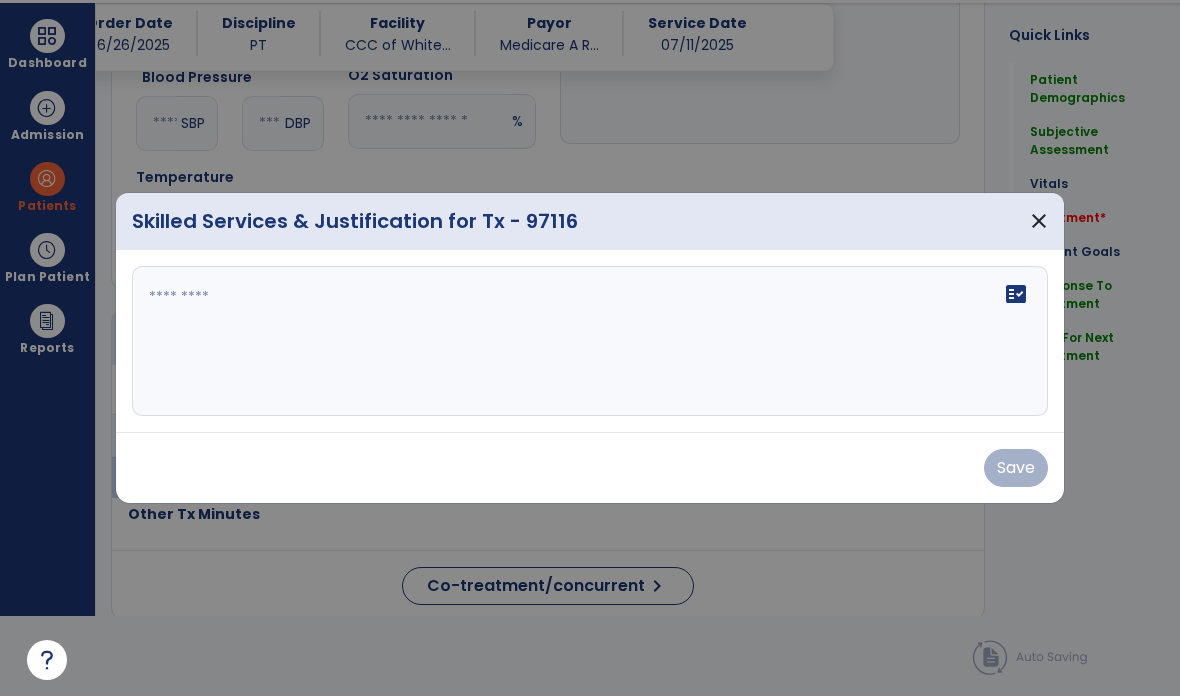 scroll, scrollTop: 0, scrollLeft: 0, axis: both 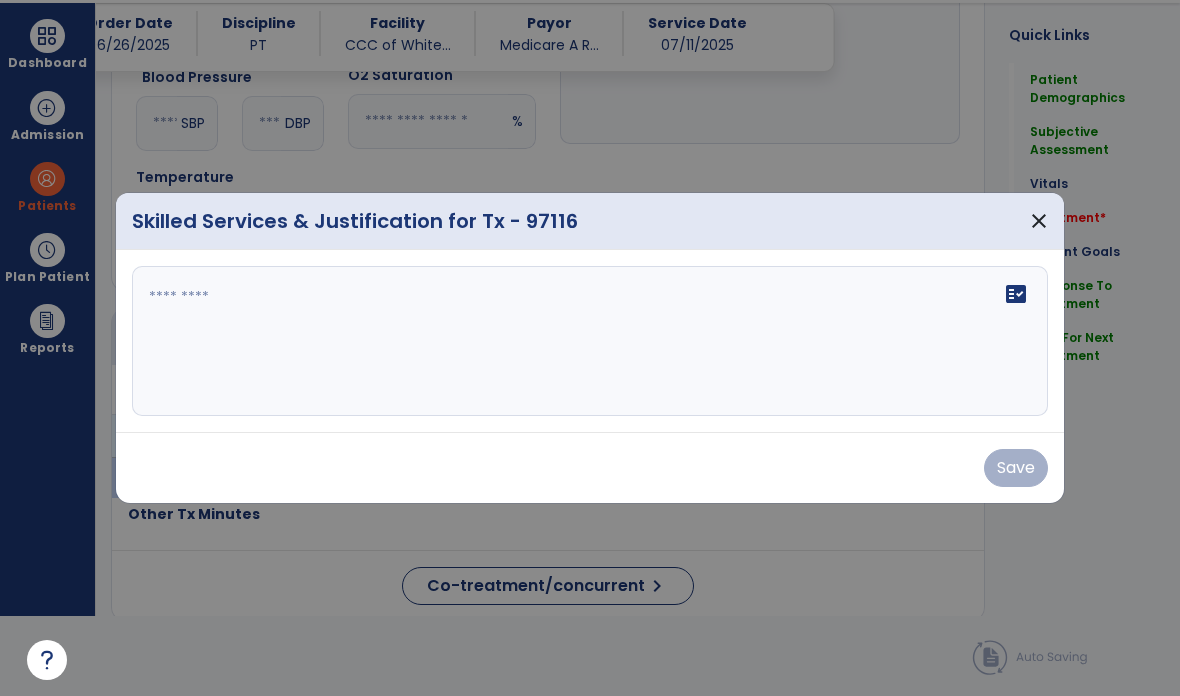 click on "fact_check" at bounding box center (590, 341) 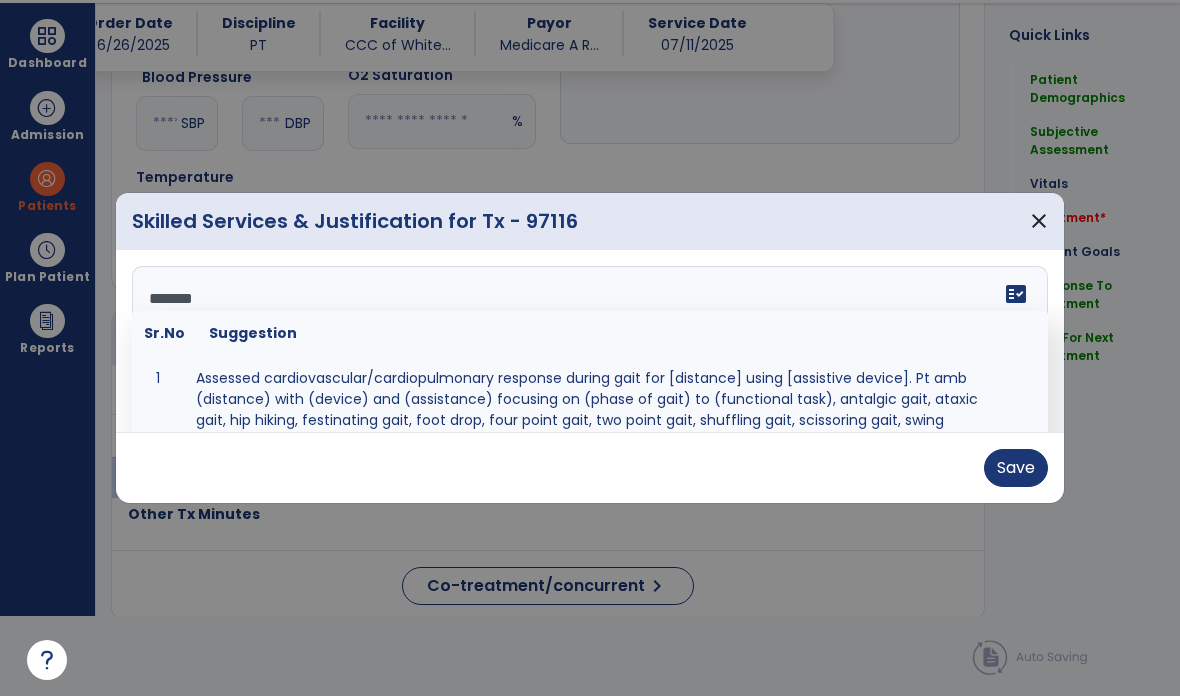 scroll, scrollTop: 0, scrollLeft: 0, axis: both 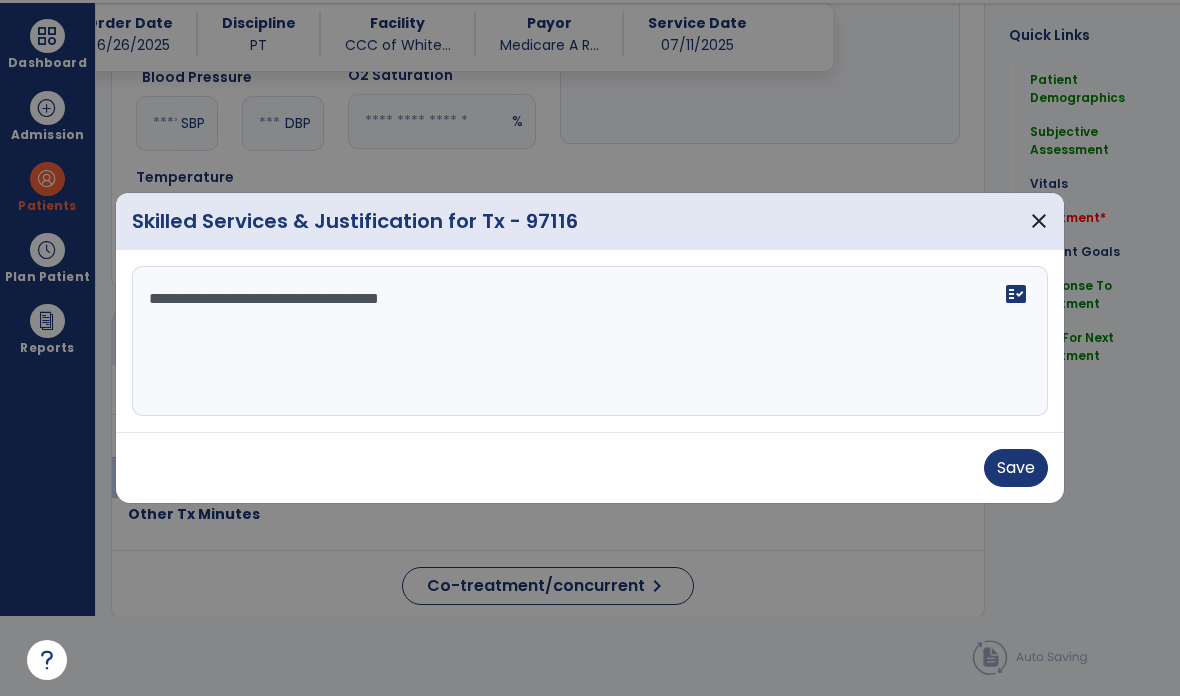 type on "**********" 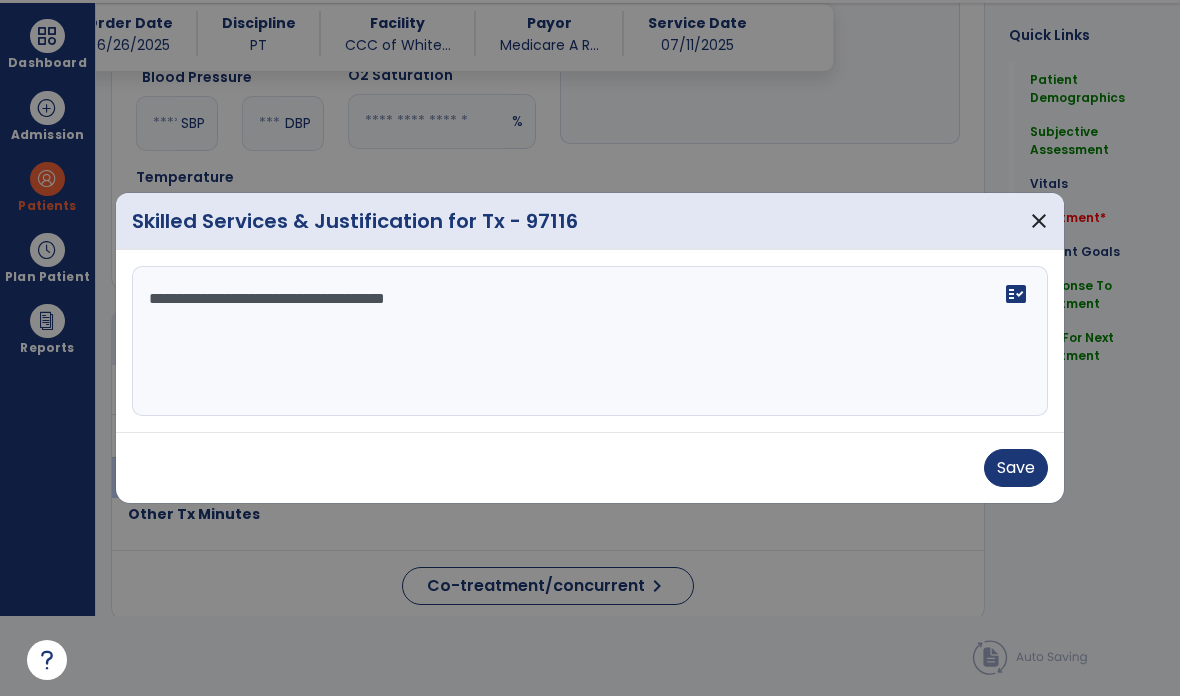 click on "Save" at bounding box center (1016, 468) 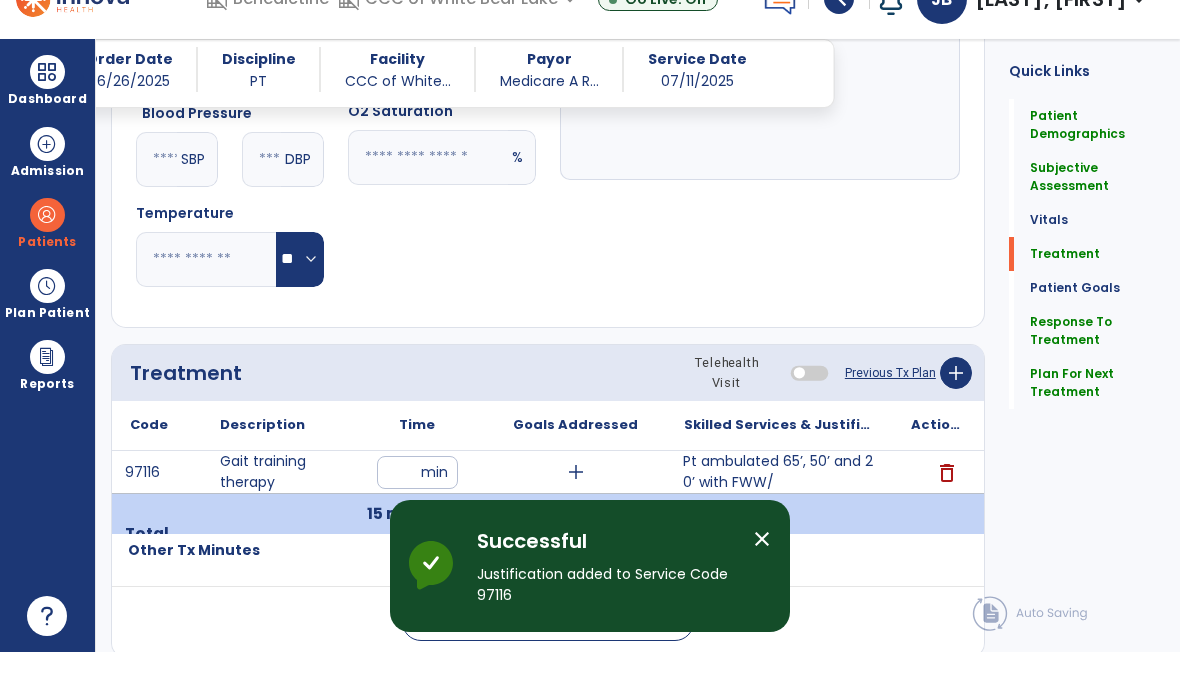 scroll, scrollTop: 80, scrollLeft: 0, axis: vertical 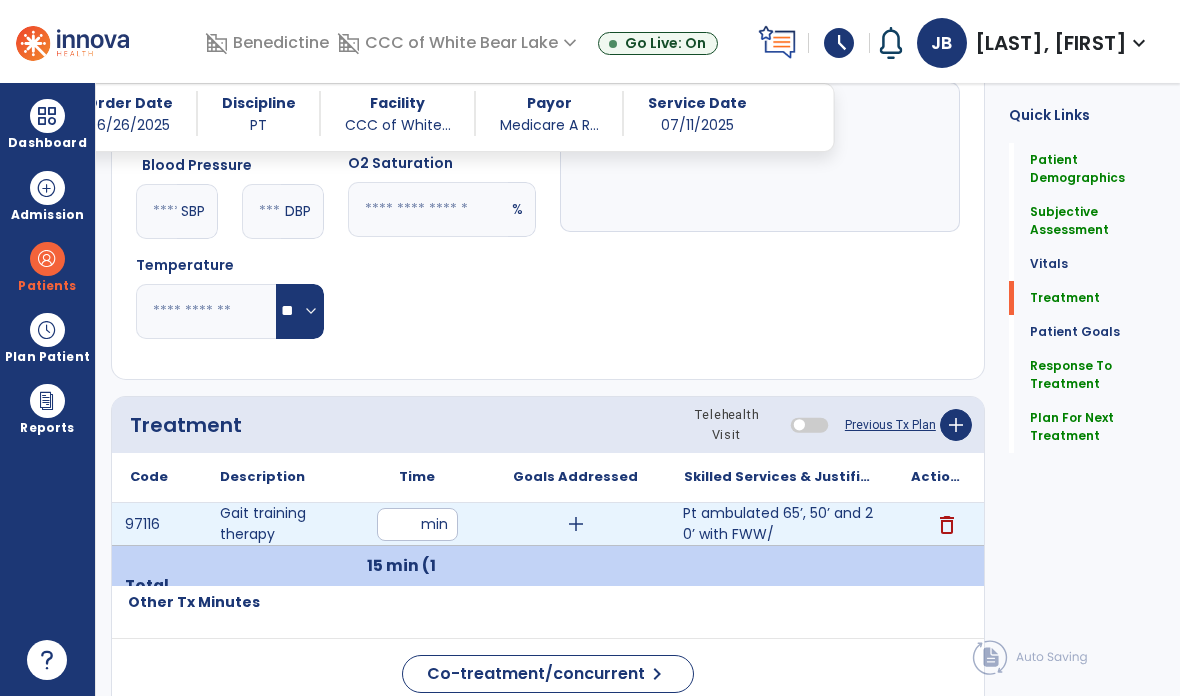 click on "Pt ambulated 65’, 50’ and 20’ with FWW/" at bounding box center (779, 524) 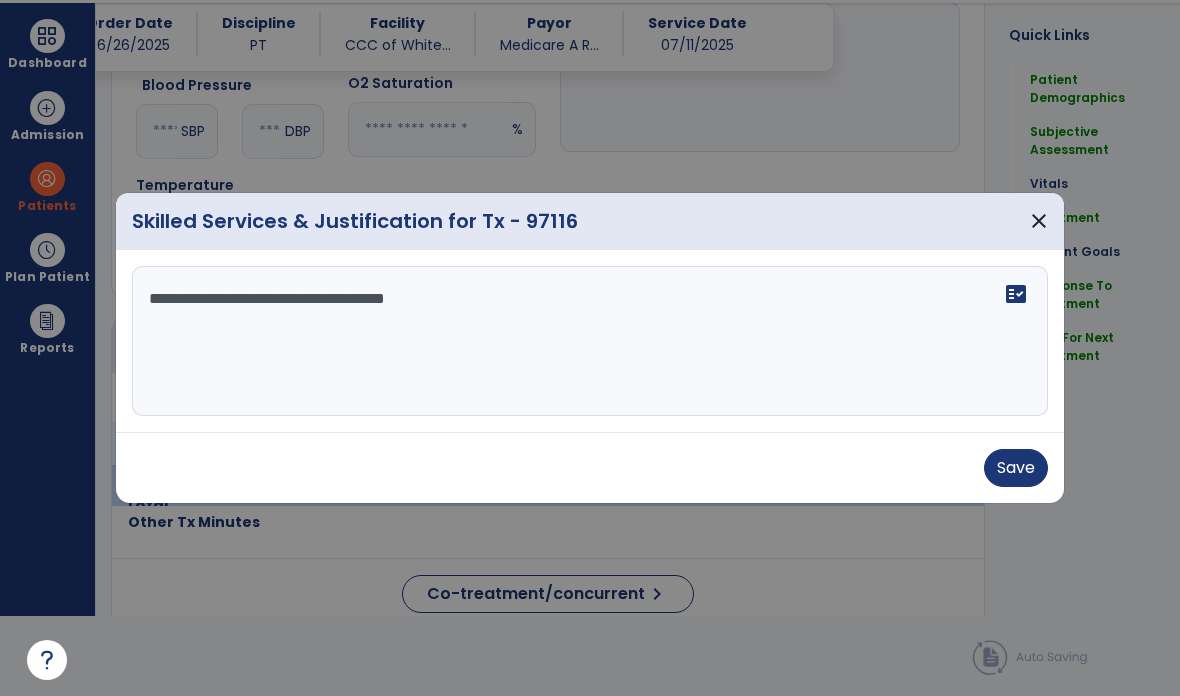 click on "**********" at bounding box center (590, 341) 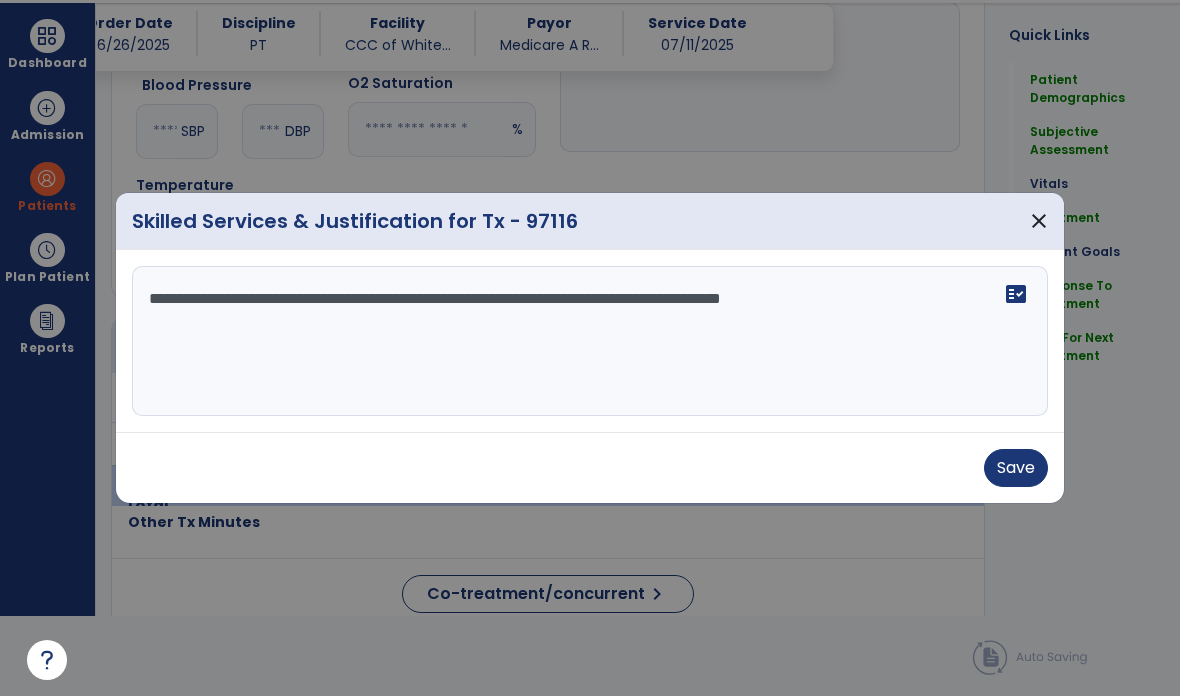 type on "**********" 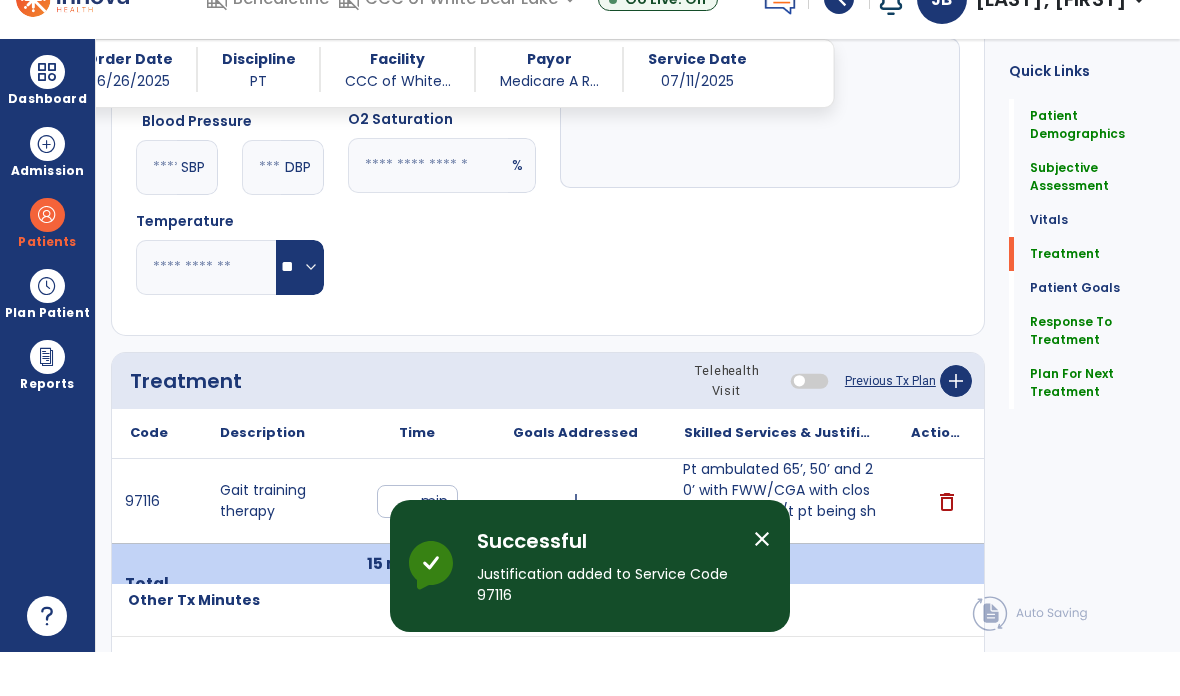 scroll, scrollTop: 80, scrollLeft: 0, axis: vertical 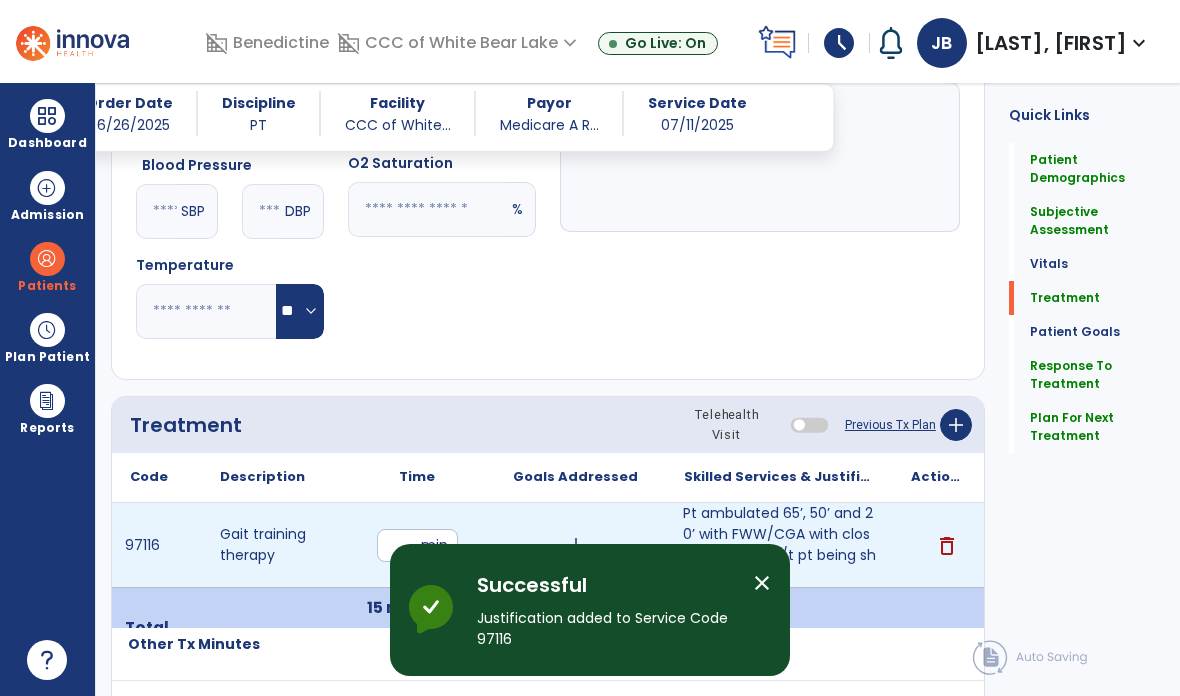 click on "Pt ambulated 65’, 50’ and 20’ with FWW/CGA with close w/c follow d/t pt being shakey at times." at bounding box center [779, 545] 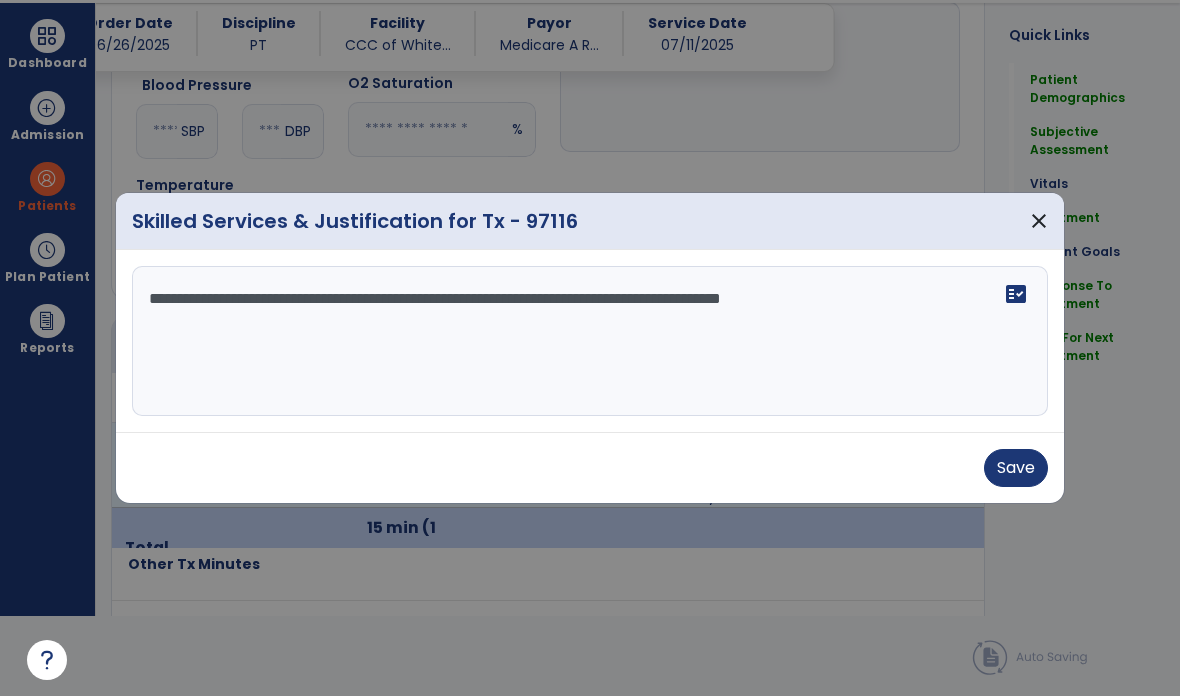 click on "**********" at bounding box center (590, 341) 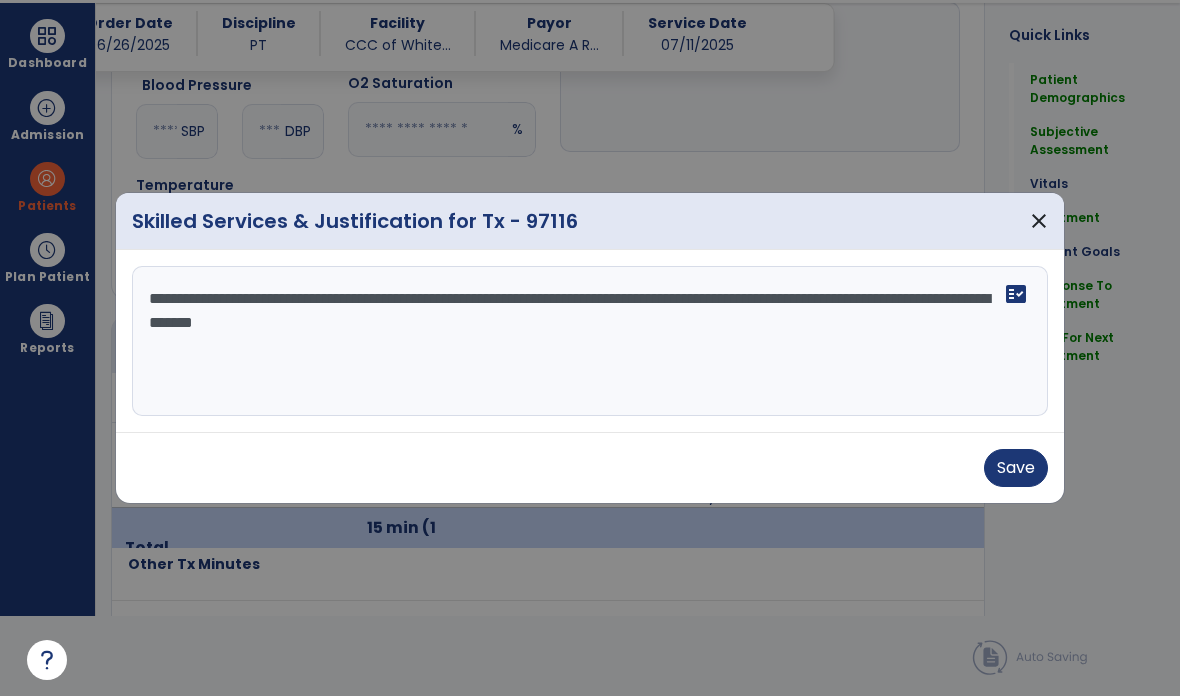 type on "**********" 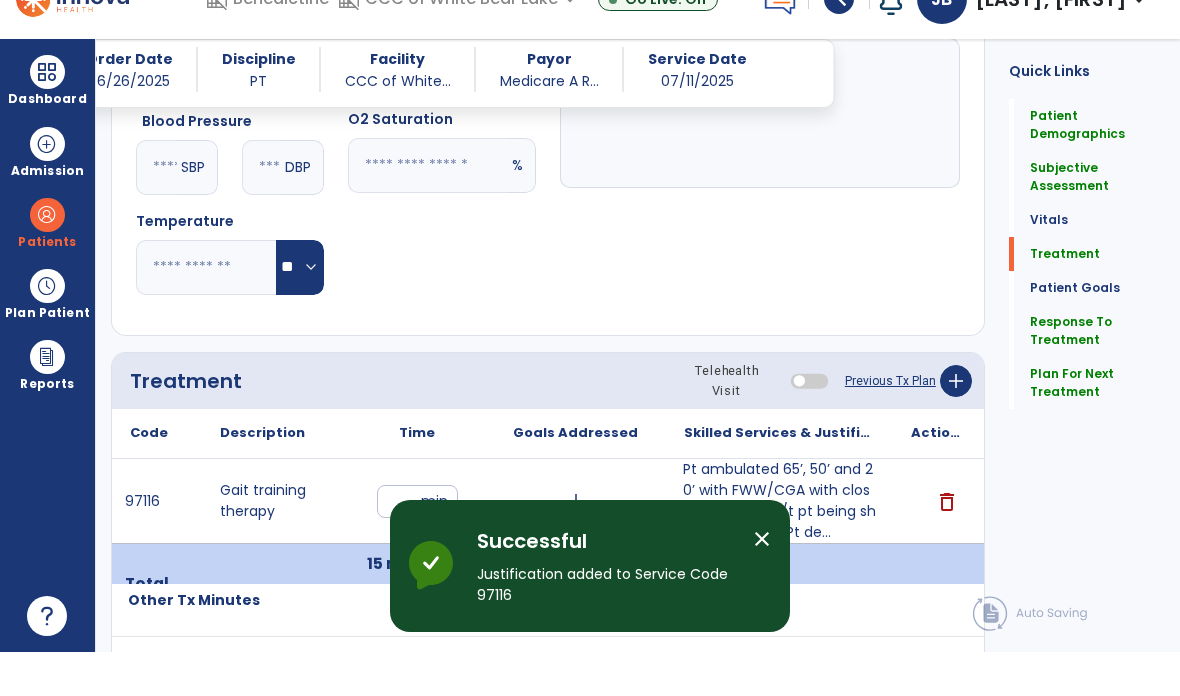 scroll, scrollTop: 80, scrollLeft: 0, axis: vertical 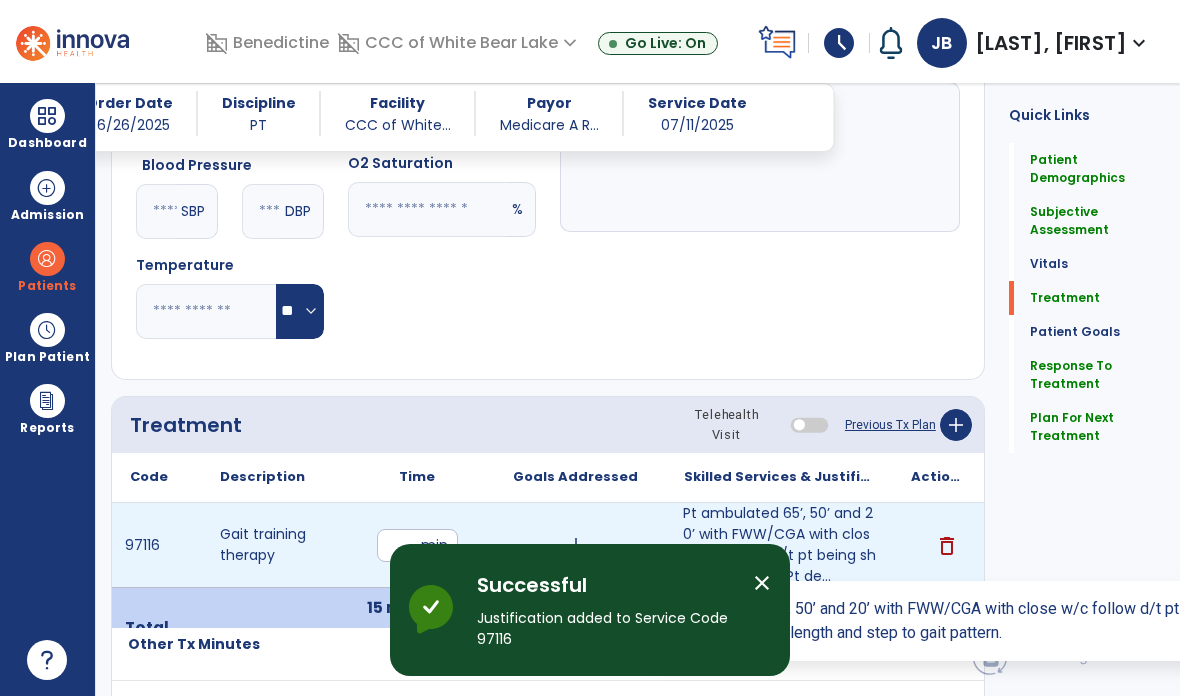 click on "Pt ambulated 65’, 50’ and 20’ with FWW/CGA with close w/c follow d/t pt being shakey at times. Pt de..." at bounding box center (779, 545) 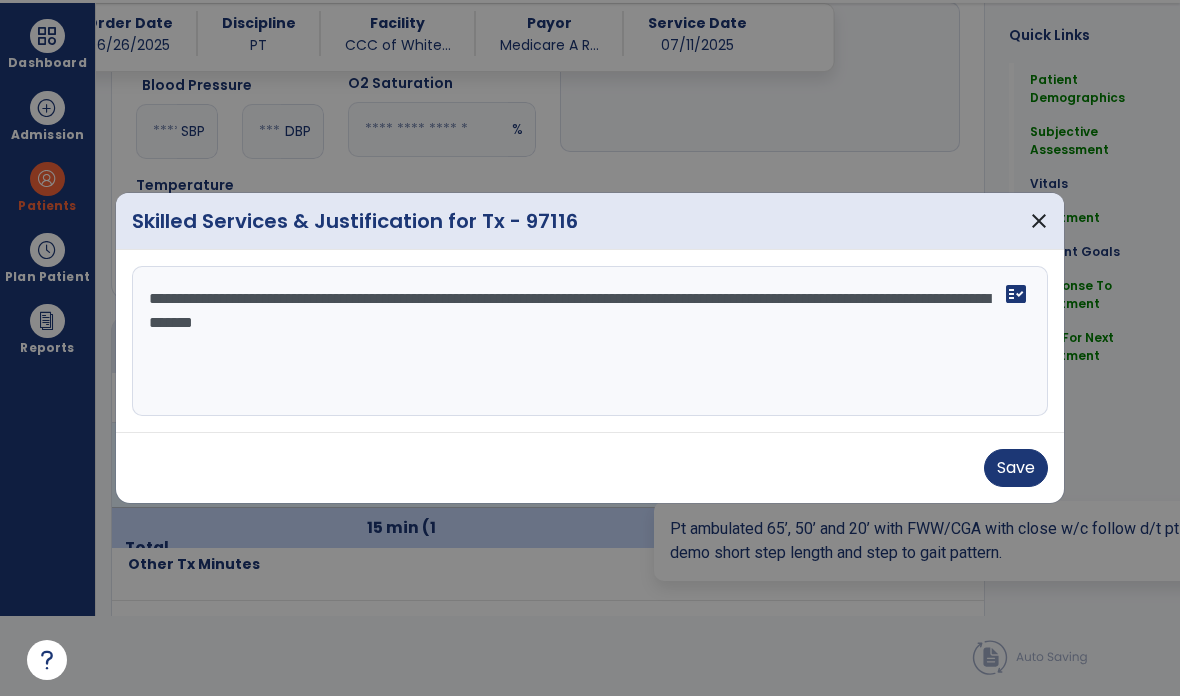 click on "**********" at bounding box center [590, 341] 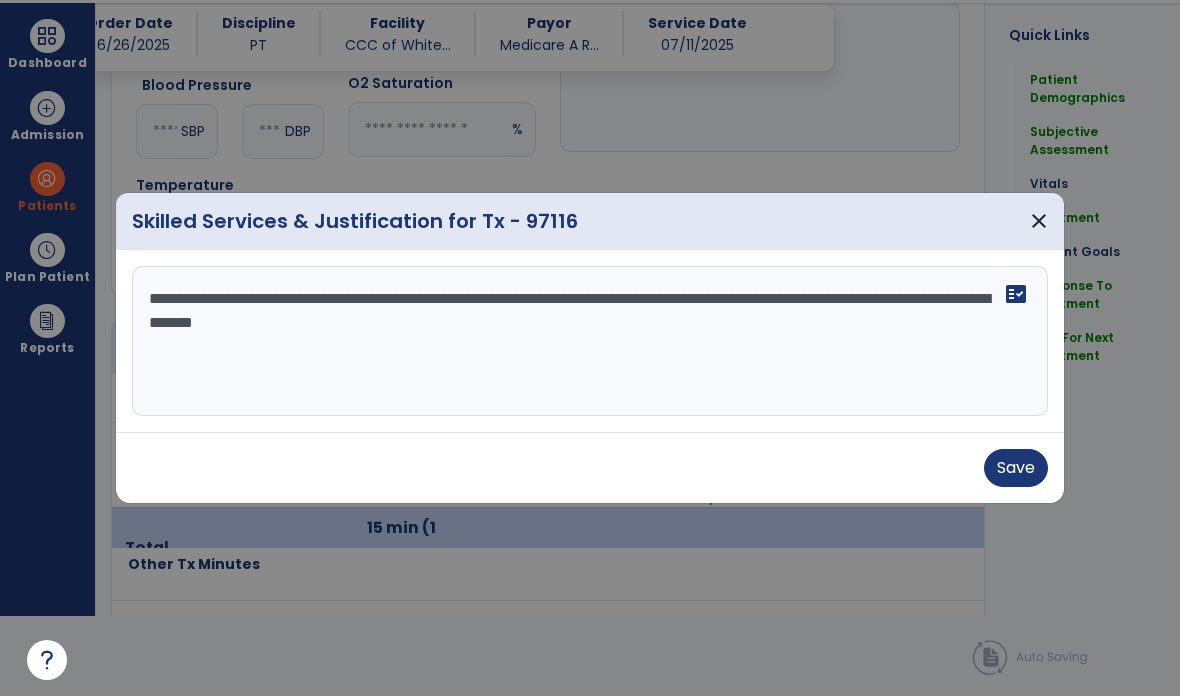type on "**********" 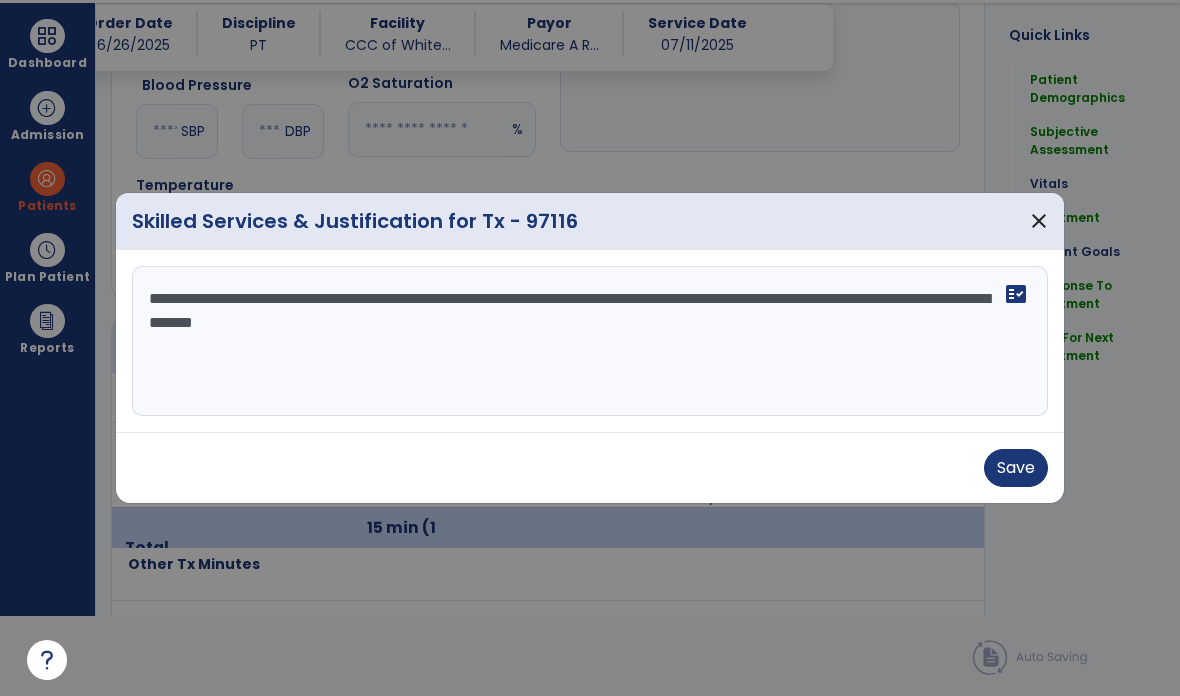 click on "Save" at bounding box center (1016, 468) 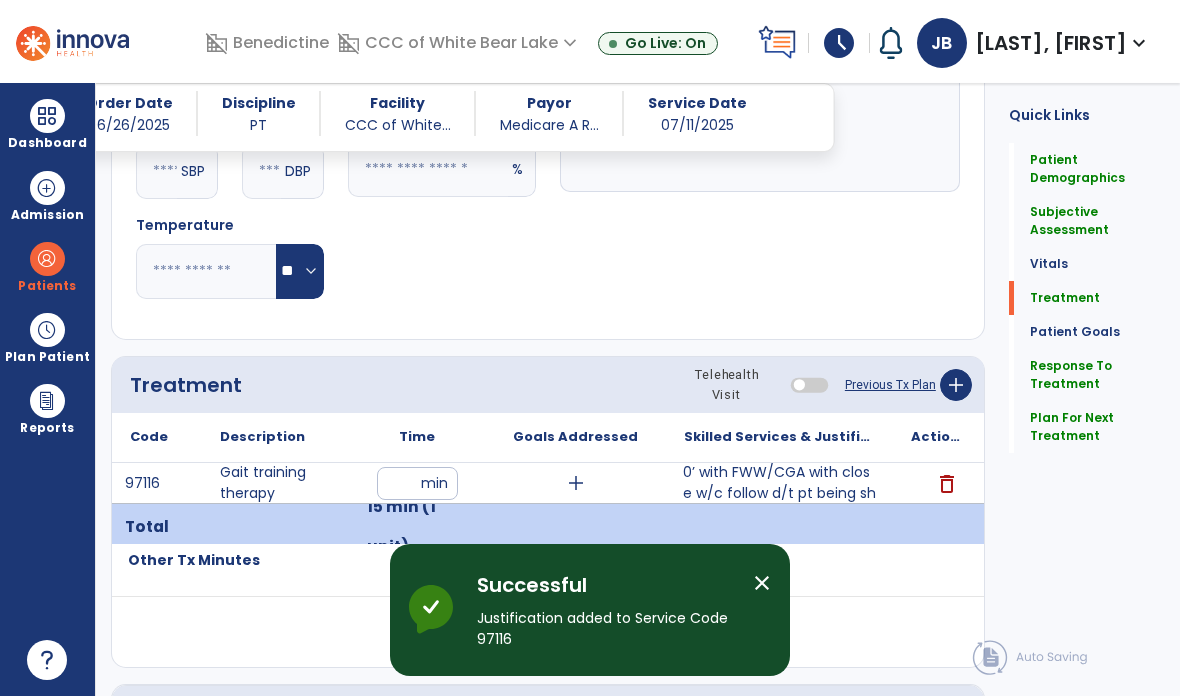 scroll, scrollTop: 80, scrollLeft: 0, axis: vertical 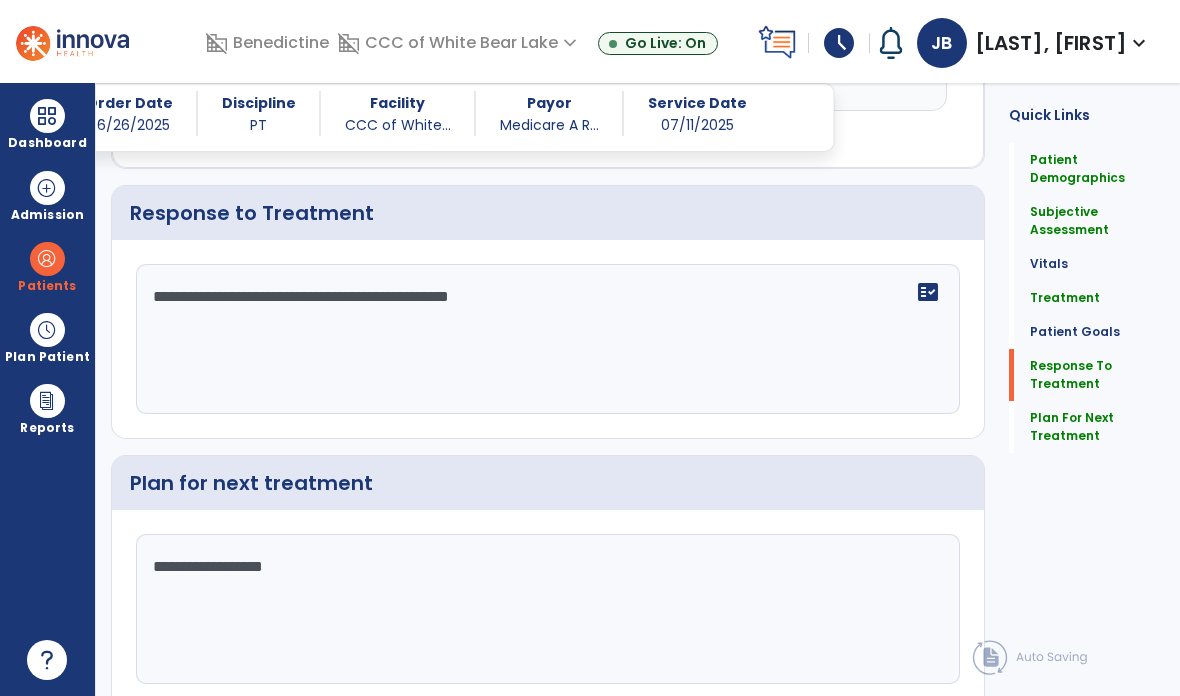 click on "**********" 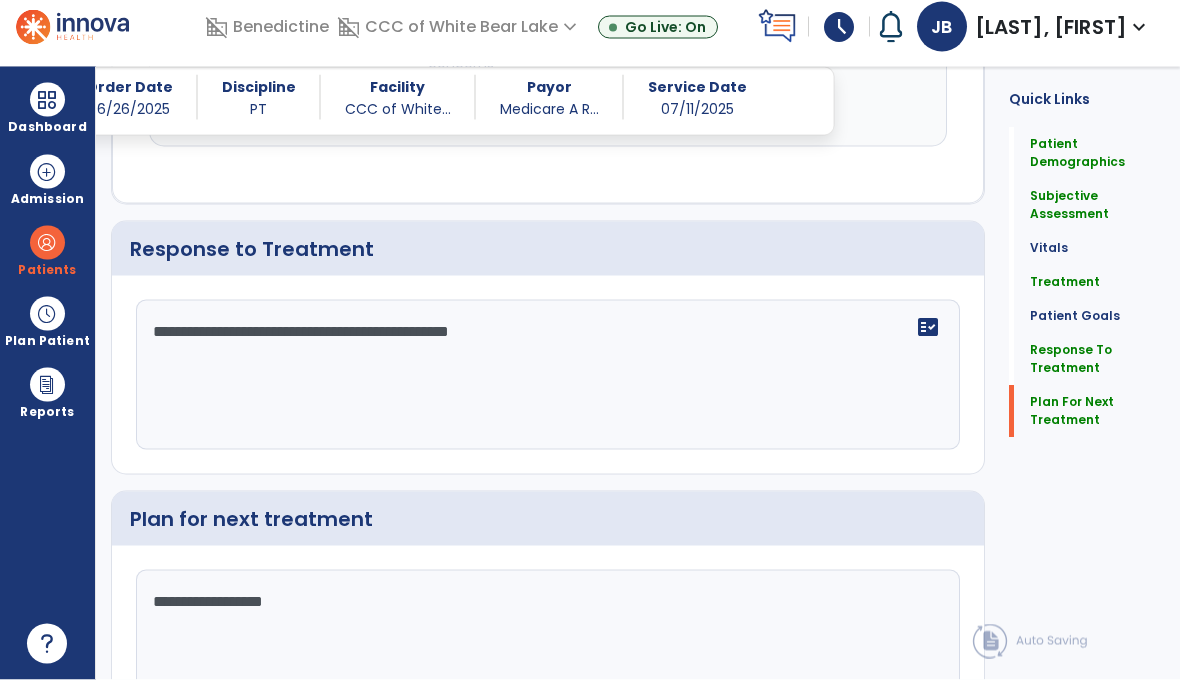 click on "Plan For Next Treatment" 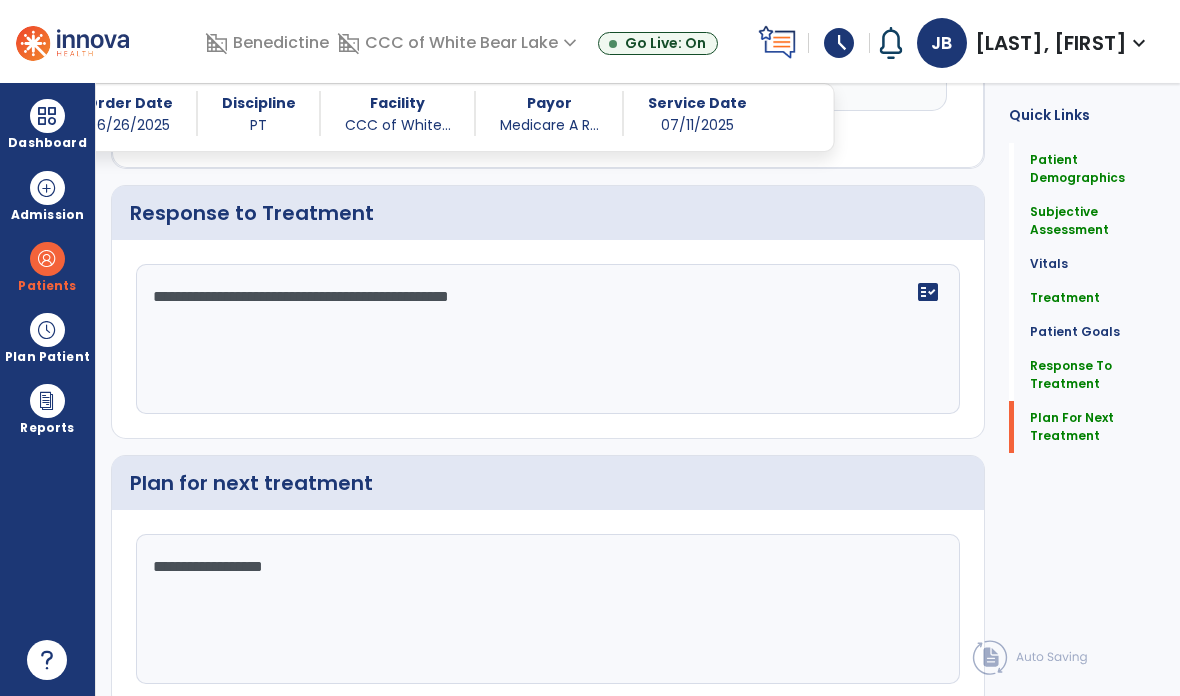 click on "Sign Doc" 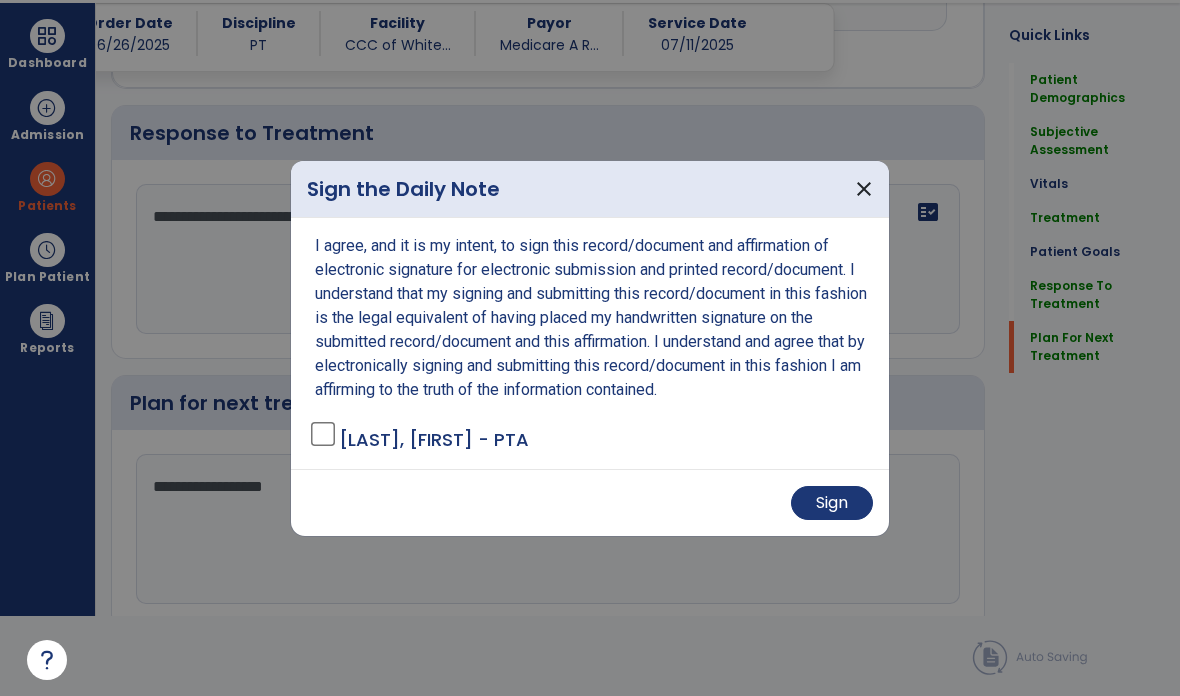 click on "Sign" at bounding box center [832, 503] 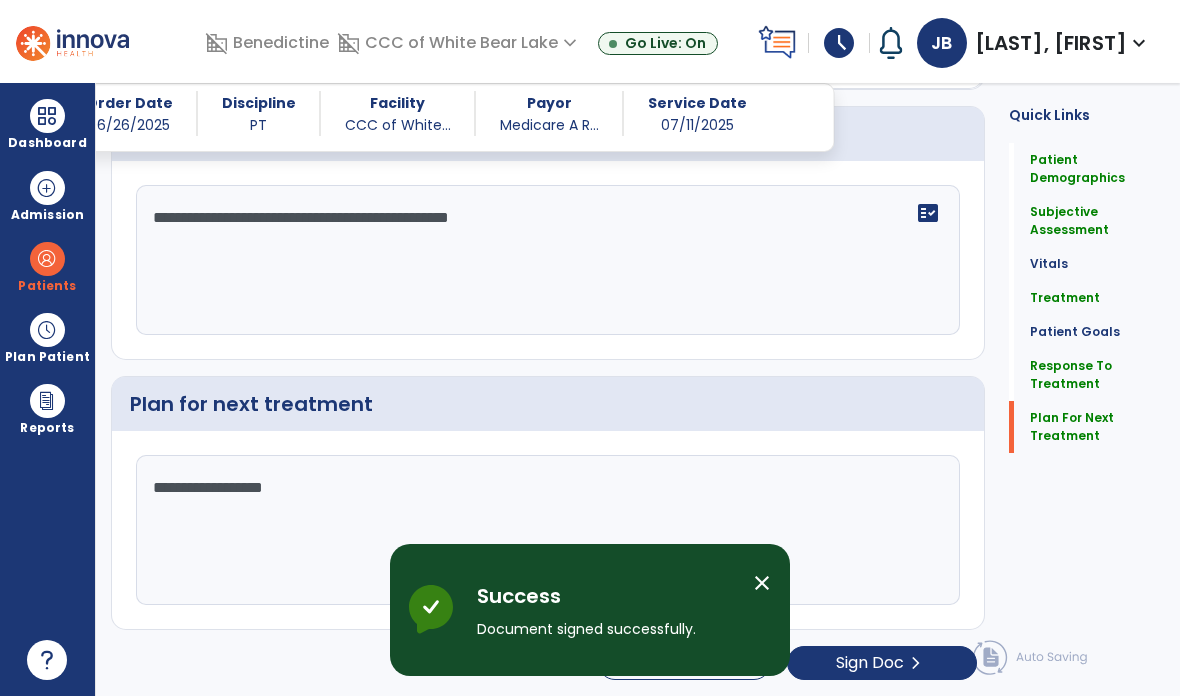 scroll, scrollTop: 80, scrollLeft: 0, axis: vertical 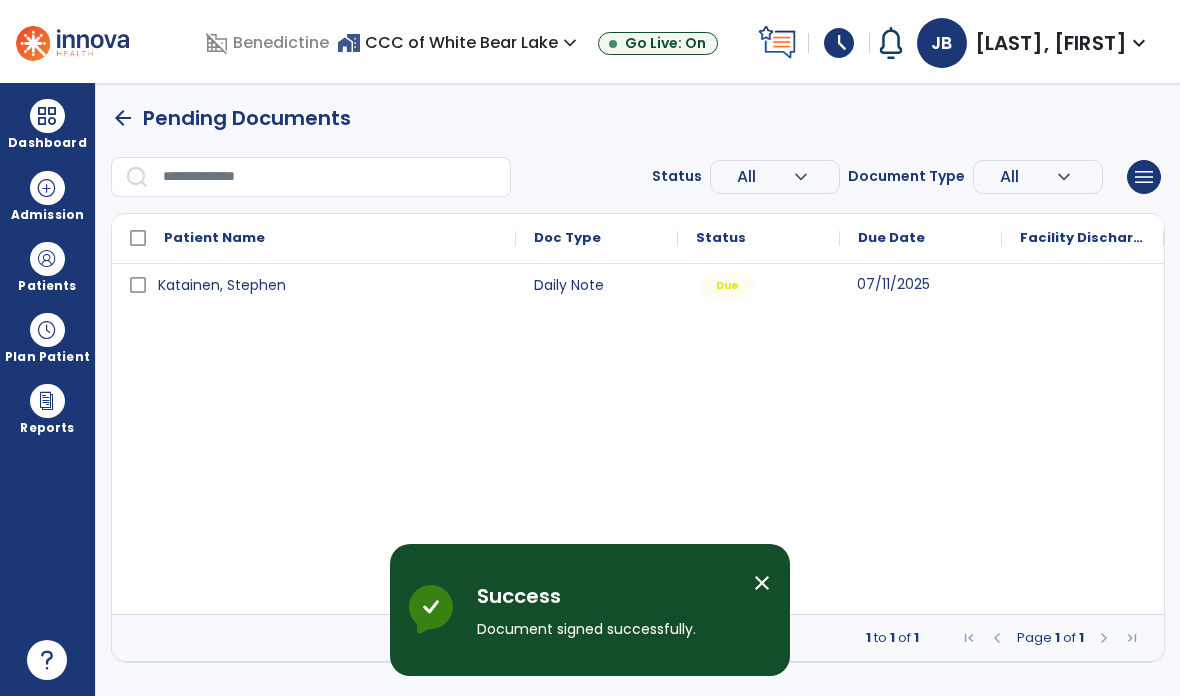 click on "07/11/2025" at bounding box center [893, 284] 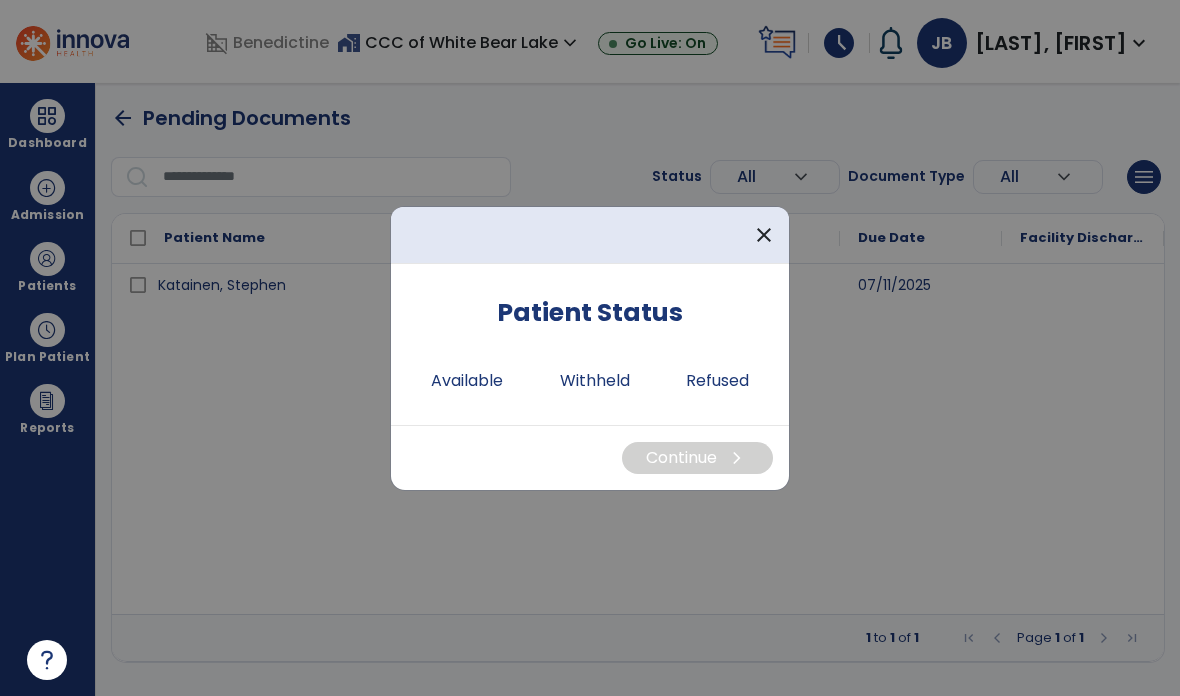 click on "Available" at bounding box center [467, 381] 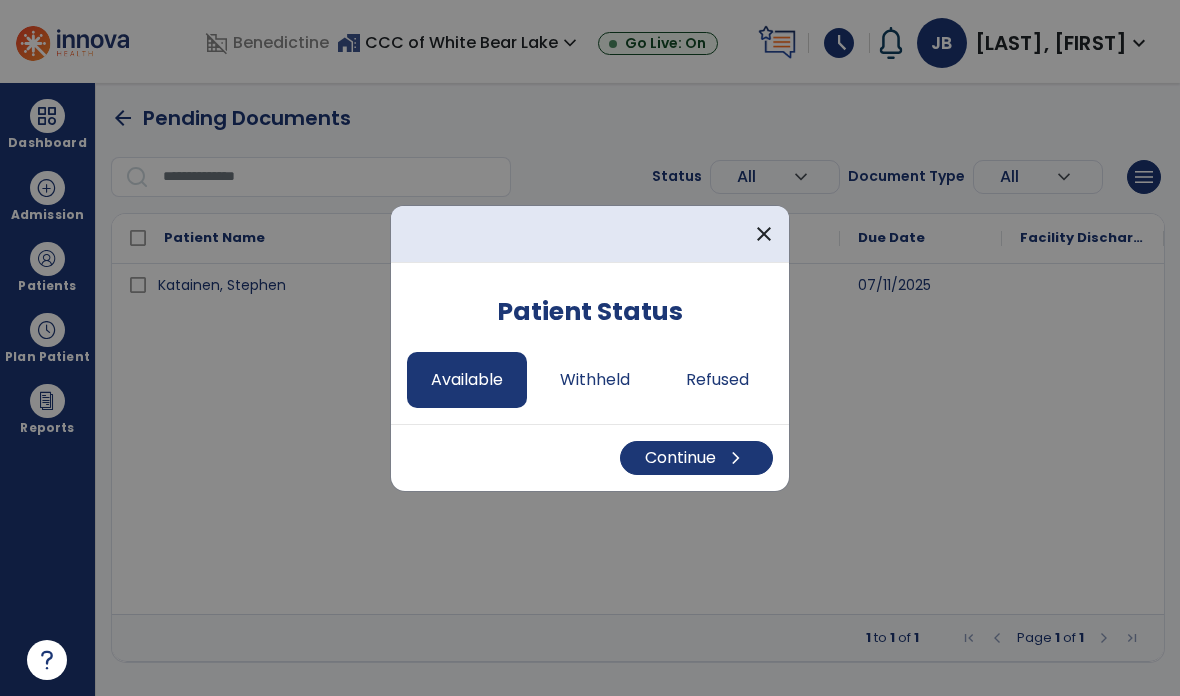 click on "Continue   chevron_right" at bounding box center (696, 458) 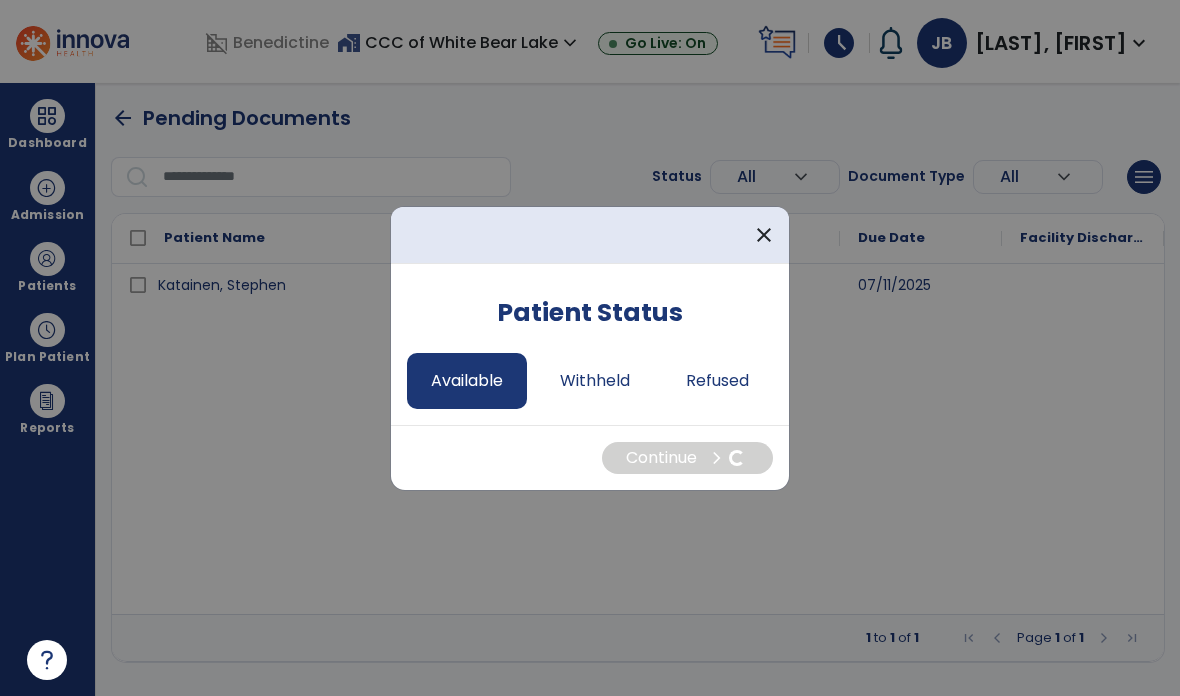 select on "*" 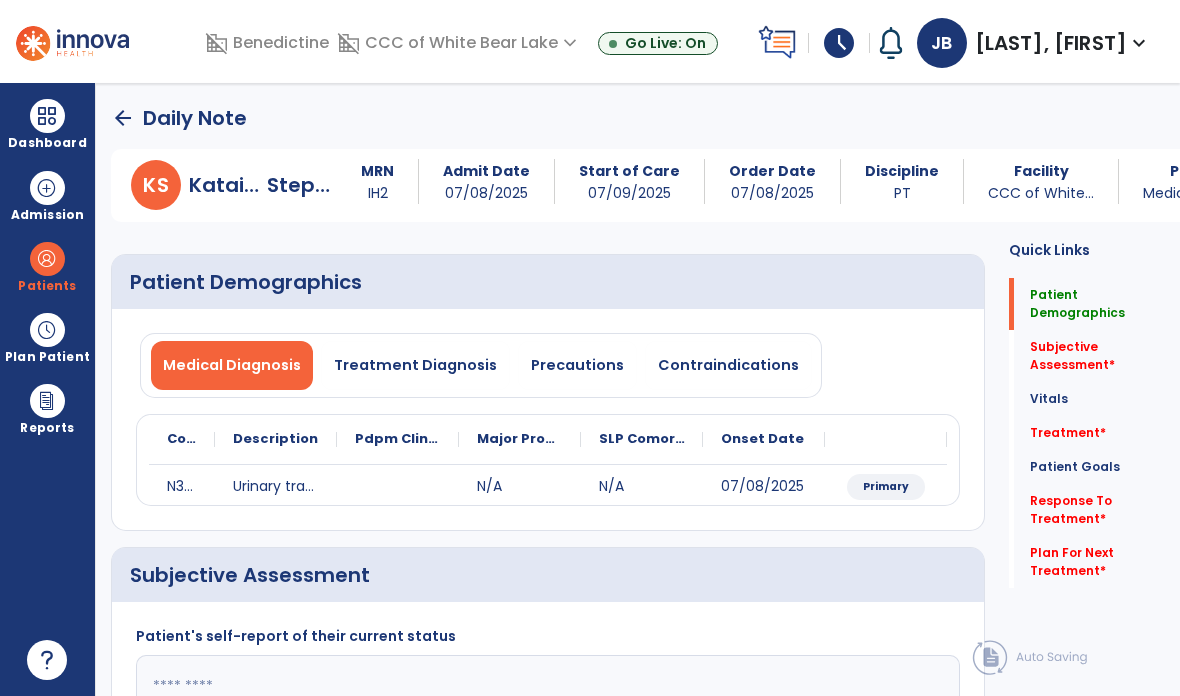 click on "Precautions" at bounding box center (577, 365) 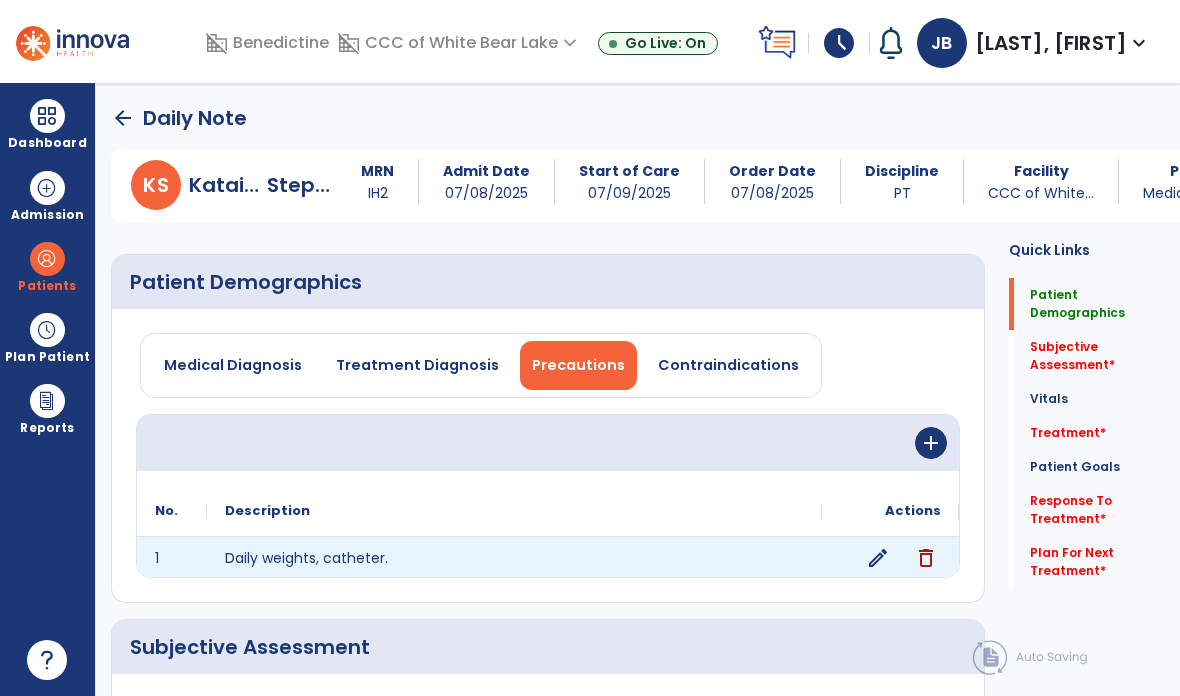 click on "edit" 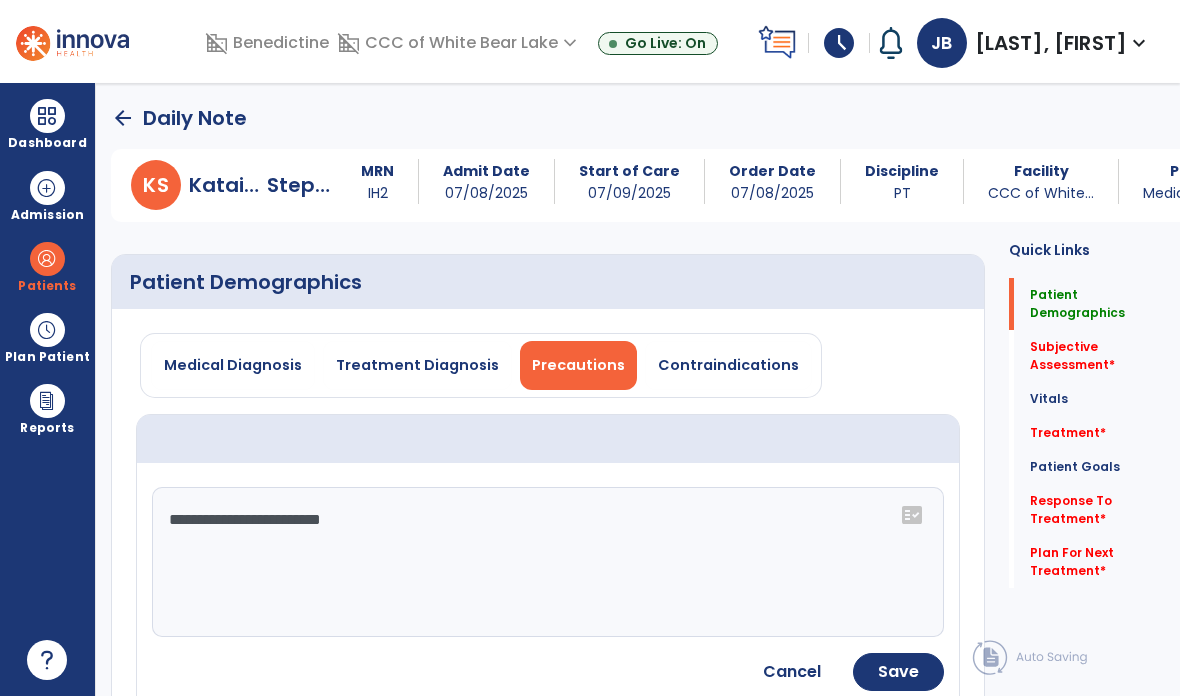 click on "**********" 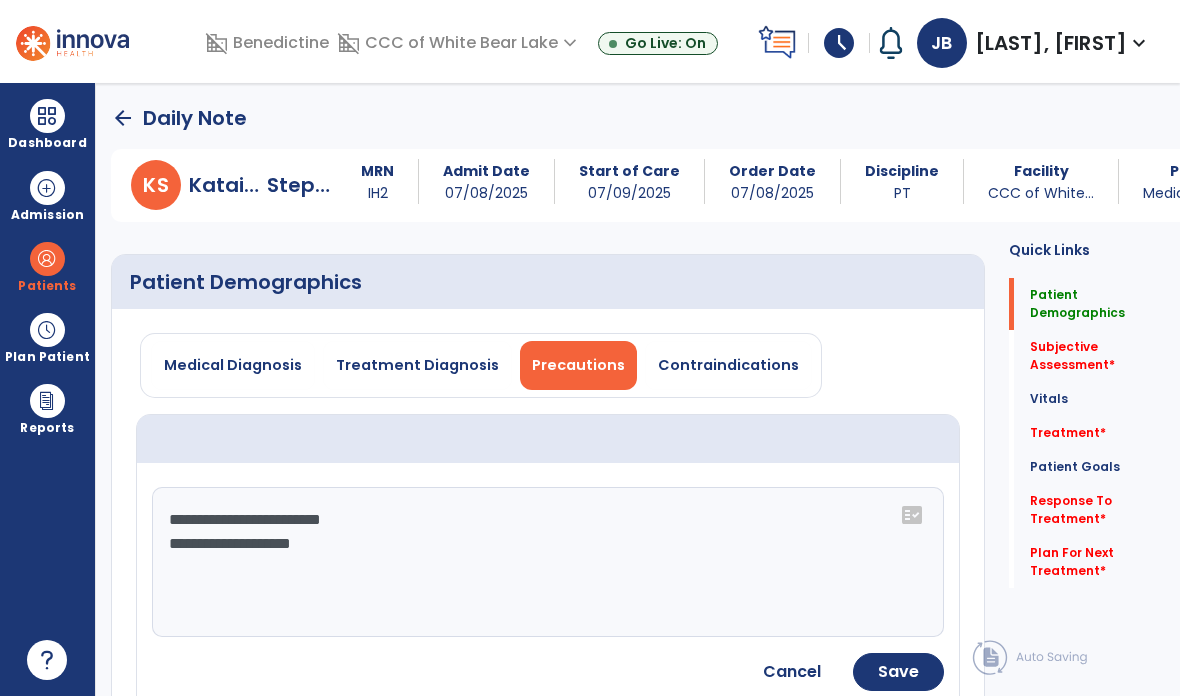type on "**********" 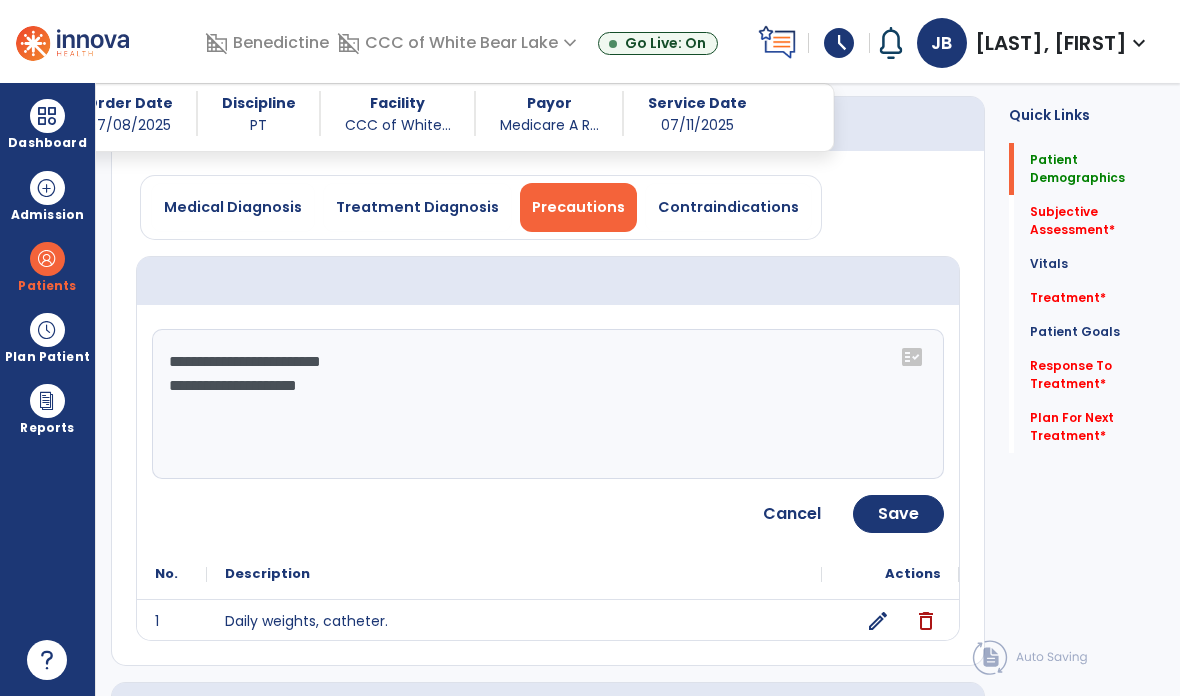 scroll, scrollTop: 145, scrollLeft: 0, axis: vertical 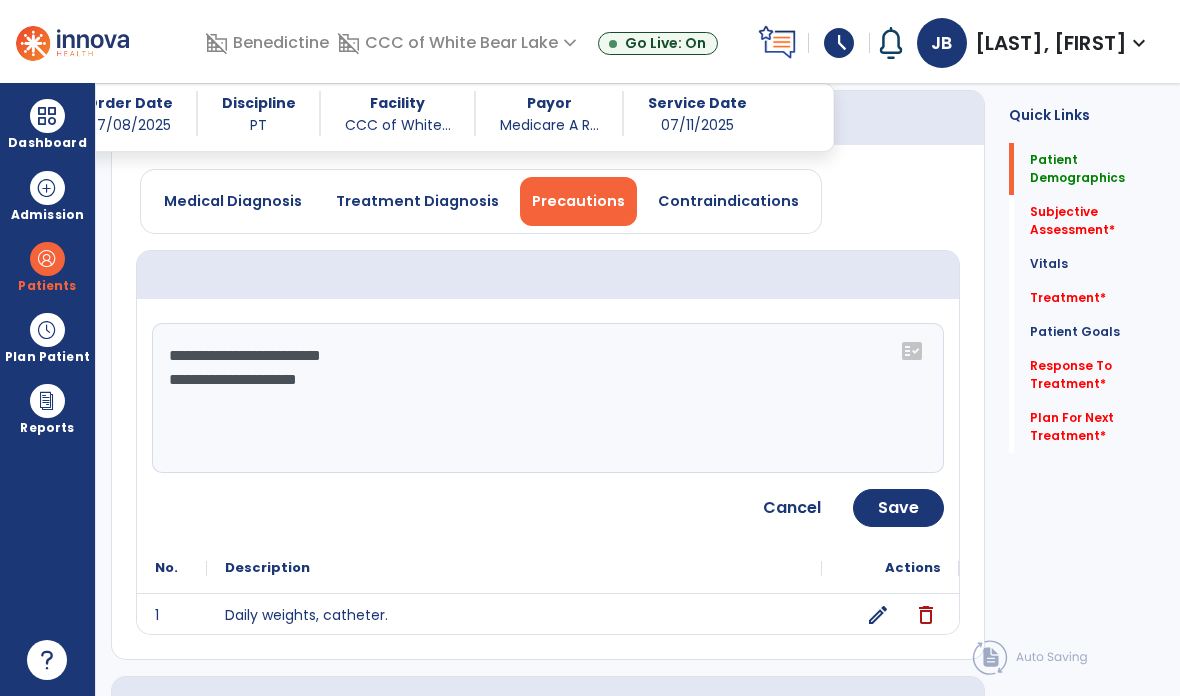 click on "Save" 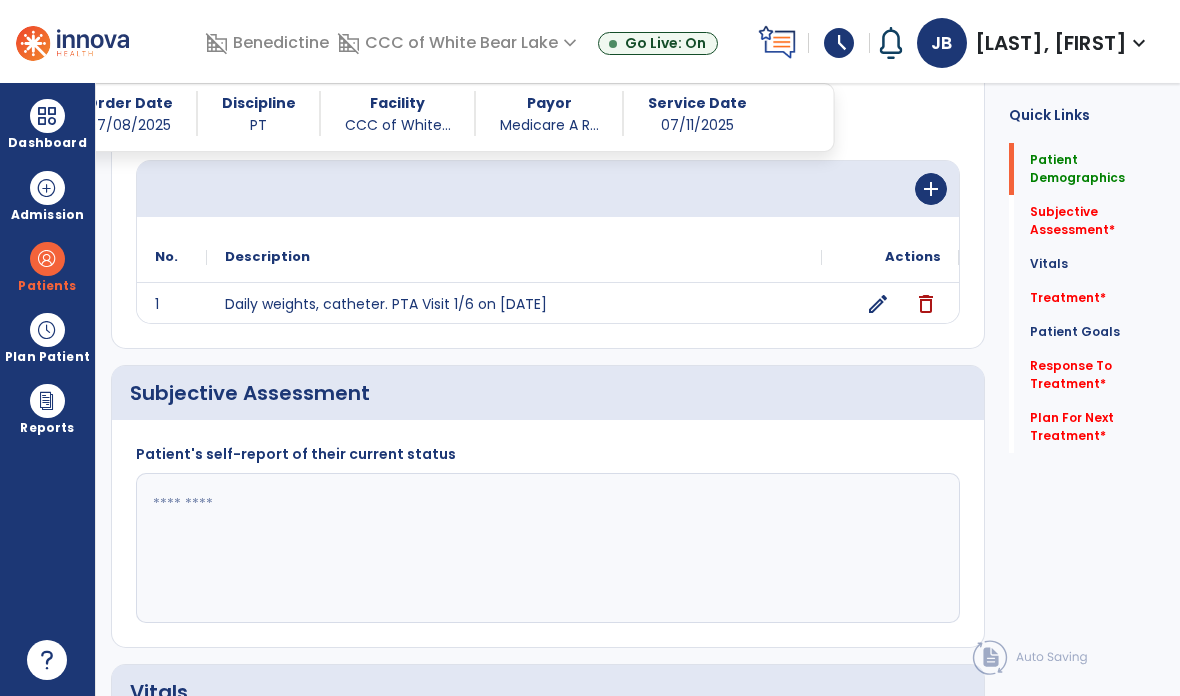 scroll, scrollTop: 247, scrollLeft: 0, axis: vertical 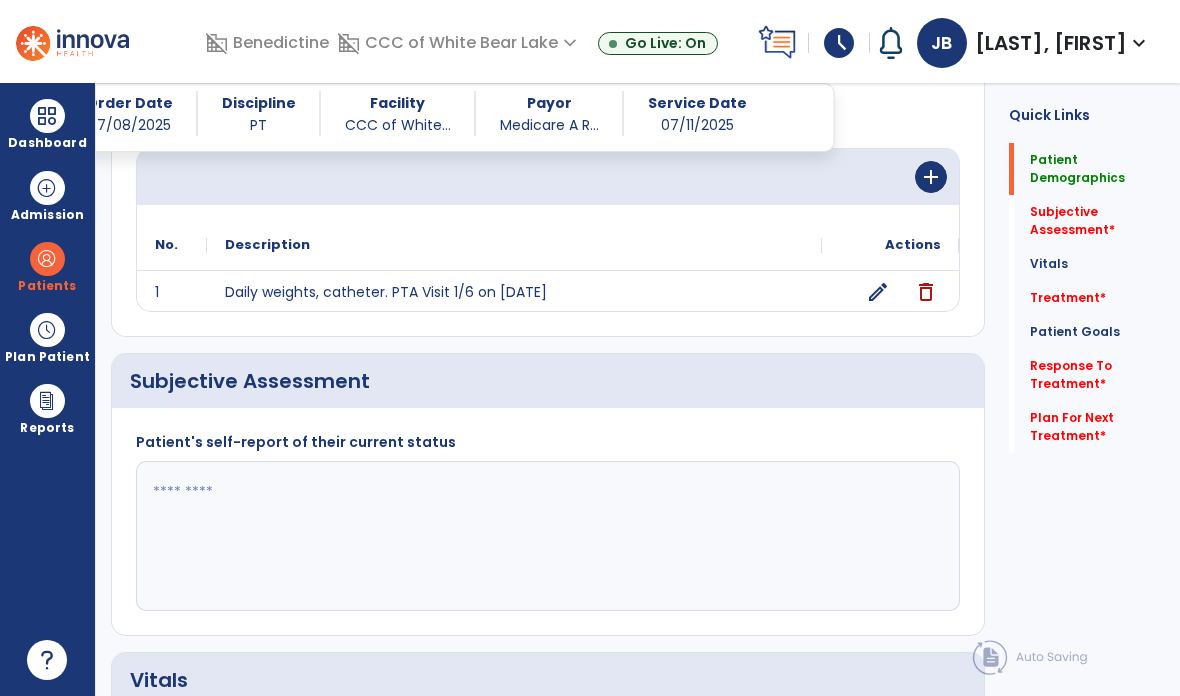 click 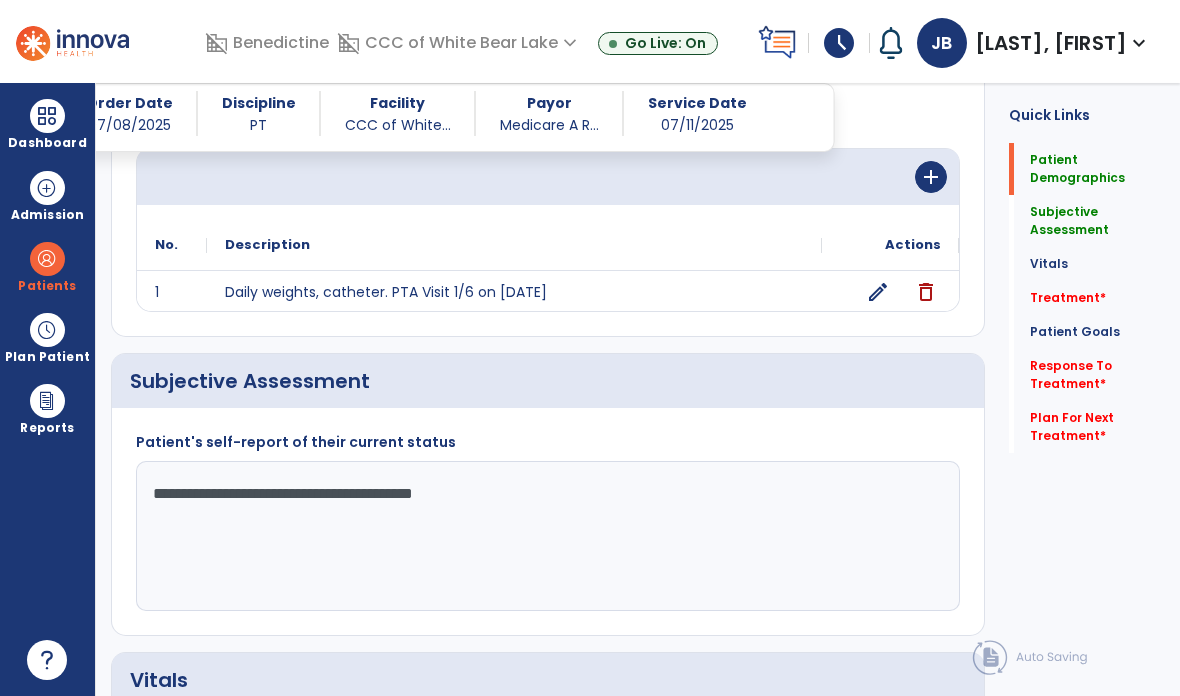 click on "**********" 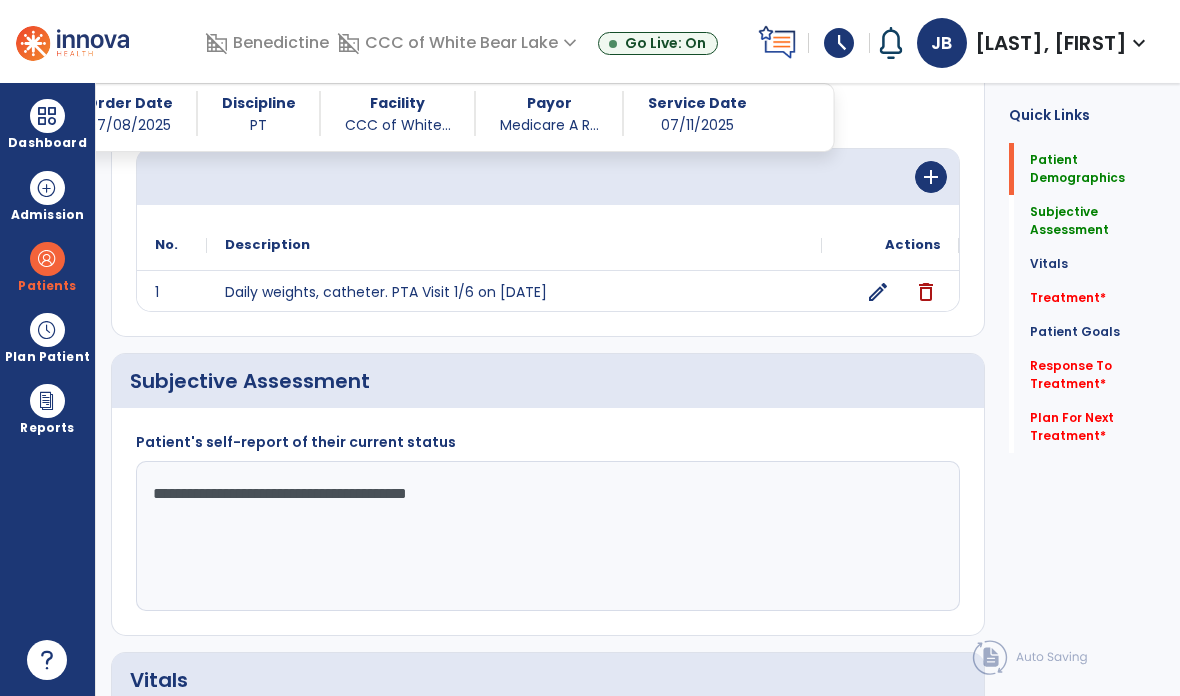 click on "**********" 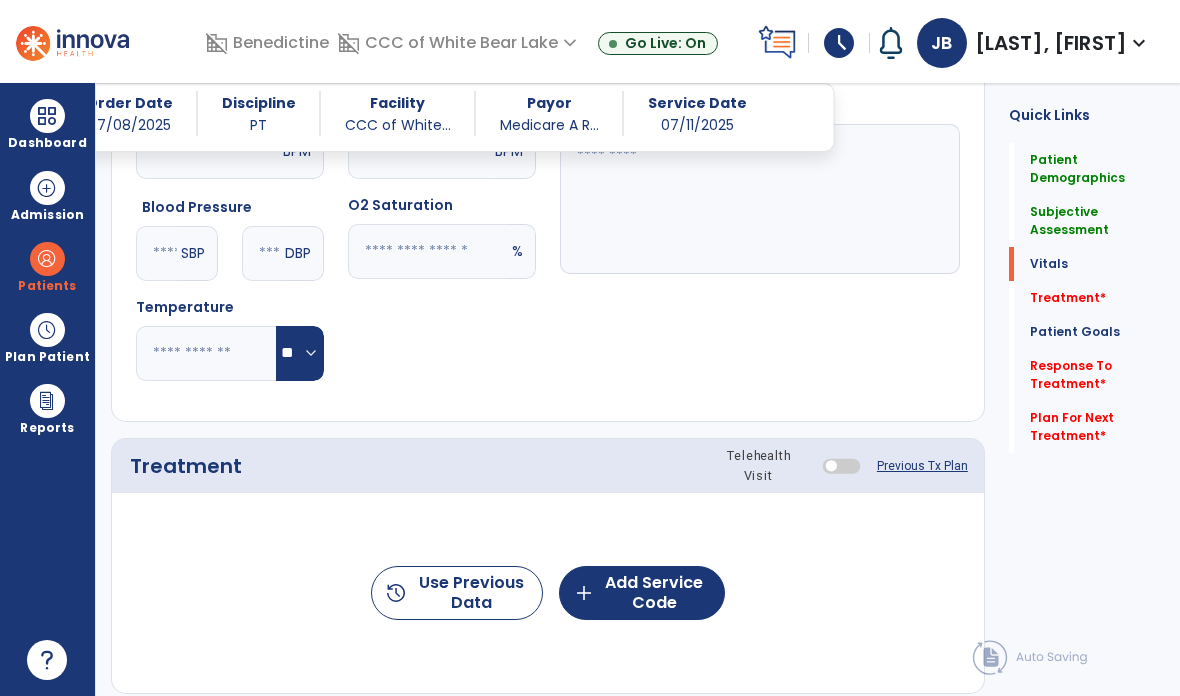 scroll, scrollTop: 894, scrollLeft: 0, axis: vertical 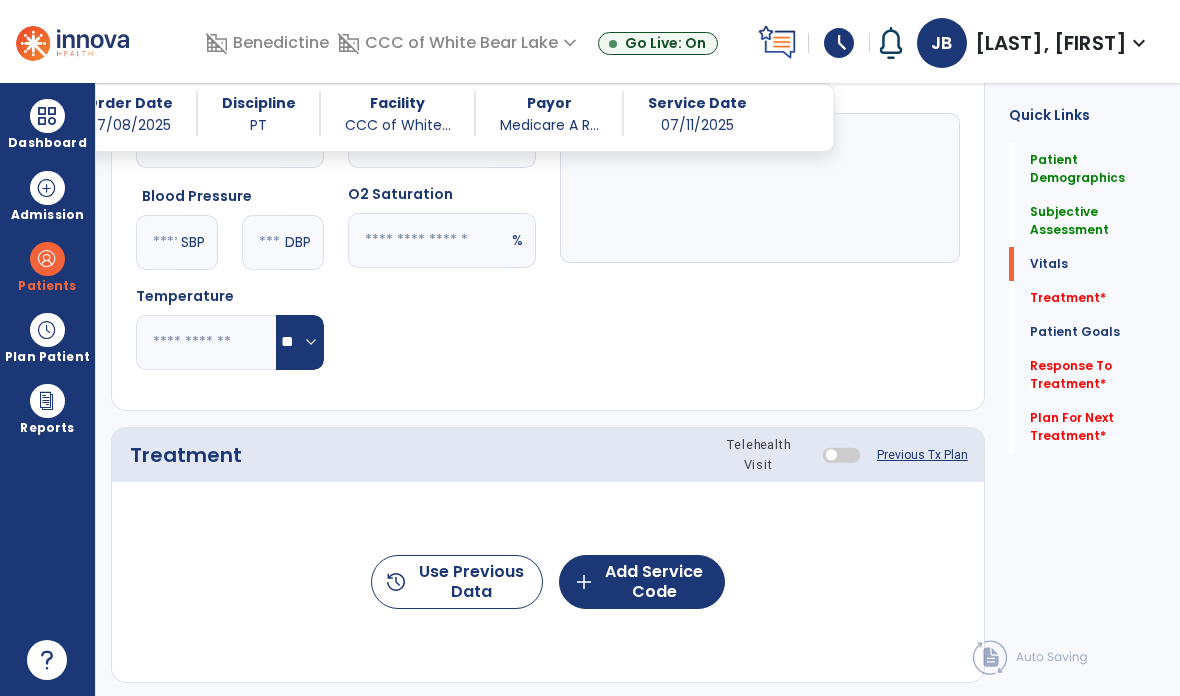 type on "**********" 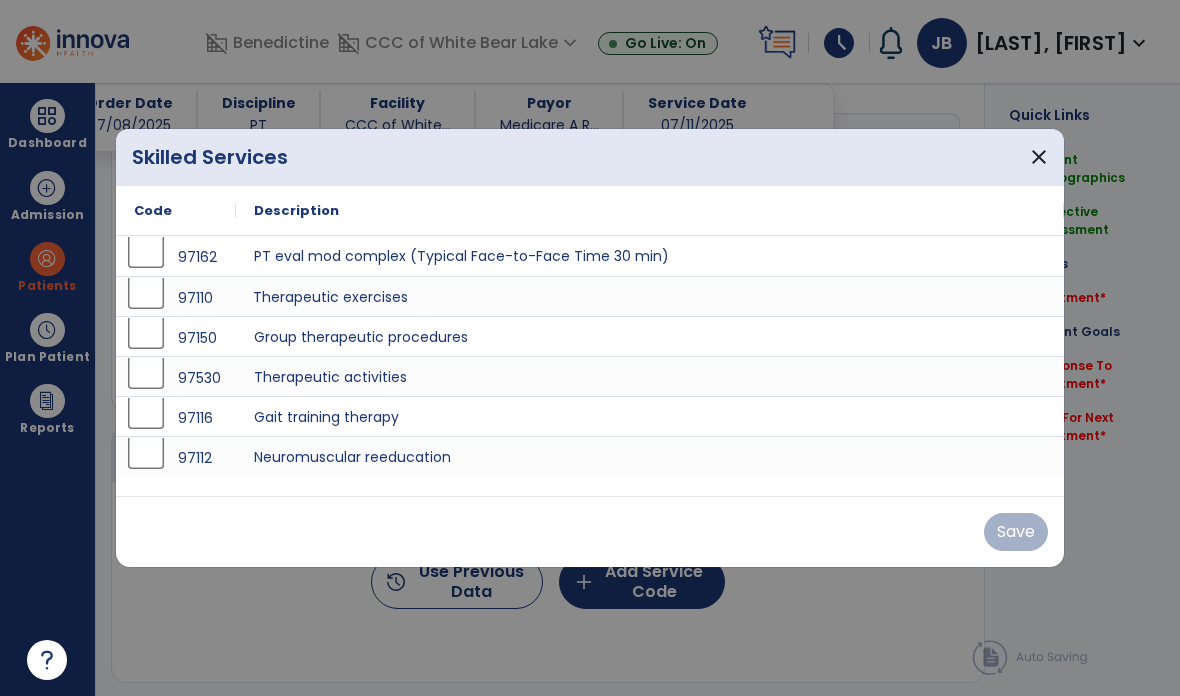 click on "Therapeutic exercises" at bounding box center (650, 296) 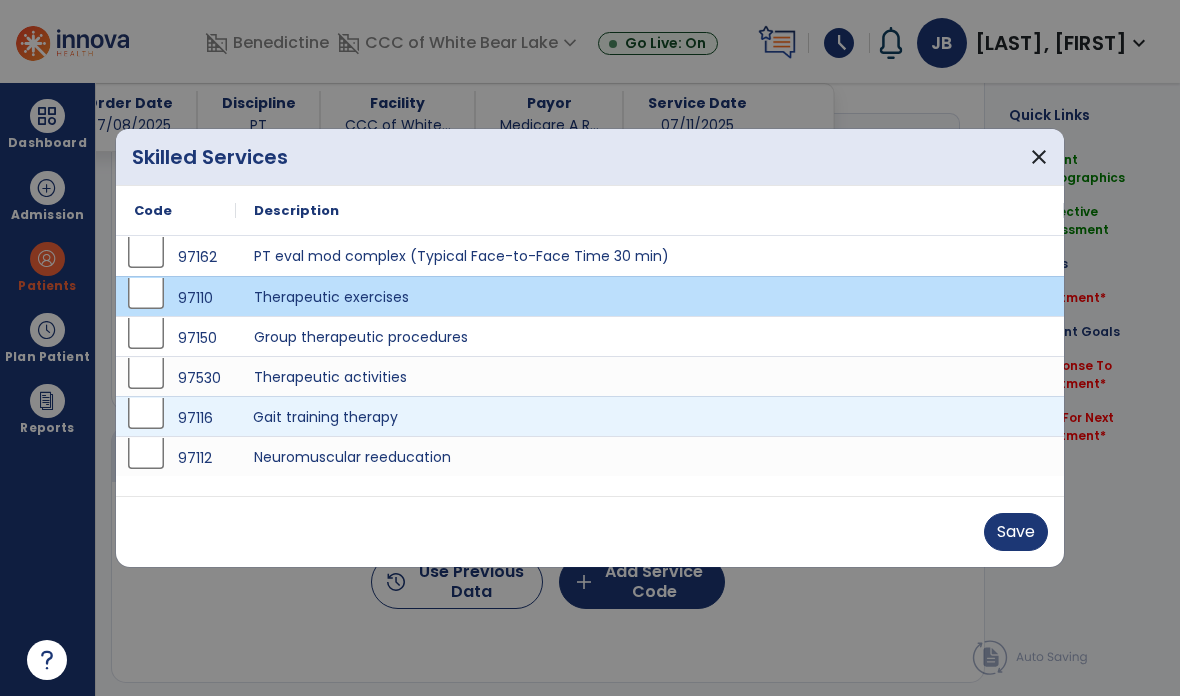 click on "Gait training therapy" at bounding box center (650, 416) 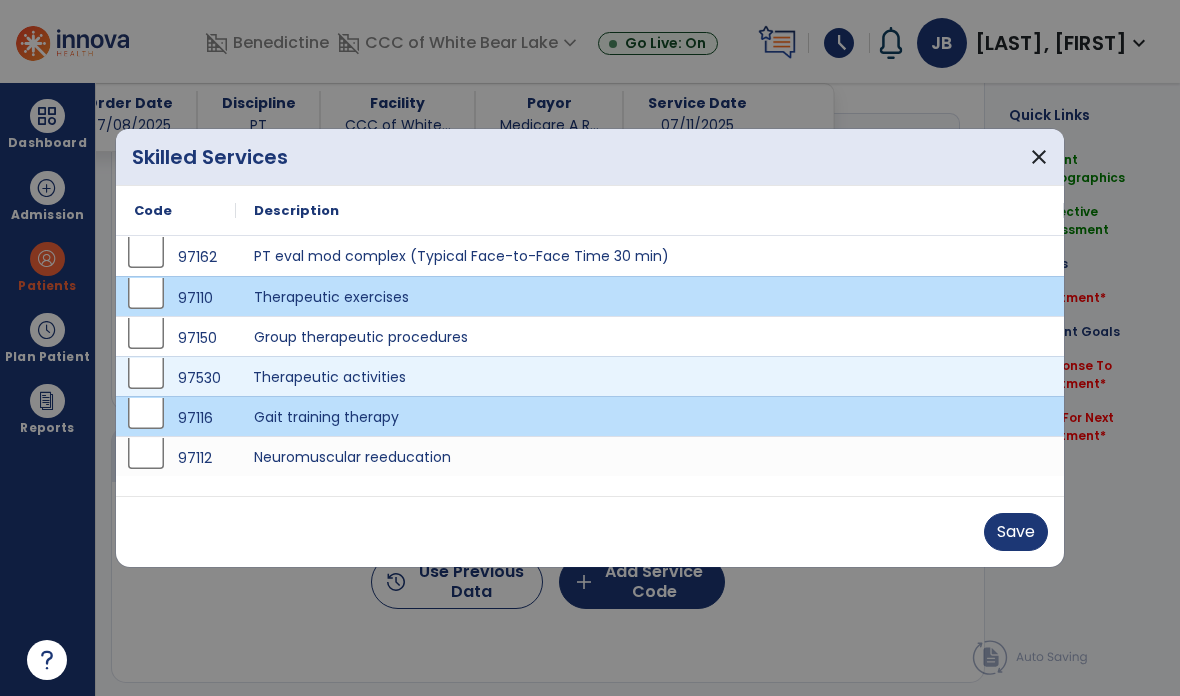 click on "Therapeutic activities" at bounding box center (650, 376) 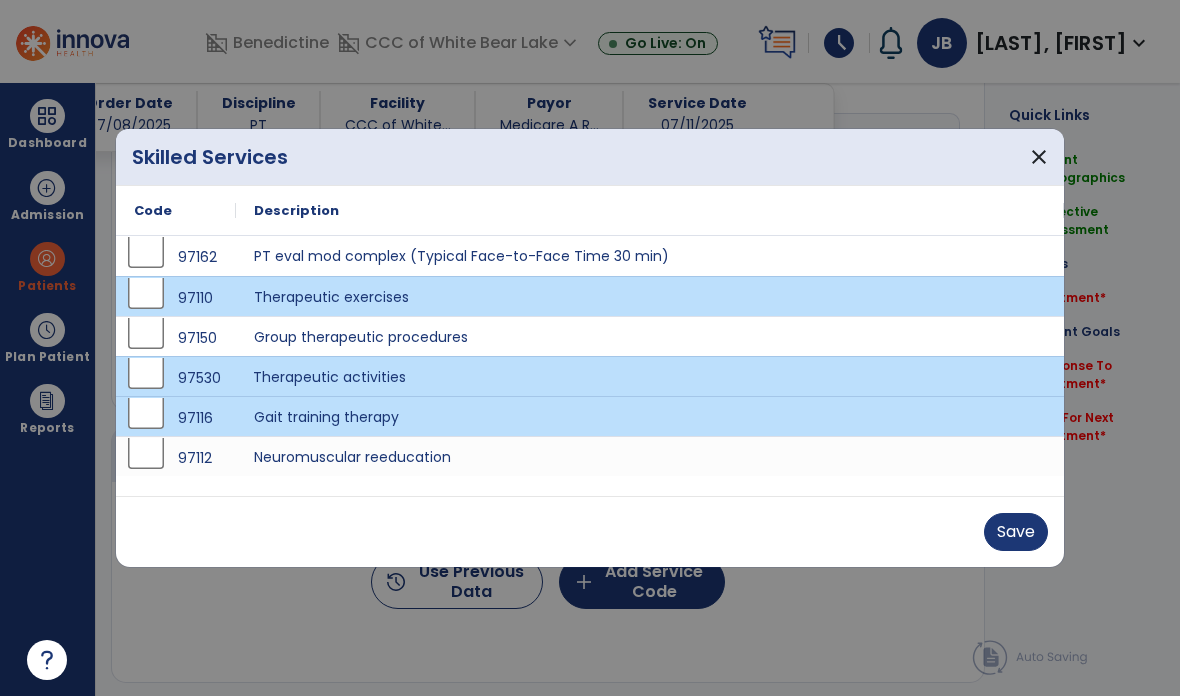 click on "Save" at bounding box center (1016, 532) 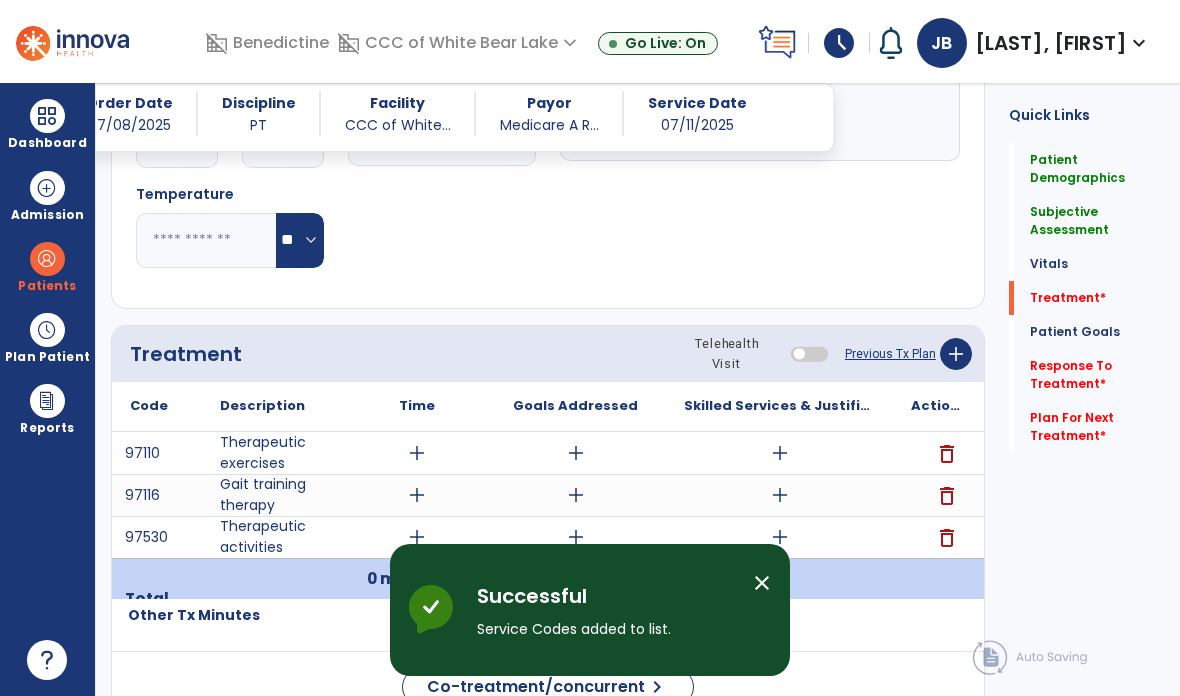 scroll, scrollTop: 1011, scrollLeft: 0, axis: vertical 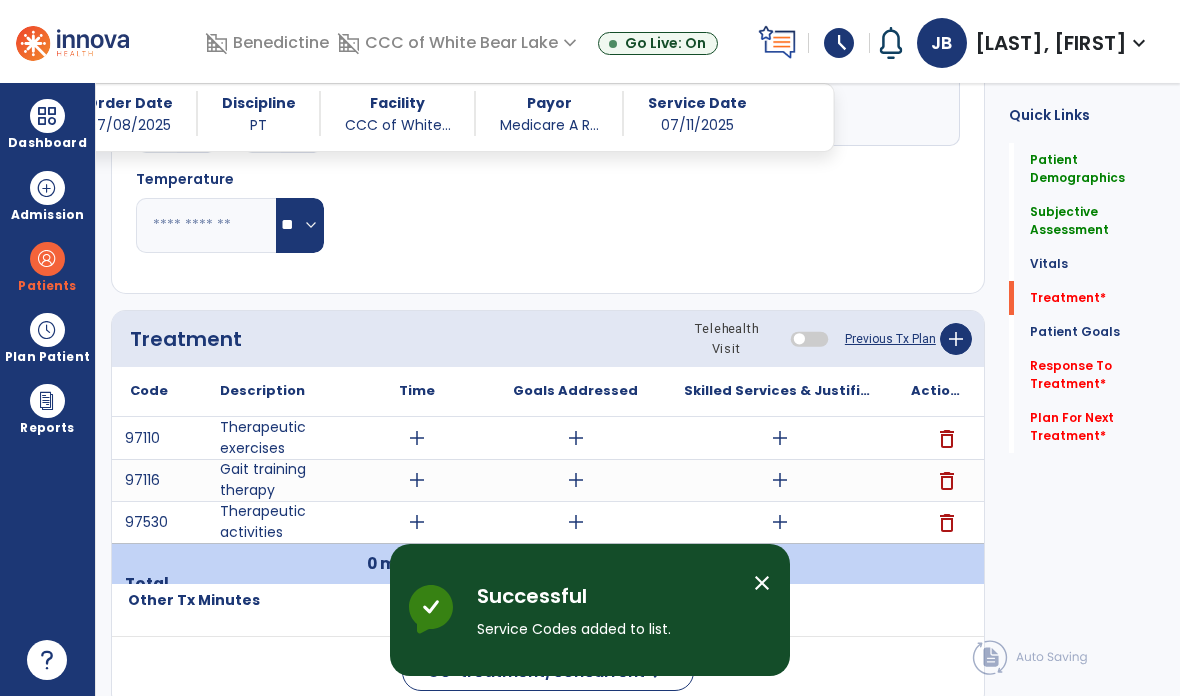 click on "add" at bounding box center (780, 438) 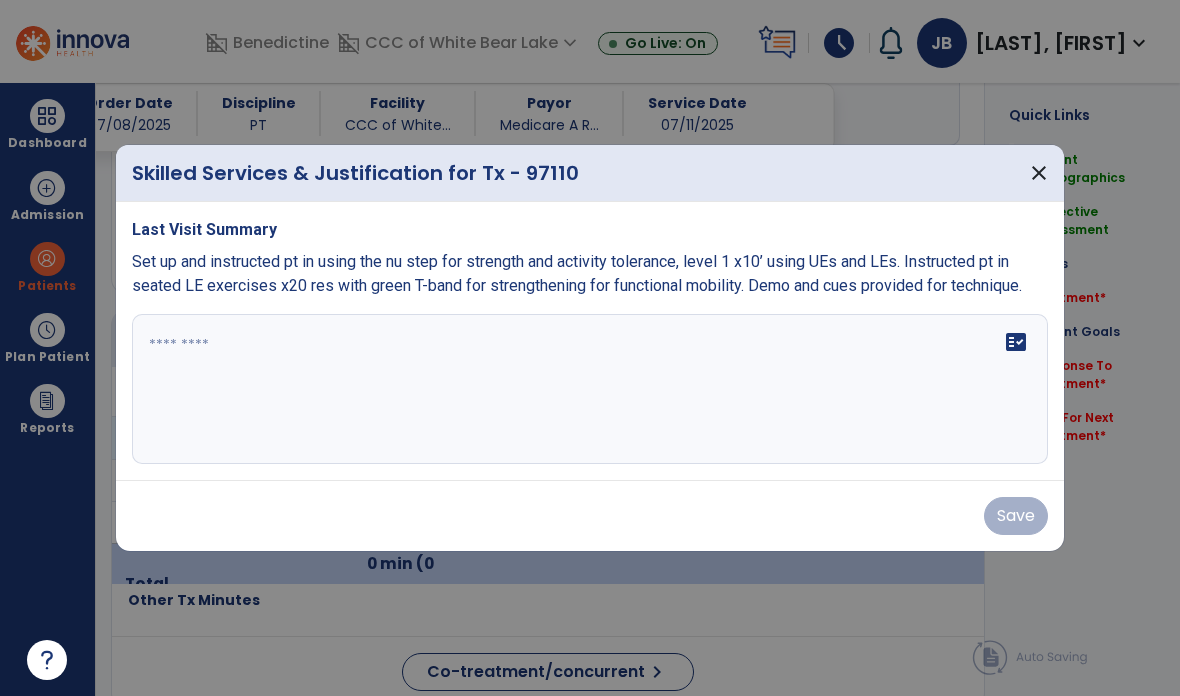 click on "fact_check" at bounding box center (590, 389) 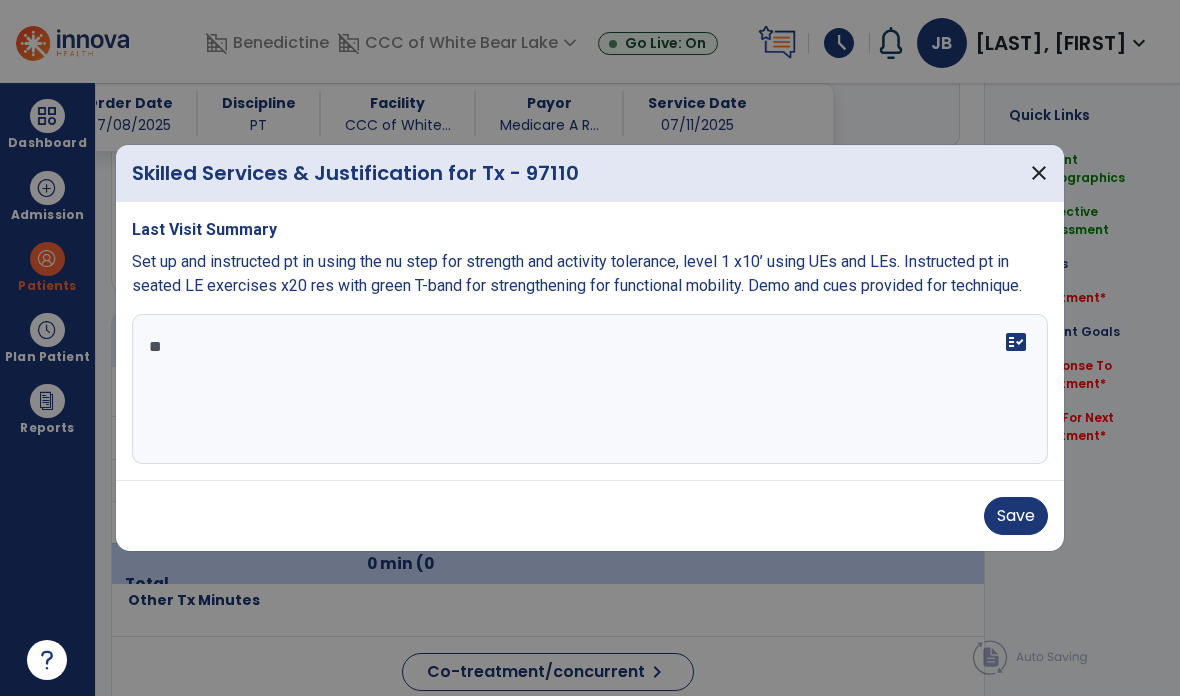 type on "*" 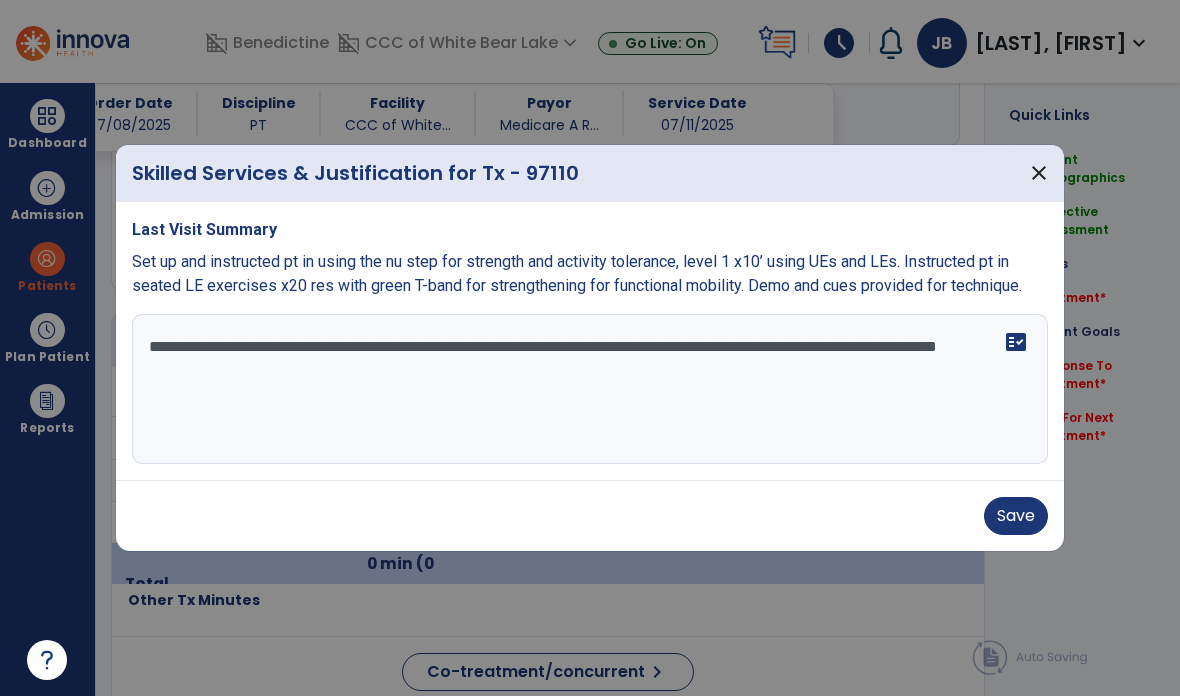 type on "**********" 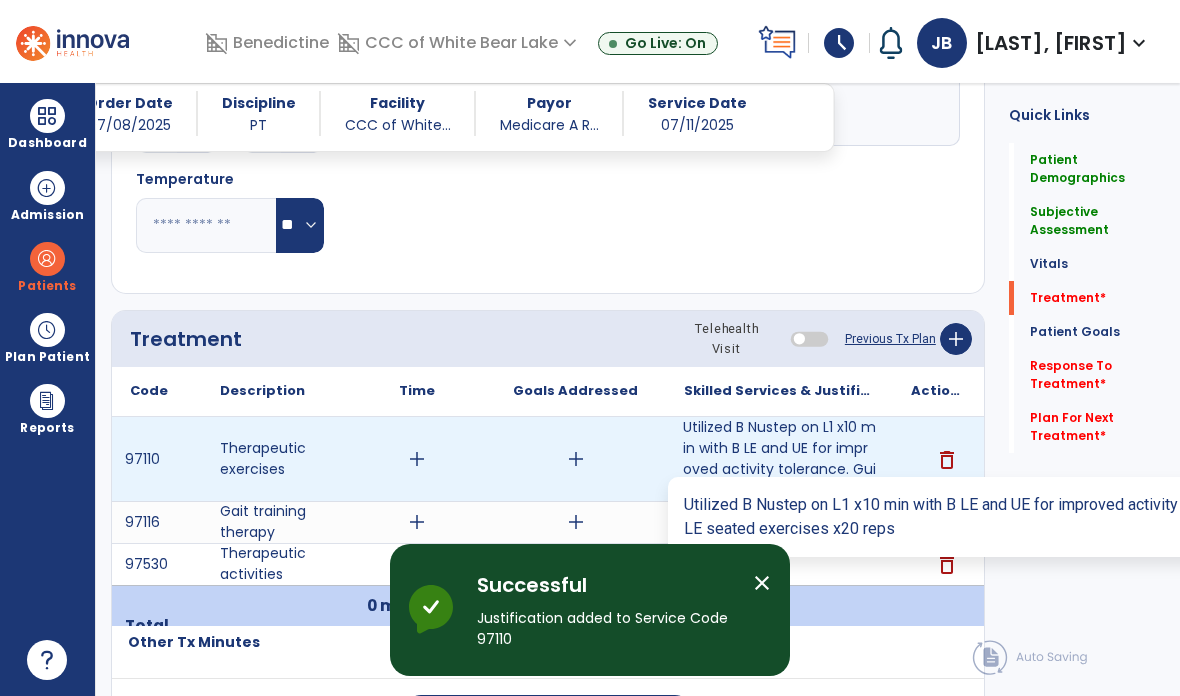 click on "Utilized B Nustep on L1 x10 min with B LE and UE for improved activity tolerance. Guided pt through ..." at bounding box center (779, 459) 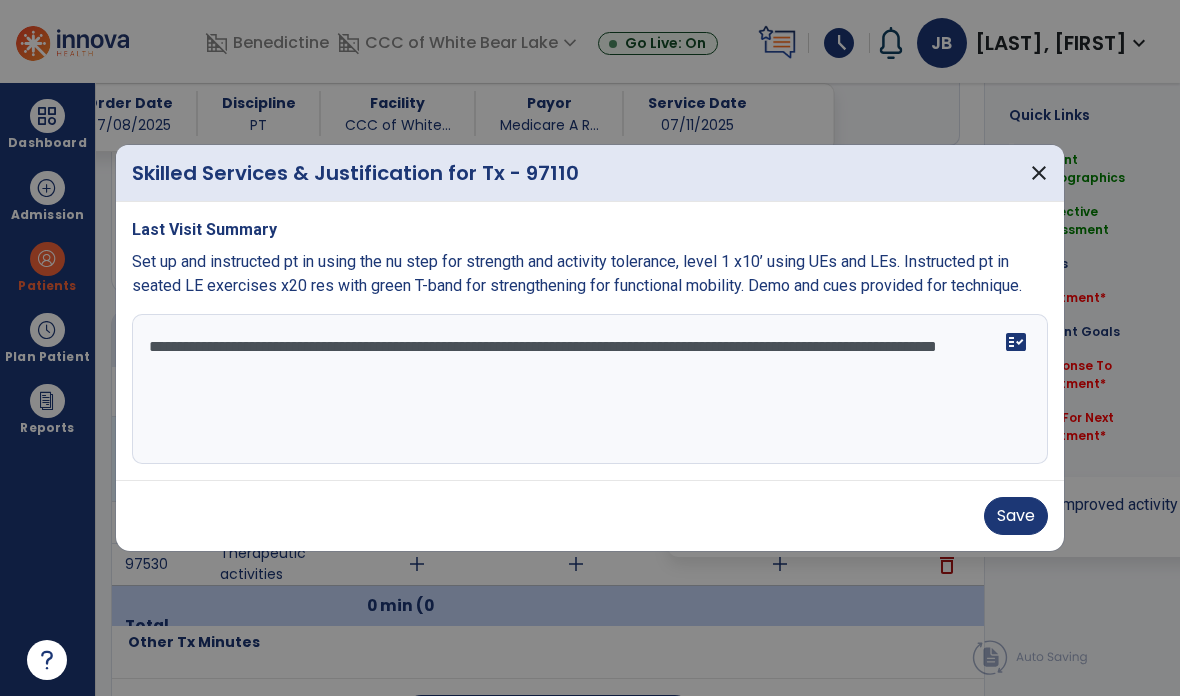 click on "**********" at bounding box center (590, 389) 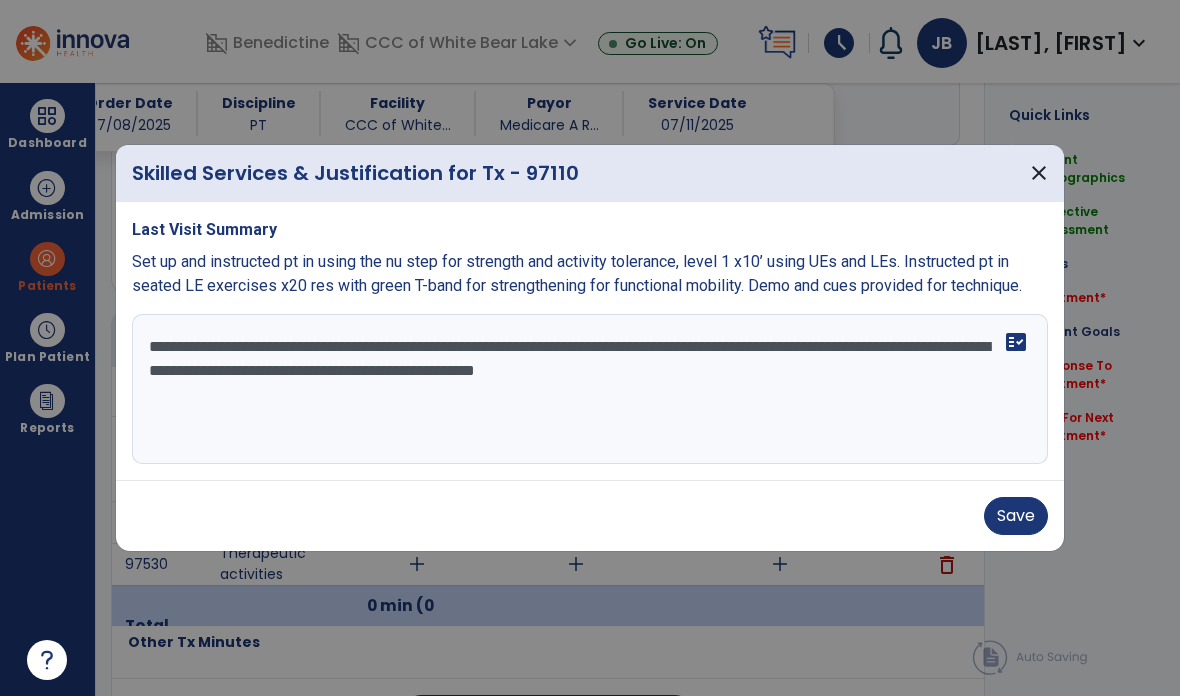 click on "**********" at bounding box center [590, 389] 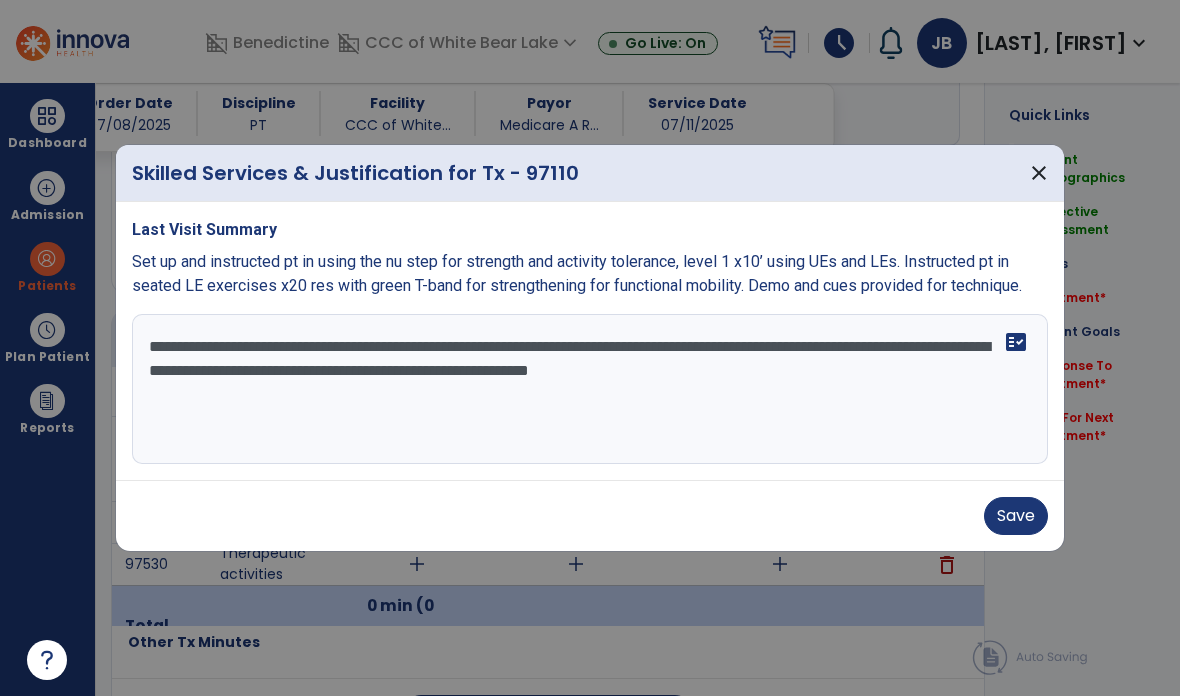 type on "**********" 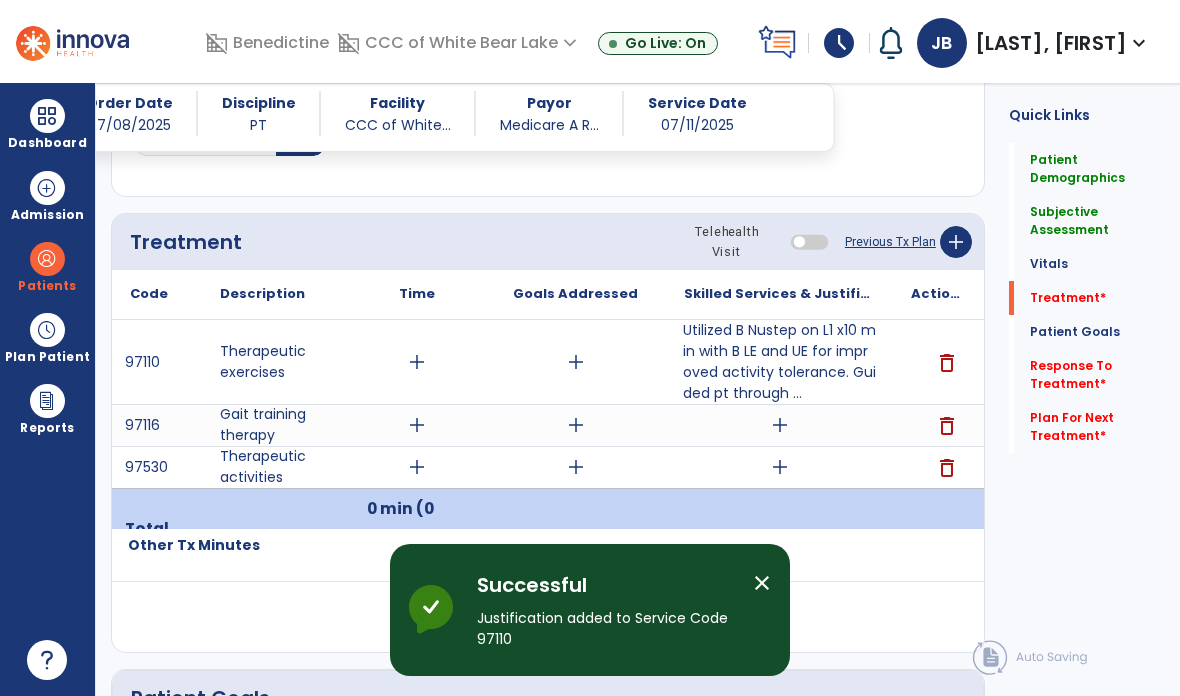scroll, scrollTop: 1107, scrollLeft: 0, axis: vertical 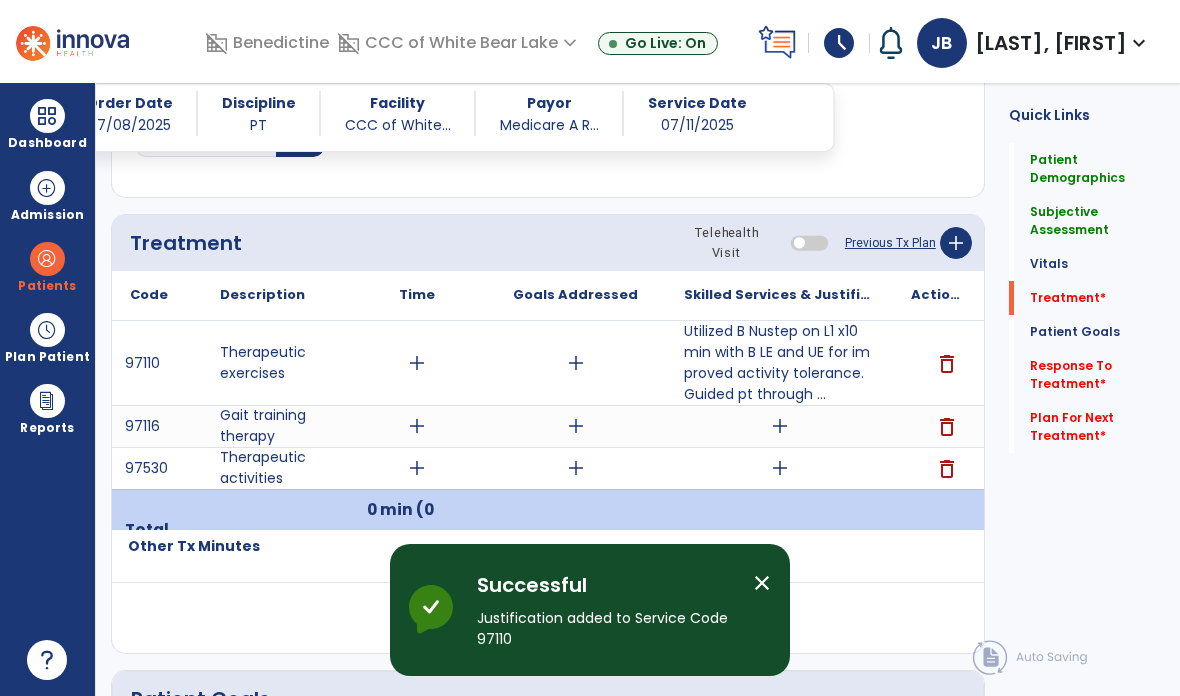 click on "add" at bounding box center (417, 363) 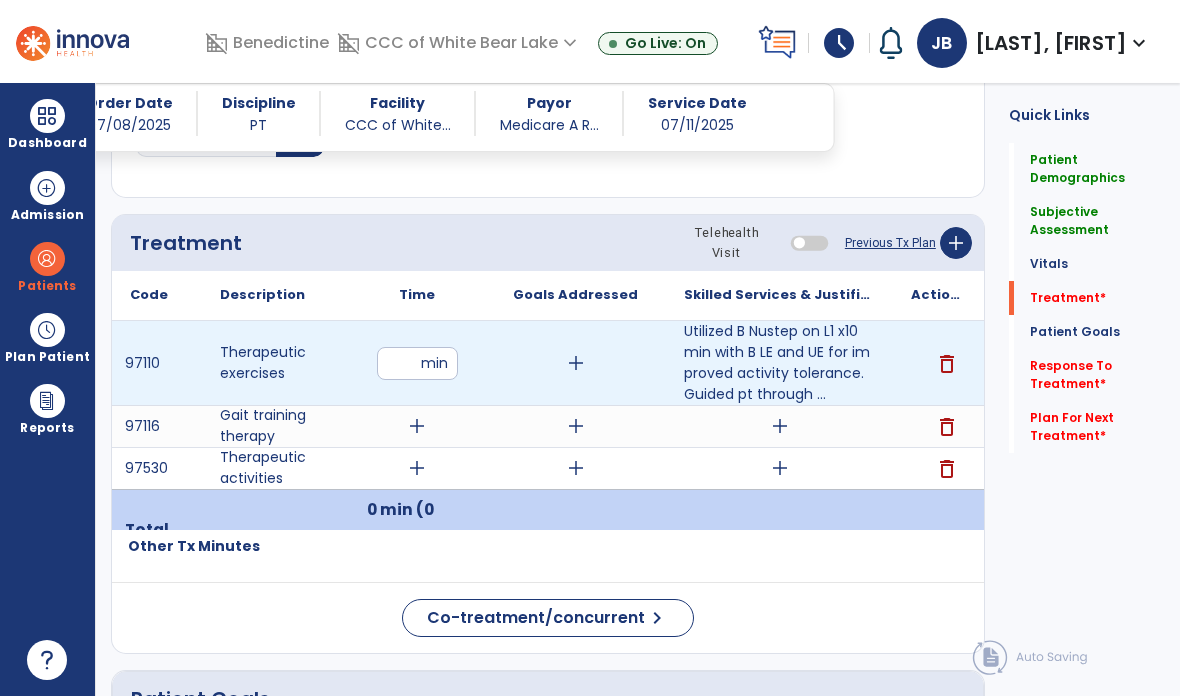 type on "**" 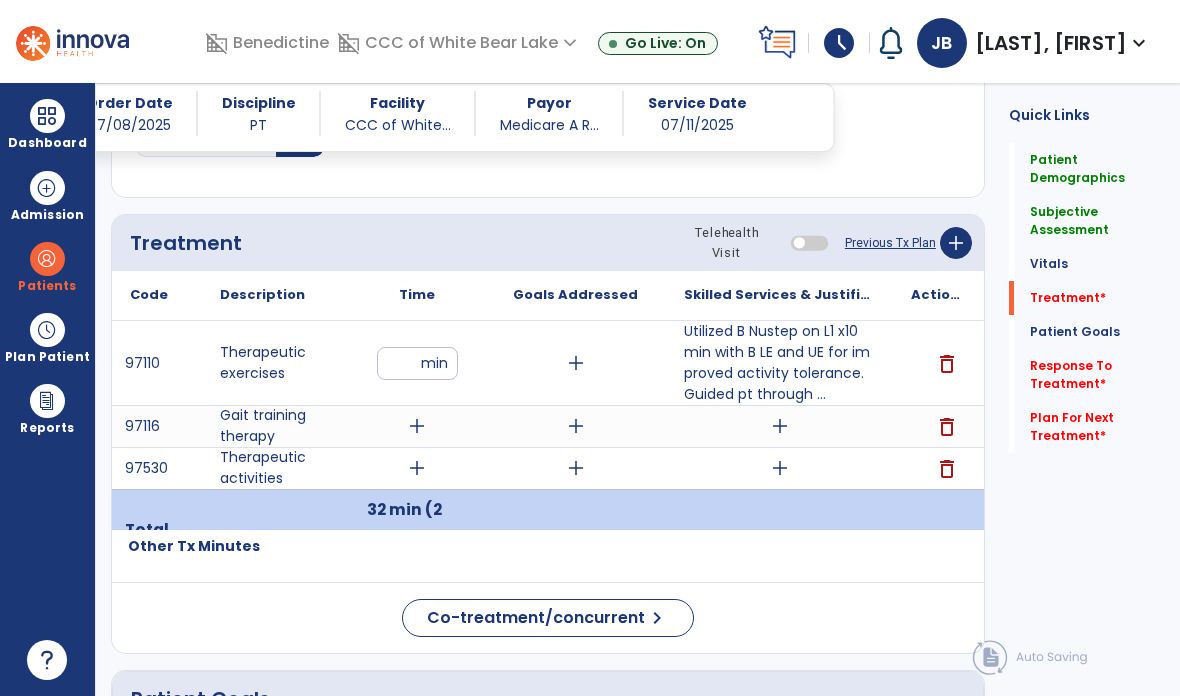 click on "add" at bounding box center (780, 426) 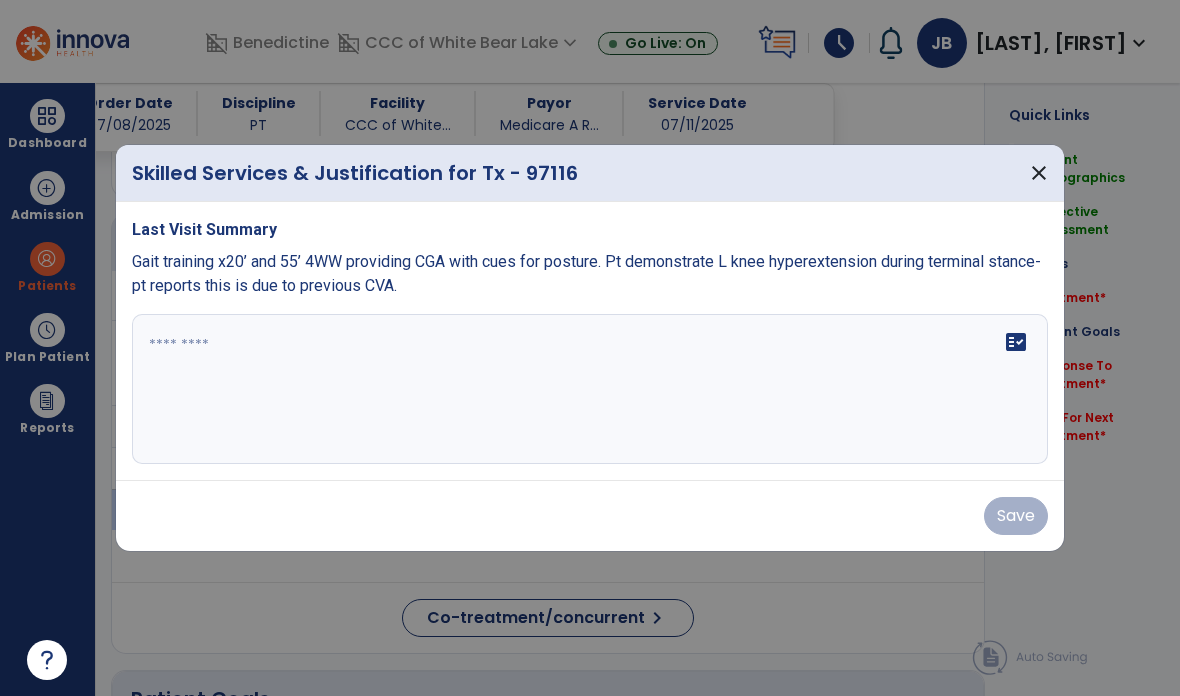 click on "fact_check" at bounding box center [590, 389] 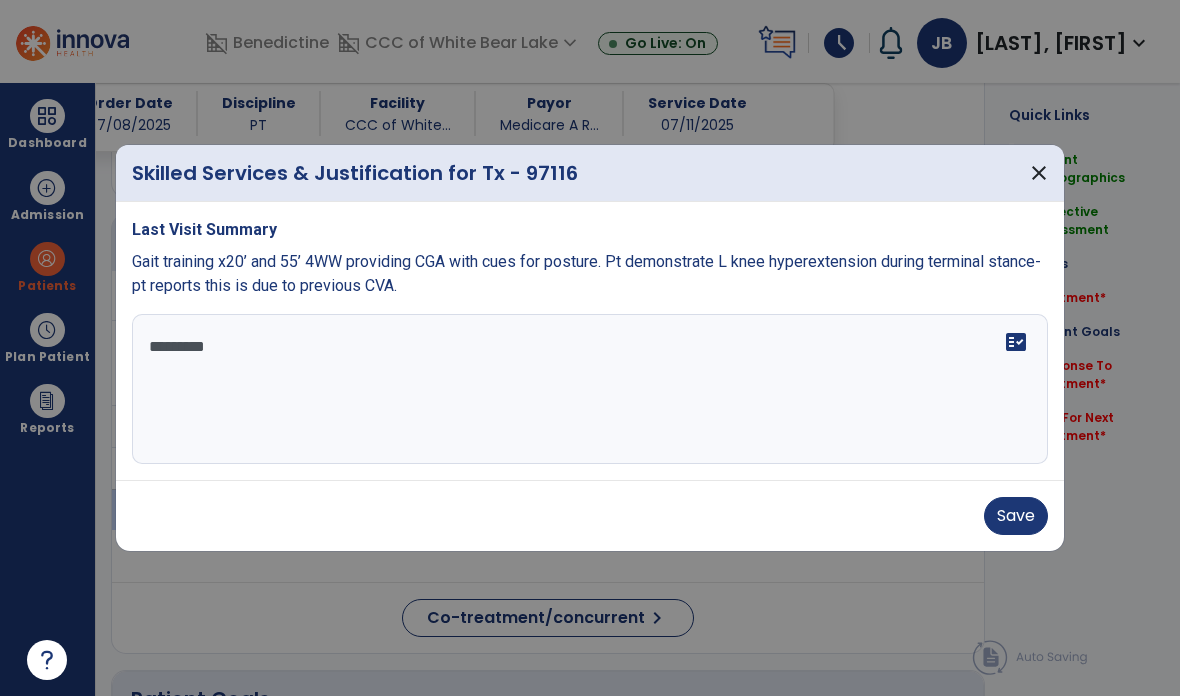 scroll, scrollTop: 0, scrollLeft: 0, axis: both 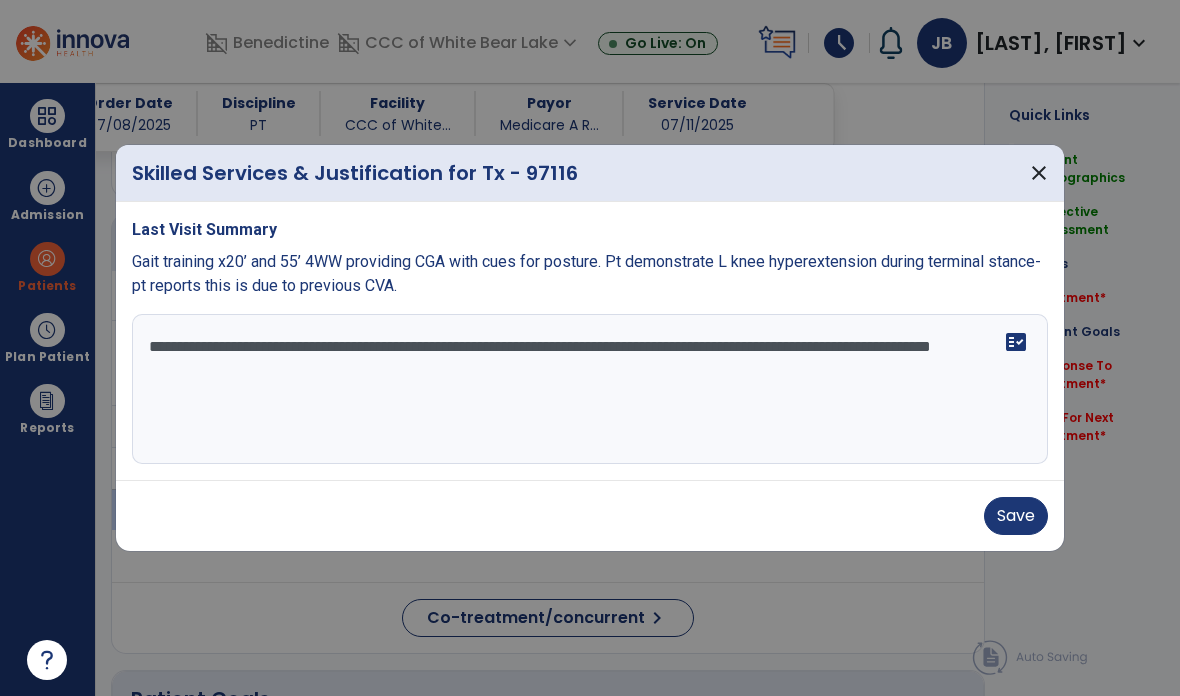 type on "**********" 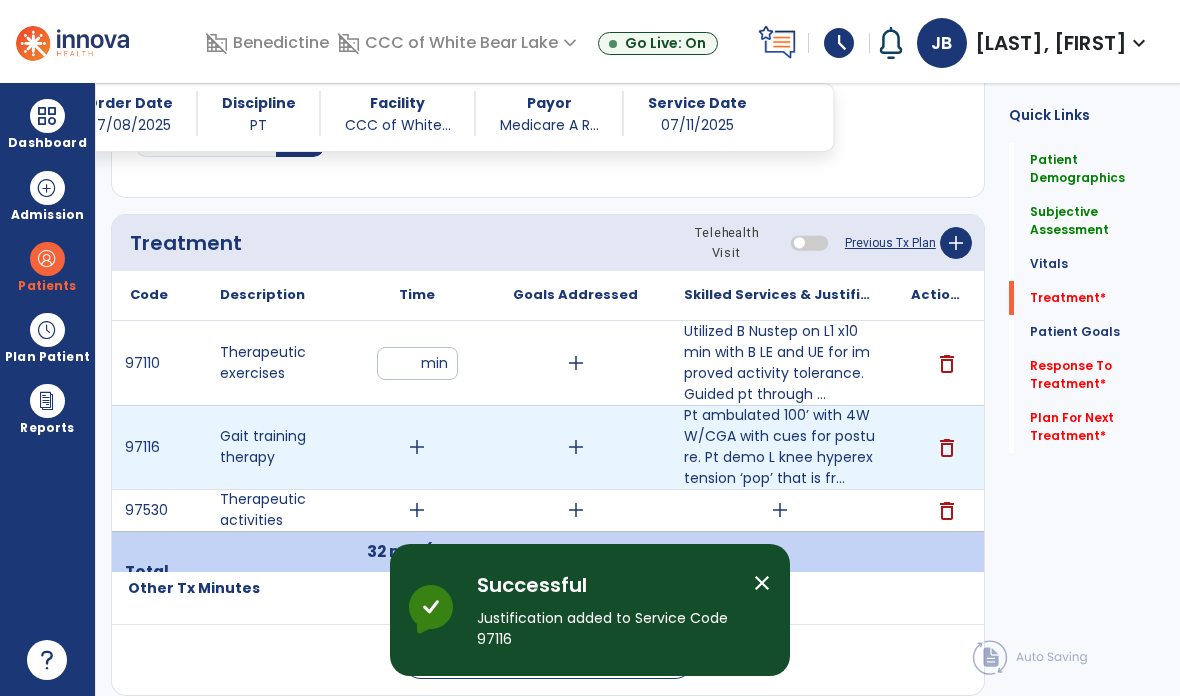 click on "add" at bounding box center (417, 447) 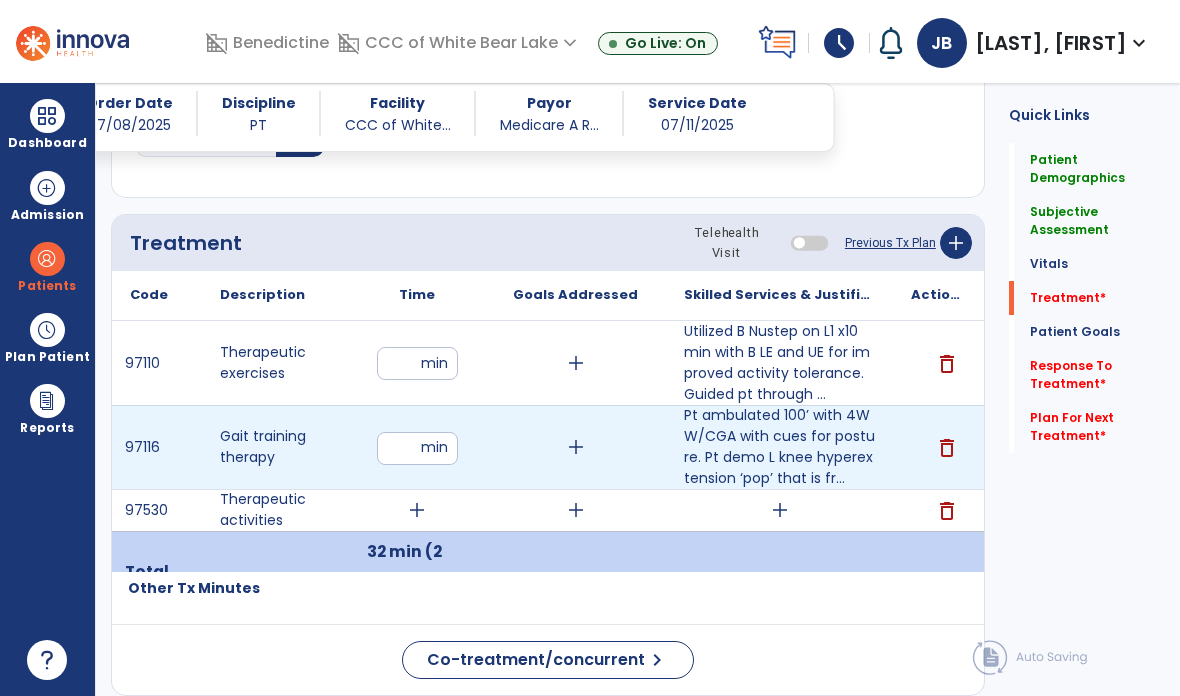 type on "*" 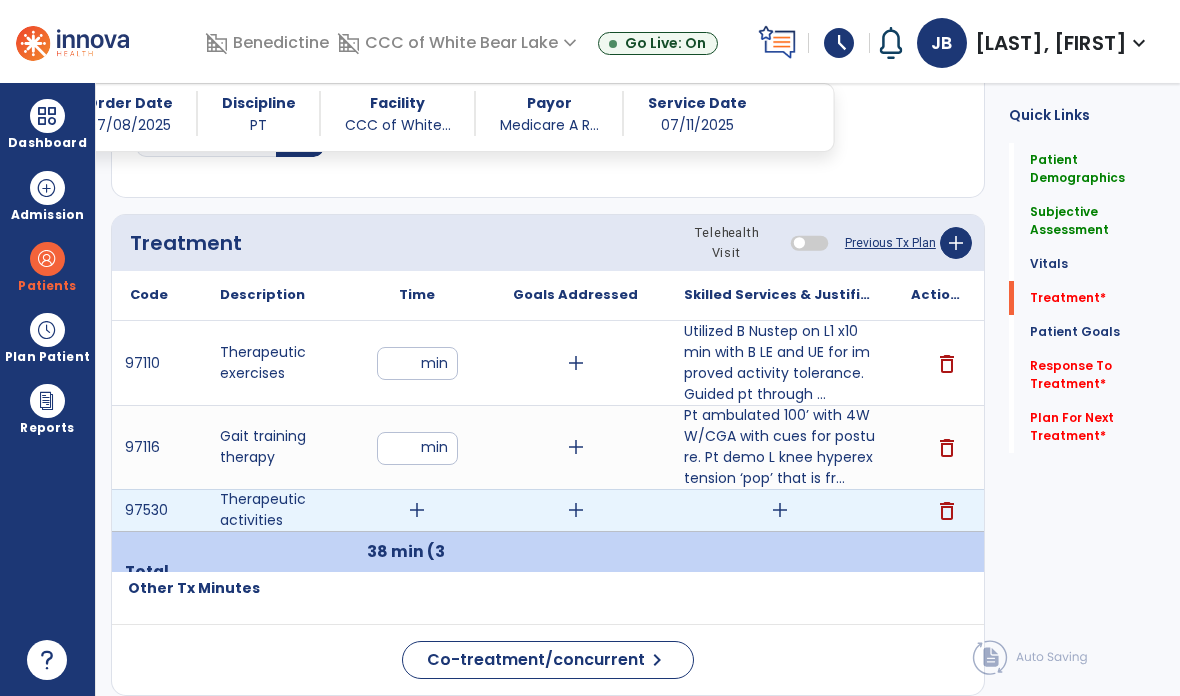 click on "add" at bounding box center (780, 510) 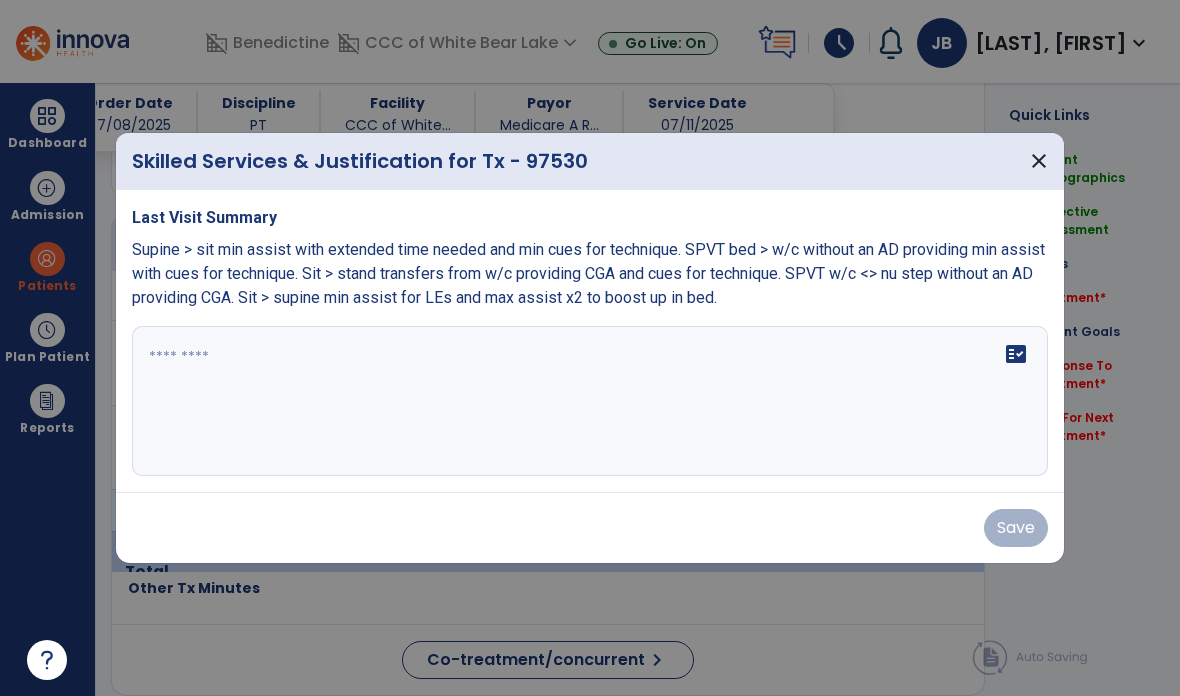 click on "fact_check" at bounding box center [590, 401] 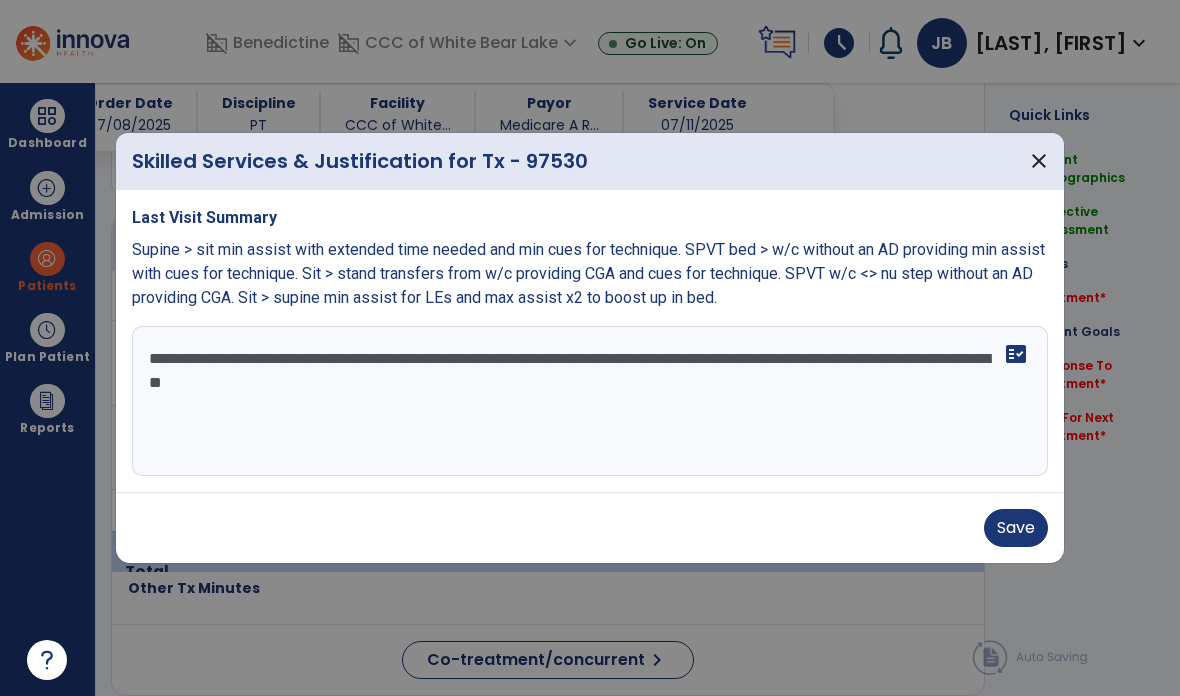 type on "**********" 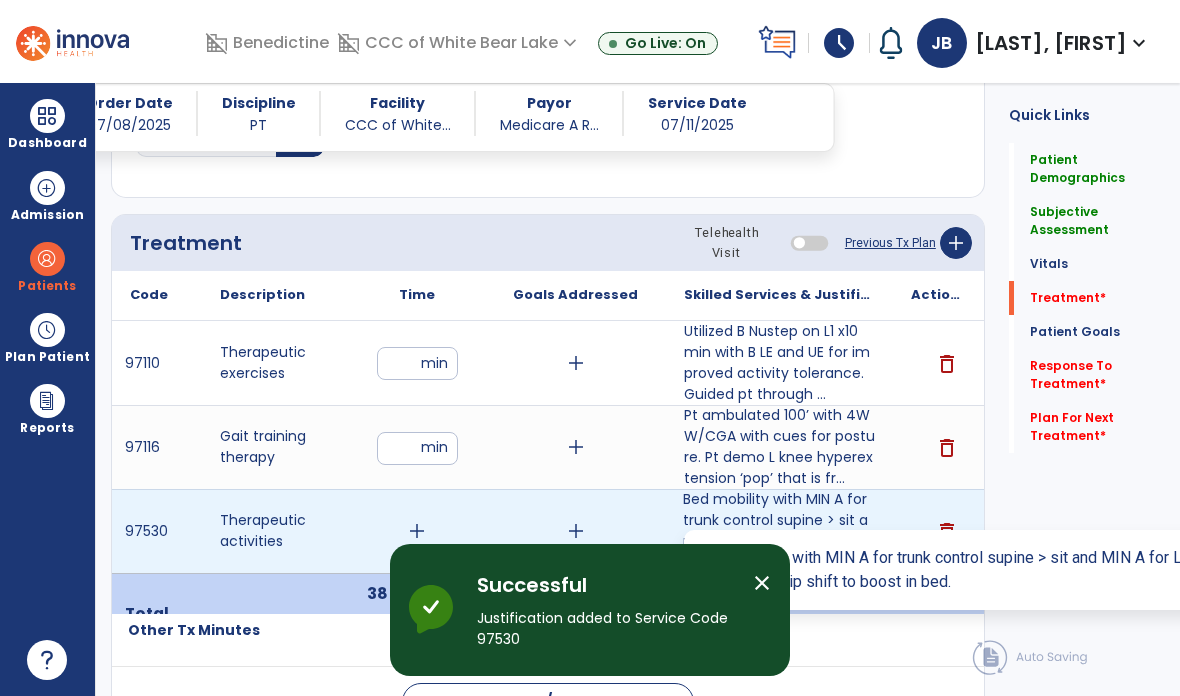 click on "Bed mobility with MIN A for trunk control supine > sit and MIN A for LE into bed sit > supine. Cues ..." at bounding box center (779, 531) 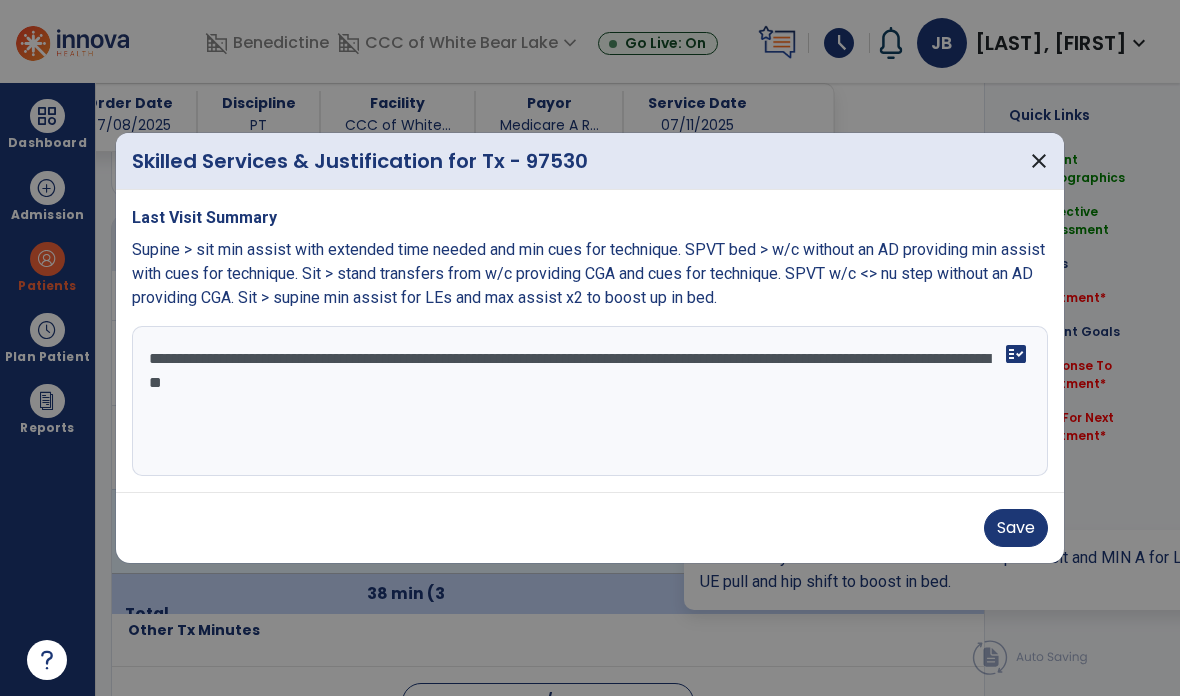 click on "**********" at bounding box center [590, 401] 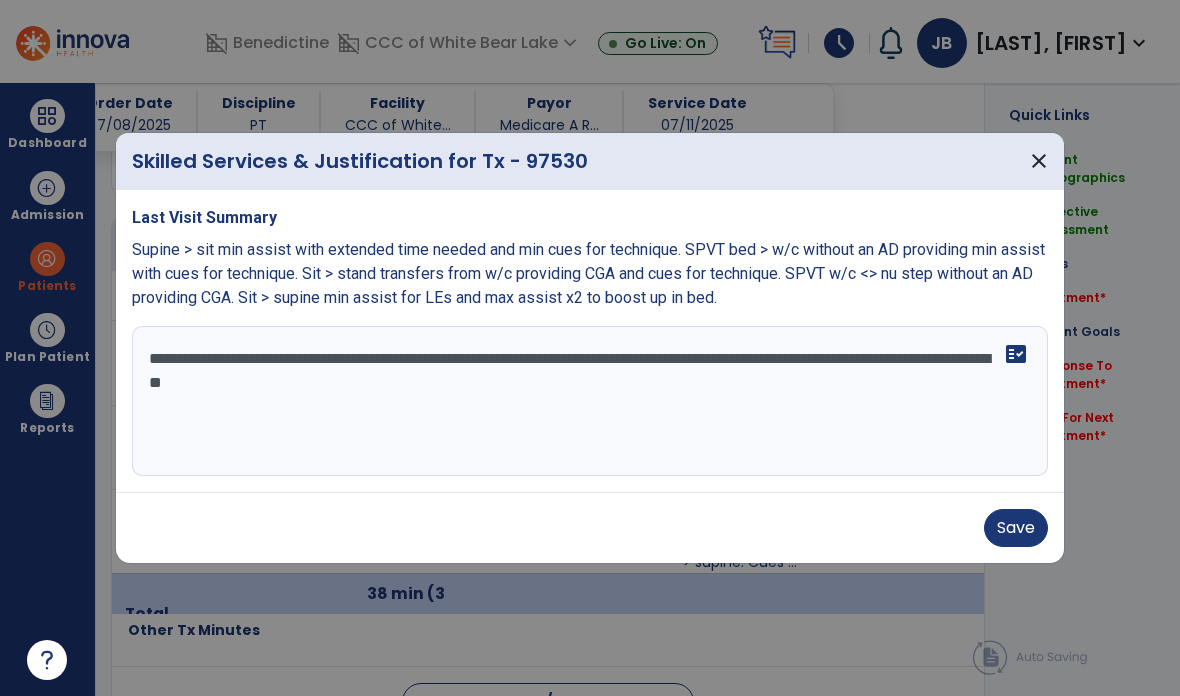 click on "**********" at bounding box center [590, 401] 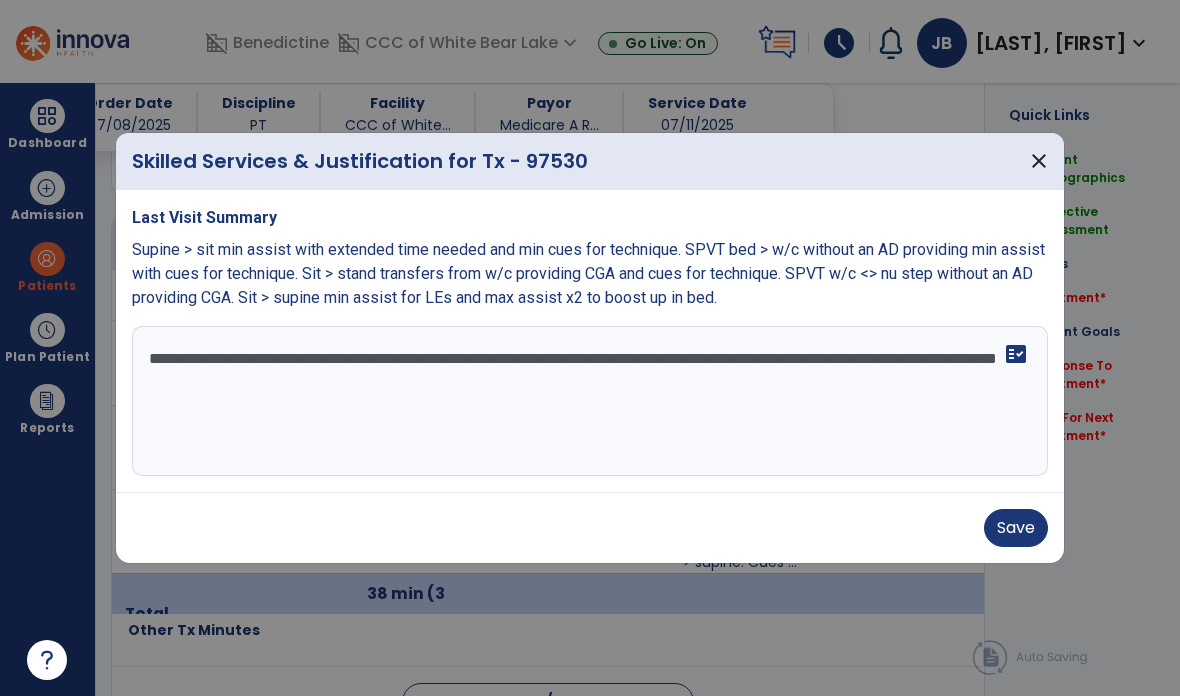 click on "**********" at bounding box center [590, 401] 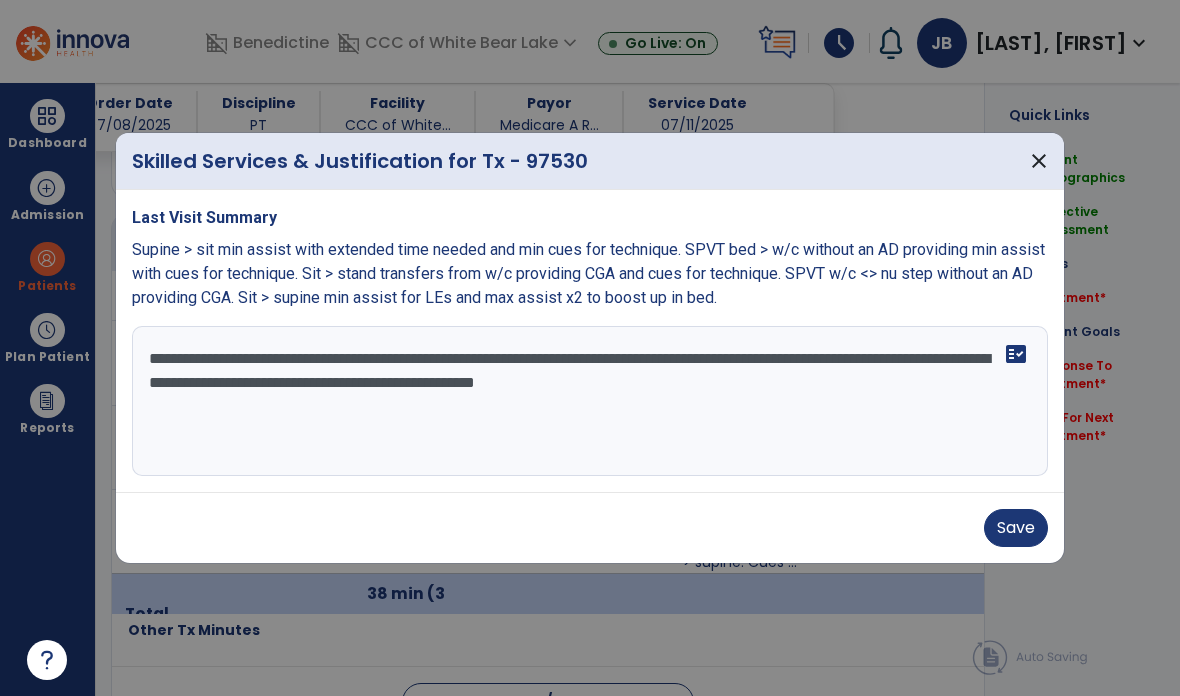 type on "**********" 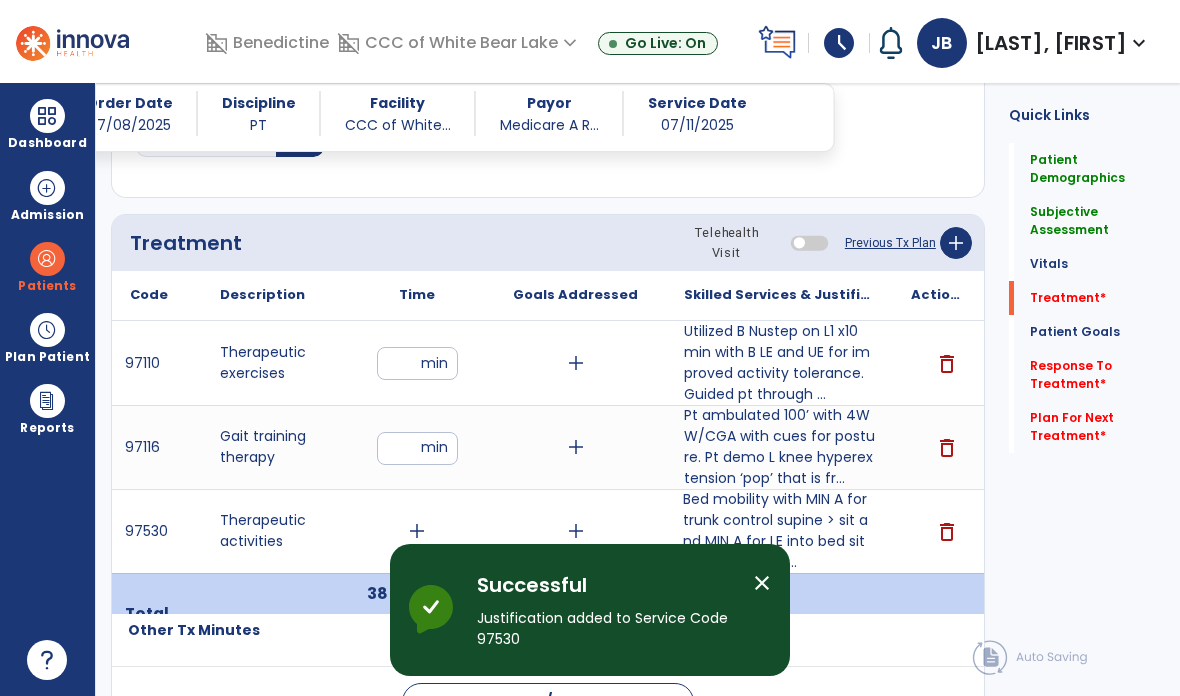 click on "*" at bounding box center (417, 448) 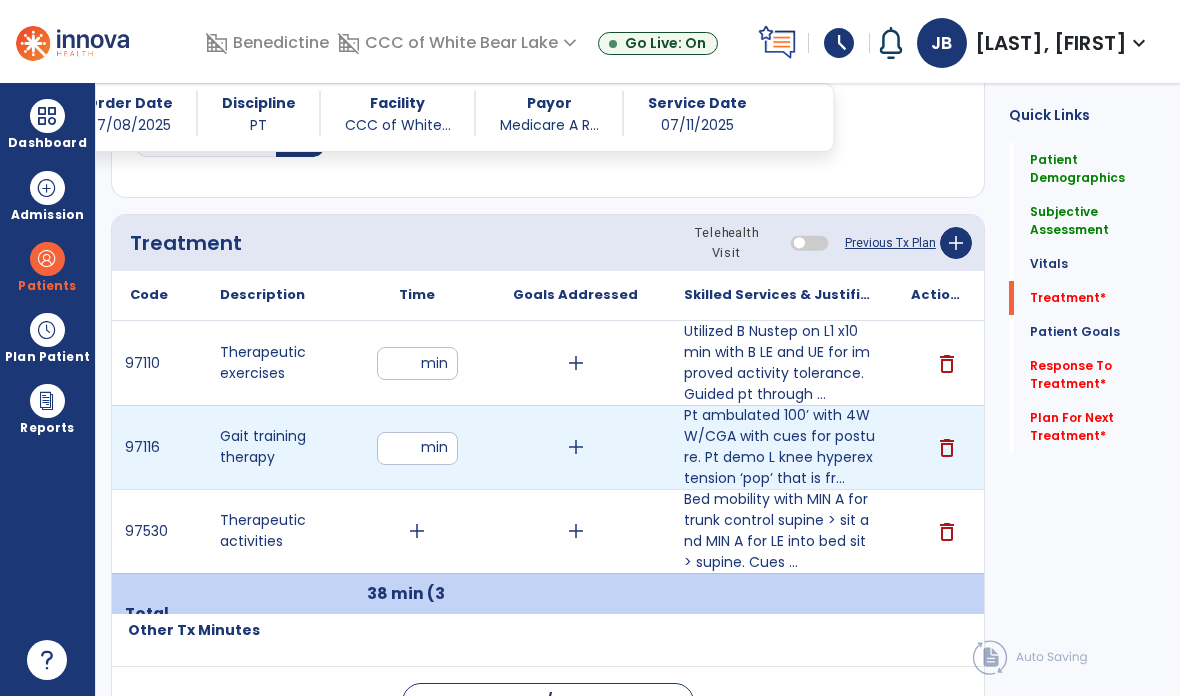 type on "*" 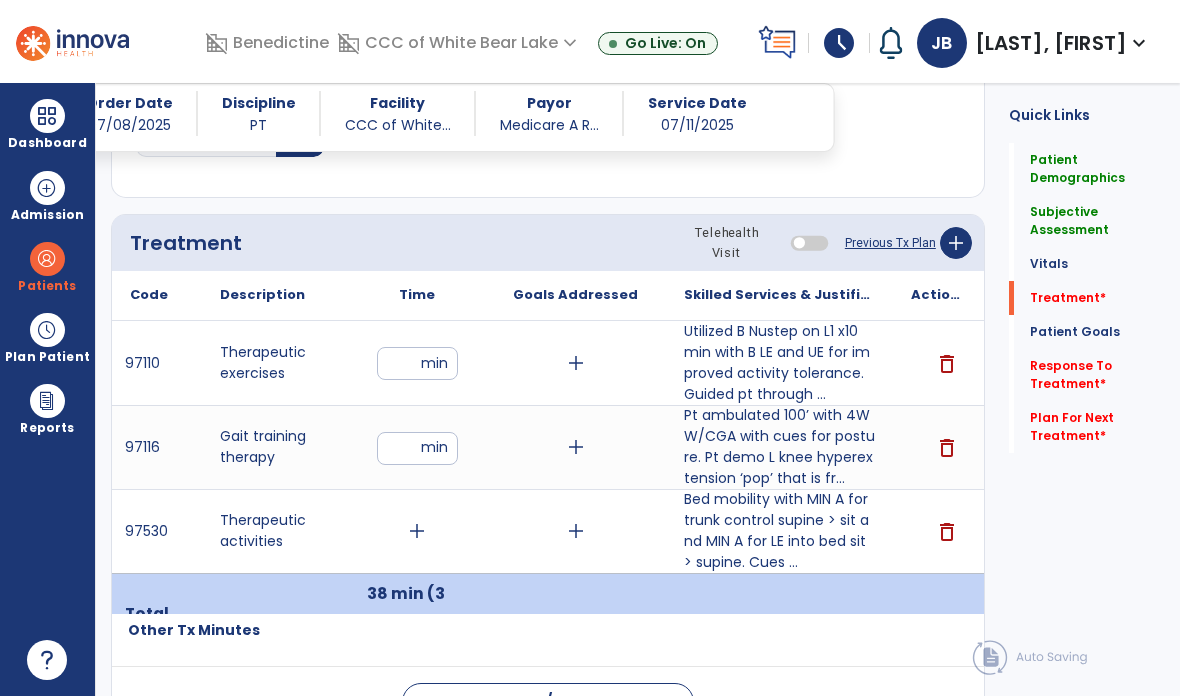 click on "Quick Links  Patient Demographics   Patient Demographics   Subjective Assessment   Subjective Assessment   Vitals   Vitals   Treatment   *  Treatment   *  Patient Goals   Patient Goals   Response To Treatment   *  Response To Treatment   *  Plan For Next Treatment   *  Plan For Next Treatment   *" 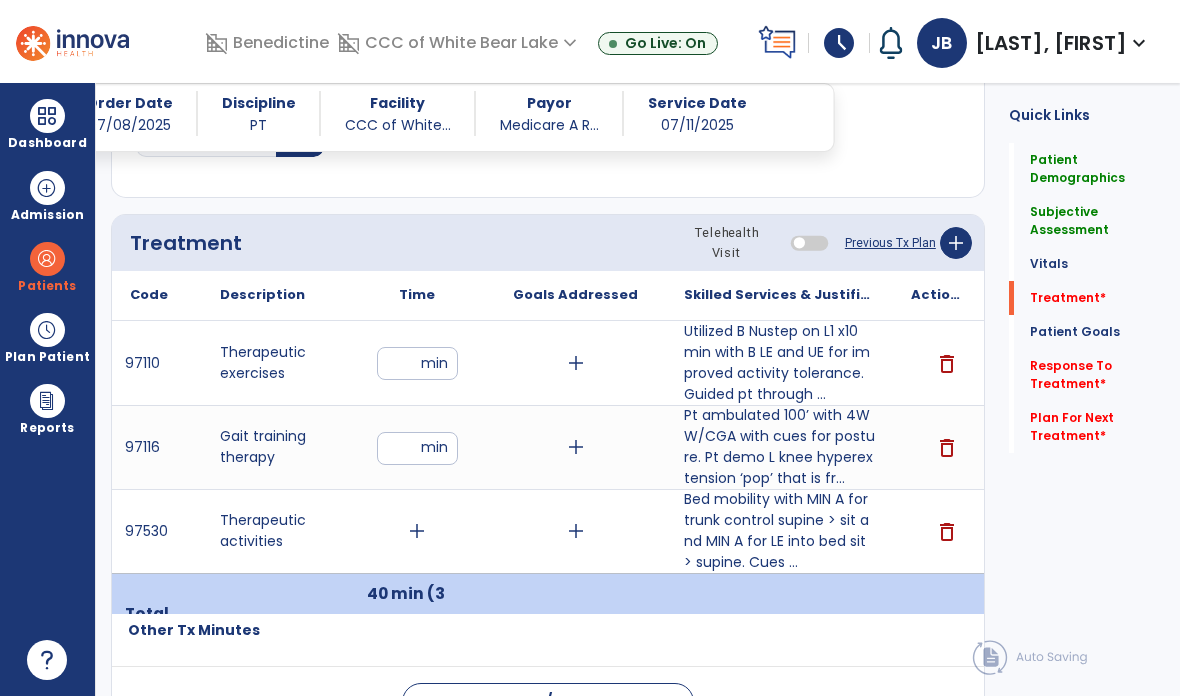 click on "add" at bounding box center [417, 531] 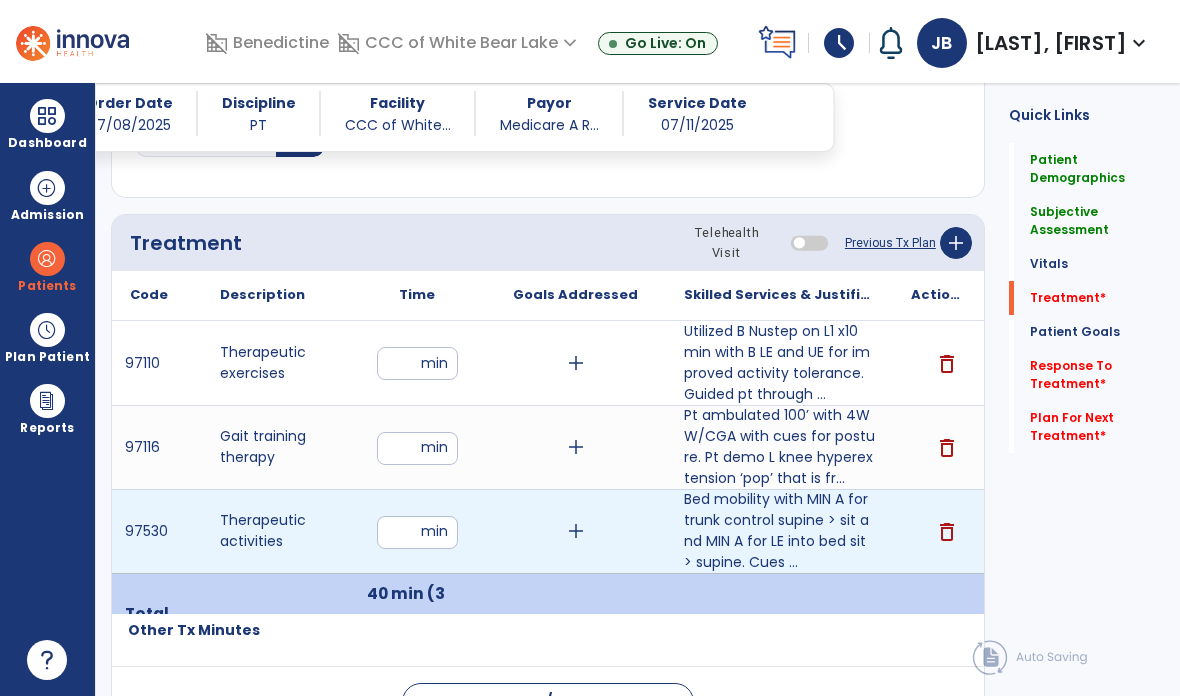 type on "**" 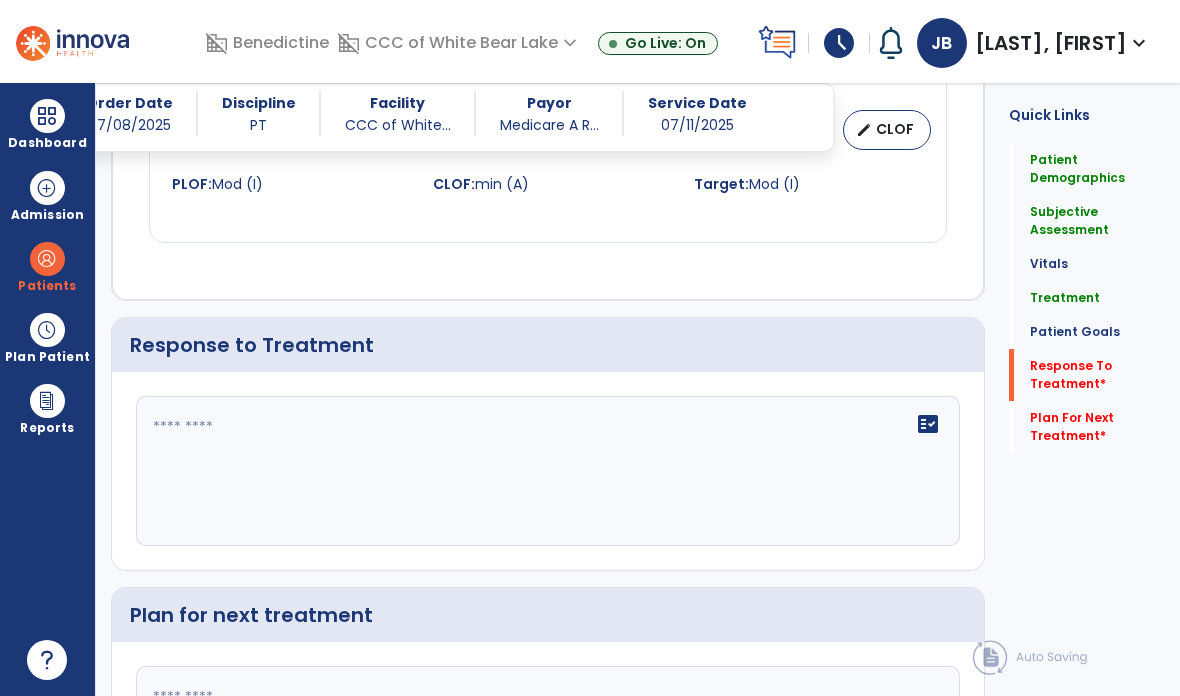 scroll, scrollTop: 2317, scrollLeft: 0, axis: vertical 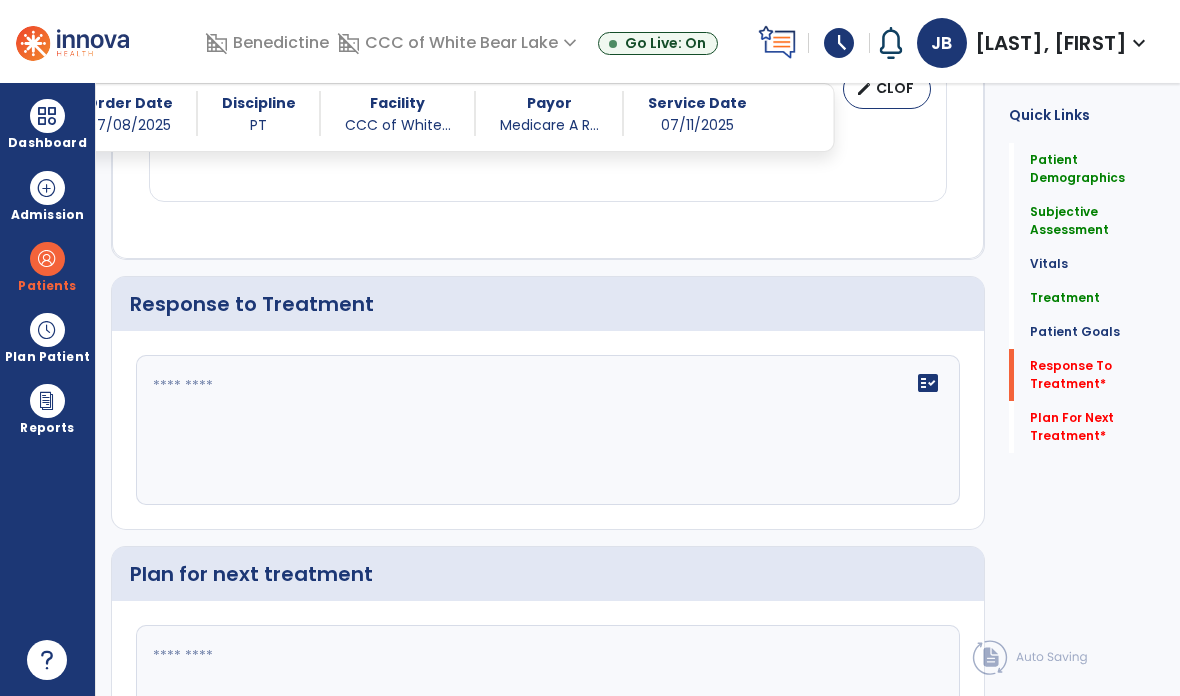 click on "fact_check" 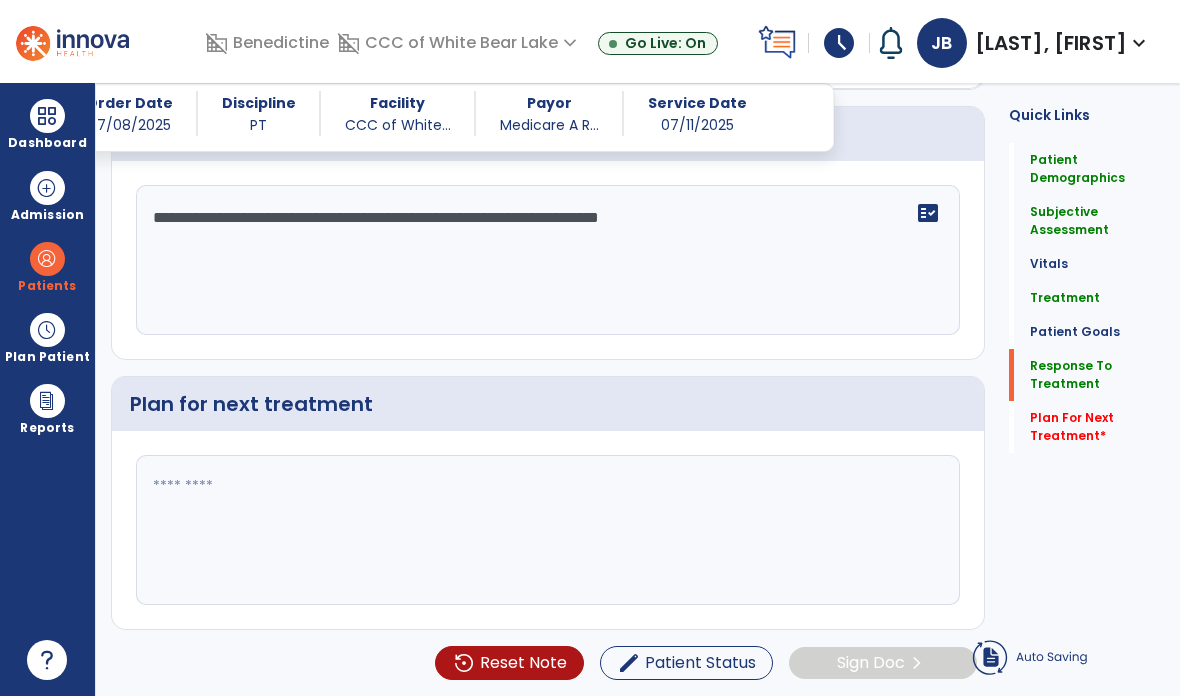 scroll, scrollTop: 2276, scrollLeft: 0, axis: vertical 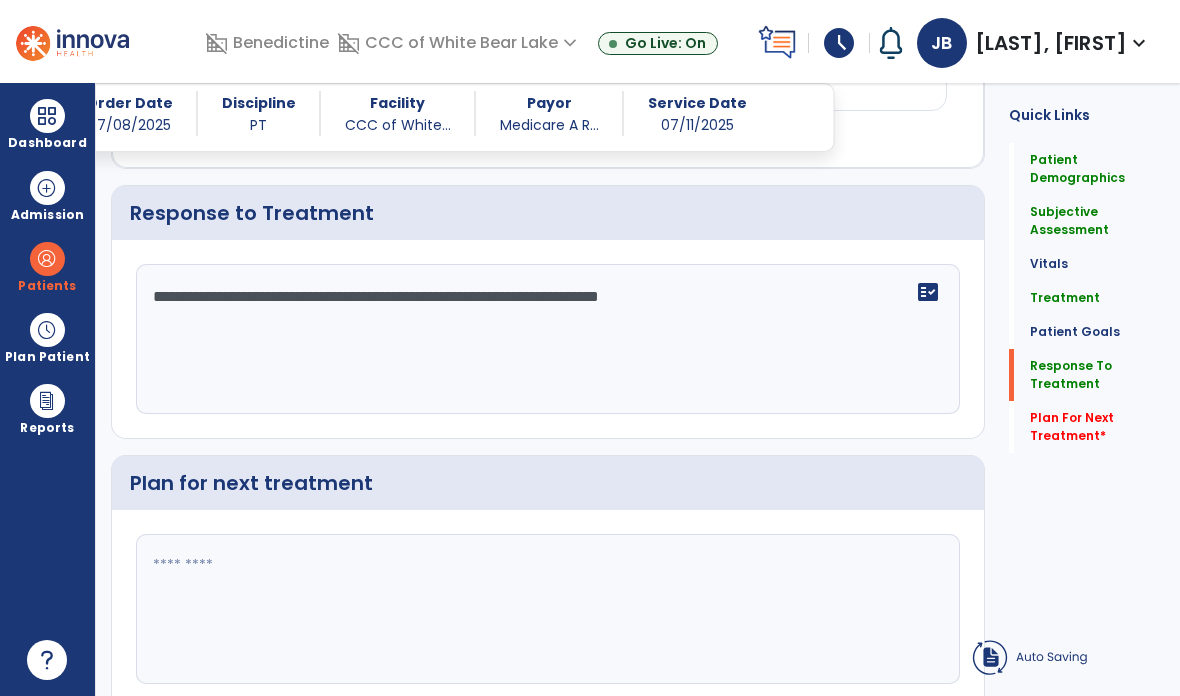 type on "**********" 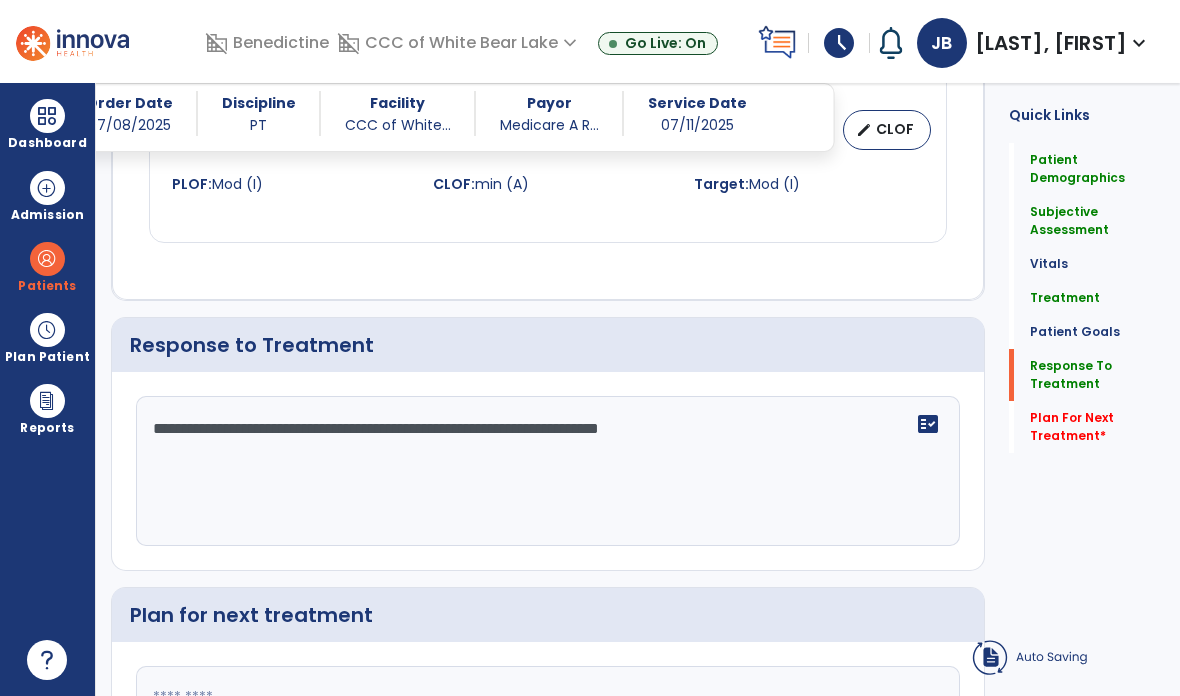 scroll, scrollTop: 80, scrollLeft: 0, axis: vertical 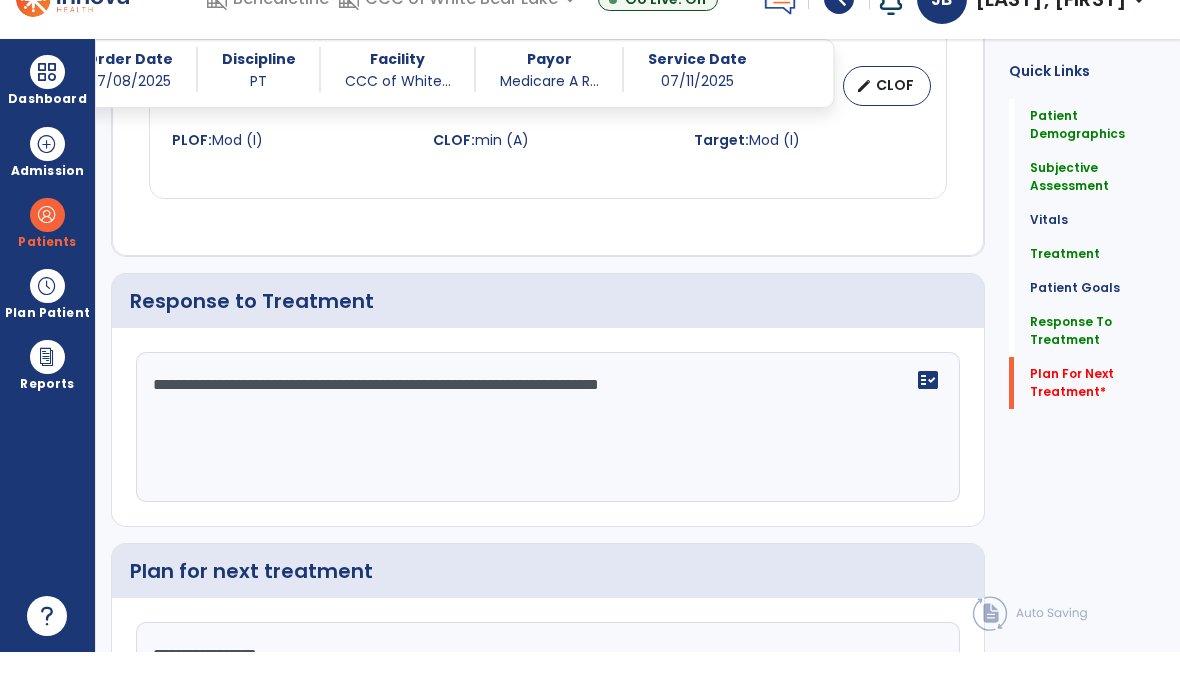 type on "**********" 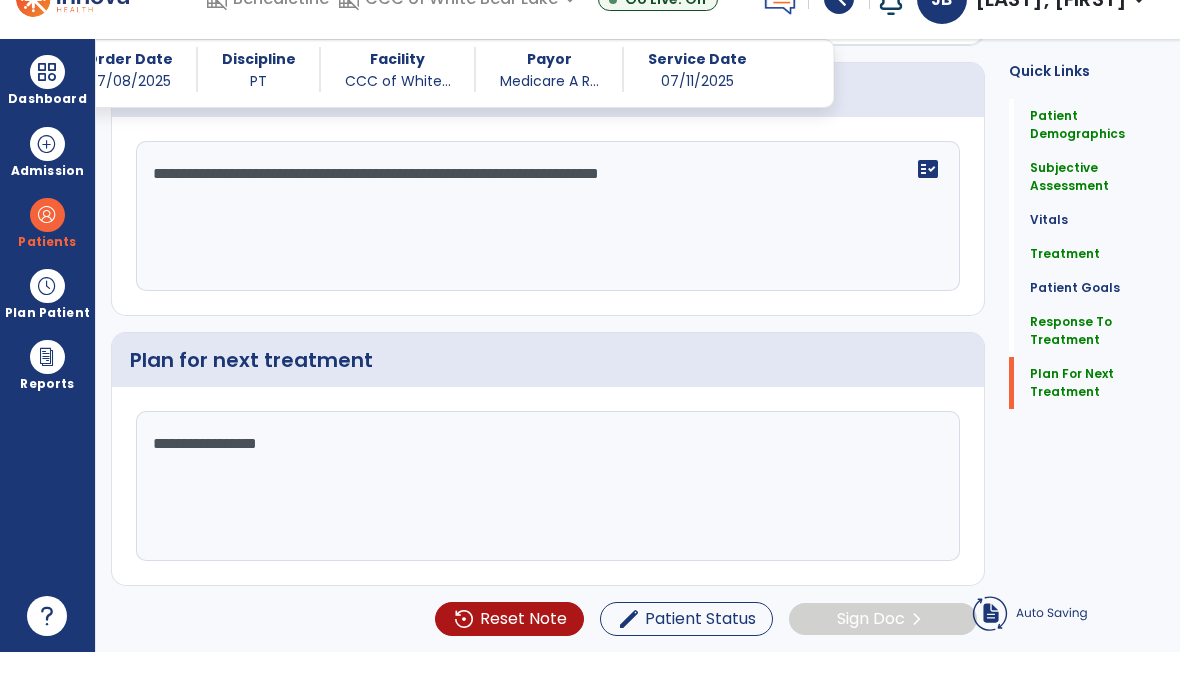 scroll, scrollTop: 2276, scrollLeft: 0, axis: vertical 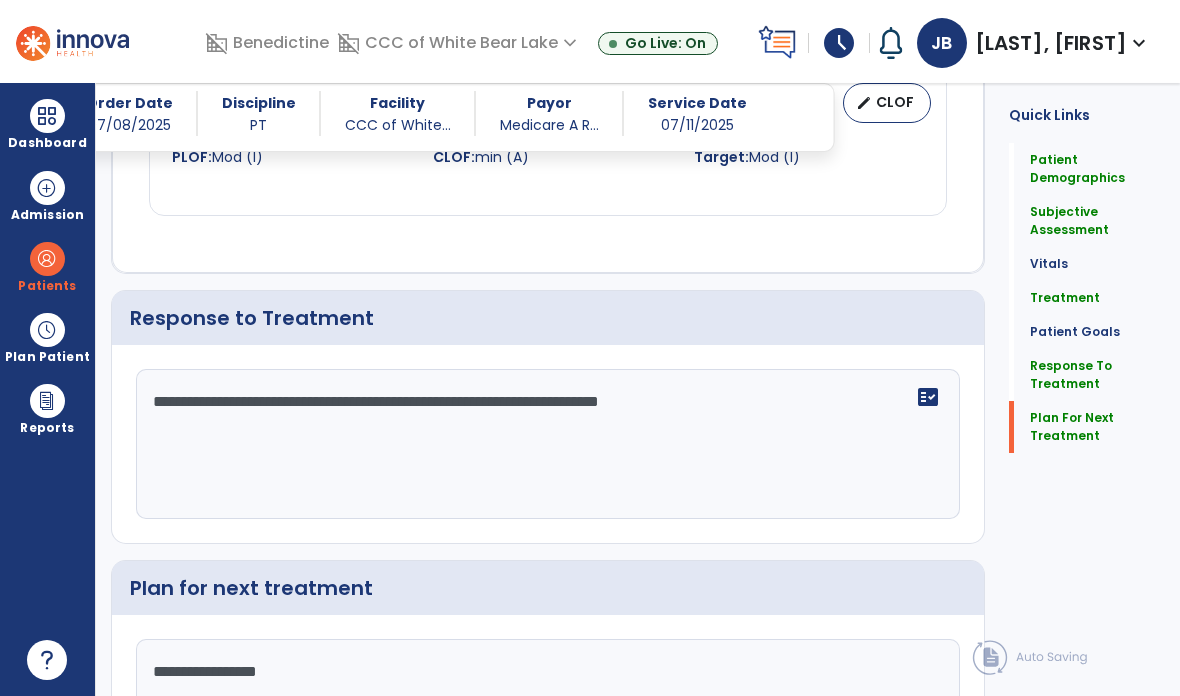click on "Plan For Next Treatment" 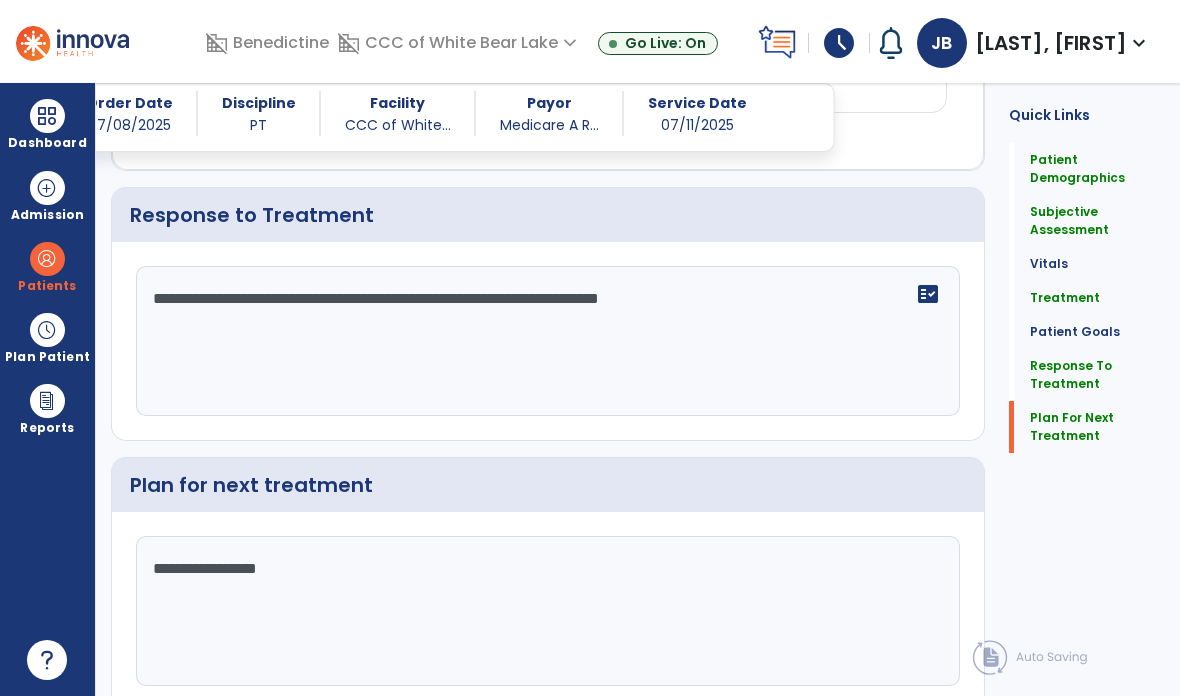 scroll, scrollTop: 2408, scrollLeft: 0, axis: vertical 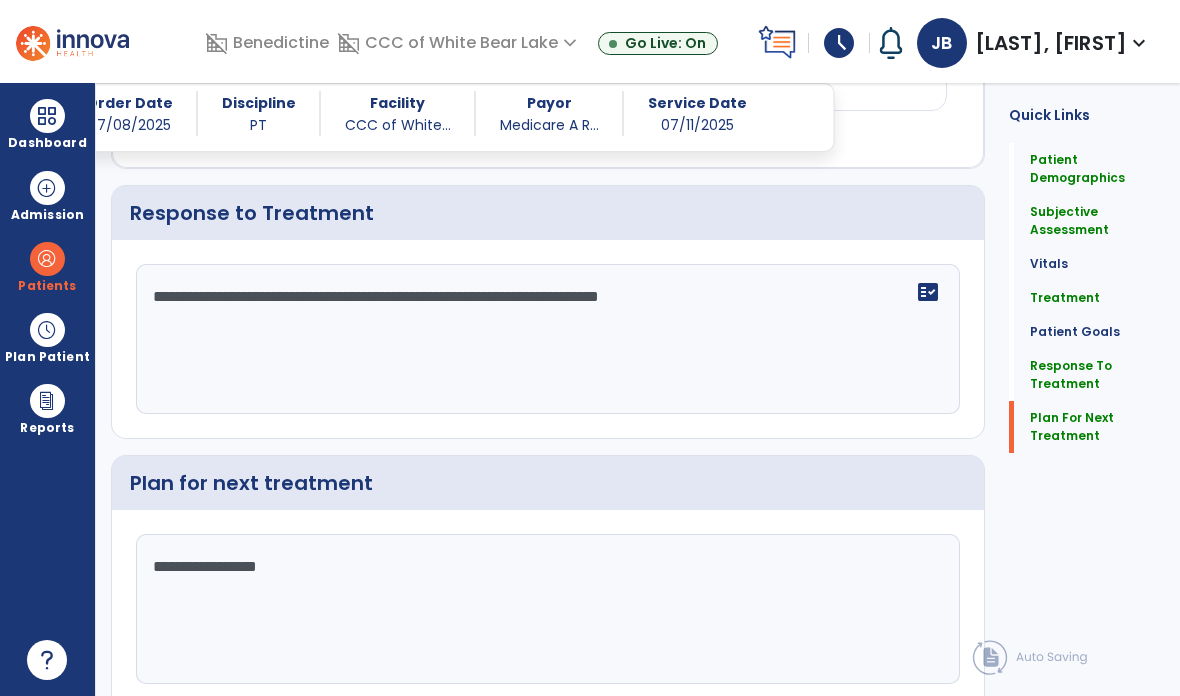 click on "chevron_right" 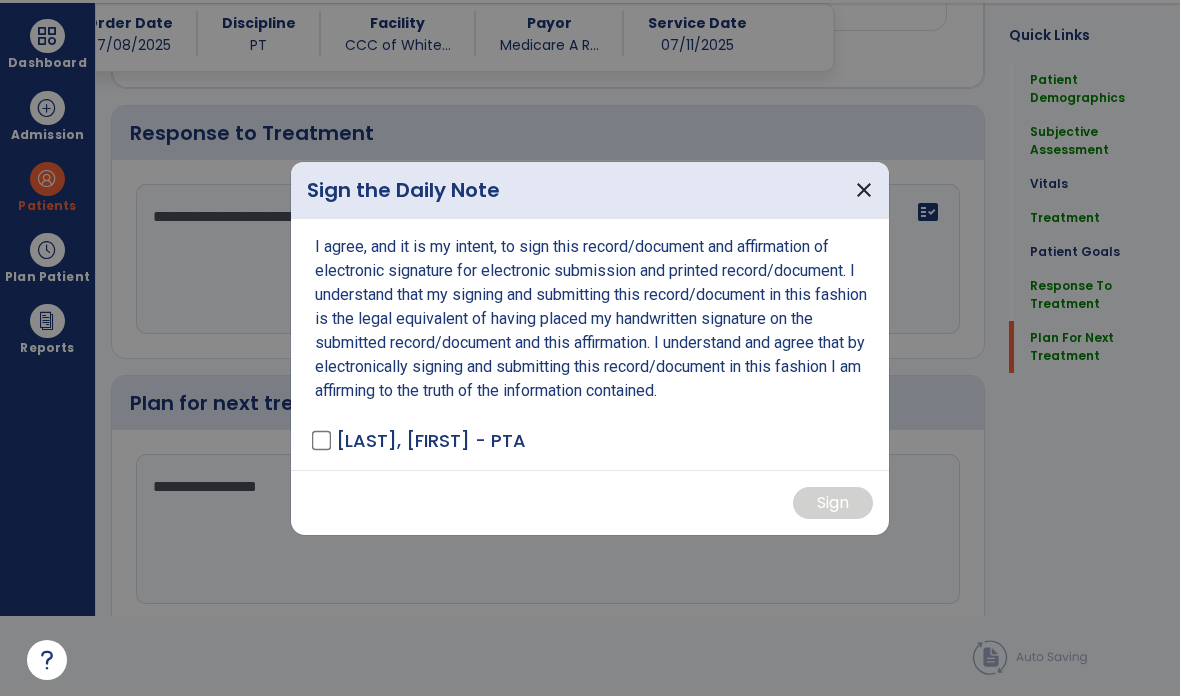 scroll, scrollTop: 0, scrollLeft: 0, axis: both 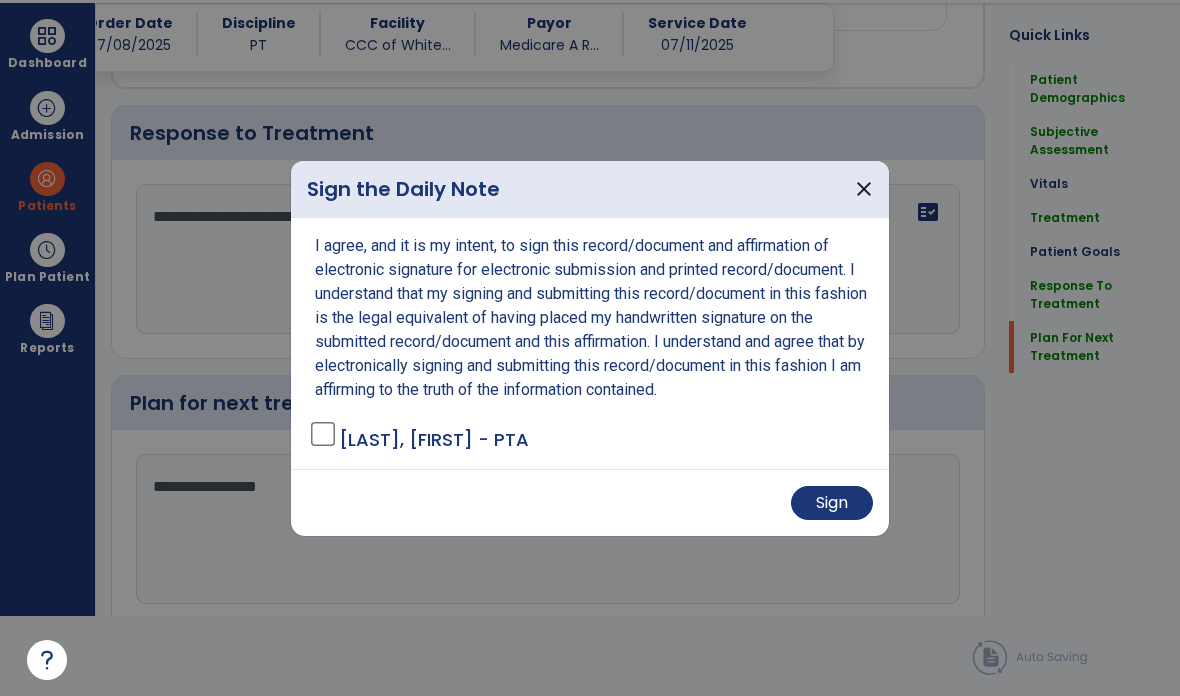 click on "Sign" at bounding box center (832, 503) 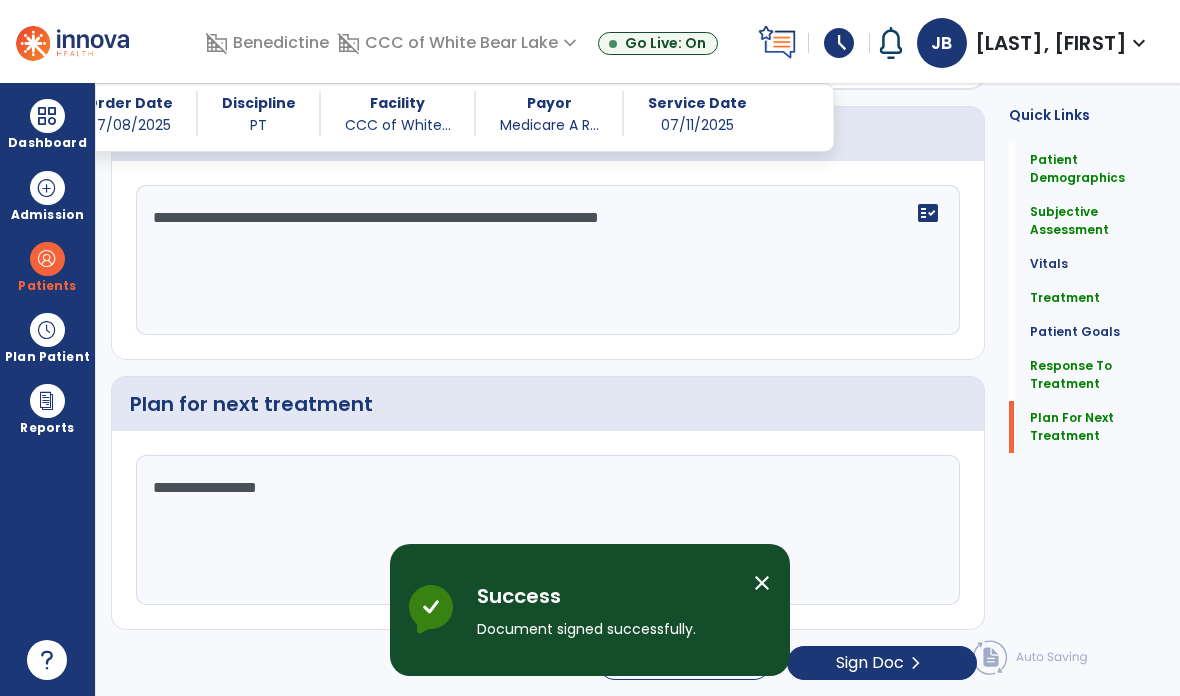 scroll, scrollTop: 0, scrollLeft: 0, axis: both 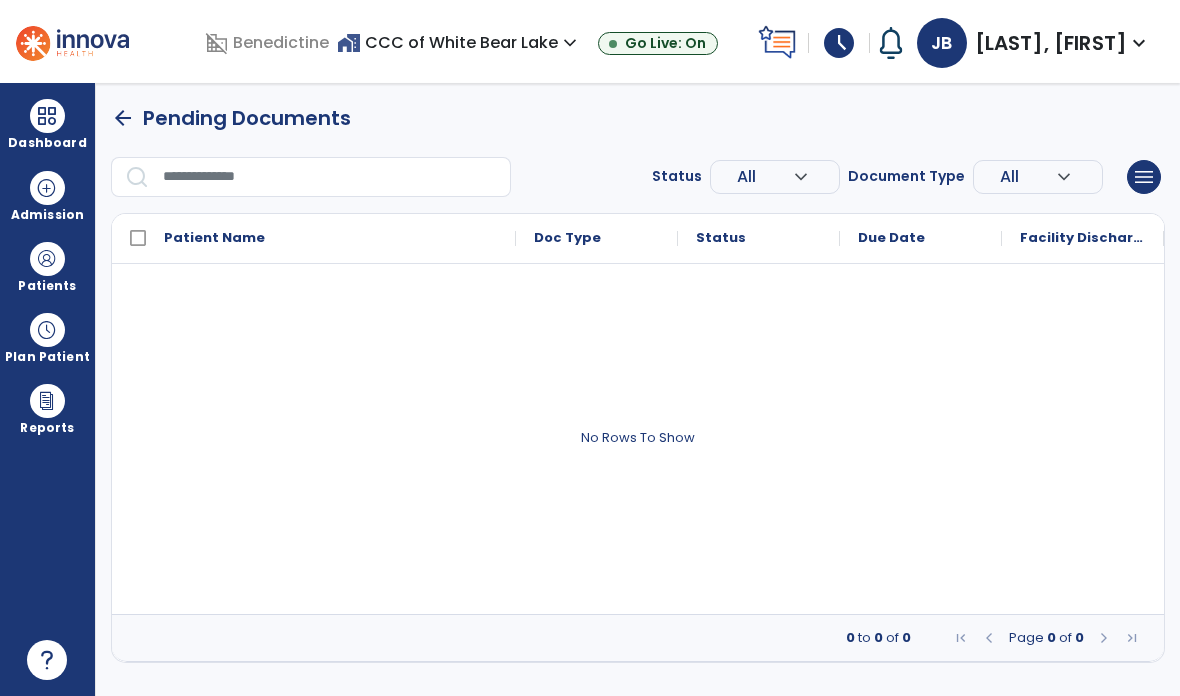 click on "arrow_back" at bounding box center (123, 118) 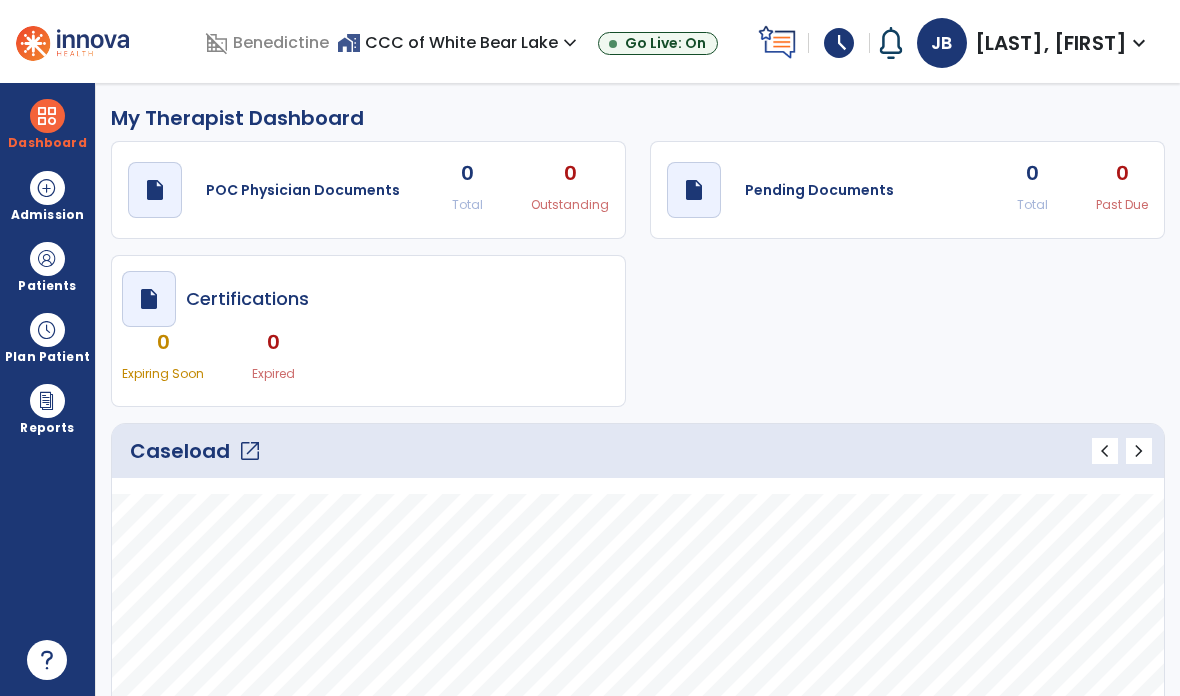 scroll, scrollTop: 0, scrollLeft: 0, axis: both 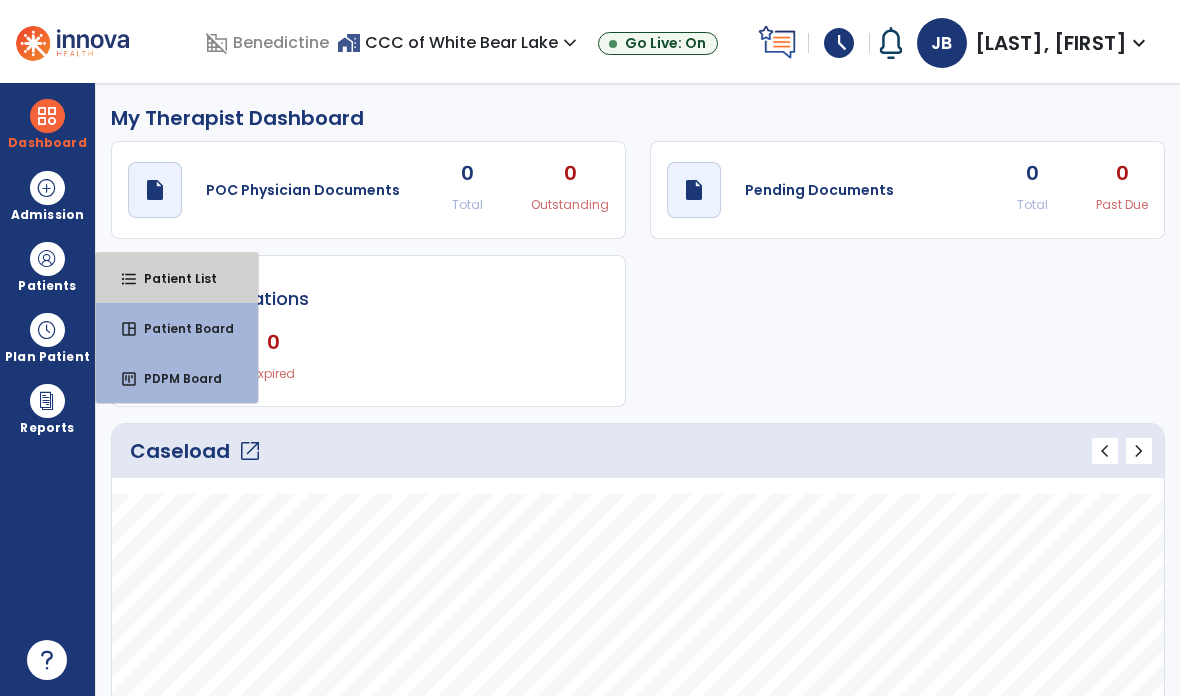 click on "format_list_bulleted  Patient List" at bounding box center [177, 278] 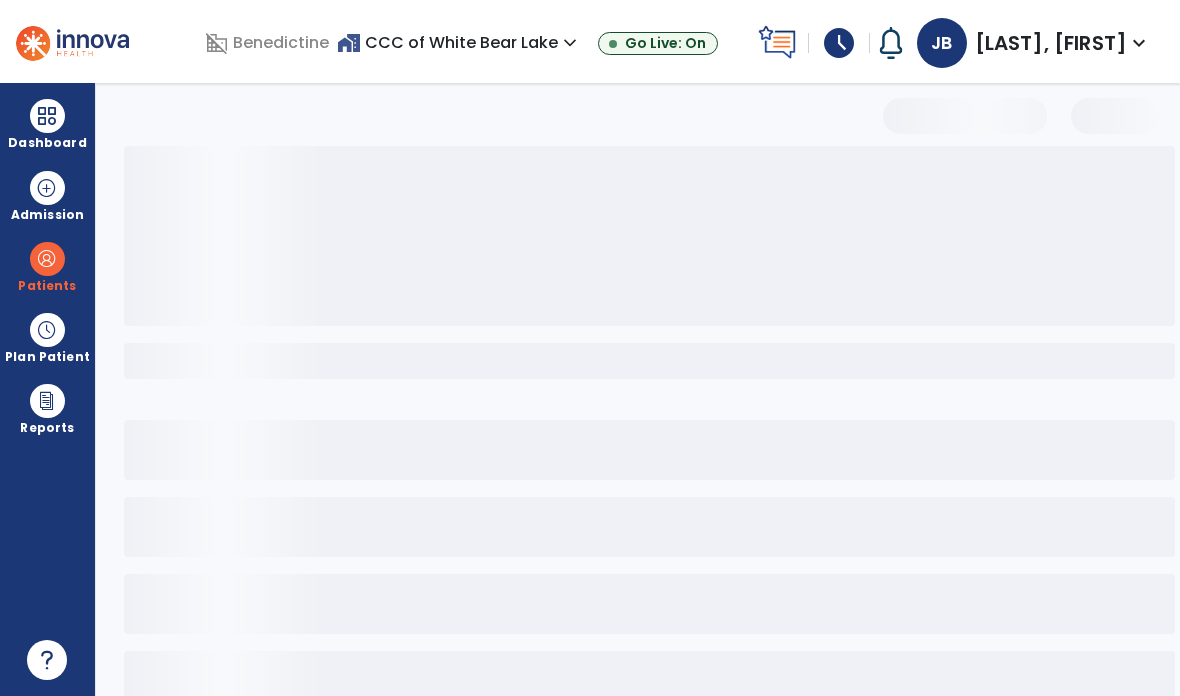 select on "***" 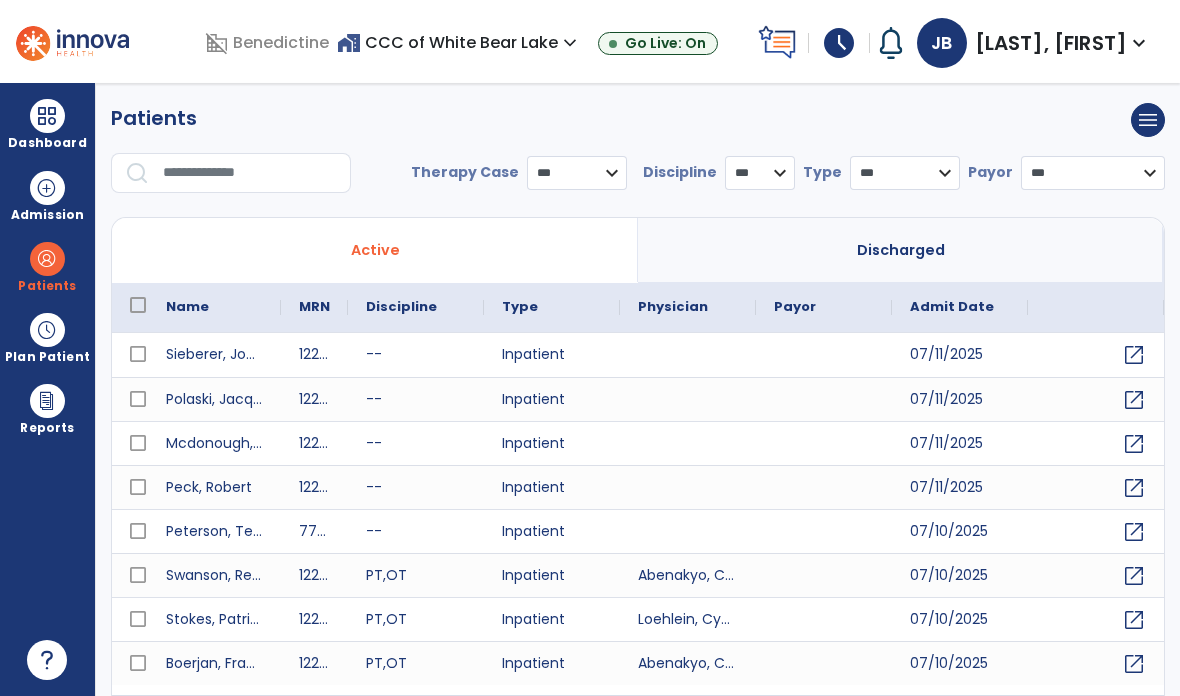 click at bounding box center (250, 173) 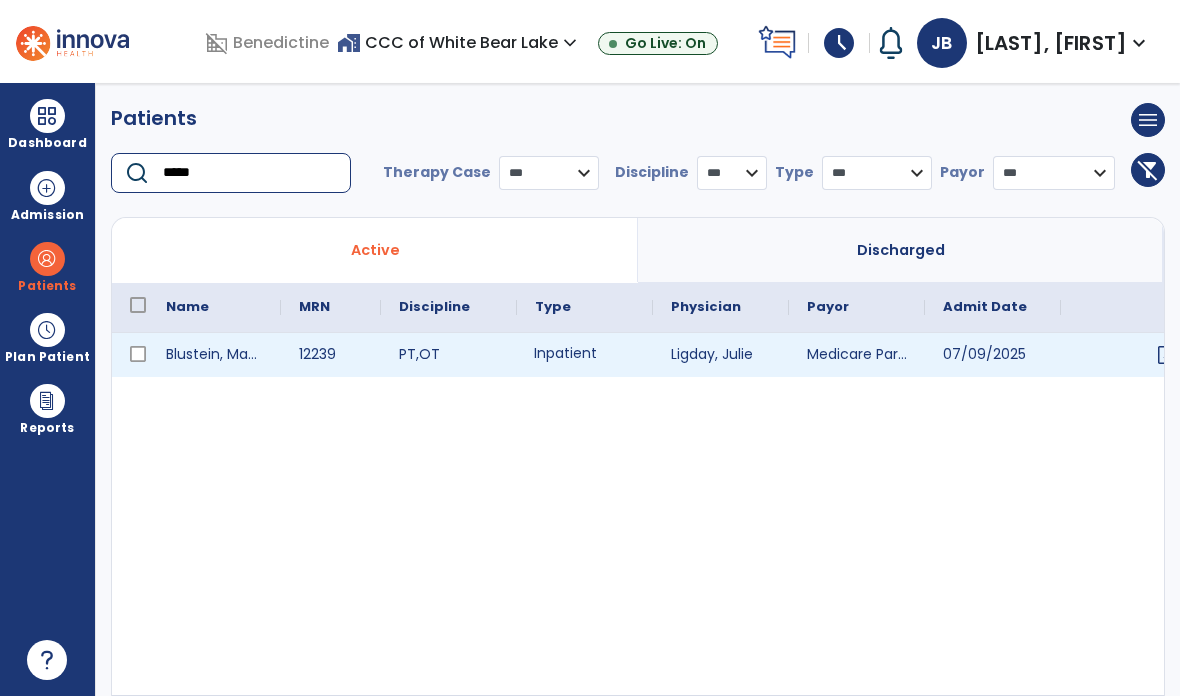 type on "*****" 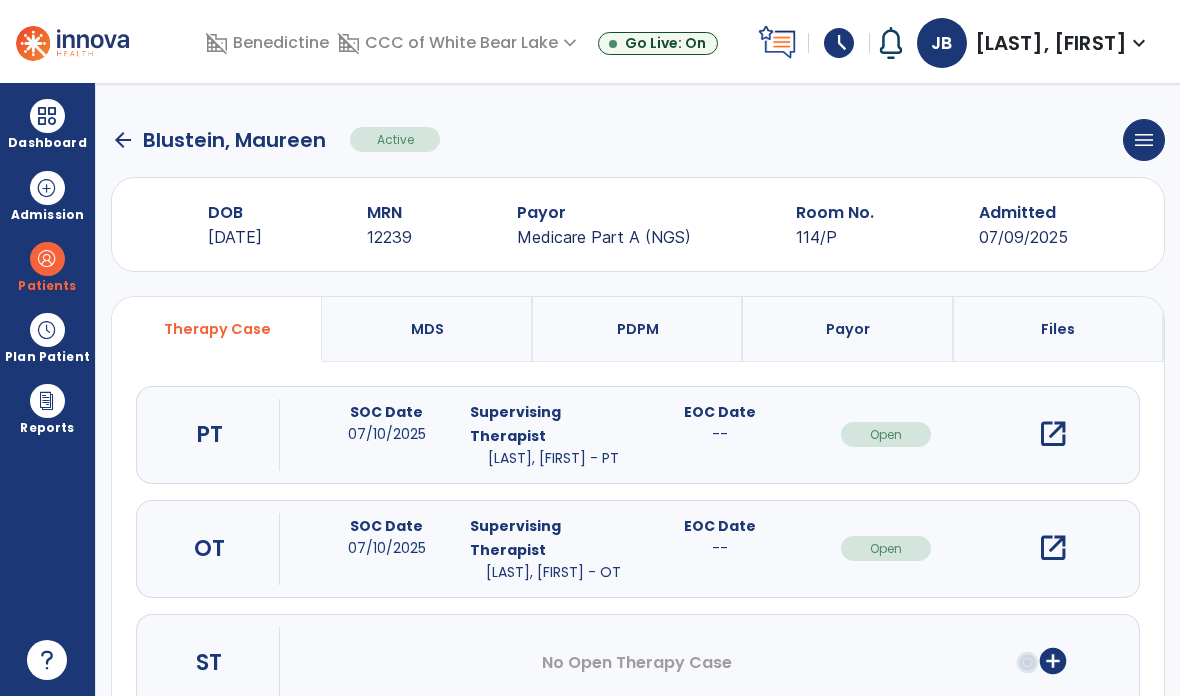click on "open_in_new" at bounding box center [1053, 434] 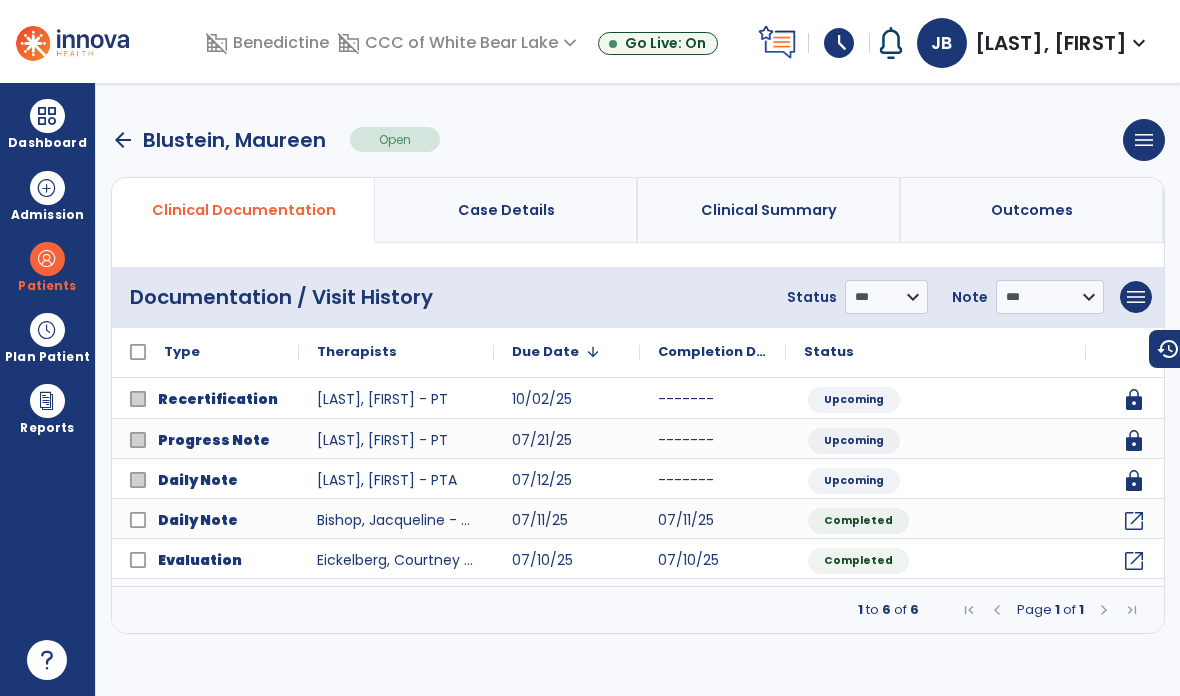 click on "arrow_back" at bounding box center [123, 140] 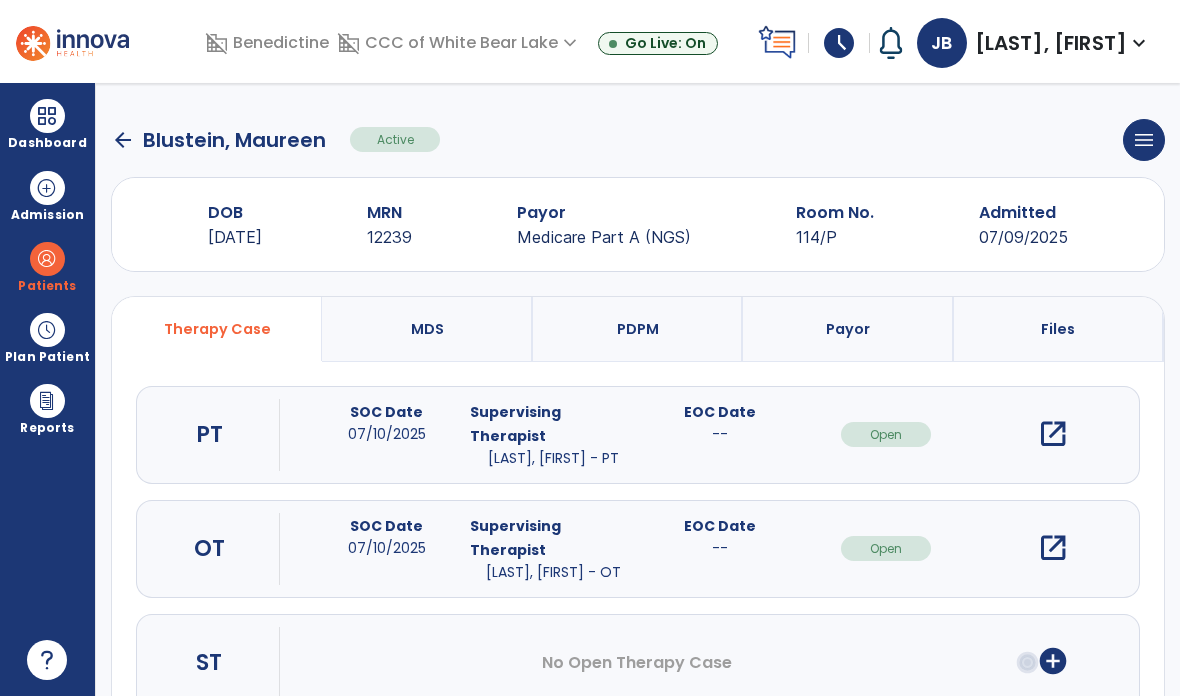 click on "arrow_back" 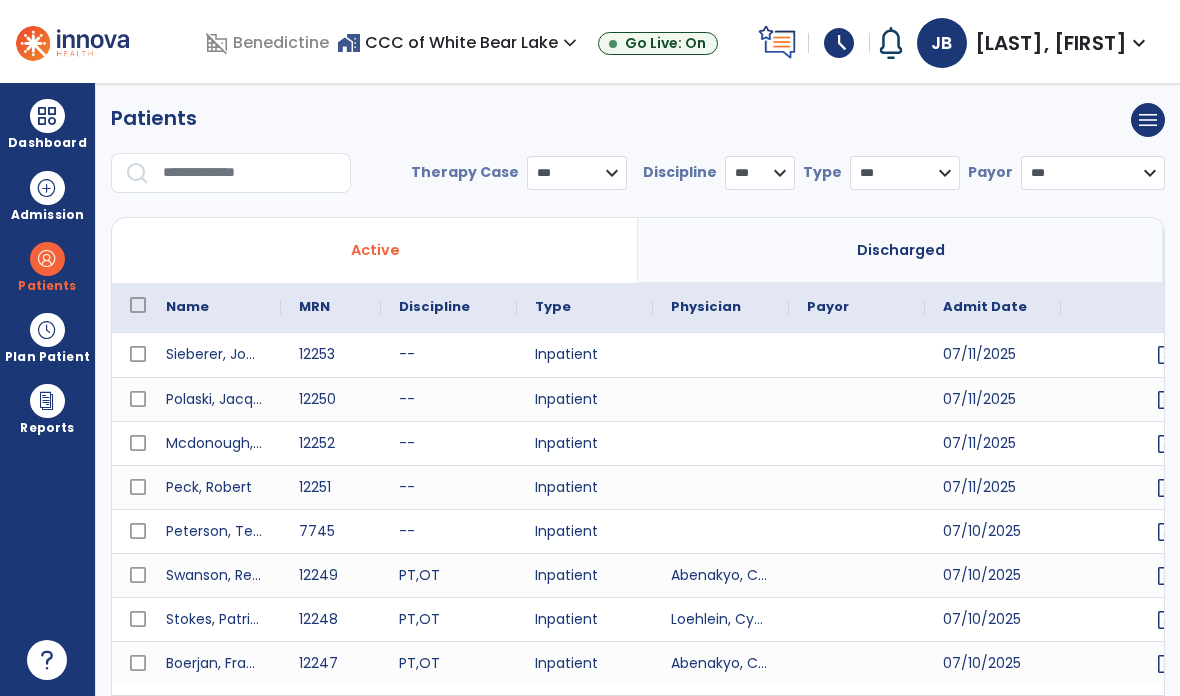 select on "***" 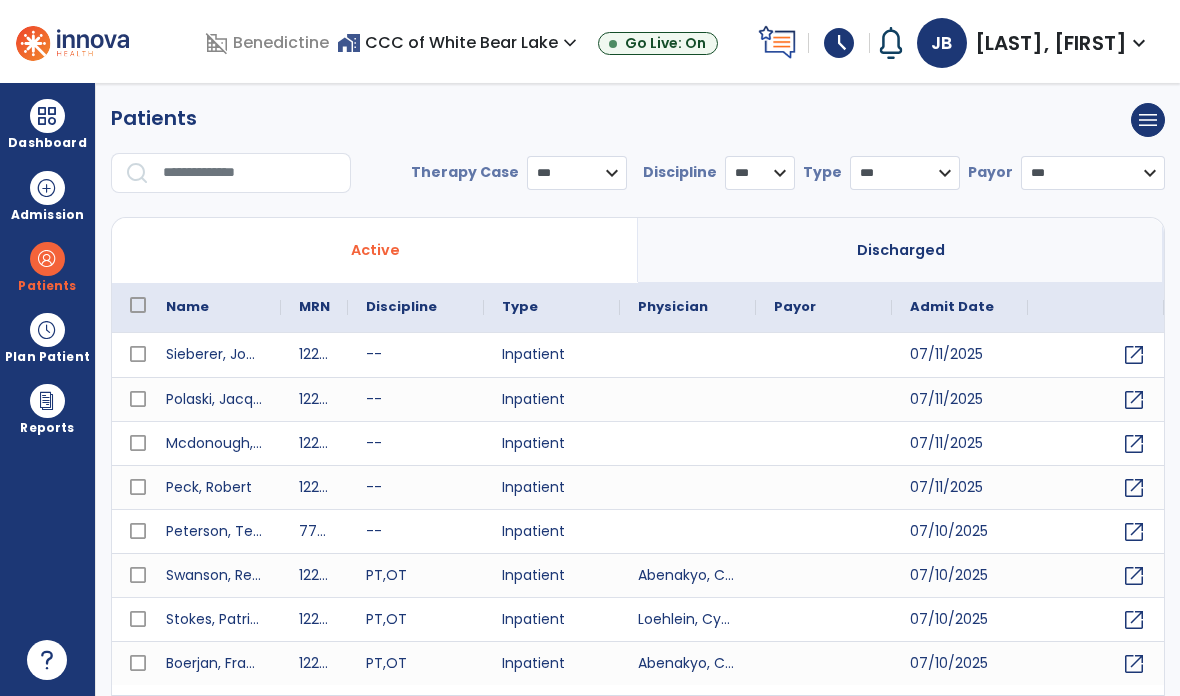 click at bounding box center [250, 173] 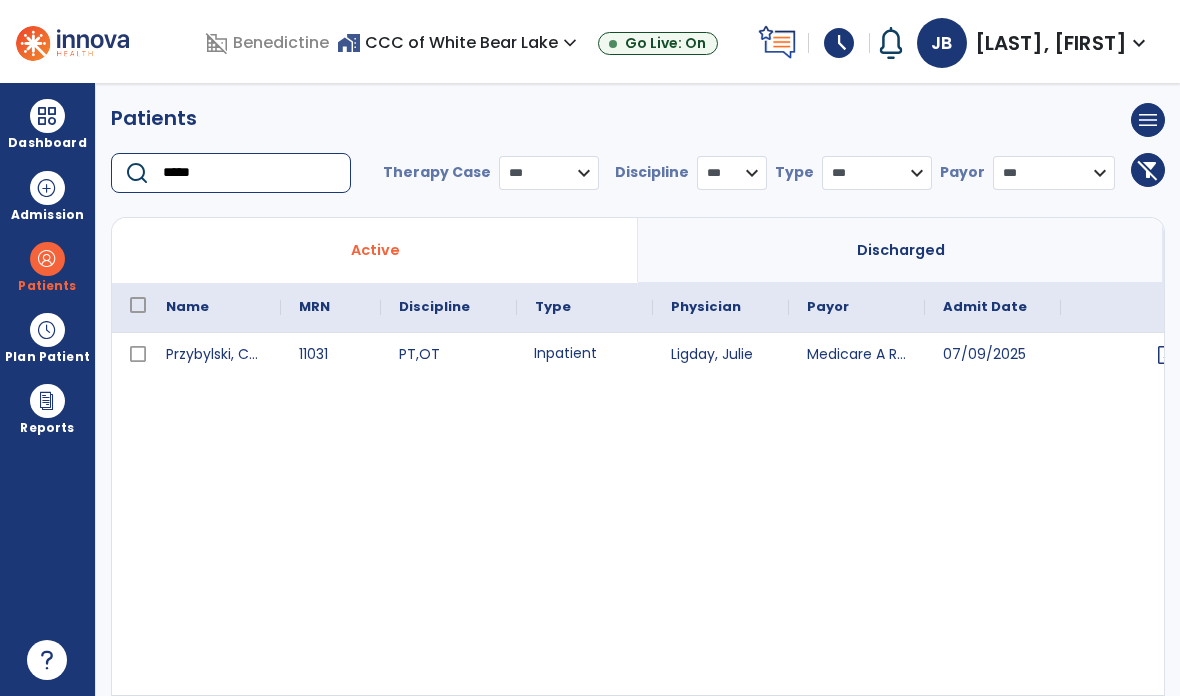 type on "*****" 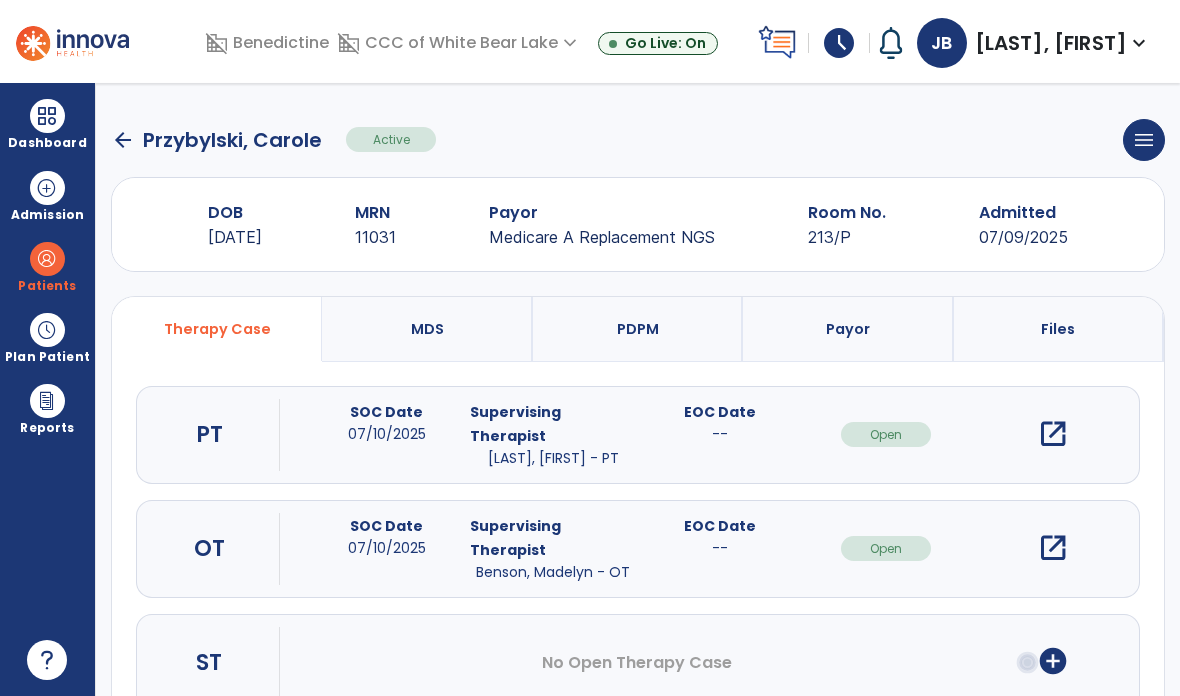 click on "open_in_new" at bounding box center [1053, 434] 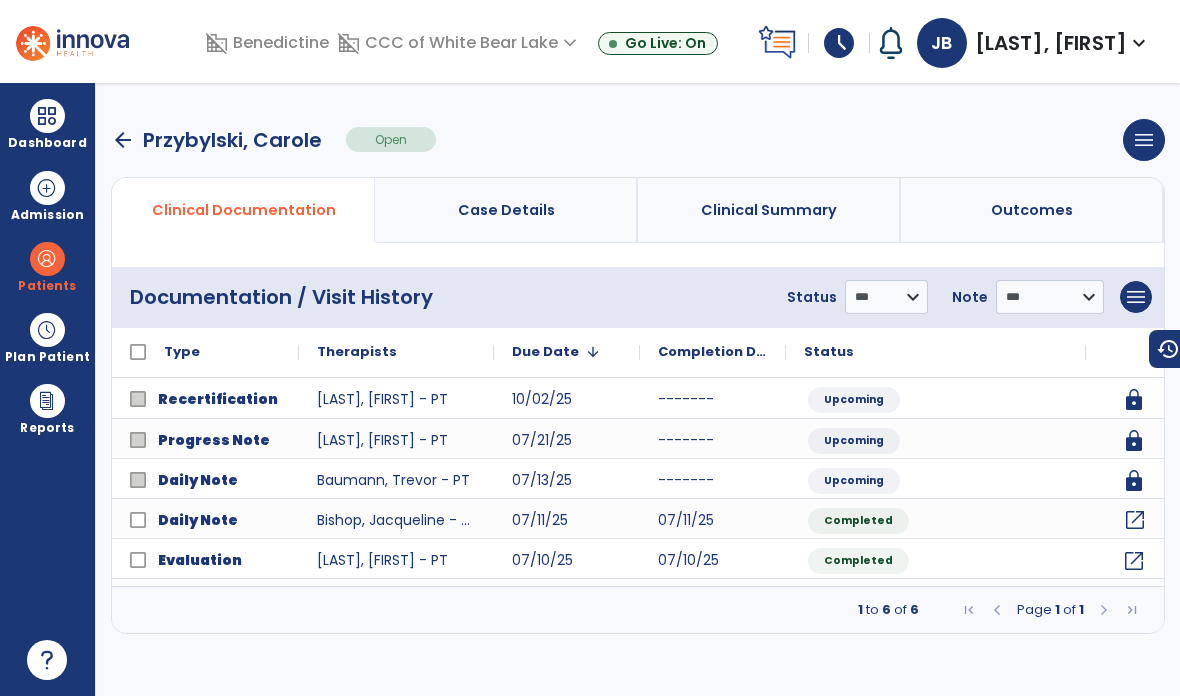 click on "open_in_new" 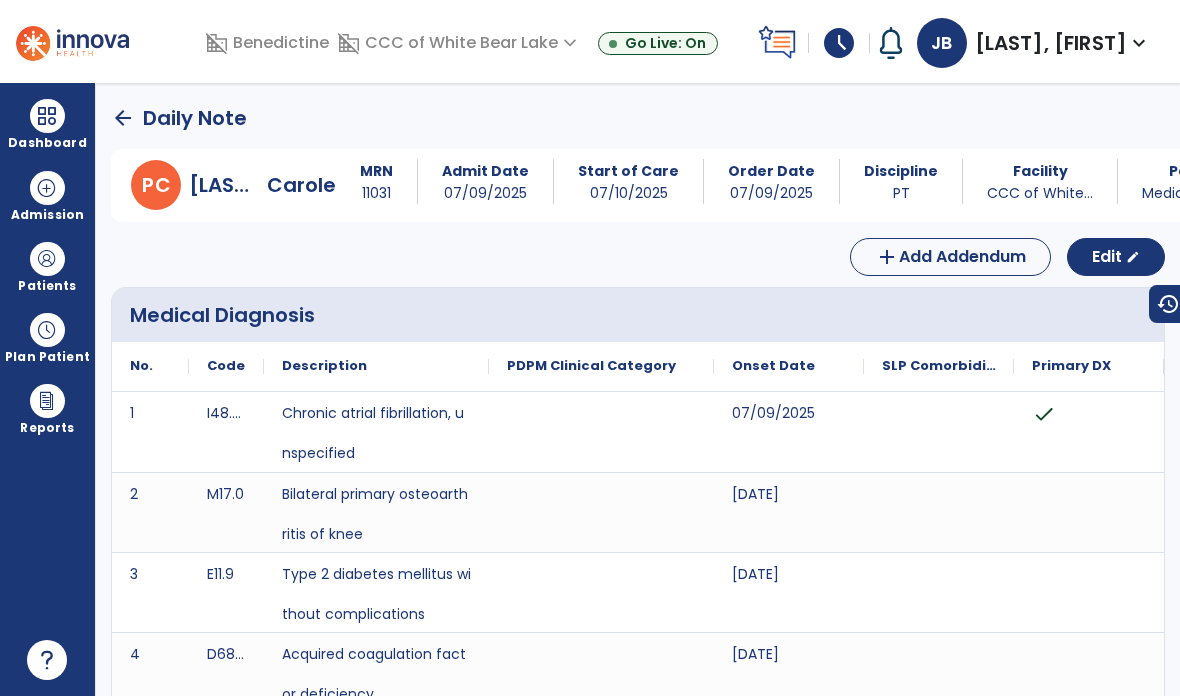 scroll, scrollTop: 0, scrollLeft: 0, axis: both 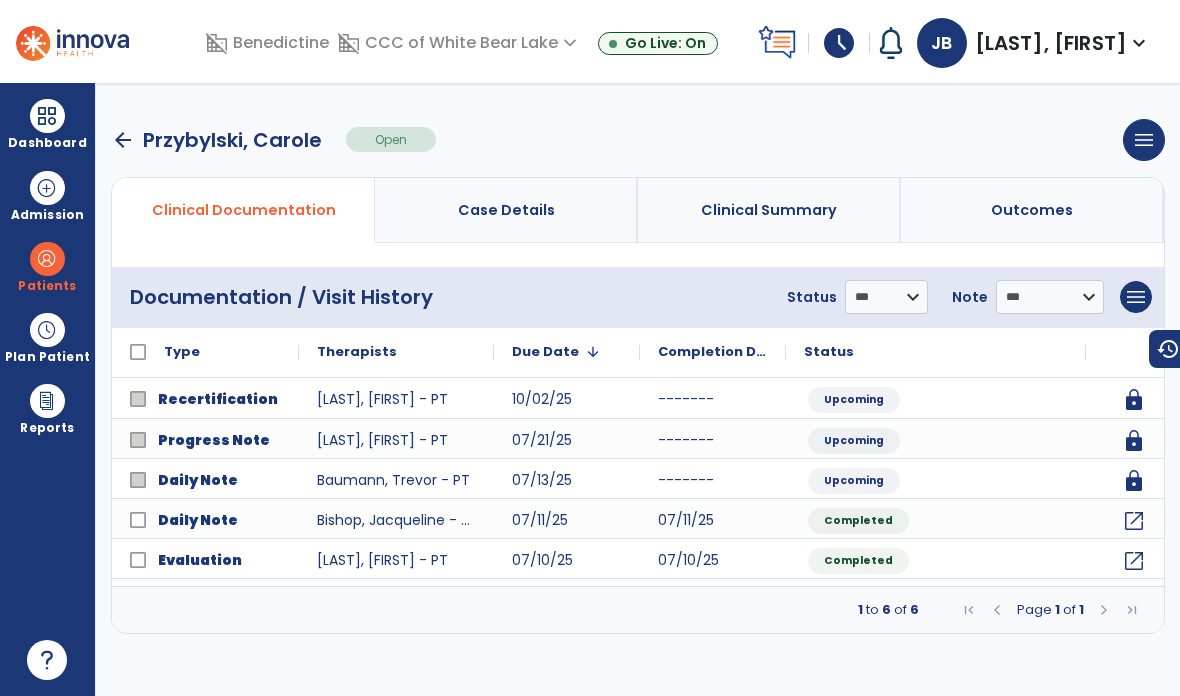 click on "arrow_back" at bounding box center (123, 140) 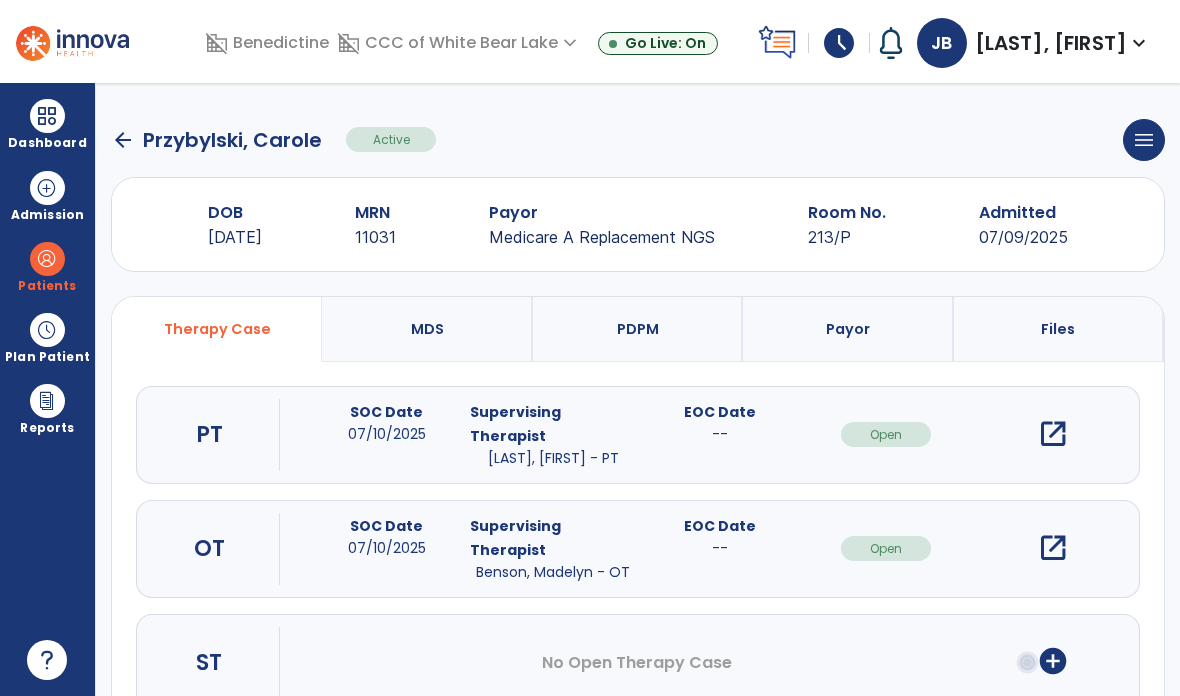 click on "arrow_back" 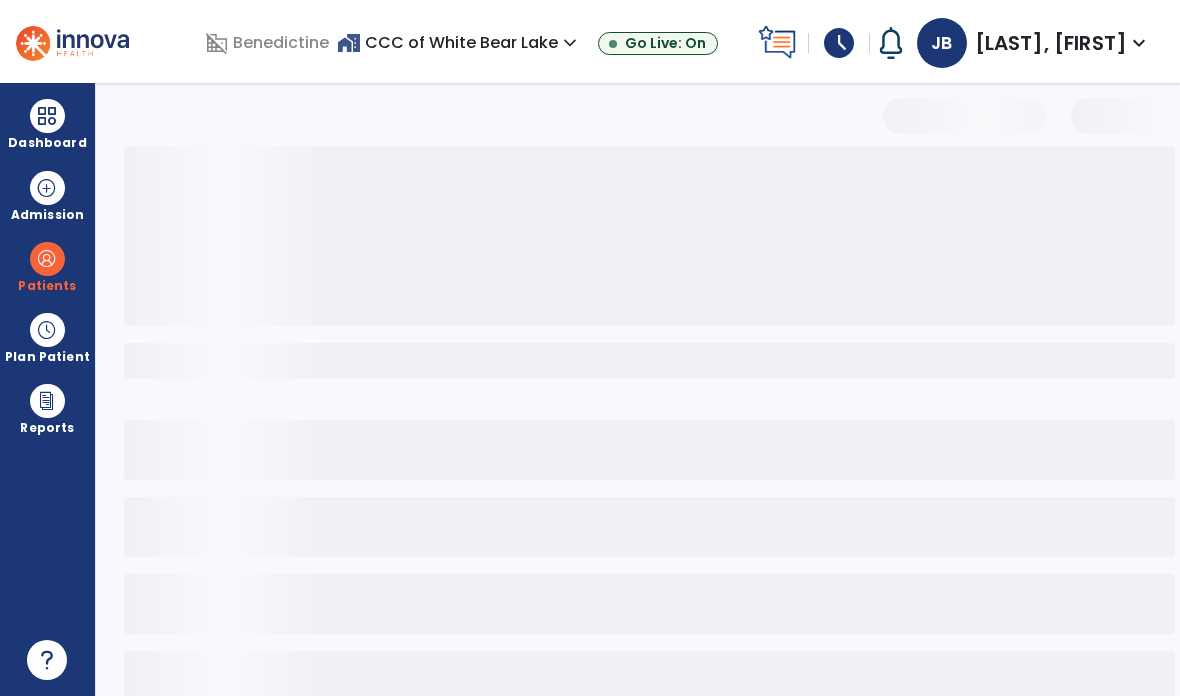 select on "***" 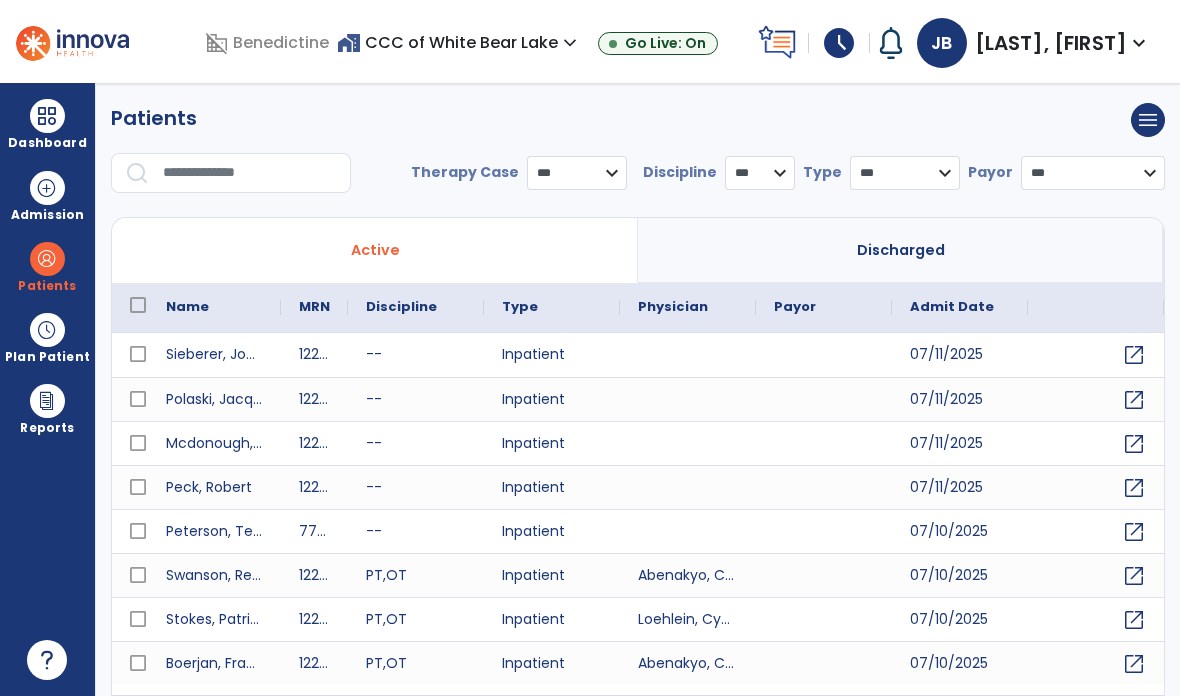click at bounding box center (250, 173) 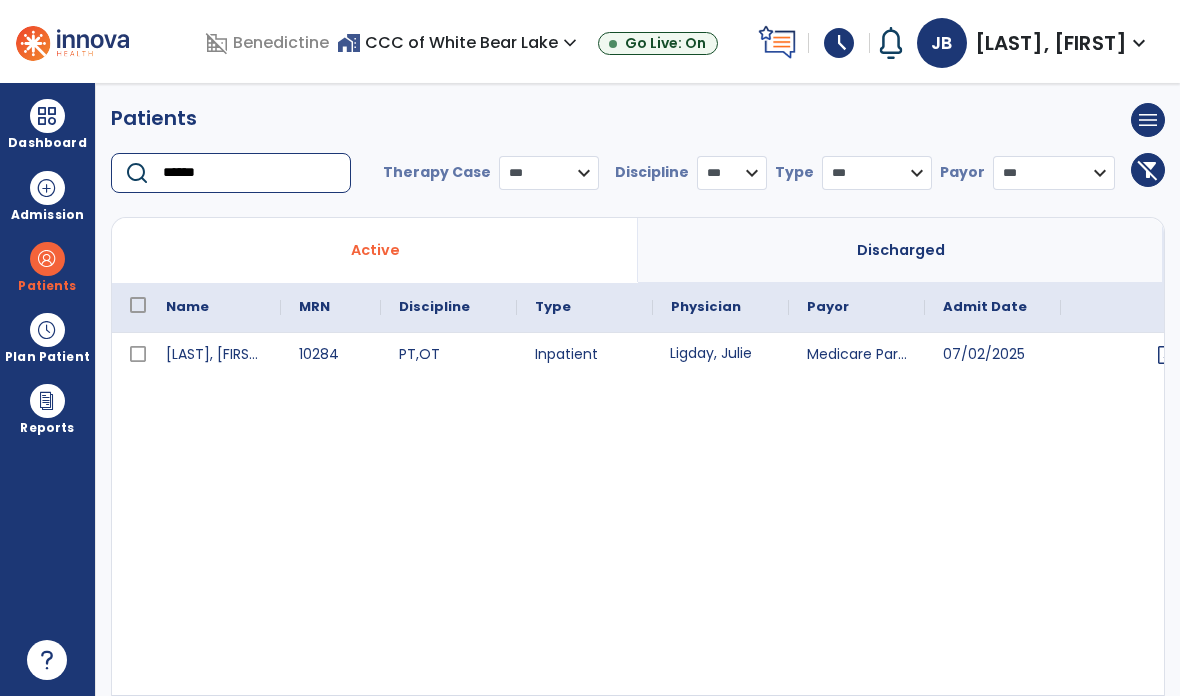 type on "******" 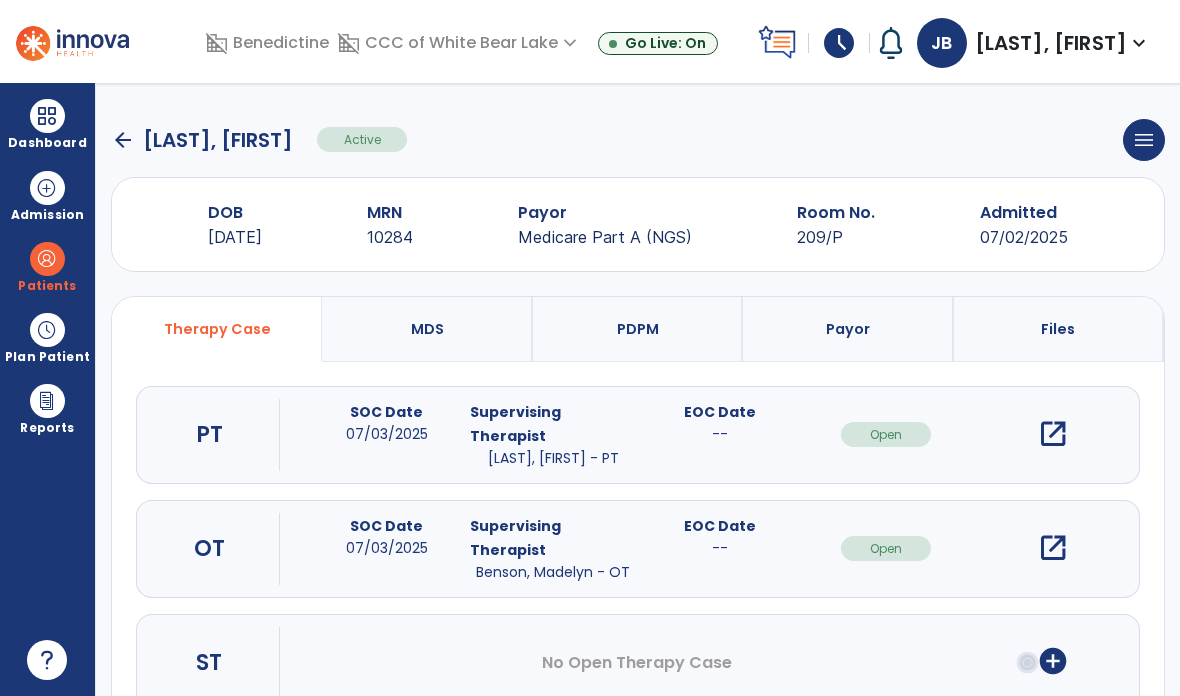 click on "open_in_new" at bounding box center (1053, 434) 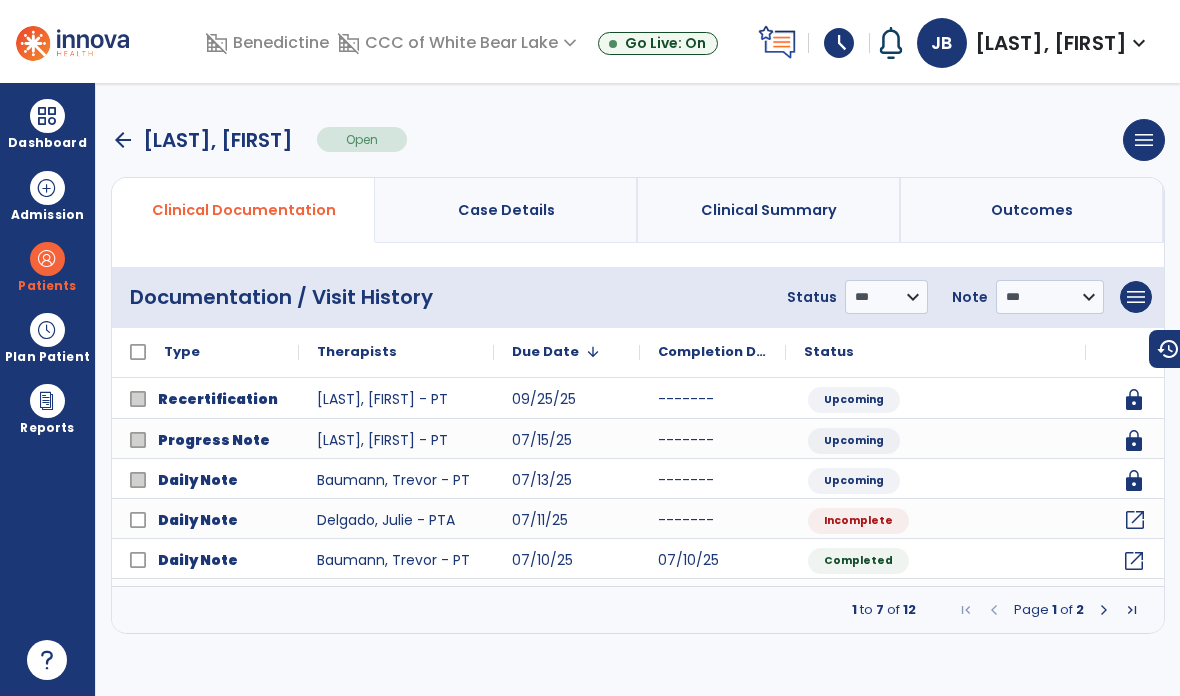 click on "open_in_new" 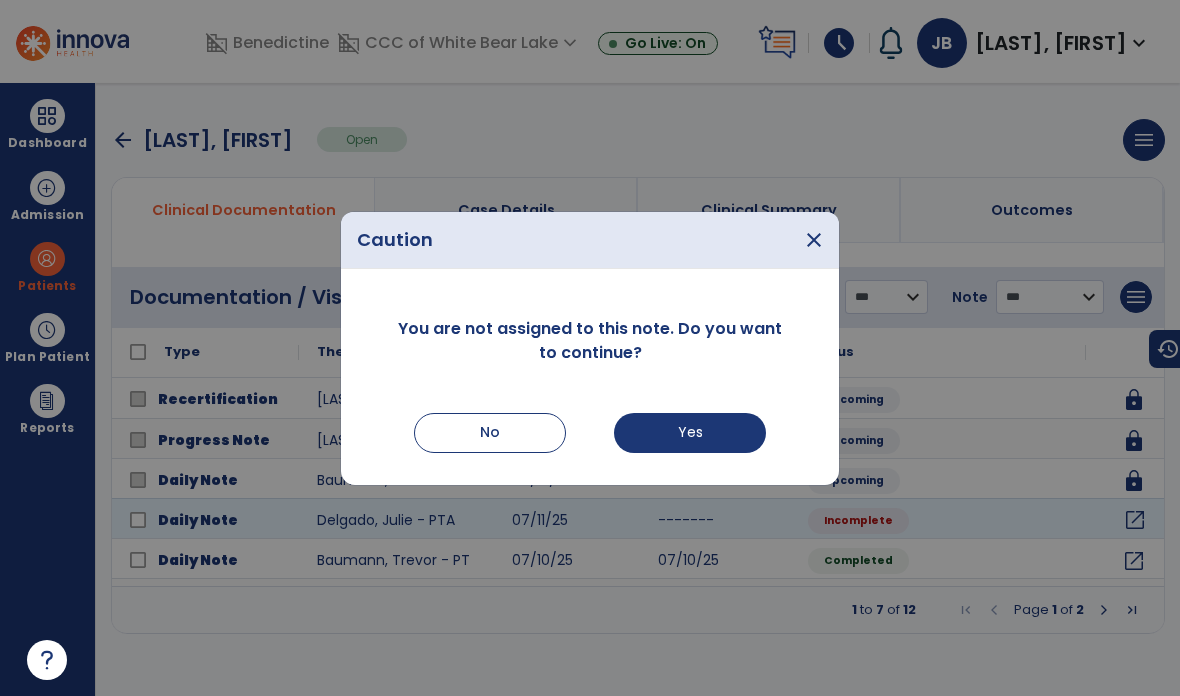 click on "Yes" at bounding box center (690, 433) 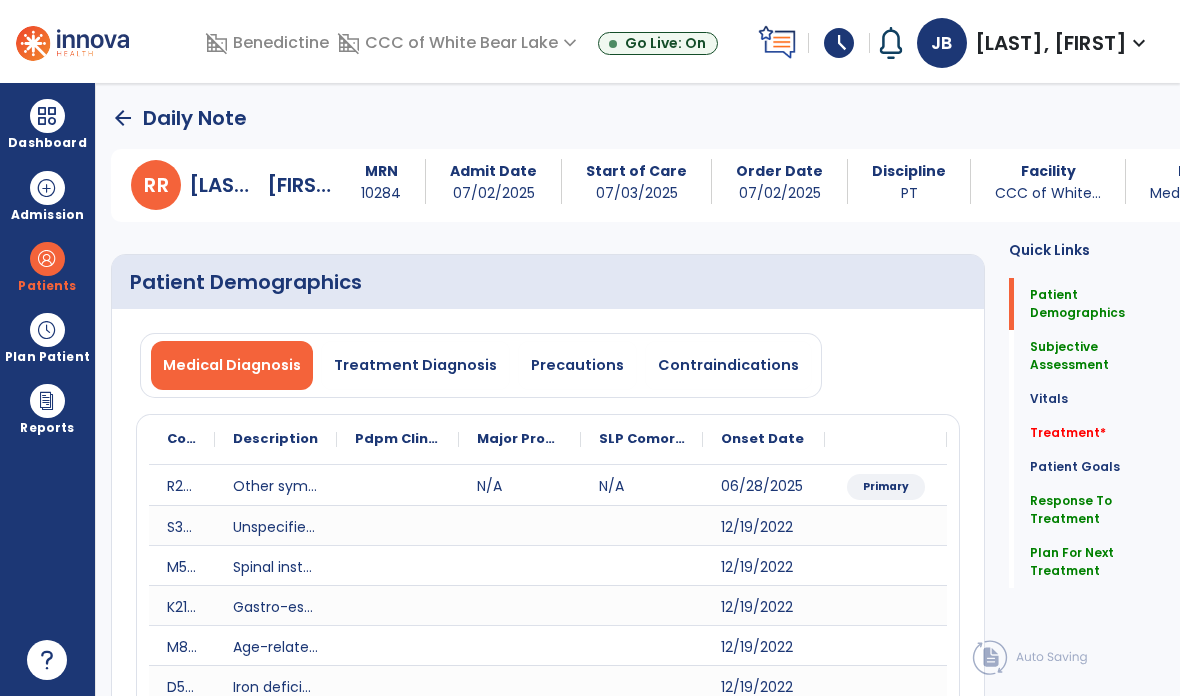 click on "Precautions" at bounding box center [577, 365] 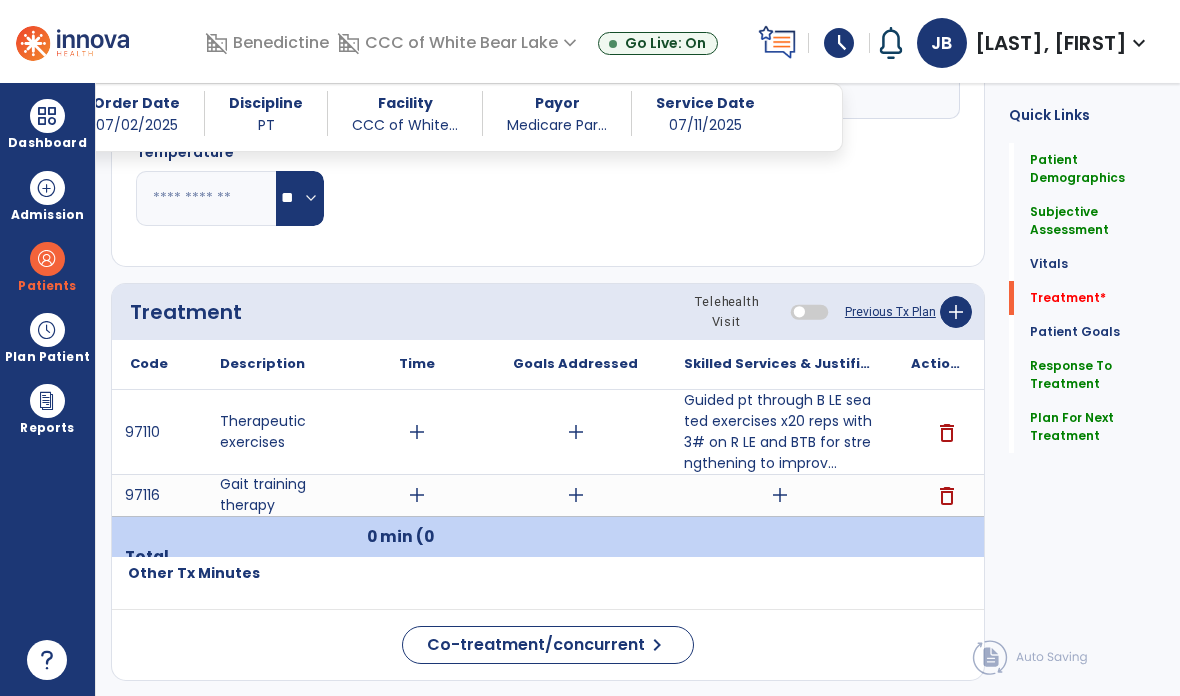 scroll, scrollTop: 1107, scrollLeft: 0, axis: vertical 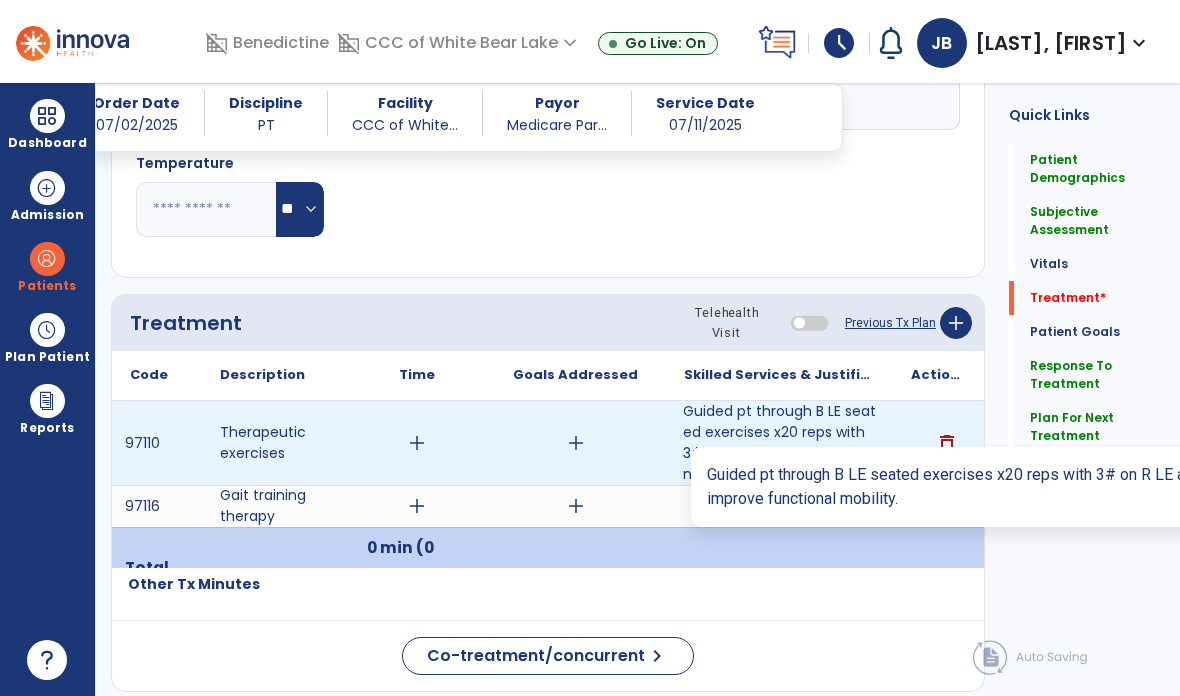 click on "Guided pt through B LE seated exercises x20 reps with 3# on R LE and BTB for strengthening to improv..." at bounding box center [779, 443] 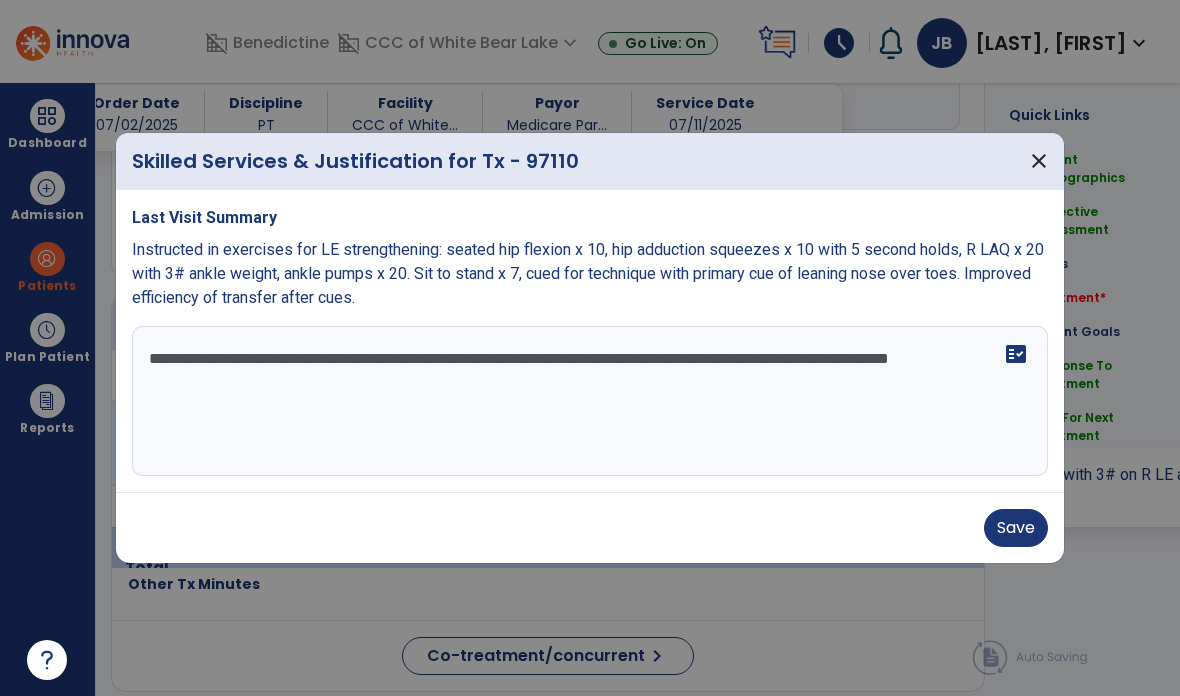 click on "**********" at bounding box center [590, 401] 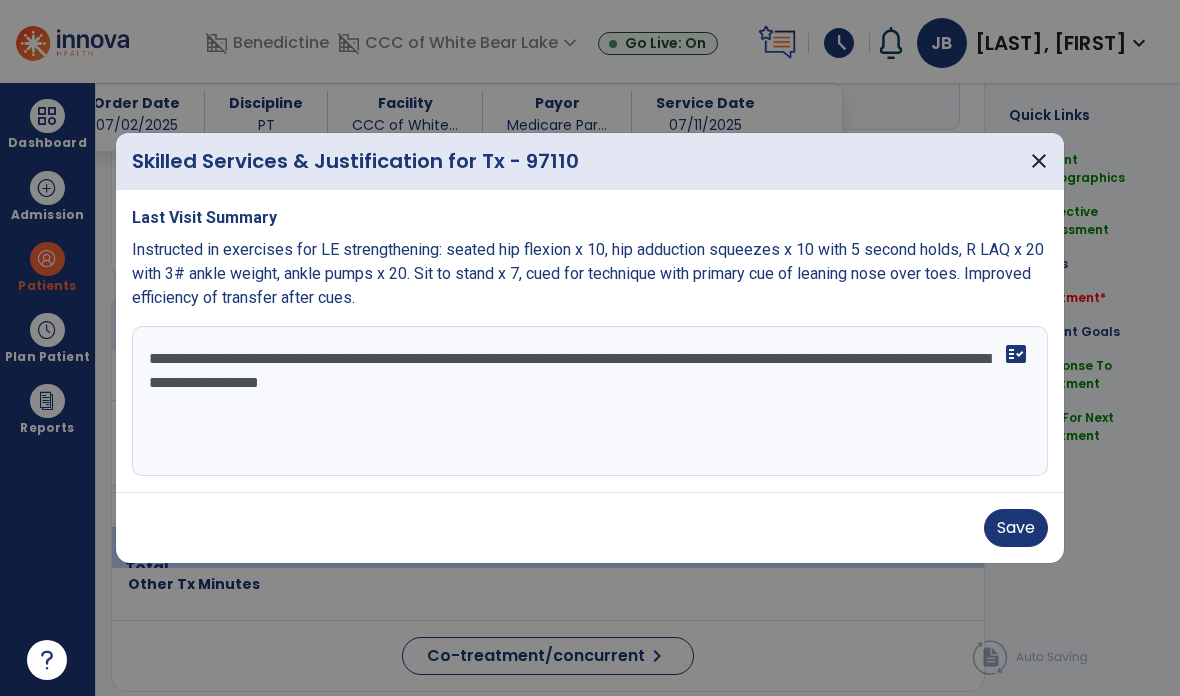 type on "**********" 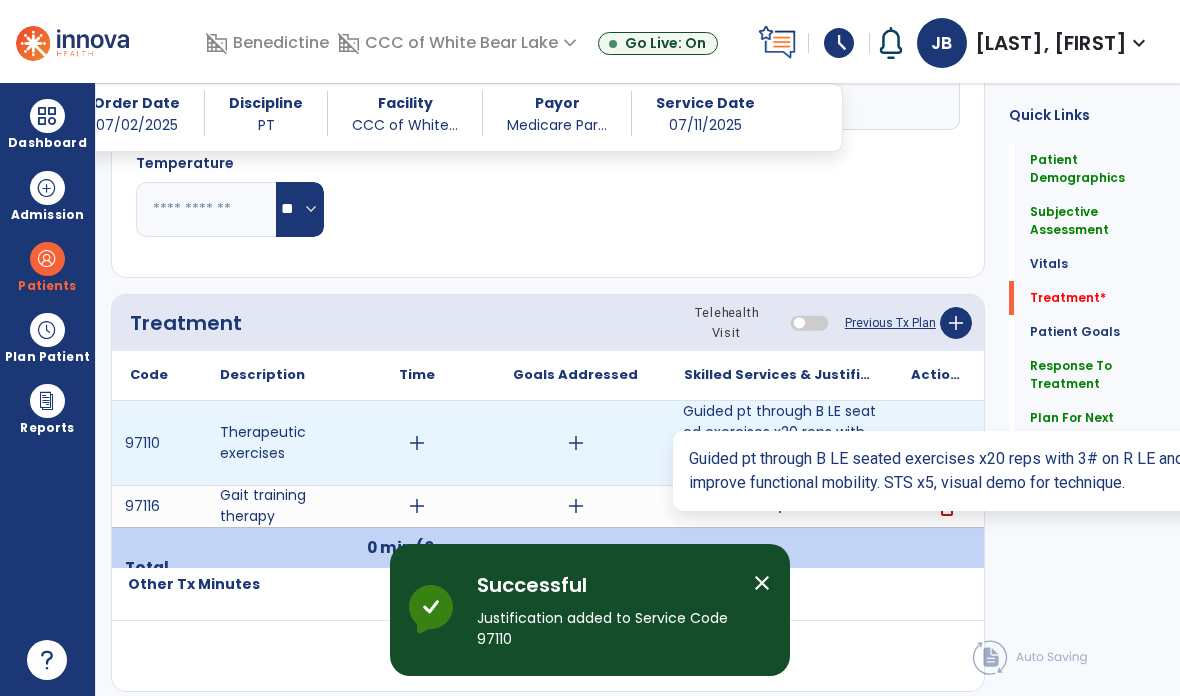 click on "Guided pt through B LE seated exercises x20 reps with 3# on R LE and BTB for strengthening to improv..." at bounding box center (779, 443) 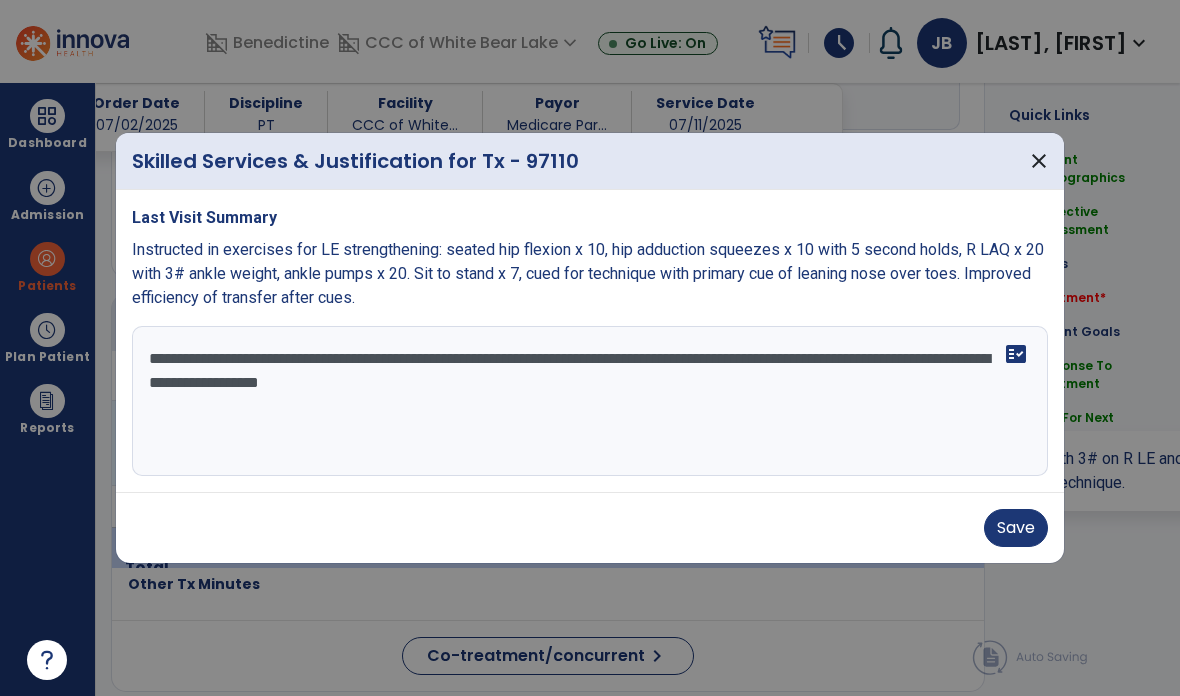 click on "Save" at bounding box center [1016, 528] 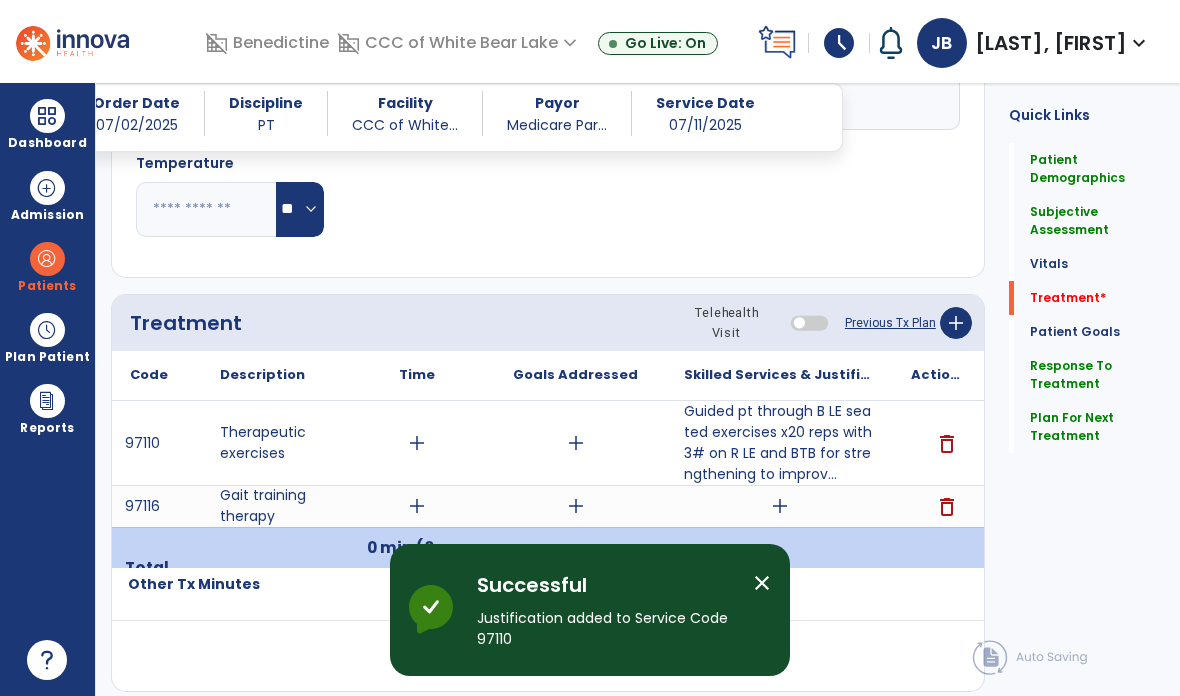 click on "add" at bounding box center [780, 506] 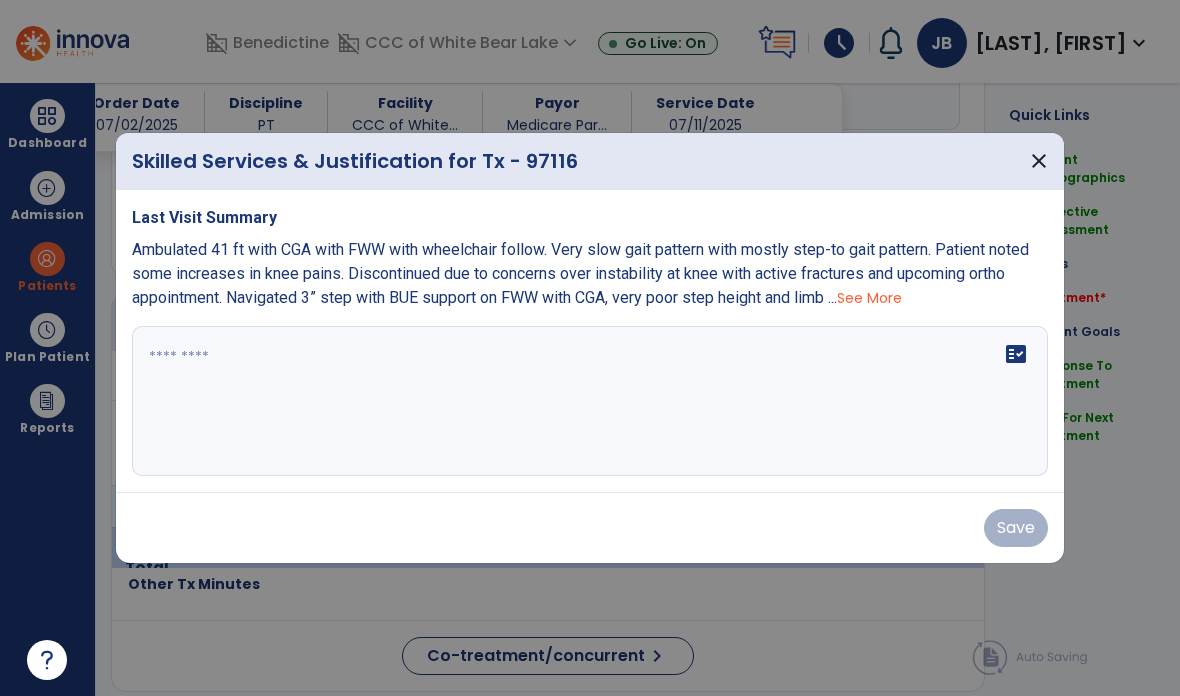 click on "fact_check" at bounding box center [590, 401] 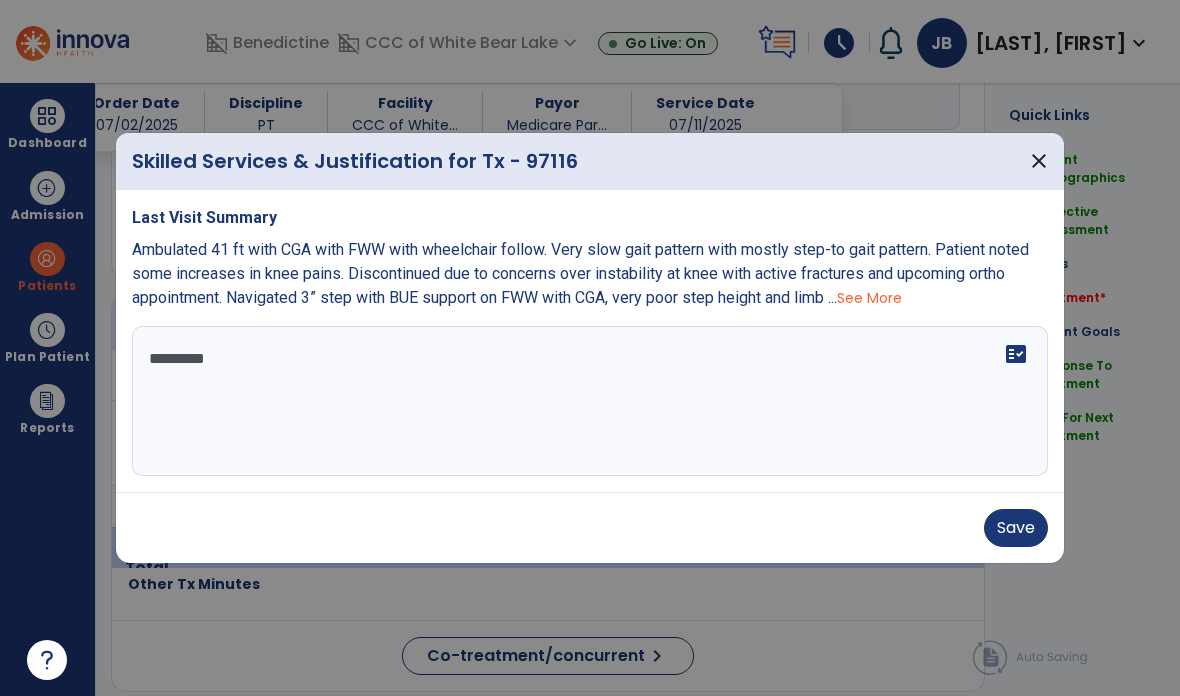 scroll, scrollTop: 0, scrollLeft: 0, axis: both 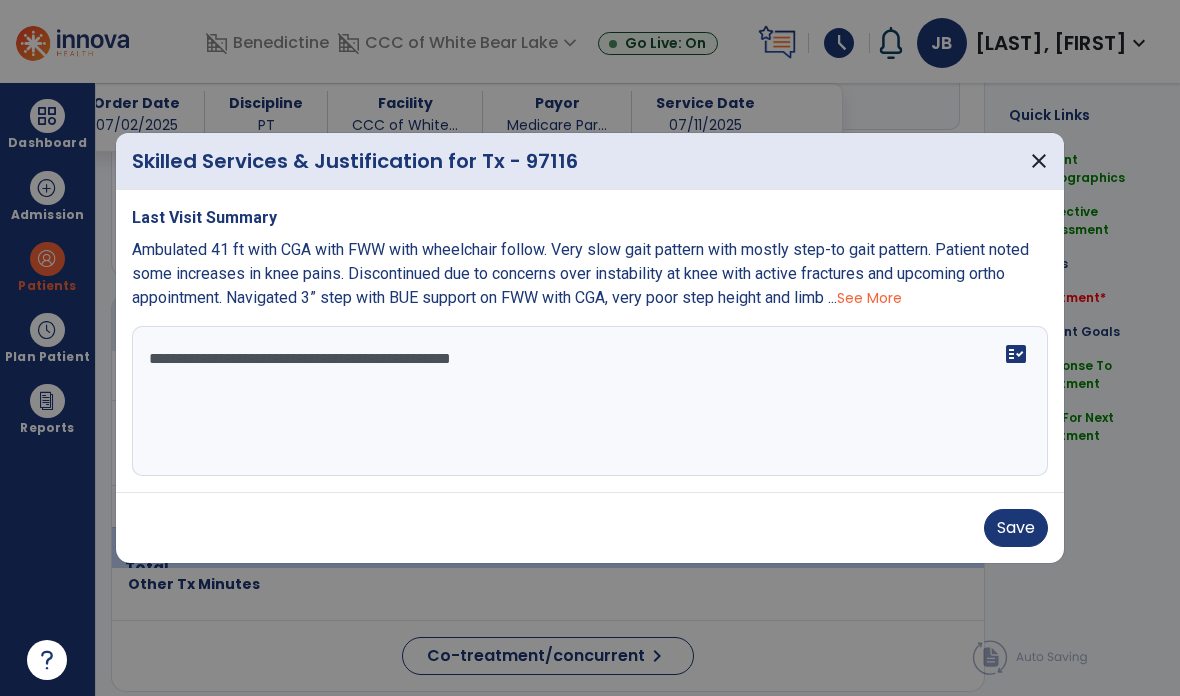 click on "See More" at bounding box center (869, 298) 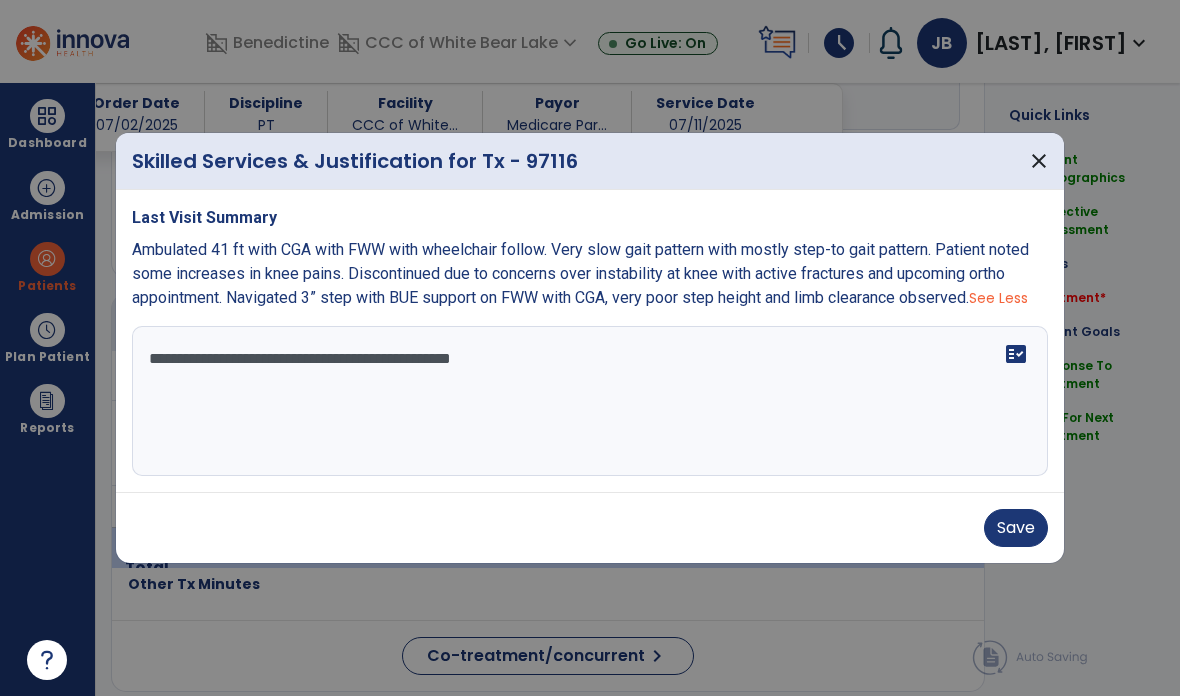 click on "**********" at bounding box center [590, 401] 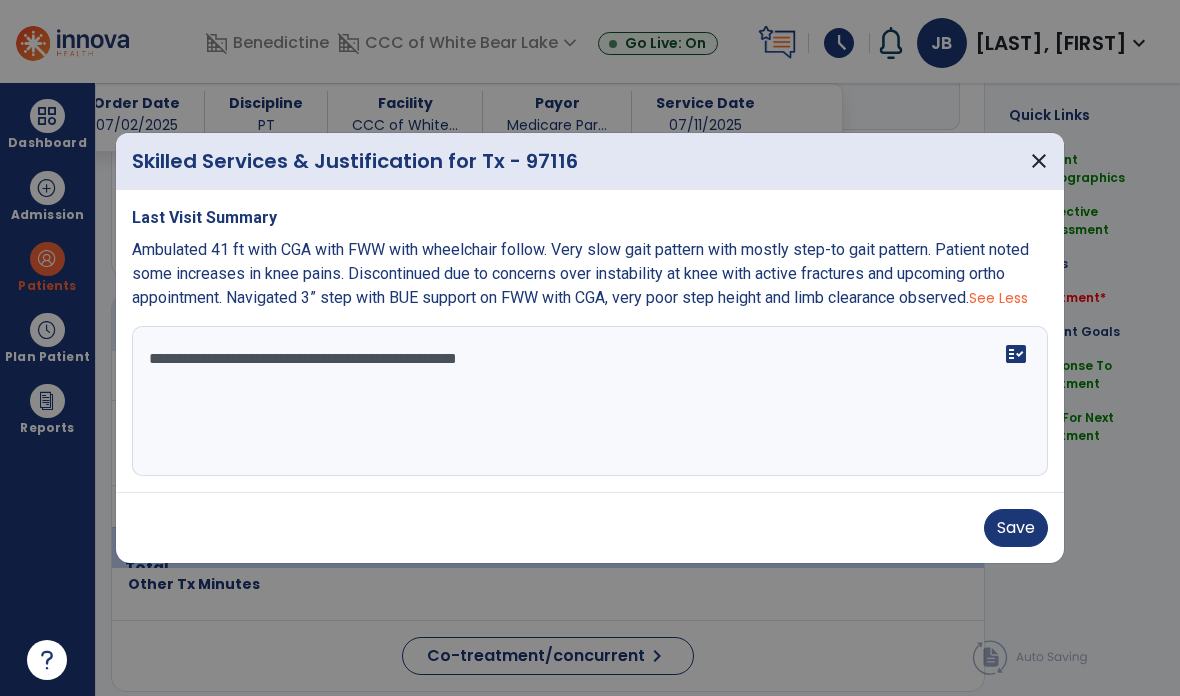 type on "**********" 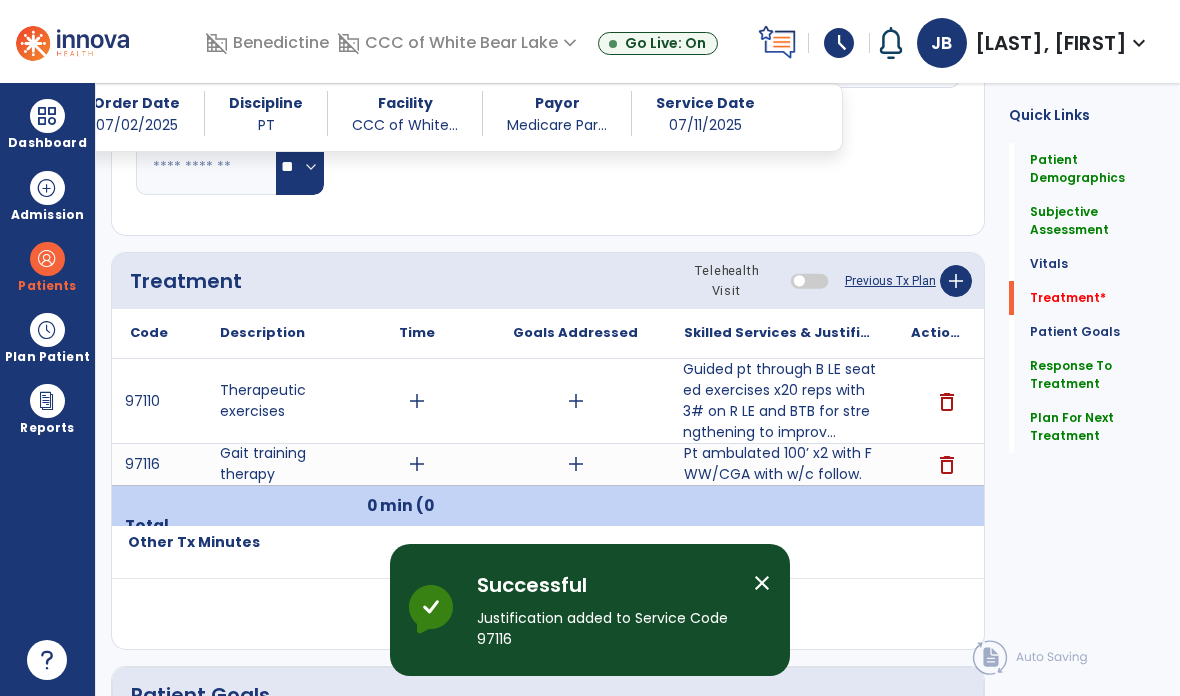 scroll, scrollTop: 1185, scrollLeft: 0, axis: vertical 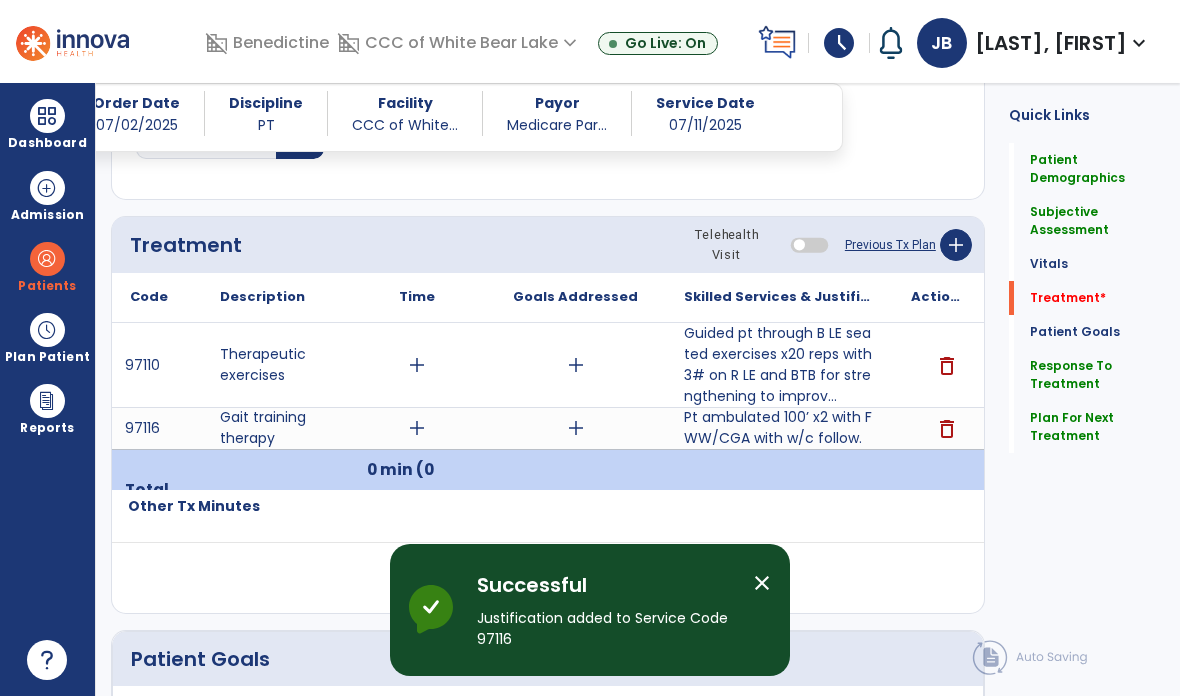 click on "add" at bounding box center (417, 428) 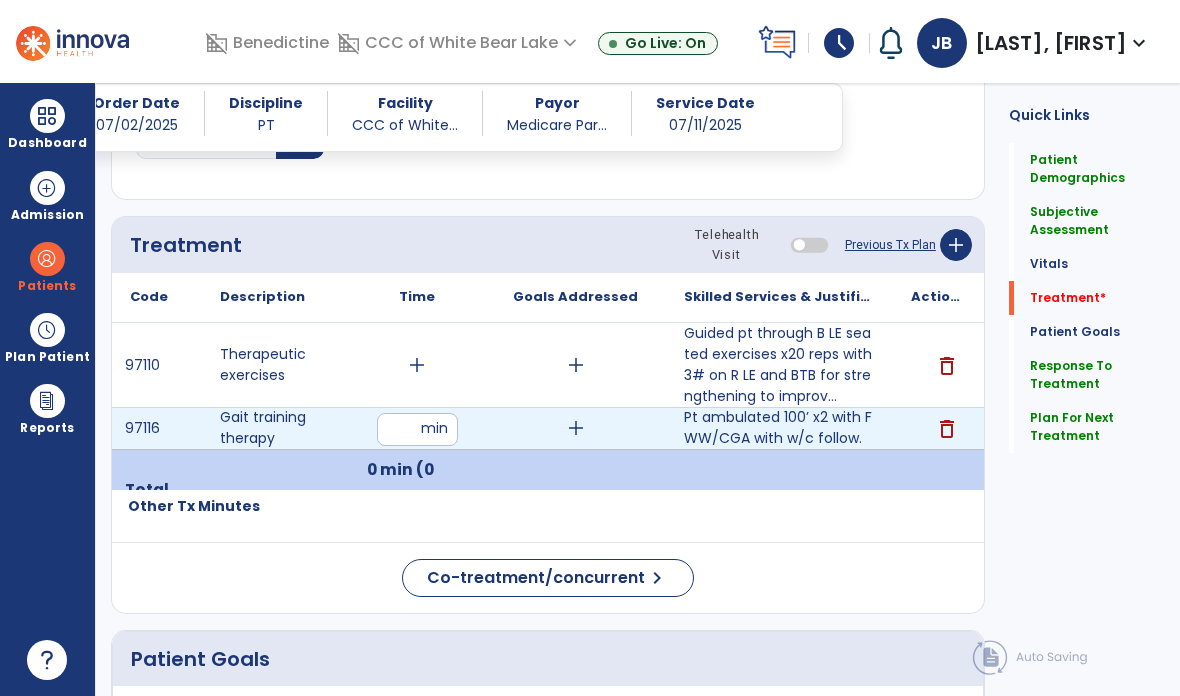 type on "**" 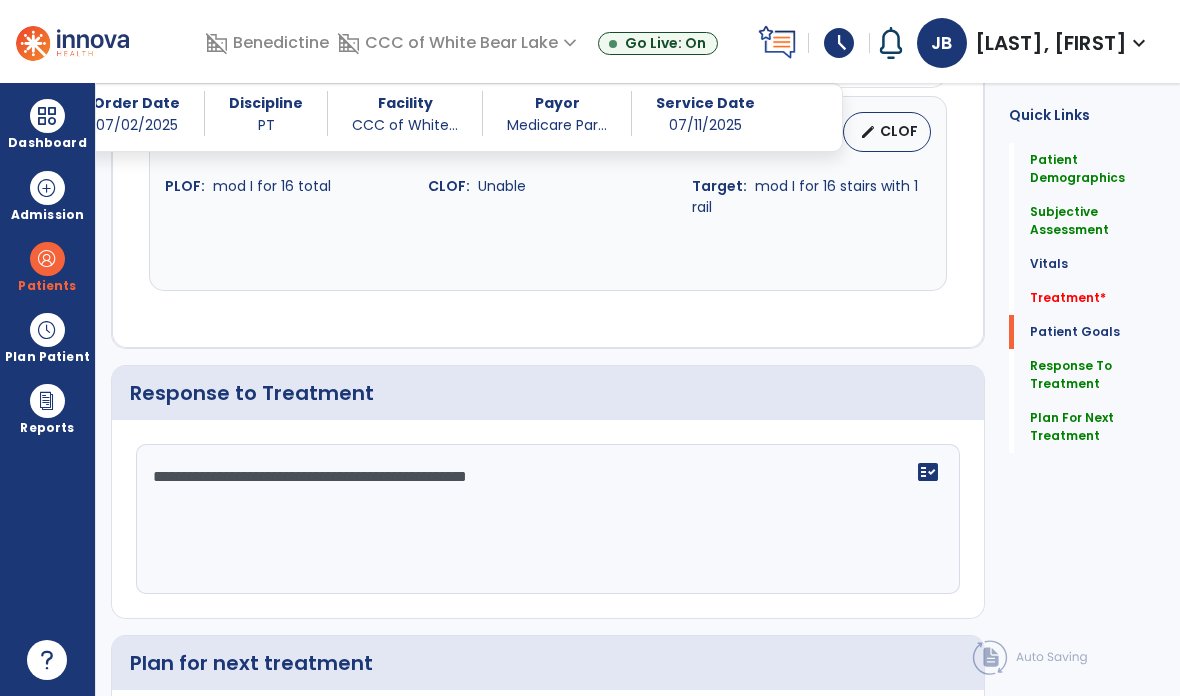 scroll, scrollTop: 2451, scrollLeft: 0, axis: vertical 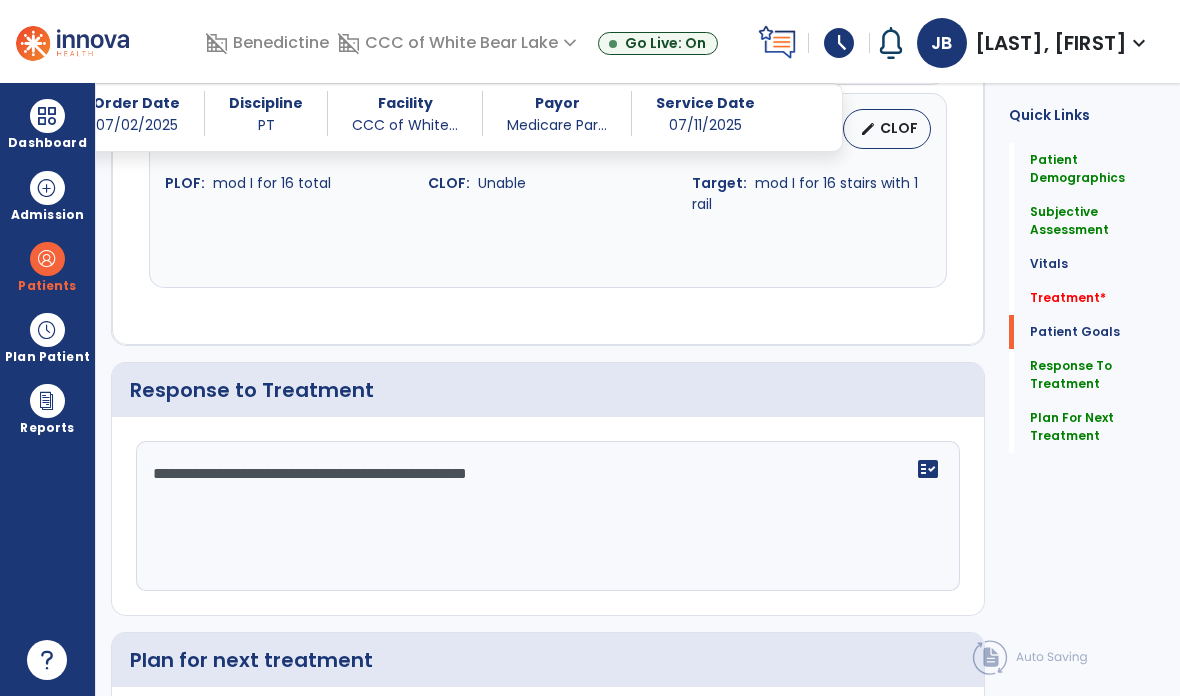 click on "**********" 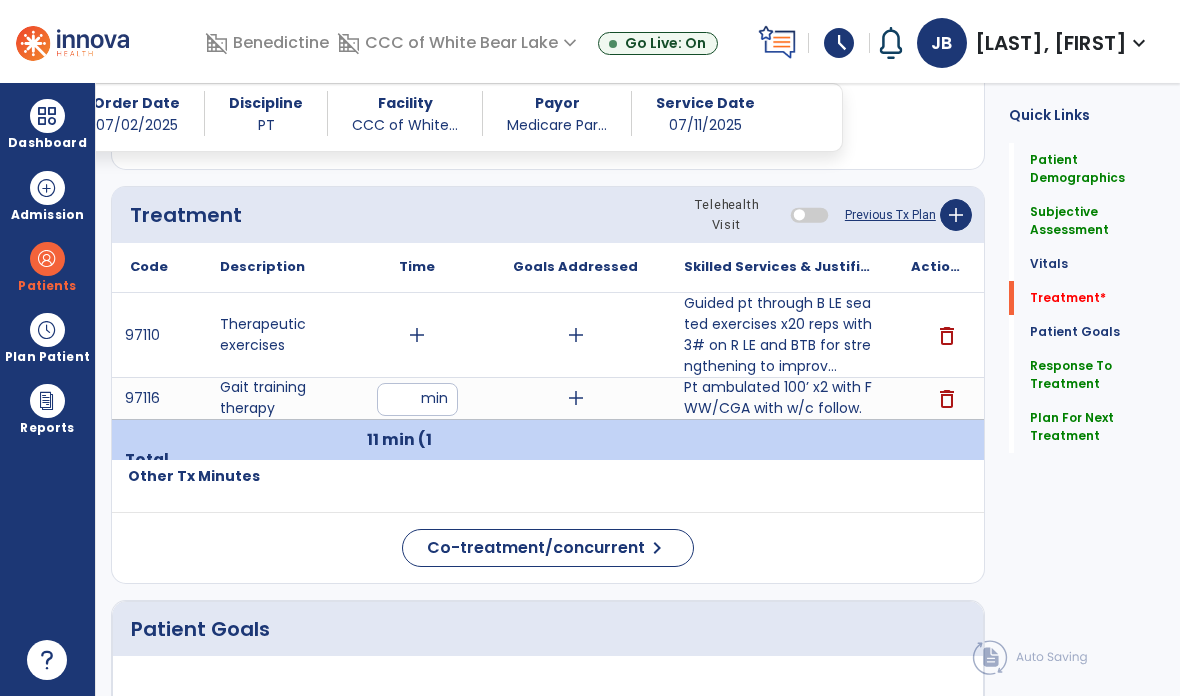 scroll, scrollTop: 1214, scrollLeft: 0, axis: vertical 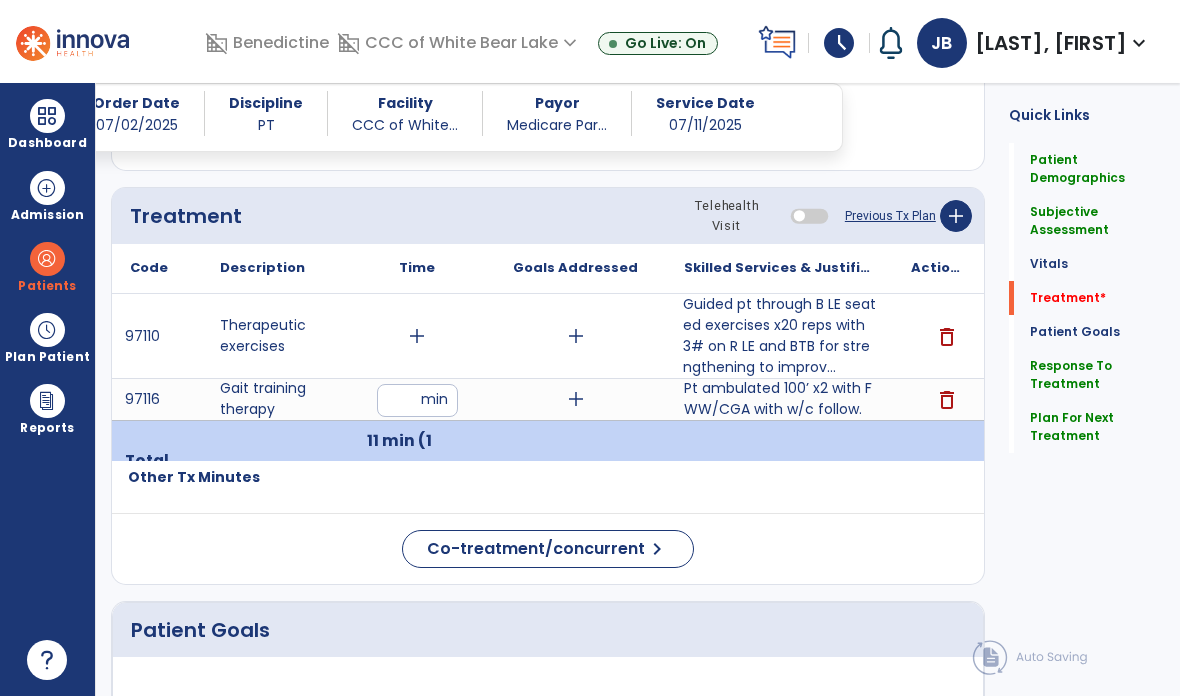 type on "**********" 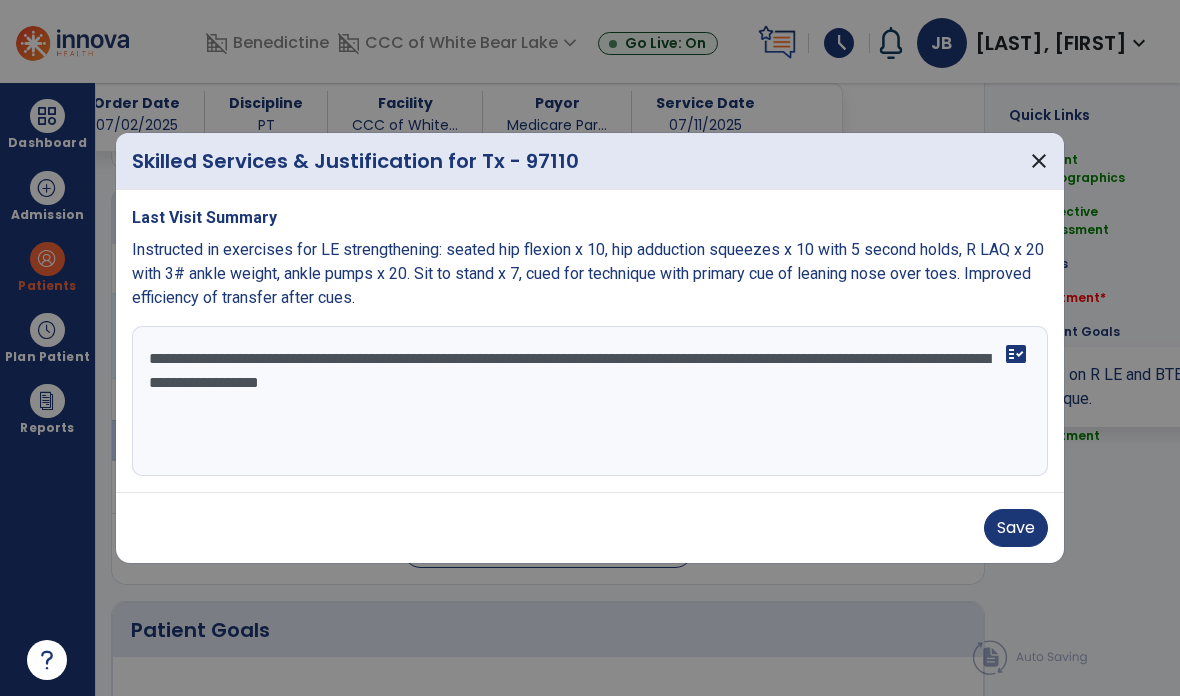 click on "Save" at bounding box center (1016, 528) 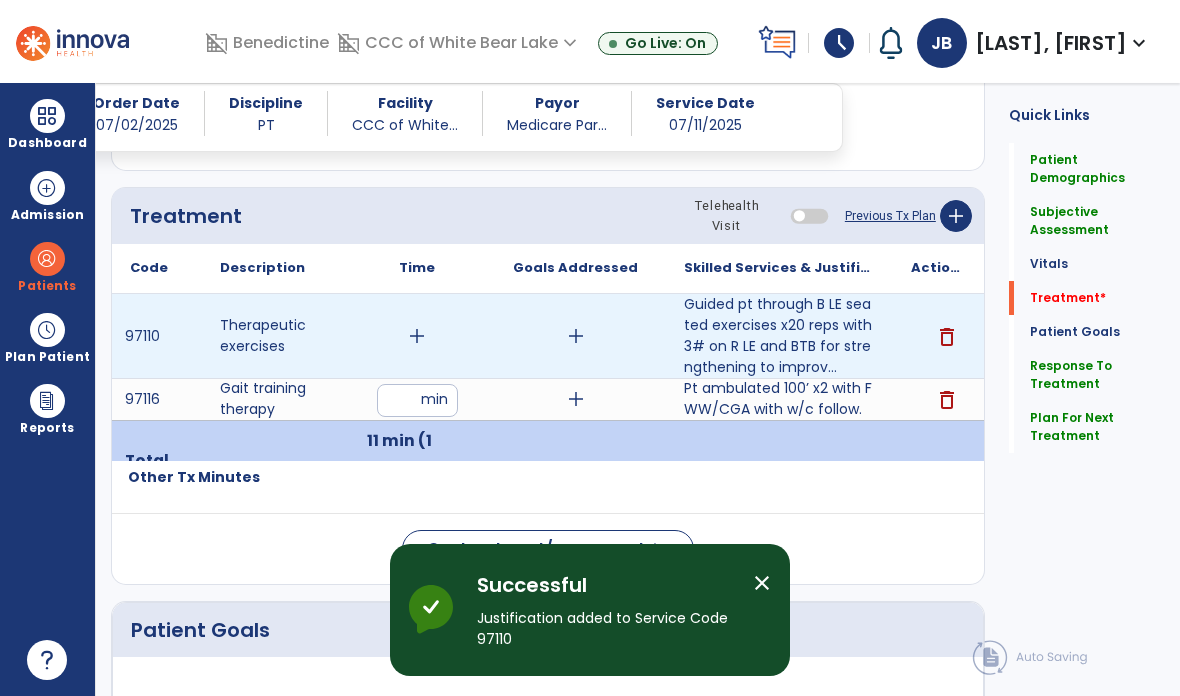 click on "add" at bounding box center (417, 336) 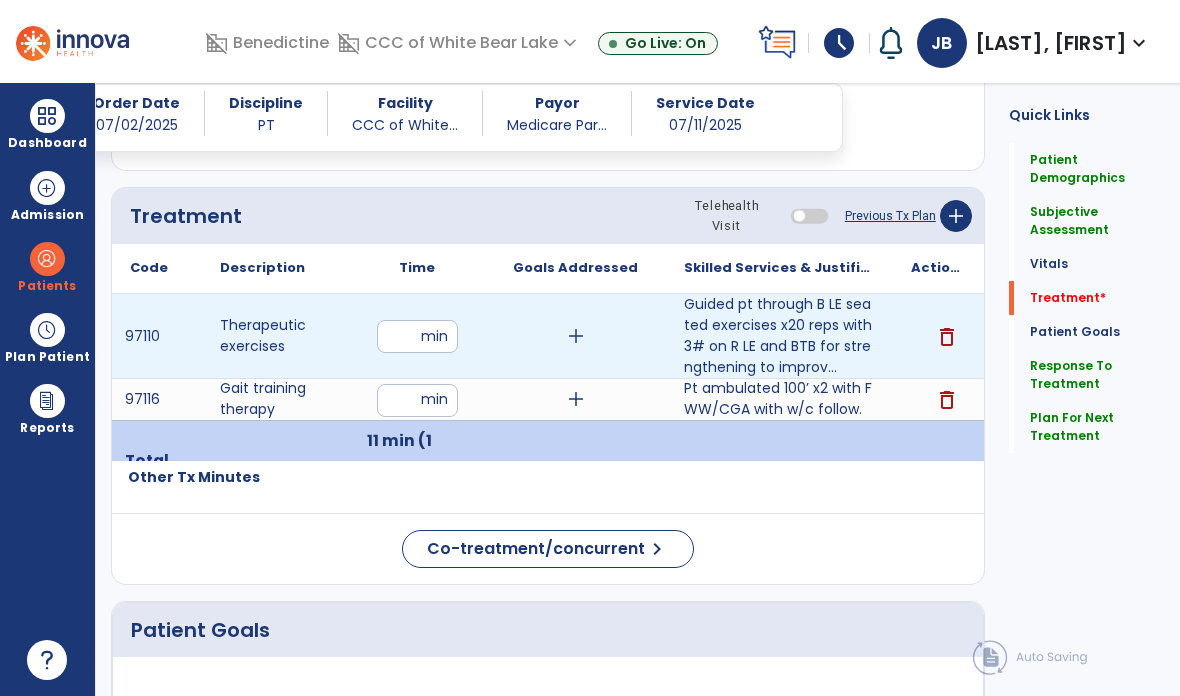 type on "**" 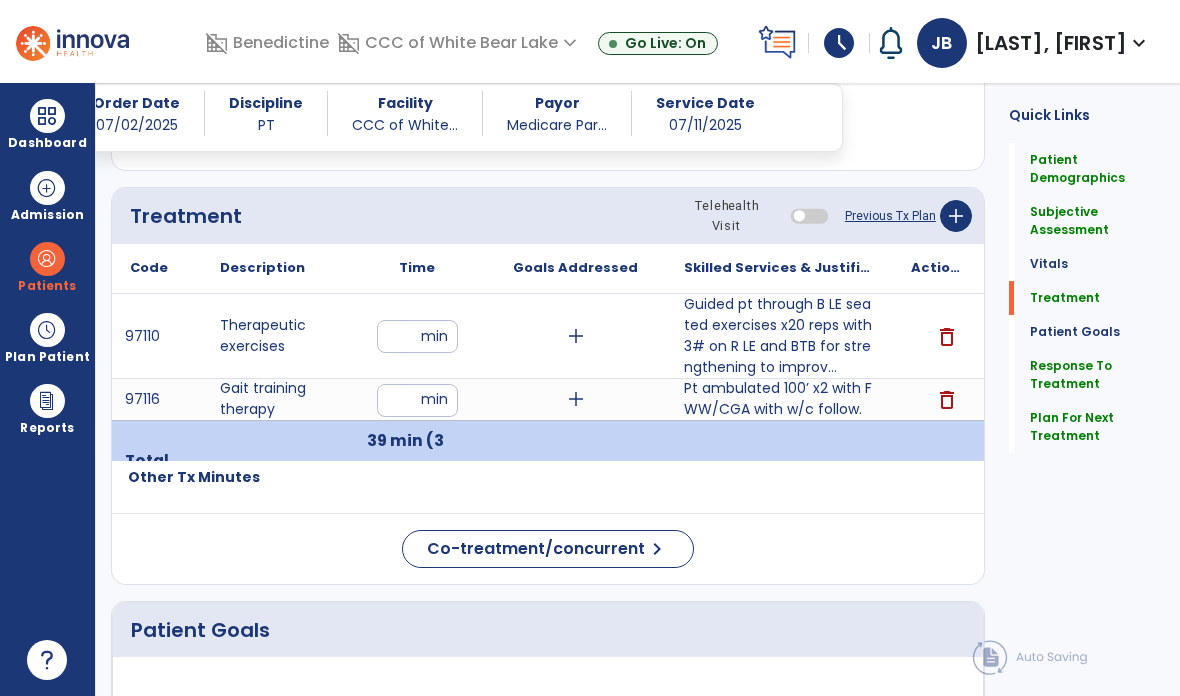 click on "**" at bounding box center (417, 400) 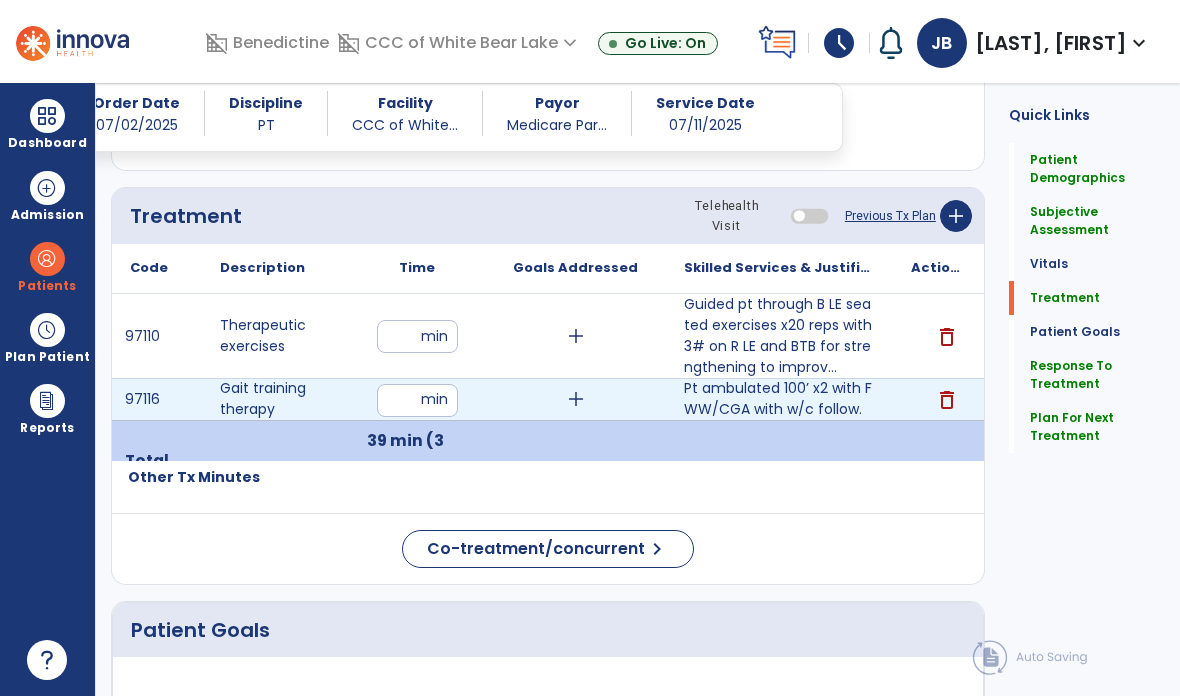 click on "Quick Links  Patient Demographics   Patient Demographics   Subjective Assessment   Subjective Assessment   Vitals   Vitals   Treatment   Treatment   Patient Goals   Patient Goals   Response To Treatment   Response To Treatment   Plan For Next Treatment   Plan For Next Treatment" 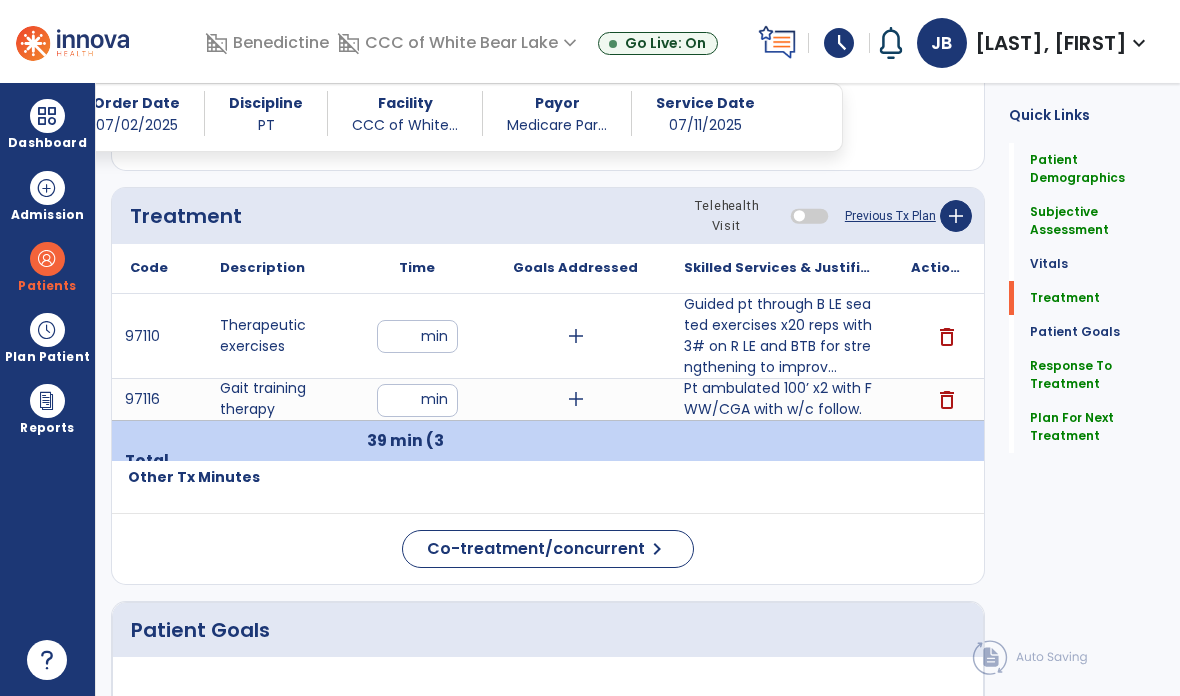 click on "**" at bounding box center [417, 400] 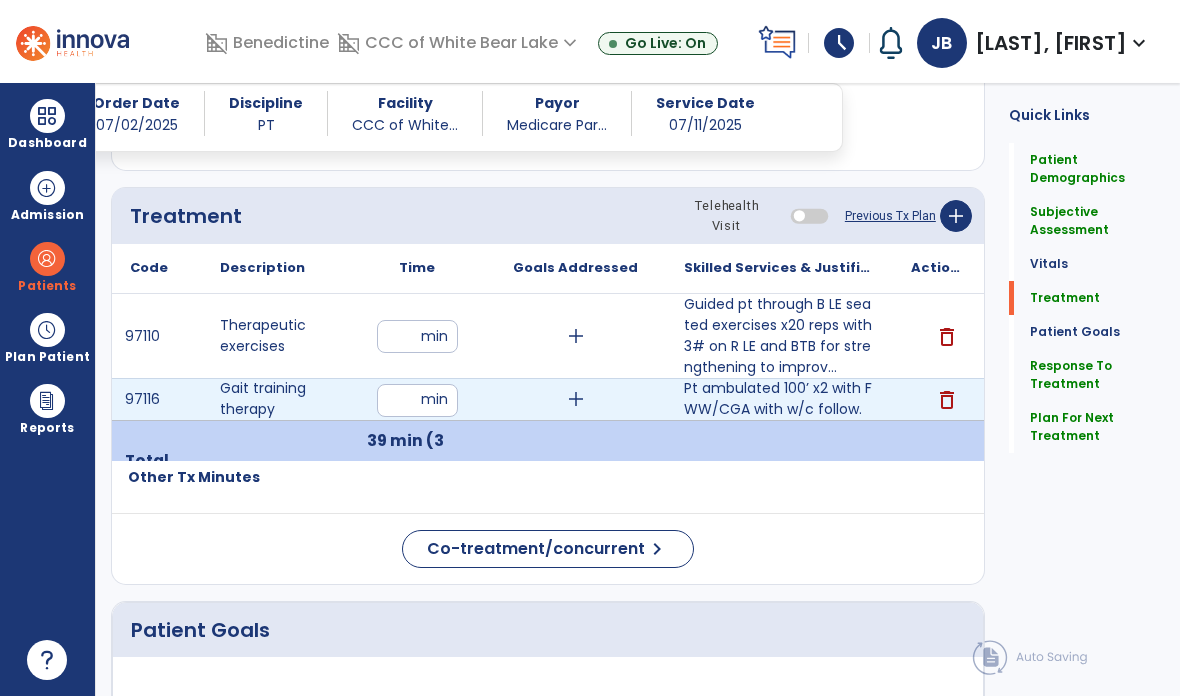 type on "**" 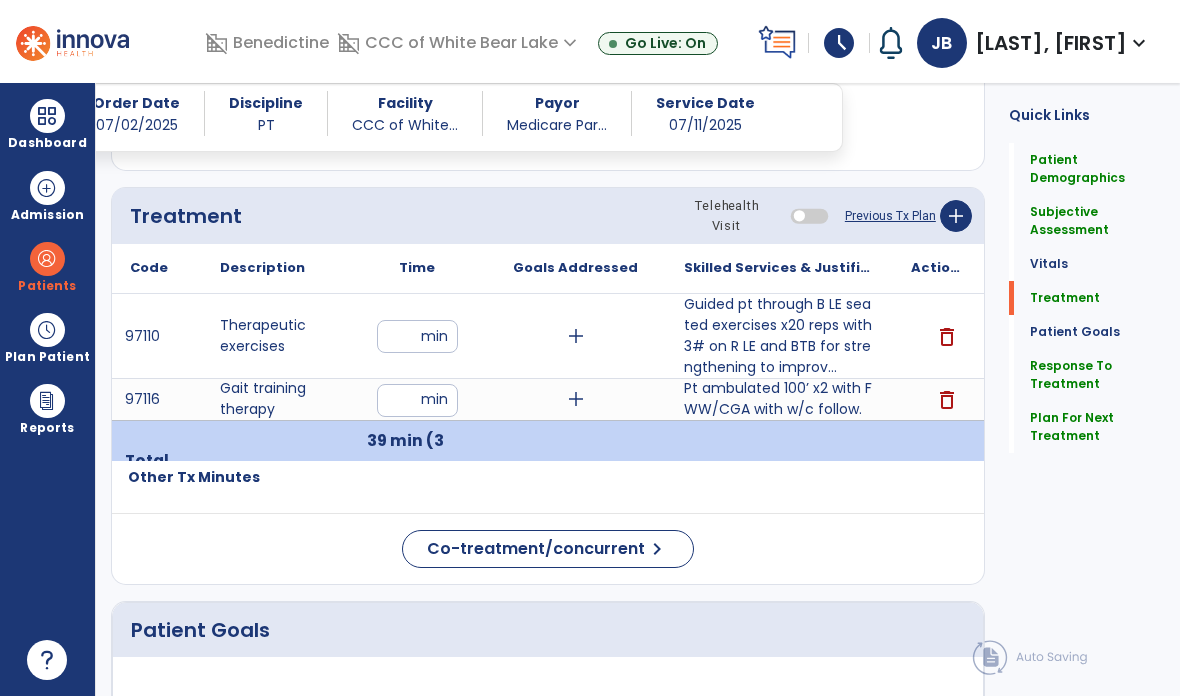 click on "Quick Links  Patient Demographics   Patient Demographics   Subjective Assessment   Subjective Assessment   Vitals   Vitals   Treatment   Treatment   Patient Goals   Patient Goals   Response To Treatment   Response To Treatment   Plan For Next Treatment   Plan For Next Treatment" 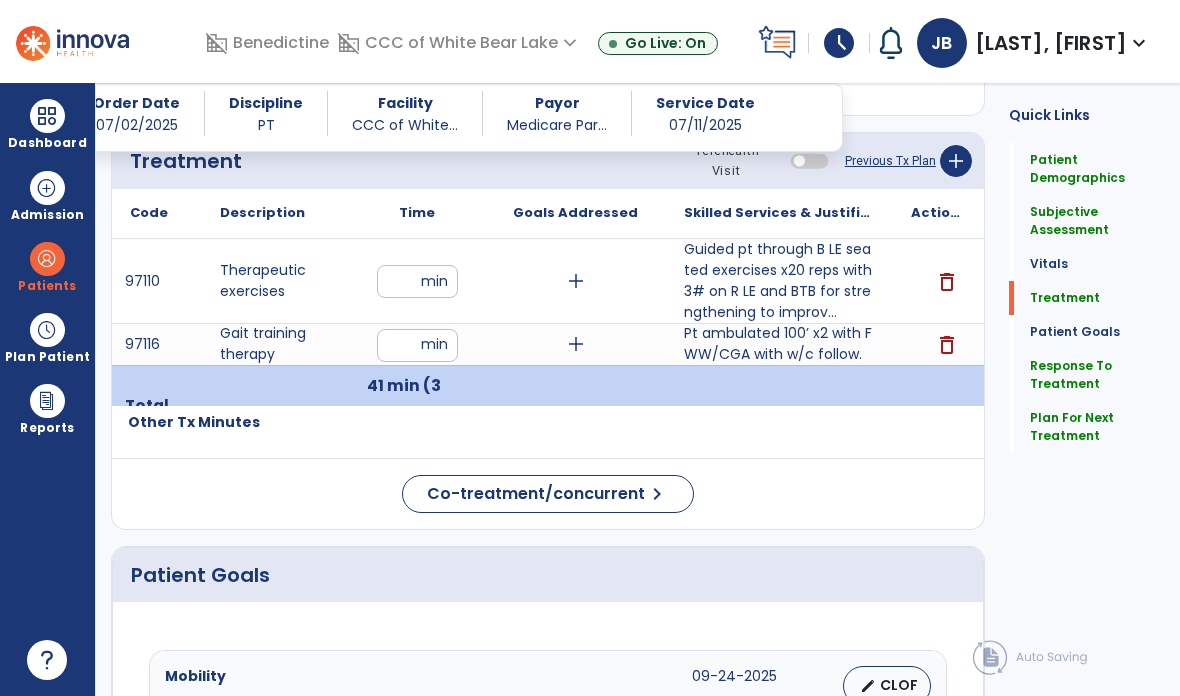 scroll, scrollTop: 1275, scrollLeft: 0, axis: vertical 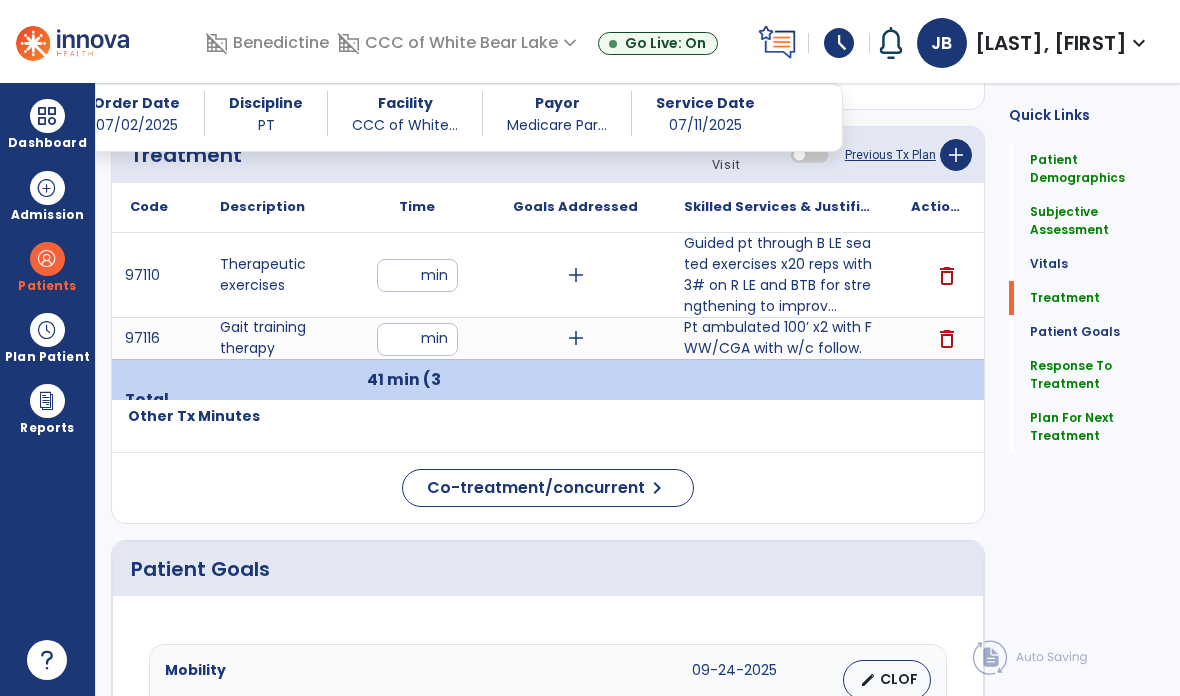 click on "**" at bounding box center [417, 275] 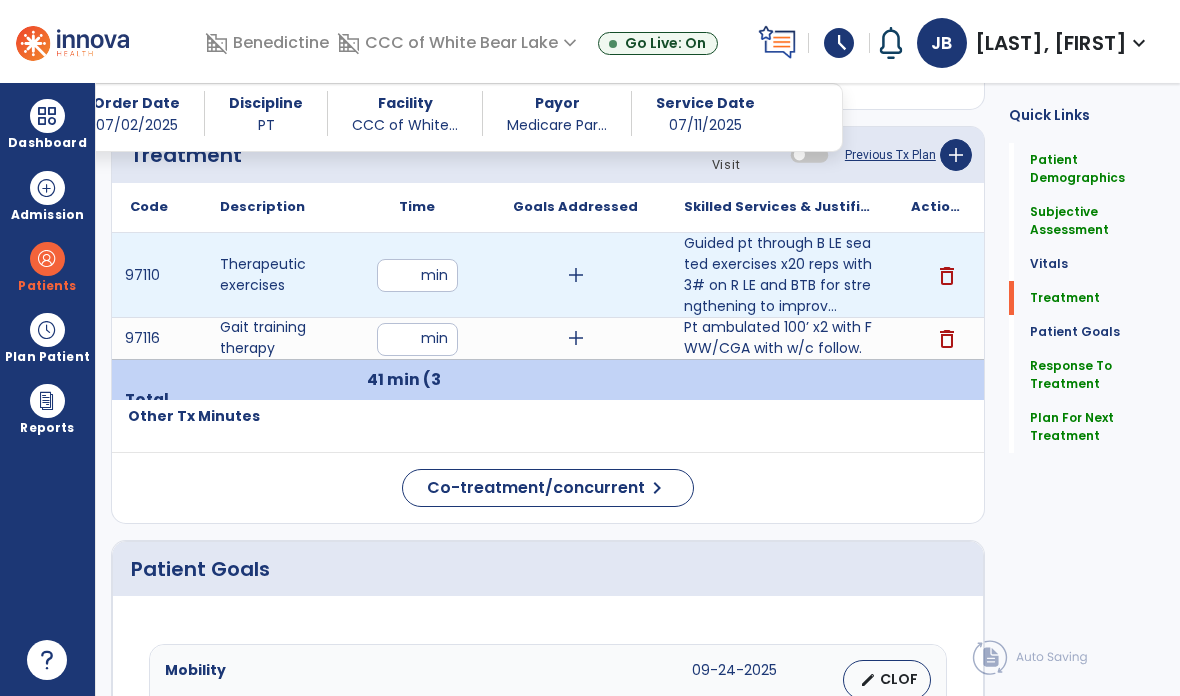 type on "*" 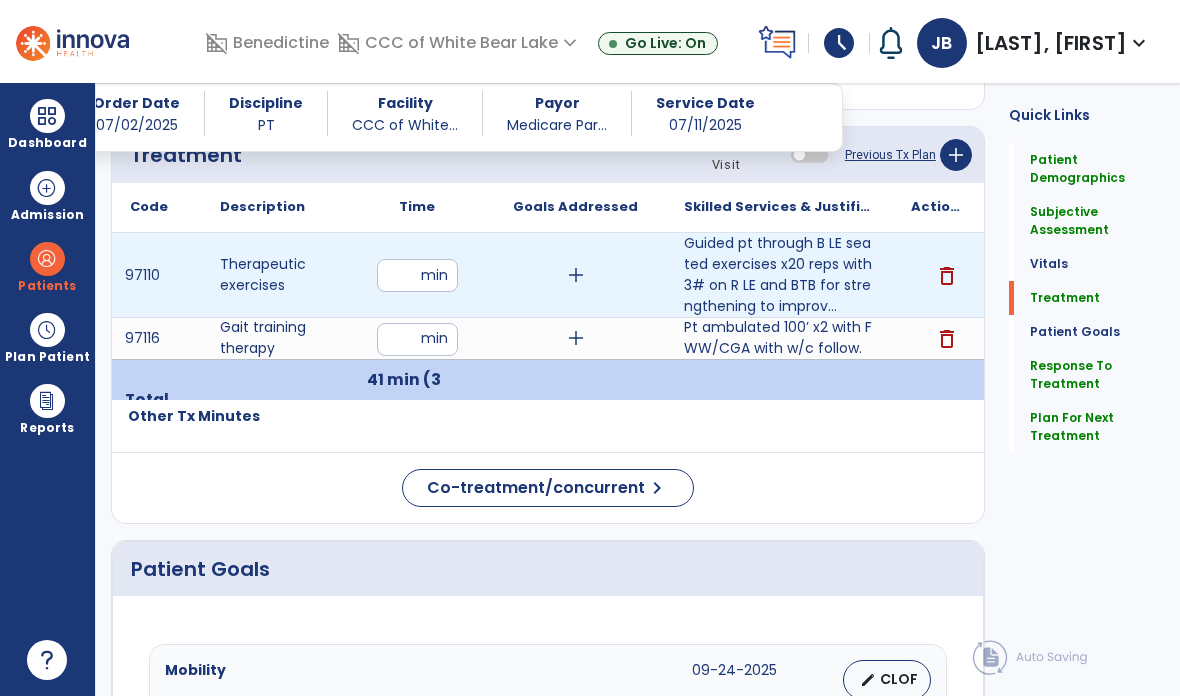 type on "**" 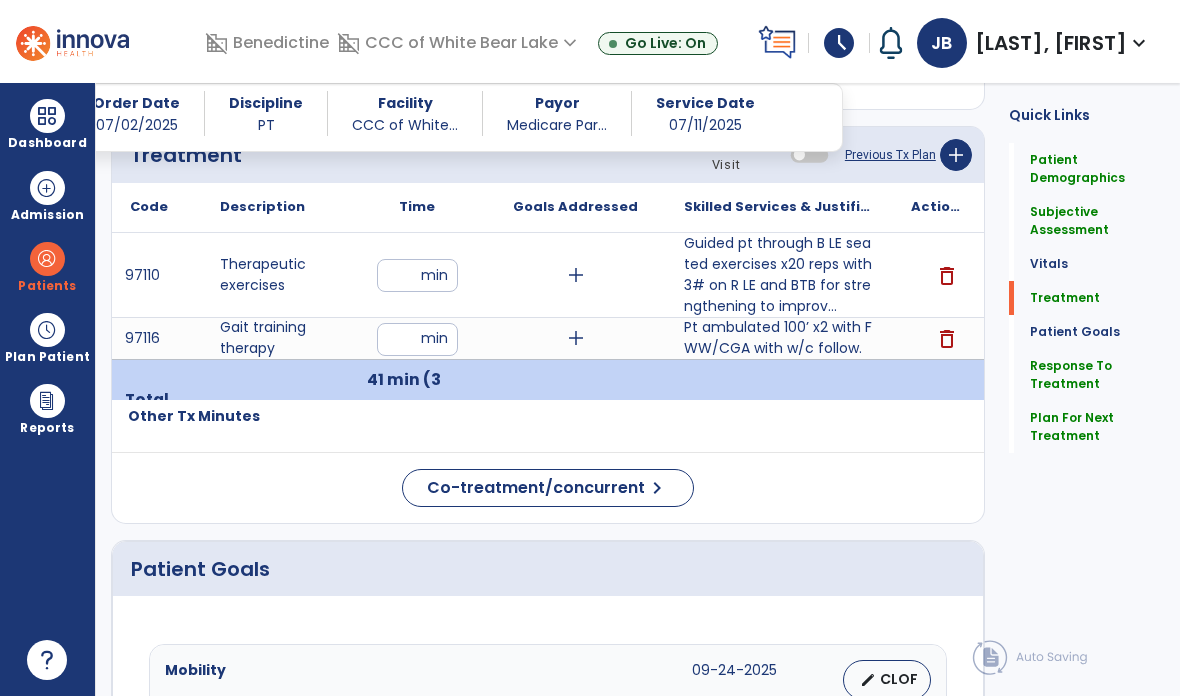 click on "Quick Links  Patient Demographics   Patient Demographics   Subjective Assessment   Subjective Assessment   Vitals   Vitals   Treatment   Treatment   Patient Goals   Patient Goals   Response To Treatment   Response To Treatment   Plan For Next Treatment   Plan For Next Treatment" 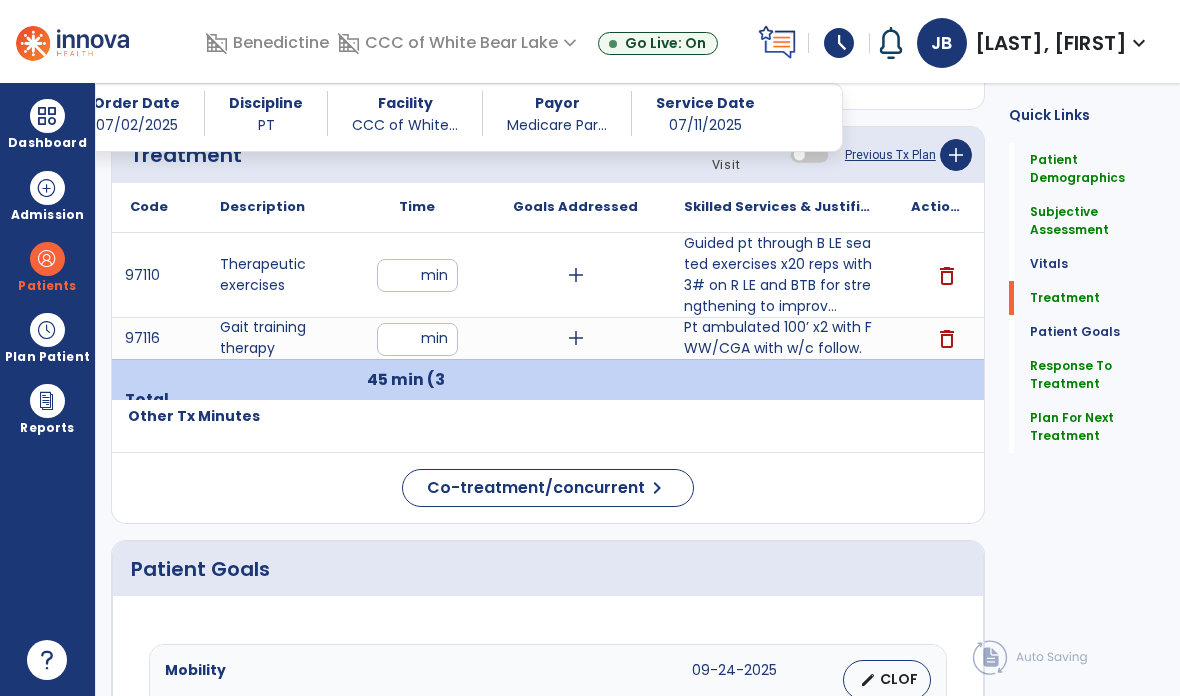 click on "**" at bounding box center [417, 339] 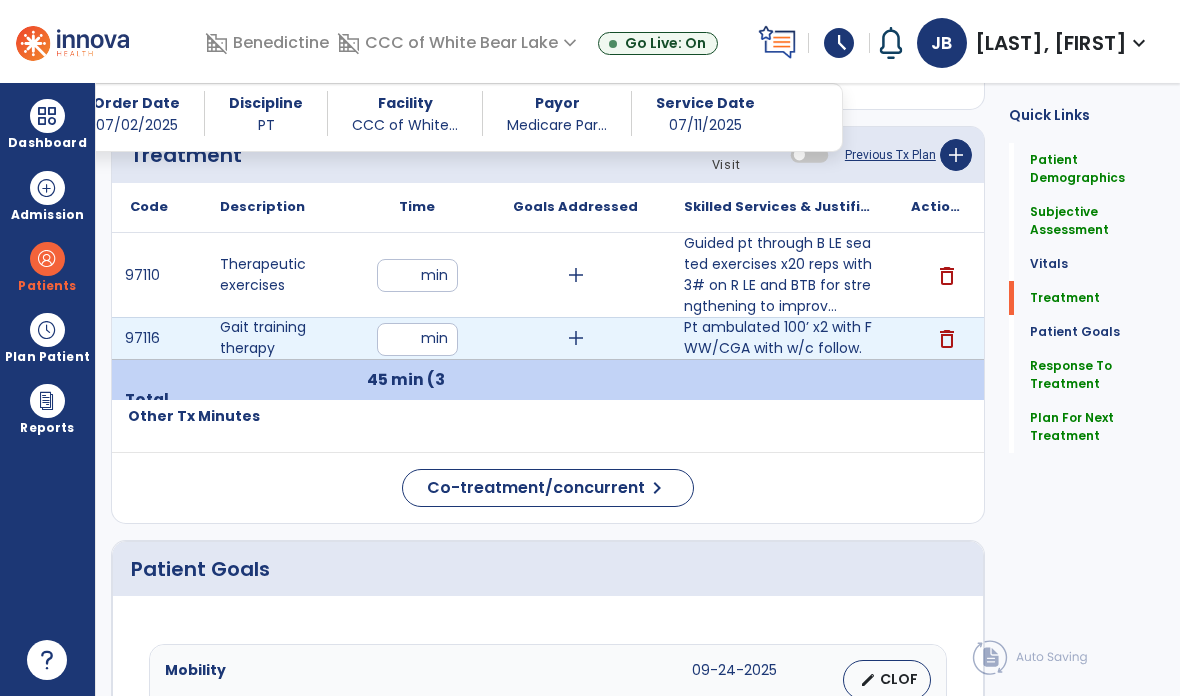 type on "**" 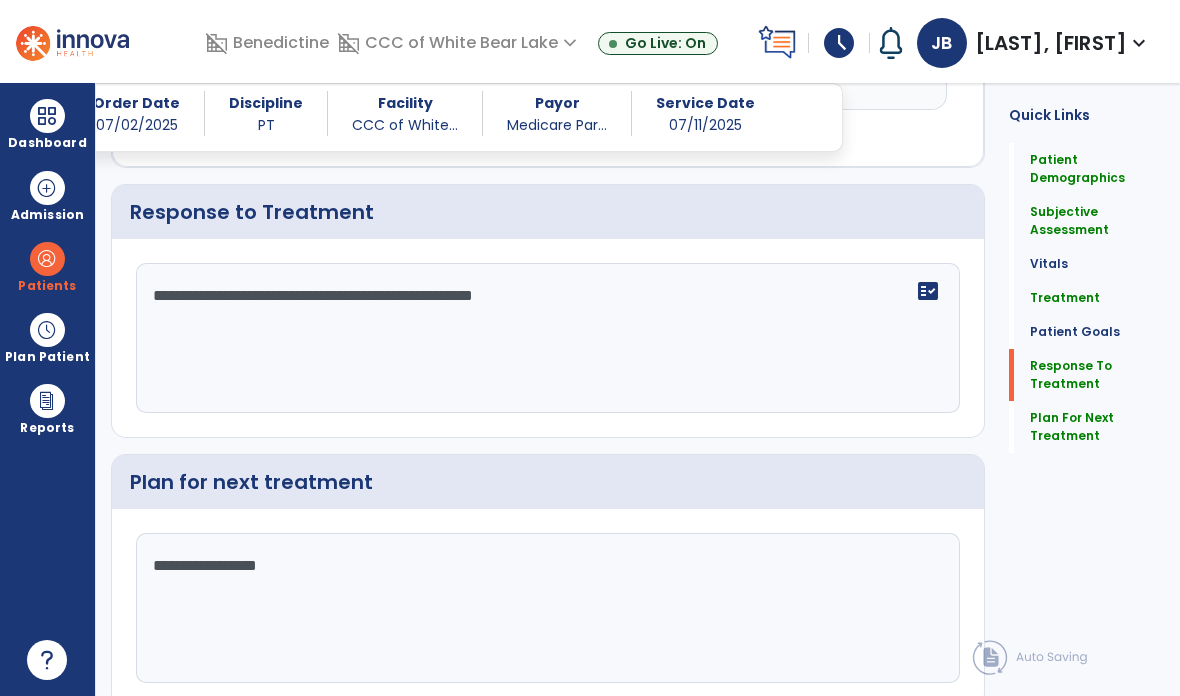scroll, scrollTop: 2628, scrollLeft: 0, axis: vertical 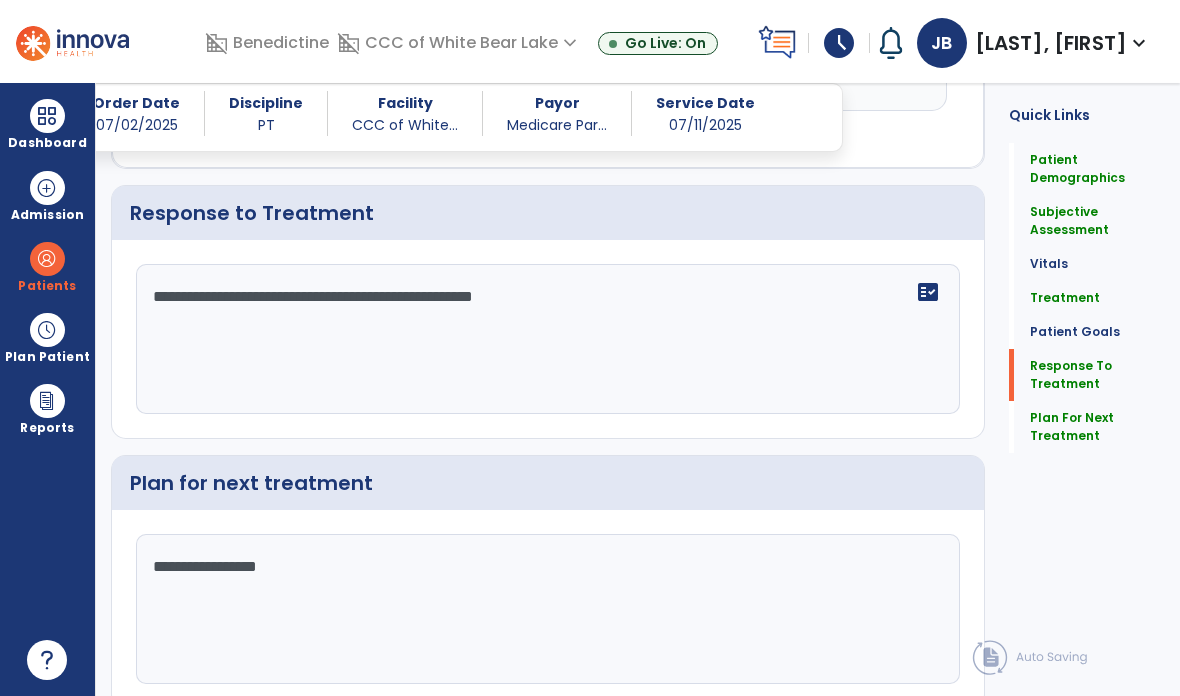 click on "**********" 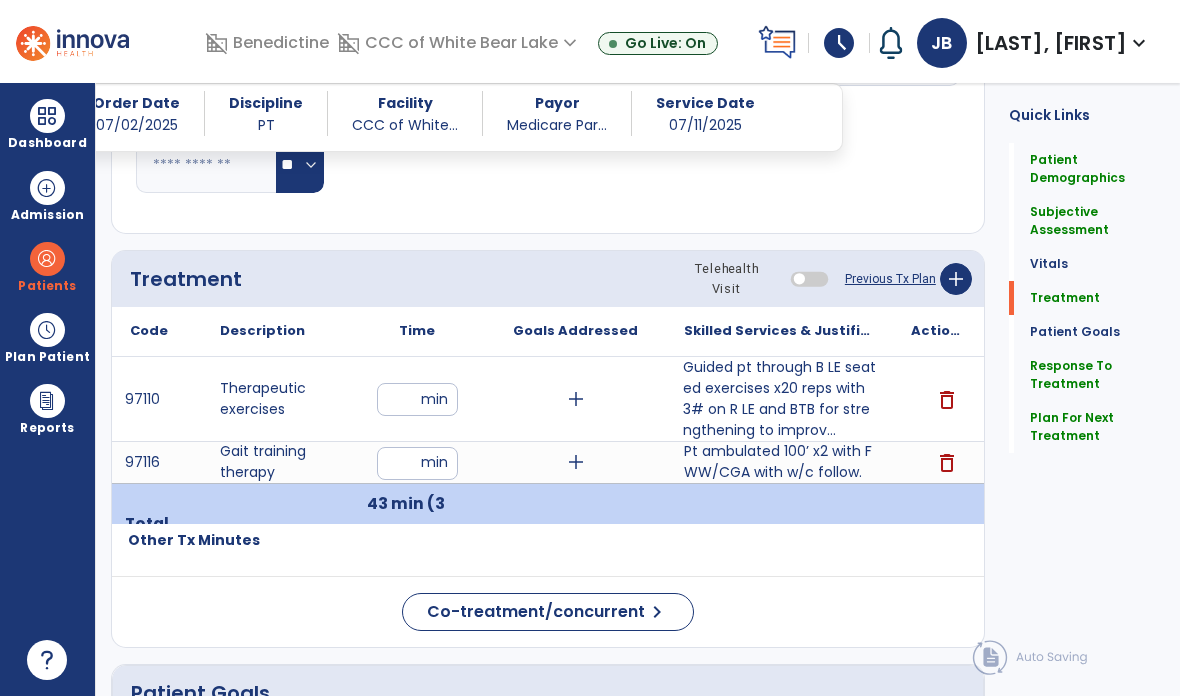 scroll, scrollTop: 1149, scrollLeft: 0, axis: vertical 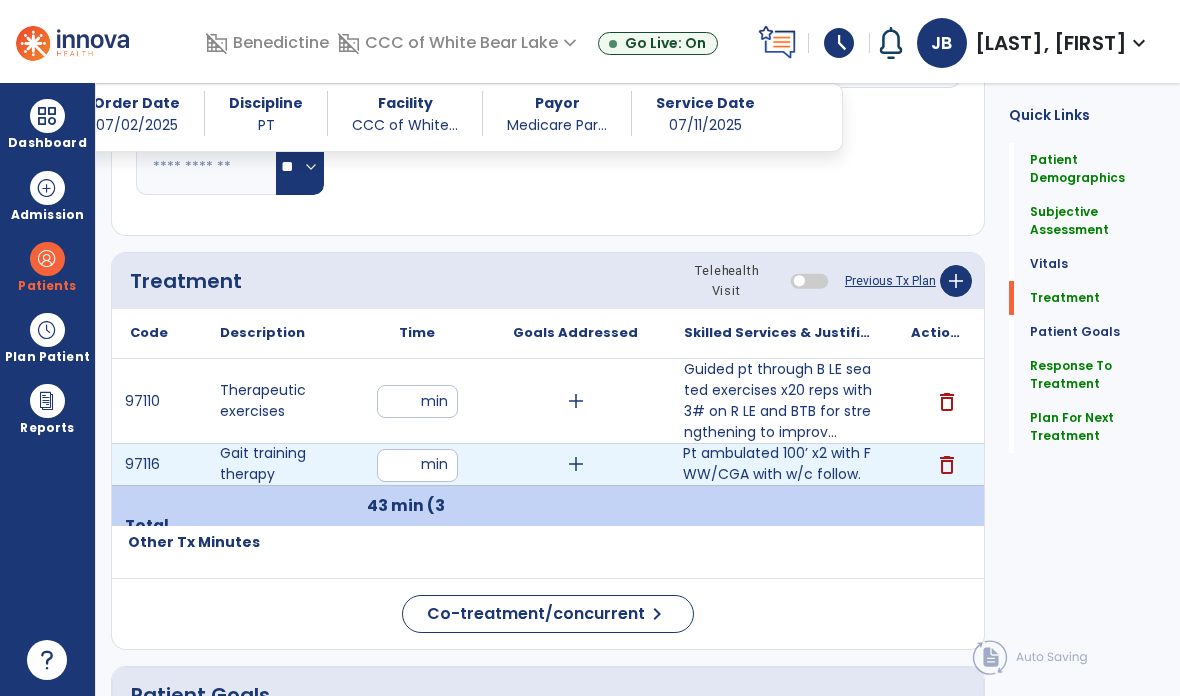 type on "**********" 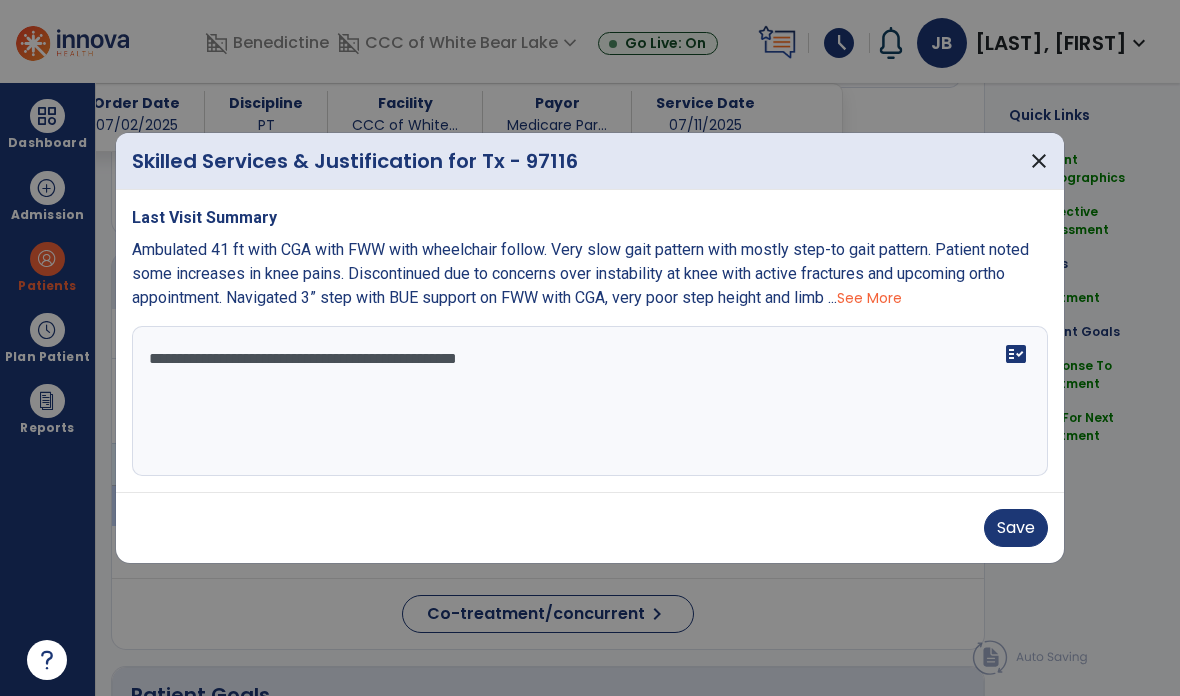 click on "**********" at bounding box center (590, 401) 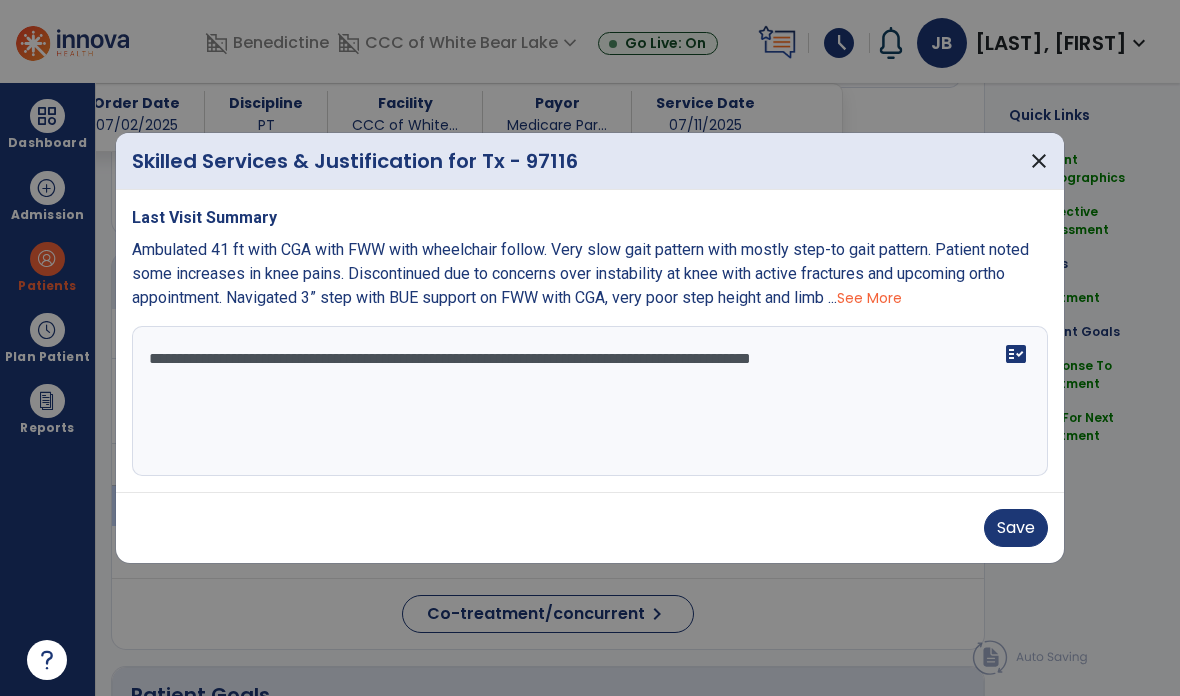 type on "**********" 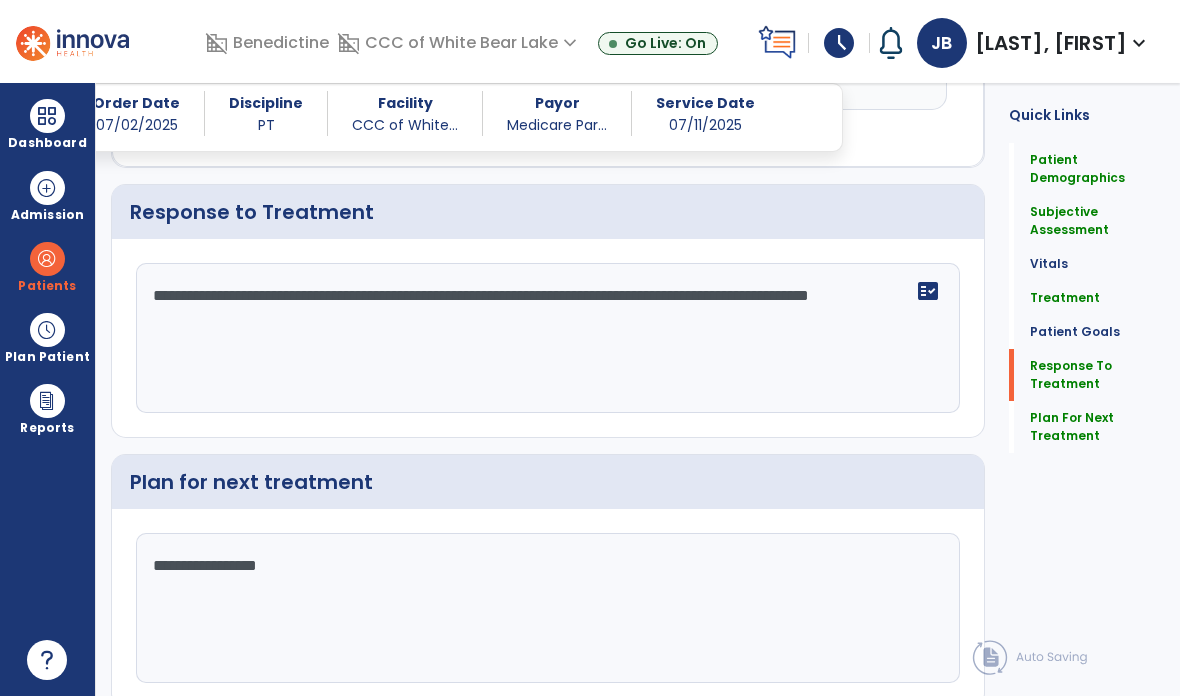 scroll, scrollTop: 2670, scrollLeft: 0, axis: vertical 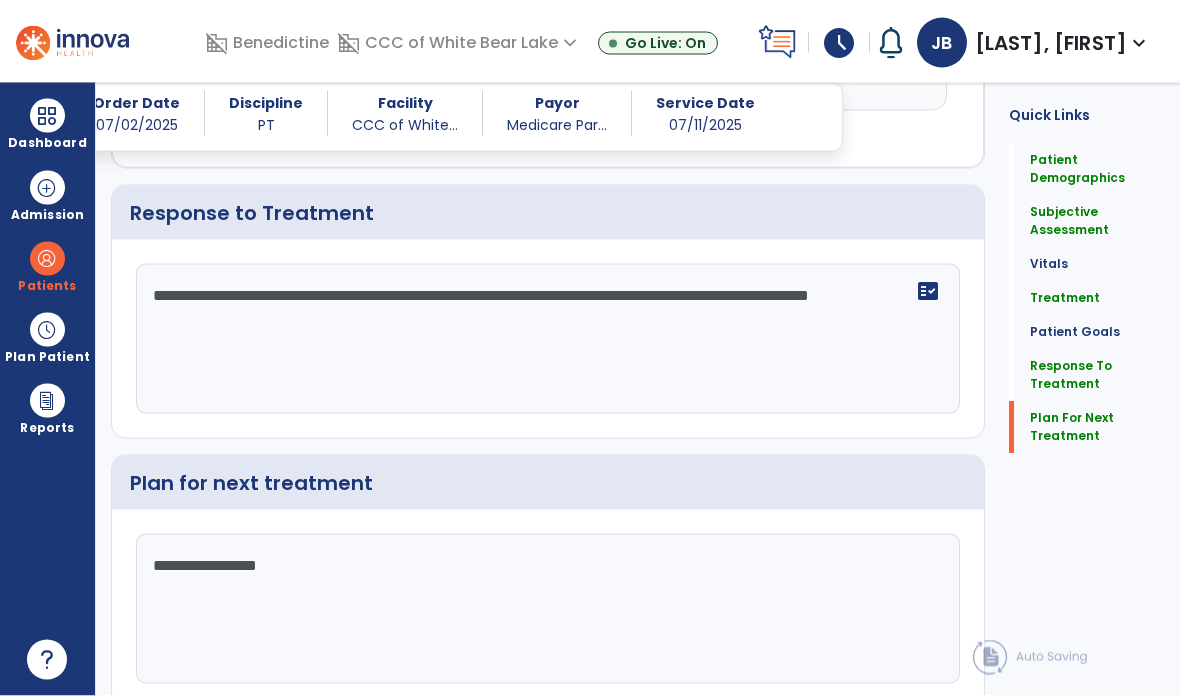 click on "Plan For Next Treatment" 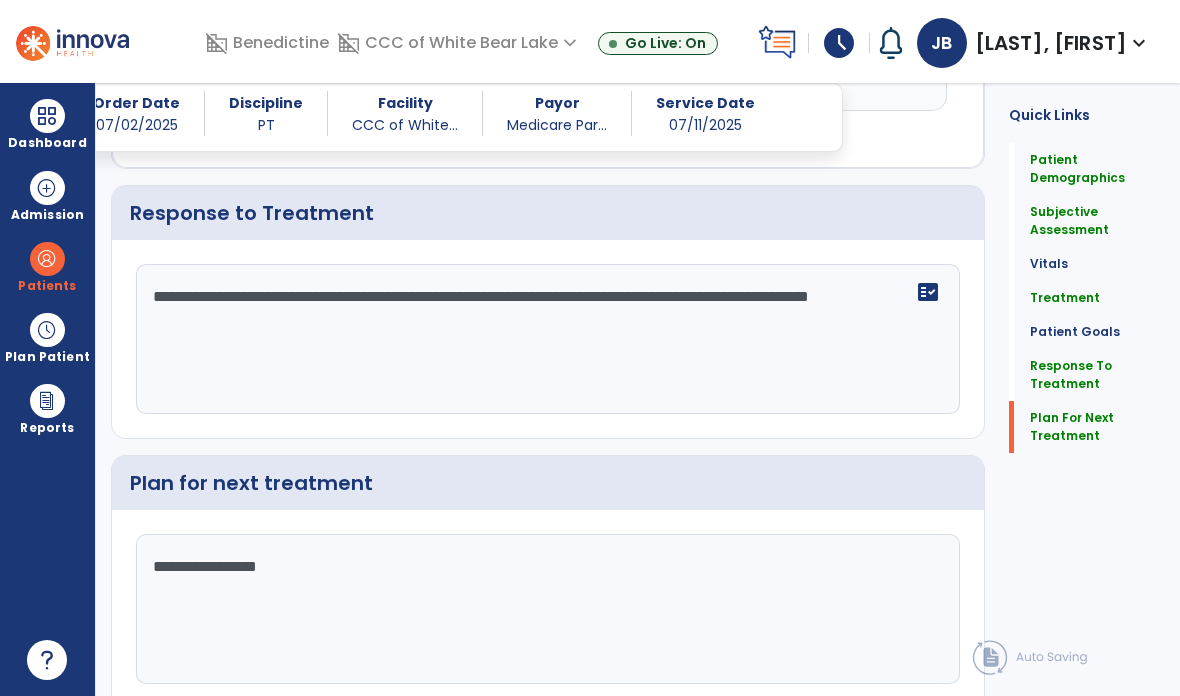 scroll, scrollTop: 80, scrollLeft: 0, axis: vertical 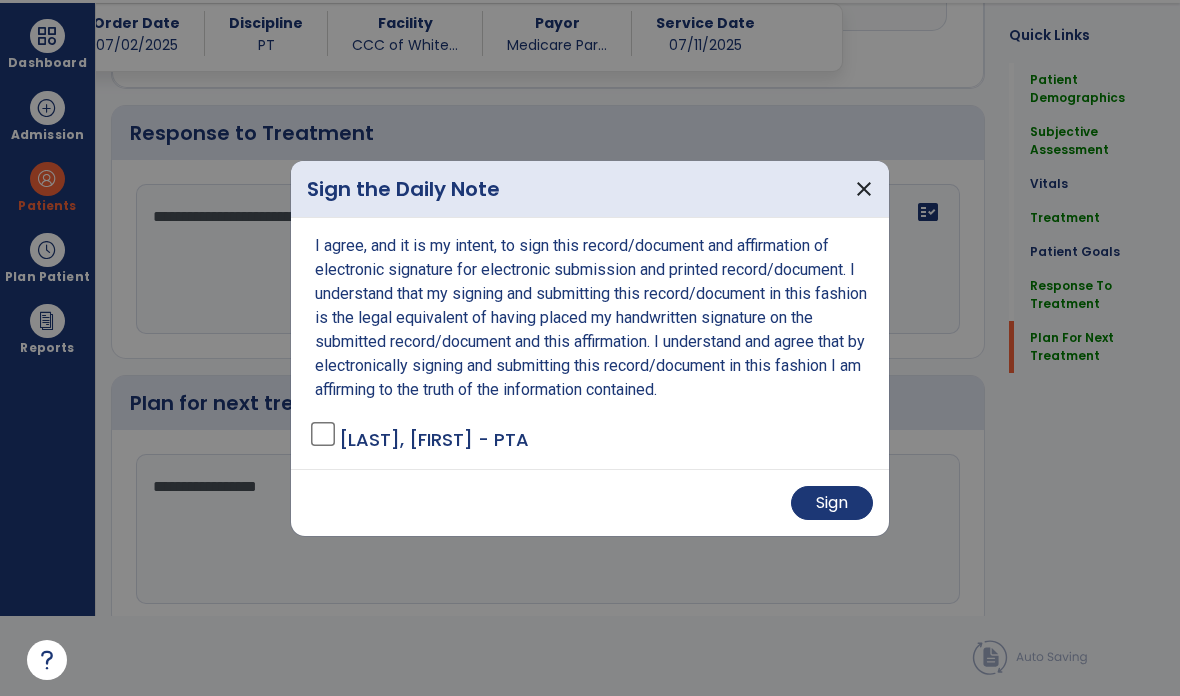 click on "Sign" at bounding box center [832, 503] 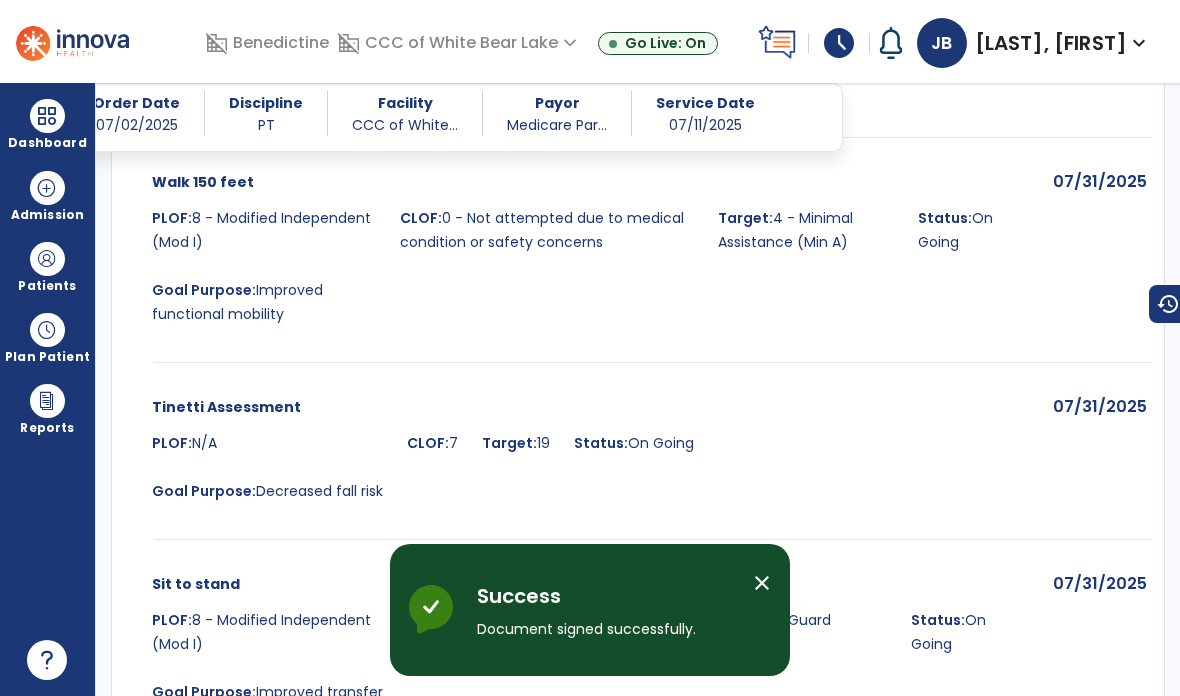scroll, scrollTop: 80, scrollLeft: 0, axis: vertical 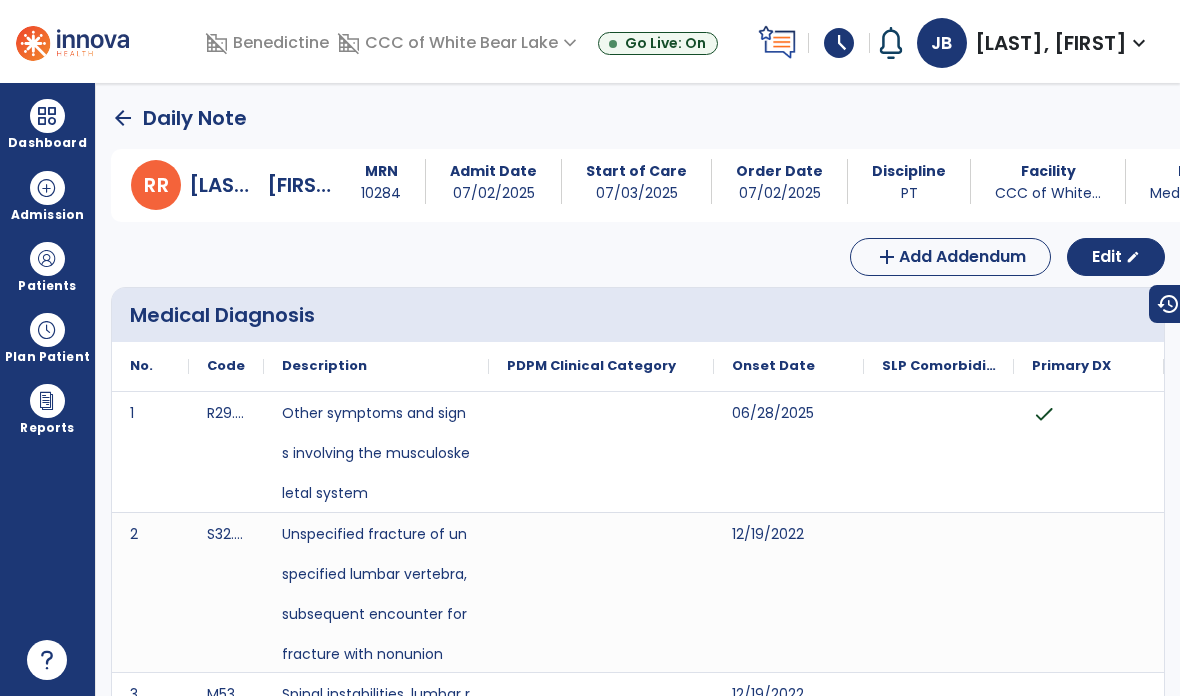 click on "arrow_back" 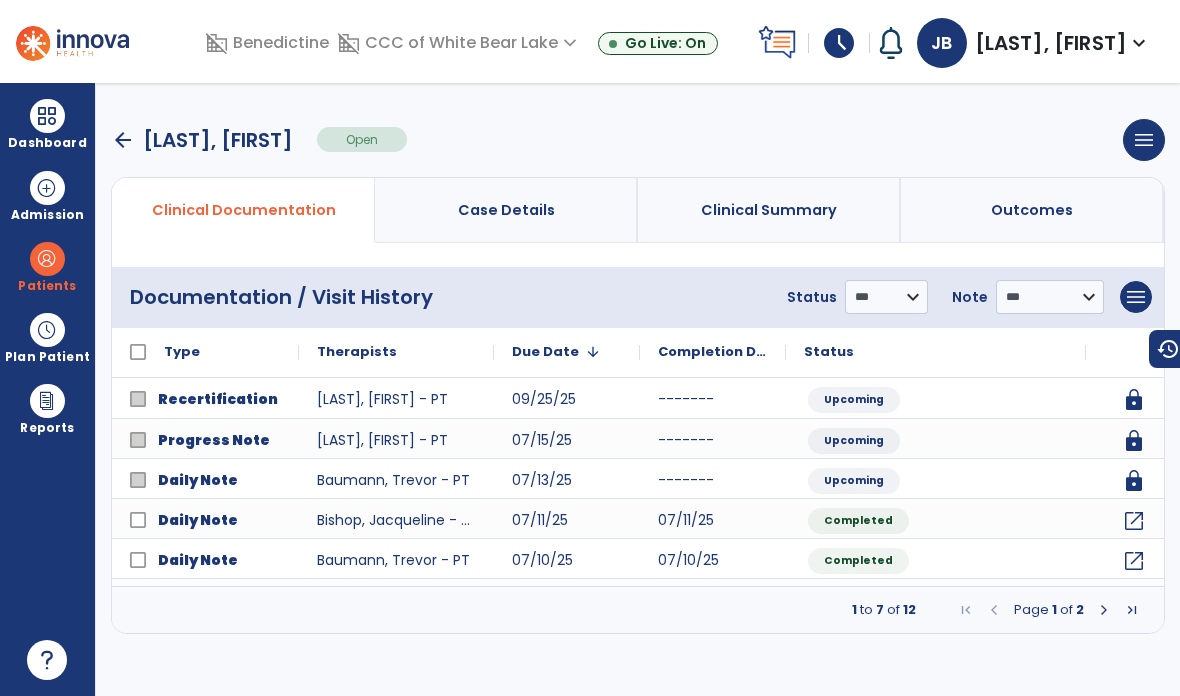 click on "arrow_back   Redmer, Renee  Open  menu   Edit Therapy Case   Delete Therapy Case   Close Therapy Case" at bounding box center (638, 140) 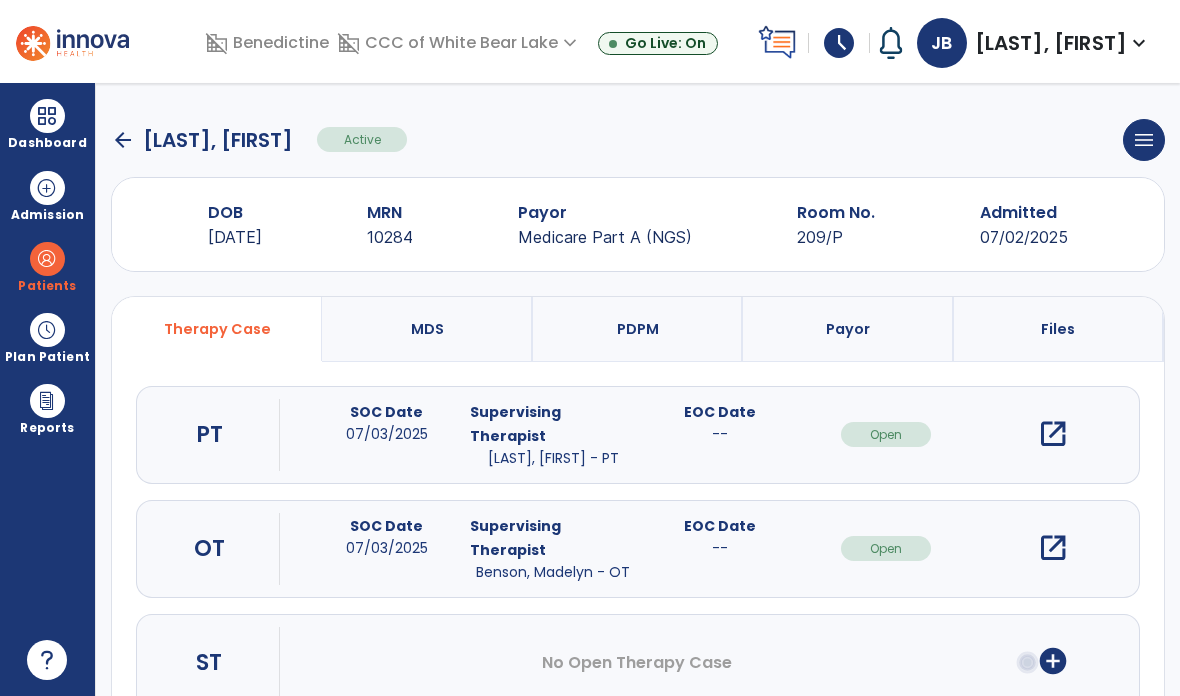 click on "[LAST], [FIRST]" 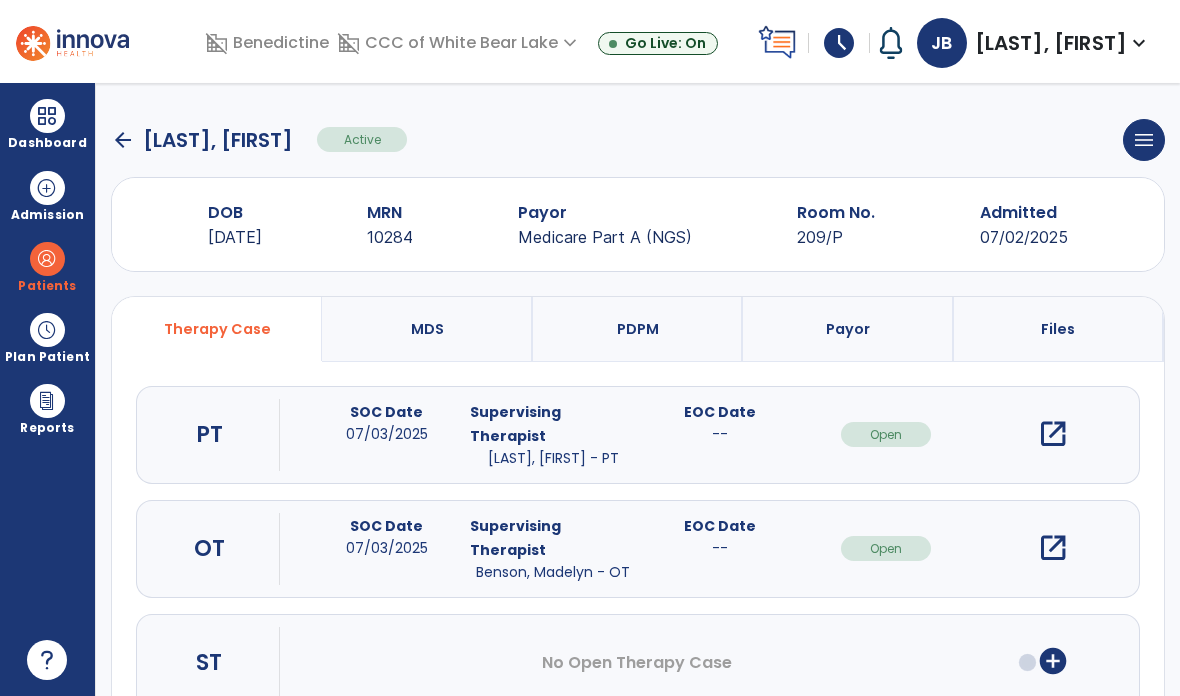 click on "arrow_back" 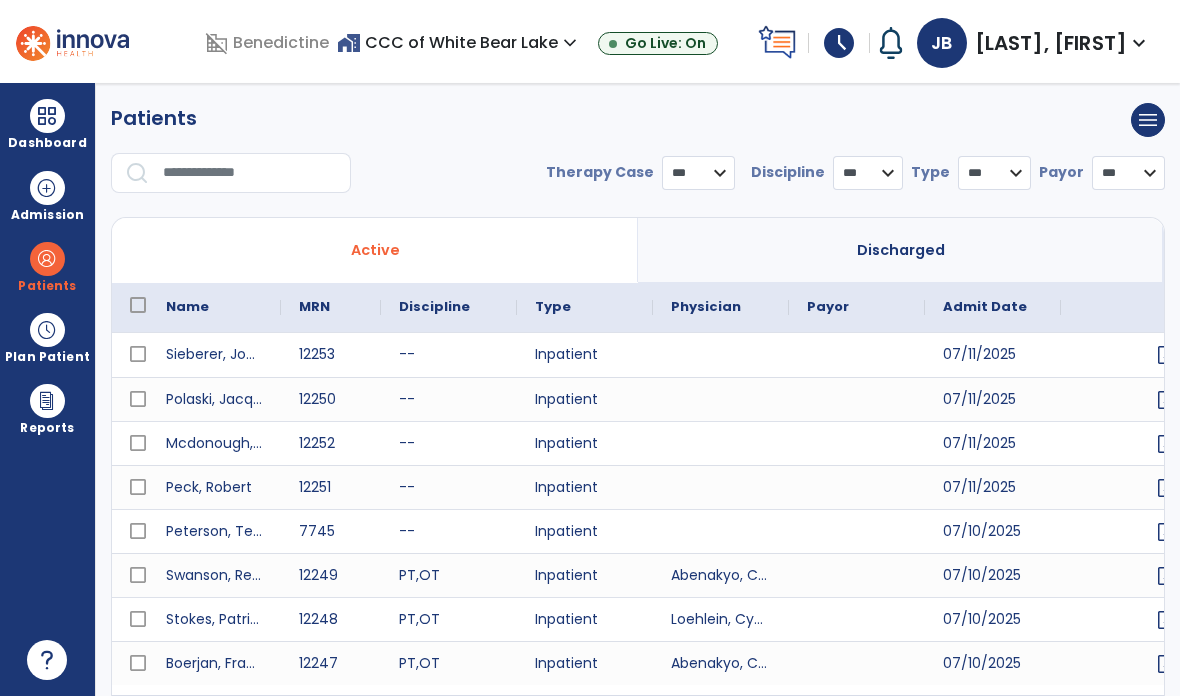 select on "***" 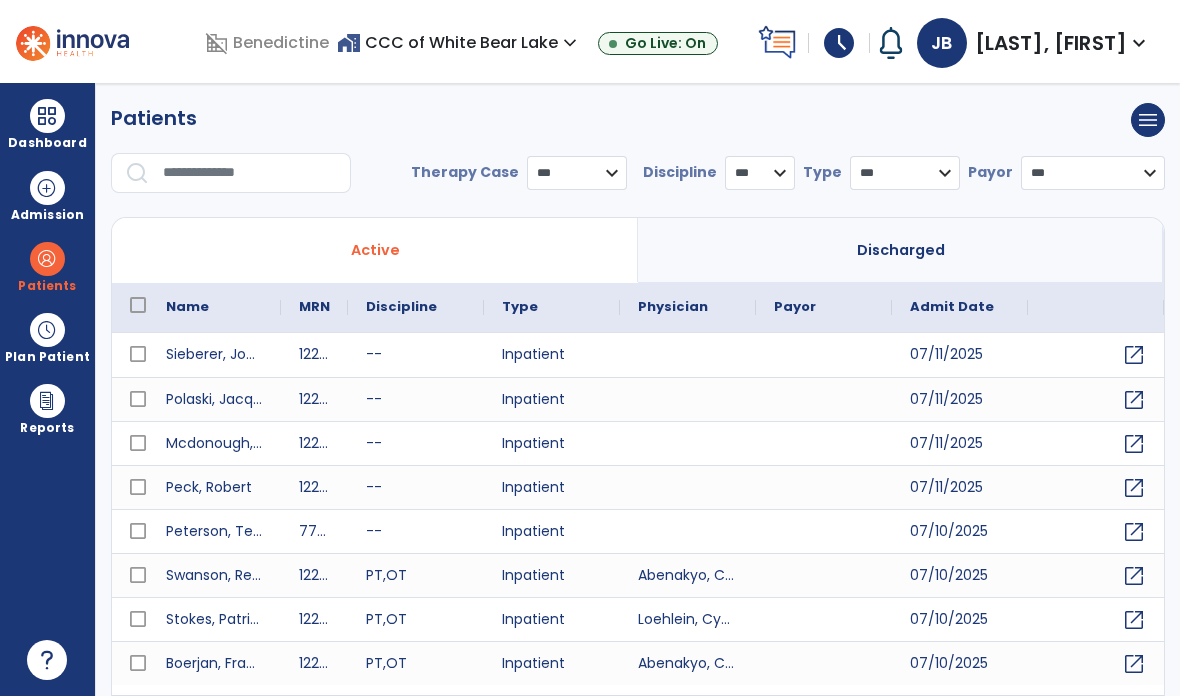 click at bounding box center (250, 173) 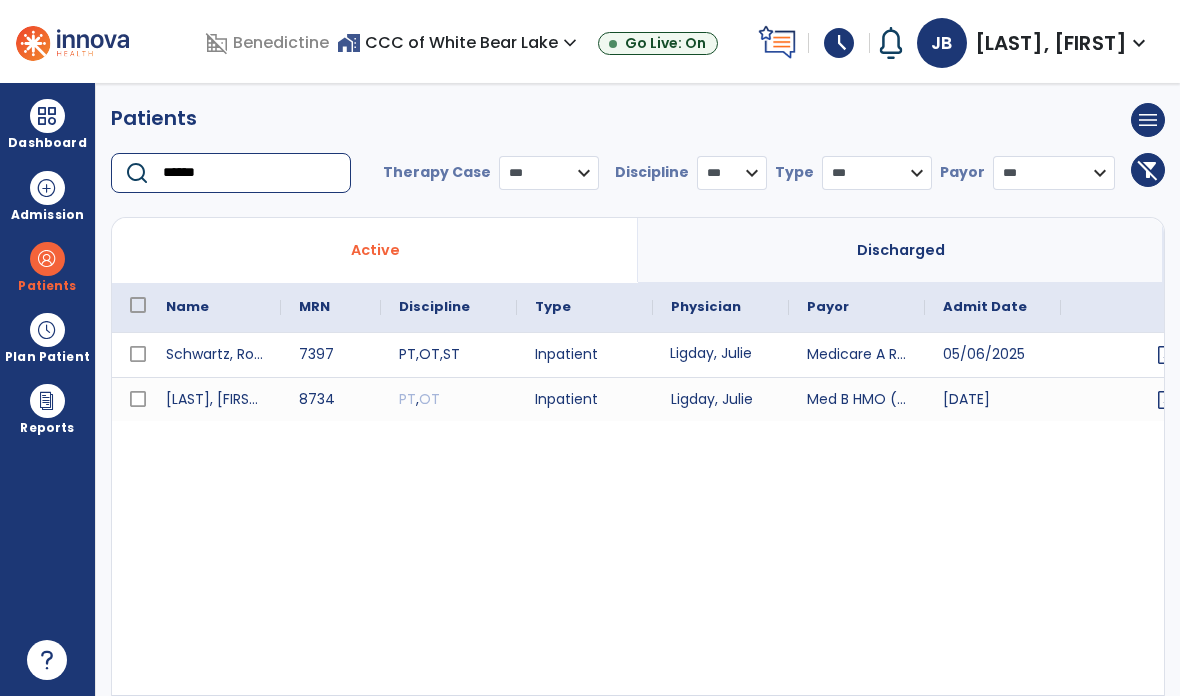type on "******" 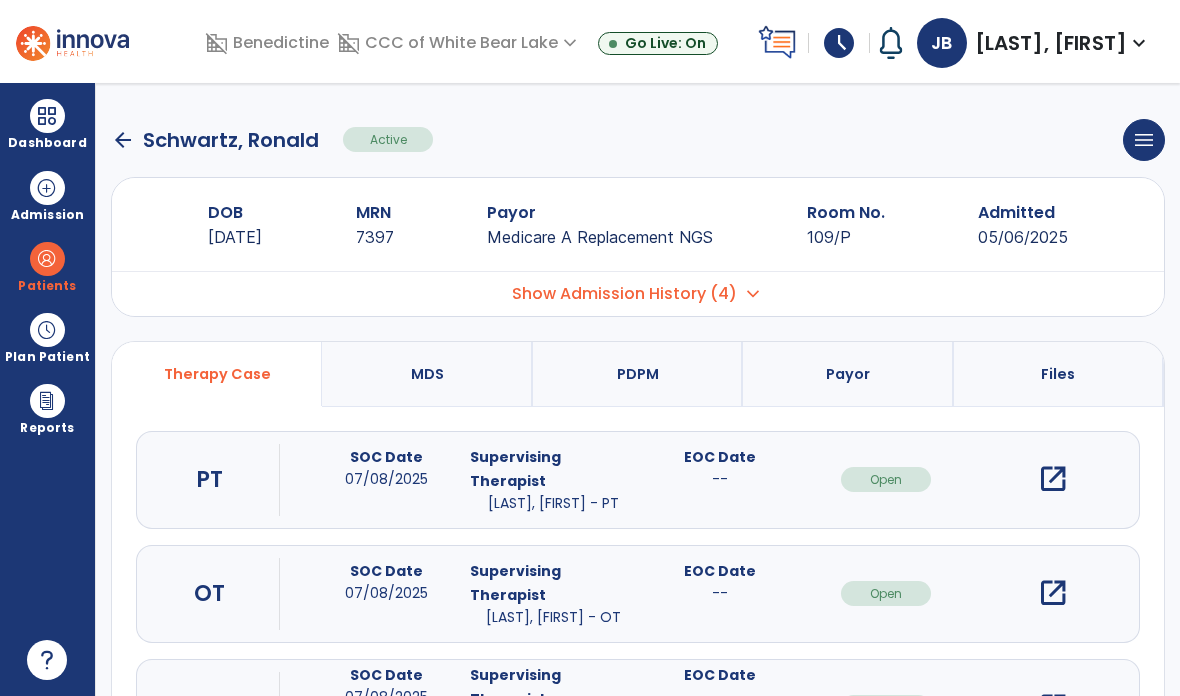 click on "open_in_new" at bounding box center [1053, 479] 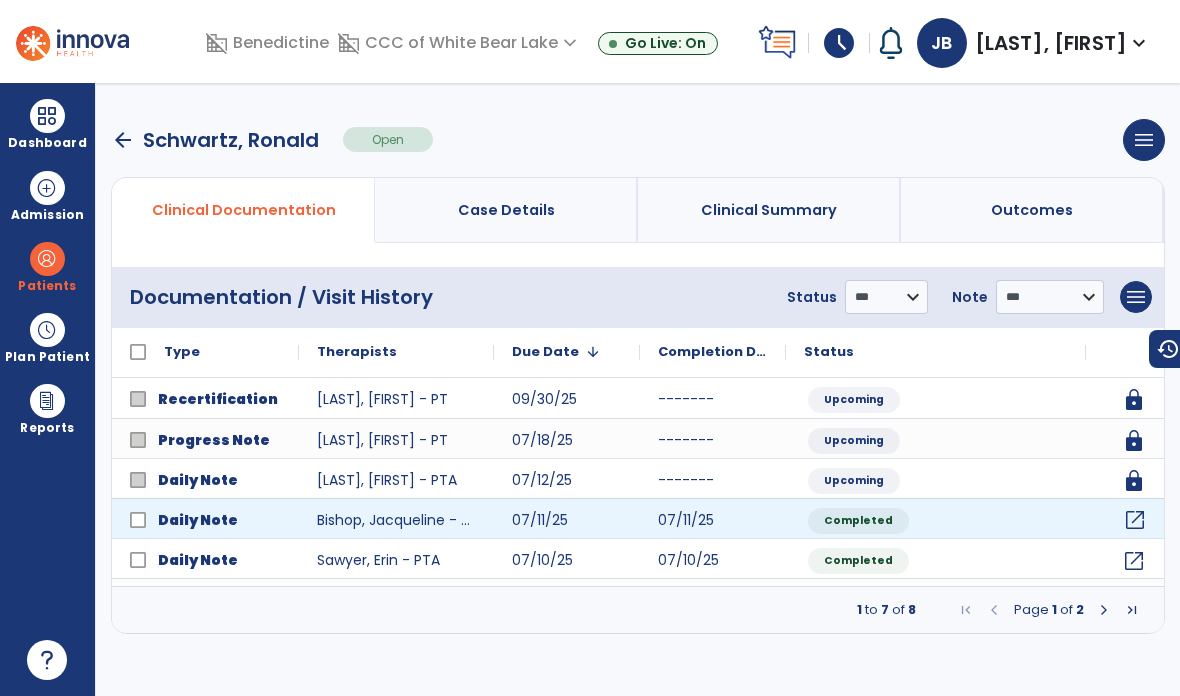 click on "open_in_new" 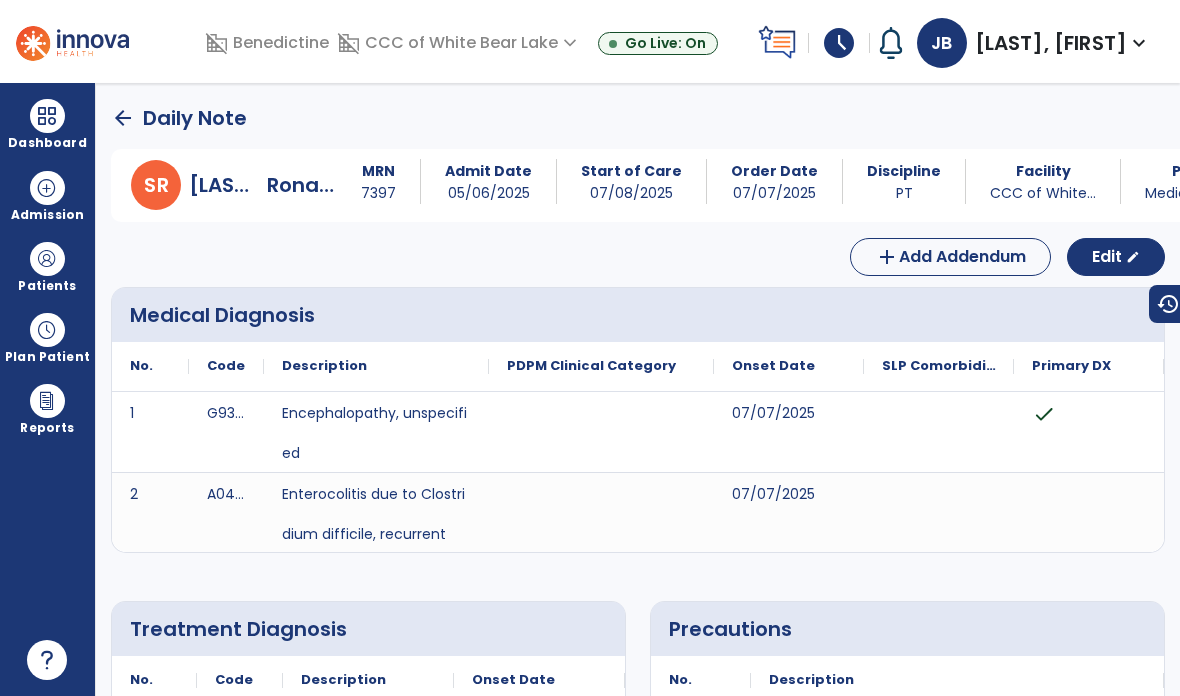 scroll, scrollTop: 0, scrollLeft: 0, axis: both 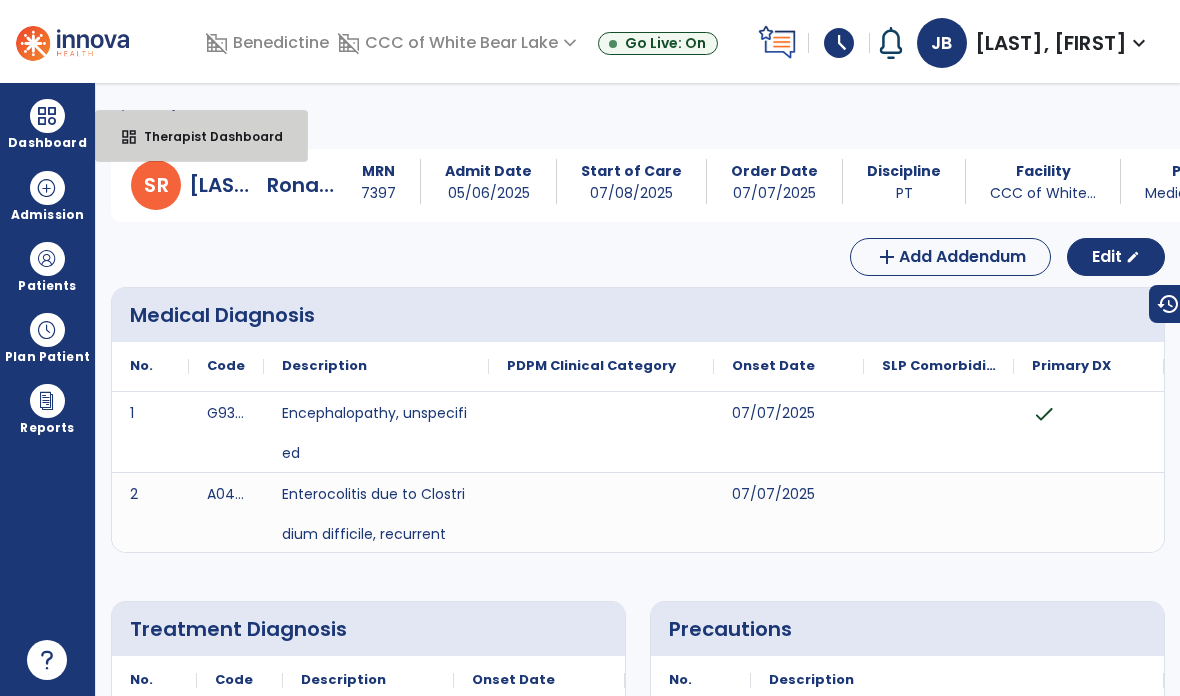 click on "Therapist Dashboard" at bounding box center [205, 136] 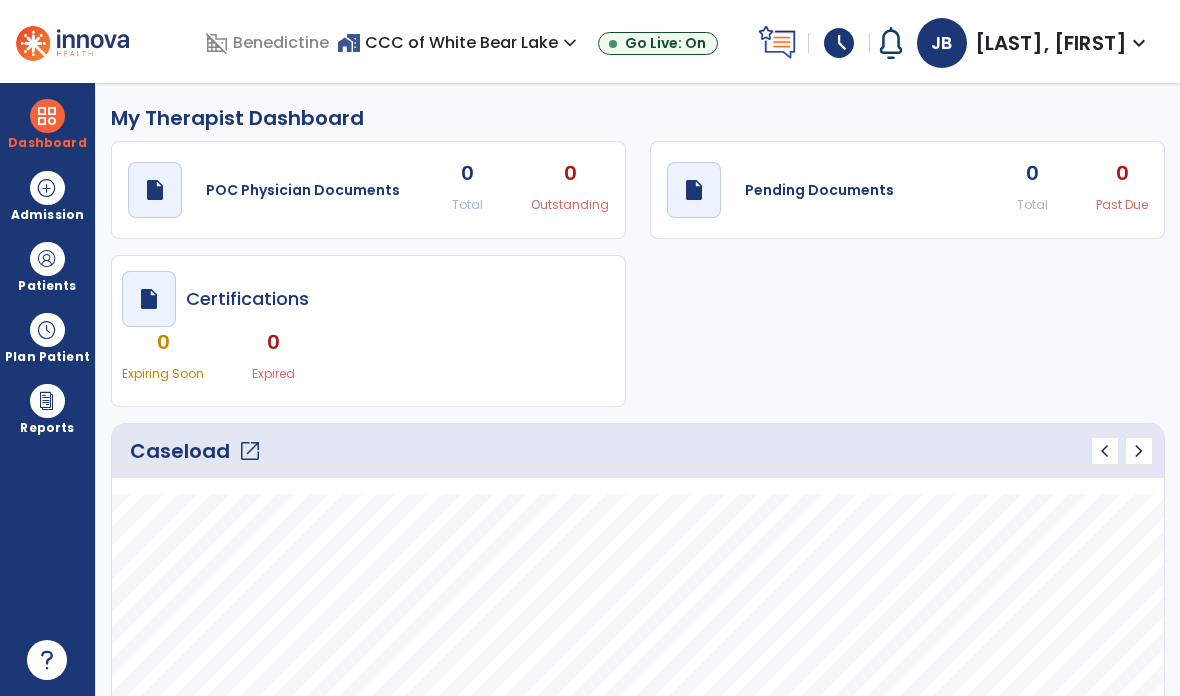 scroll, scrollTop: 0, scrollLeft: 0, axis: both 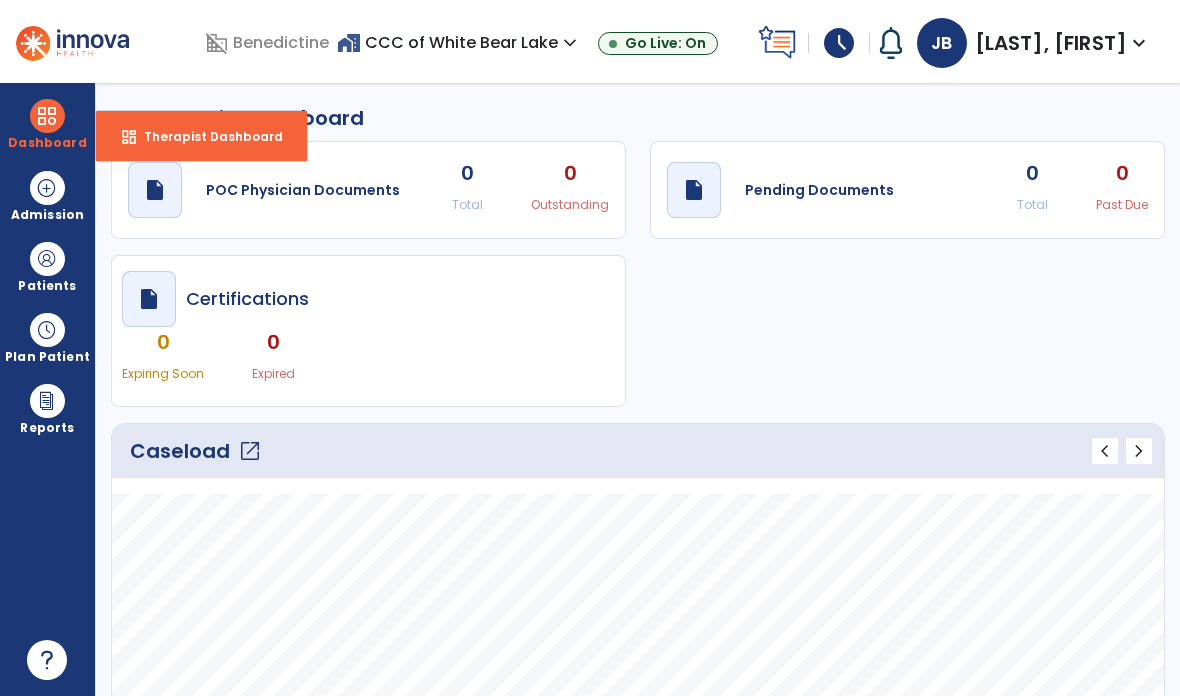 click on "Therapist Dashboard" at bounding box center [205, 136] 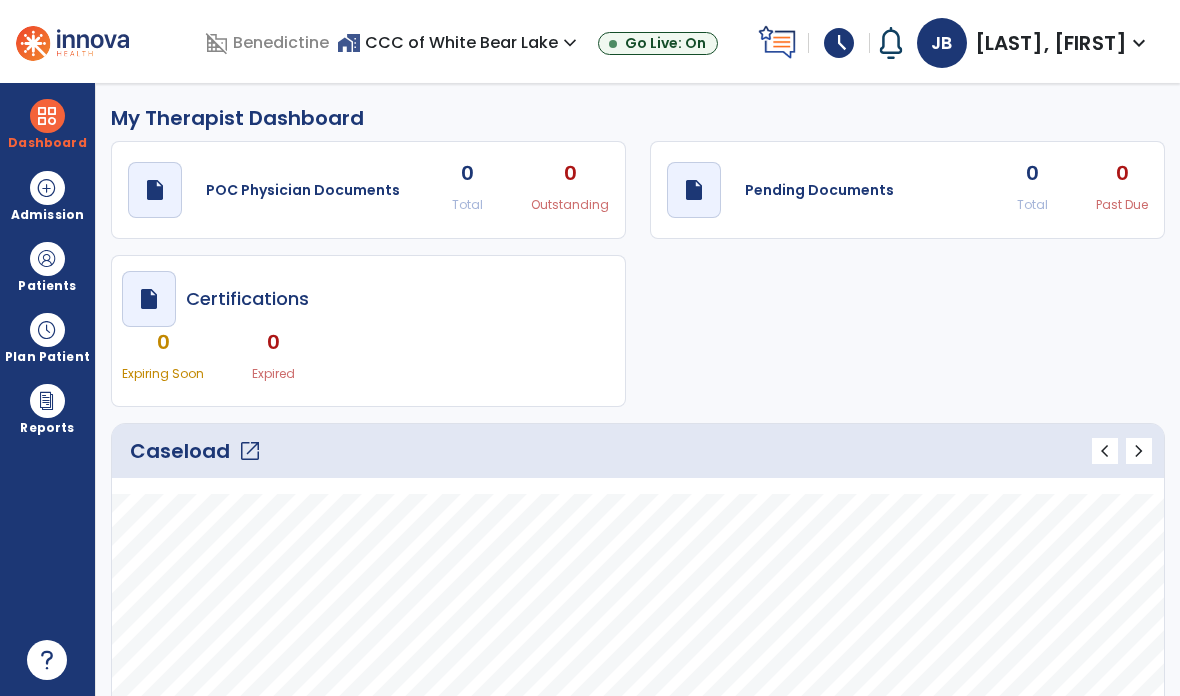 scroll, scrollTop: 0, scrollLeft: 0, axis: both 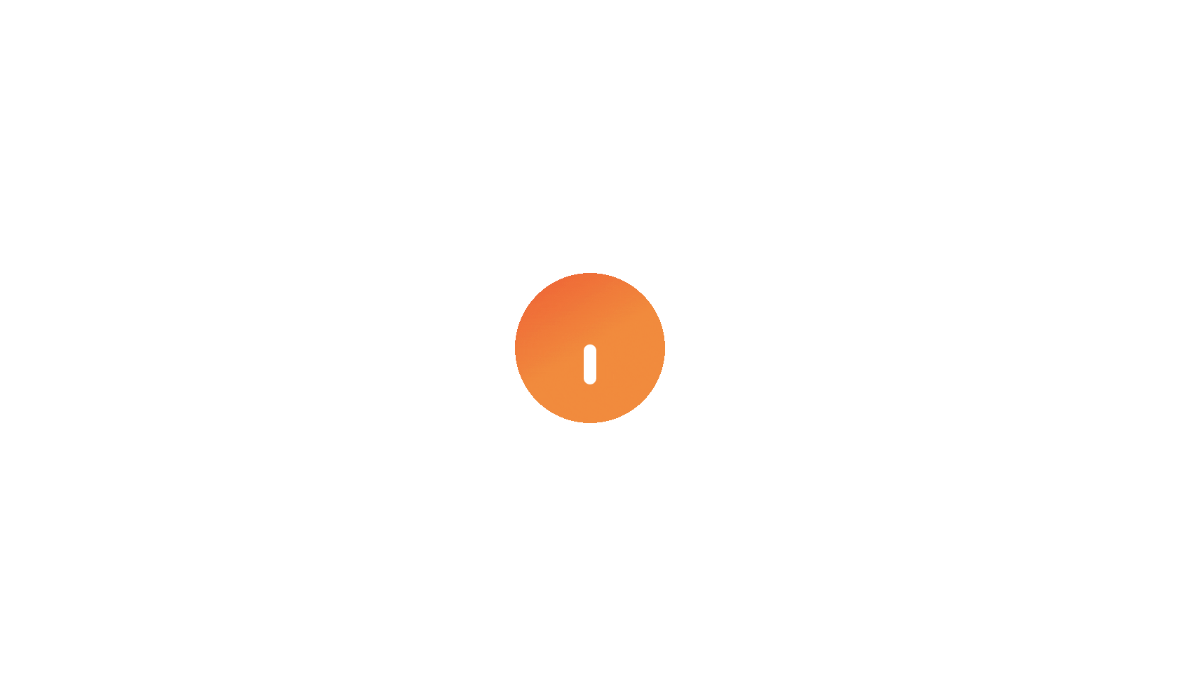select on "****" 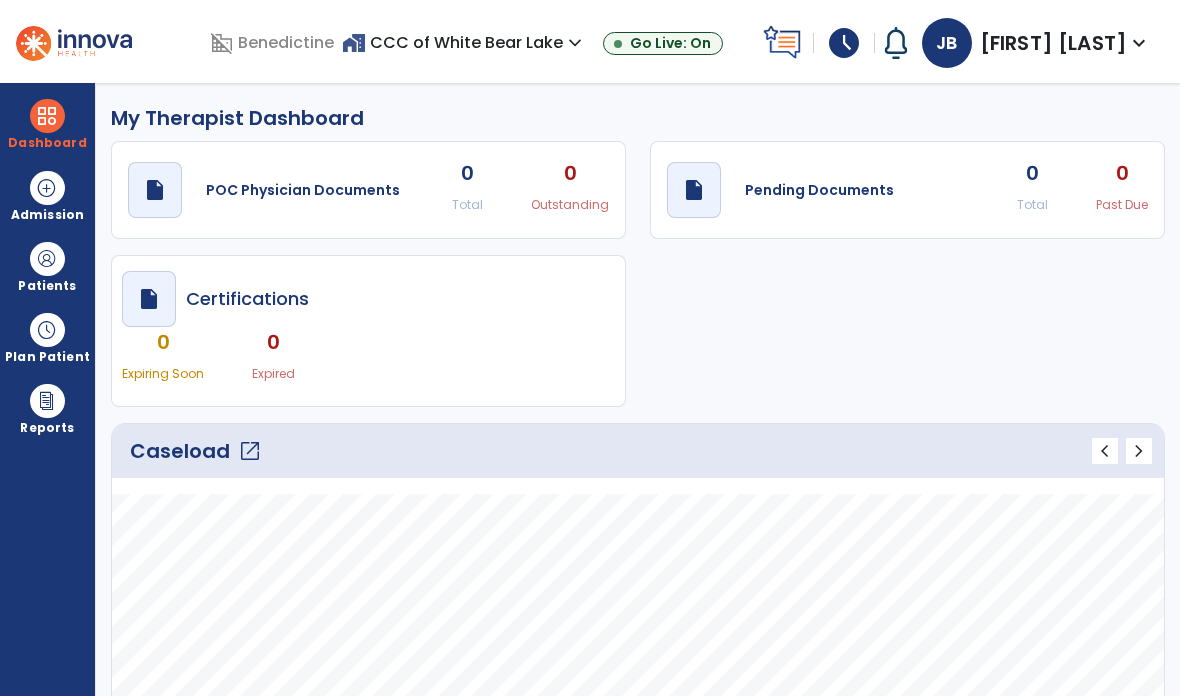 type on "*****" 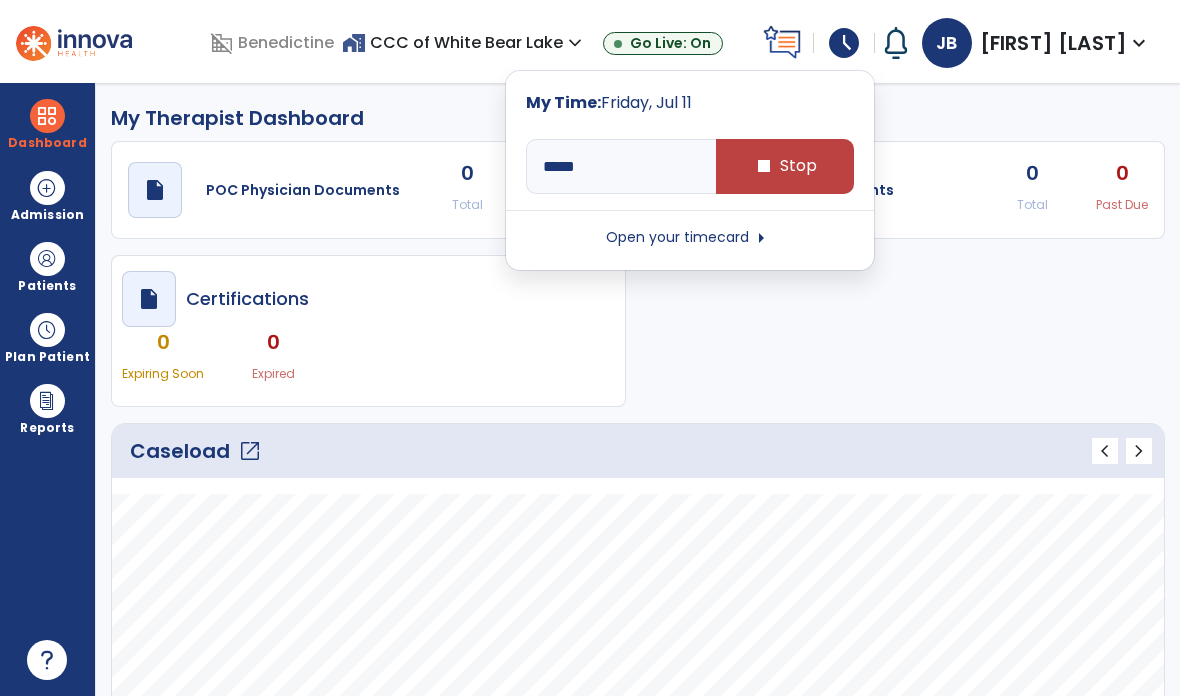 click on "stop  Stop" at bounding box center [785, 166] 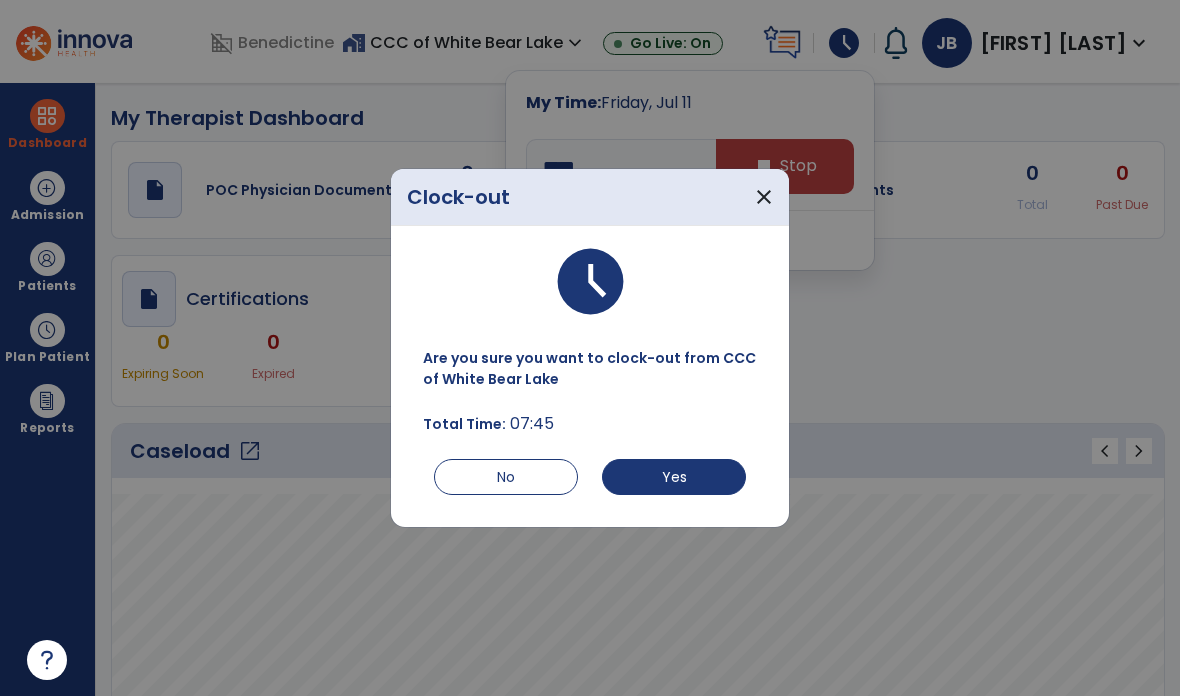 click on "Yes" at bounding box center (674, 477) 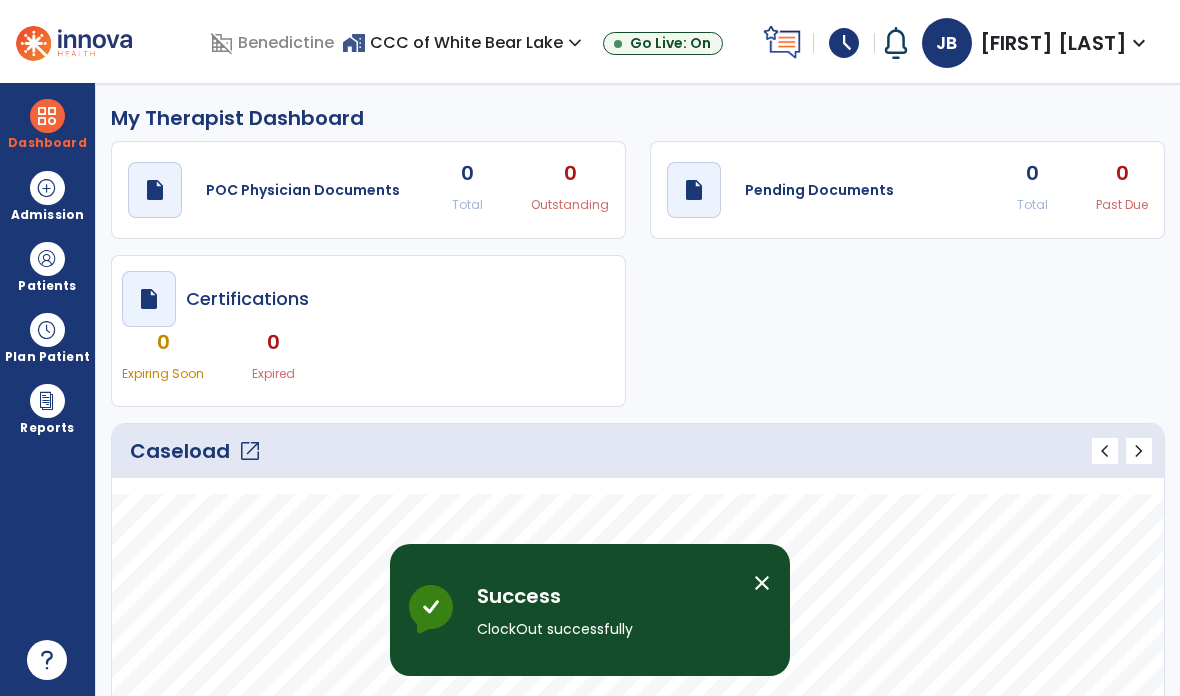click on "schedule" at bounding box center (844, 43) 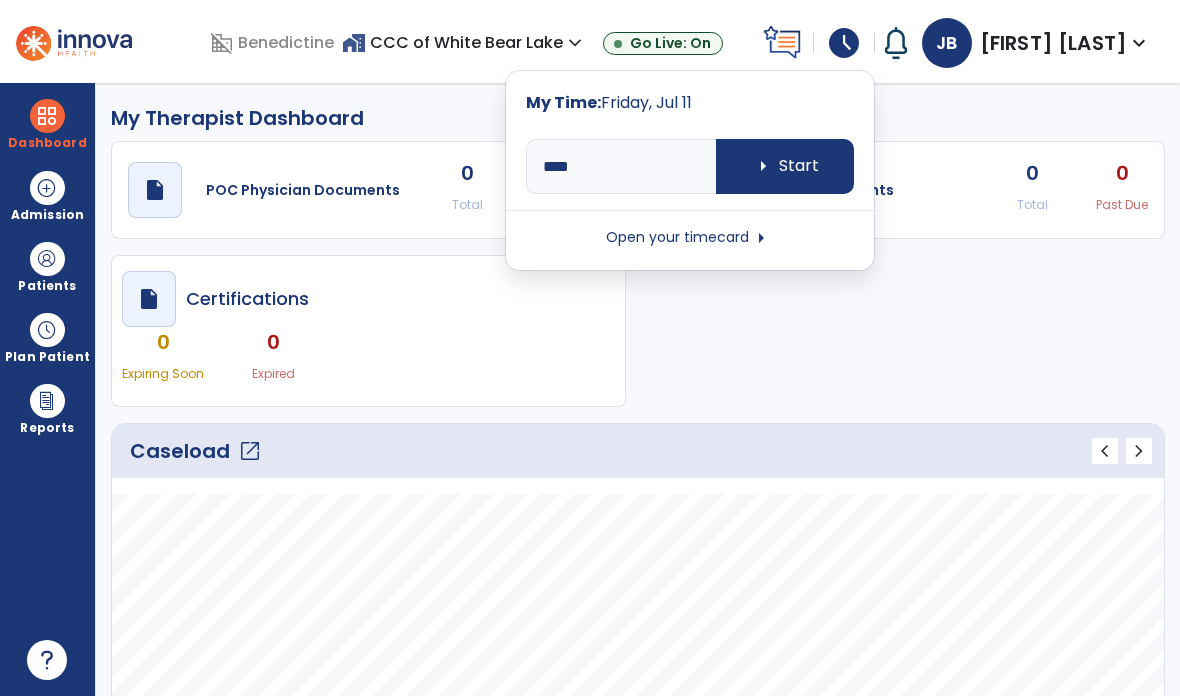 click on "Open your timecard  arrow_right" at bounding box center [690, 238] 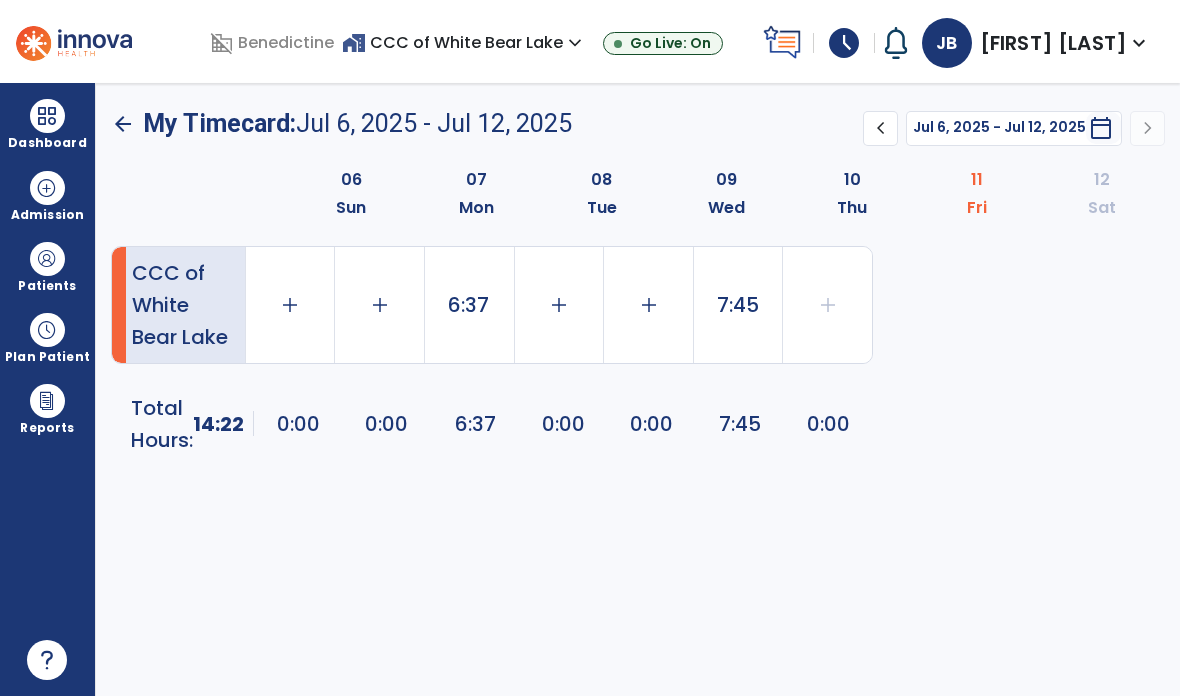 click on "7:45" 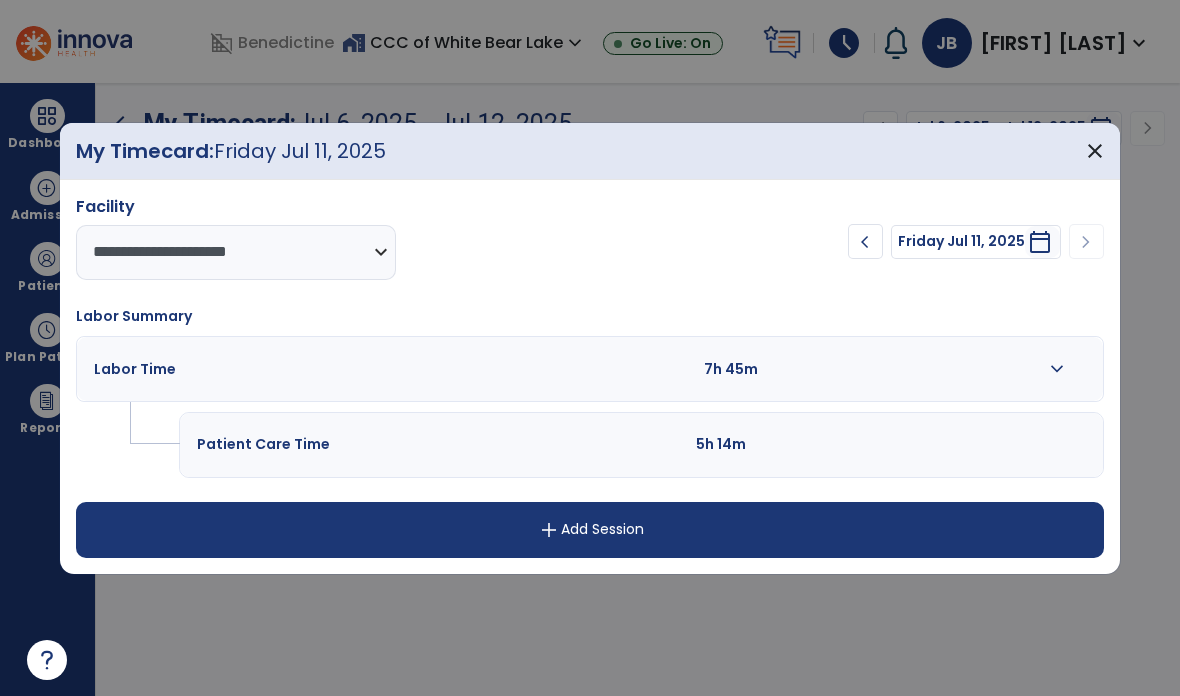 click on "expand_more" at bounding box center [1057, 369] 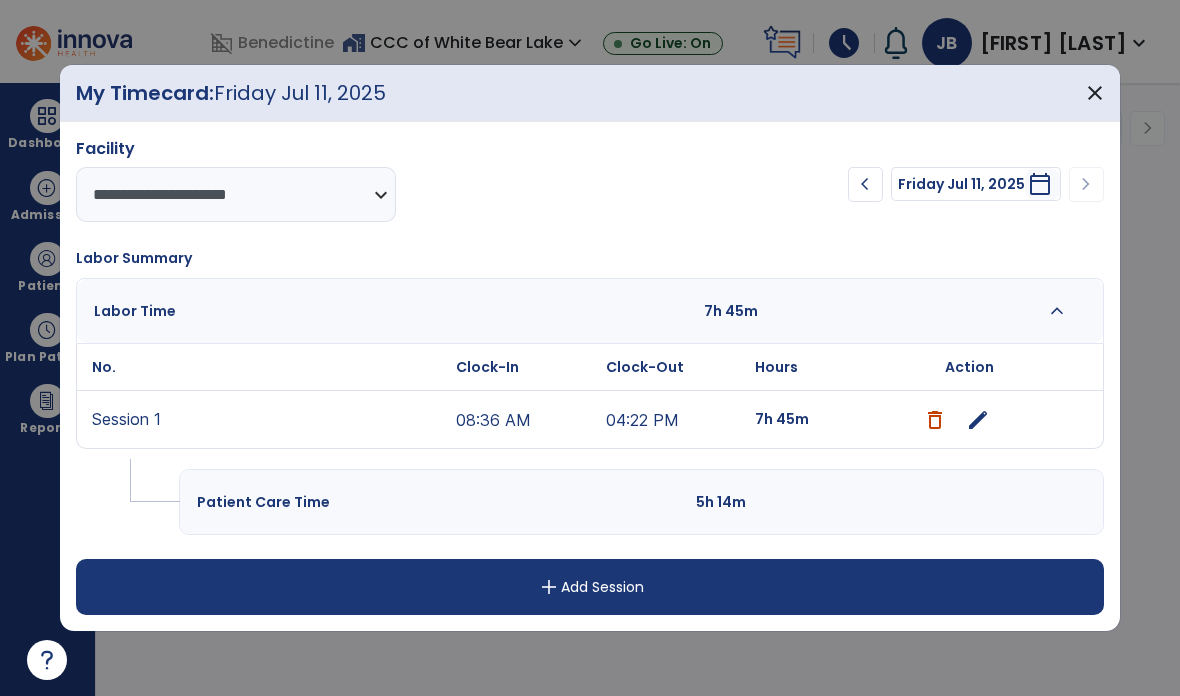 click on "edit" at bounding box center (978, 420) 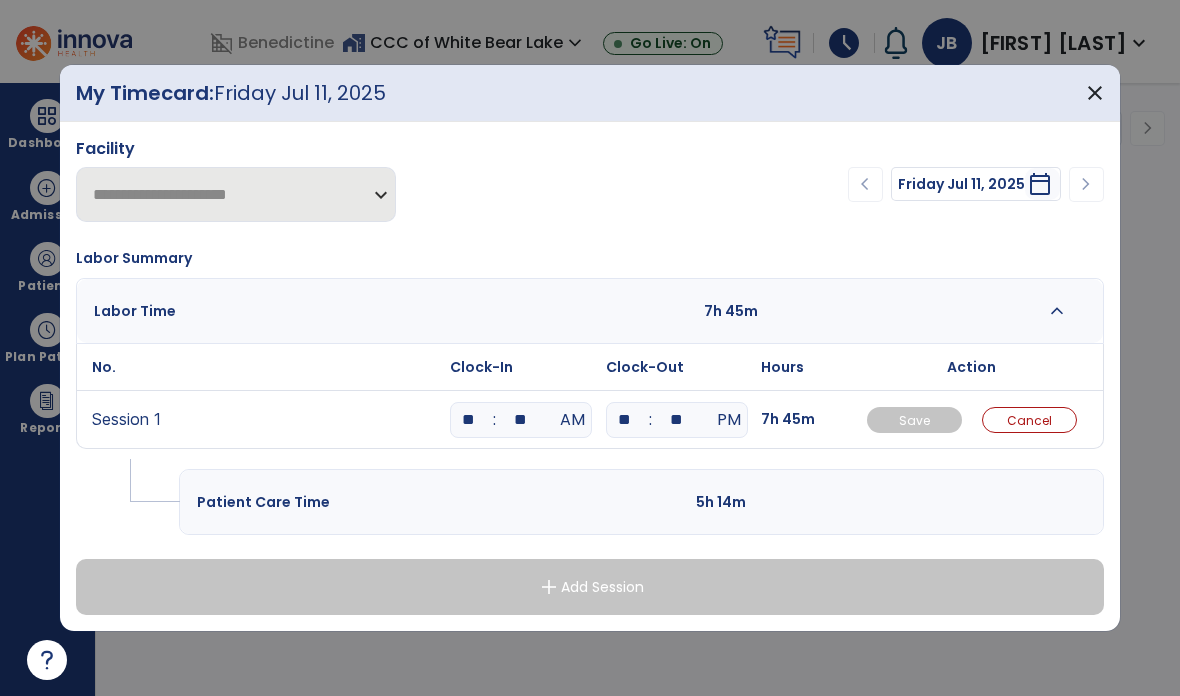 click on "**" at bounding box center (521, 420) 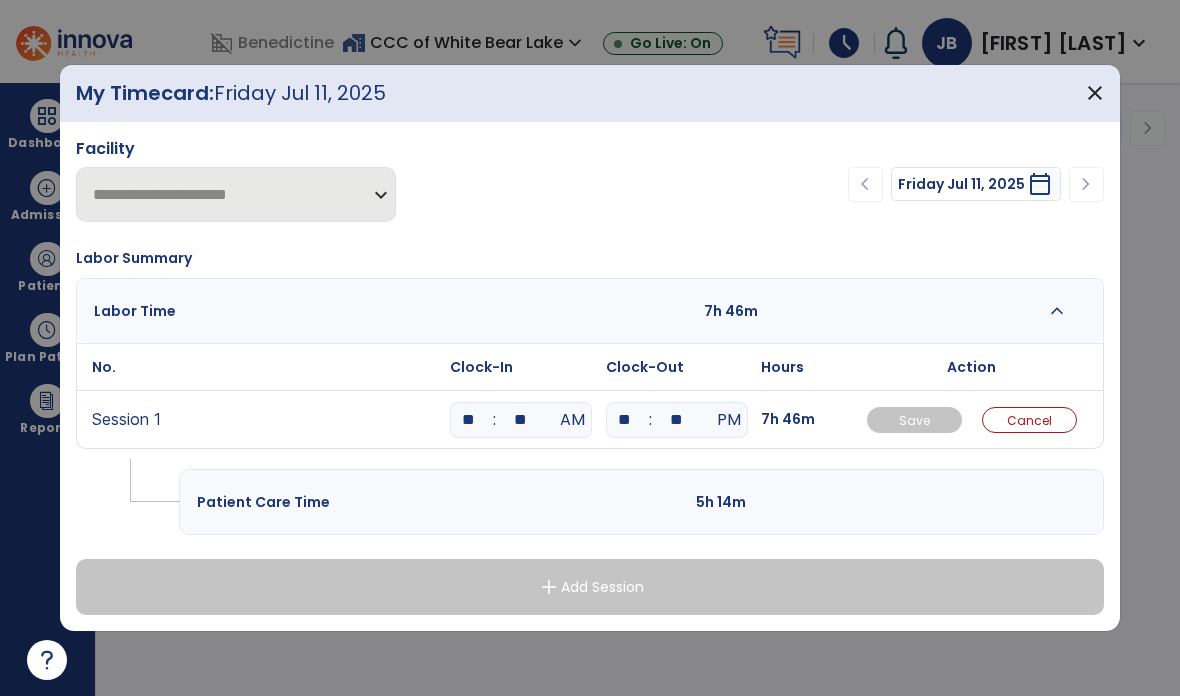 type on "**" 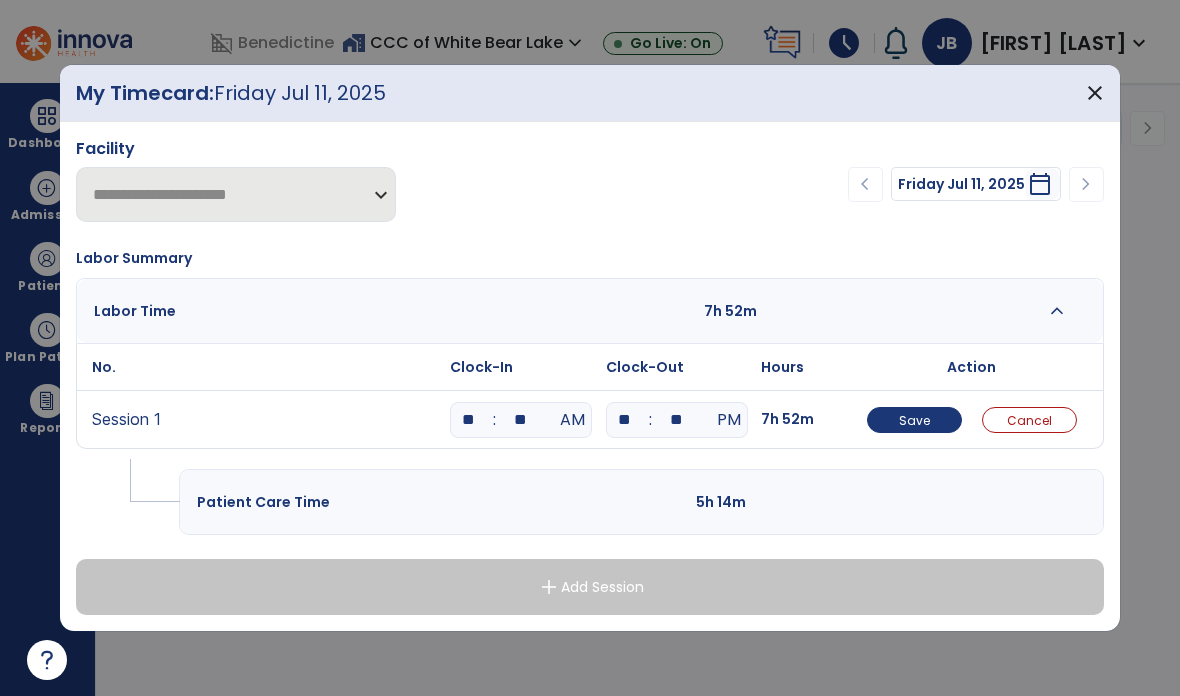 type on "*" 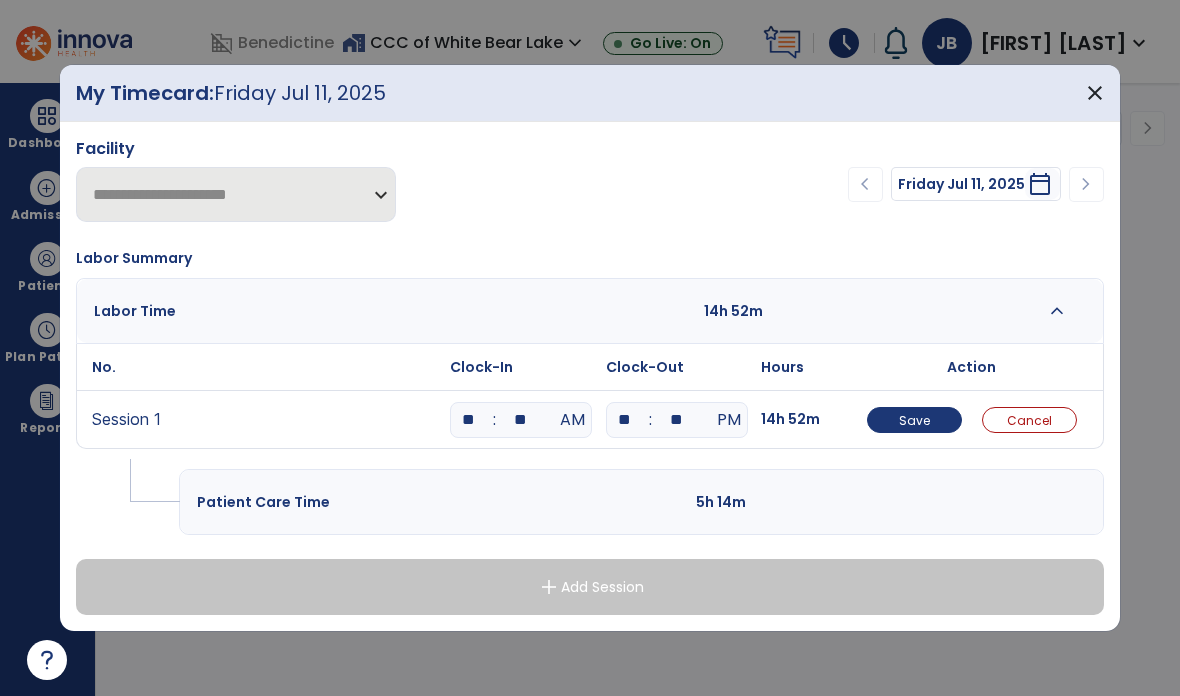 type on "*" 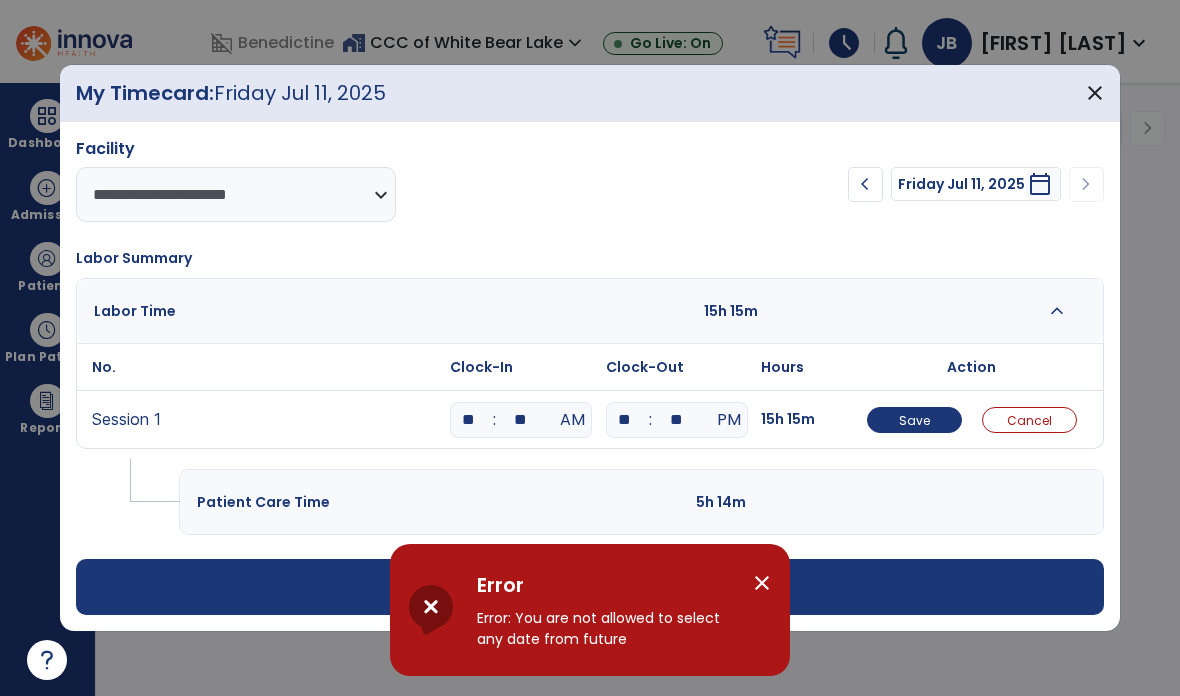 click on "PM" at bounding box center [729, 420] 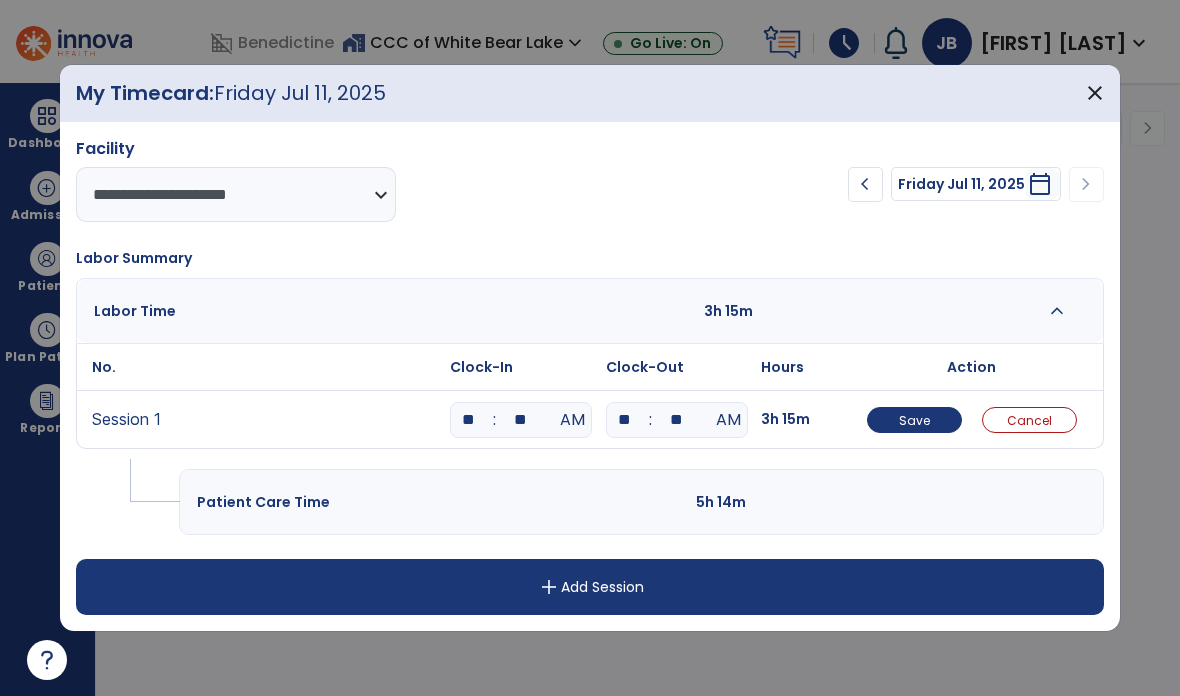 click on "Save" at bounding box center (914, 420) 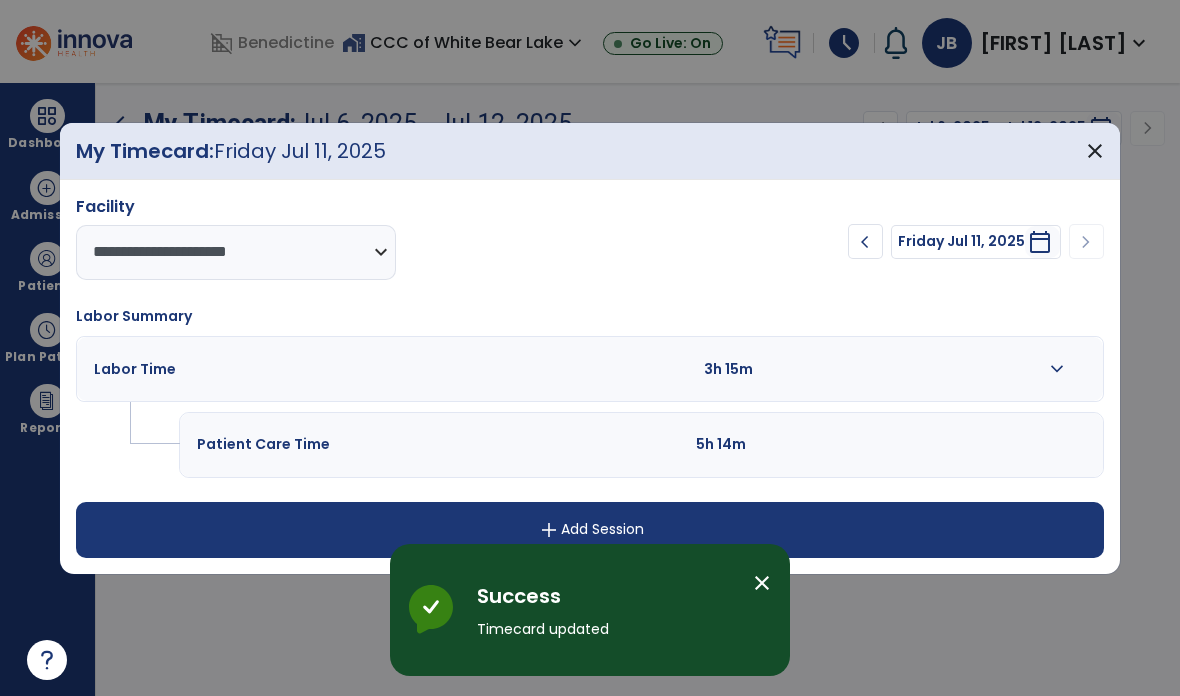 click on "add  Add Session" at bounding box center [590, 530] 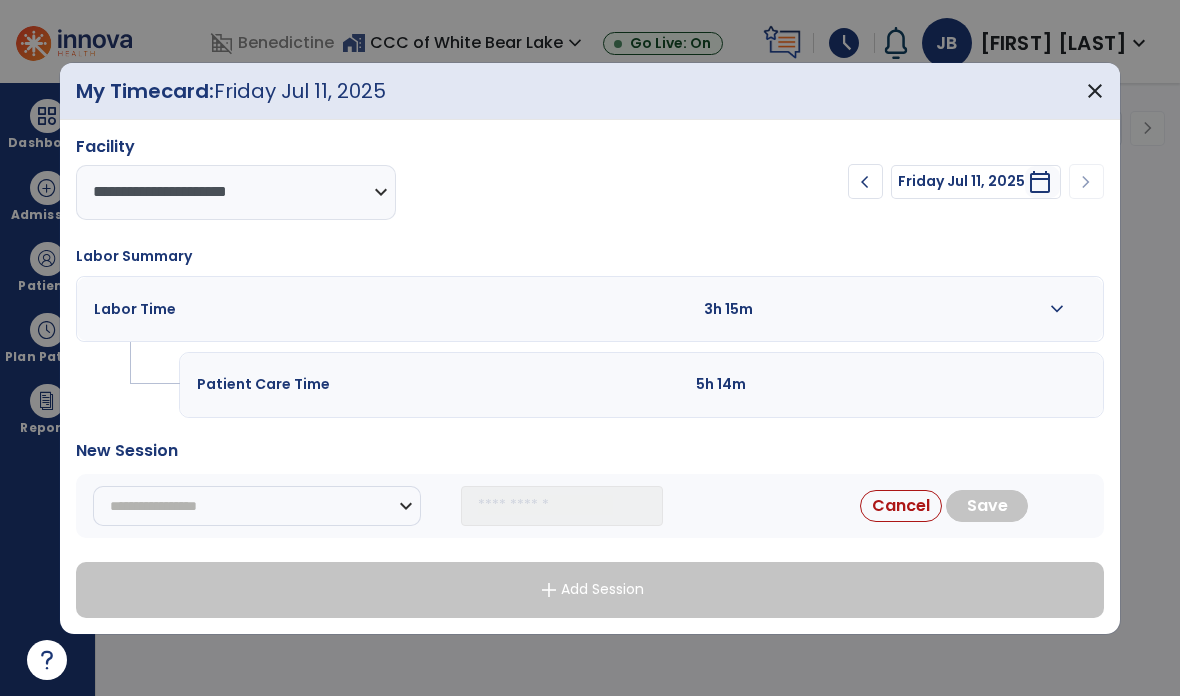 click on "**********" at bounding box center (590, 506) 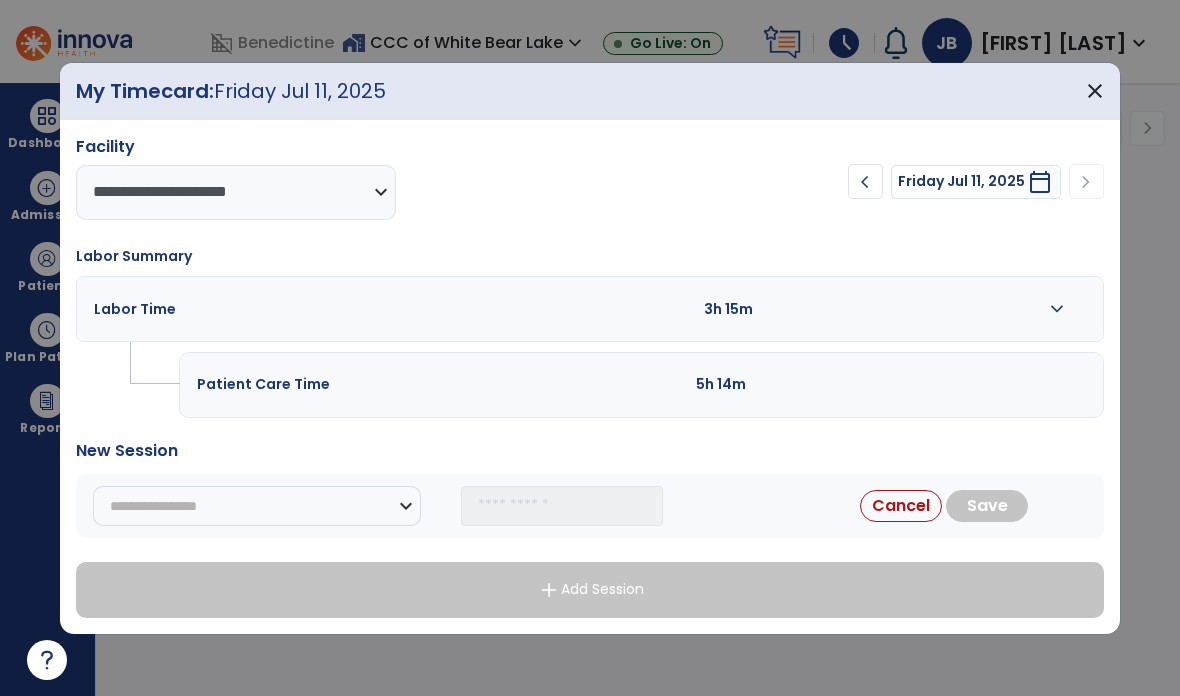 click on "**********" at bounding box center [257, 506] 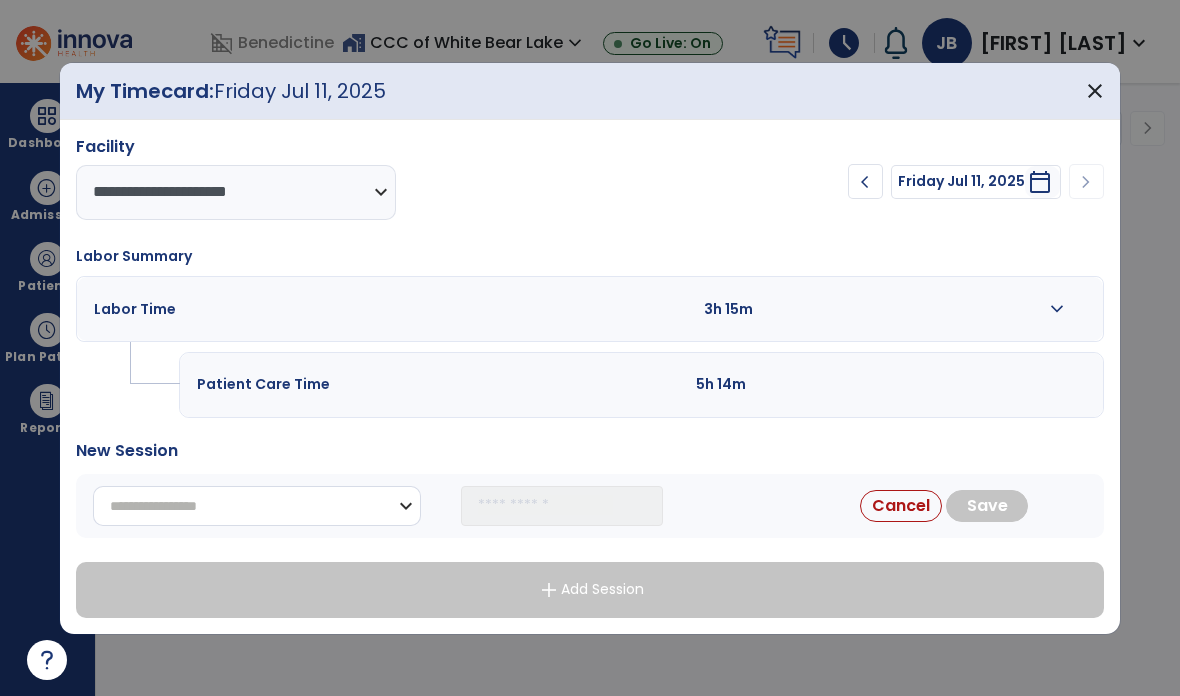 select on "**********" 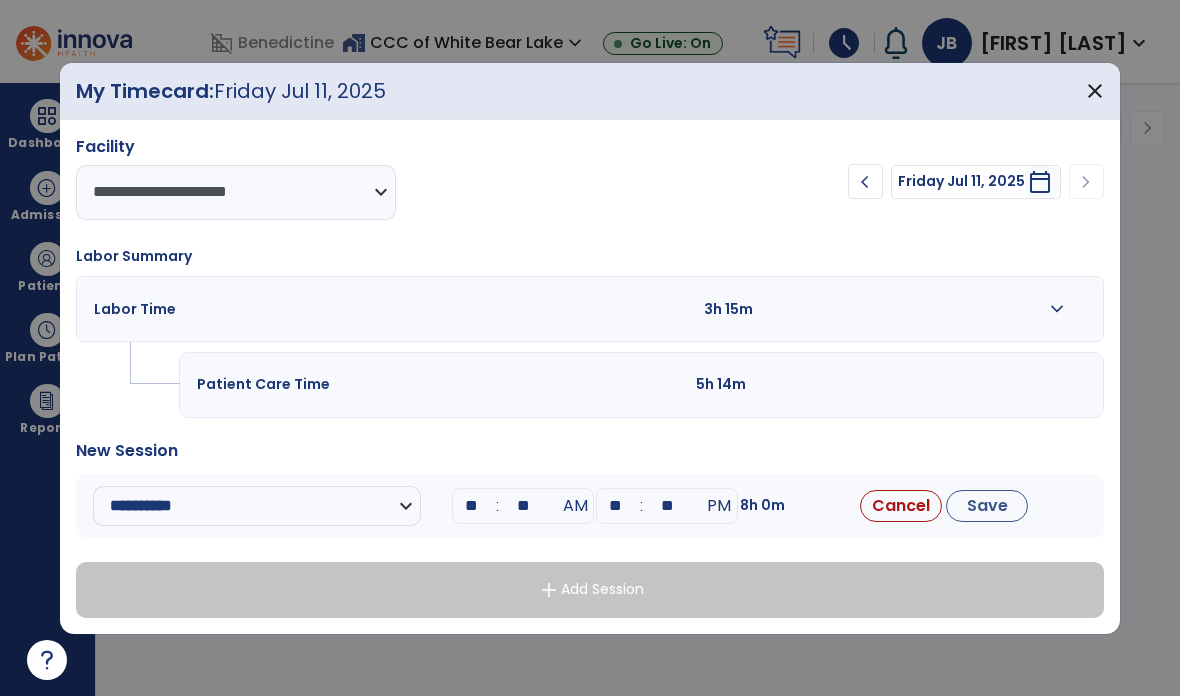 click on "**" at bounding box center [471, 506] 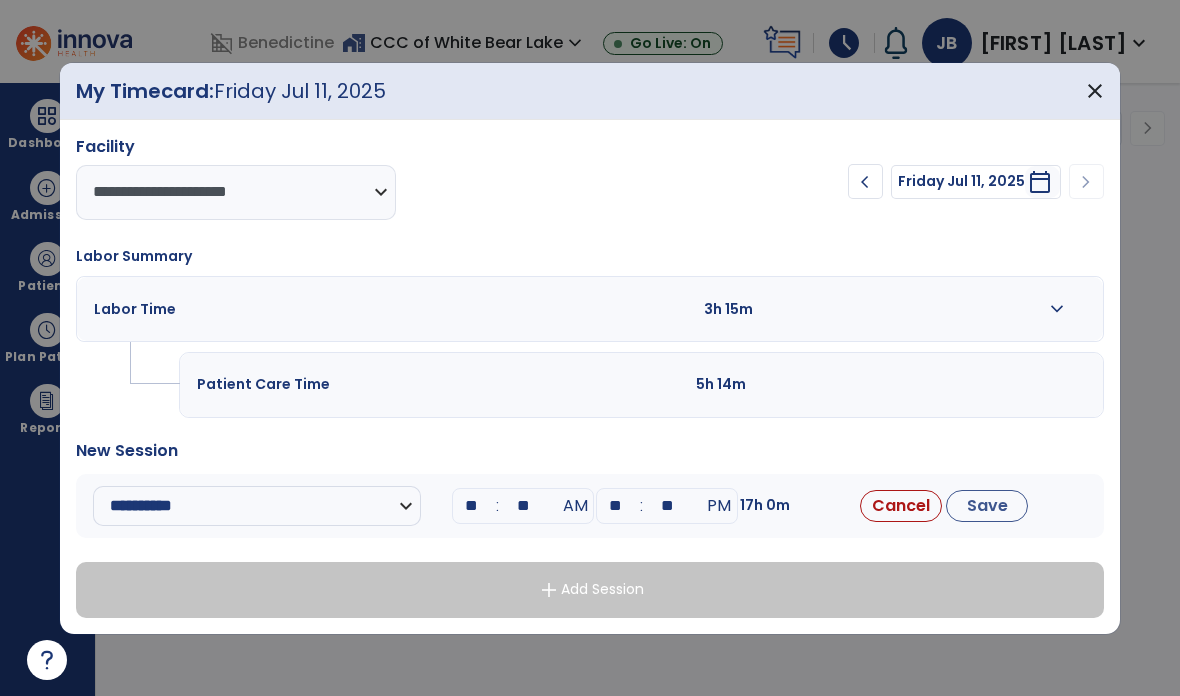type on "*" 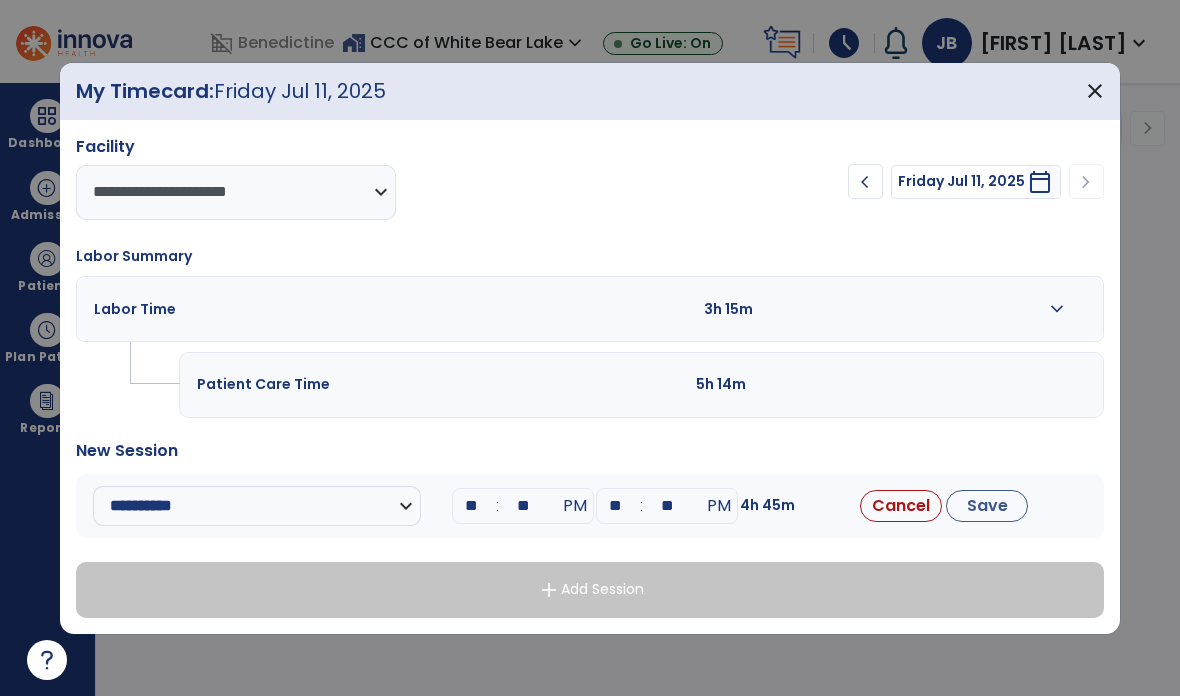 click on "**" at bounding box center [615, 506] 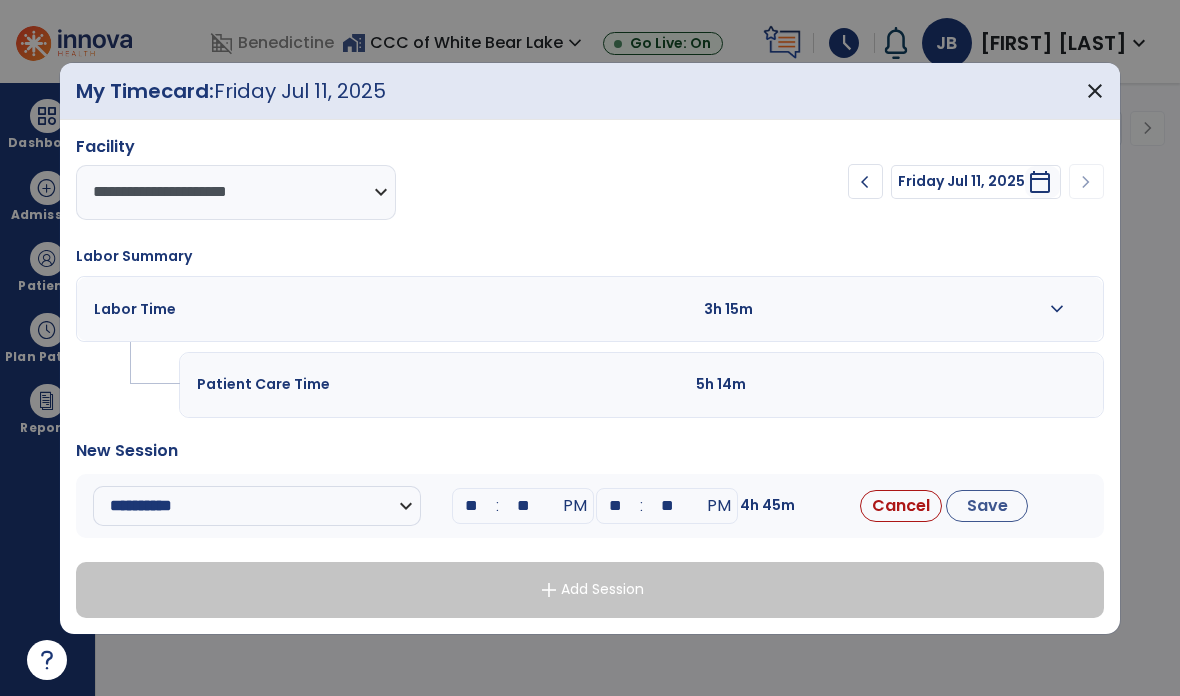 type on "**" 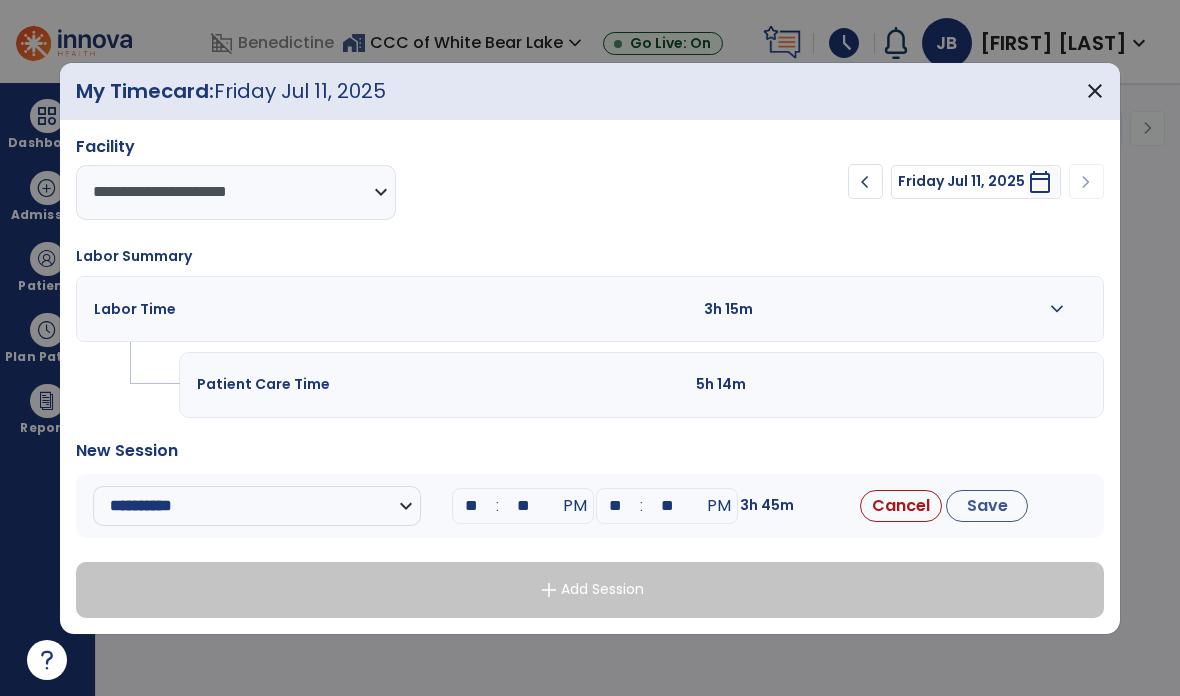 type on "*" 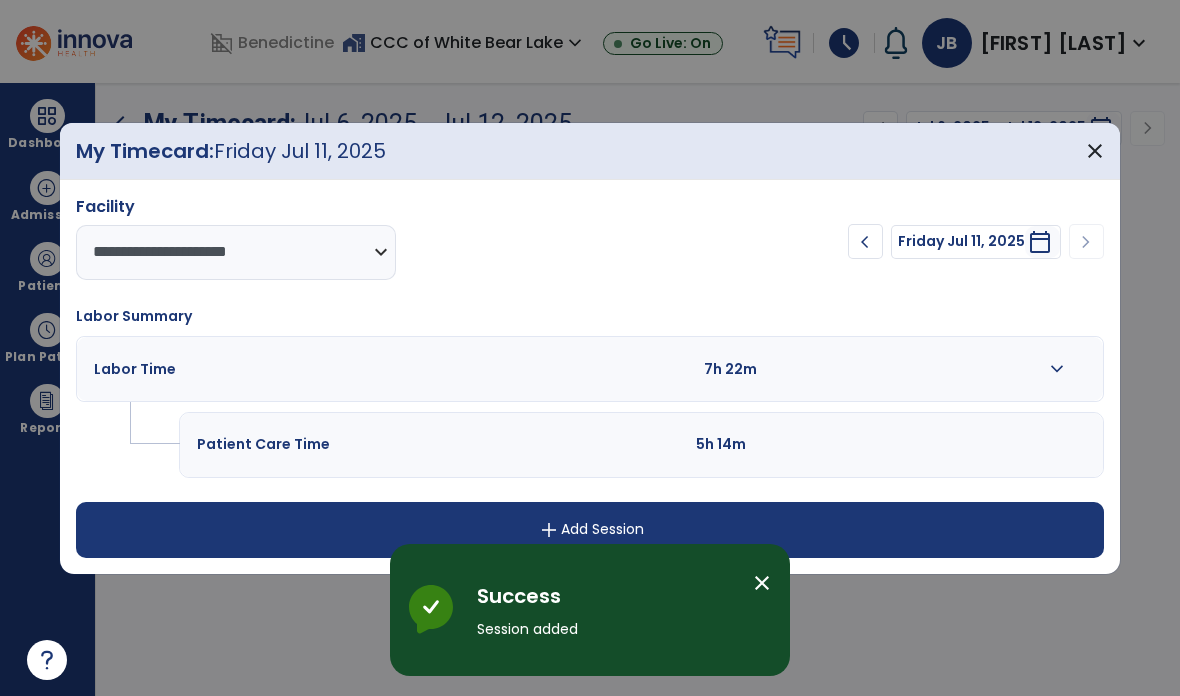 click on "expand_more" at bounding box center (1057, 369) 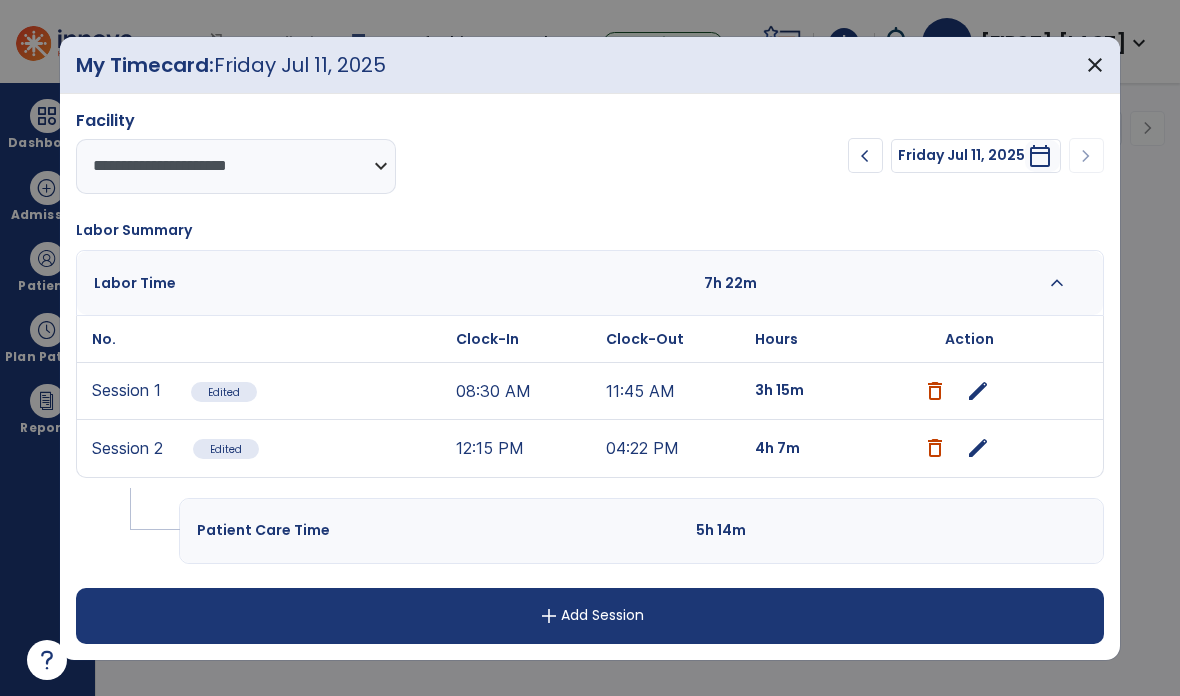 click on "close" at bounding box center [1095, 65] 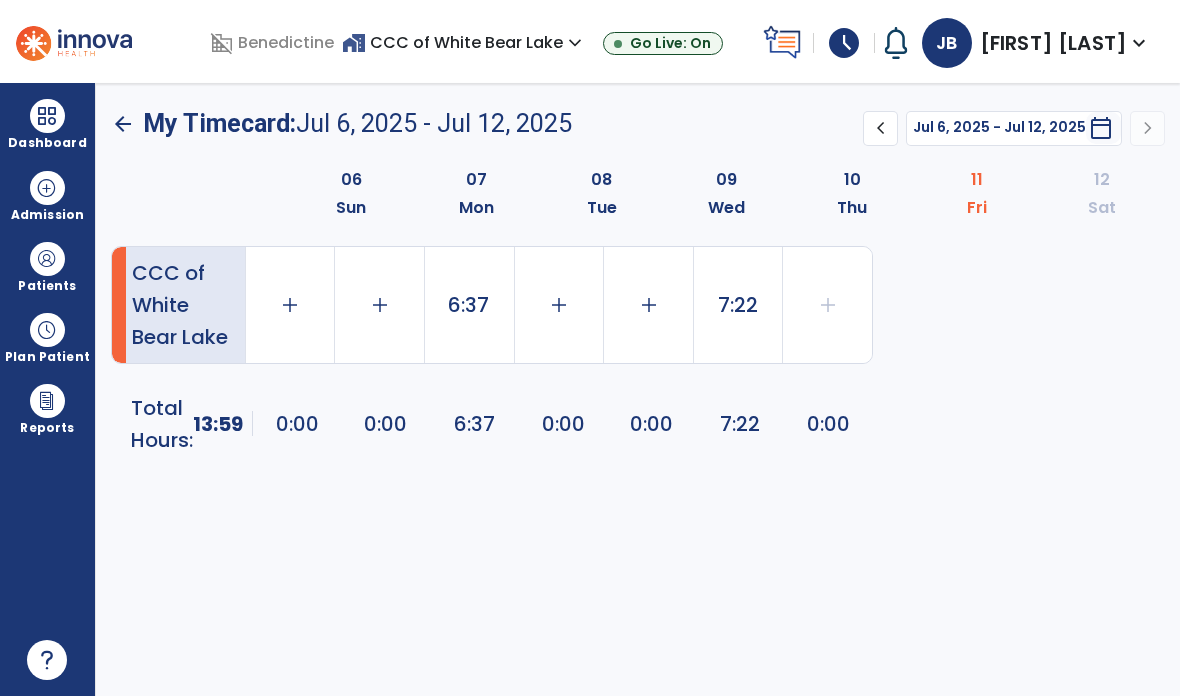 click at bounding box center (47, 116) 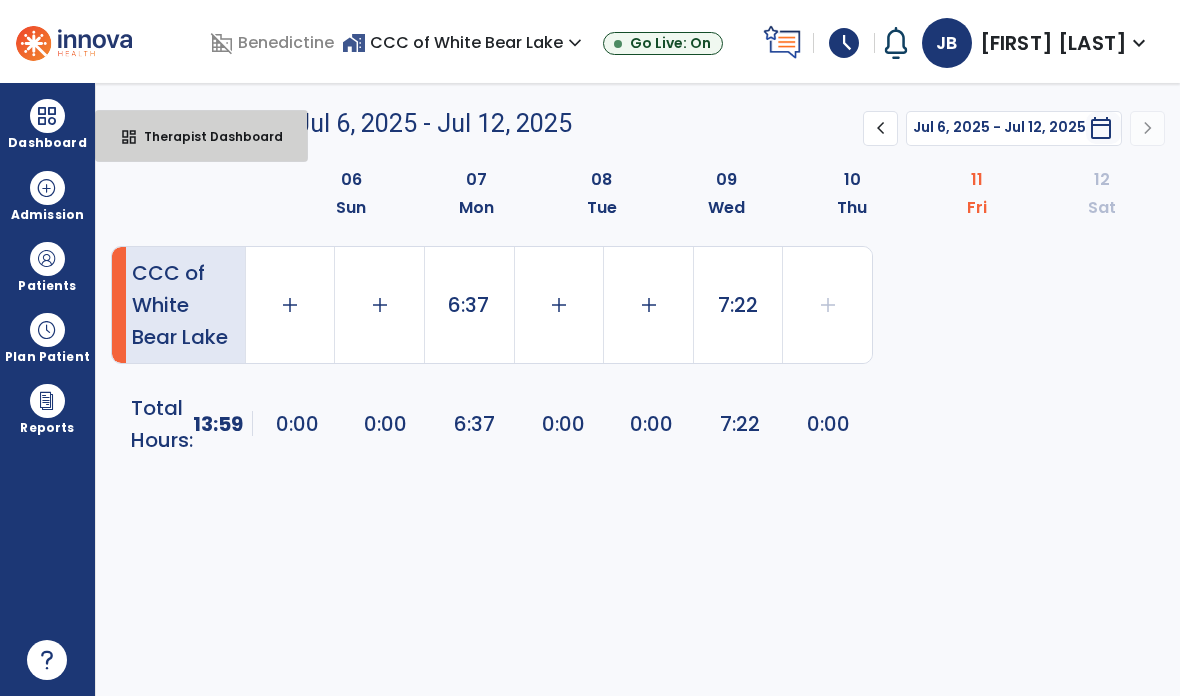 click on "Therapist Dashboard" at bounding box center (205, 136) 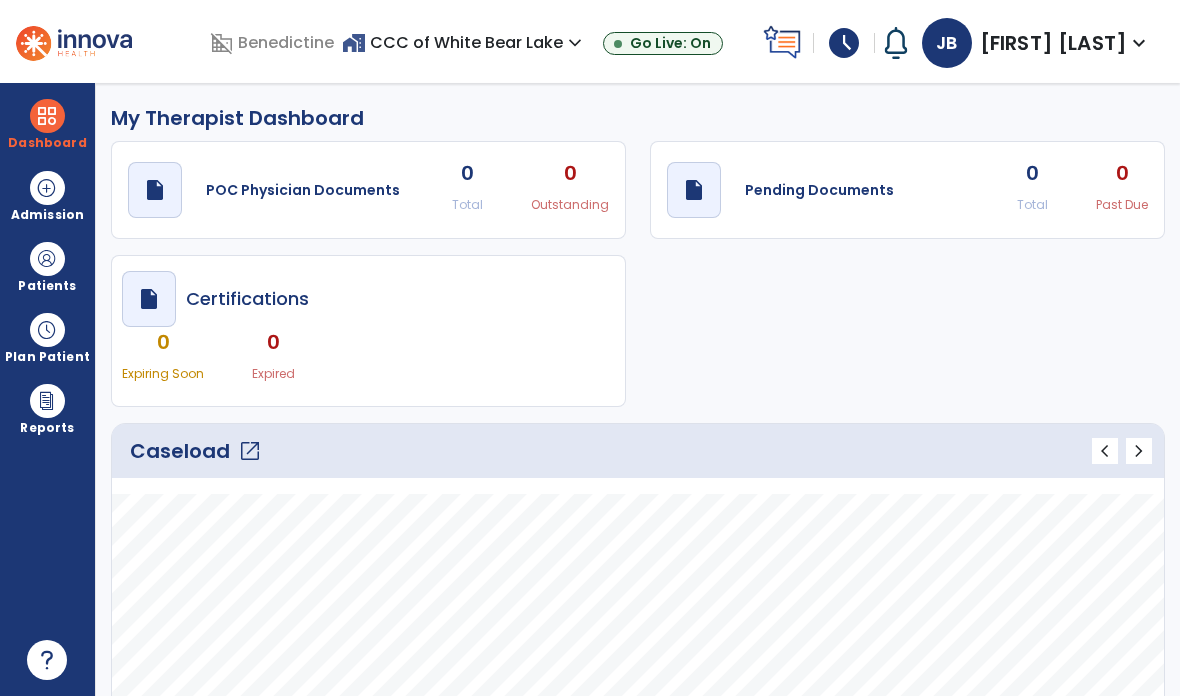 scroll, scrollTop: -42, scrollLeft: 0, axis: vertical 